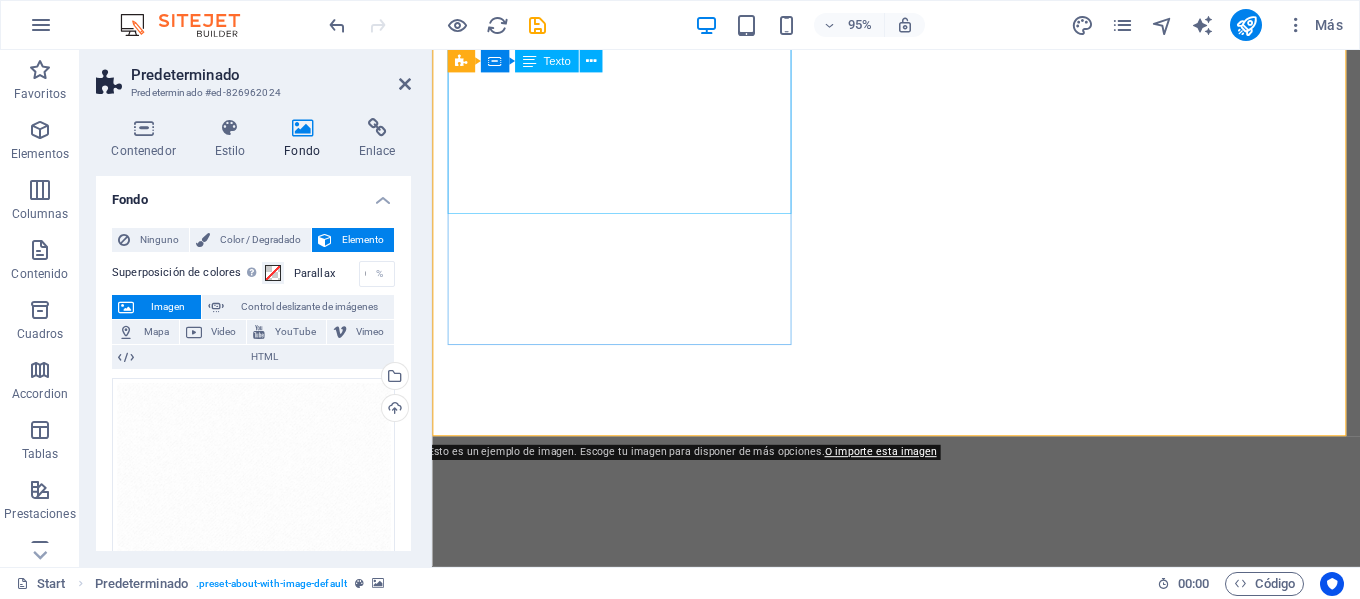 scroll, scrollTop: 0, scrollLeft: 0, axis: both 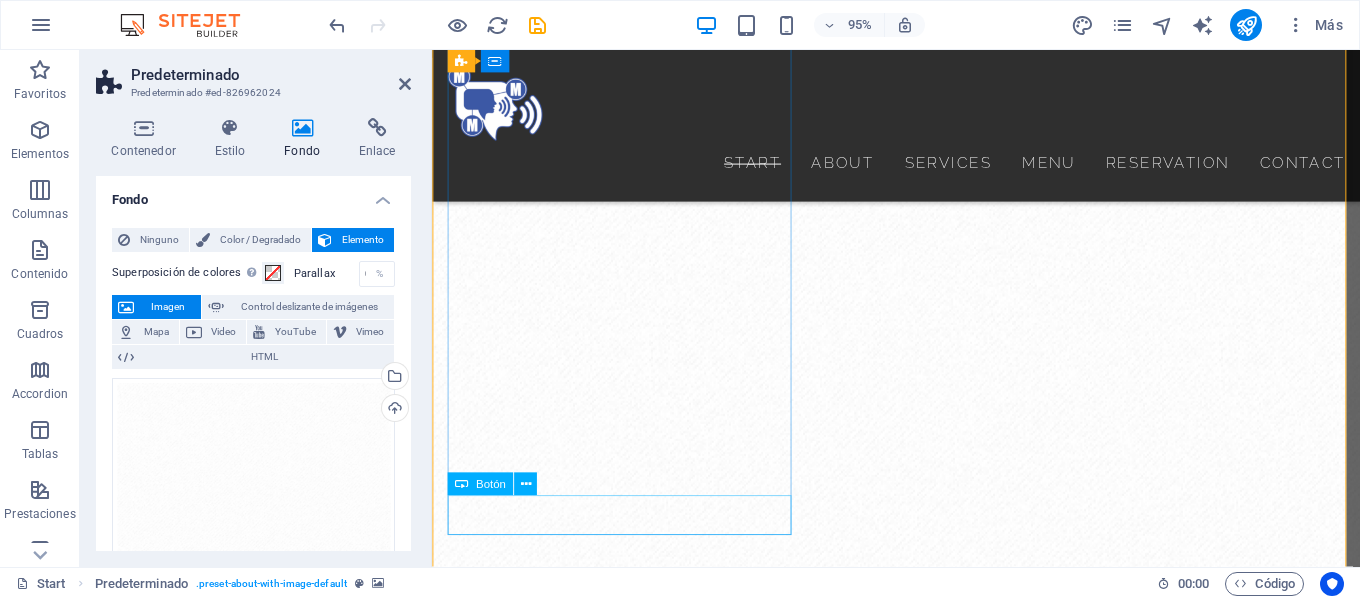 click on "More about us" at bounding box center (920, 1563) 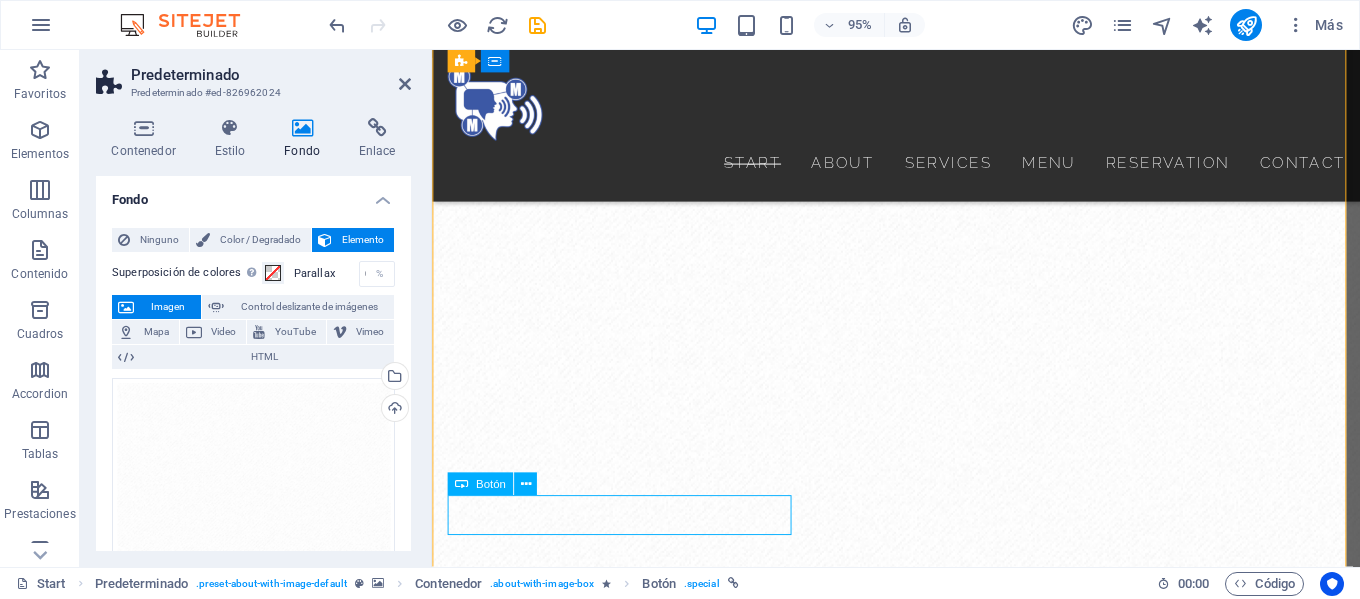 click on "More about us" at bounding box center (920, 1563) 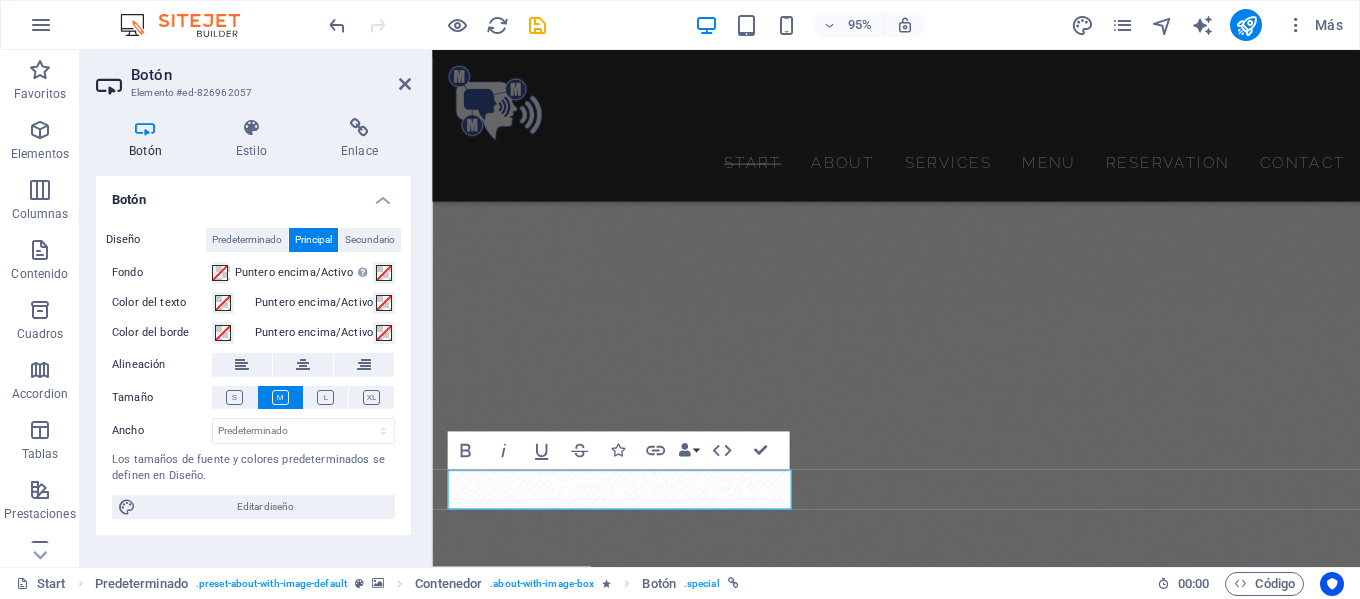 scroll, scrollTop: 962, scrollLeft: 0, axis: vertical 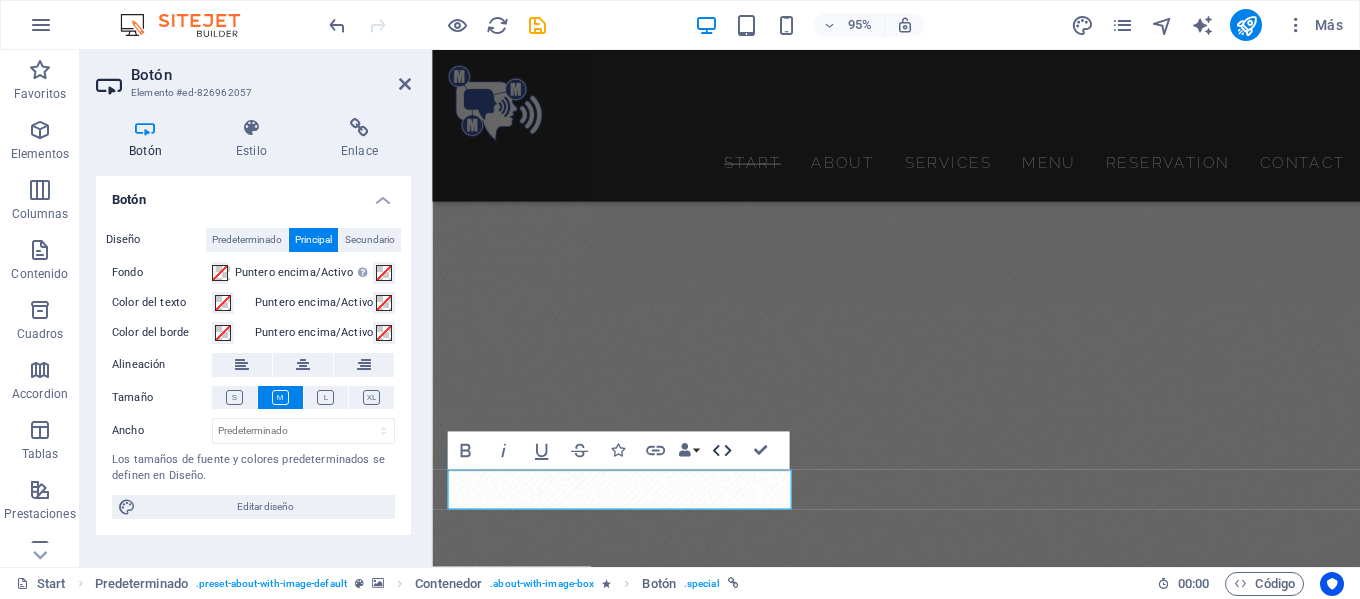 click 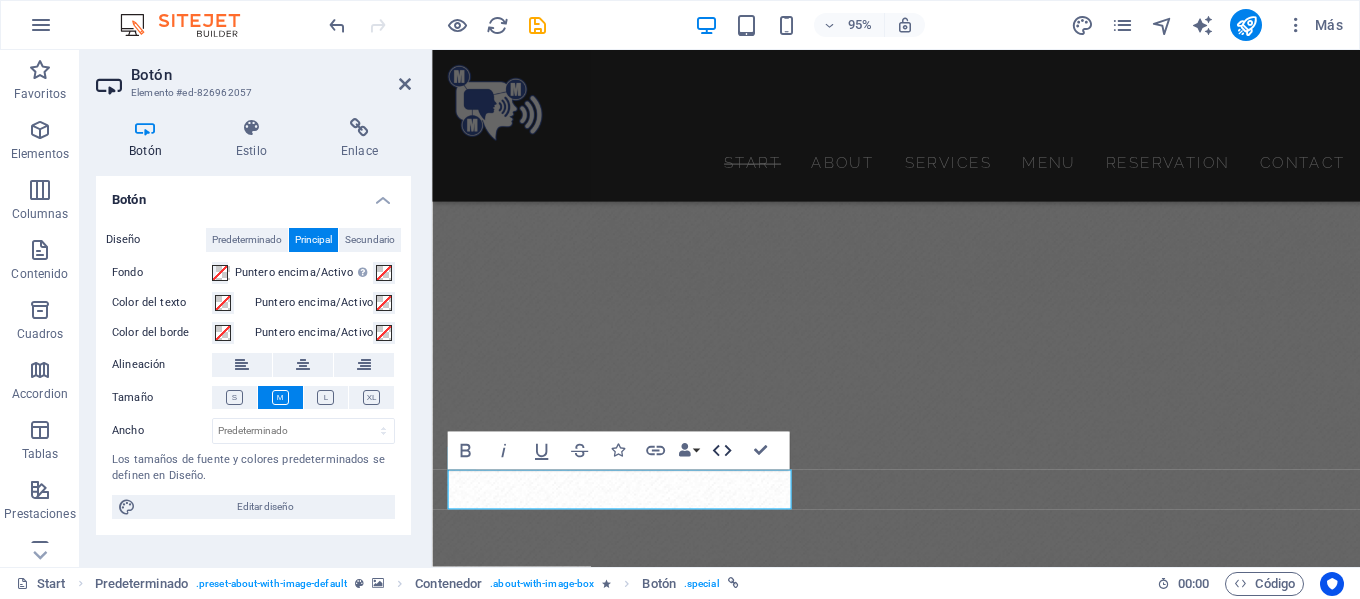 scroll, scrollTop: 1114, scrollLeft: 0, axis: vertical 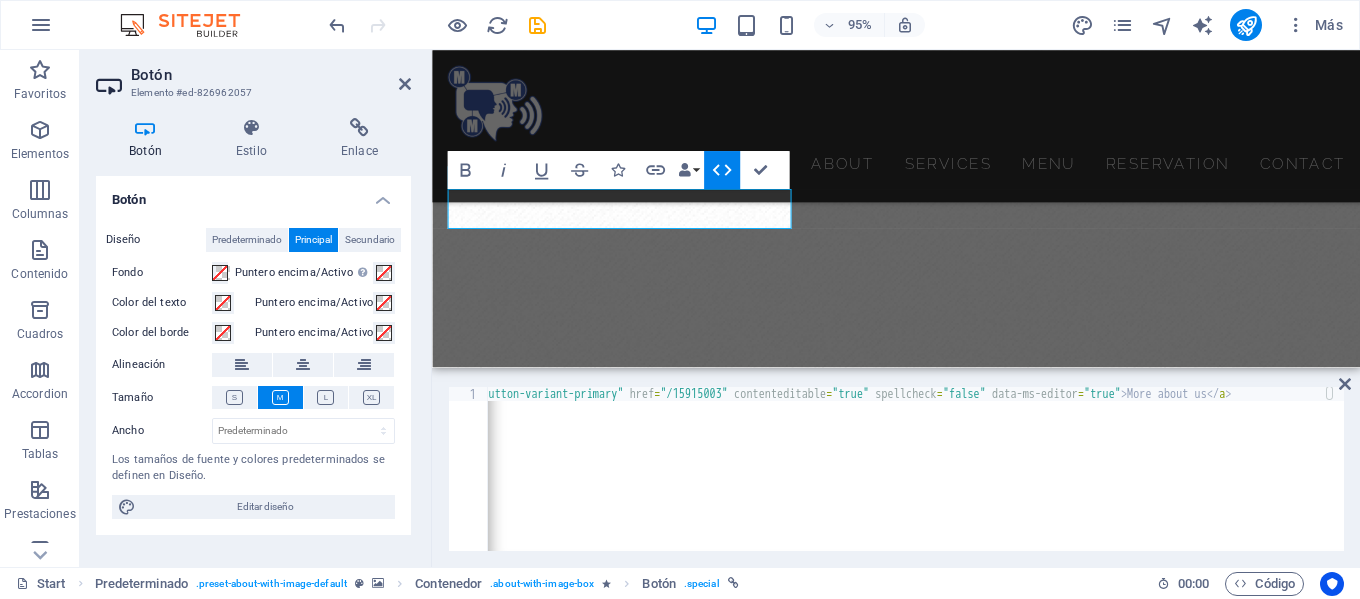 click on "< a   class = "button button-default button-color-default center button-variant-primary"   href = "/15915003"   contenteditable = "true"   spellcheck = "false"   data-ms-editor = "true" > More about us </ a >" at bounding box center [727, 481] 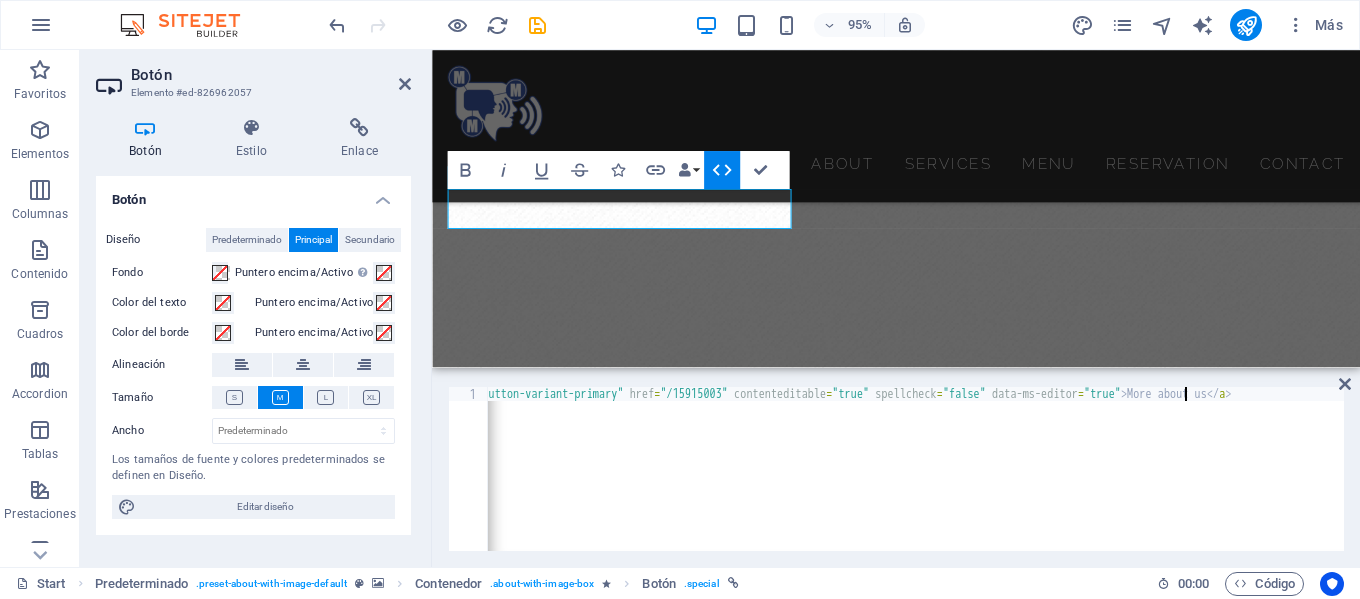 click on "< a   class = "button button-default button-color-default center button-variant-primary"   href = "/15915003"   contenteditable = "true"   spellcheck = "false"   data-ms-editor = "true" > More about us </ a >" at bounding box center [727, 481] 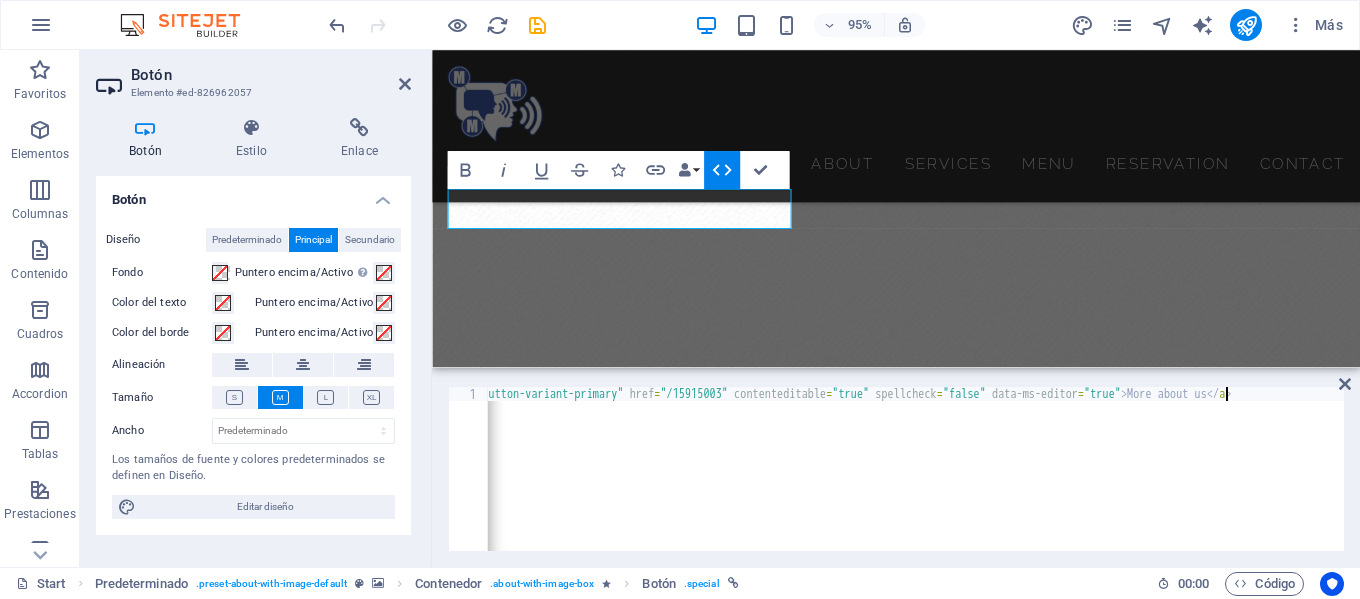 click on "< a   class = "button button-default button-color-default center button-variant-primary"   href = "/15915003"   contenteditable = "true"   spellcheck = "false"   data-ms-editor = "true" > More about us </ a >" at bounding box center [727, 481] 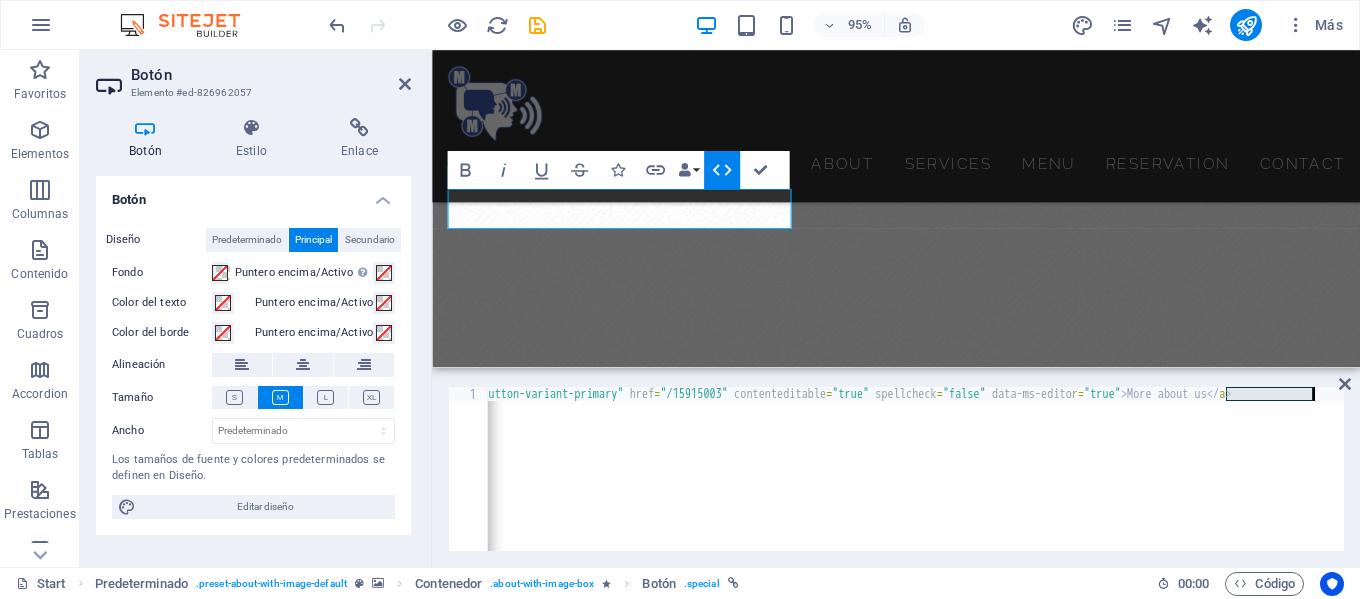 drag, startPoint x: 1224, startPoint y: 391, endPoint x: 1312, endPoint y: 396, distance: 88.14193 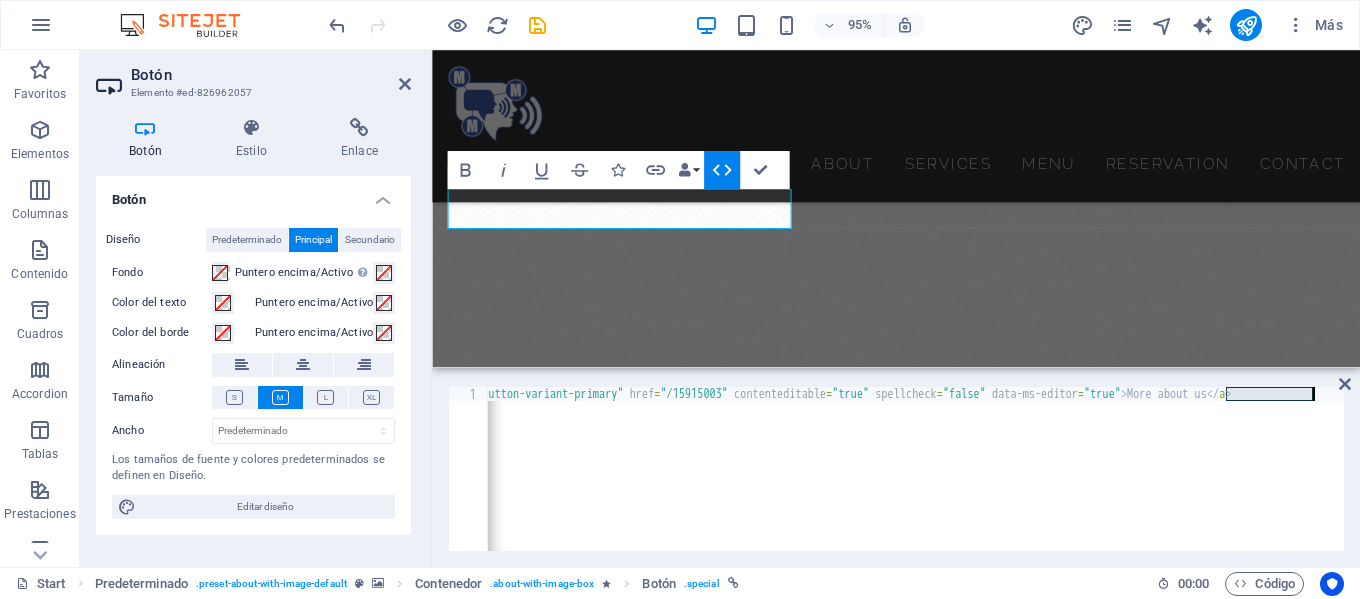 click on "< a   class = "button button-default button-color-default center button-variant-primary"   href = "/15915003"   contenteditable = "true"   spellcheck = "false"   data-ms-editor = "true" > More about us </ a >" at bounding box center (727, 481) 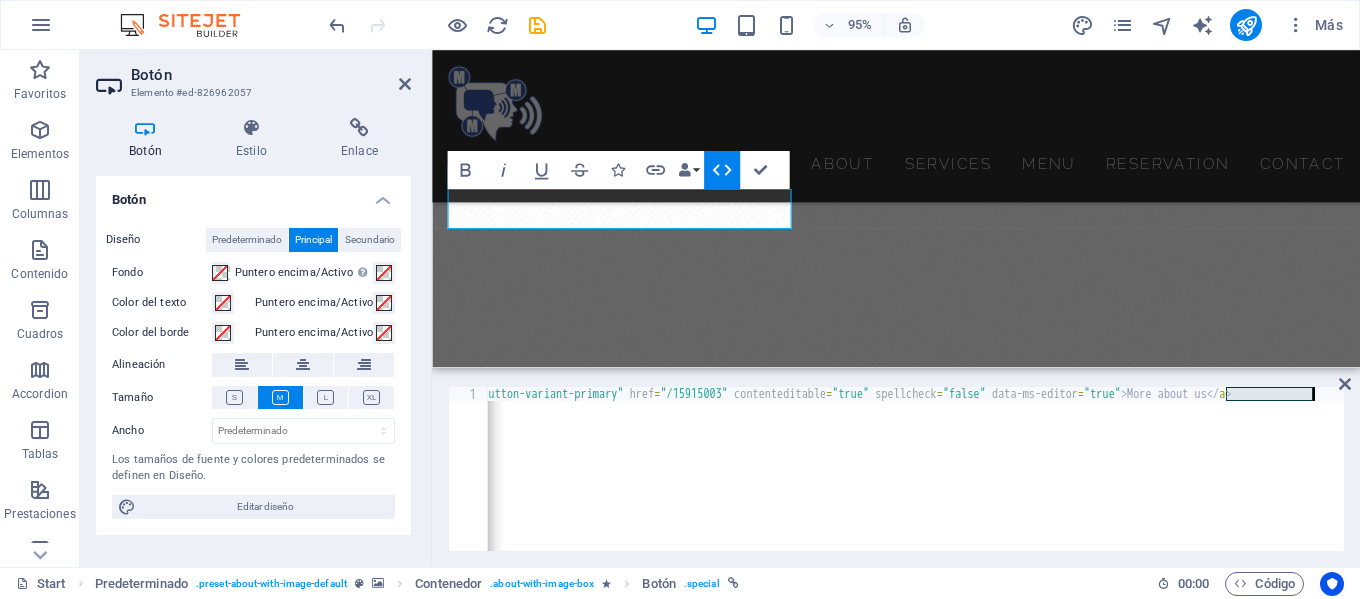 scroll, scrollTop: 0, scrollLeft: 91, axis: horizontal 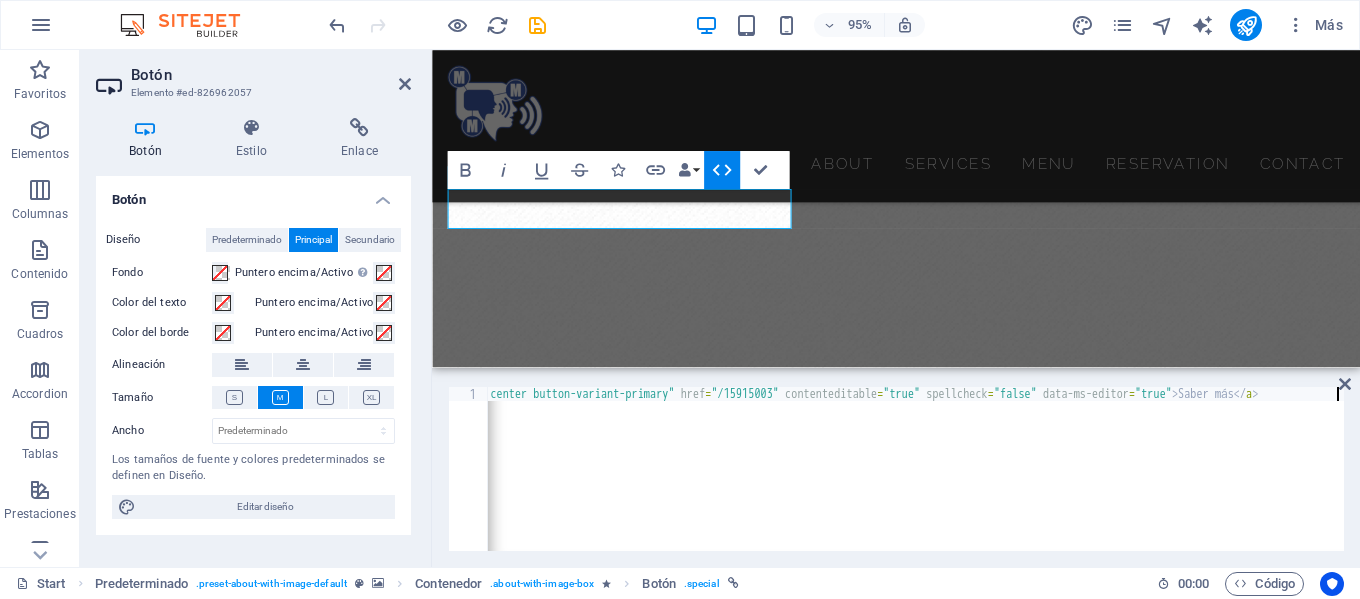 type on "<a class="button button-default button-color-default center button-variant-primary" href="/15915003" contenteditable="true" spellcheck="false" data-ms-editor="true">Saber más</a>" 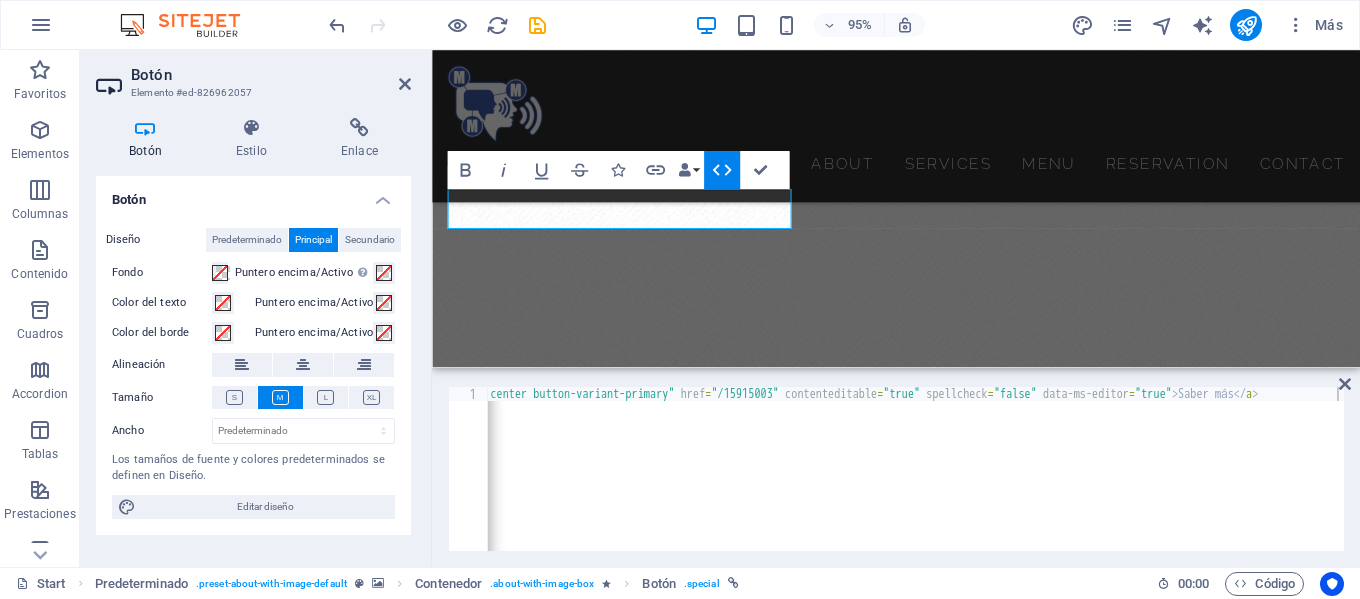 click at bounding box center [920, 235] 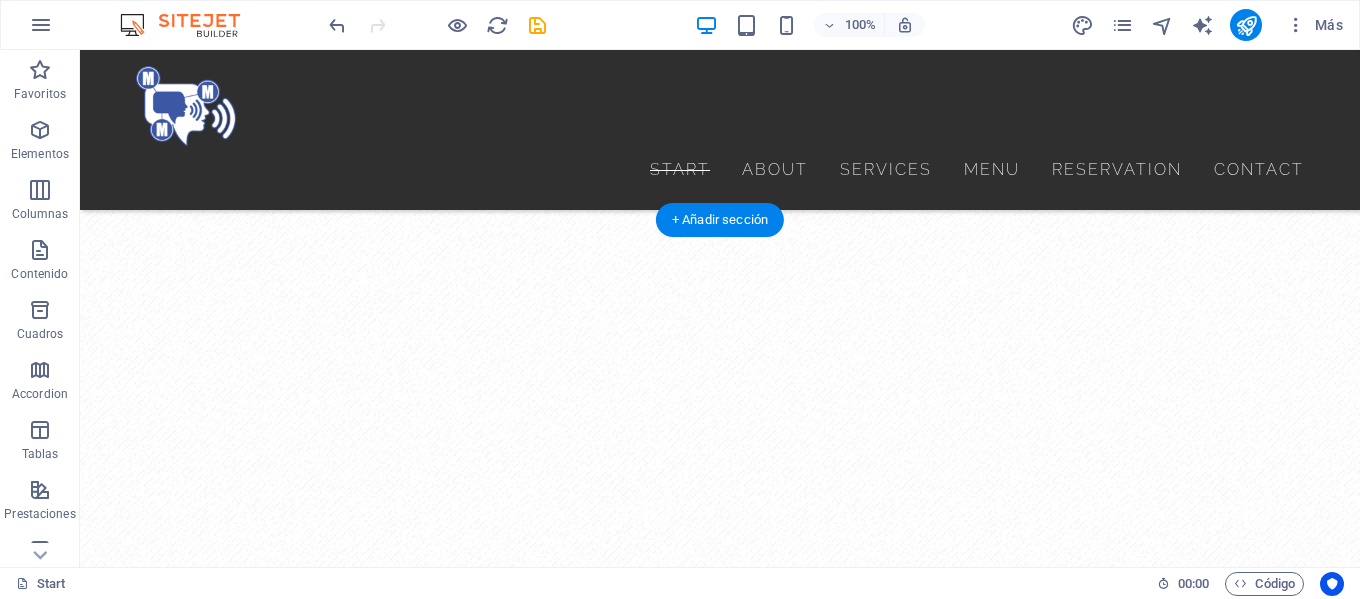 scroll, scrollTop: 971, scrollLeft: 0, axis: vertical 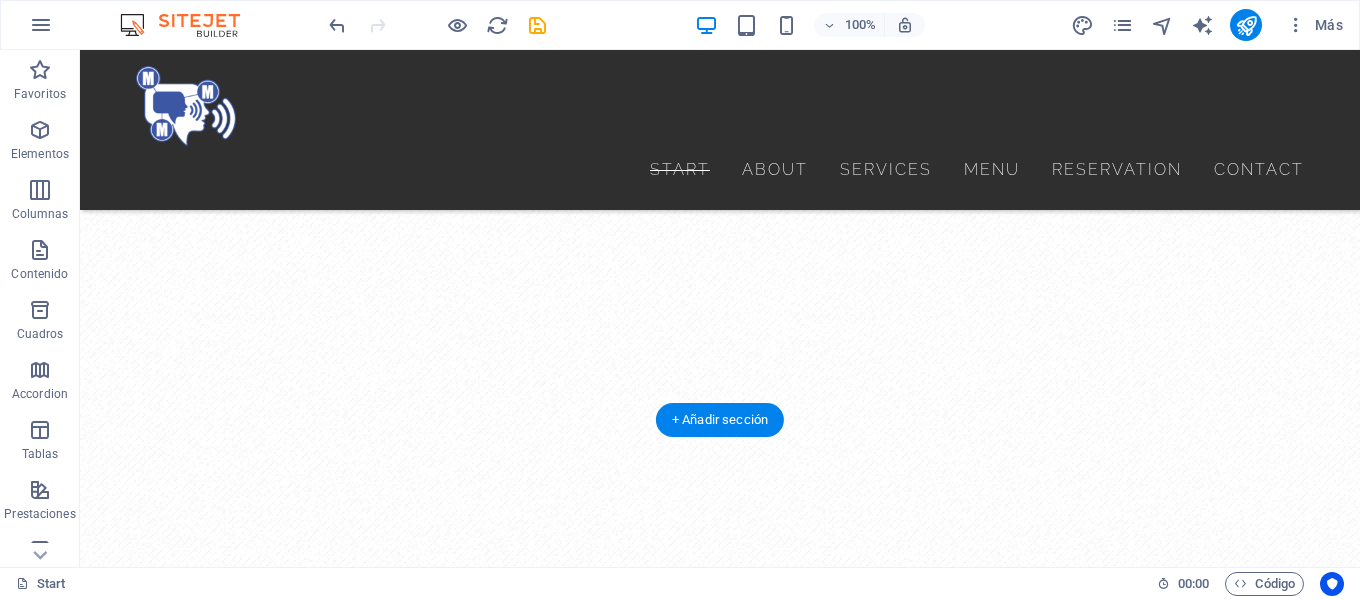click at bounding box center [720, 408] 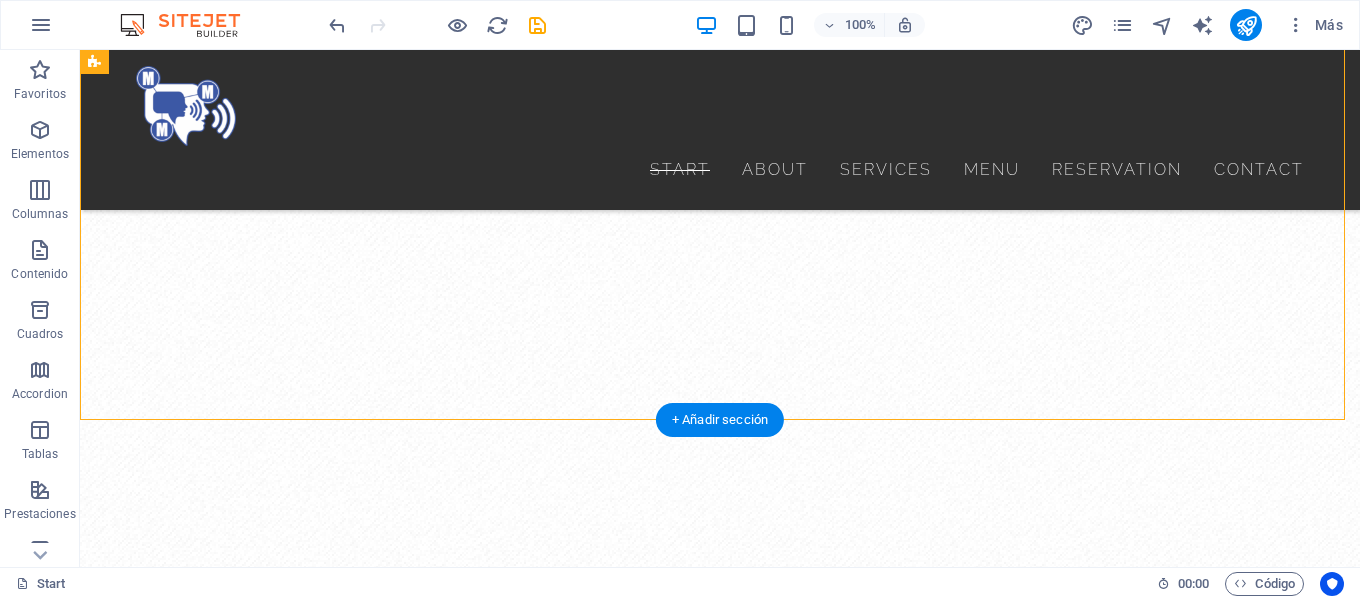 click at bounding box center (720, 408) 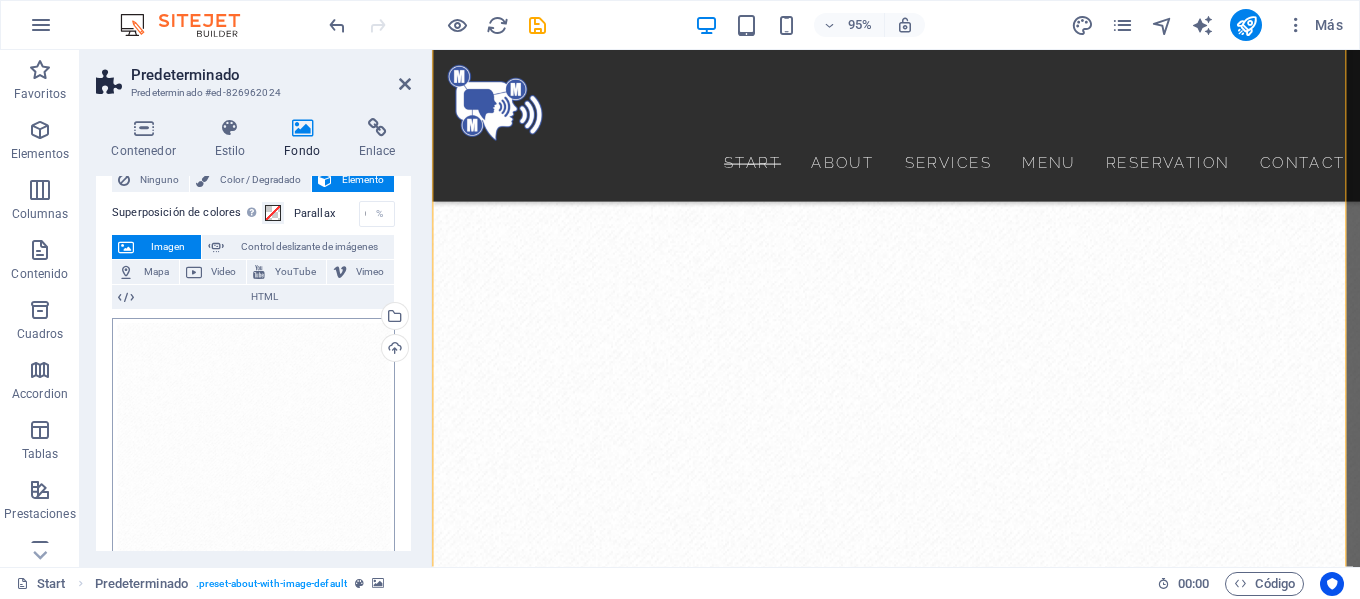 scroll, scrollTop: 0, scrollLeft: 0, axis: both 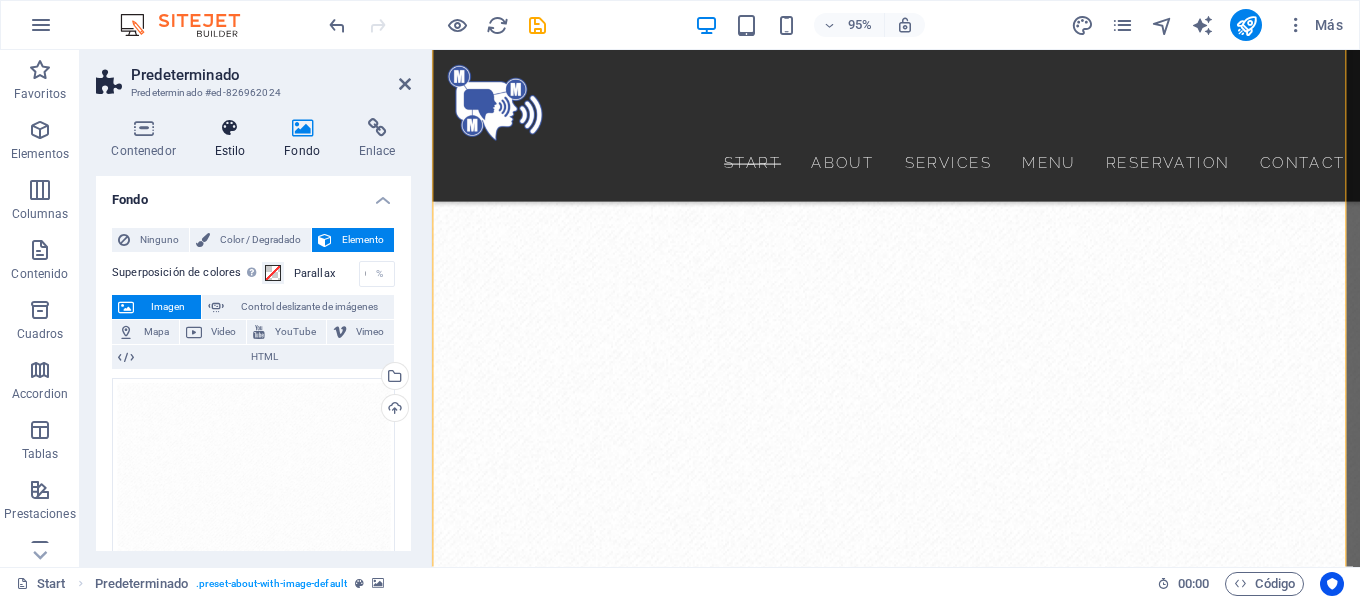 click on "Estilo" at bounding box center [234, 139] 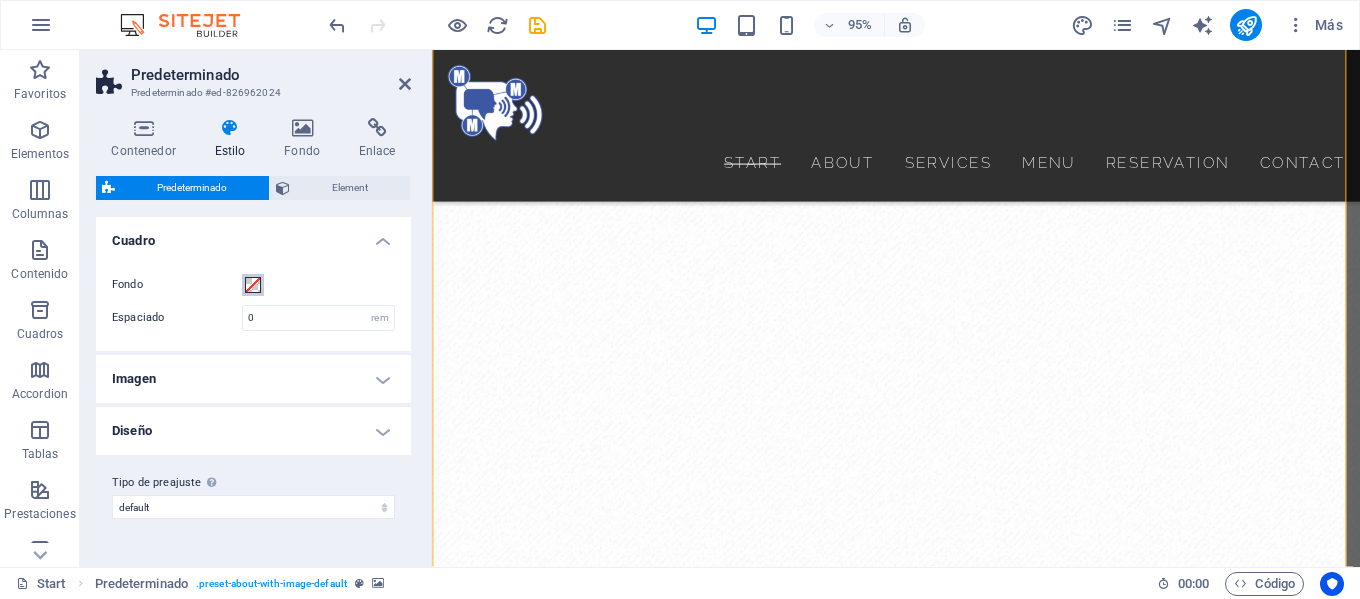 click at bounding box center [253, 285] 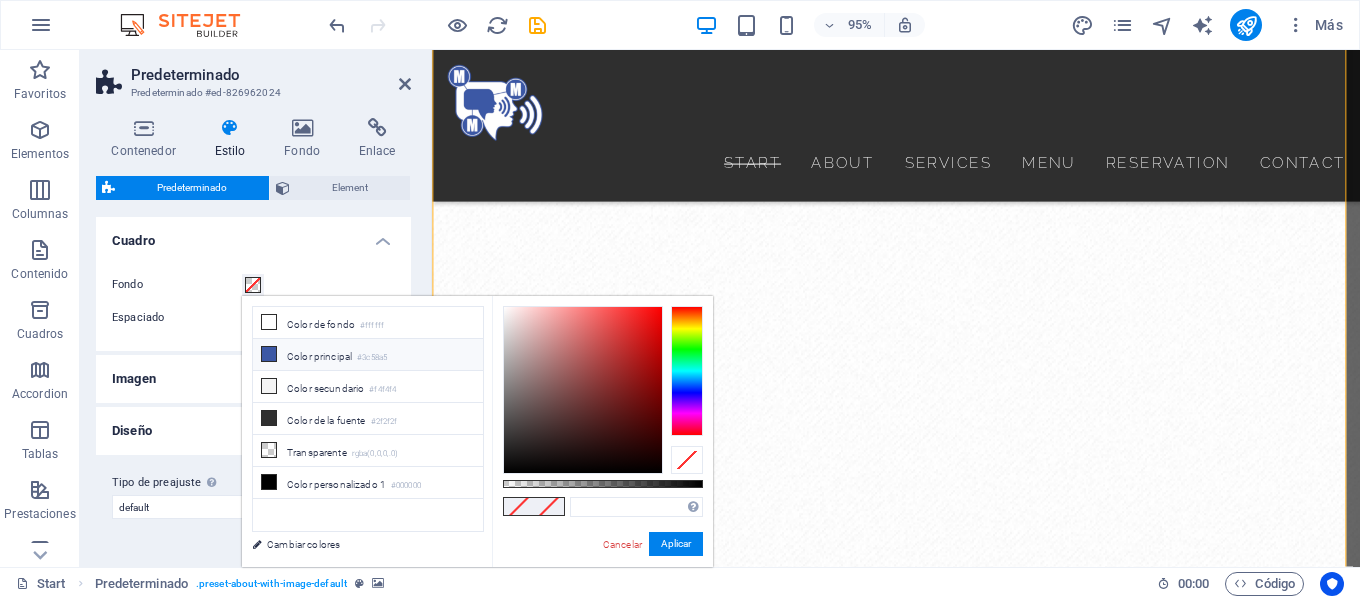click at bounding box center (269, 354) 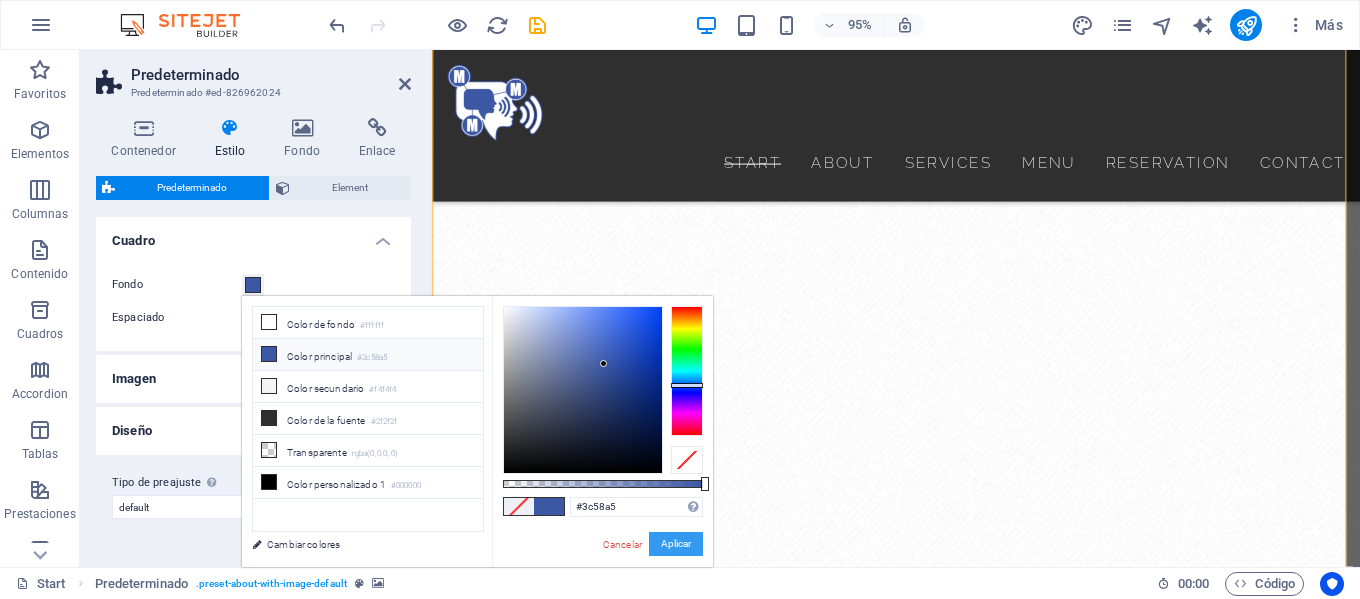 click on "Aplicar" at bounding box center [676, 544] 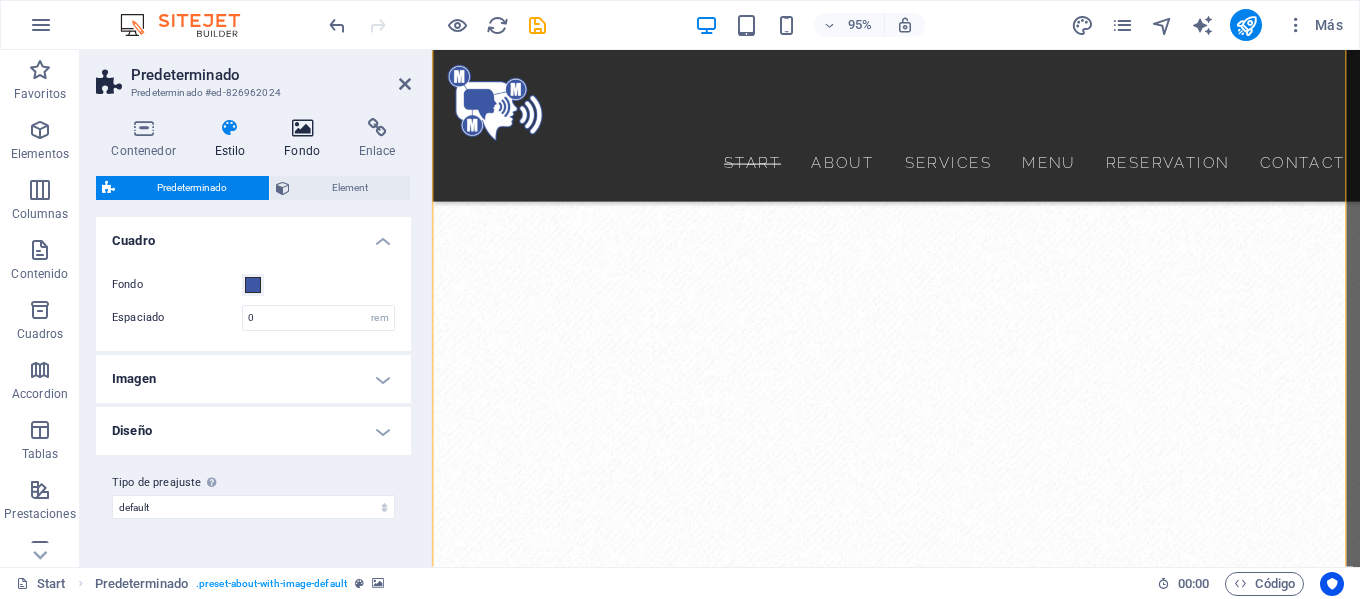 click at bounding box center [302, 128] 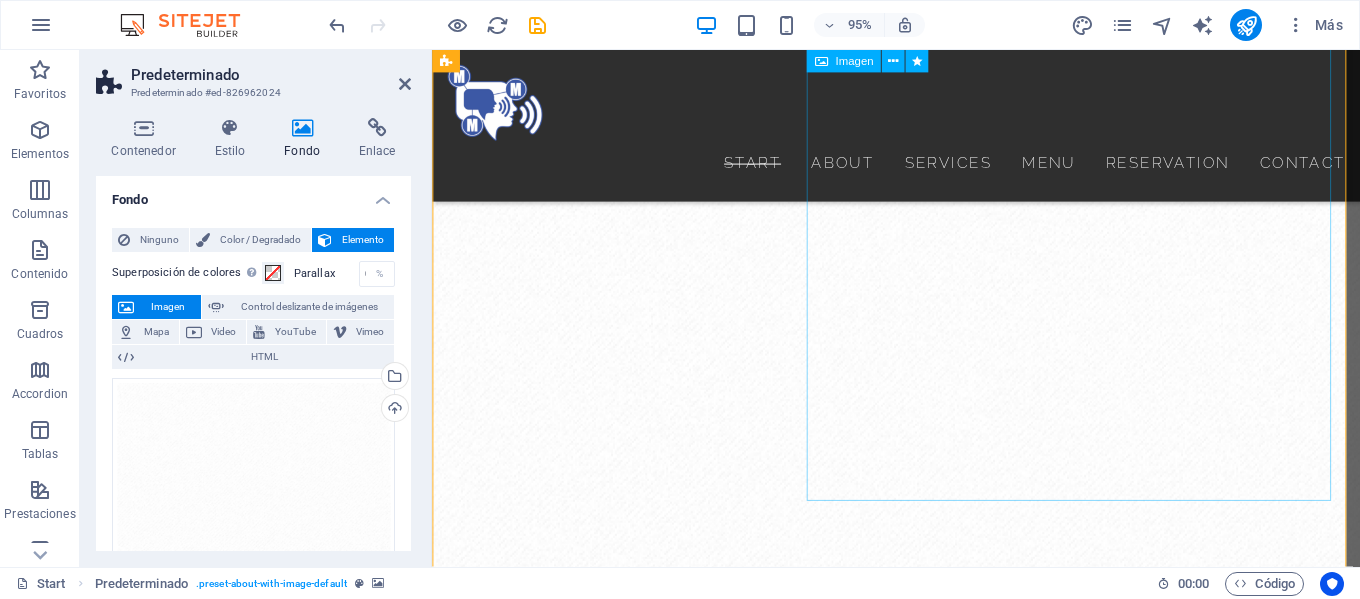 click at bounding box center (592, 1668) 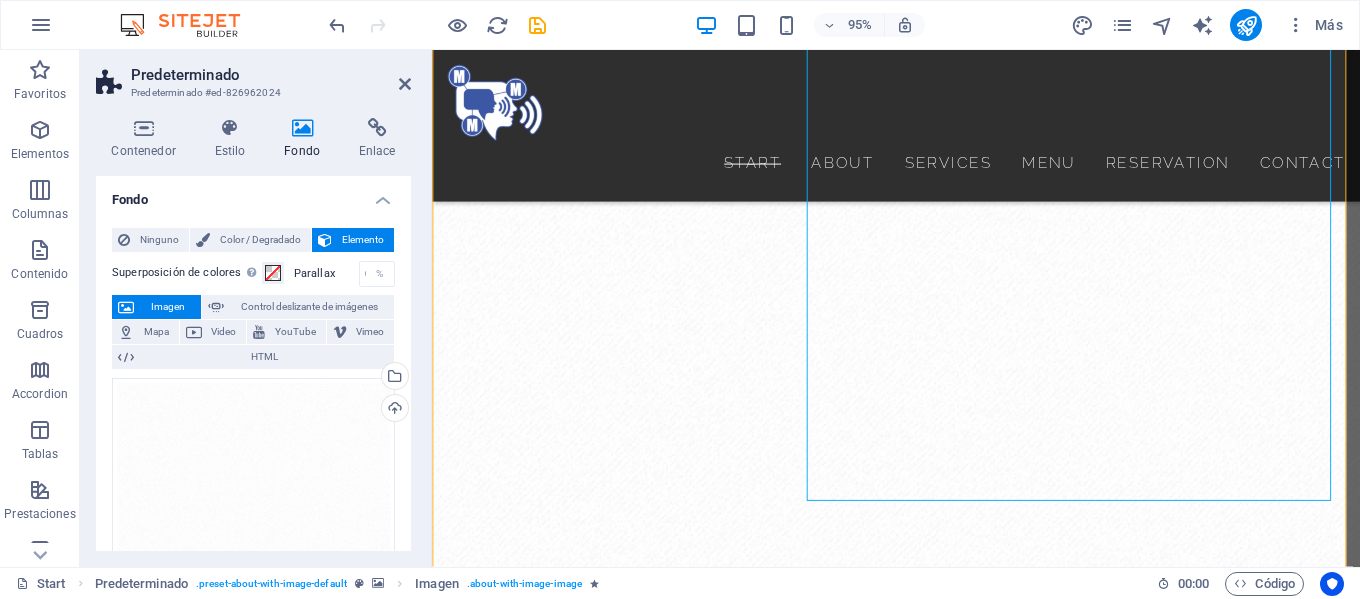 click on "Fondo" at bounding box center (306, 139) 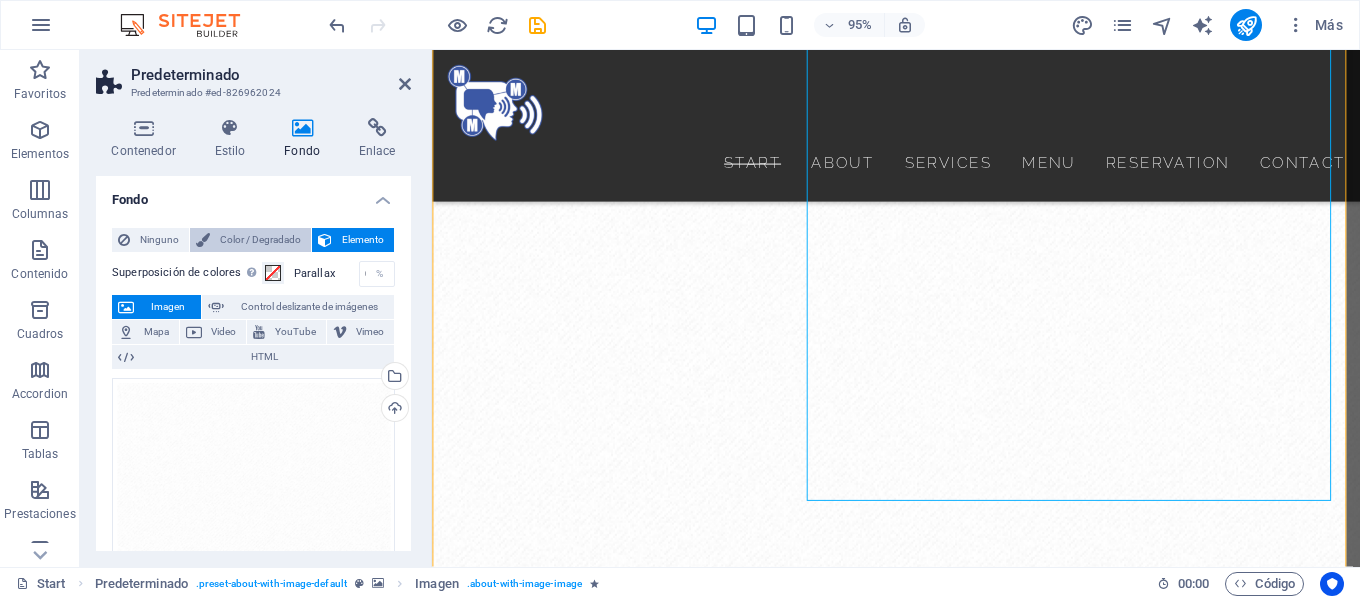 click on "Color / Degradado" at bounding box center [260, 240] 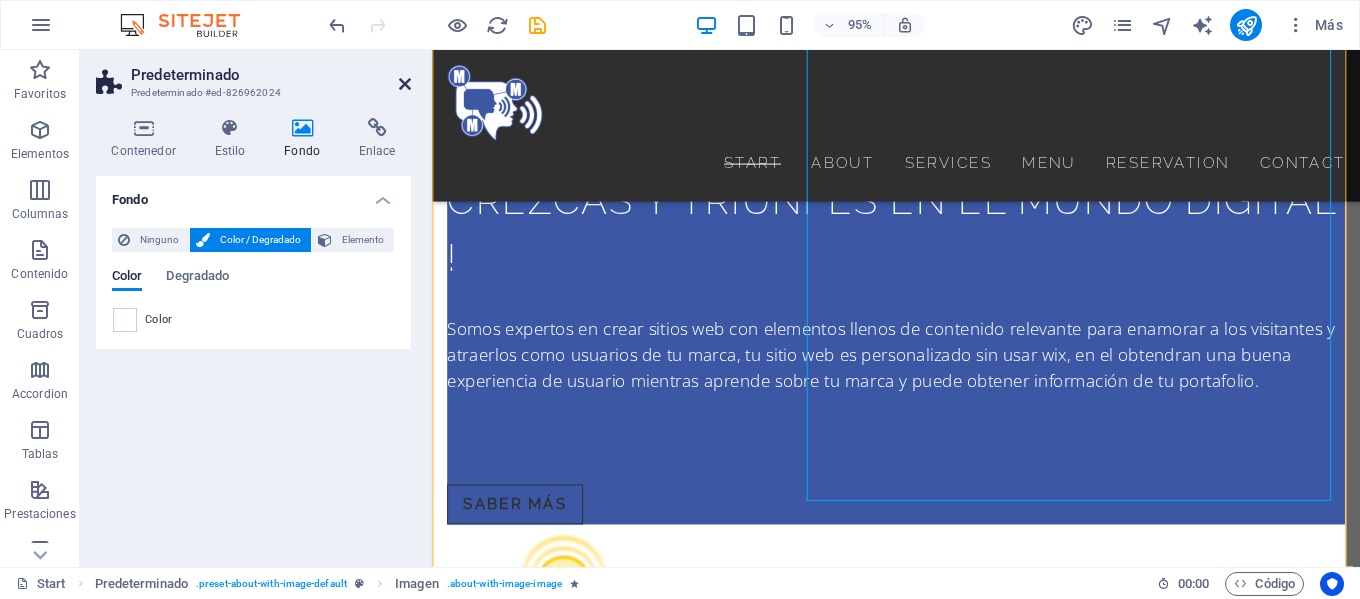 click at bounding box center [405, 84] 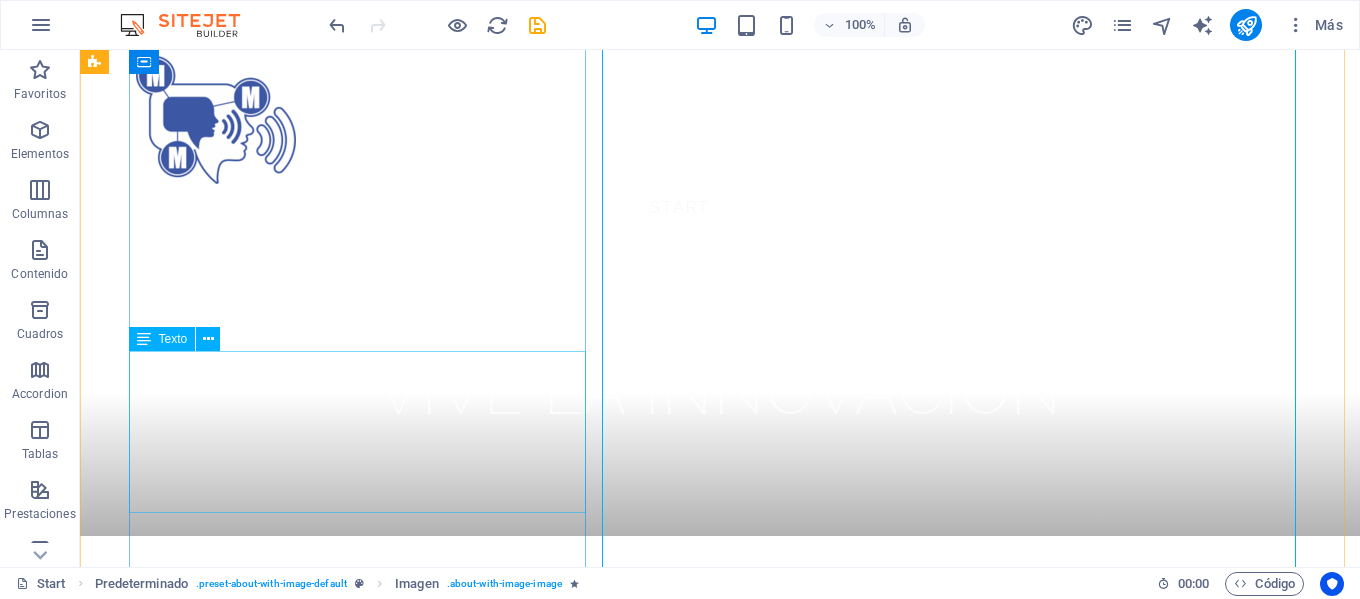 scroll, scrollTop: 344, scrollLeft: 0, axis: vertical 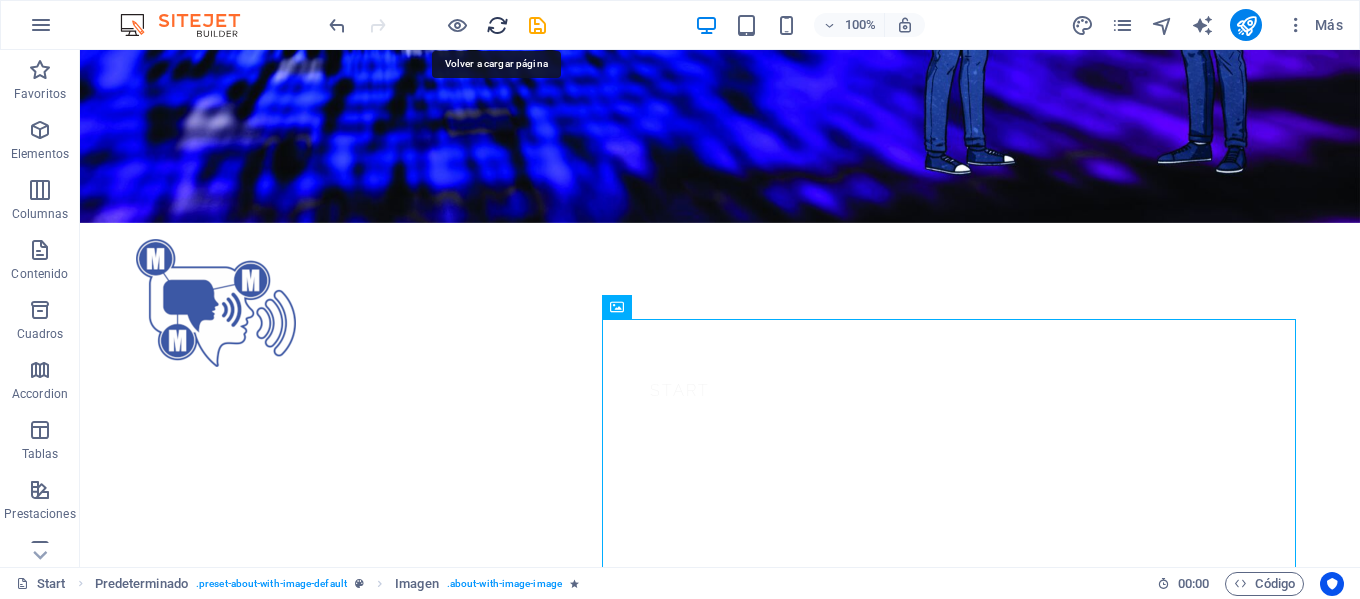 click at bounding box center [497, 25] 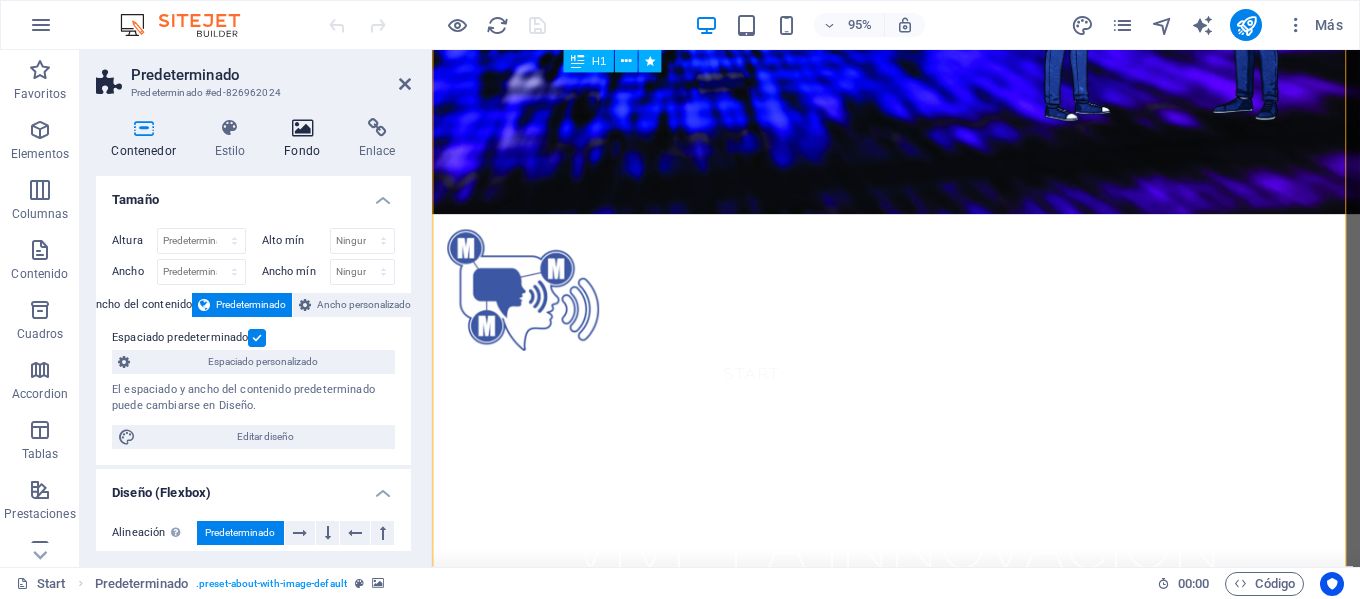 click on "Fondo" at bounding box center [306, 139] 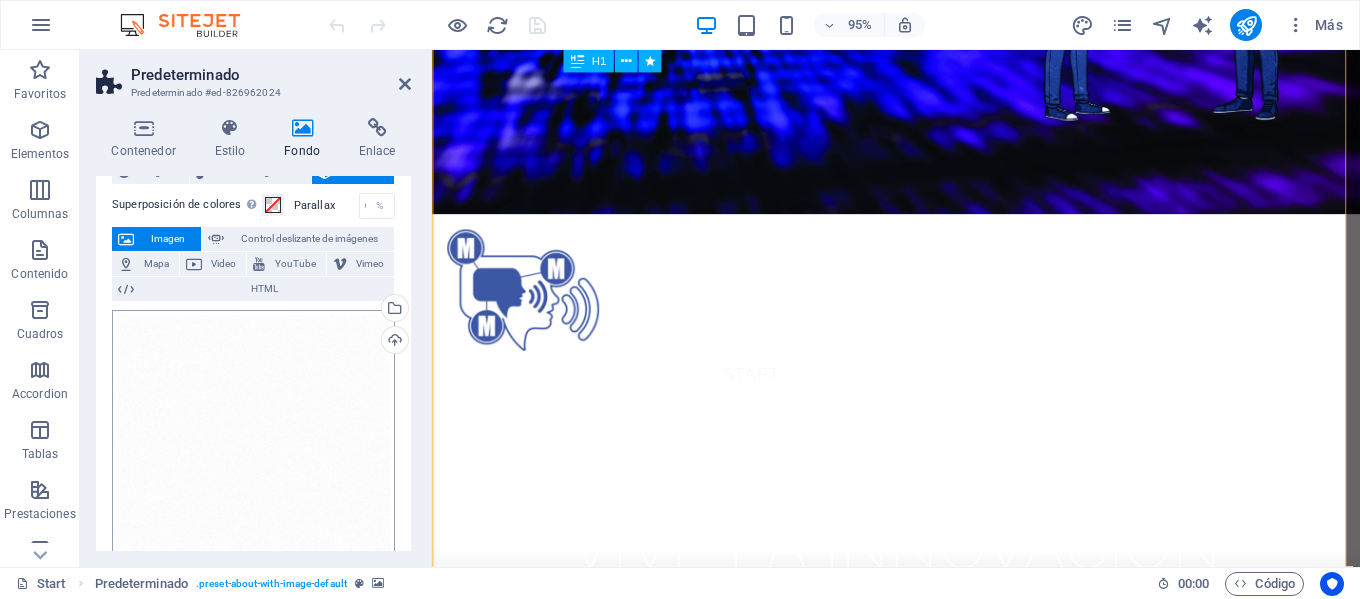scroll, scrollTop: 100, scrollLeft: 0, axis: vertical 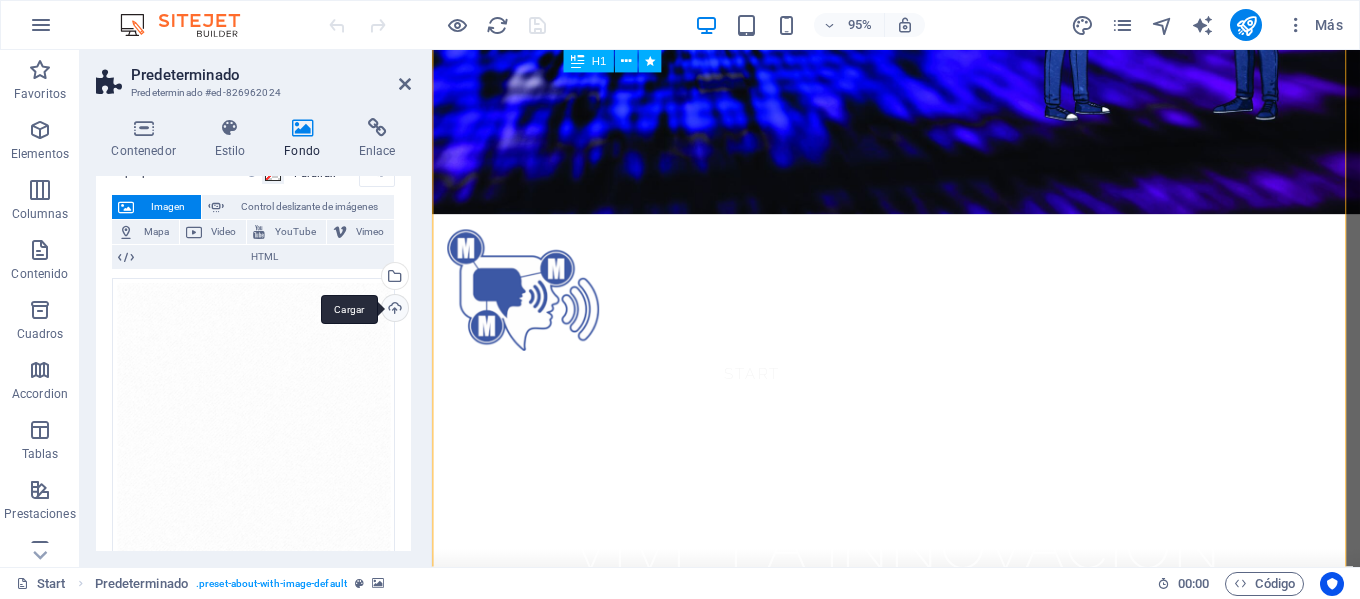 click on "Cargar" at bounding box center [393, 310] 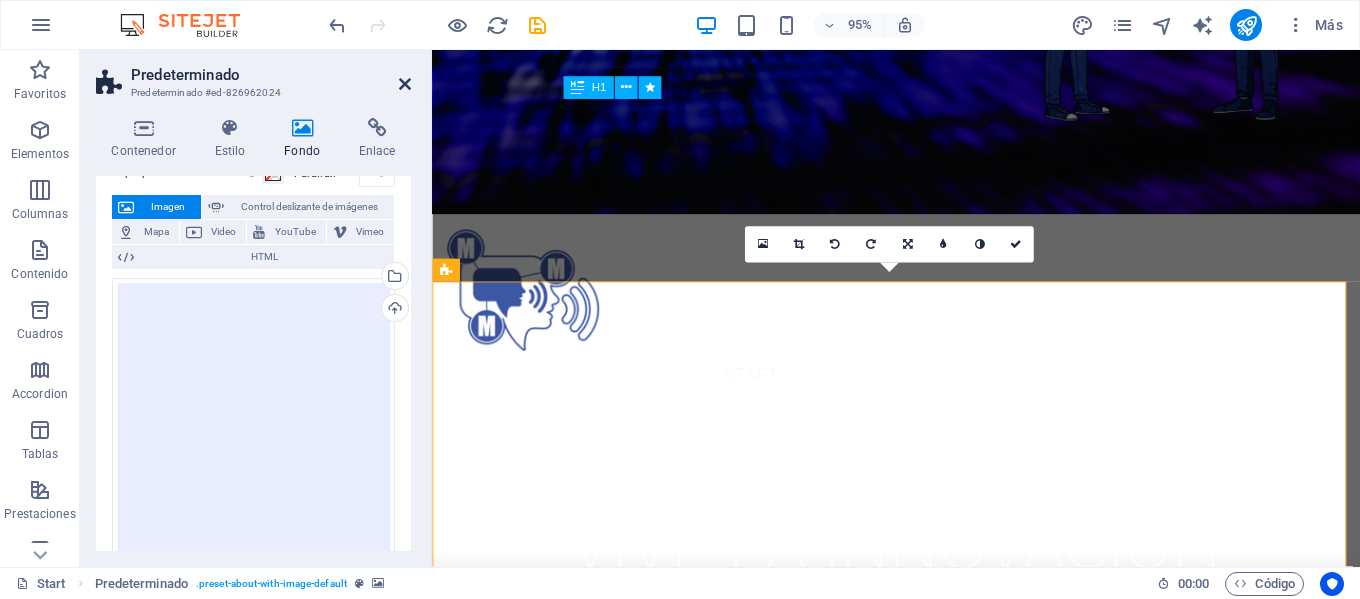 click at bounding box center (405, 84) 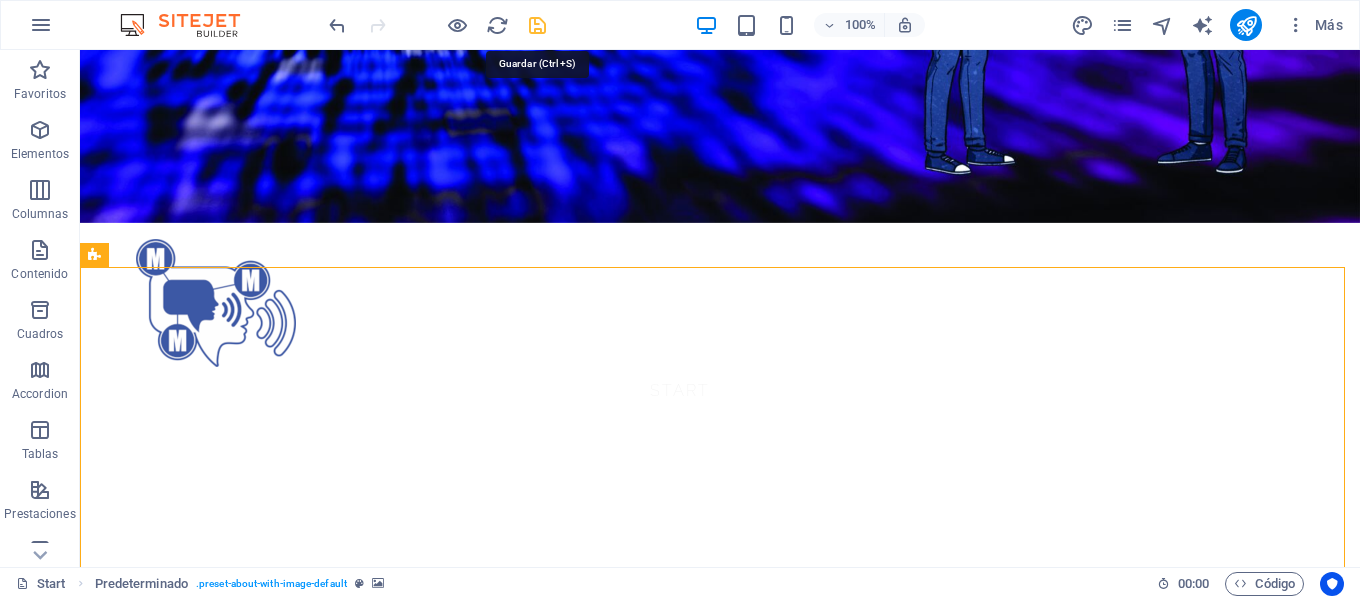 click at bounding box center [537, 25] 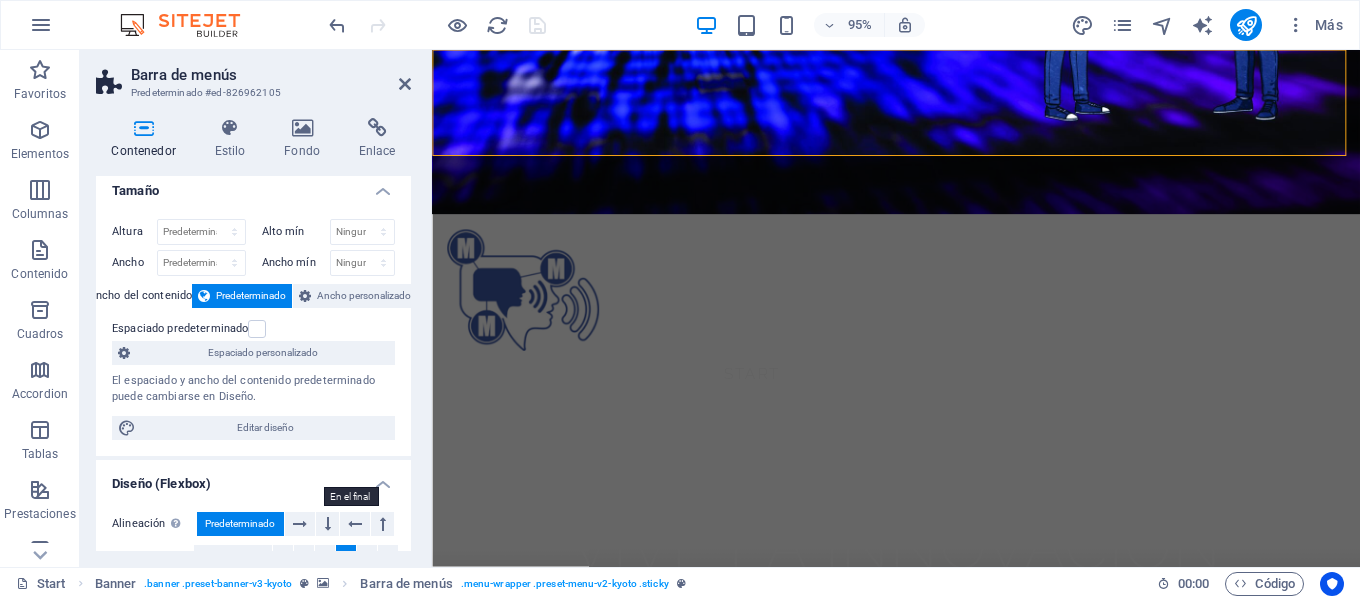 scroll, scrollTop: 0, scrollLeft: 0, axis: both 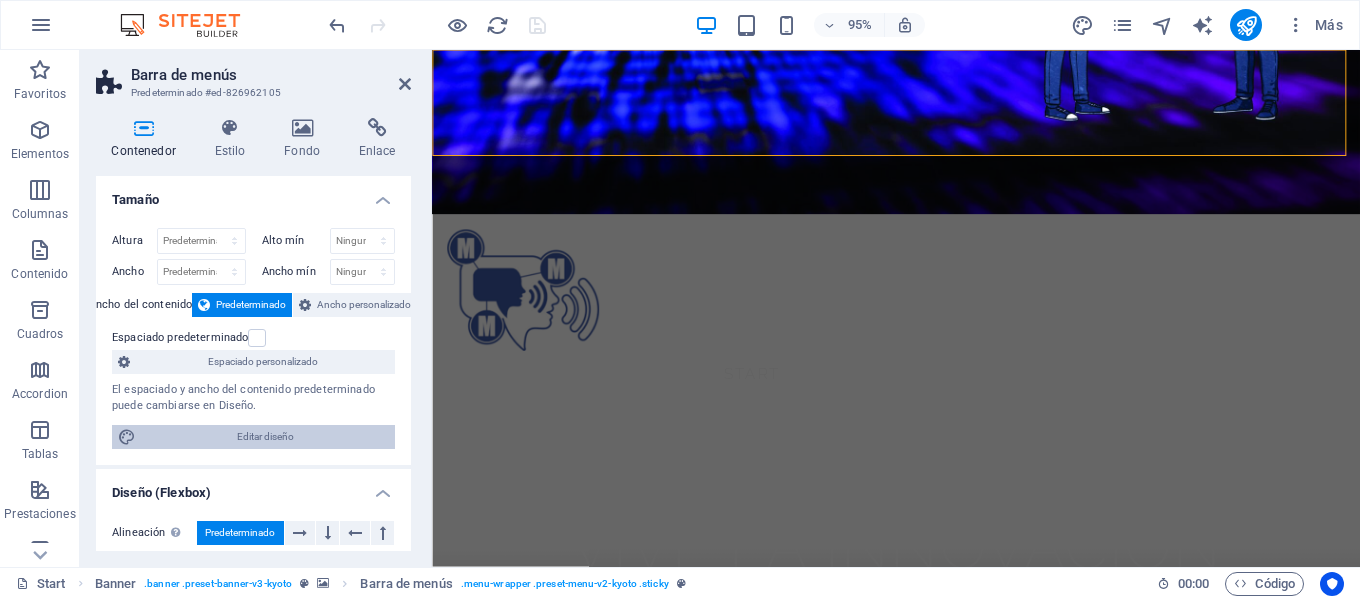 click on "Editar diseño" at bounding box center (265, 437) 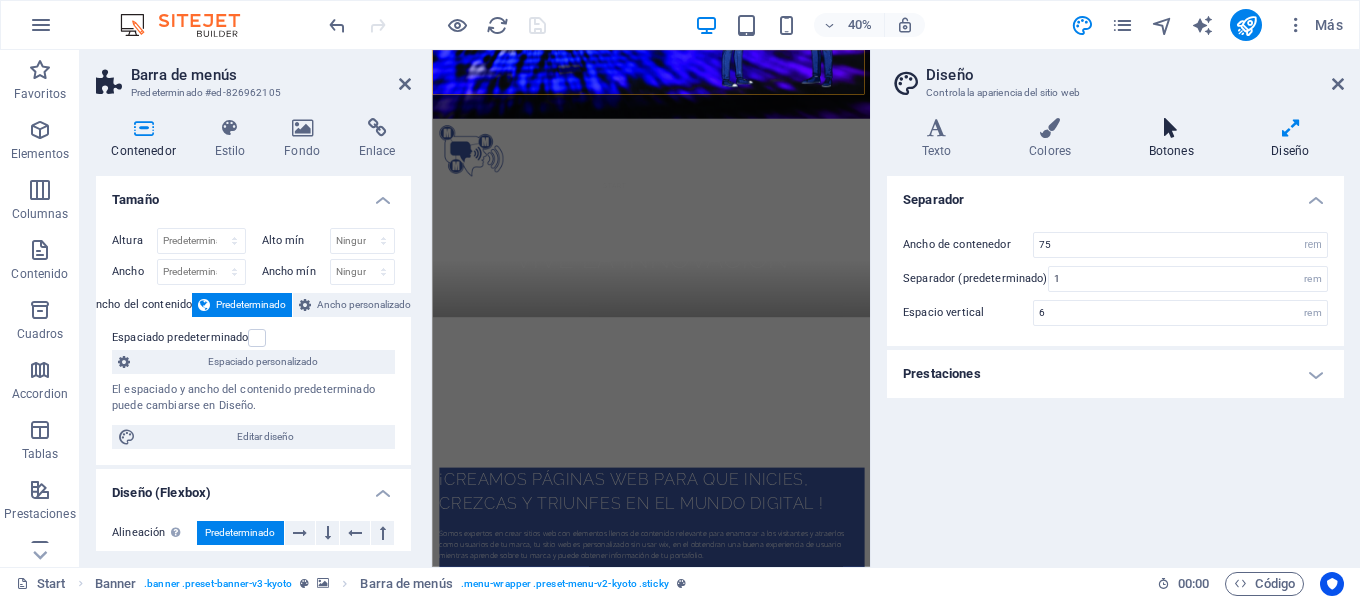 click on "Botones" at bounding box center (1175, 139) 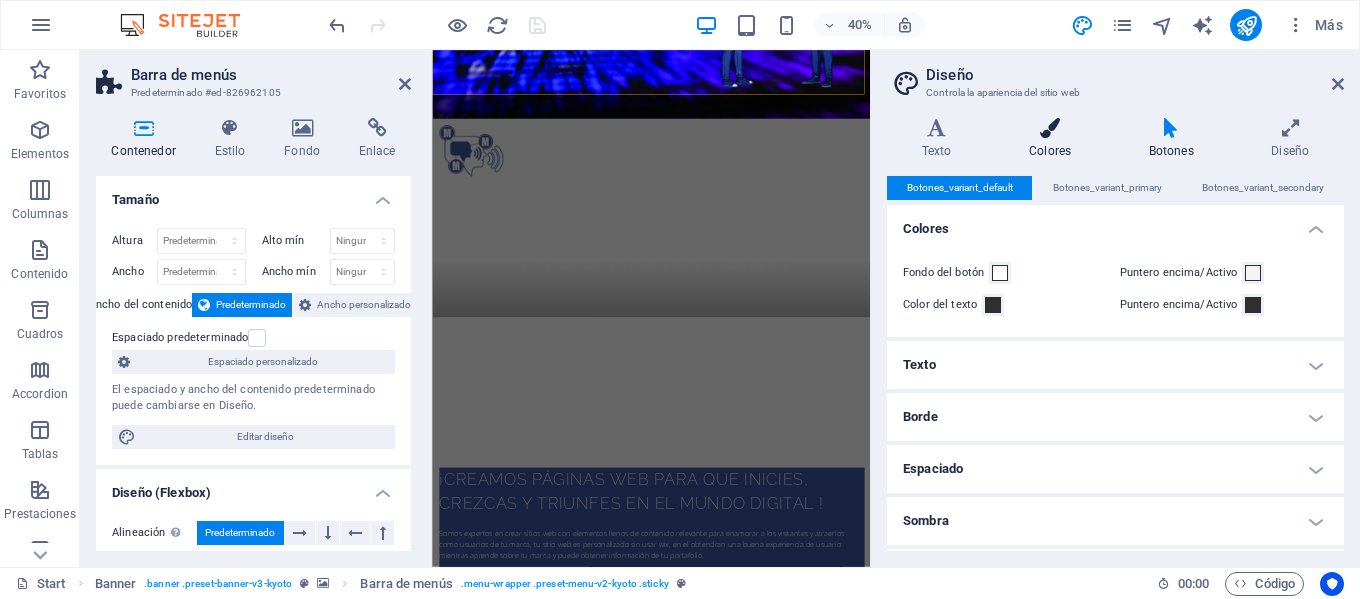 click on "Colores" at bounding box center (1054, 139) 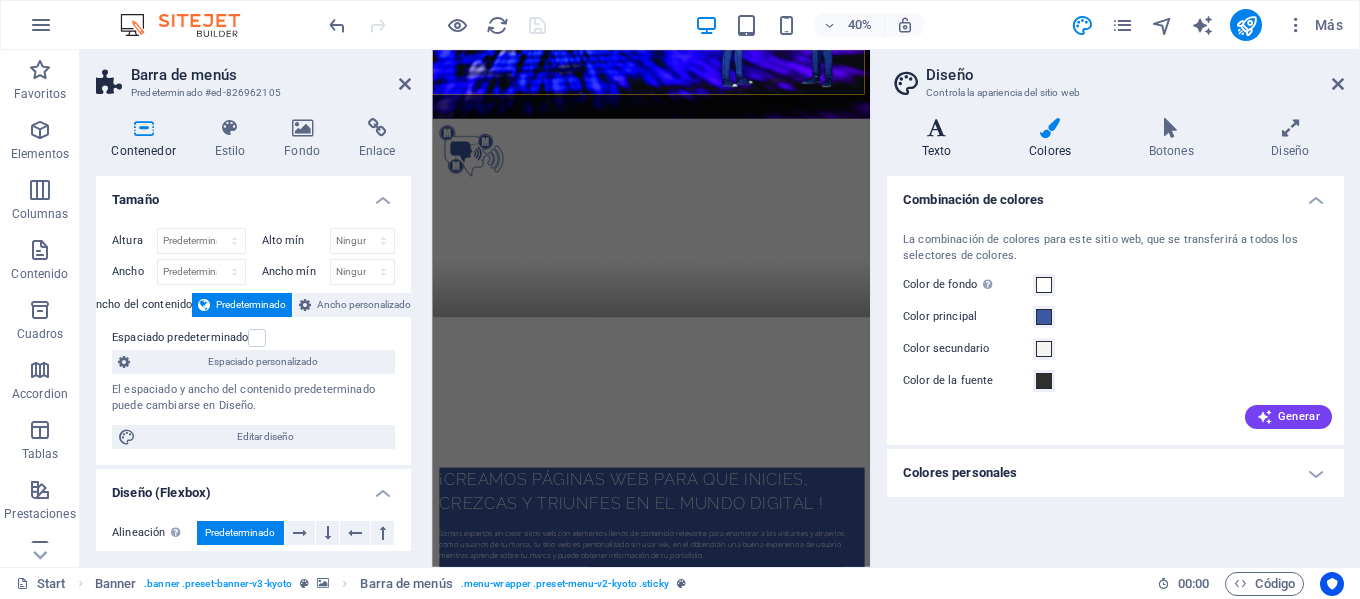 click on "Texto" at bounding box center [940, 139] 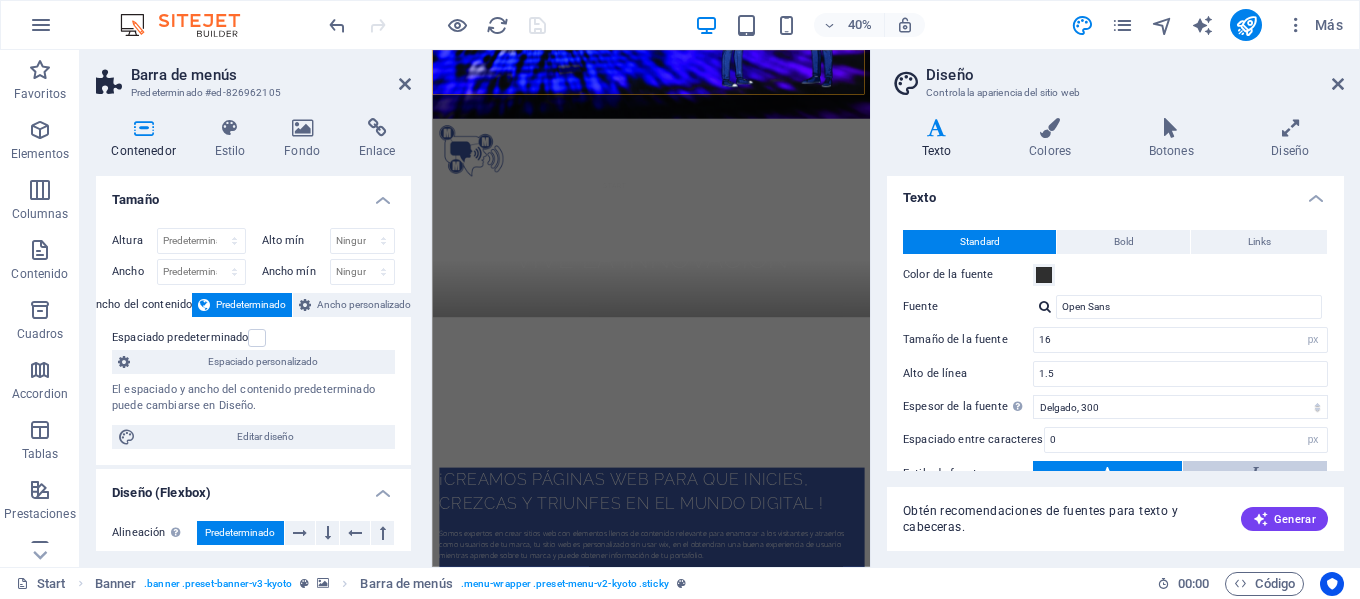 scroll, scrollTop: 0, scrollLeft: 0, axis: both 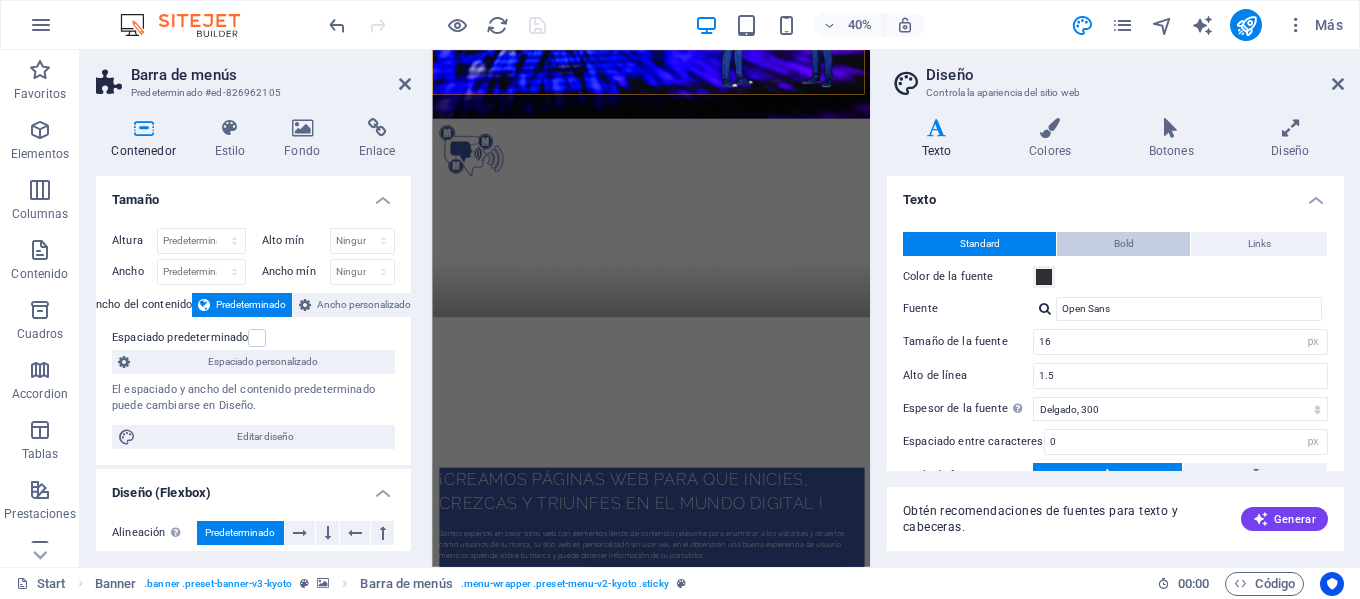 click on "Bold" at bounding box center [1123, 244] 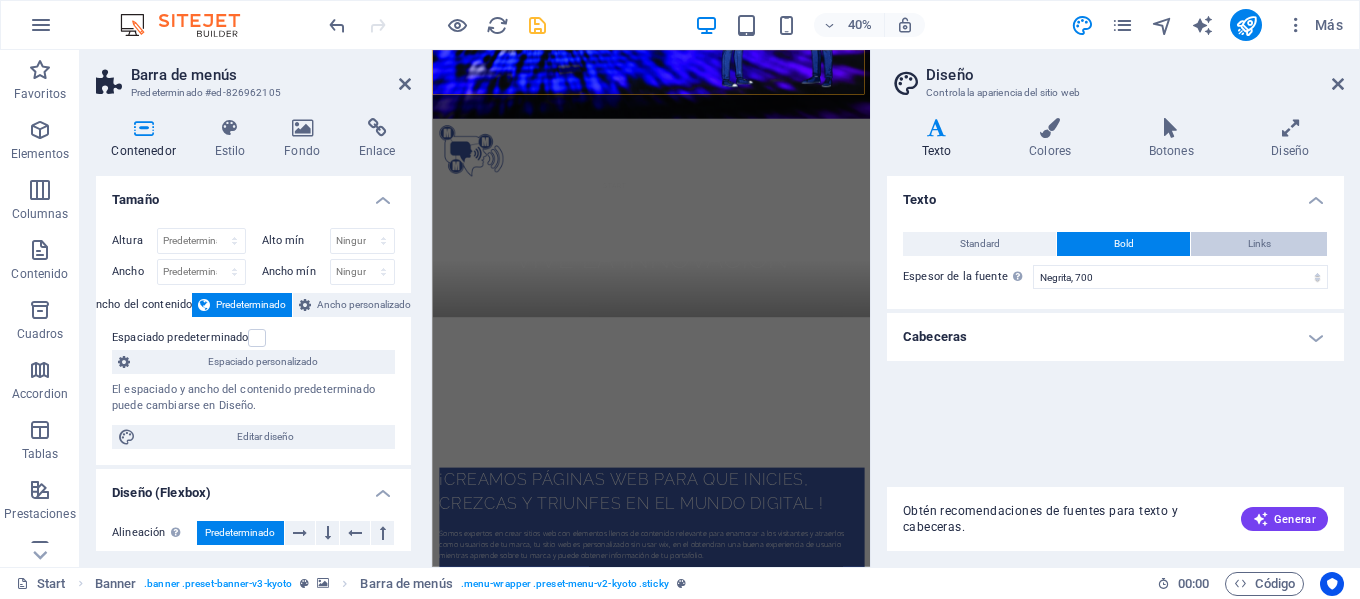 click on "Links" at bounding box center (1259, 244) 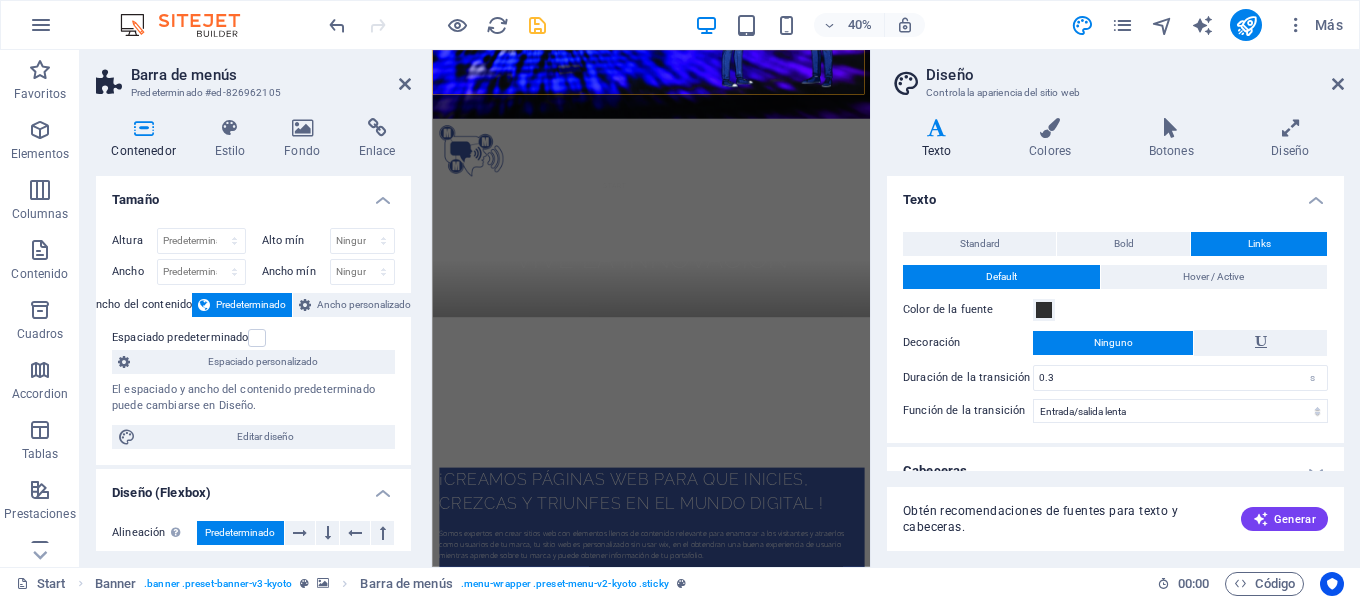 click on "Texto" at bounding box center (940, 139) 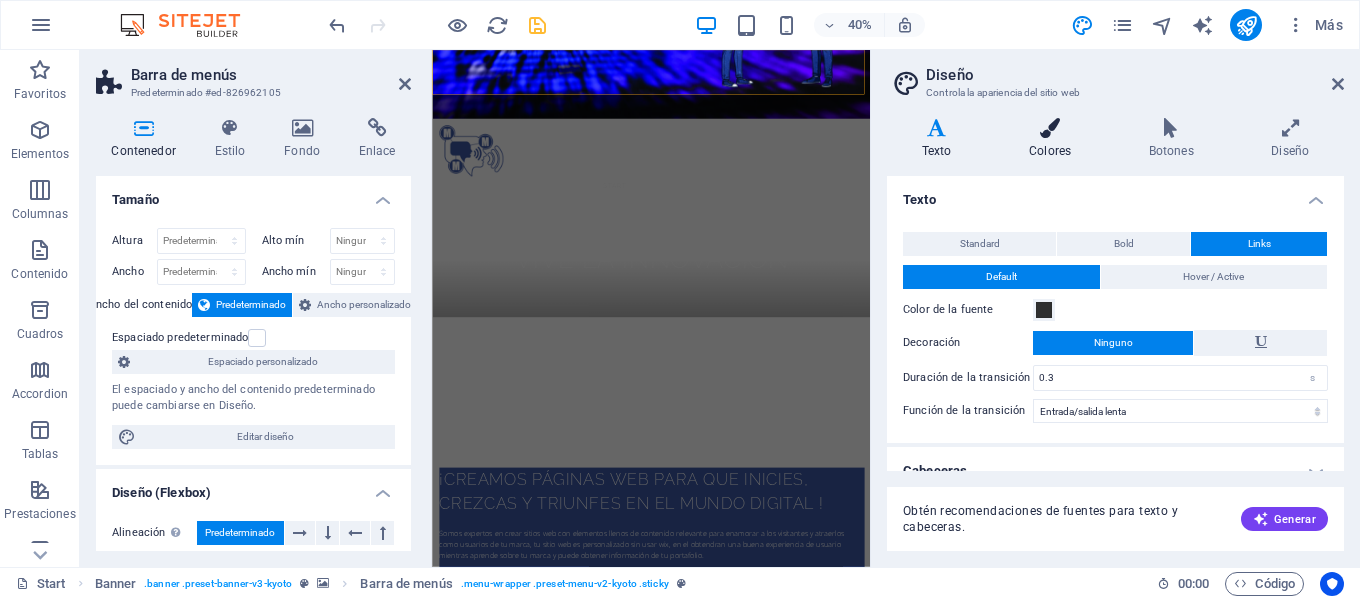 click on "Colores" at bounding box center (1054, 139) 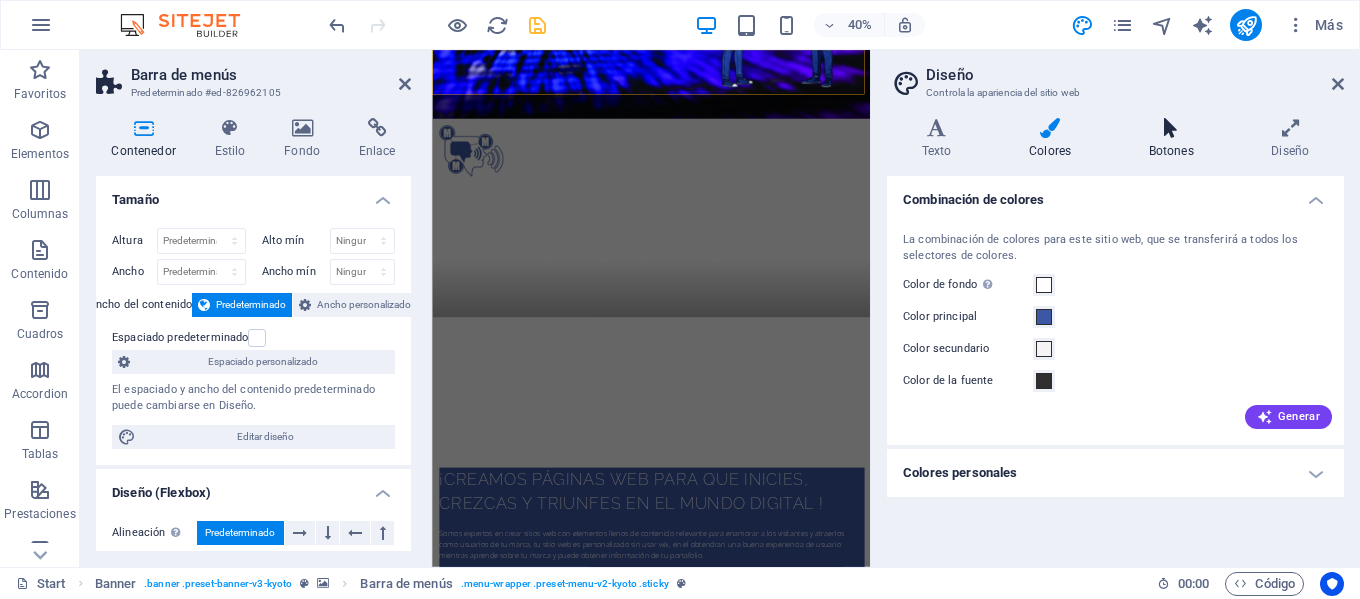 click on "Botones" at bounding box center [1175, 139] 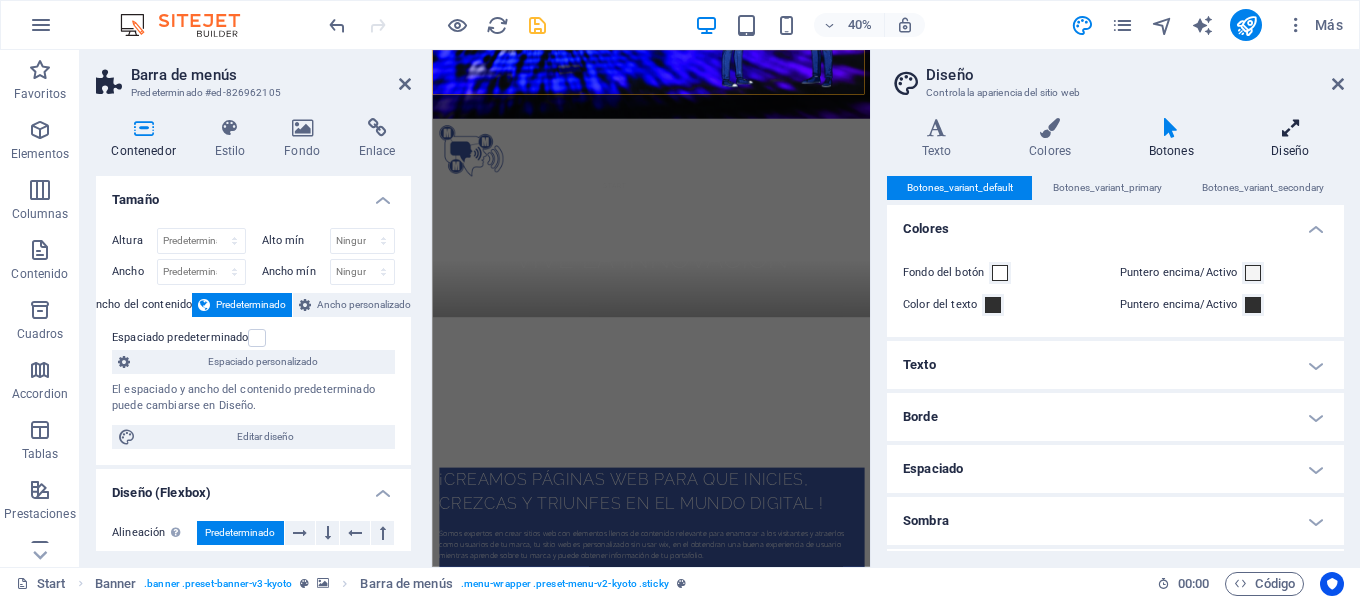 click on "Diseño" at bounding box center [1290, 139] 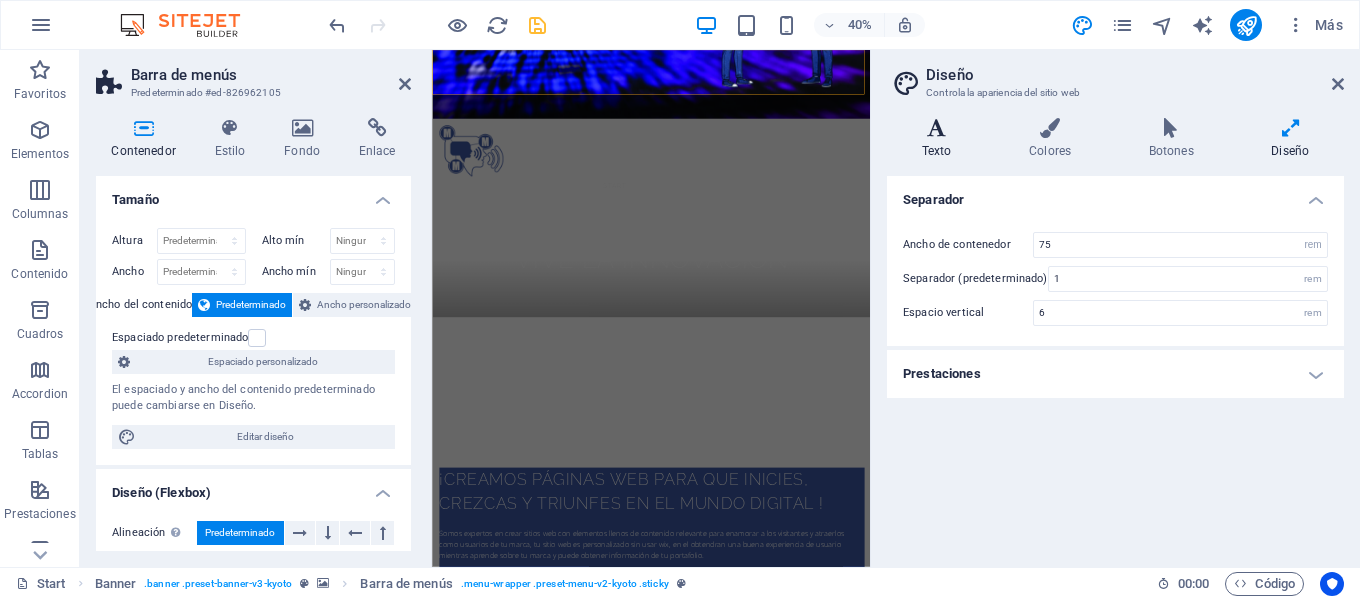 click on "Texto" at bounding box center [940, 139] 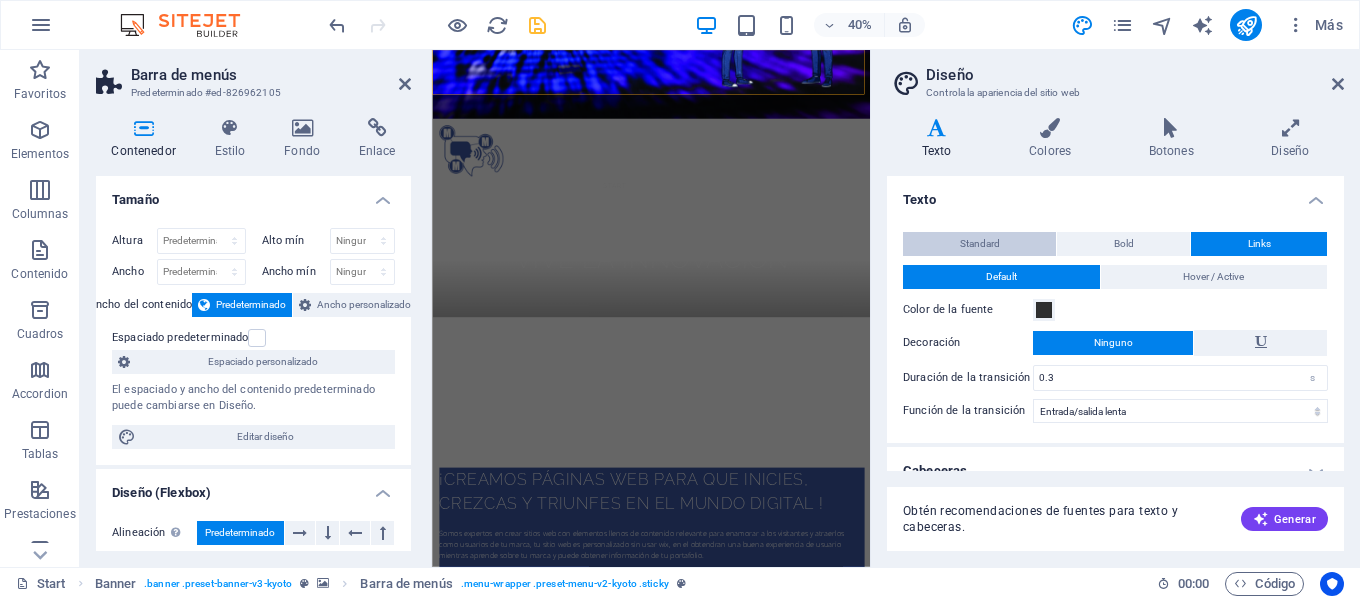 click on "Standard" at bounding box center [980, 244] 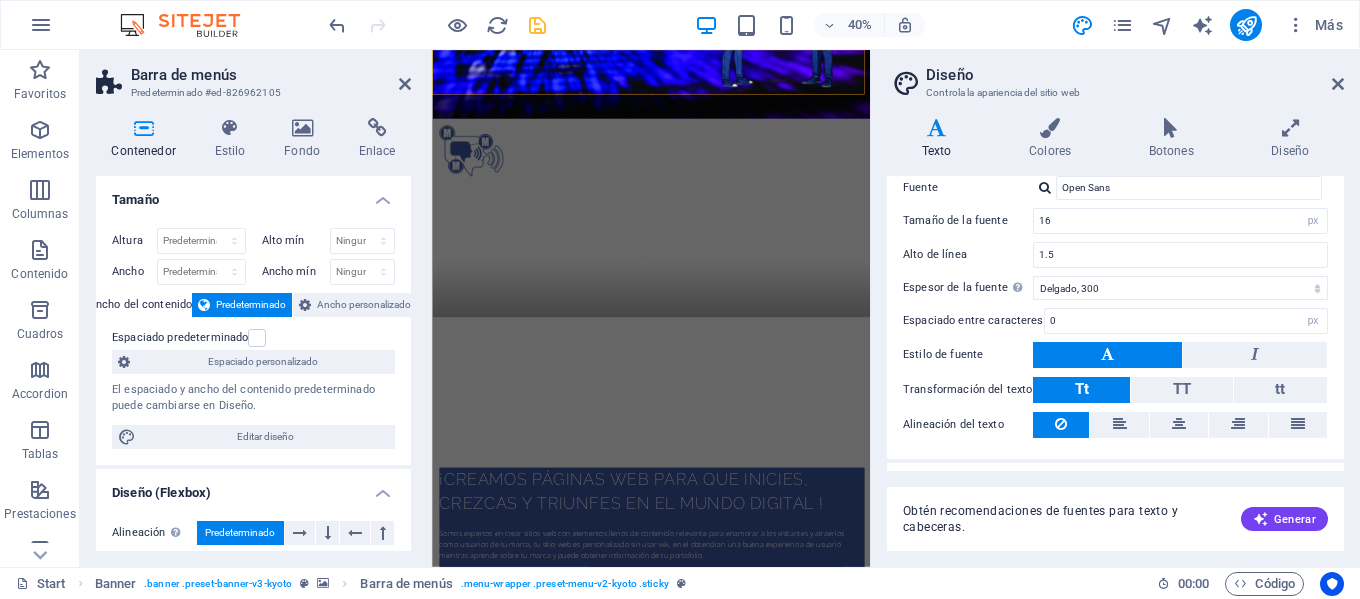 scroll, scrollTop: 161, scrollLeft: 0, axis: vertical 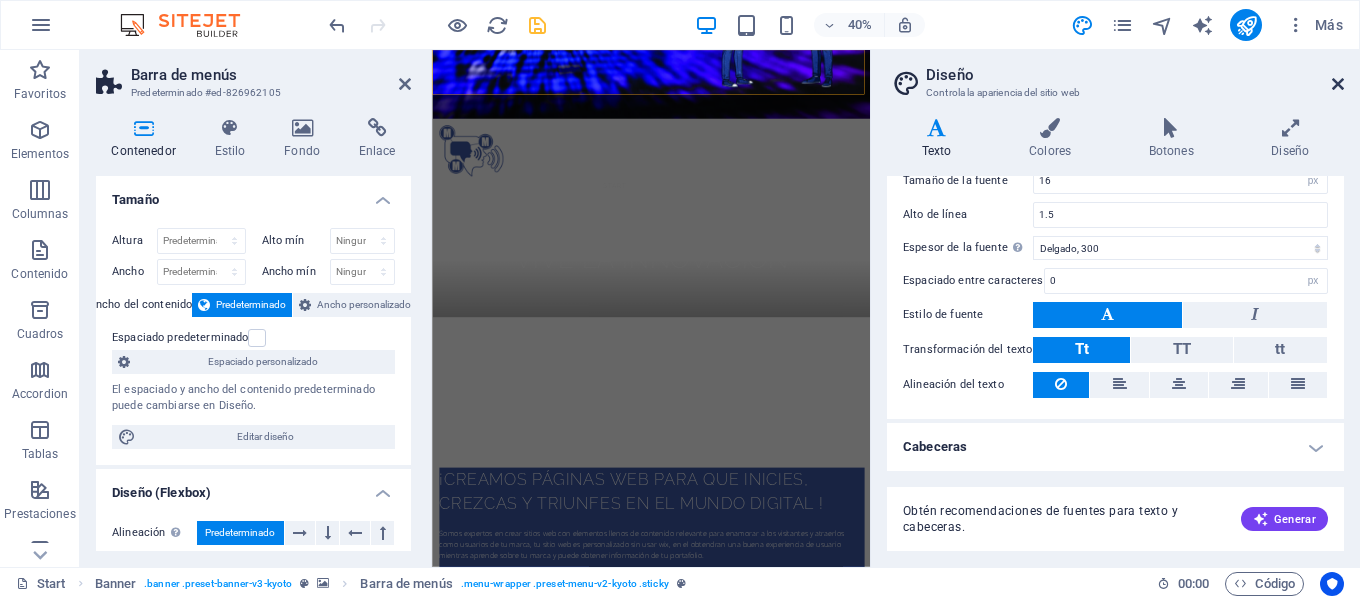 click at bounding box center [1338, 84] 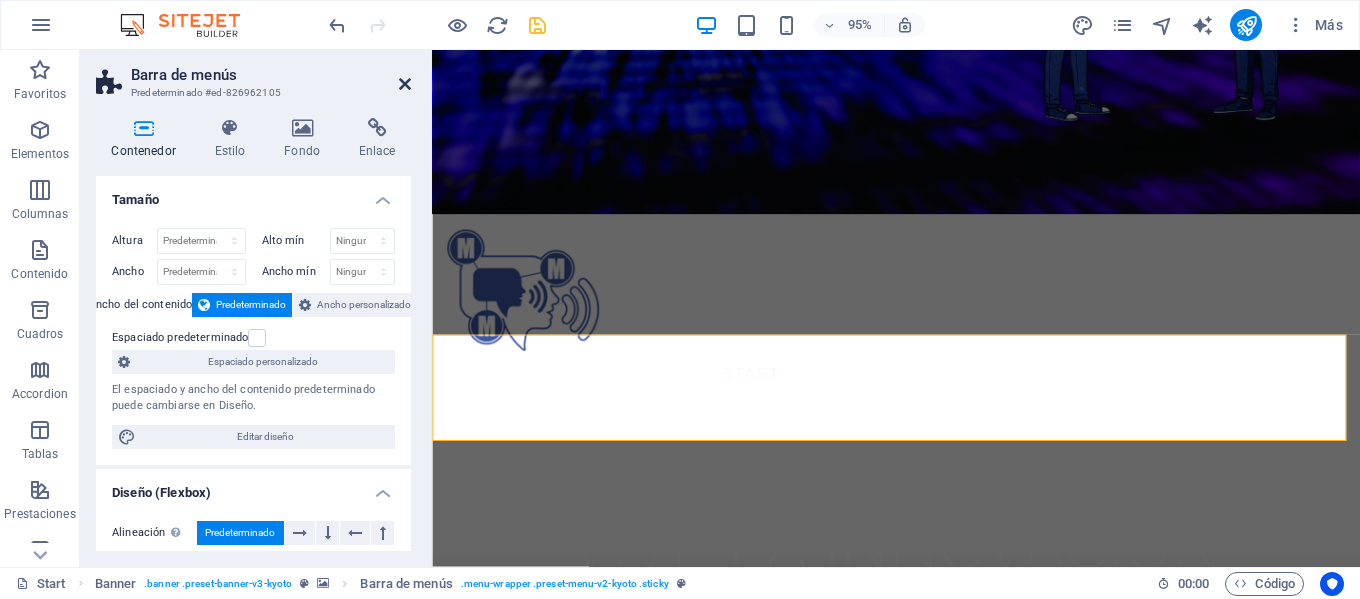 click at bounding box center [405, 84] 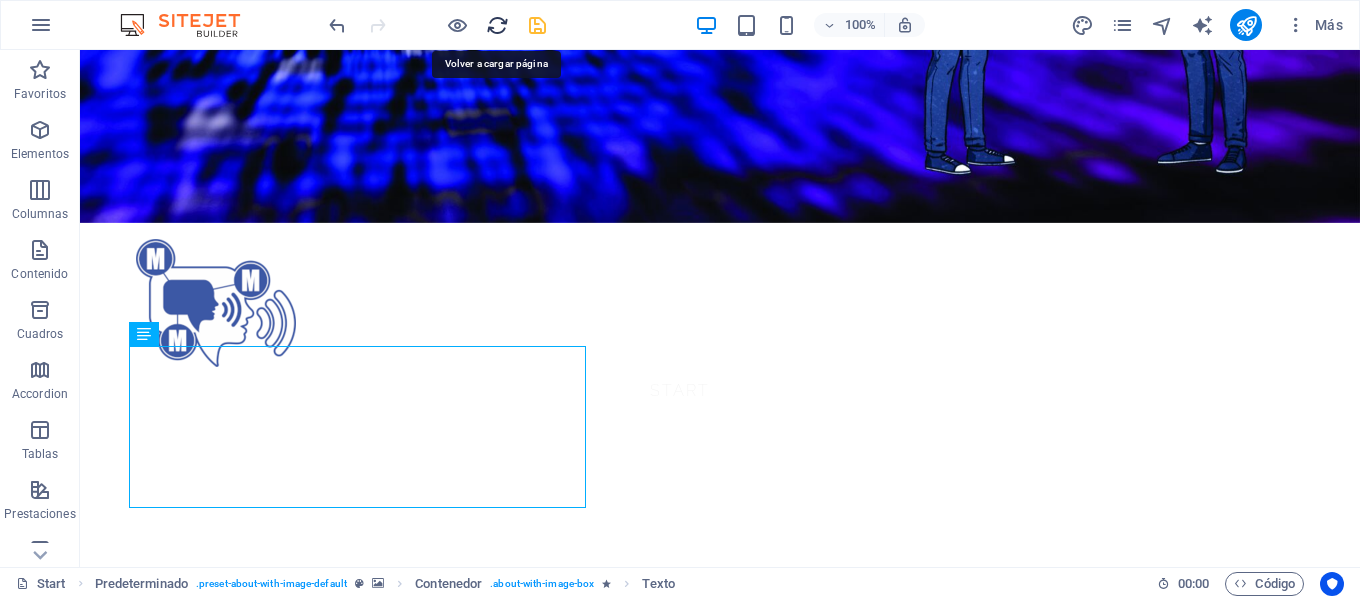 click at bounding box center [497, 25] 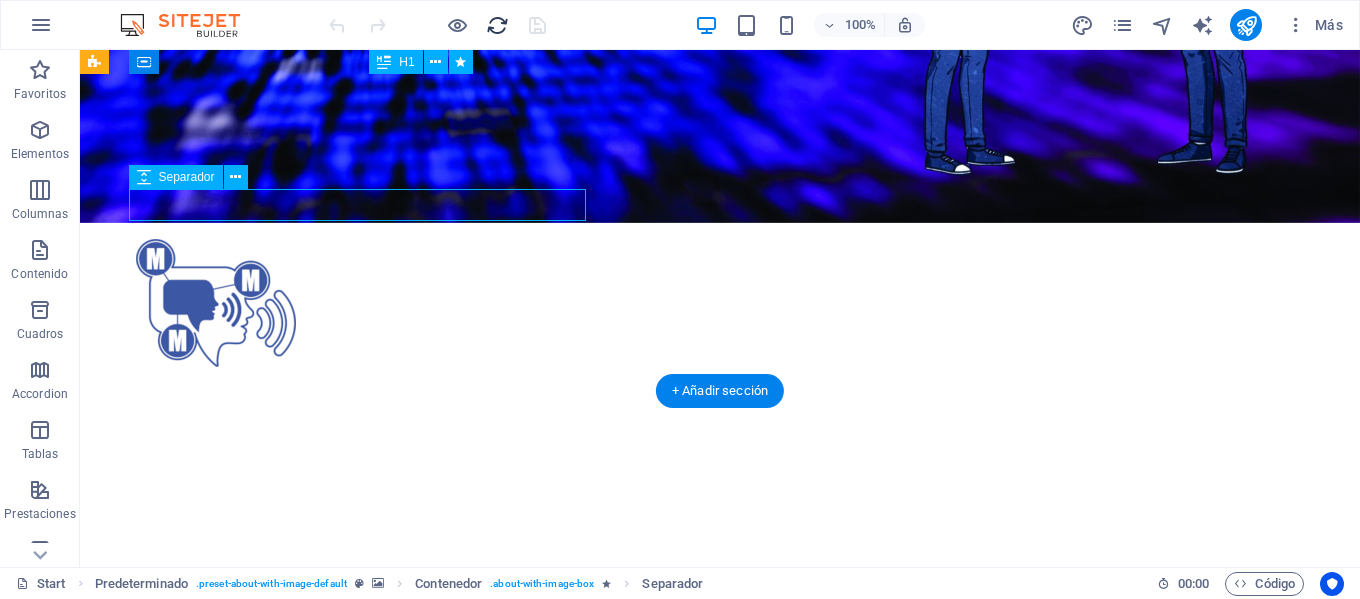 select on "px" 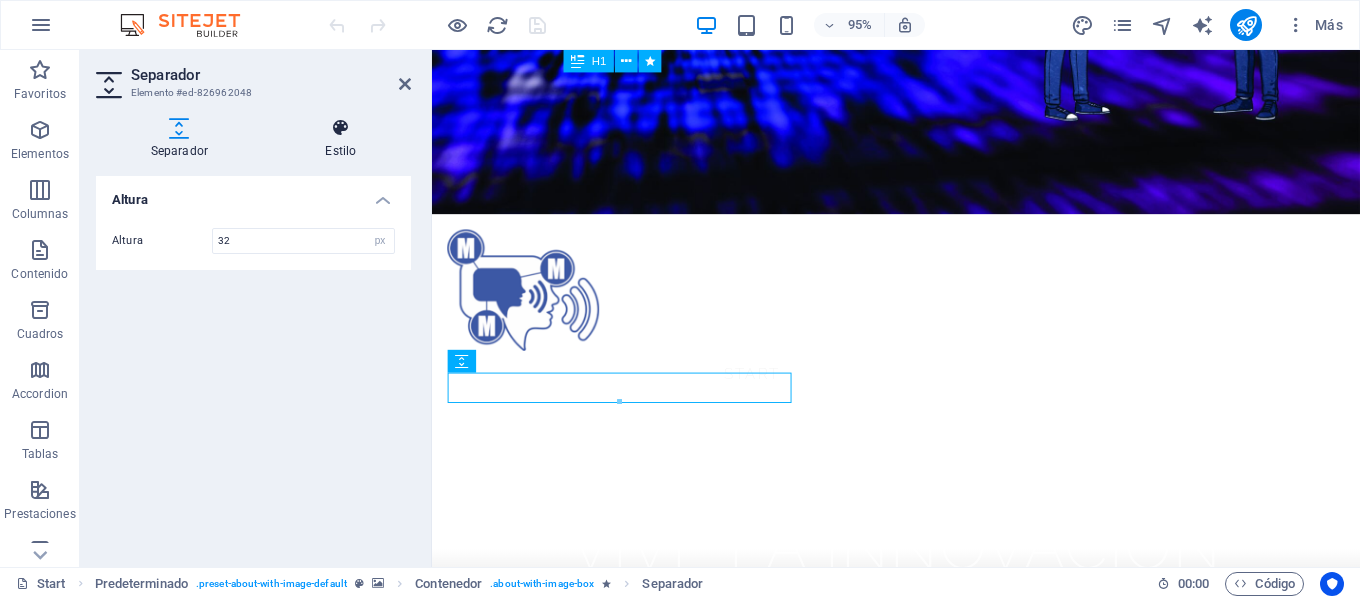 click at bounding box center [341, 128] 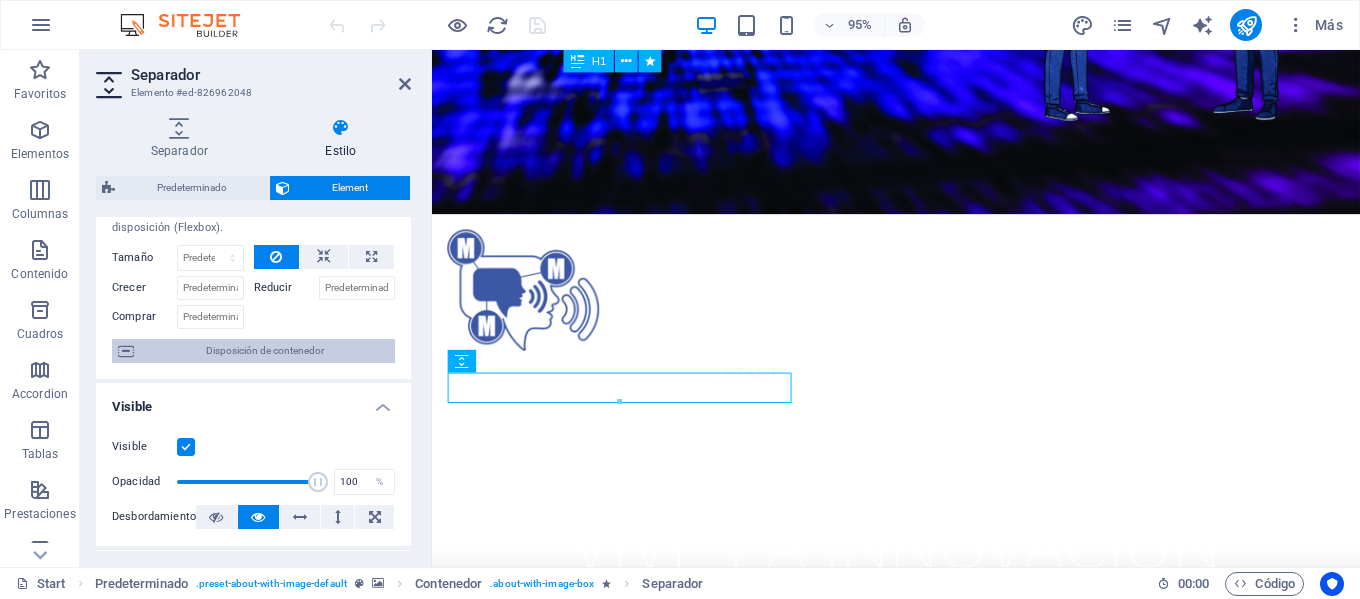 scroll, scrollTop: 0, scrollLeft: 0, axis: both 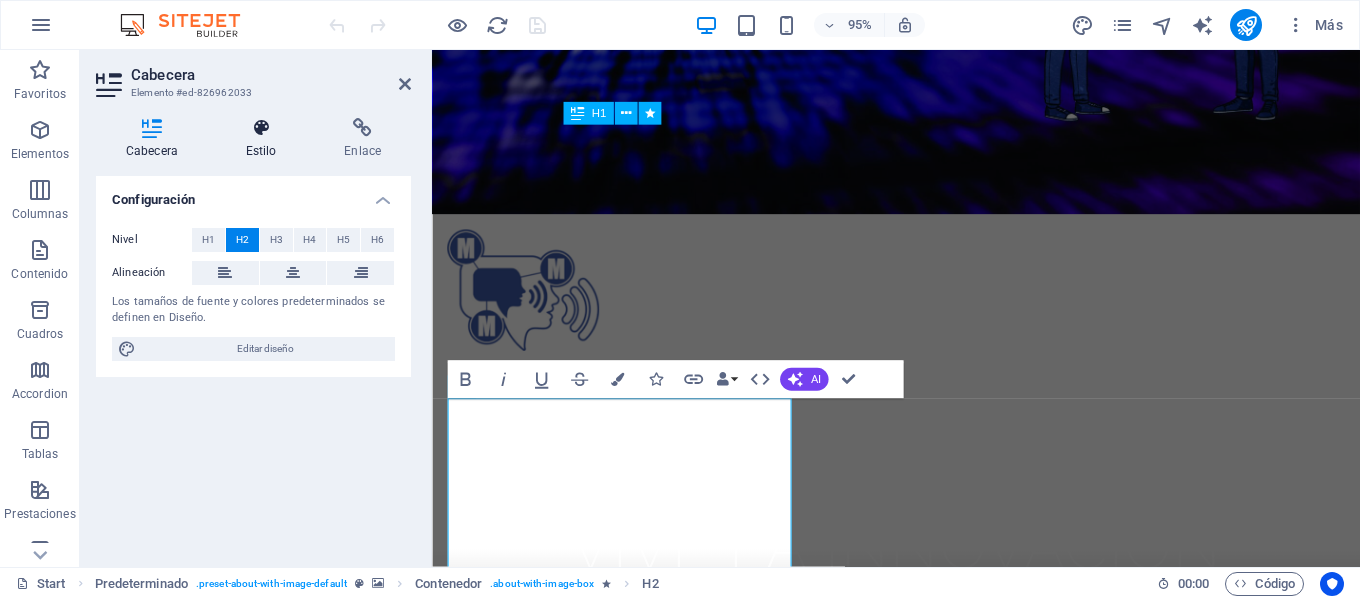 click at bounding box center (261, 128) 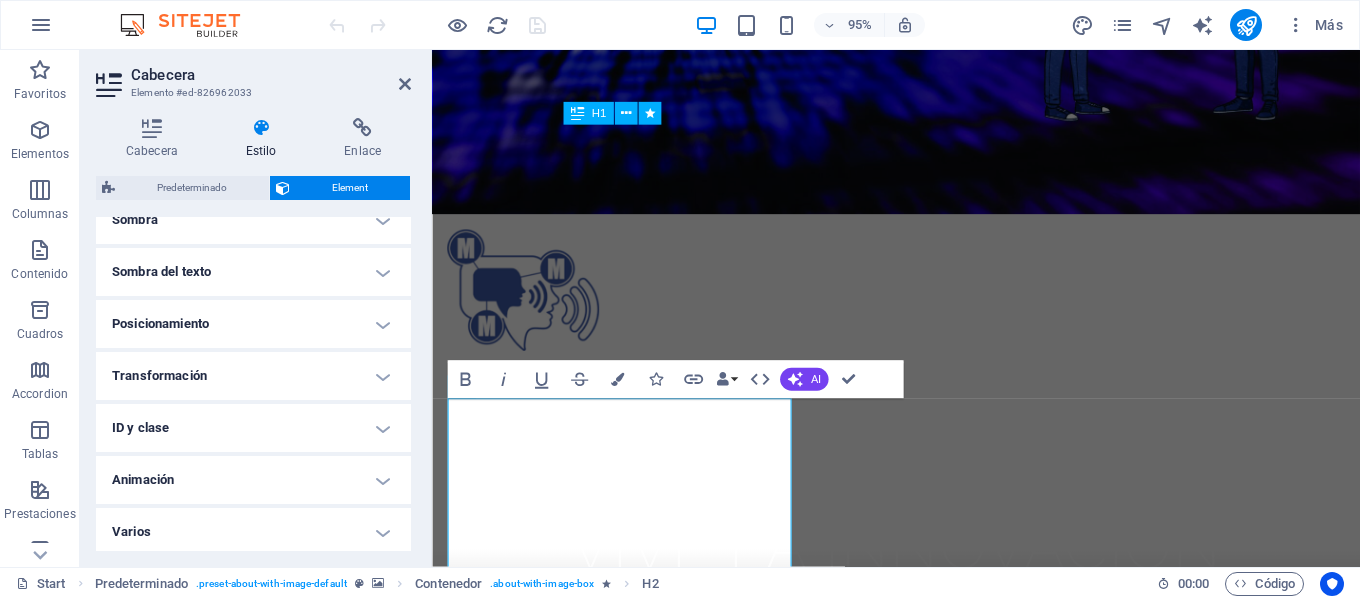 scroll, scrollTop: 528, scrollLeft: 0, axis: vertical 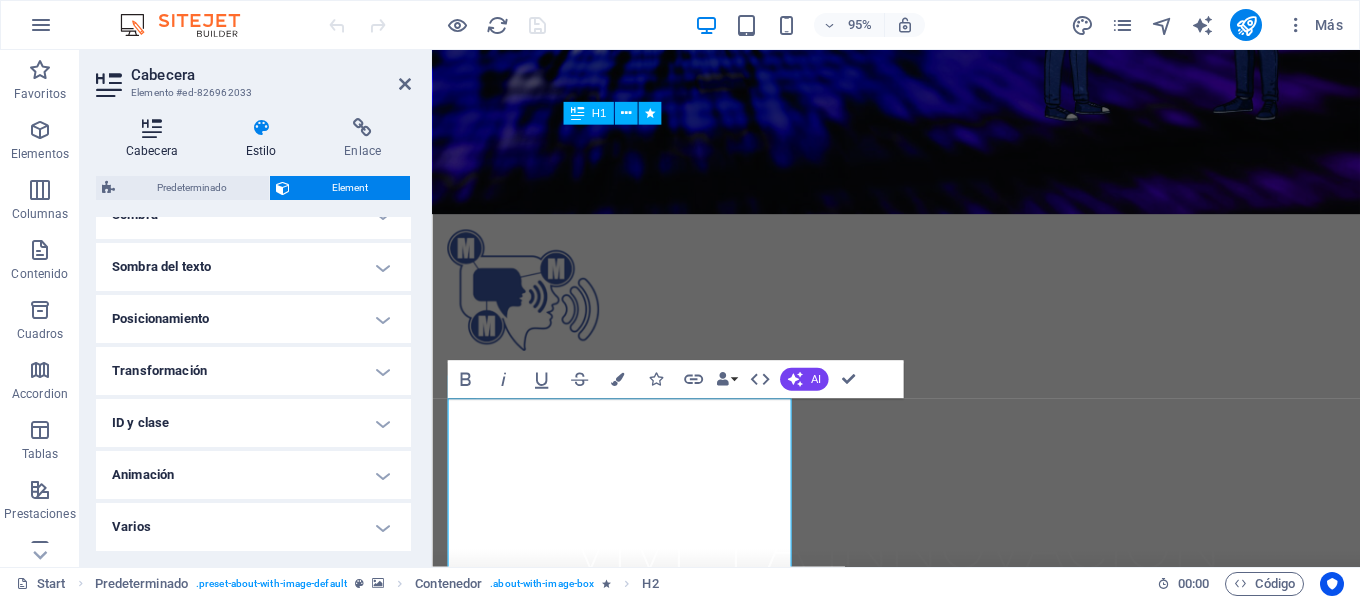 click at bounding box center (152, 128) 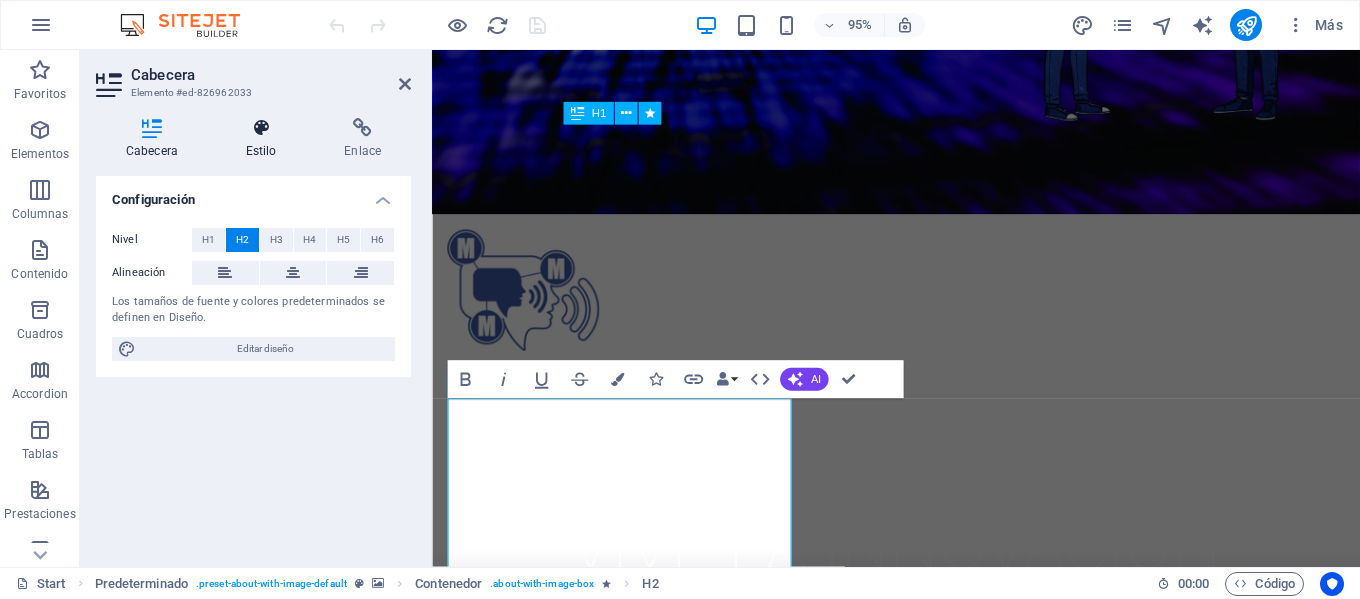 click on "Estilo" at bounding box center (265, 139) 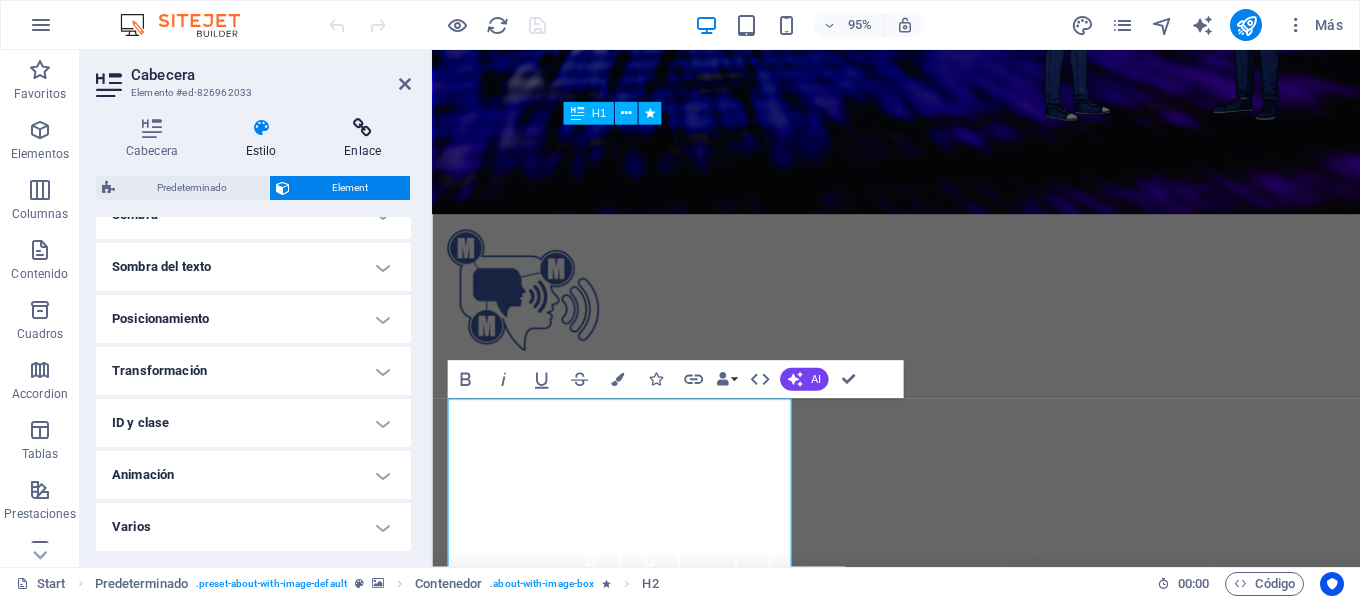 click on "Enlace" at bounding box center (362, 139) 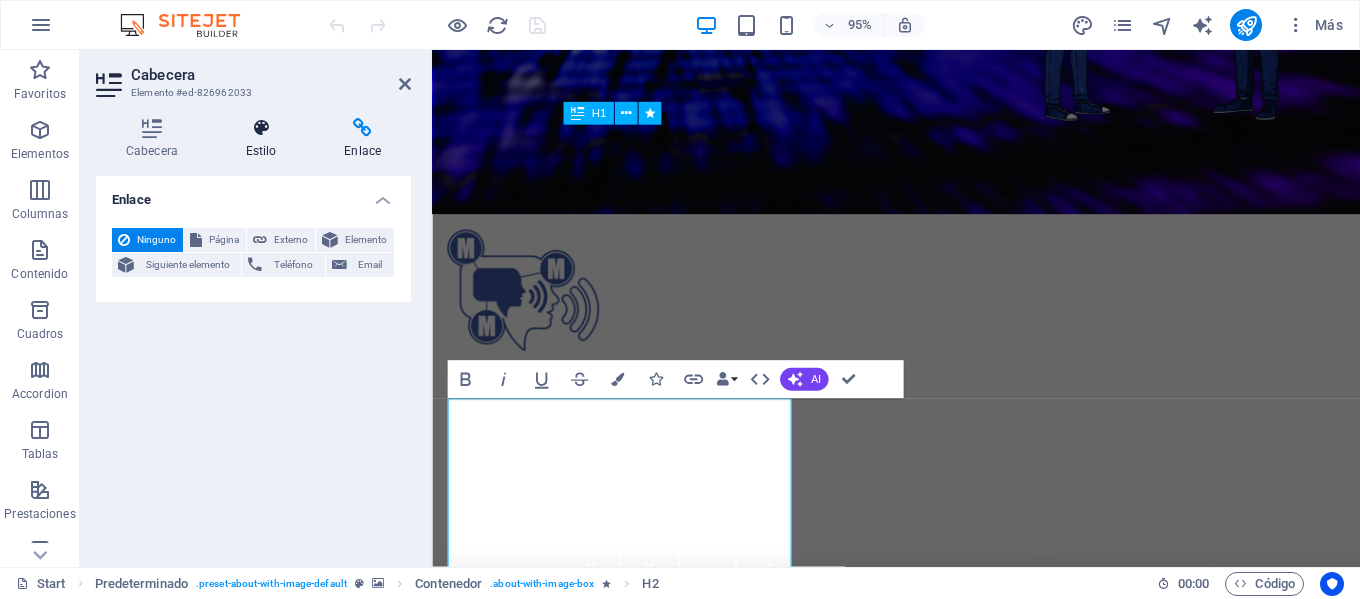 click on "Estilo" at bounding box center [265, 139] 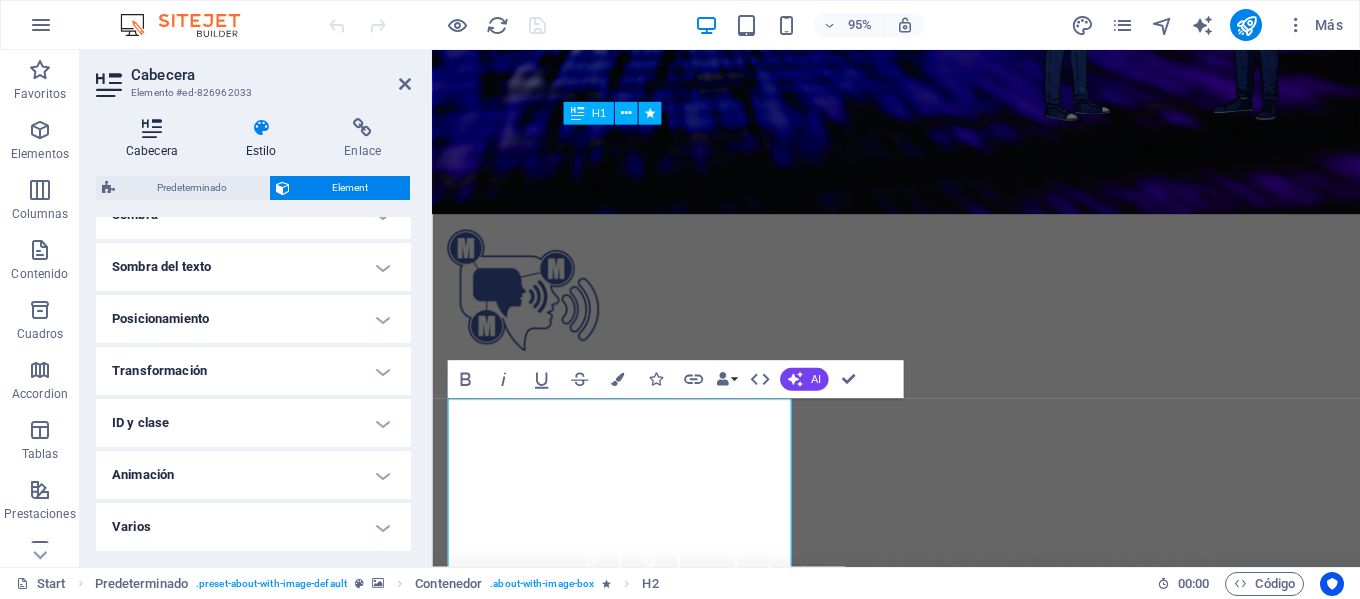 click on "Cabecera" at bounding box center (156, 139) 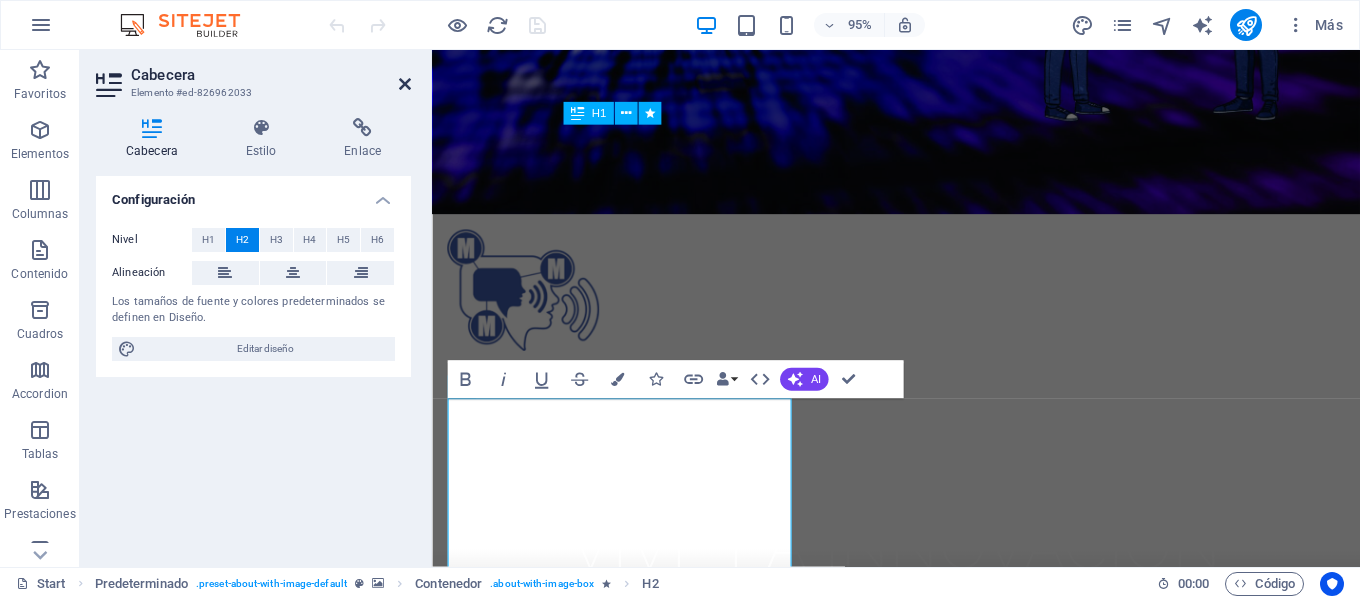 click at bounding box center (405, 84) 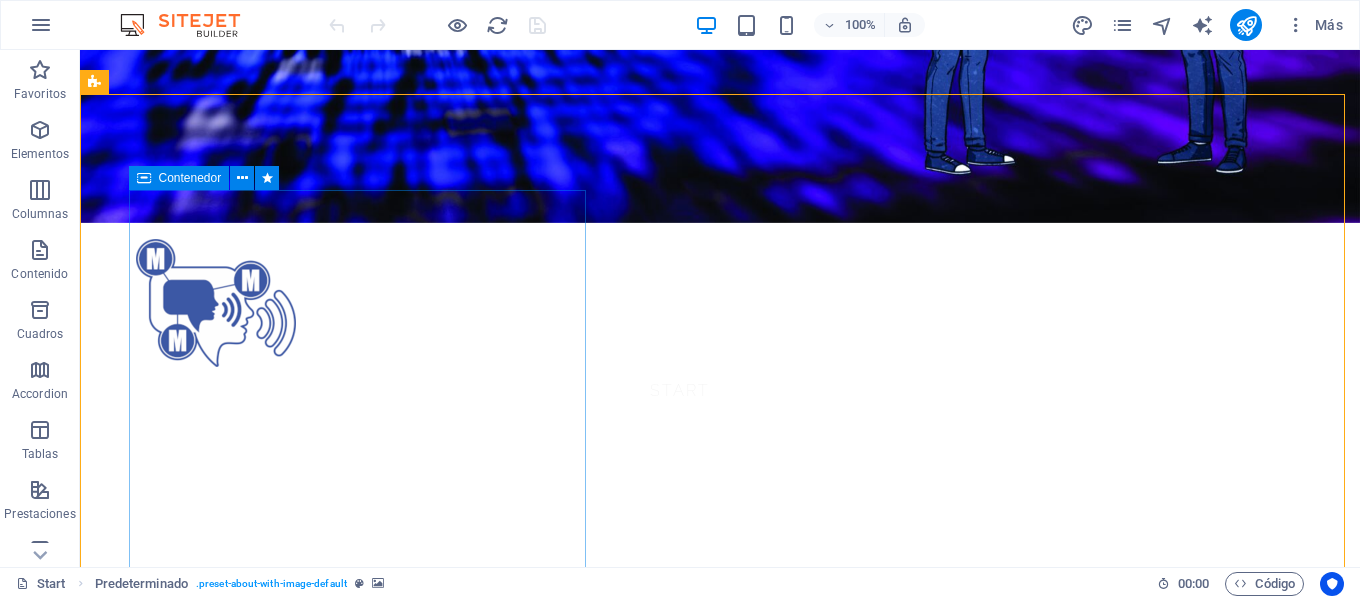 click on "Contenedor" at bounding box center (190, 178) 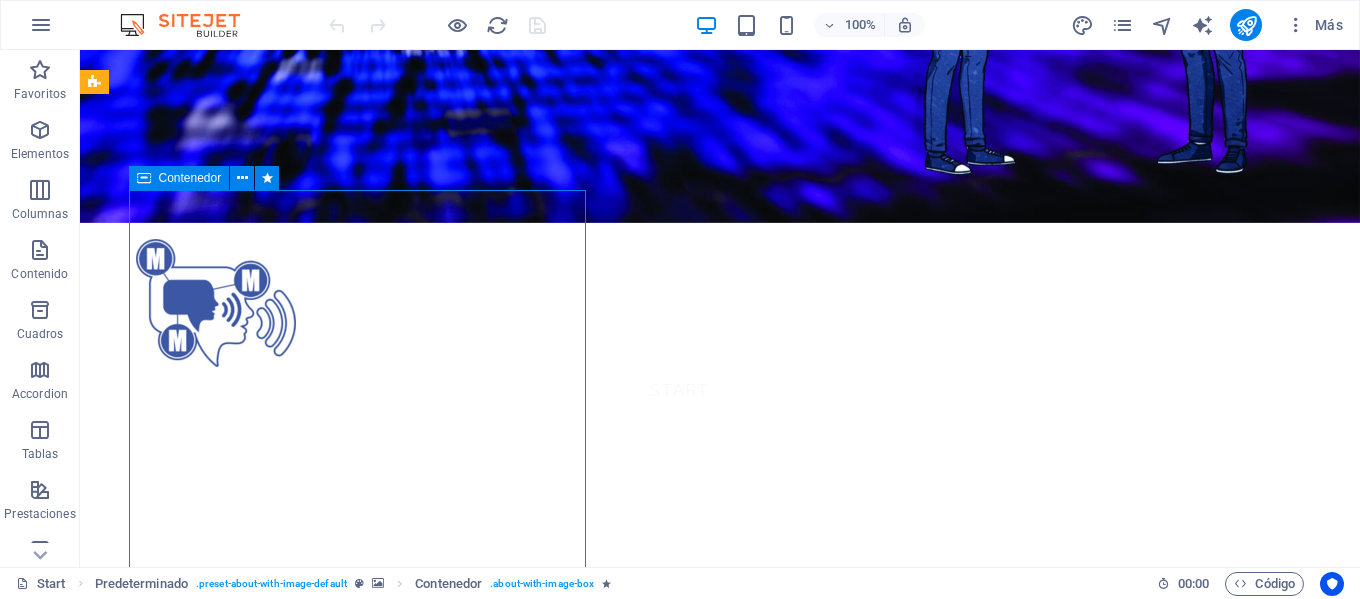 click on "Contenedor" at bounding box center (190, 178) 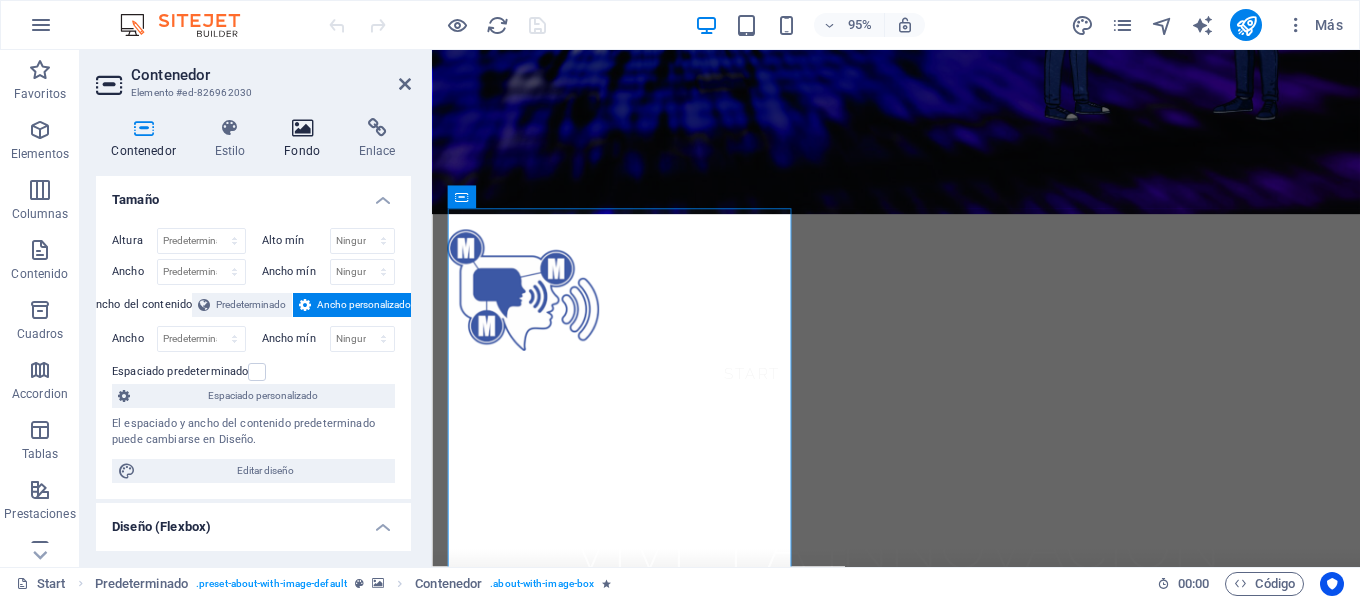 click on "Fondo" at bounding box center (306, 139) 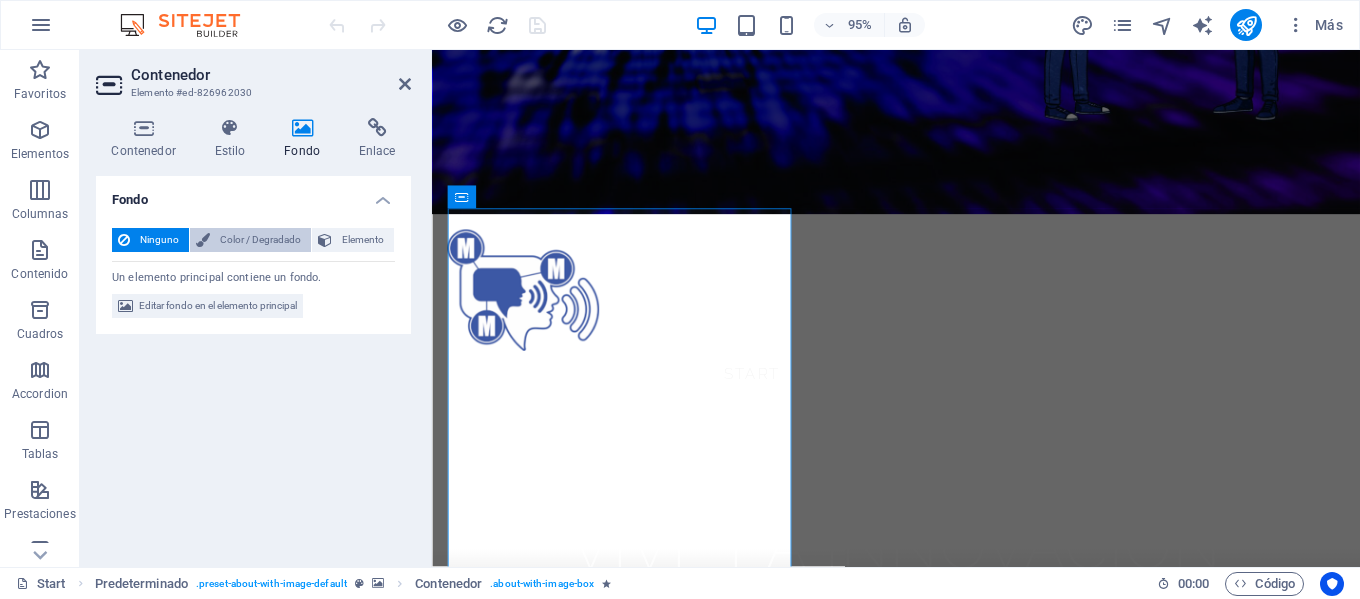 click on "Color / Degradado" at bounding box center (260, 240) 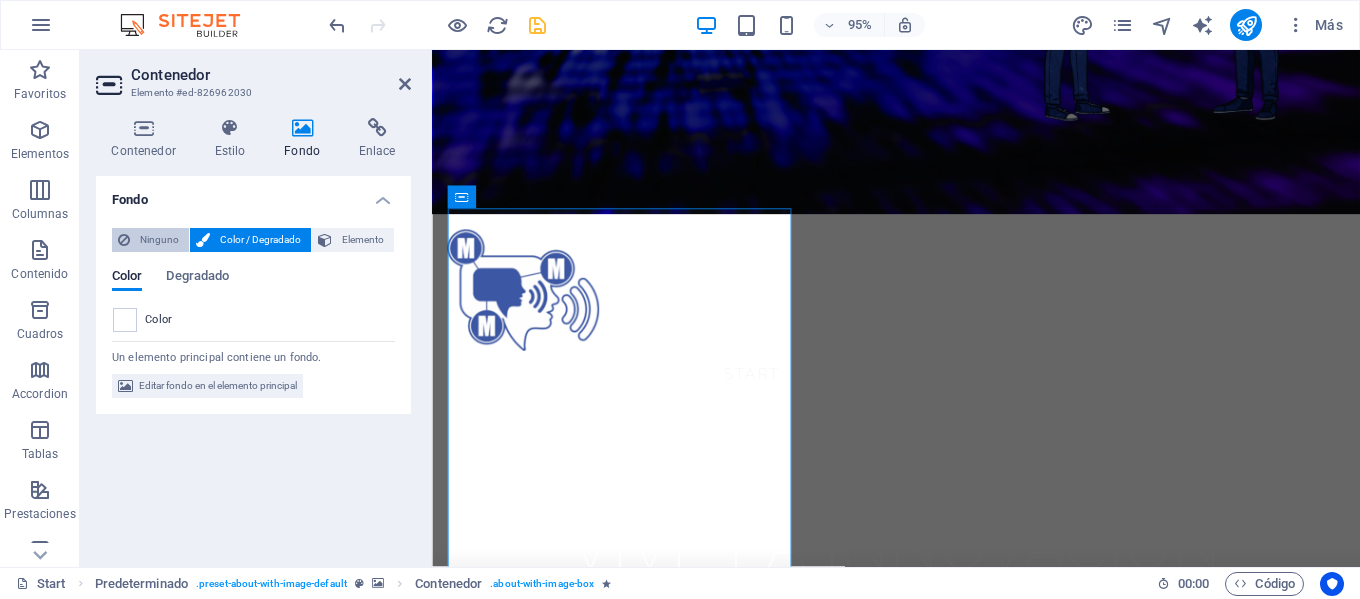 click on "Ninguno" at bounding box center [159, 240] 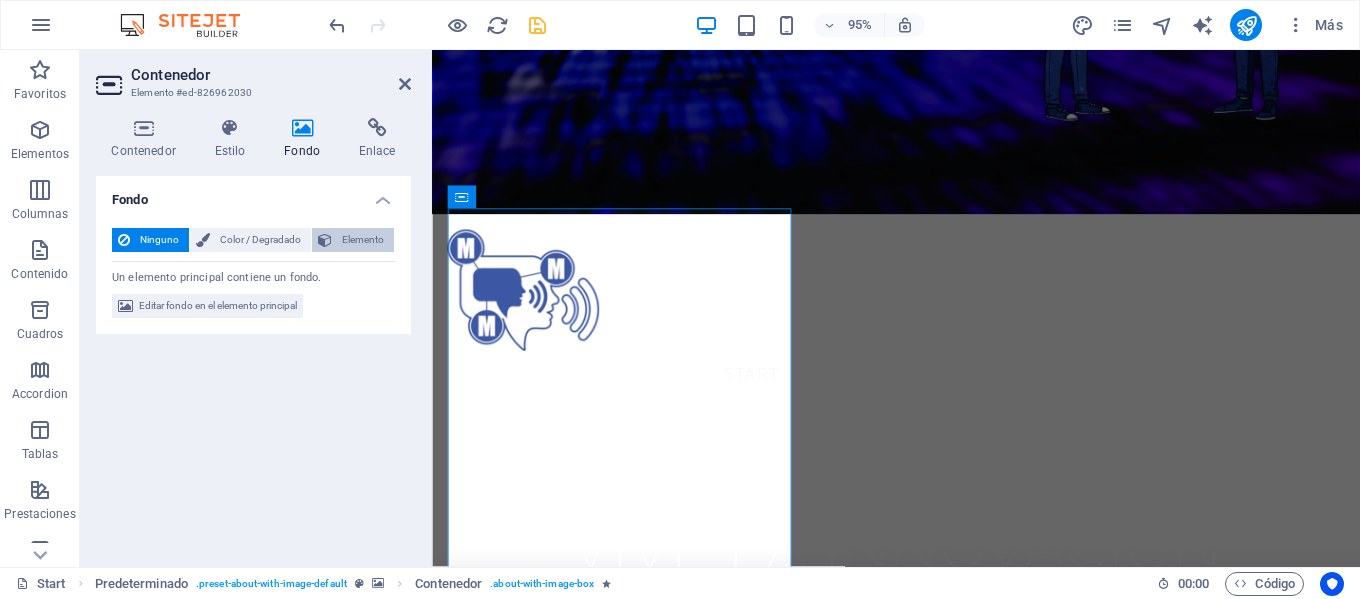 click on "Elemento" at bounding box center (363, 240) 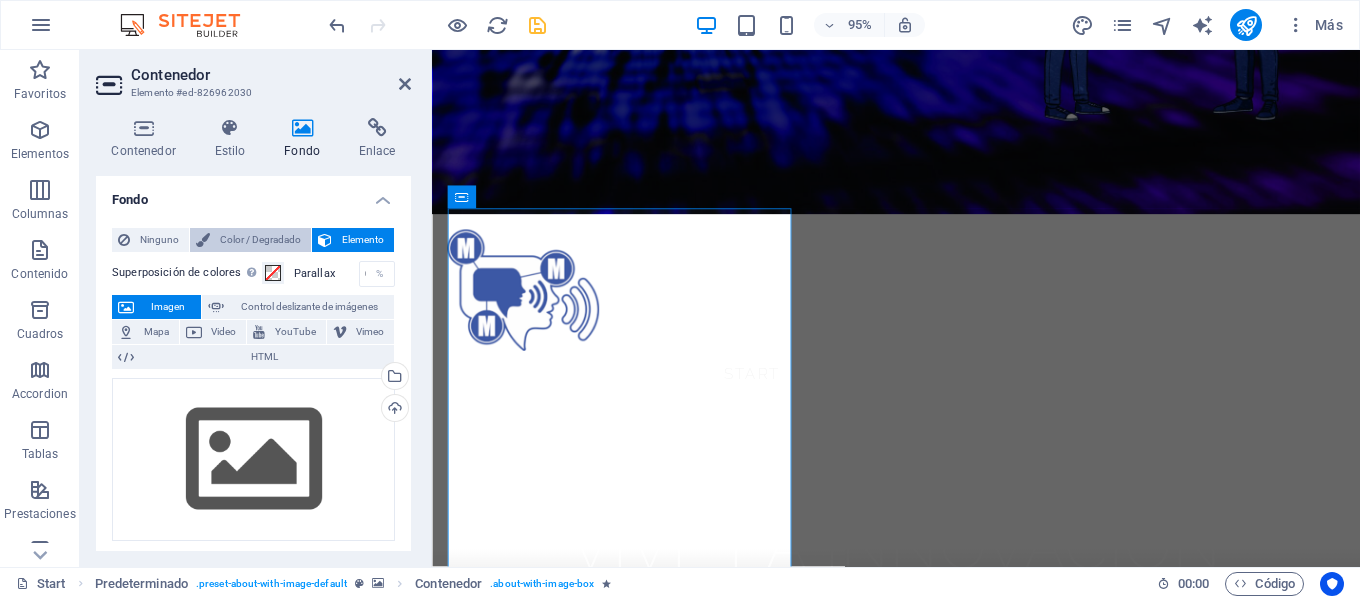click on "Color / Degradado" at bounding box center (260, 240) 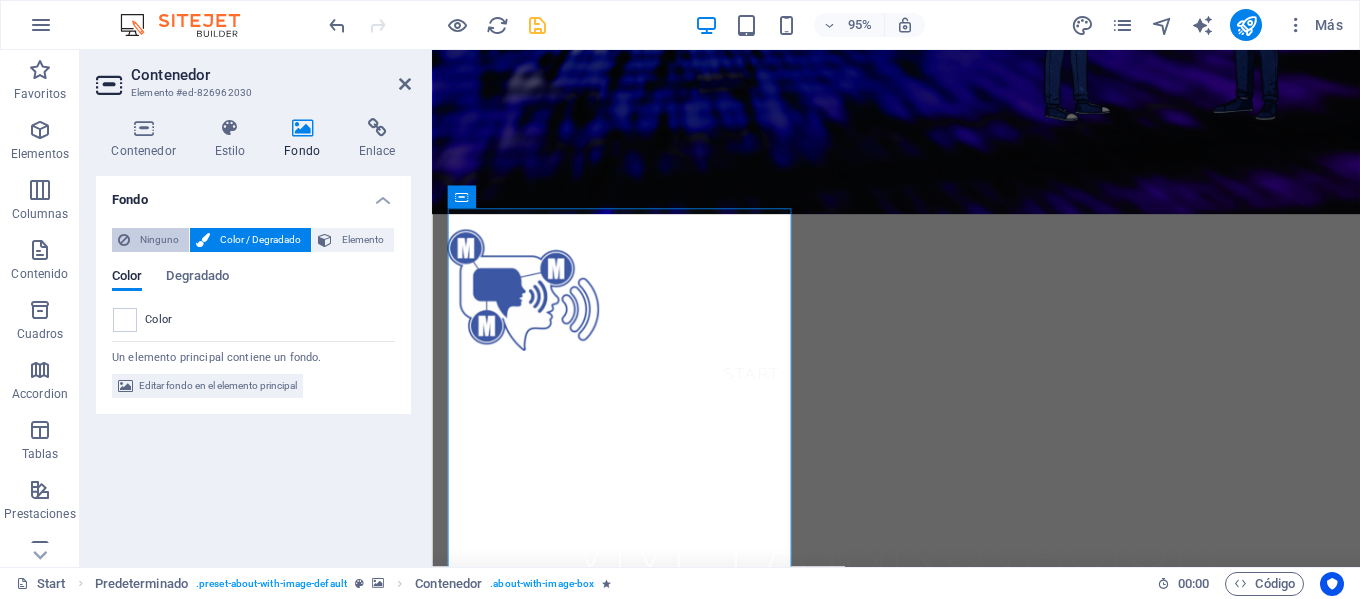 click on "Ninguno" at bounding box center [159, 240] 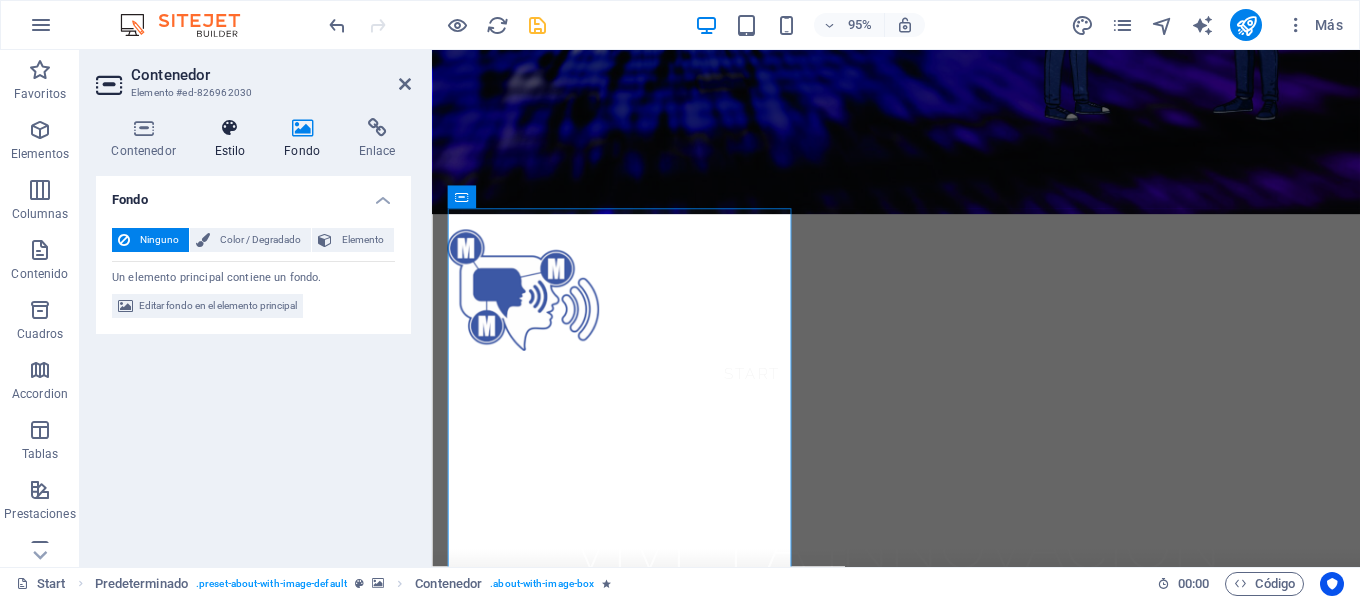 click on "Estilo" at bounding box center (234, 139) 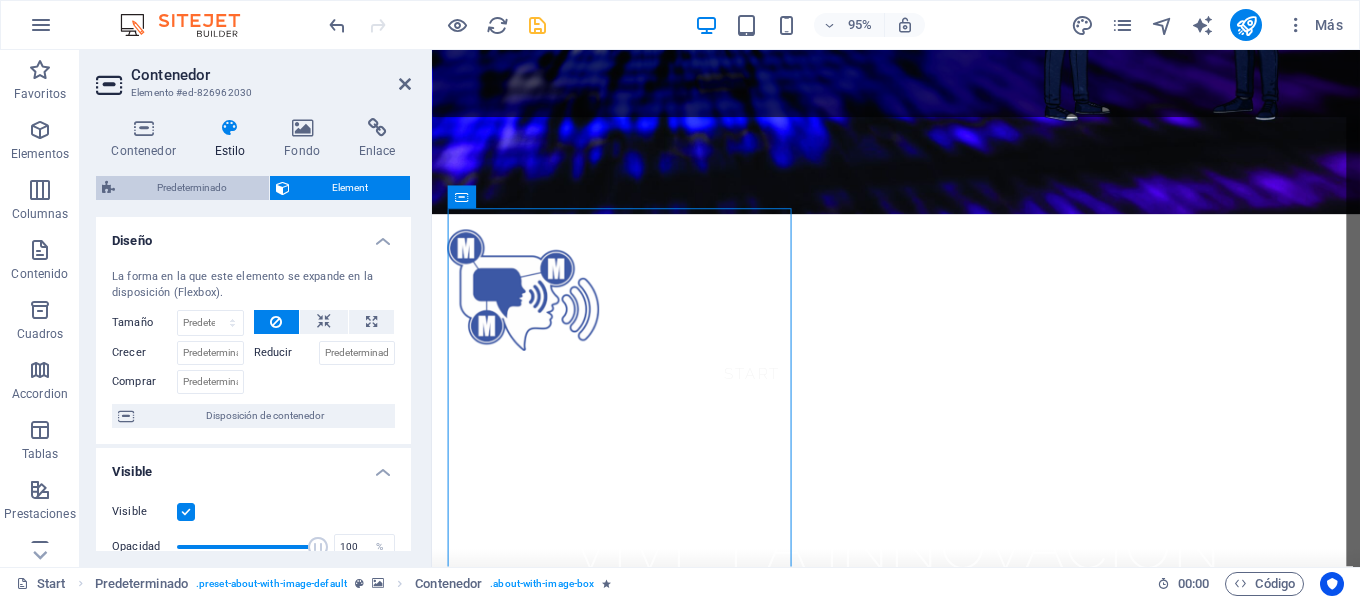click on "Predeterminado" at bounding box center [192, 188] 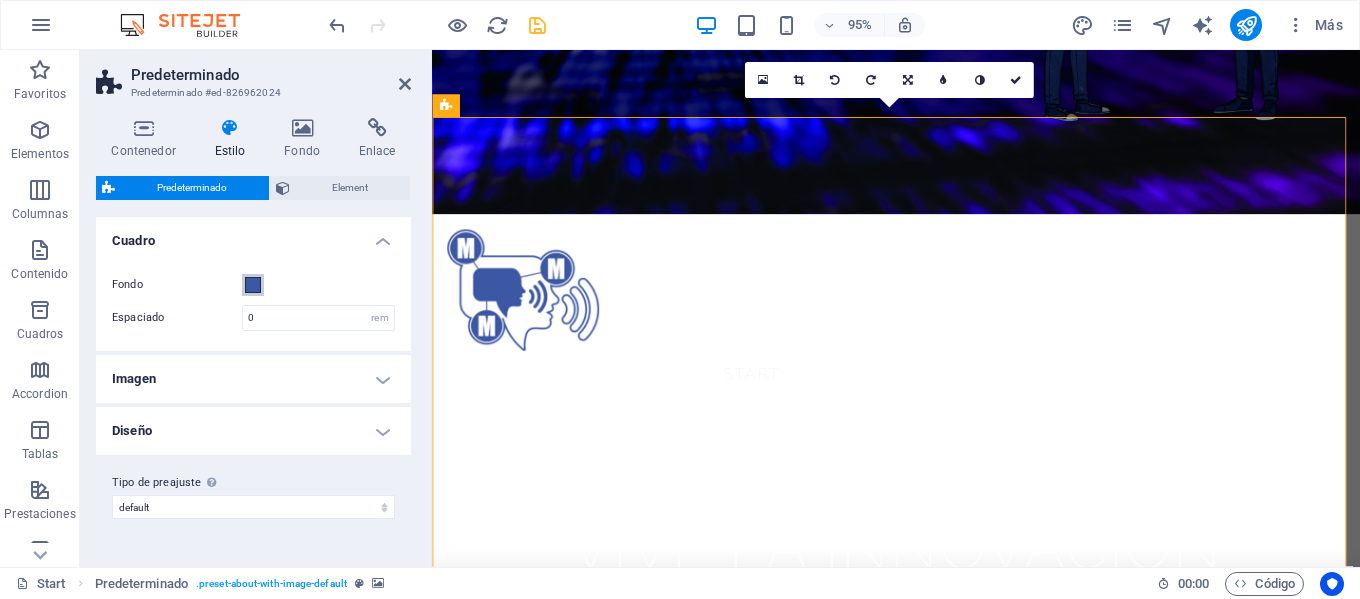 click at bounding box center [253, 285] 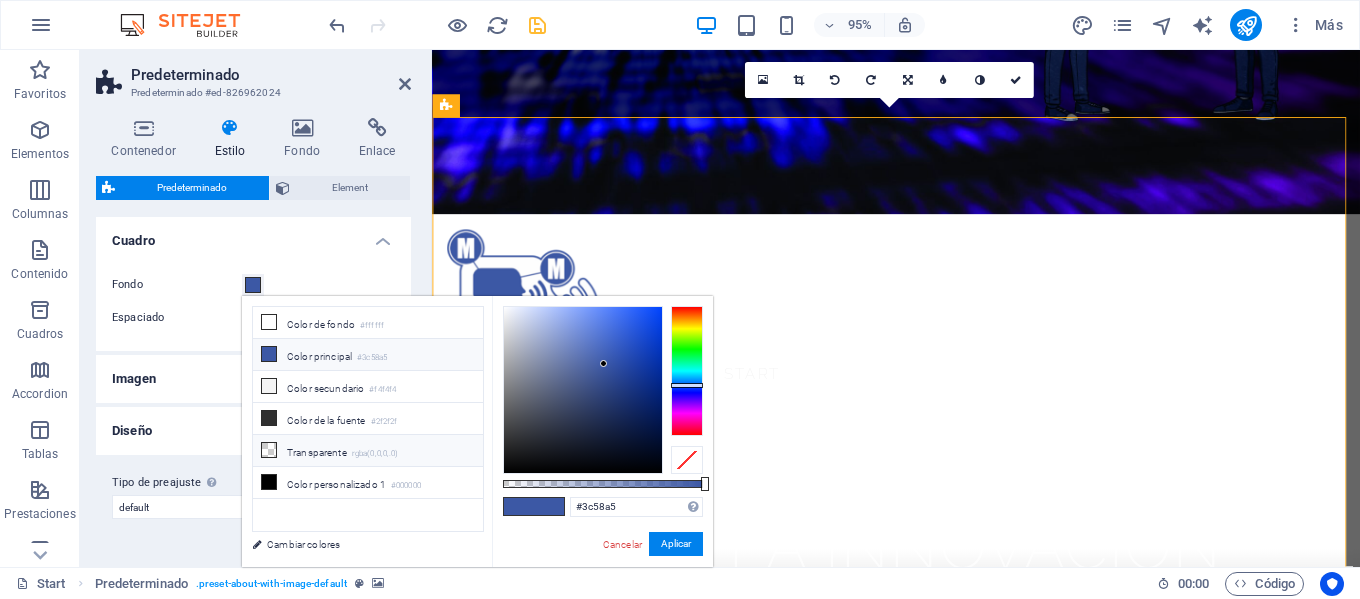 click at bounding box center (269, 450) 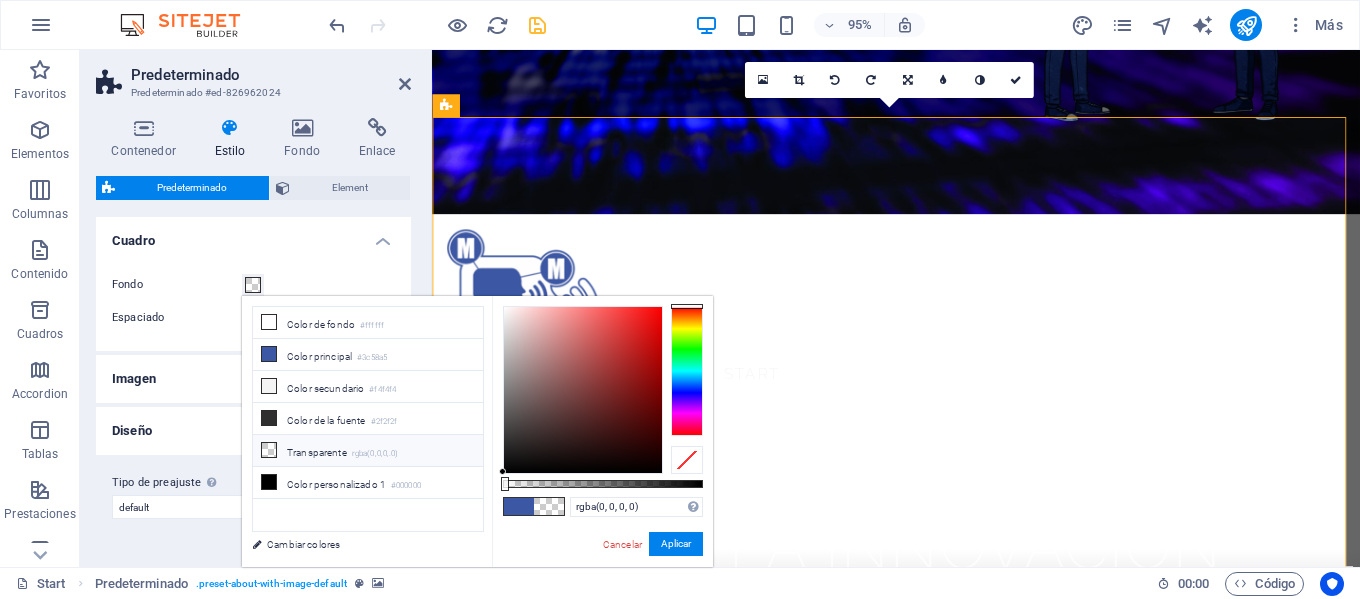 click on "Transparente
rgba(0,0,0,.0)" at bounding box center (368, 451) 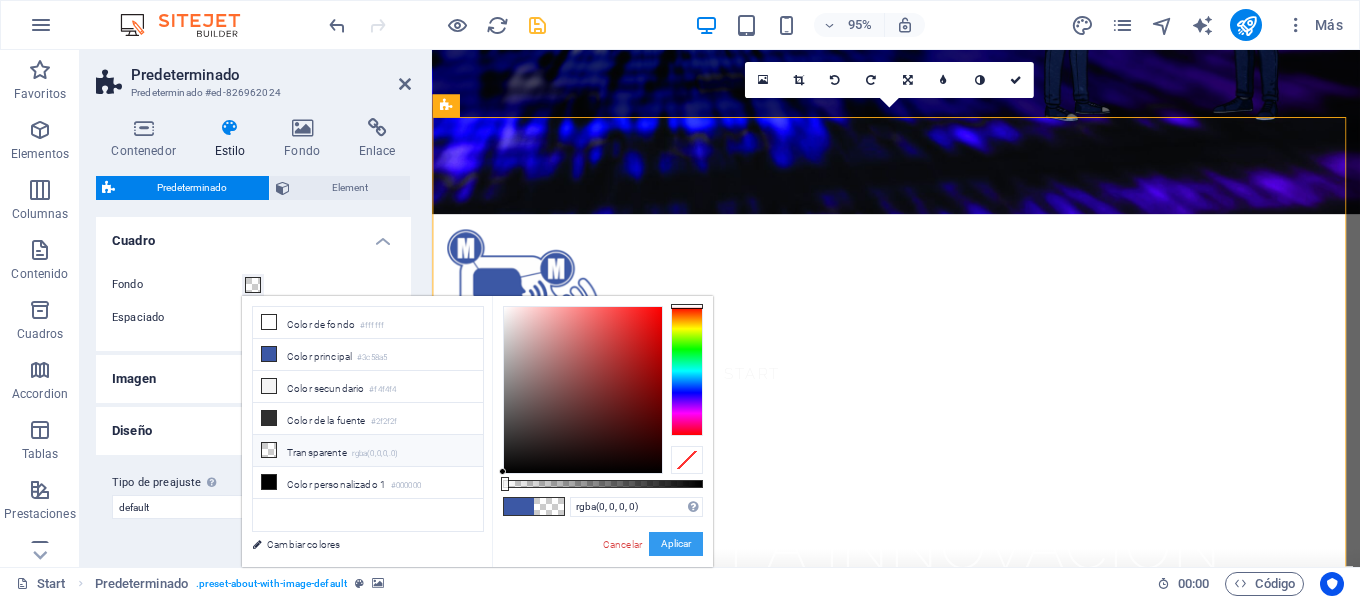 click on "Aplicar" at bounding box center (676, 544) 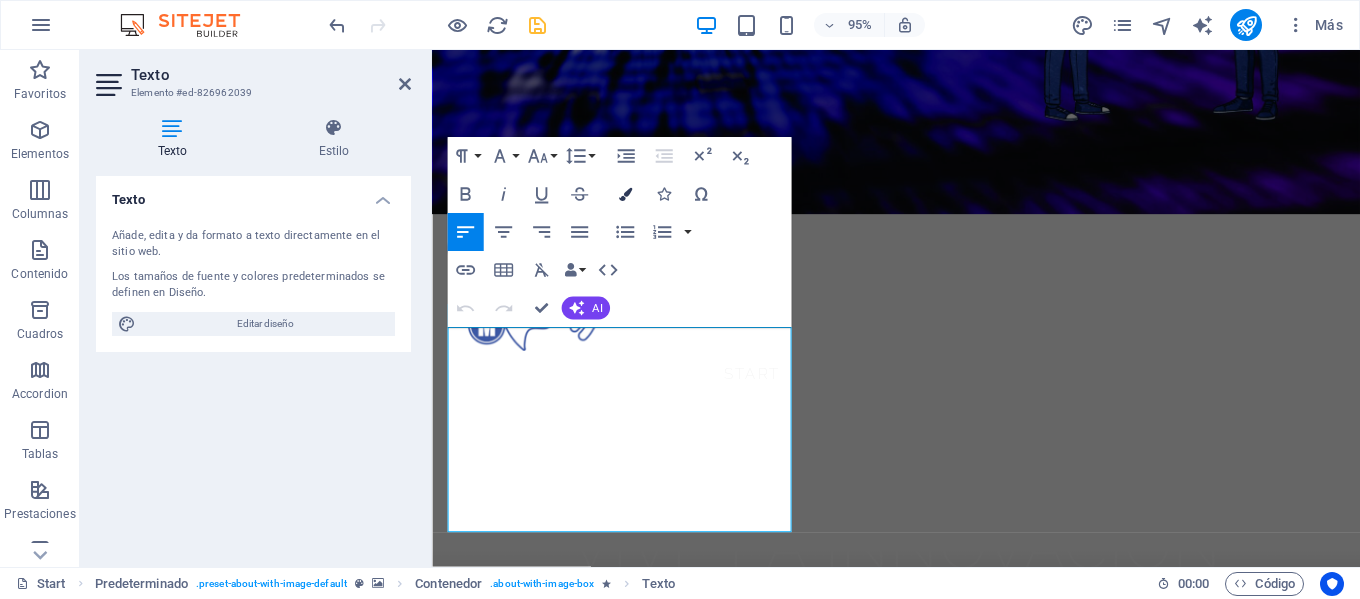 click at bounding box center [624, 194] 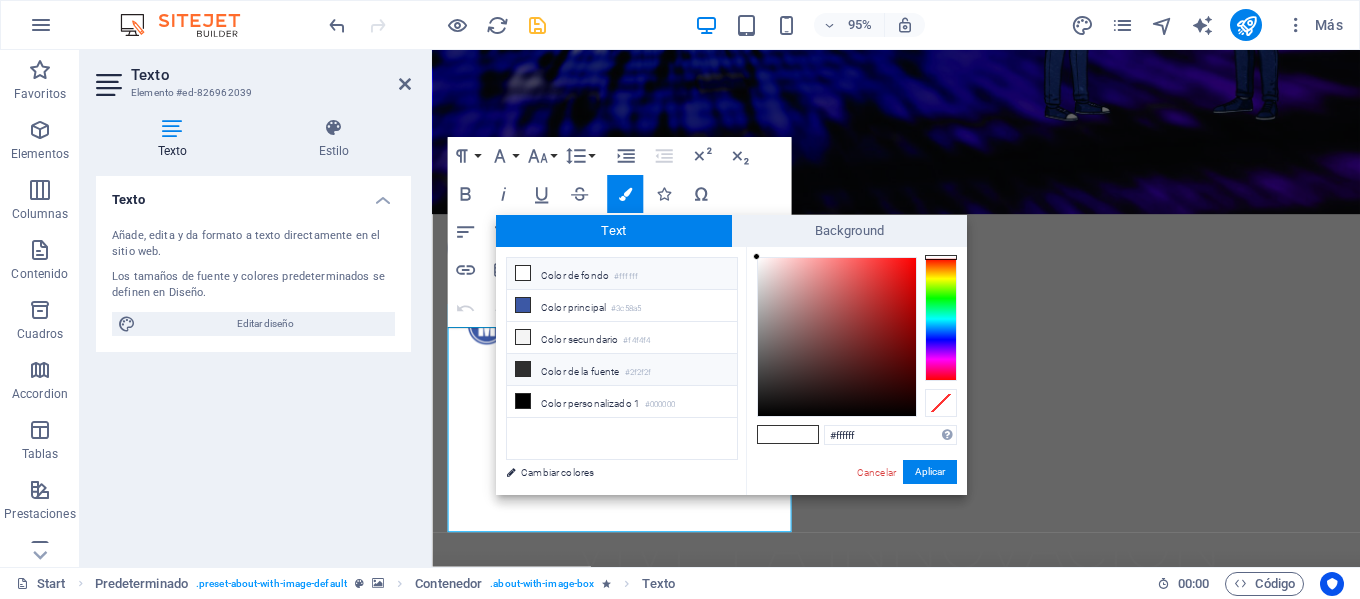 click at bounding box center (523, 369) 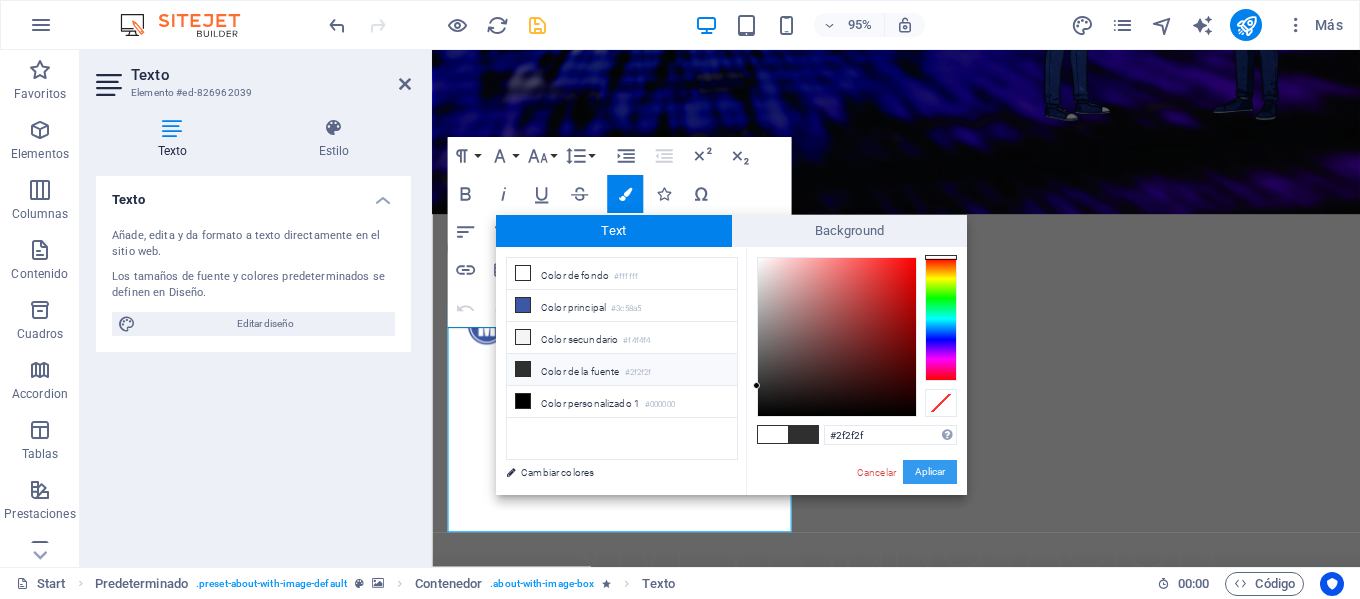 click on "Aplicar" at bounding box center [930, 472] 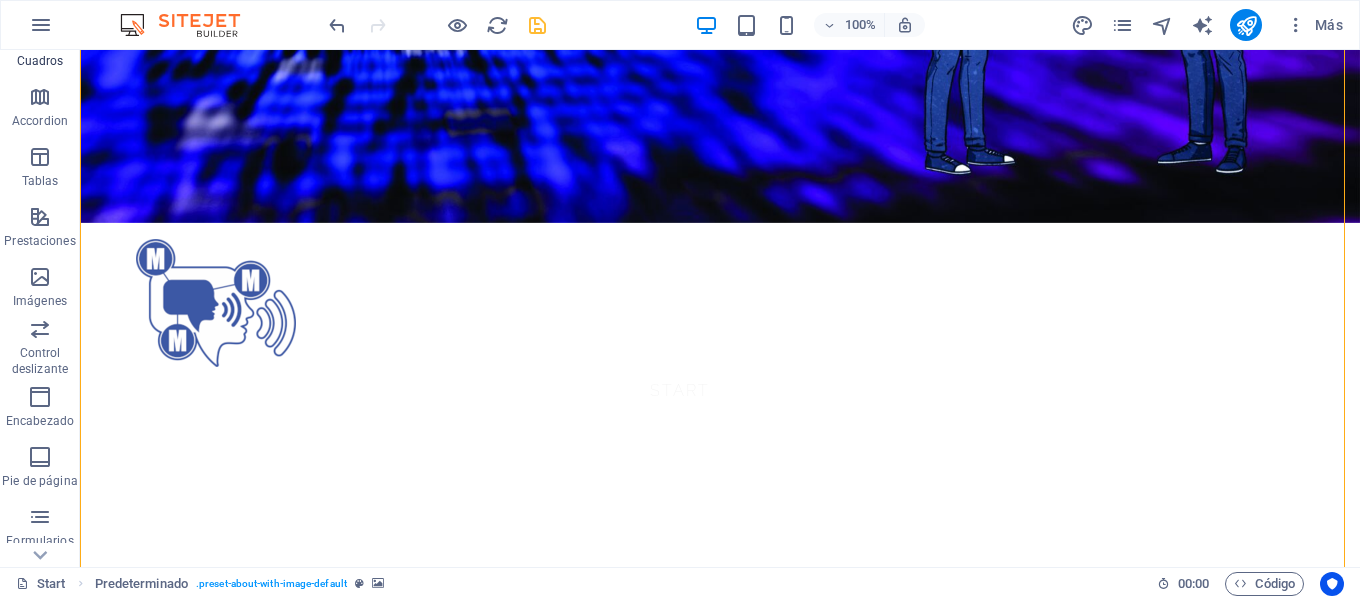 scroll, scrollTop: 300, scrollLeft: 0, axis: vertical 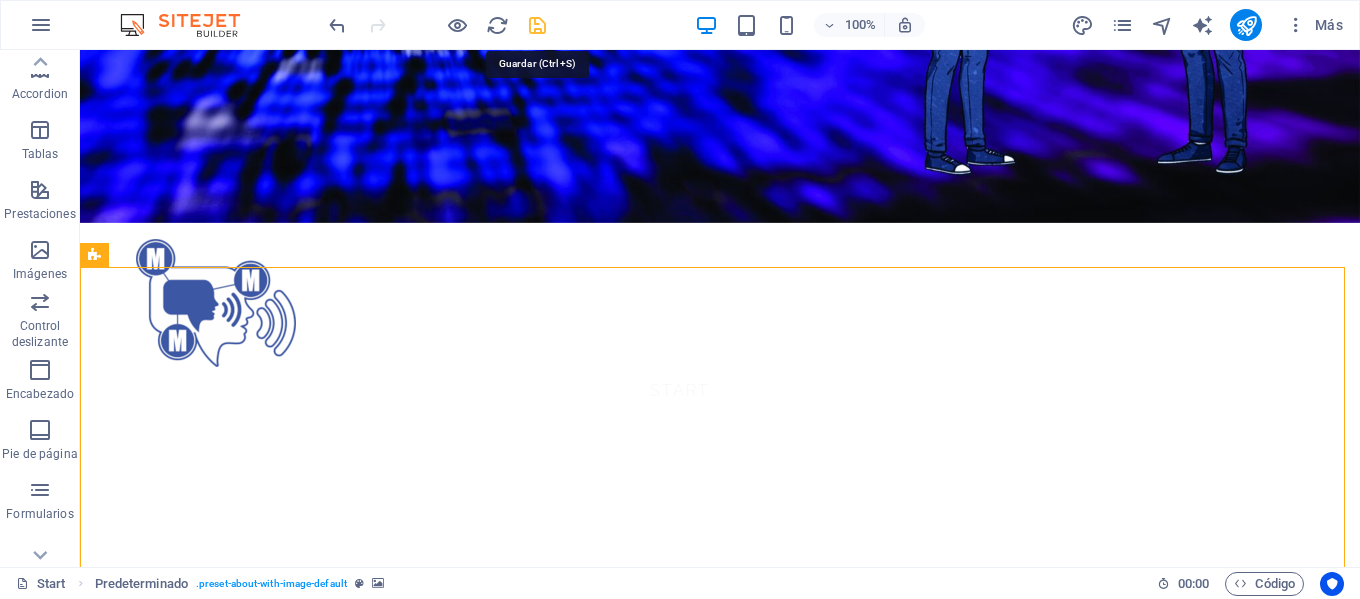 click at bounding box center [537, 25] 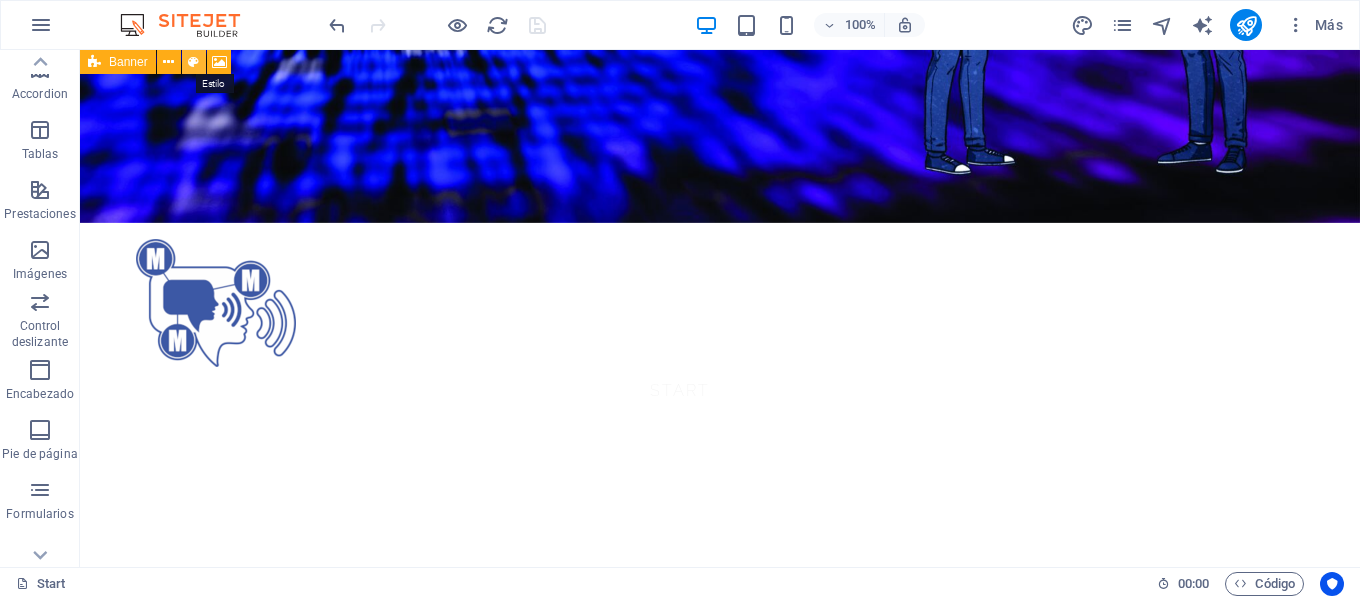 click at bounding box center (193, 62) 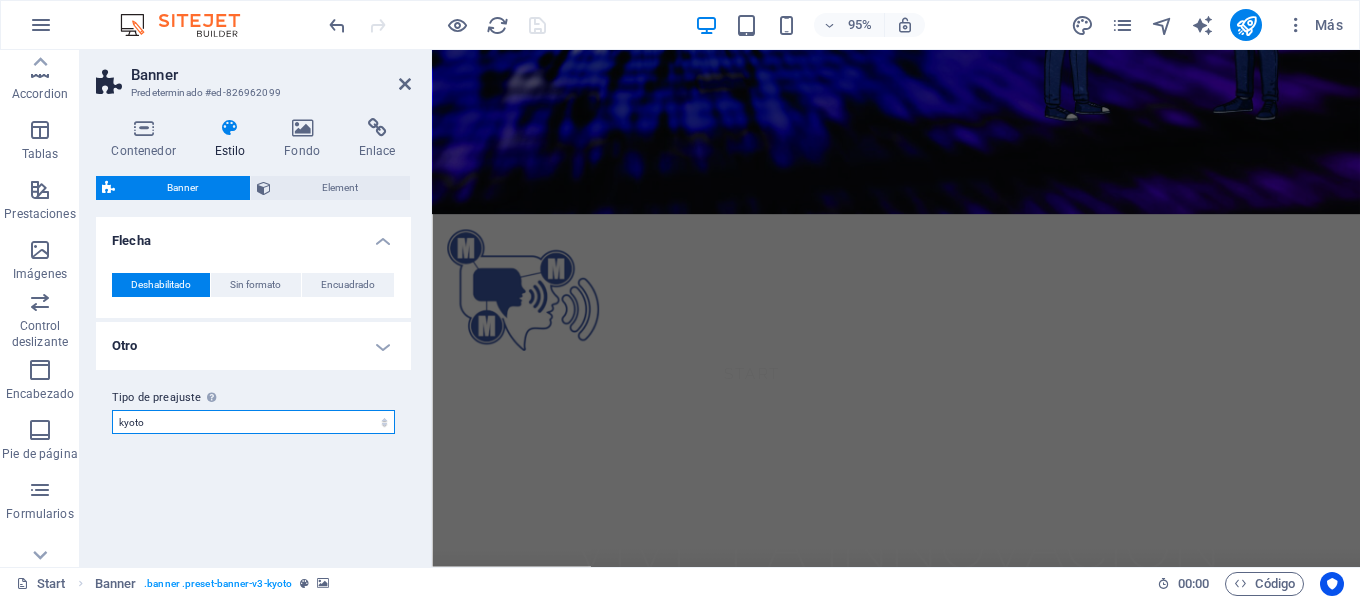 click on "kyoto Añadir tipo de preajuste" at bounding box center [253, 422] 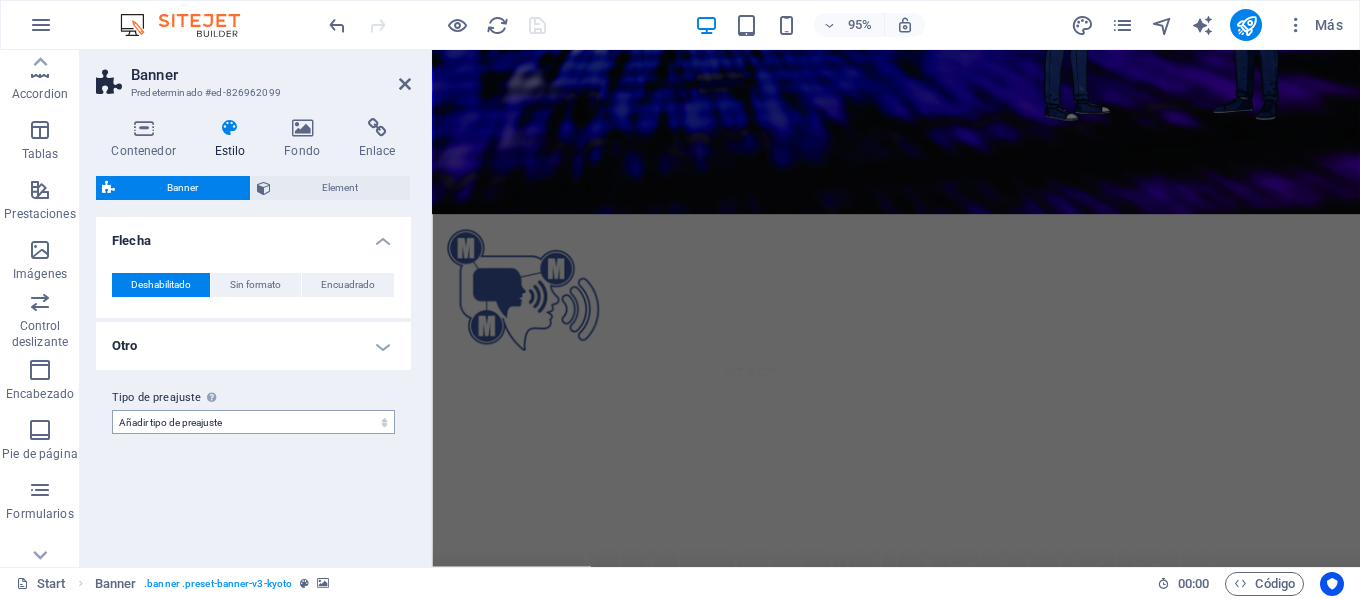 click on "kyoto Añadir tipo de preajuste" at bounding box center (253, 422) 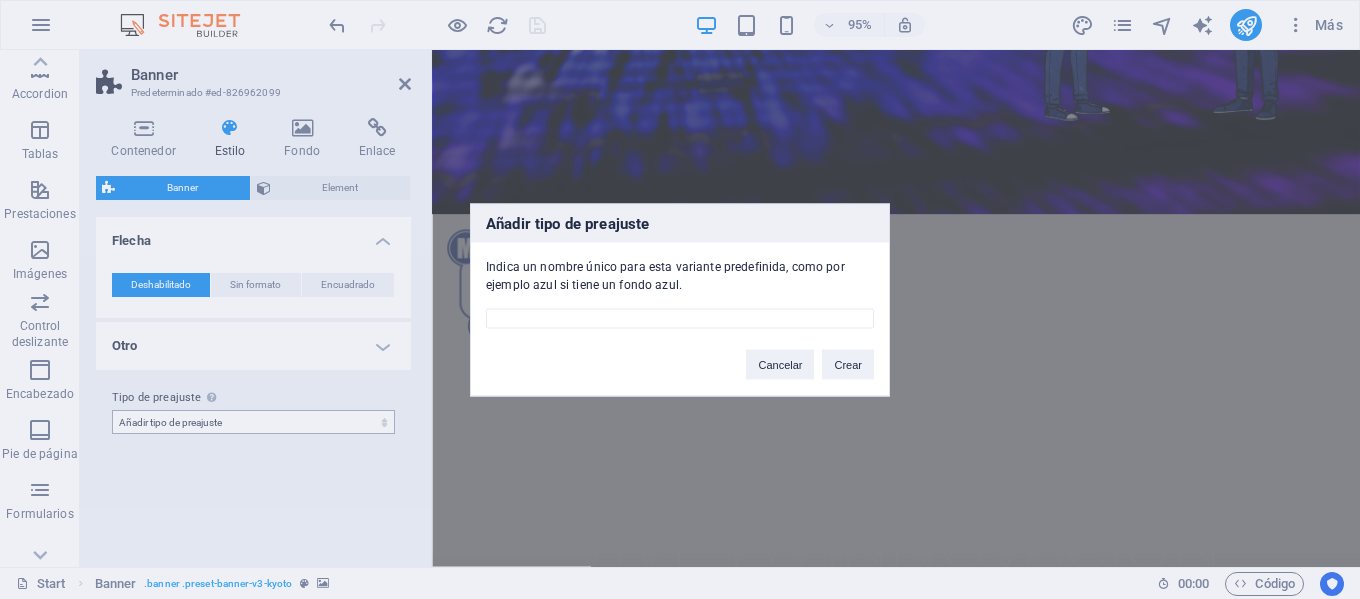 select on "preset-banner-v3-kyoto" 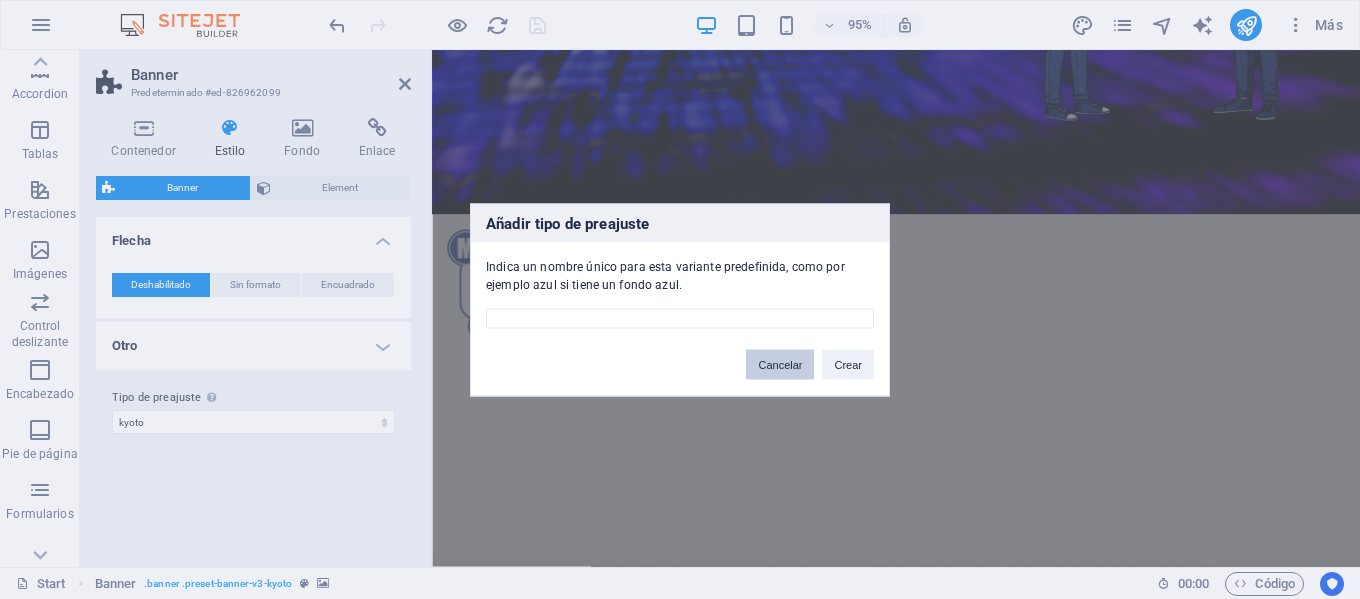 click on "Cancelar" at bounding box center [780, 364] 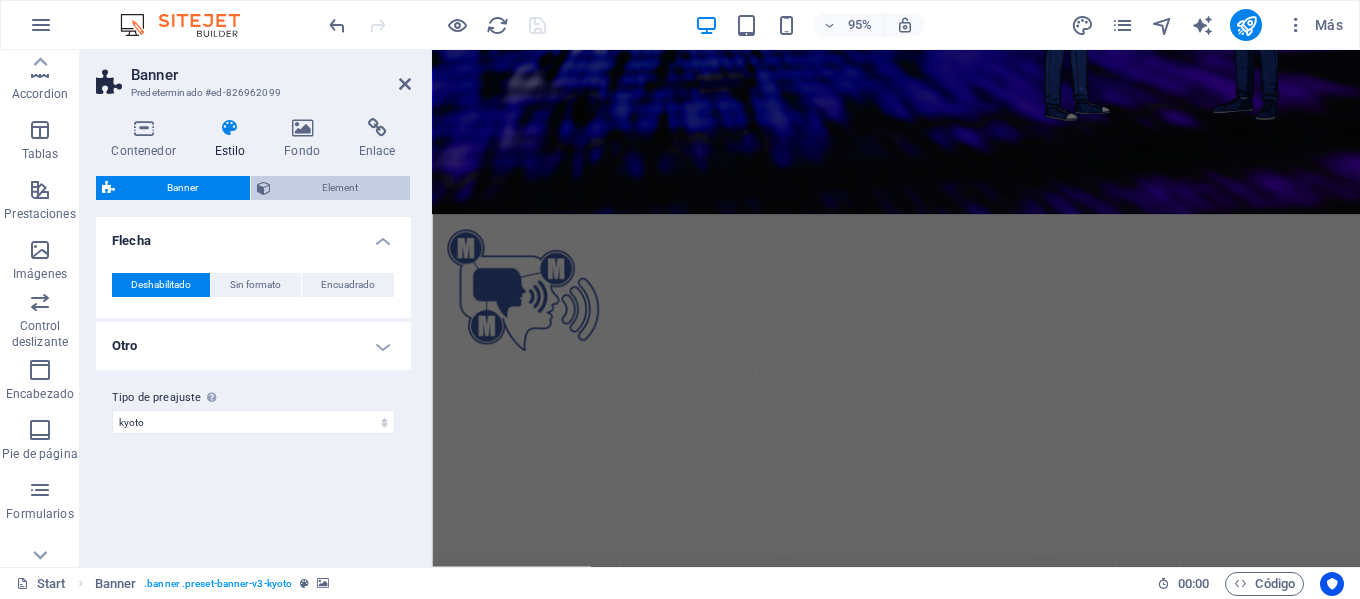 click on "Element" at bounding box center [341, 188] 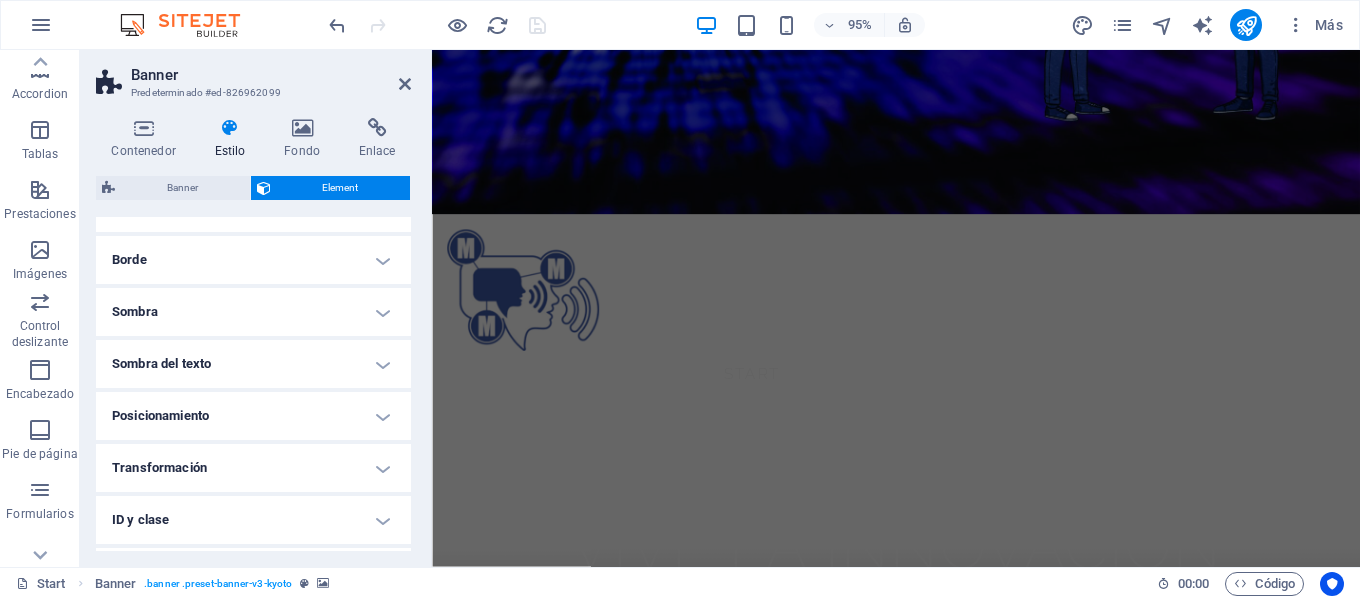 scroll, scrollTop: 297, scrollLeft: 0, axis: vertical 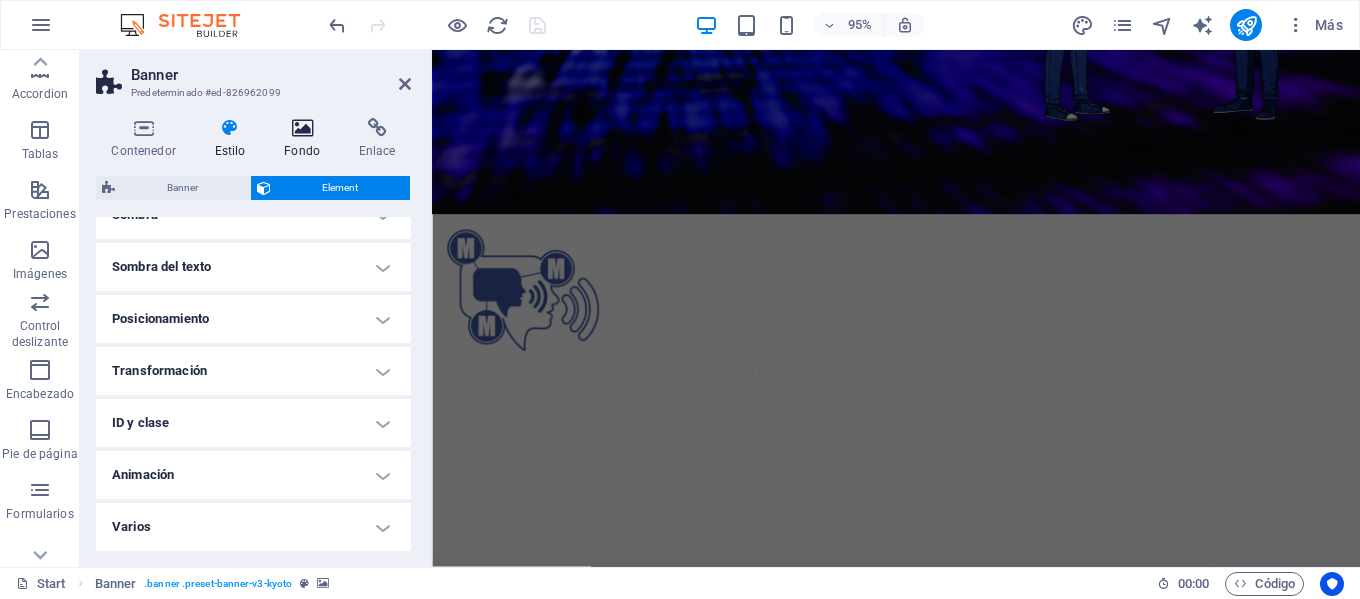 click on "Fondo" at bounding box center (306, 139) 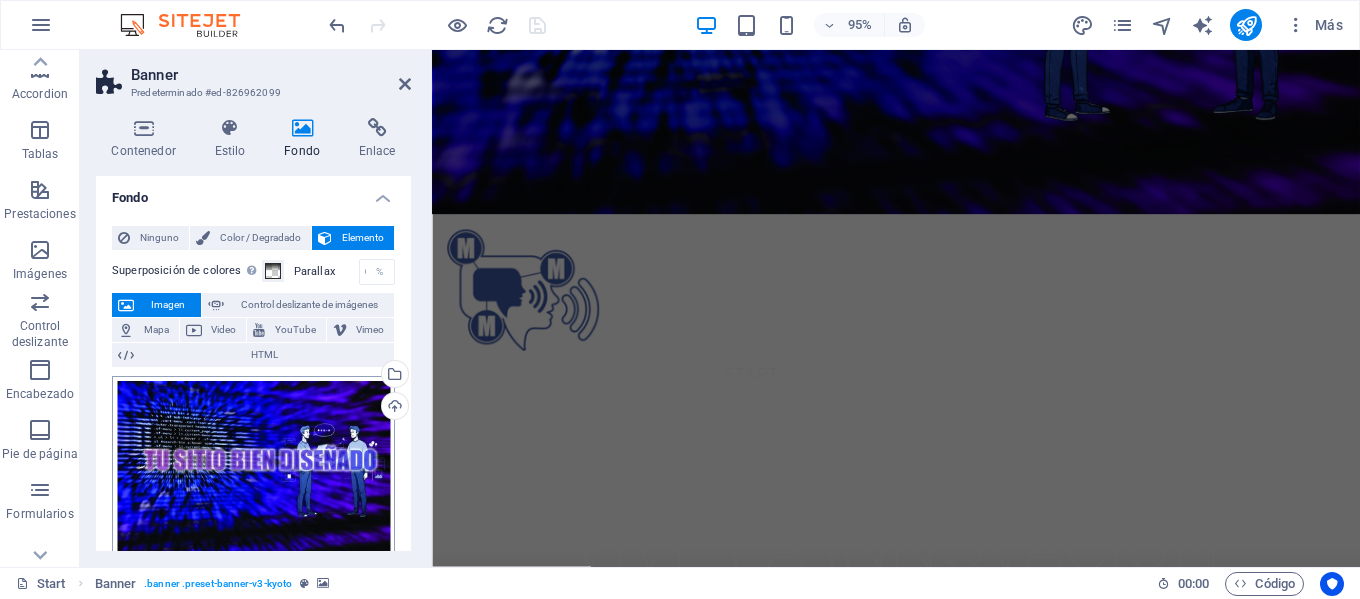 scroll, scrollTop: 0, scrollLeft: 0, axis: both 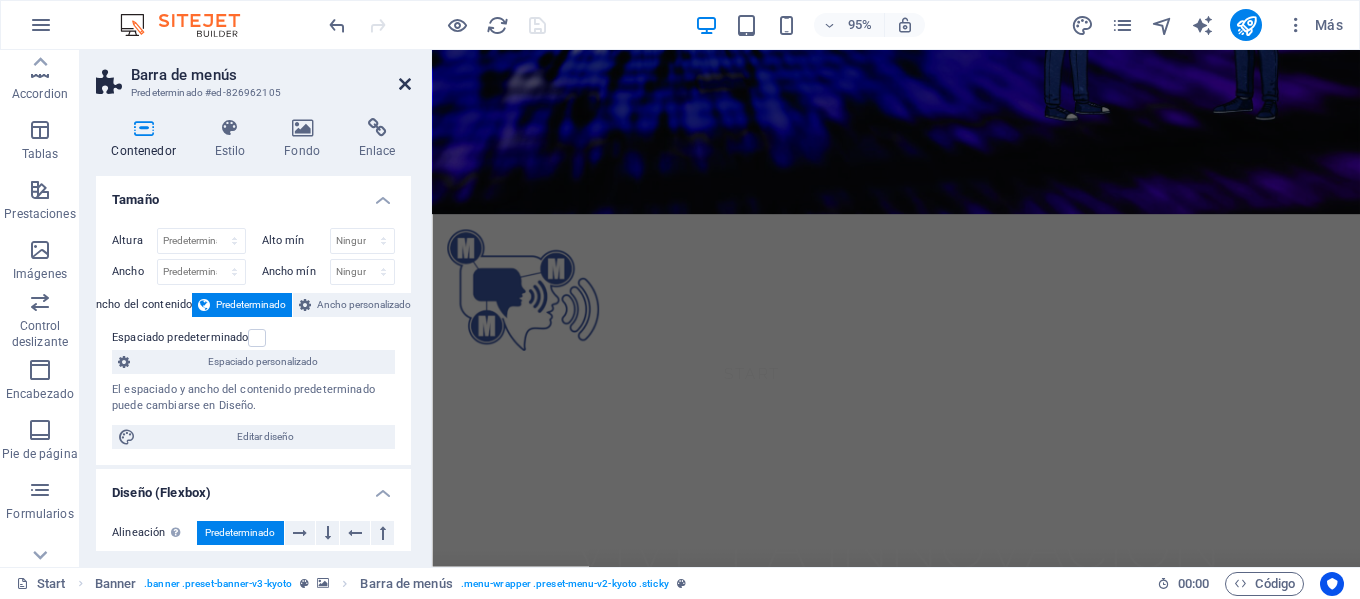 click at bounding box center [405, 84] 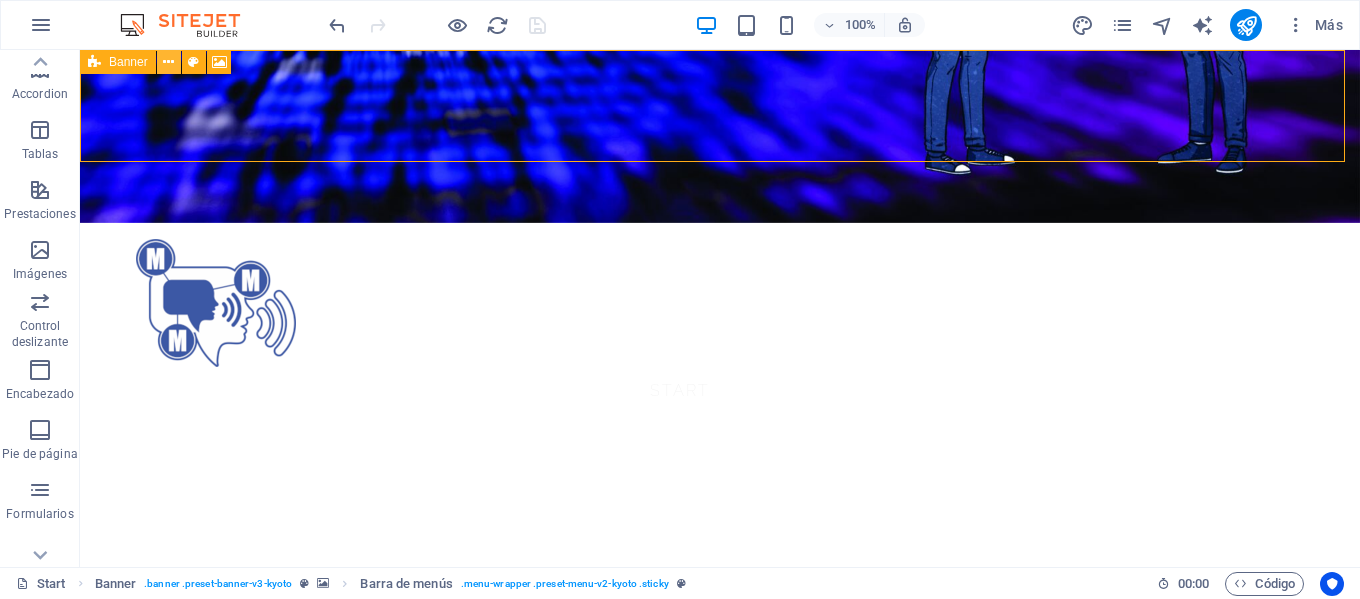 click at bounding box center (168, 62) 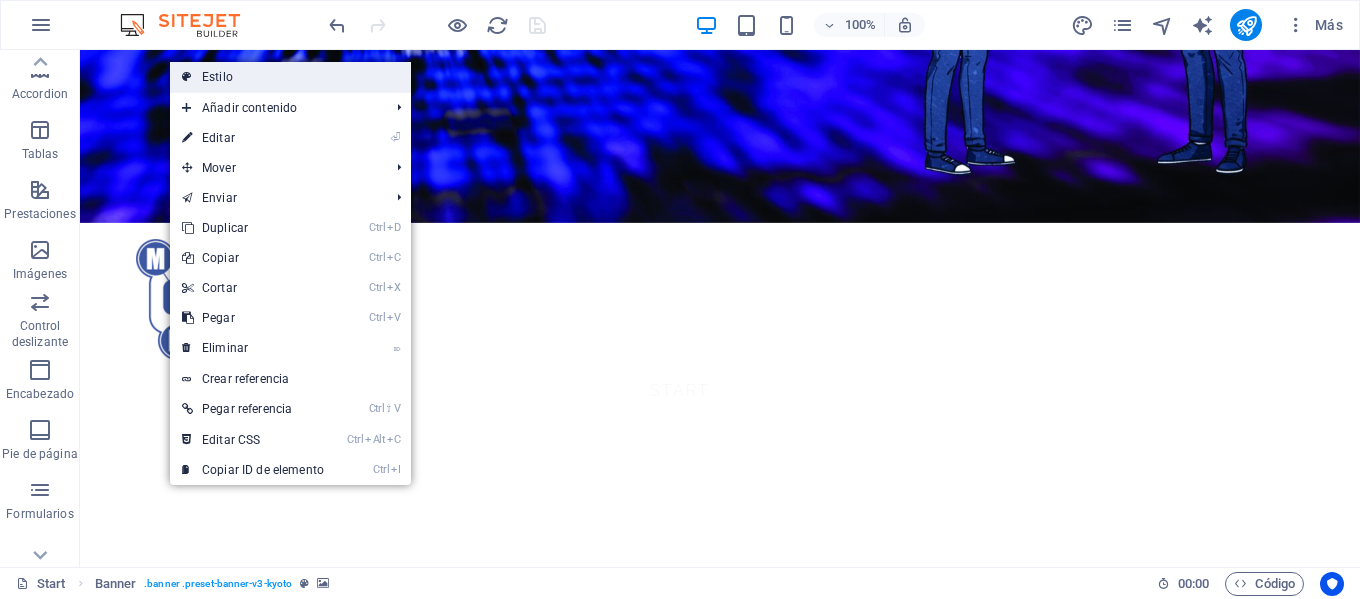 click on "Estilo" at bounding box center (290, 77) 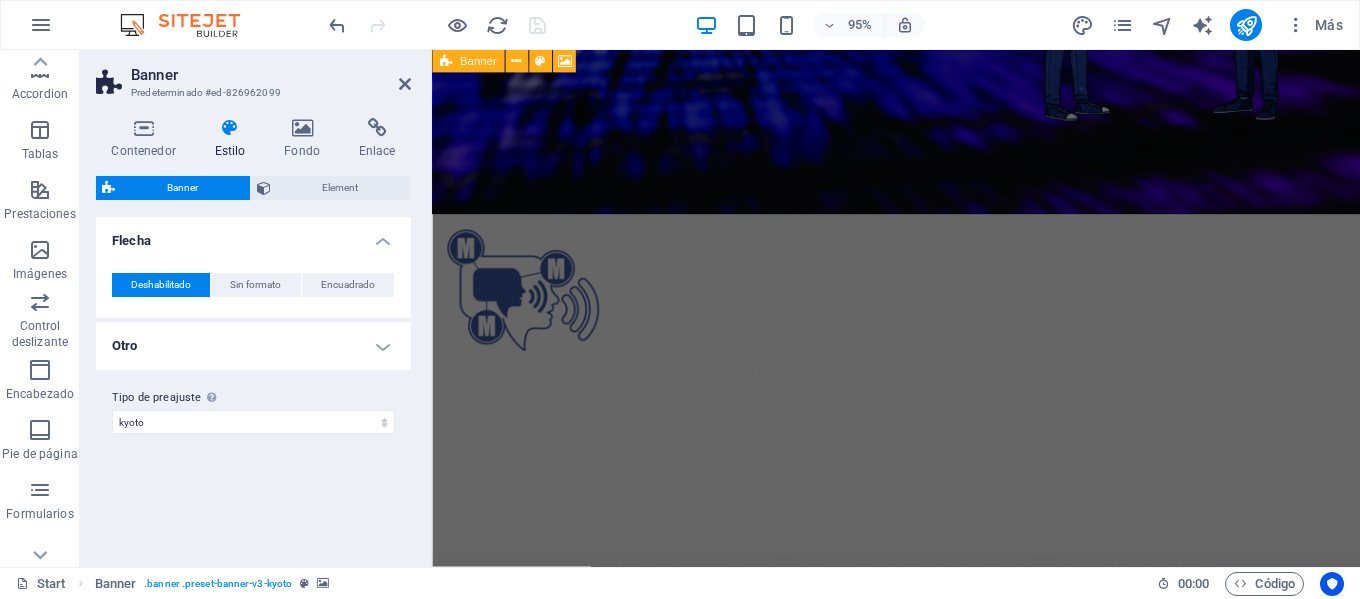 click at bounding box center [446, 61] 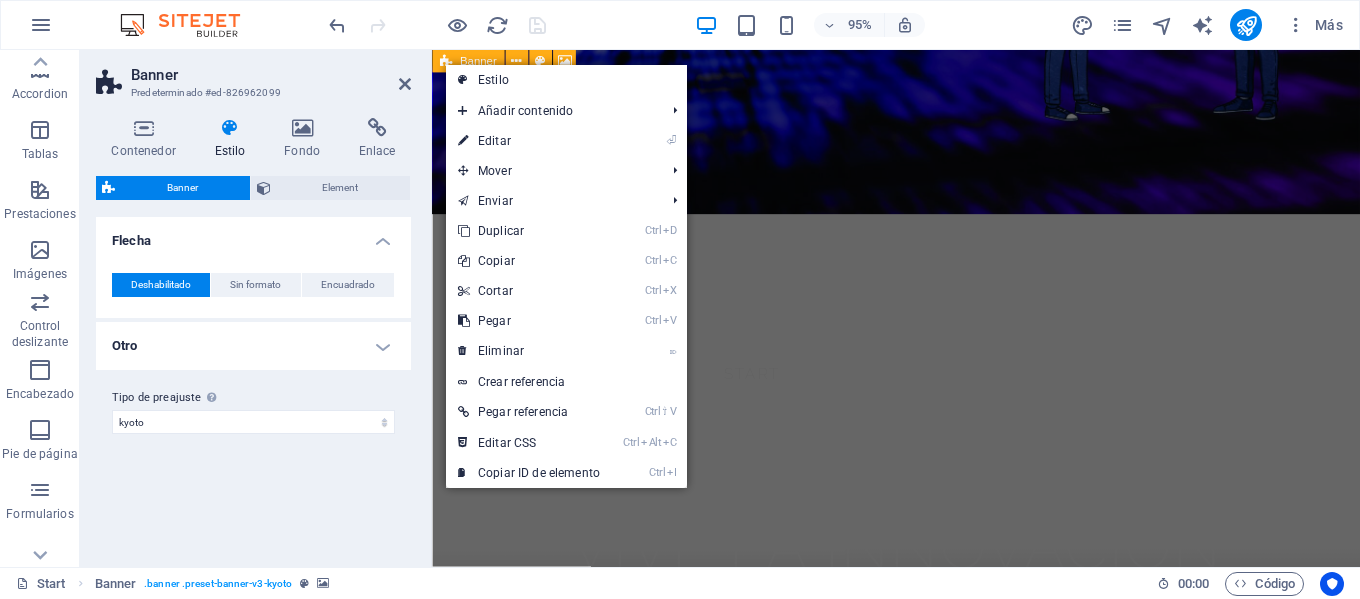 click at bounding box center (446, 61) 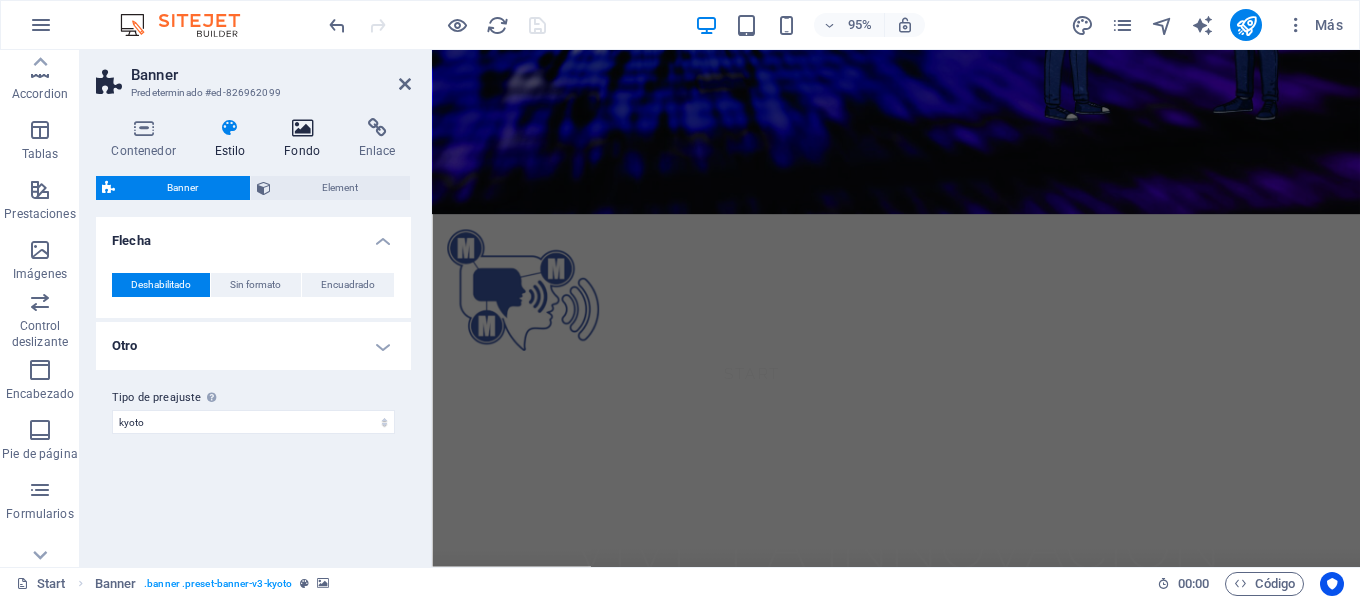 click at bounding box center [302, 128] 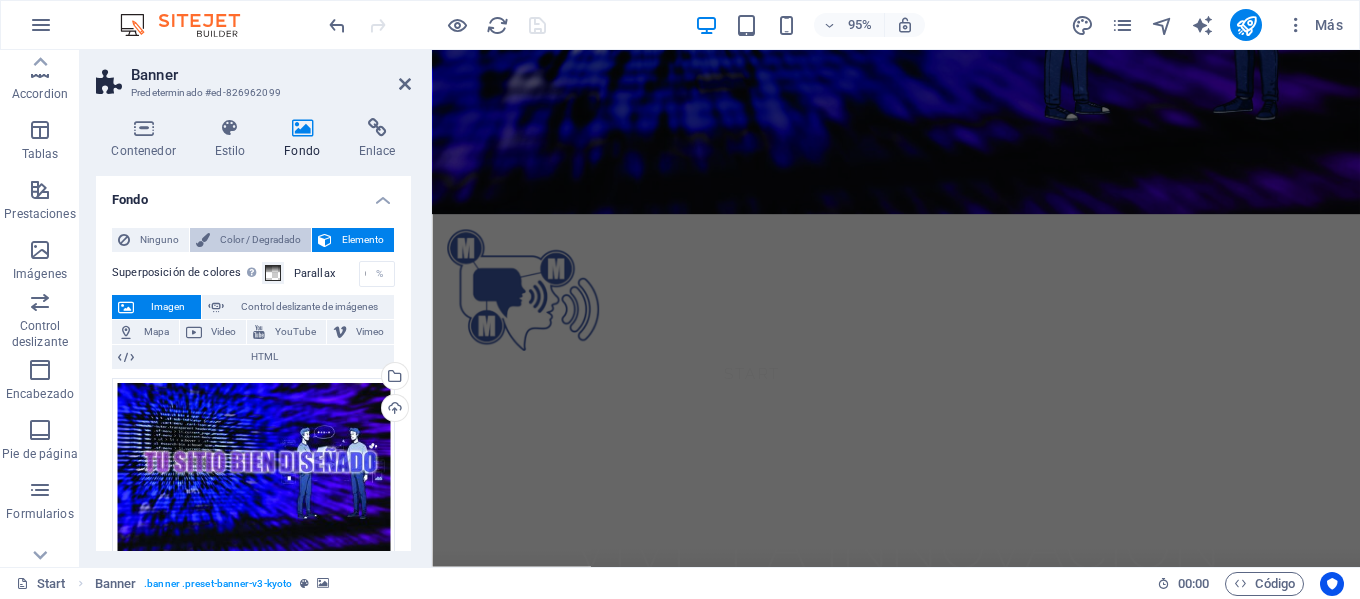 click on "Color / Degradado" at bounding box center (260, 240) 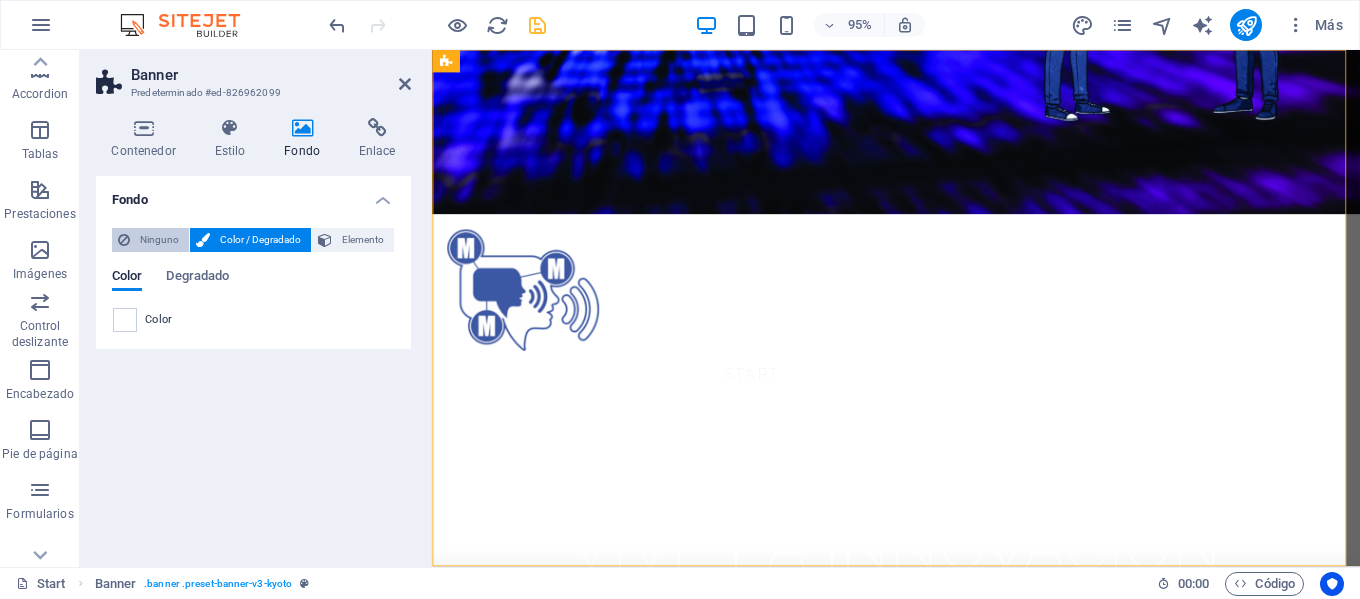 click on "Ninguno" at bounding box center [159, 240] 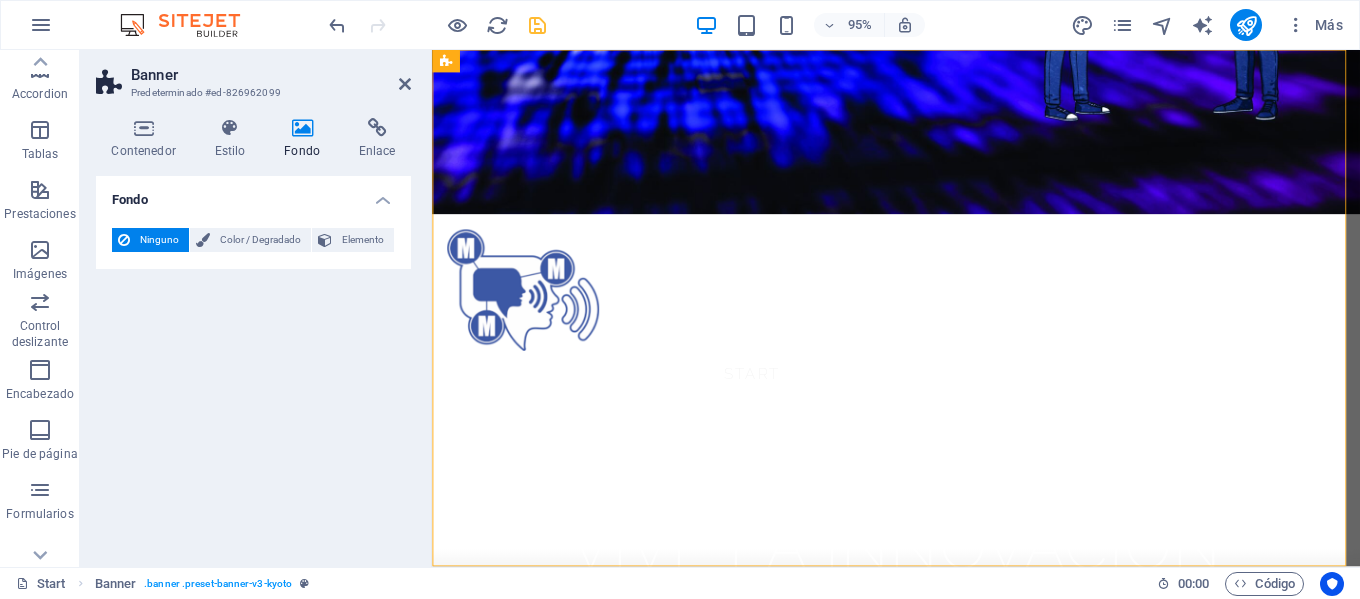 click at bounding box center (302, 128) 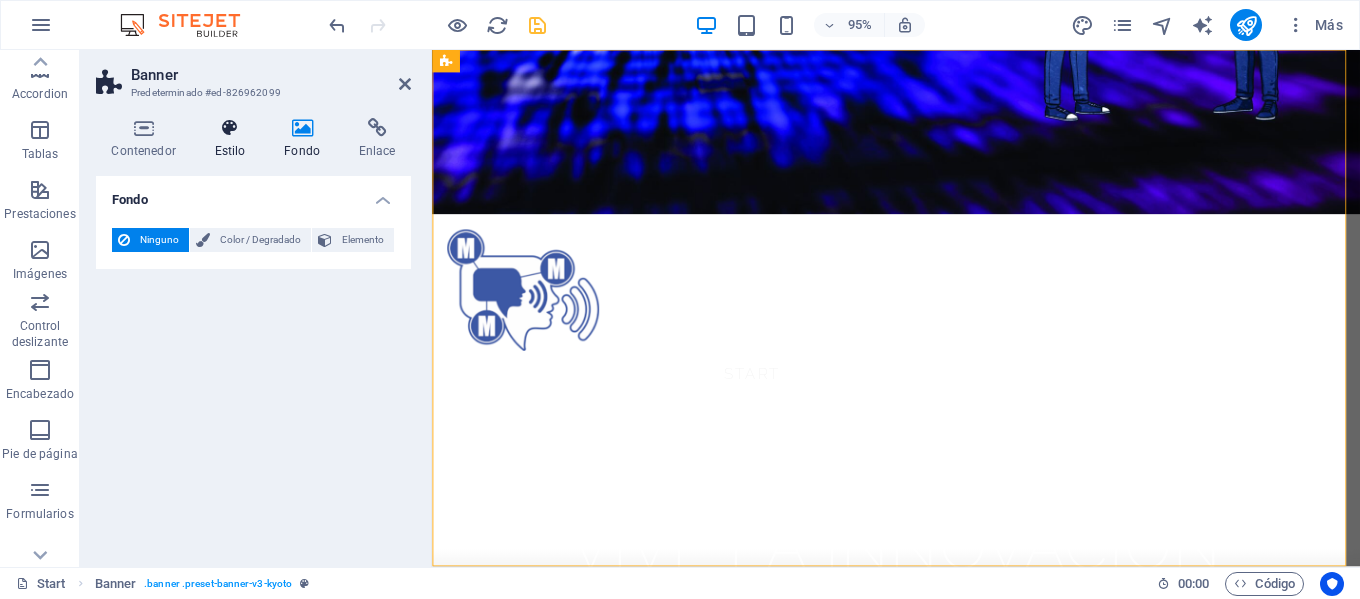 click at bounding box center (230, 128) 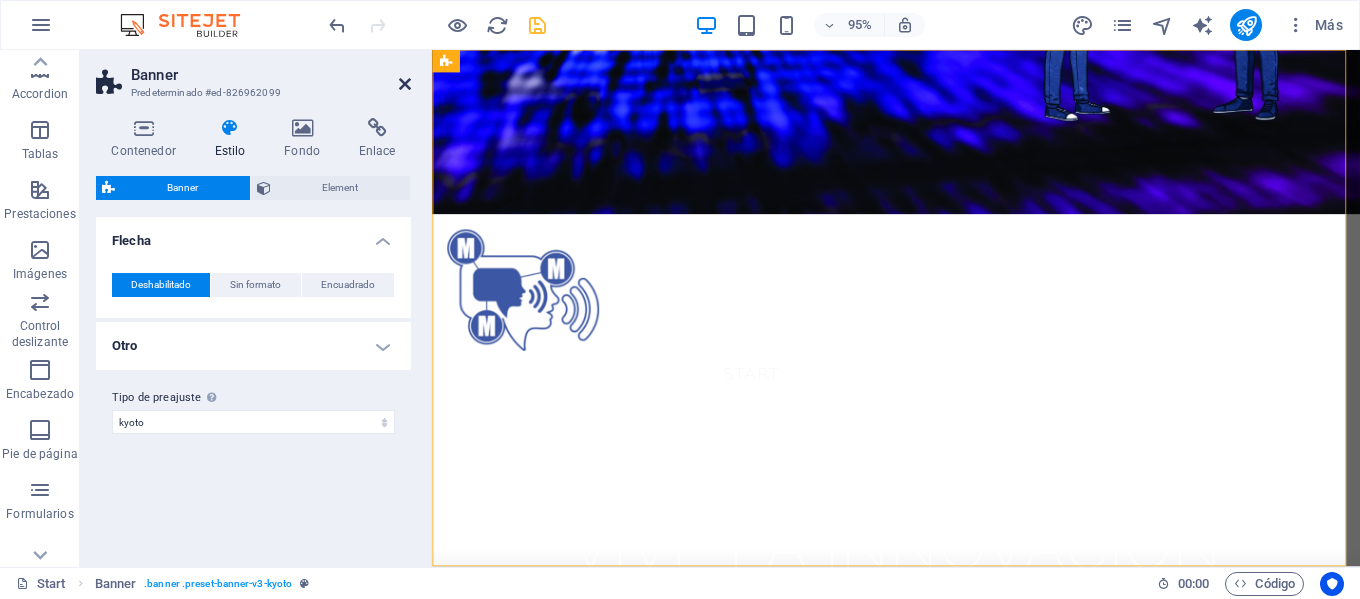click at bounding box center (405, 84) 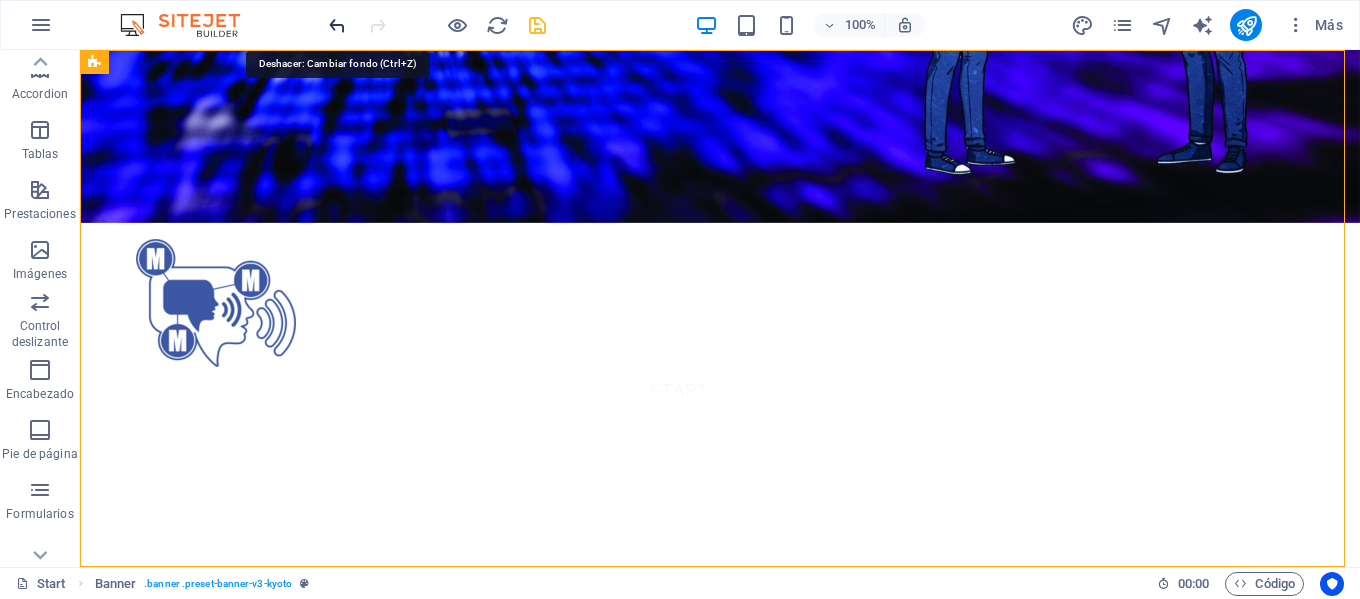 click at bounding box center [337, 25] 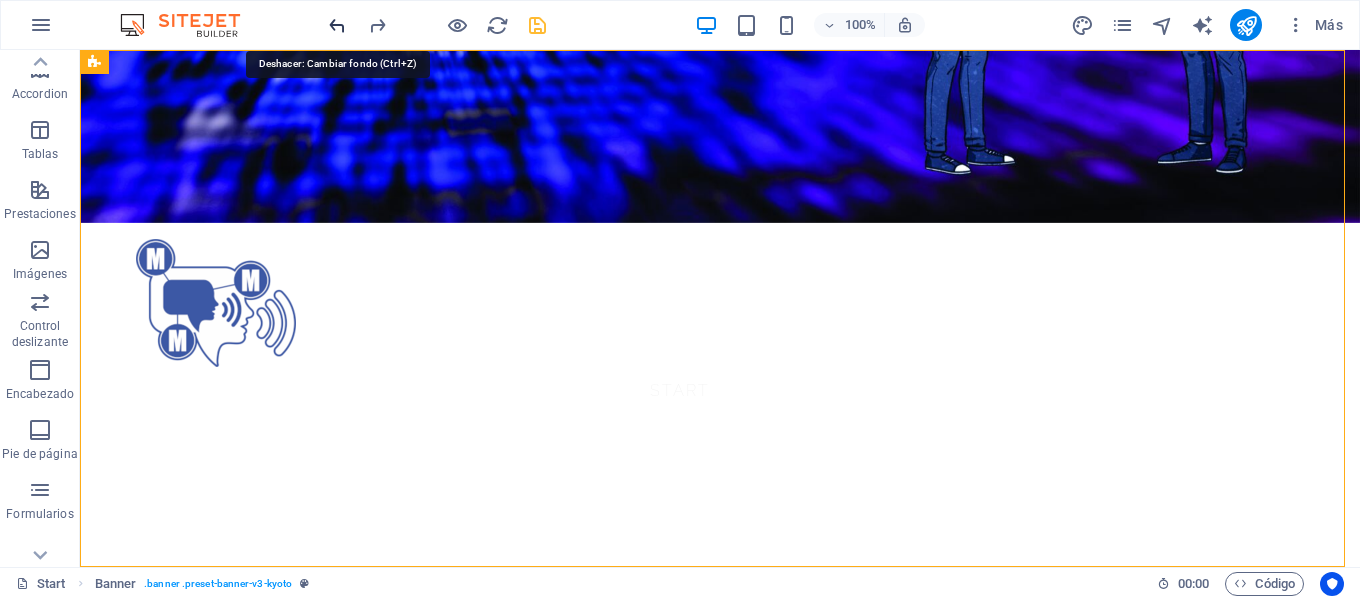click at bounding box center (337, 25) 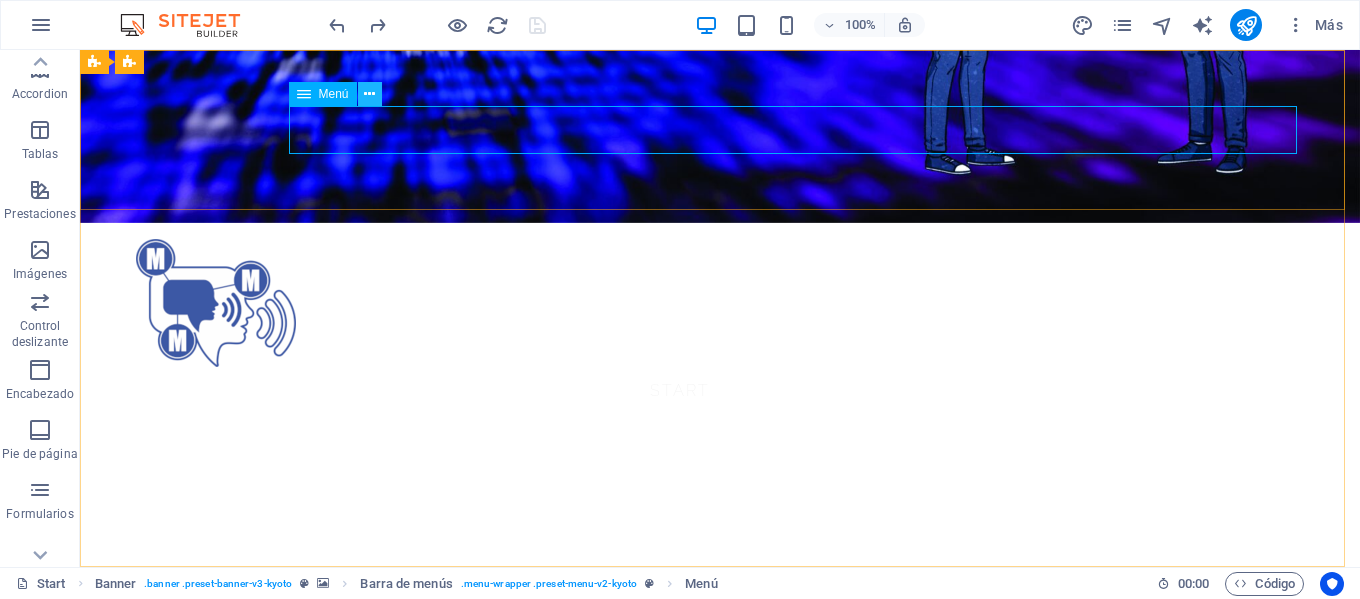 click at bounding box center [369, 94] 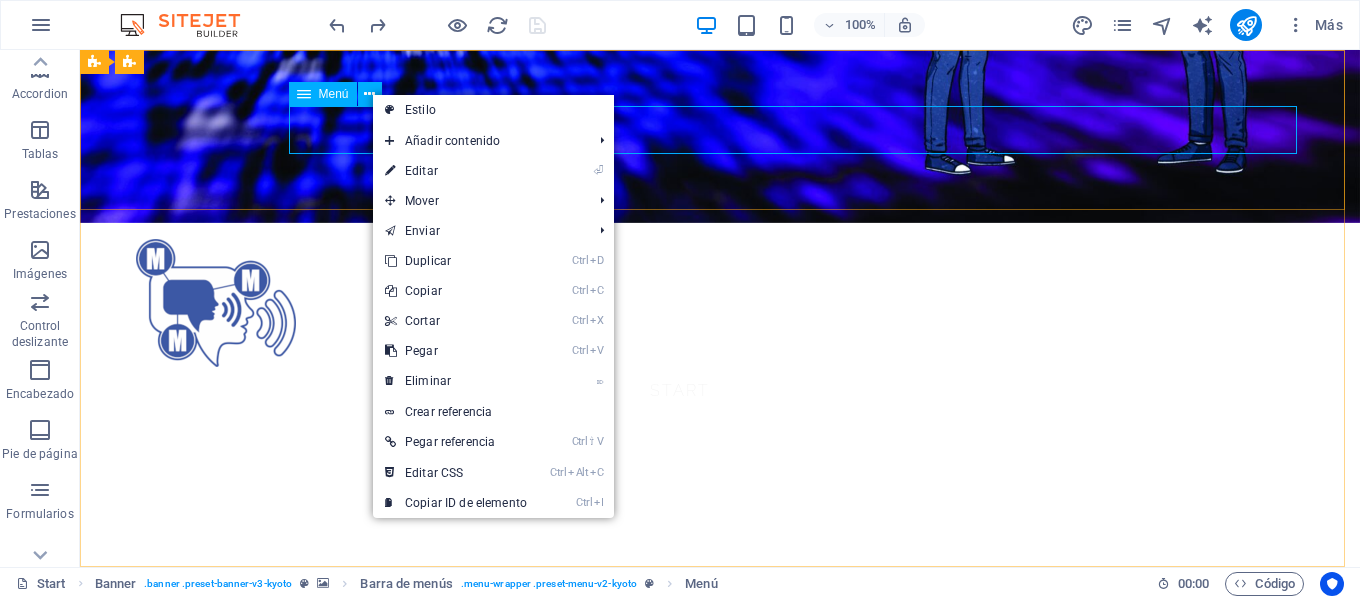 click on "Menú" at bounding box center (334, 94) 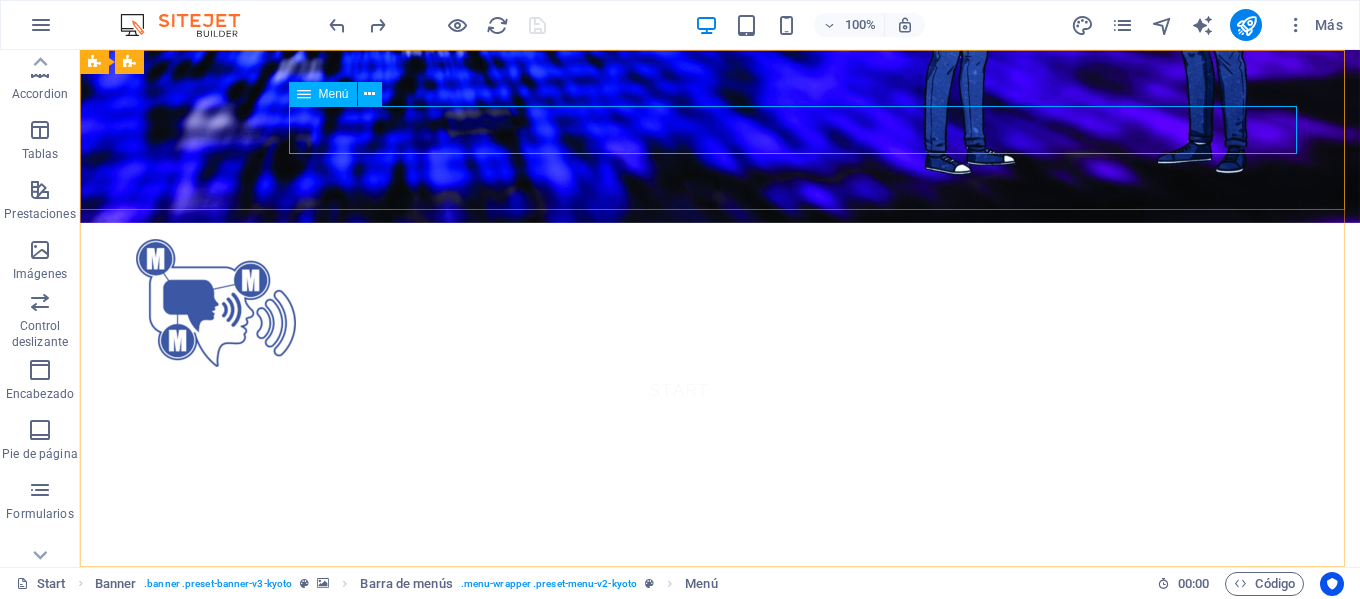click on "Menú" at bounding box center [334, 94] 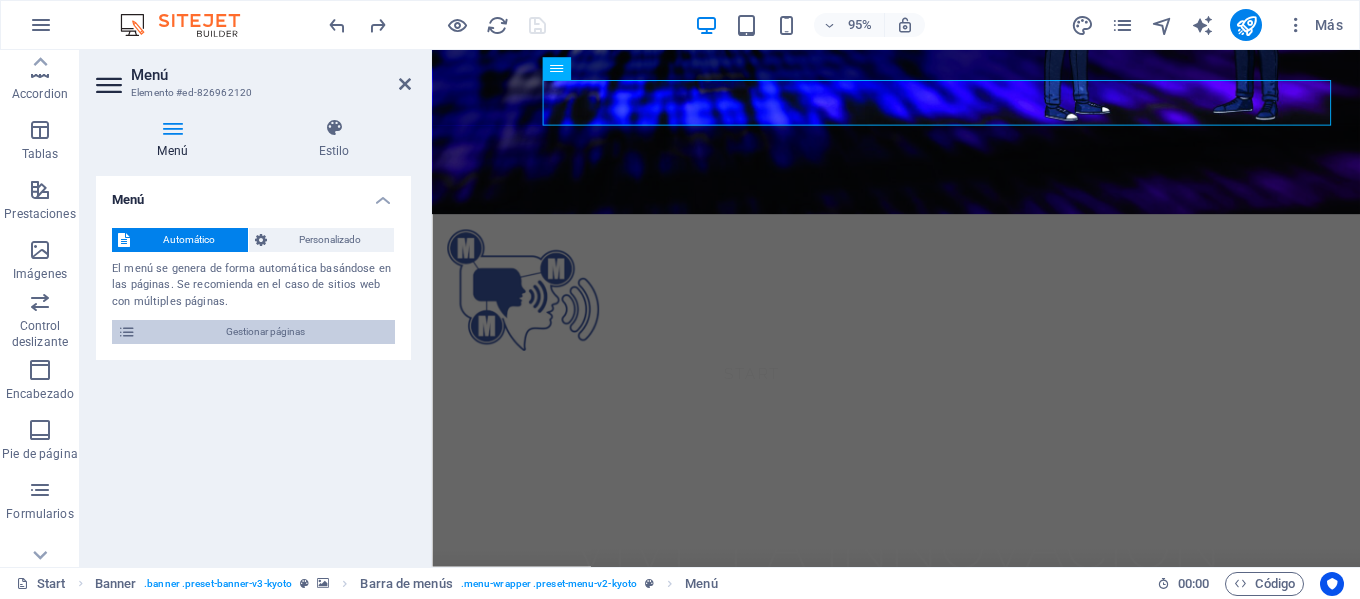 click on "Gestionar páginas" at bounding box center [265, 332] 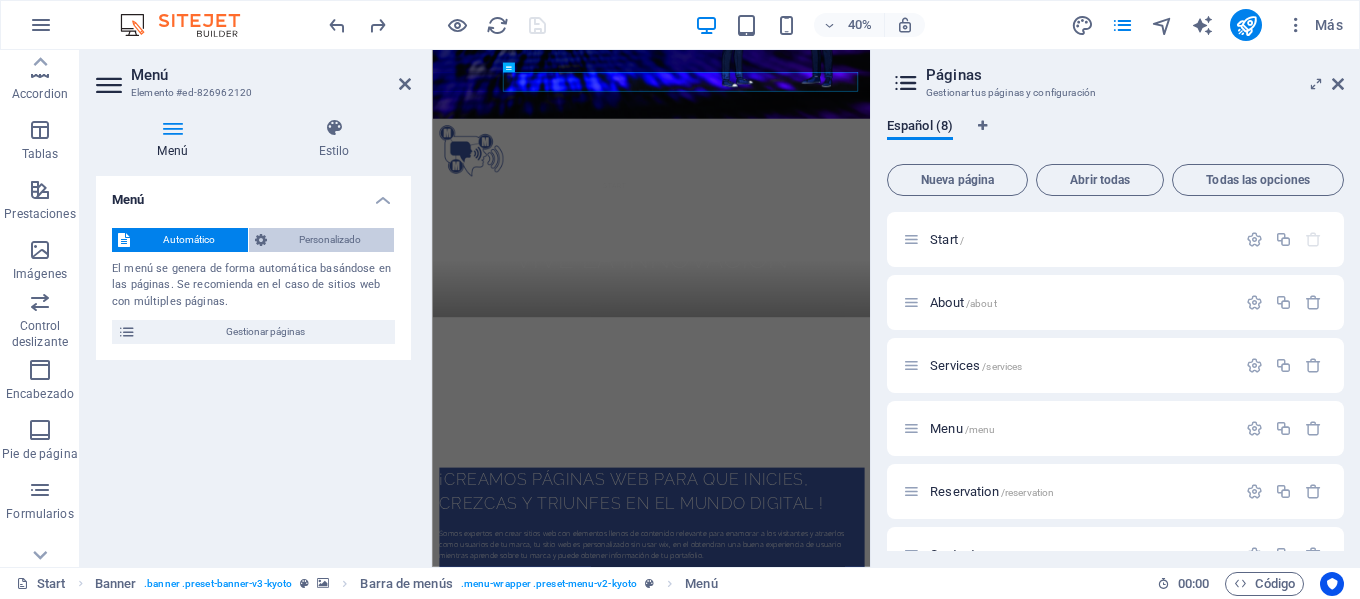 click on "Personalizado" at bounding box center [331, 240] 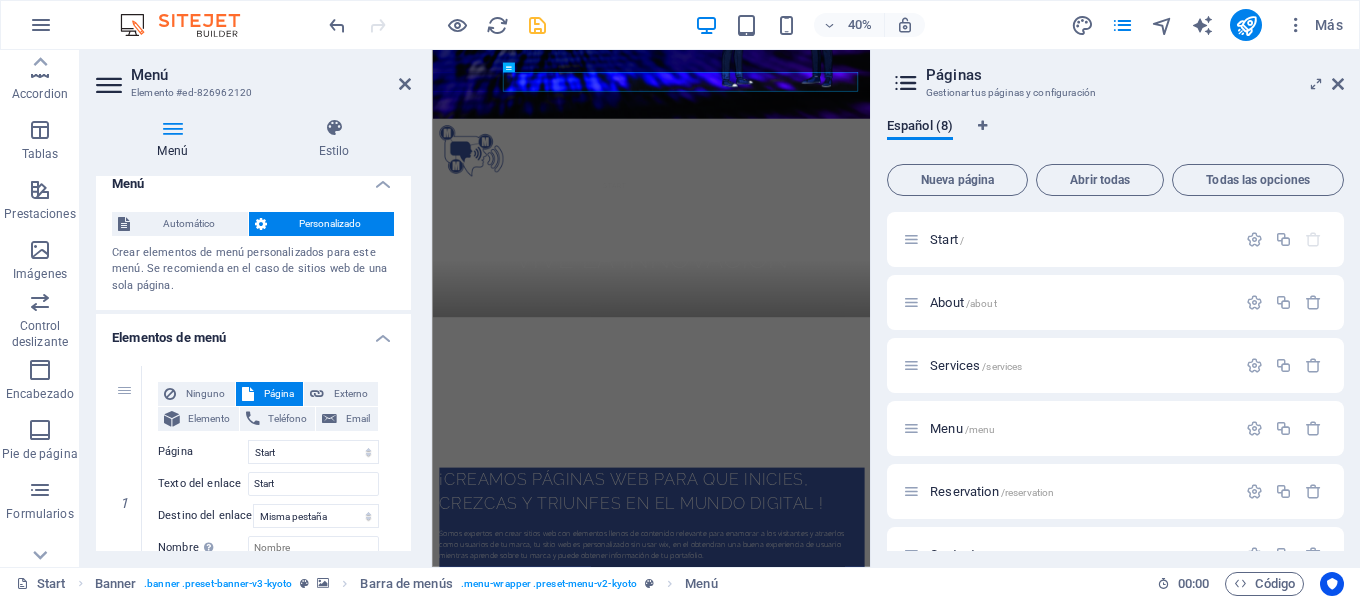 scroll, scrollTop: 0, scrollLeft: 0, axis: both 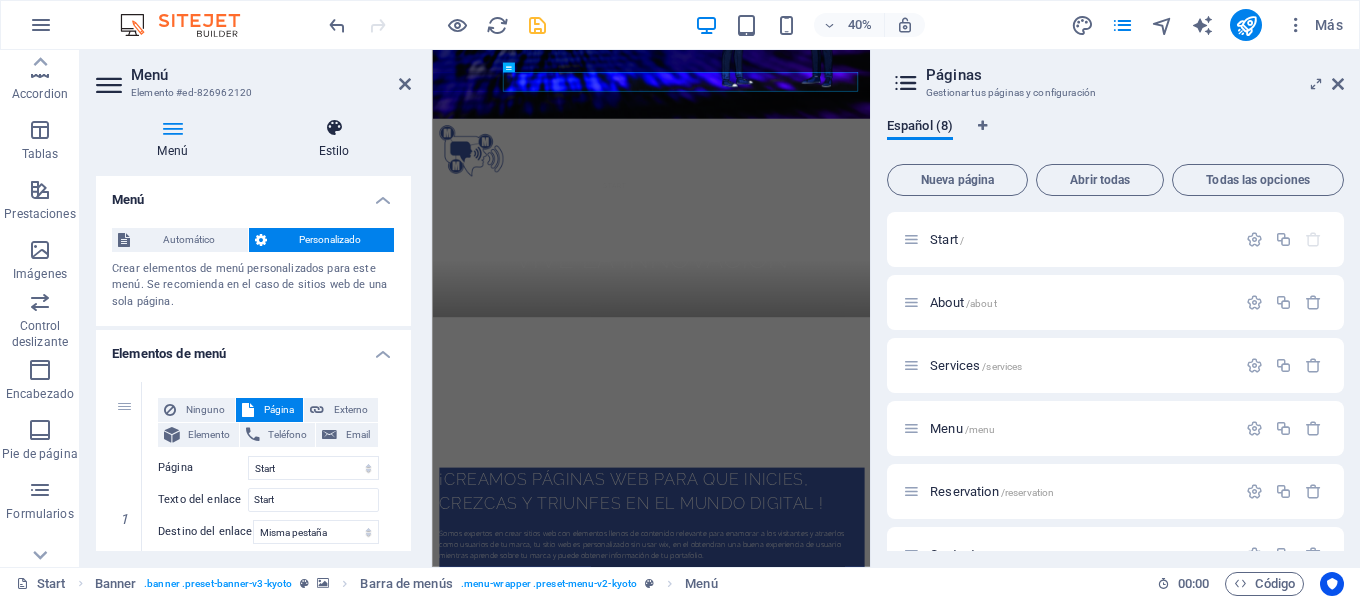 click on "Estilo" at bounding box center (334, 139) 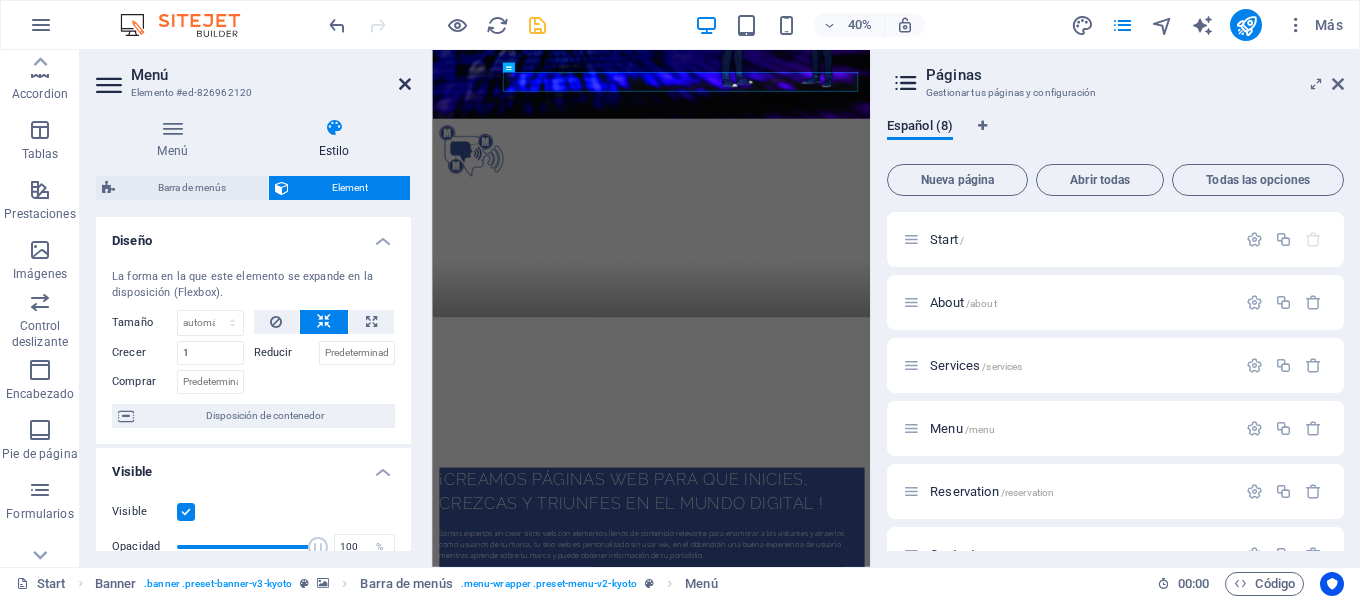 click at bounding box center [405, 84] 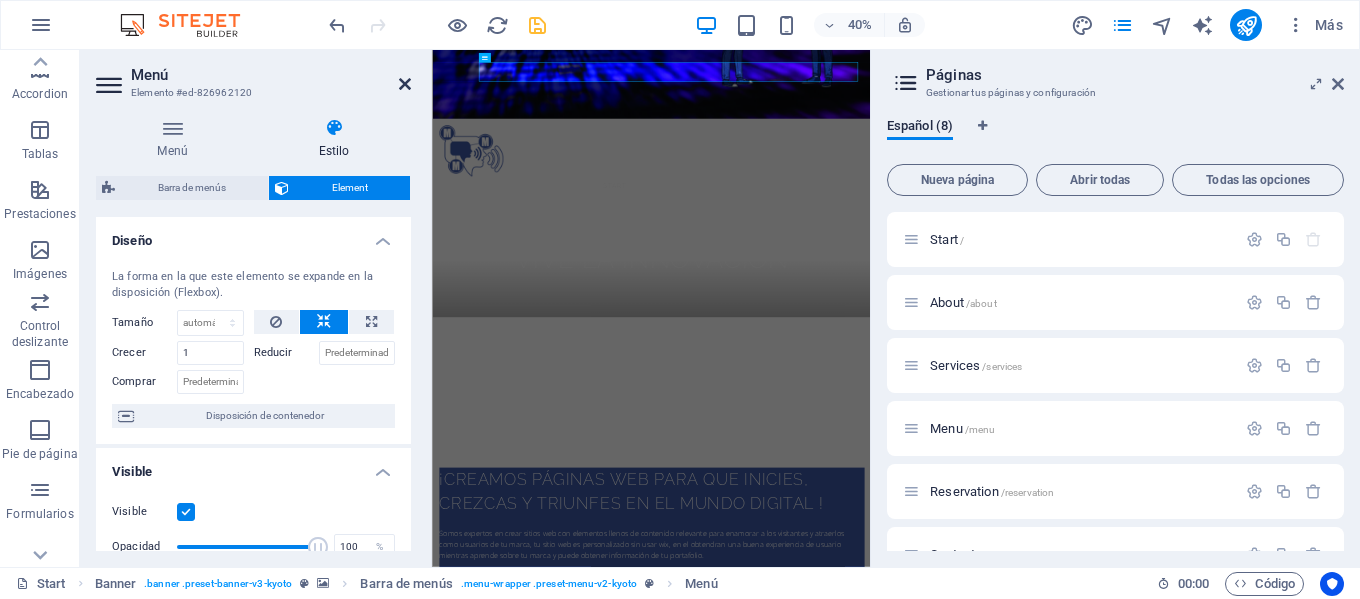 click at bounding box center [405, 84] 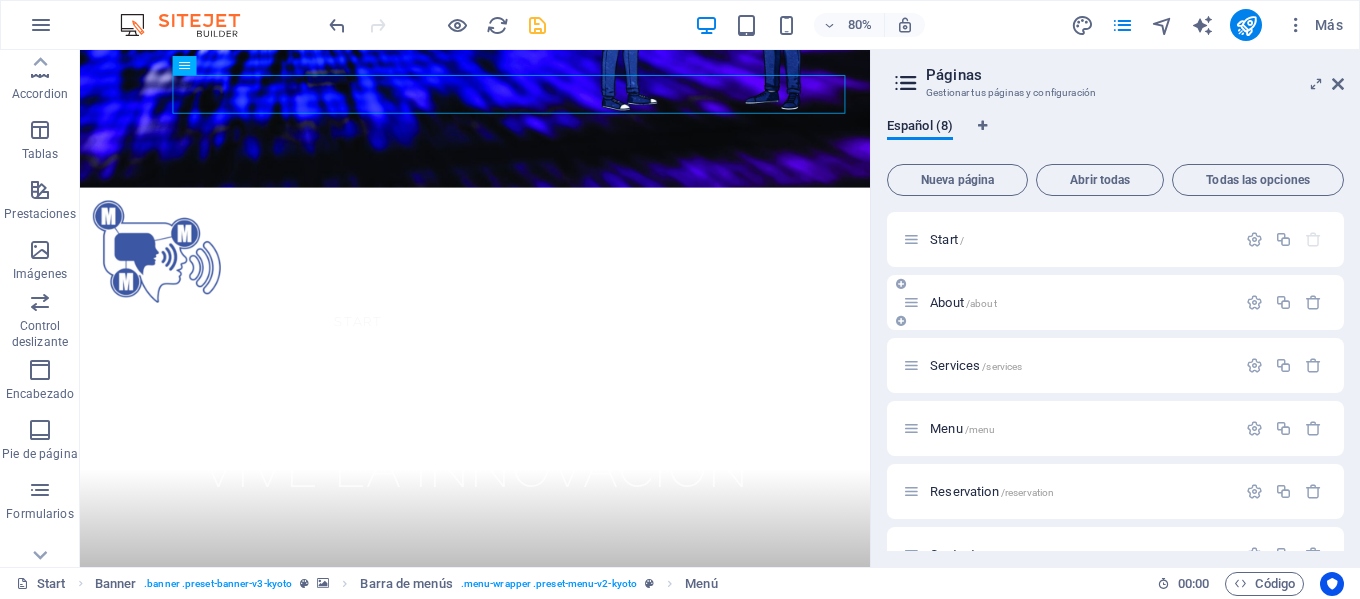 click on "About /about" at bounding box center [1069, 302] 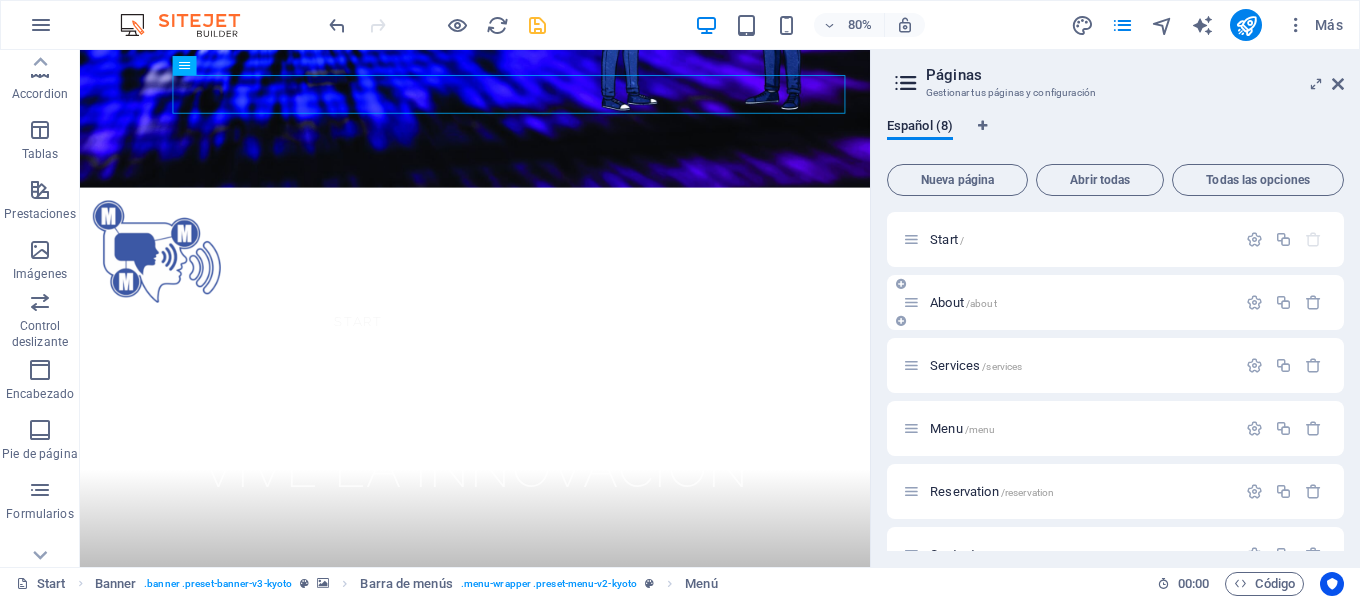 click on "About /about" at bounding box center (1080, 302) 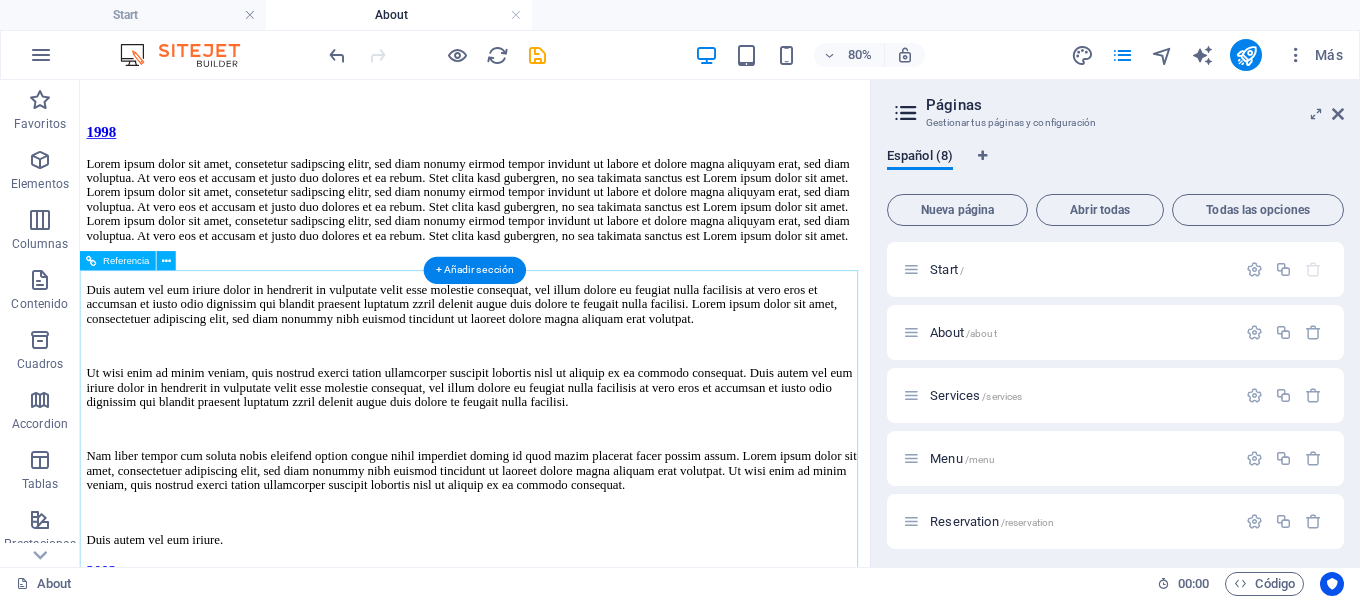 scroll, scrollTop: 4856, scrollLeft: 0, axis: vertical 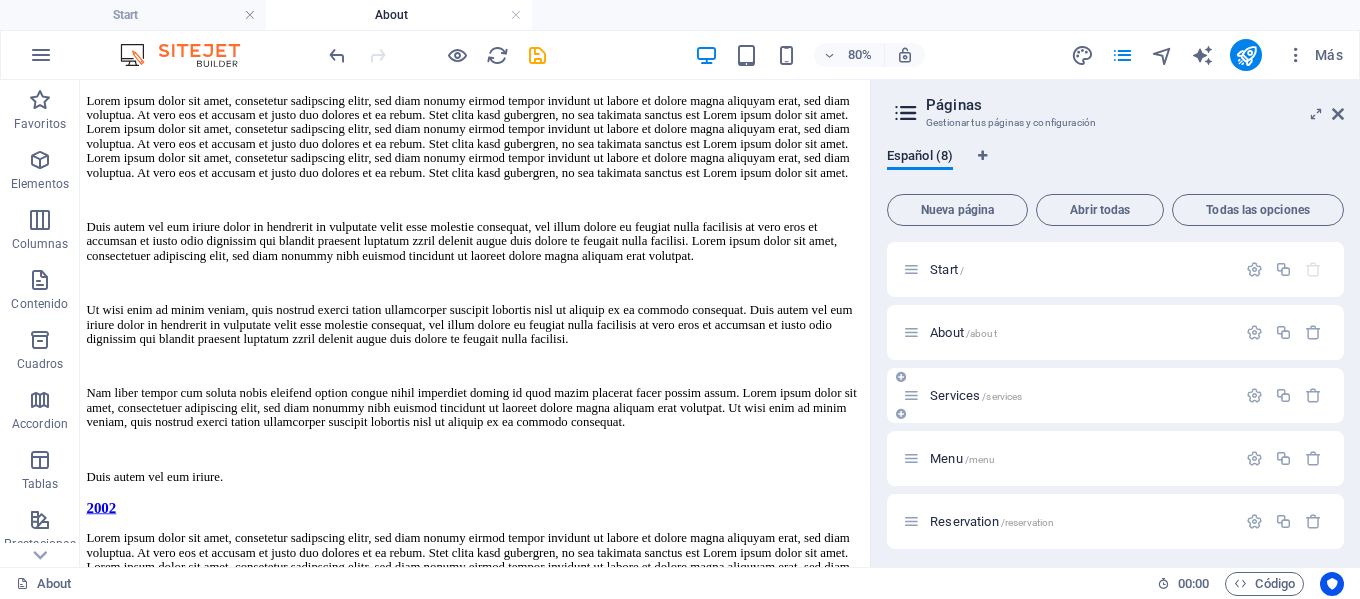 click on "Services /services" at bounding box center [976, 395] 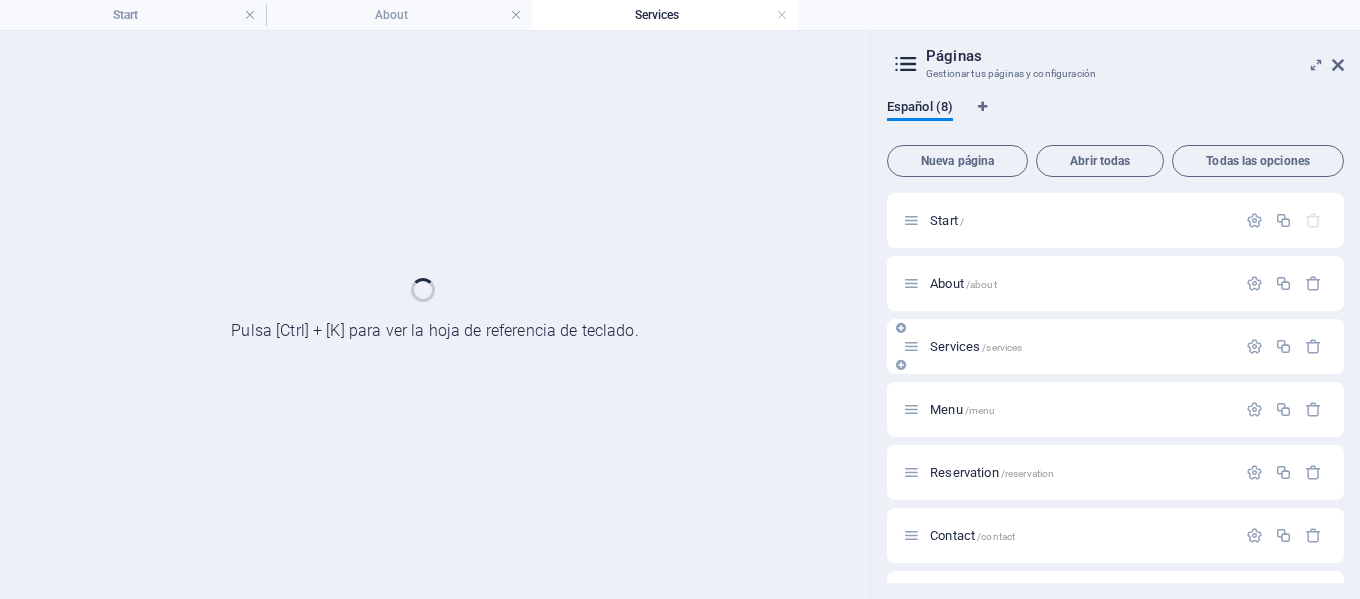 scroll, scrollTop: 0, scrollLeft: 0, axis: both 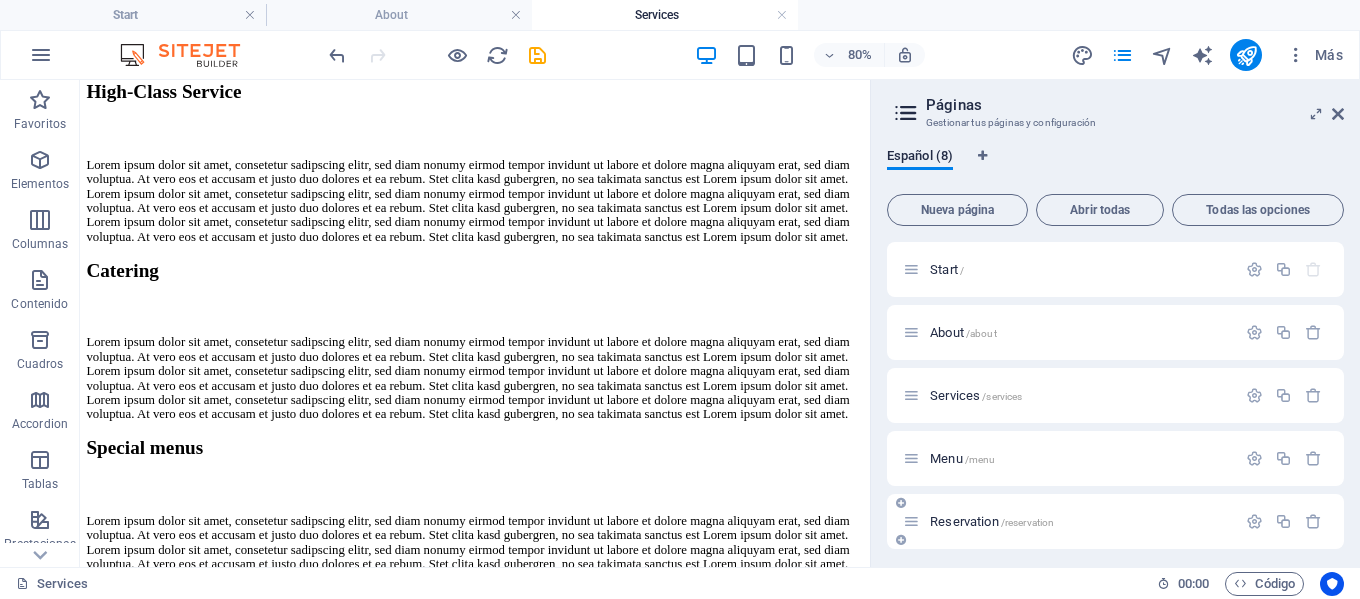 click on "Menu /menu" at bounding box center (1080, 458) 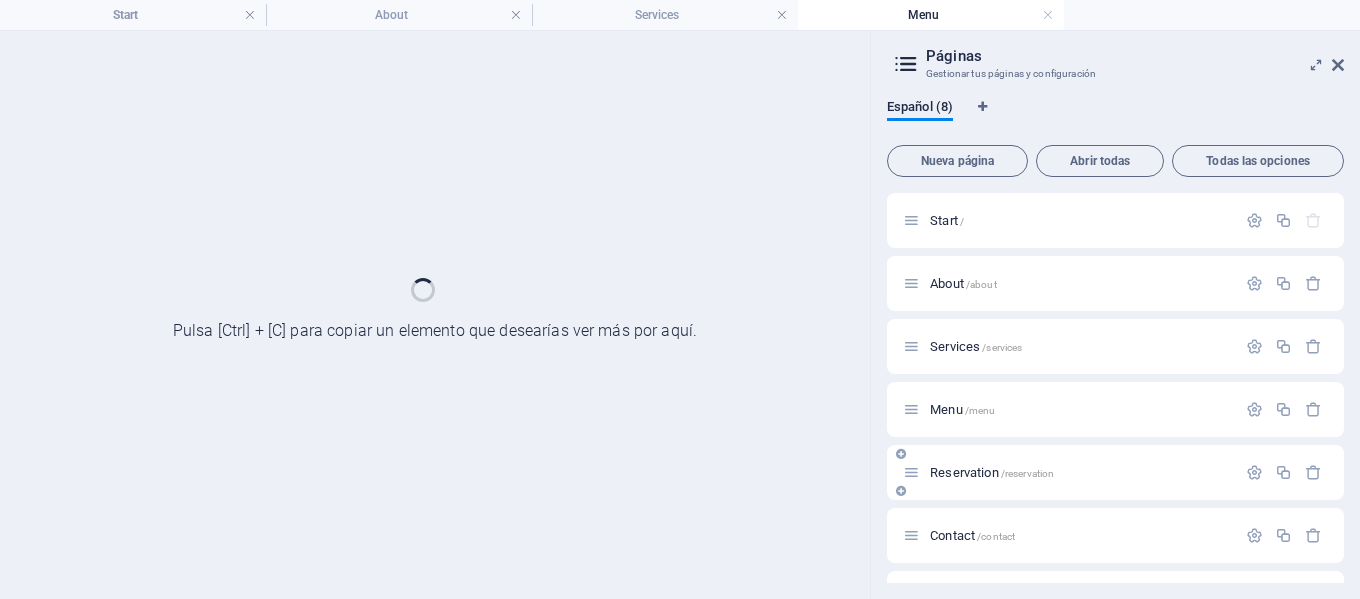 scroll, scrollTop: 0, scrollLeft: 0, axis: both 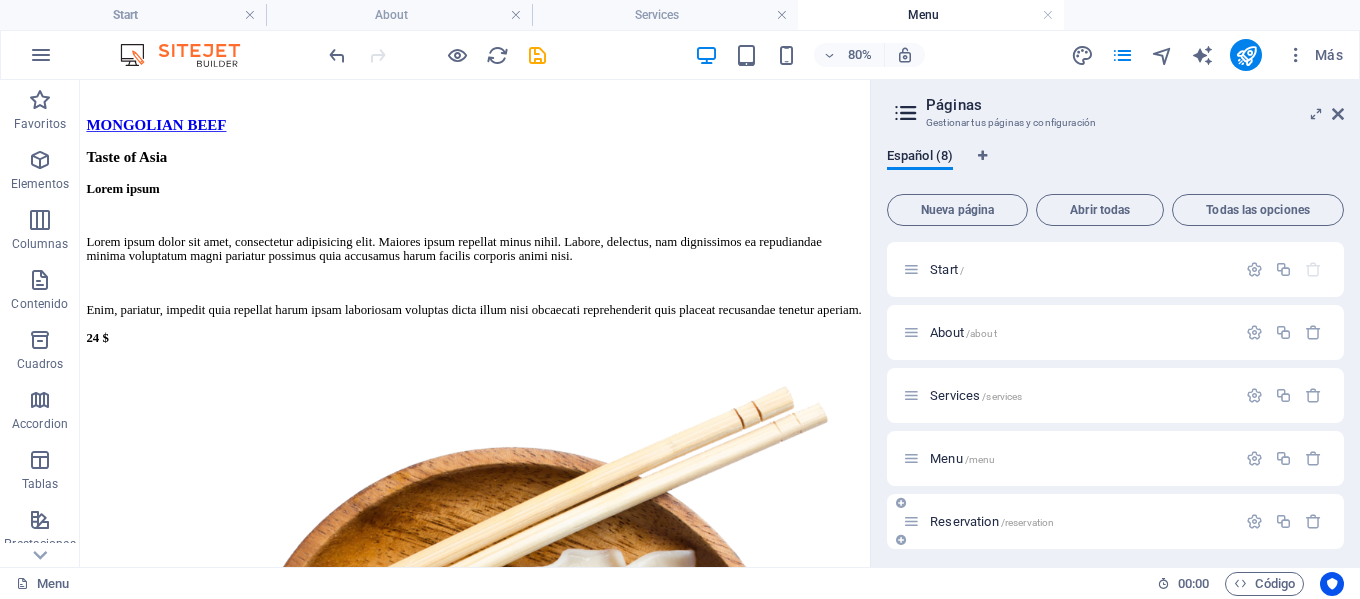 click on "/reservation" at bounding box center [1028, 522] 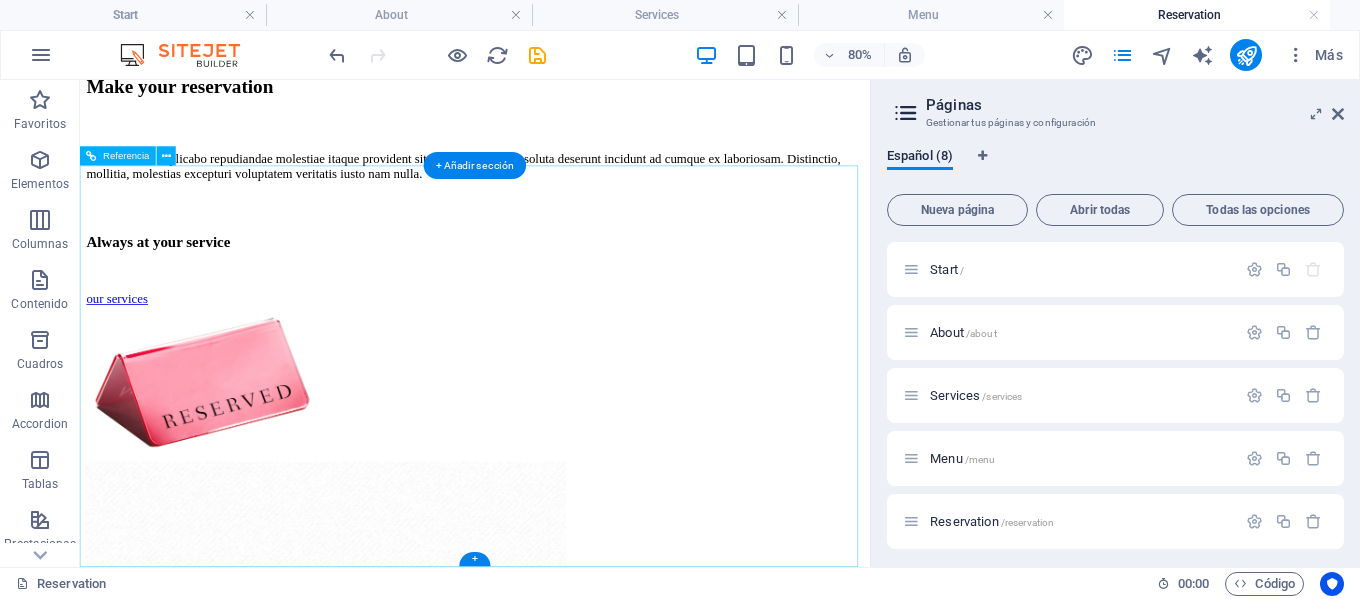 scroll, scrollTop: 1618, scrollLeft: 0, axis: vertical 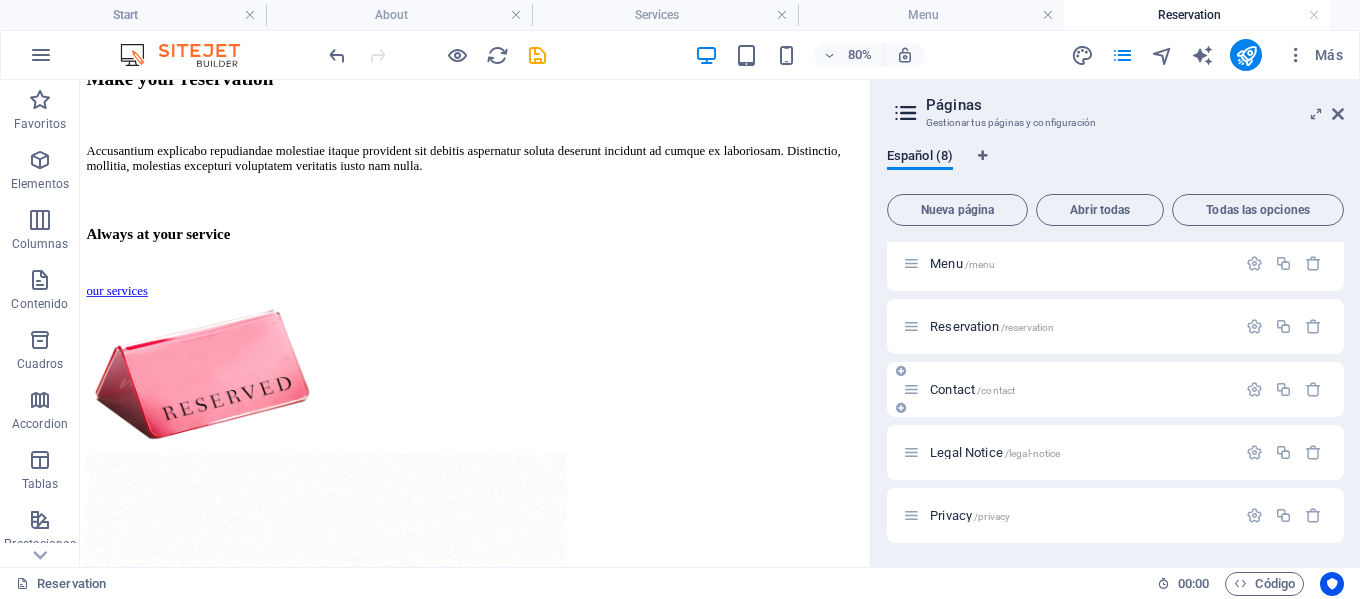 click on "Contact /contact" at bounding box center [1080, 389] 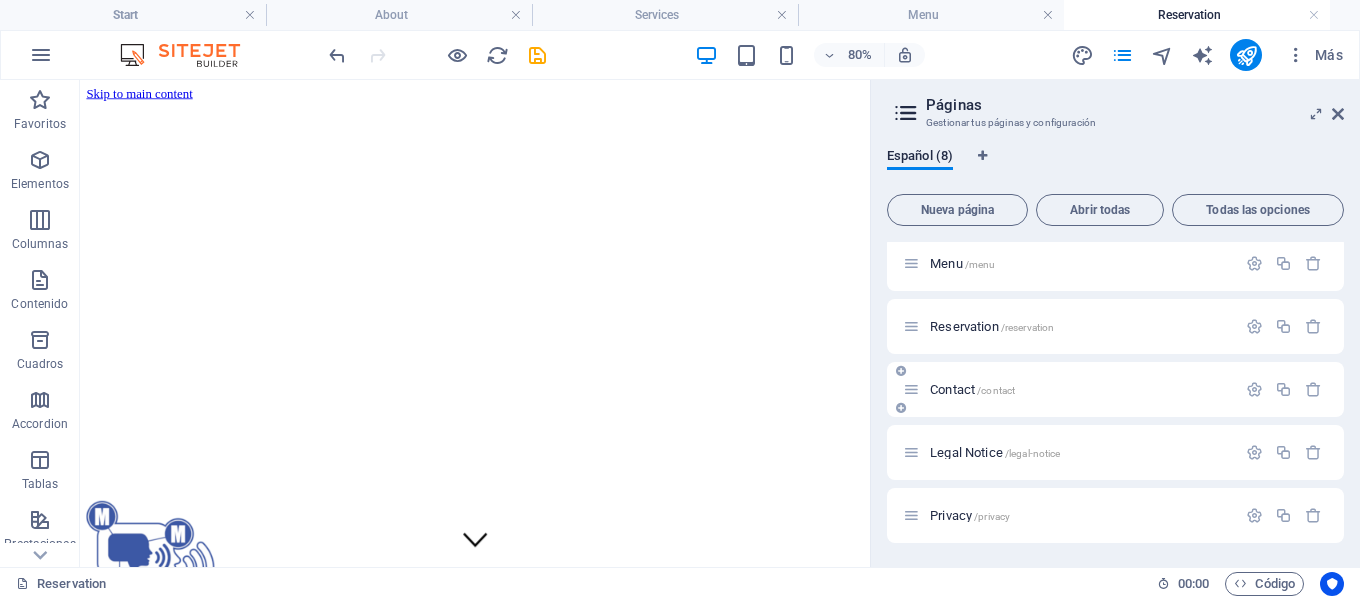 scroll, scrollTop: 114, scrollLeft: 0, axis: vertical 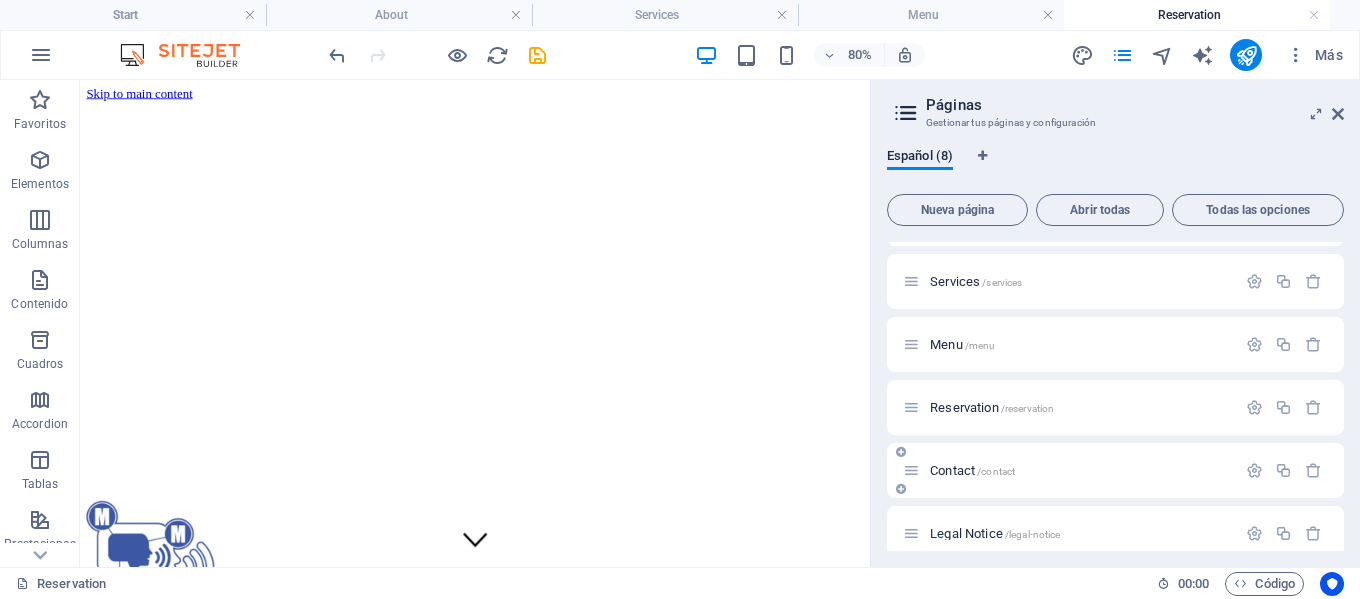 click on "Contact /contact" at bounding box center [1115, 470] 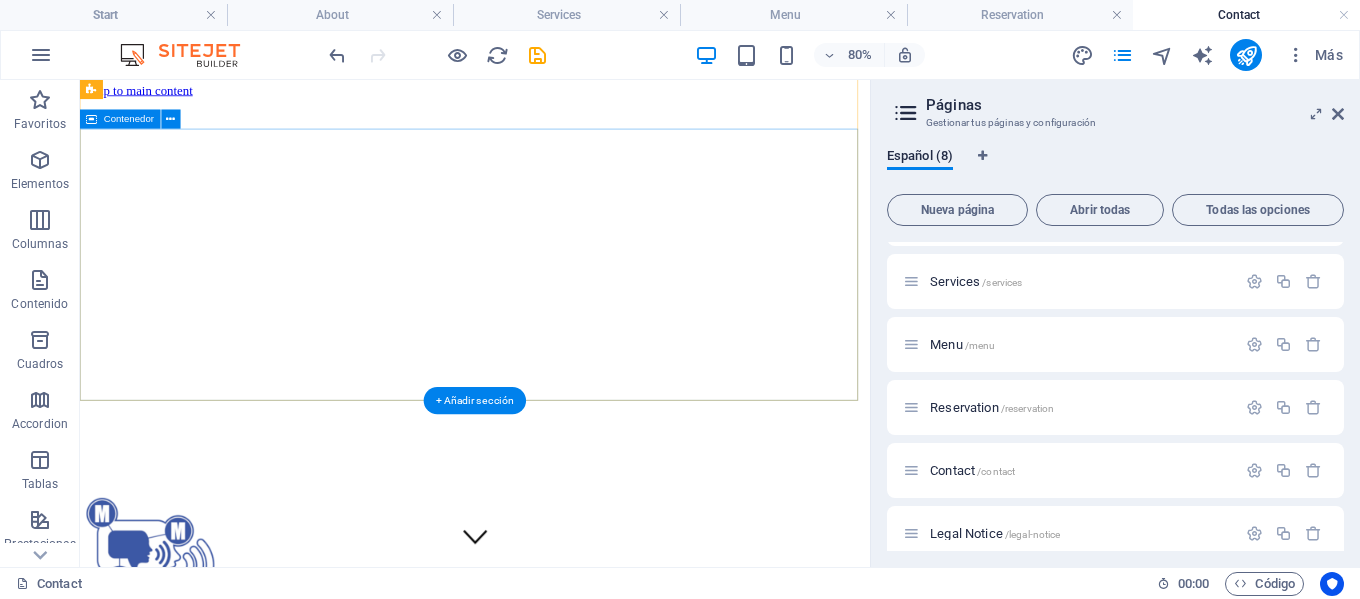 scroll, scrollTop: 0, scrollLeft: 0, axis: both 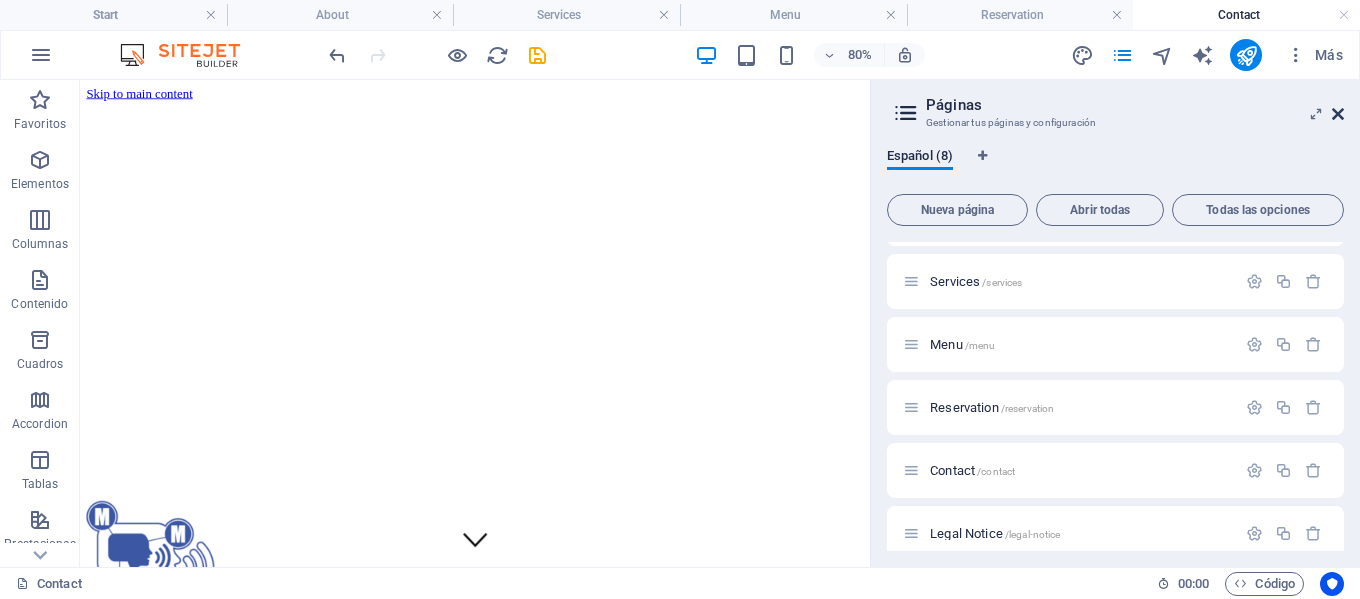 drag, startPoint x: 1335, startPoint y: 111, endPoint x: 1254, endPoint y: 31, distance: 113.84639 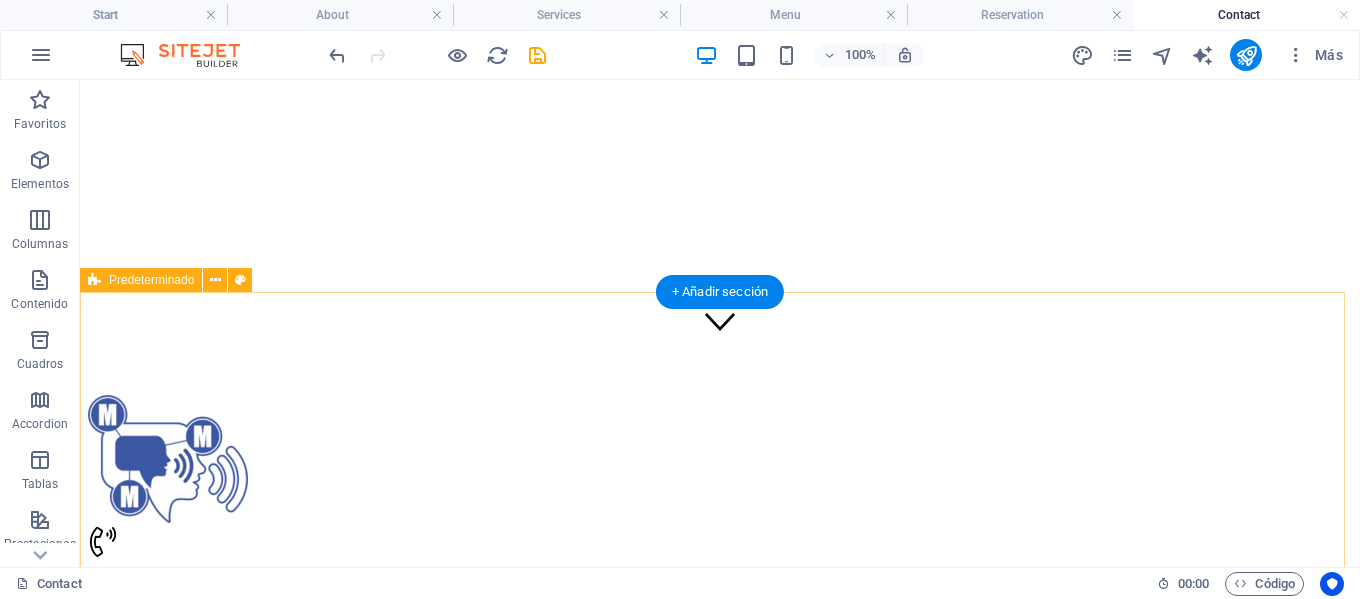 scroll, scrollTop: 0, scrollLeft: 0, axis: both 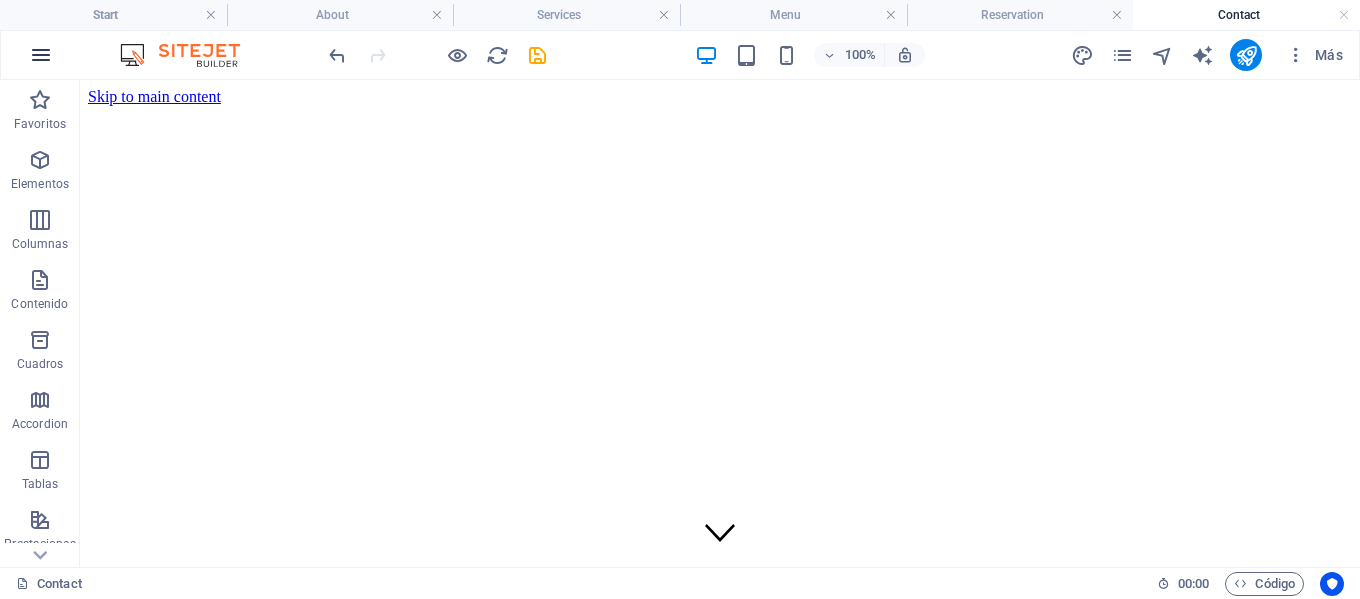 click at bounding box center [41, 55] 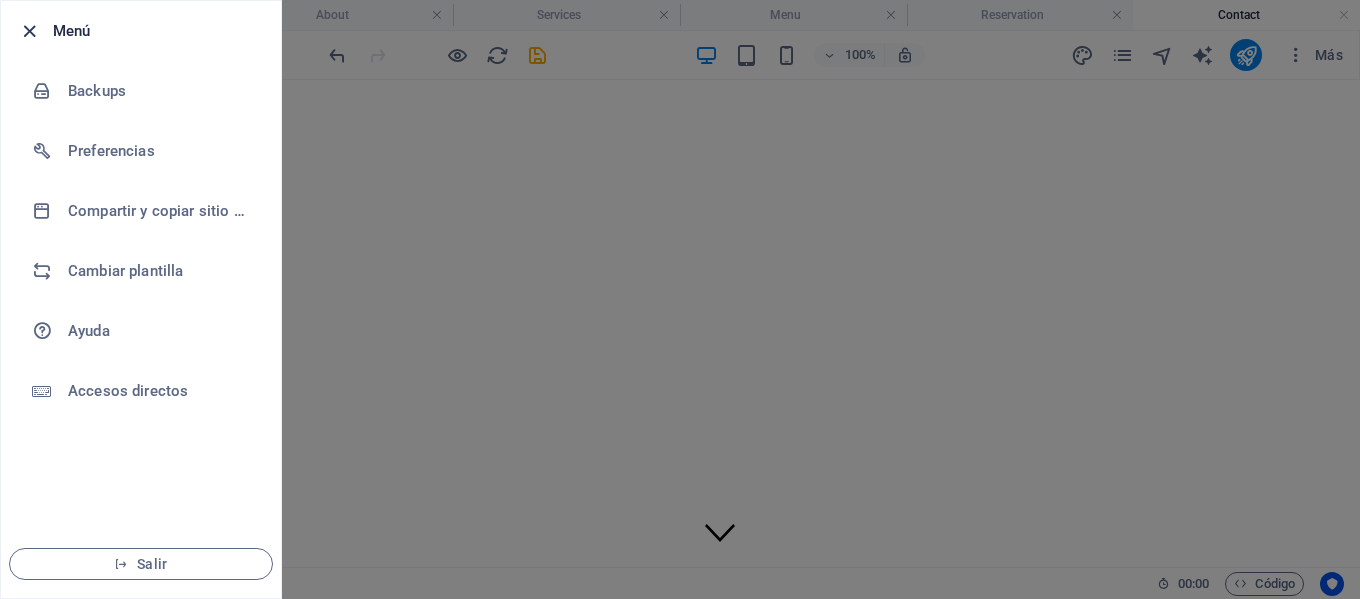 click at bounding box center (29, 31) 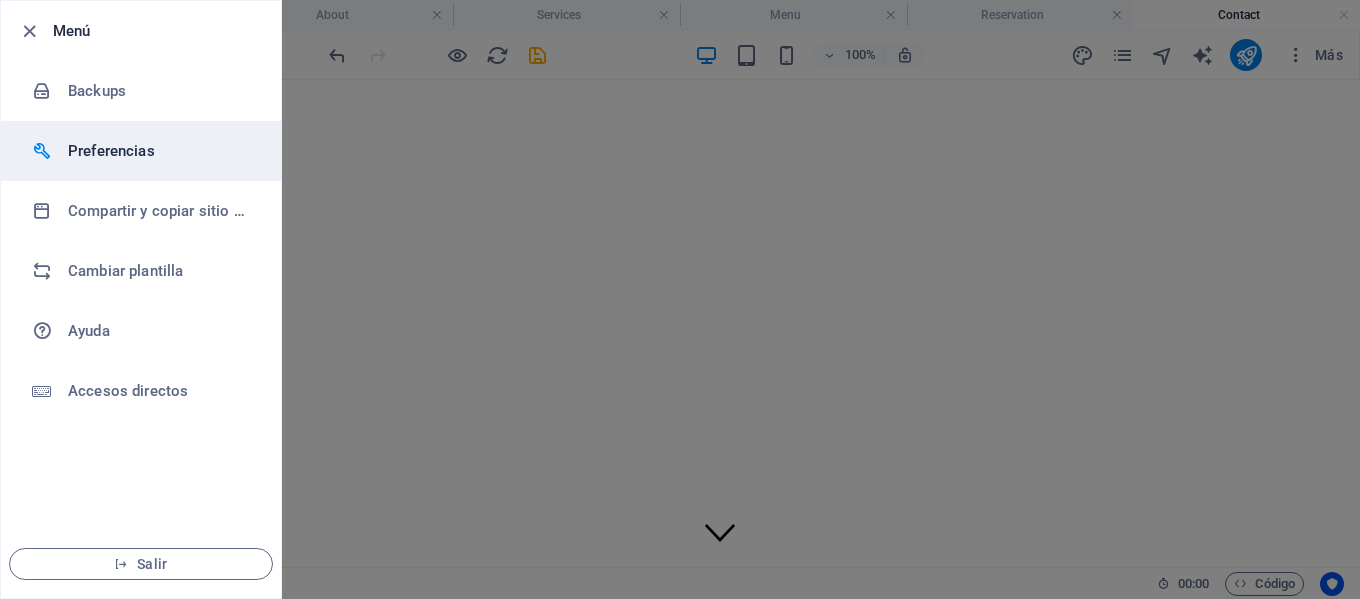 click at bounding box center [29, 31] 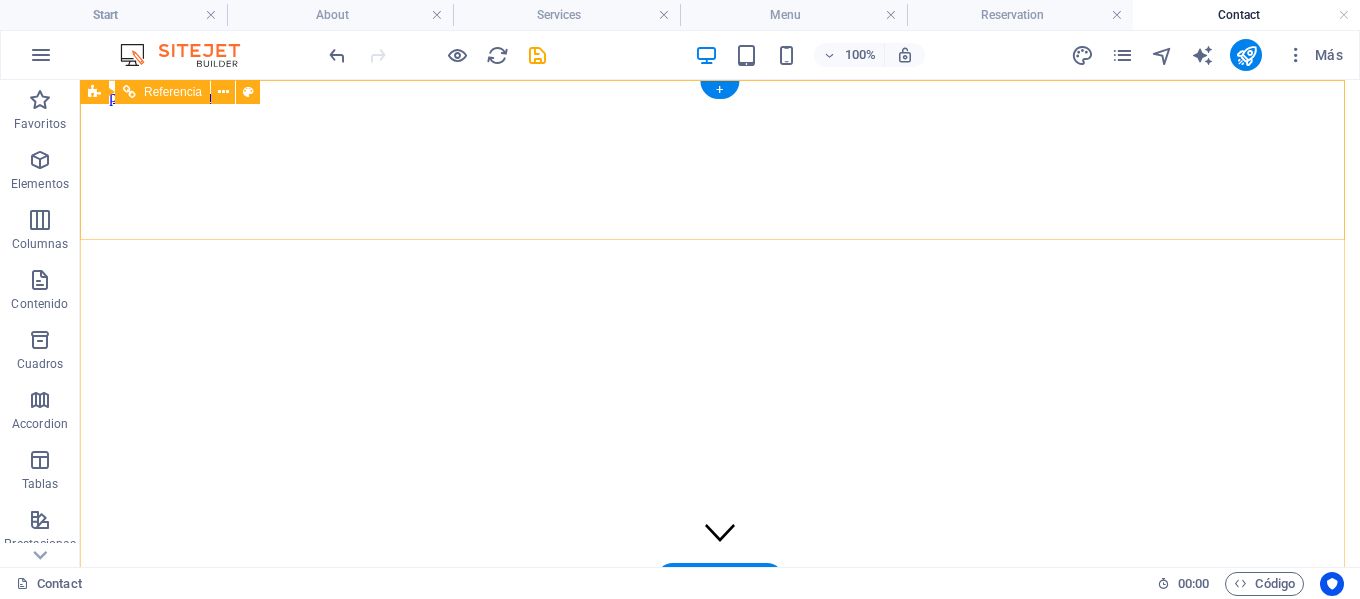click on "Start About Services Menu Reservation Contact" at bounding box center (720, 860) 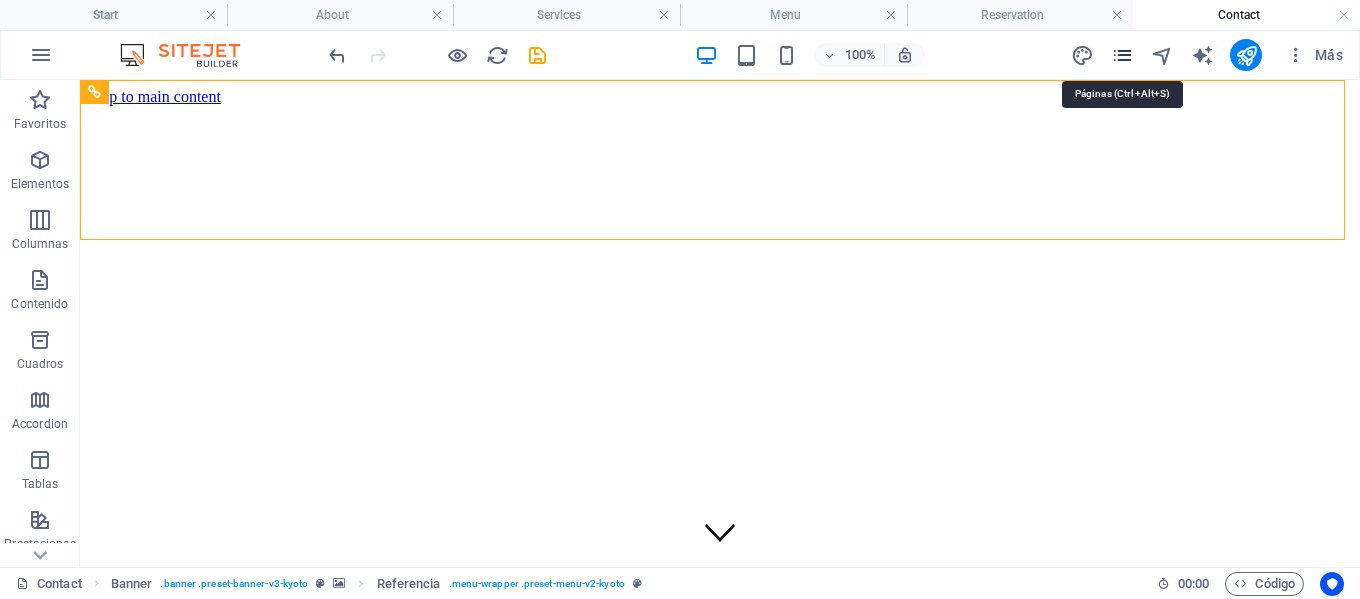 click at bounding box center [1122, 55] 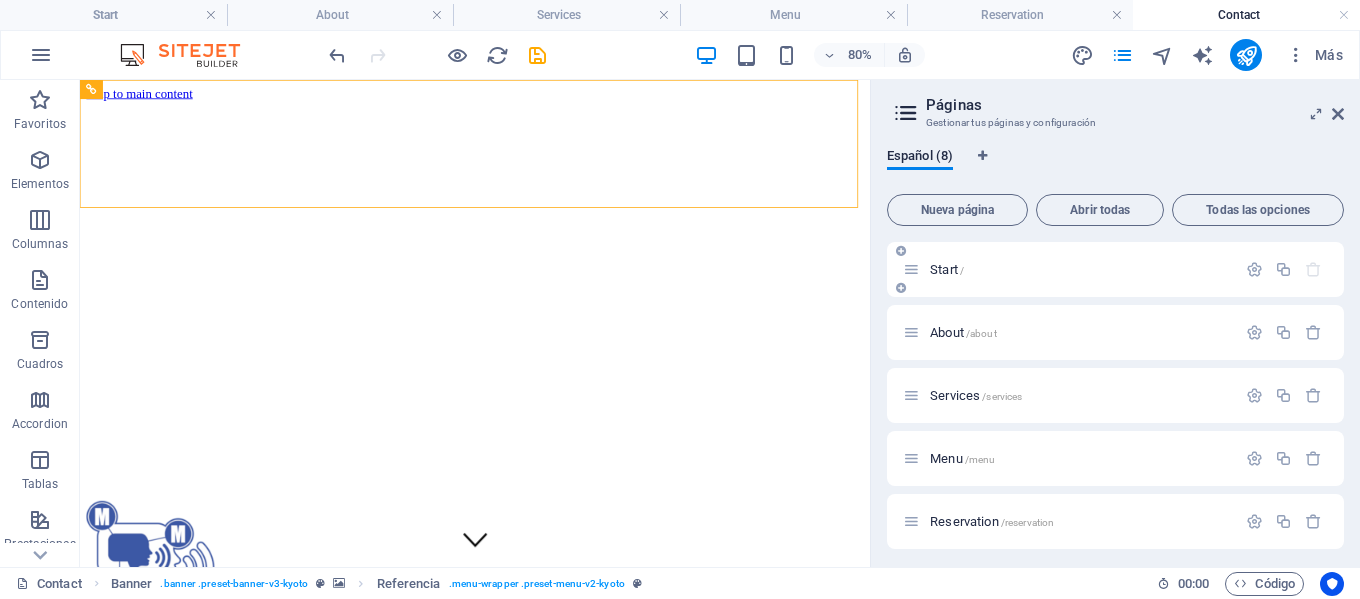 click on "Start /" at bounding box center [1080, 269] 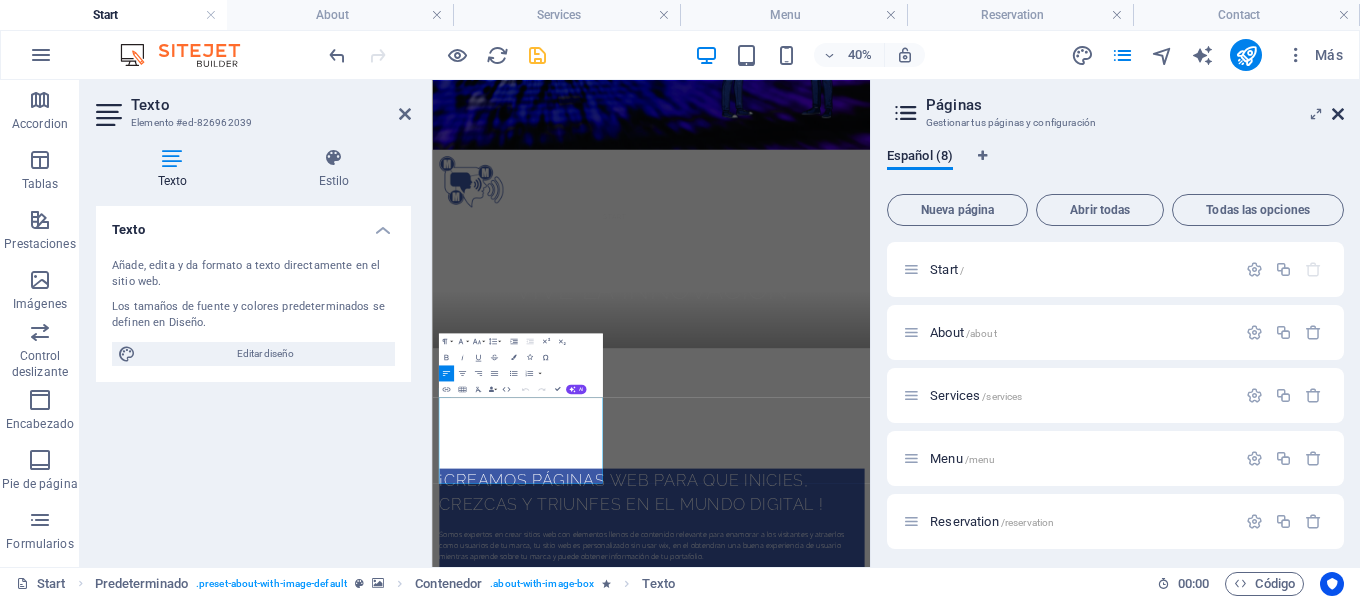 click at bounding box center [1338, 114] 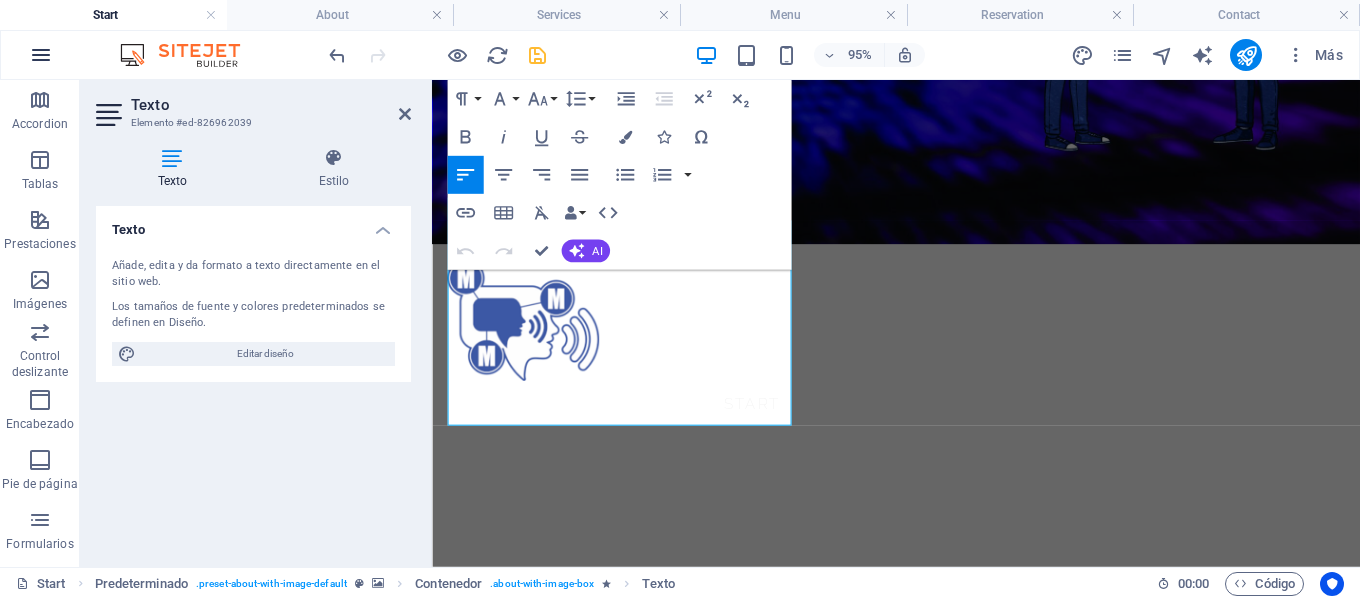 click at bounding box center [41, 55] 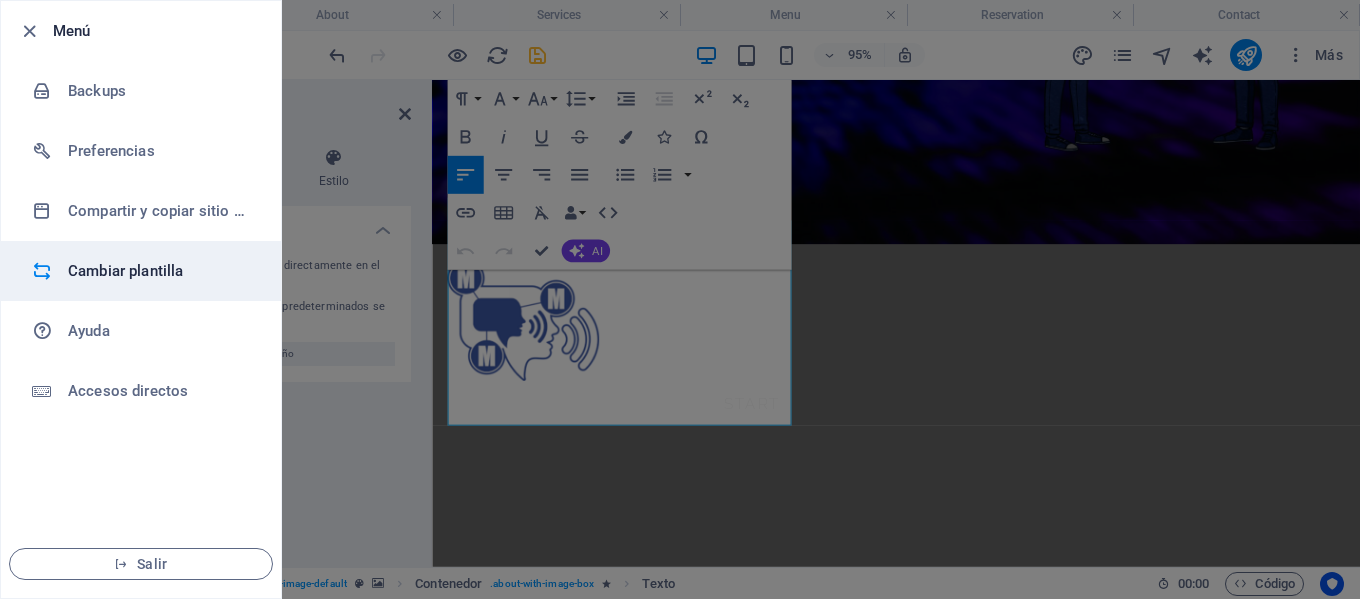 click on "Cambiar plantilla" at bounding box center (160, 271) 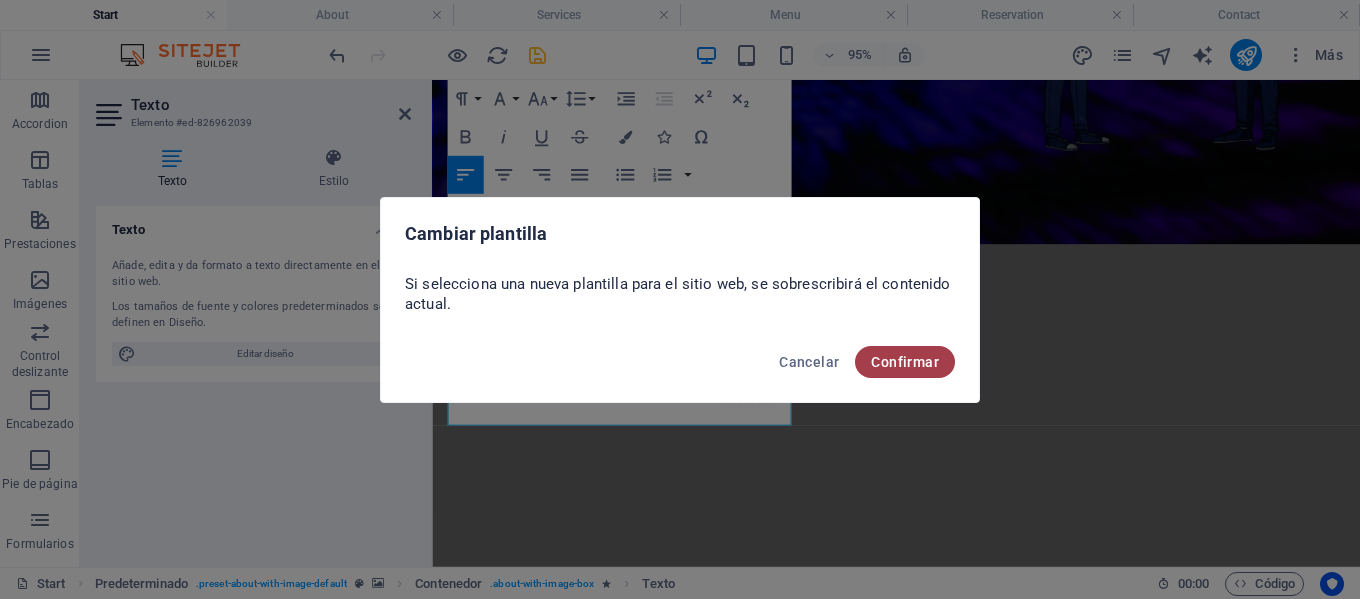 click on "Confirmar" at bounding box center [905, 362] 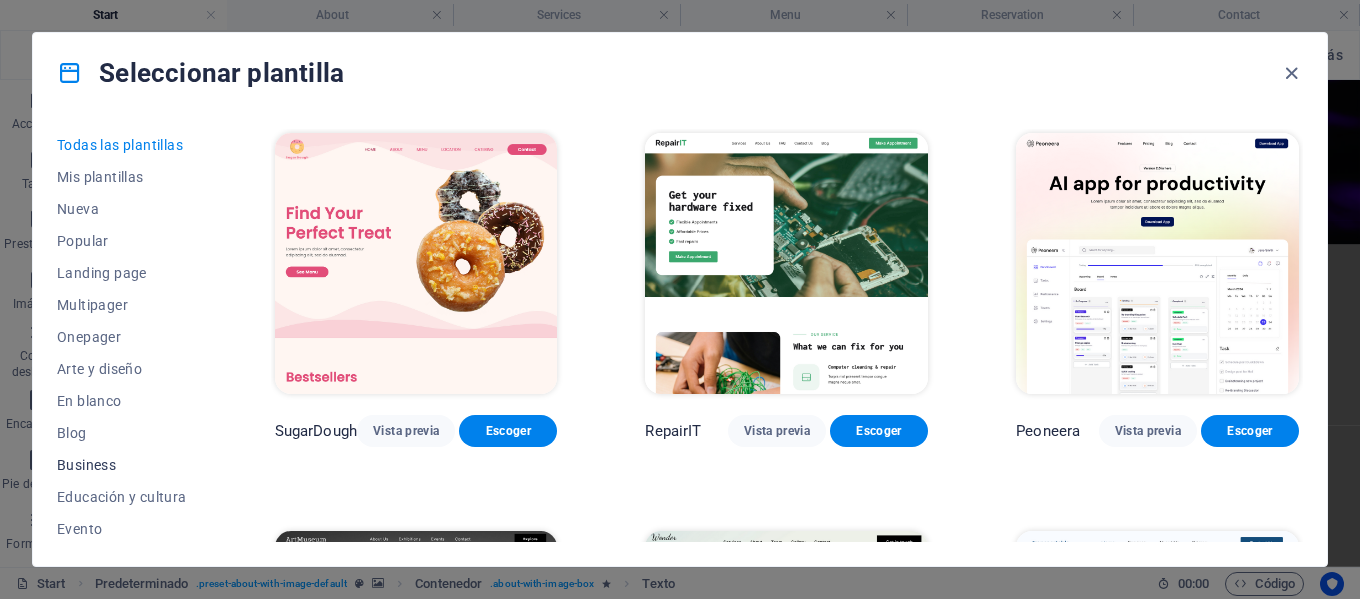 click on "Business" at bounding box center (122, 465) 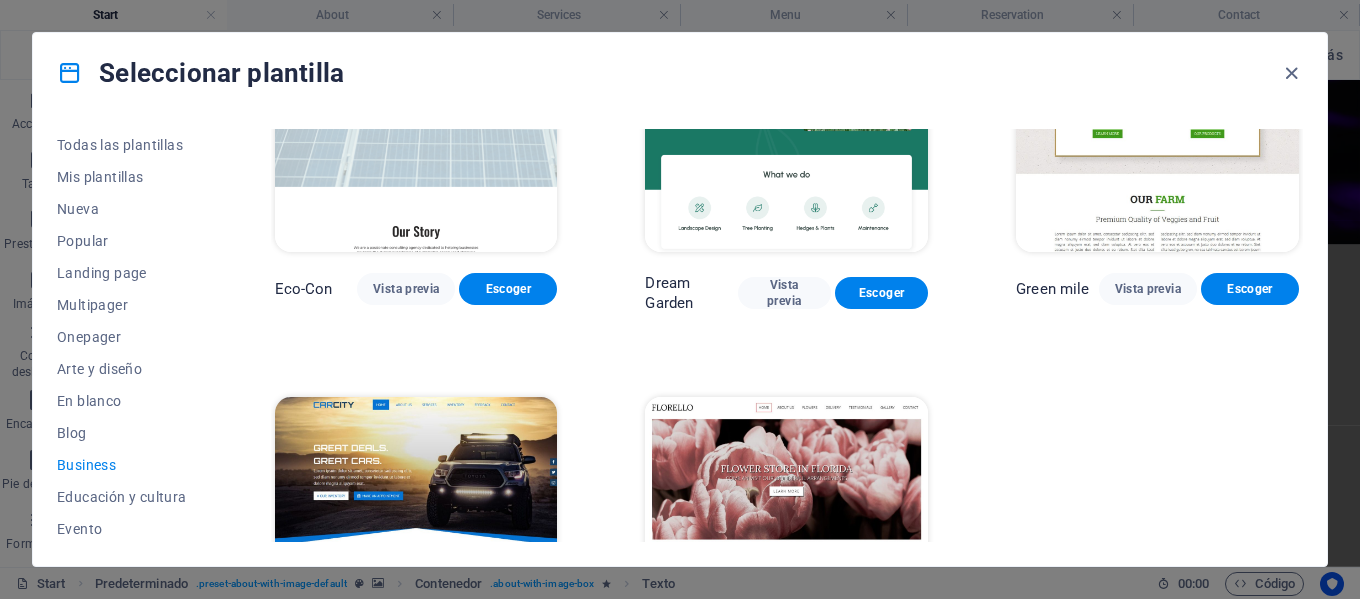 scroll, scrollTop: 0, scrollLeft: 0, axis: both 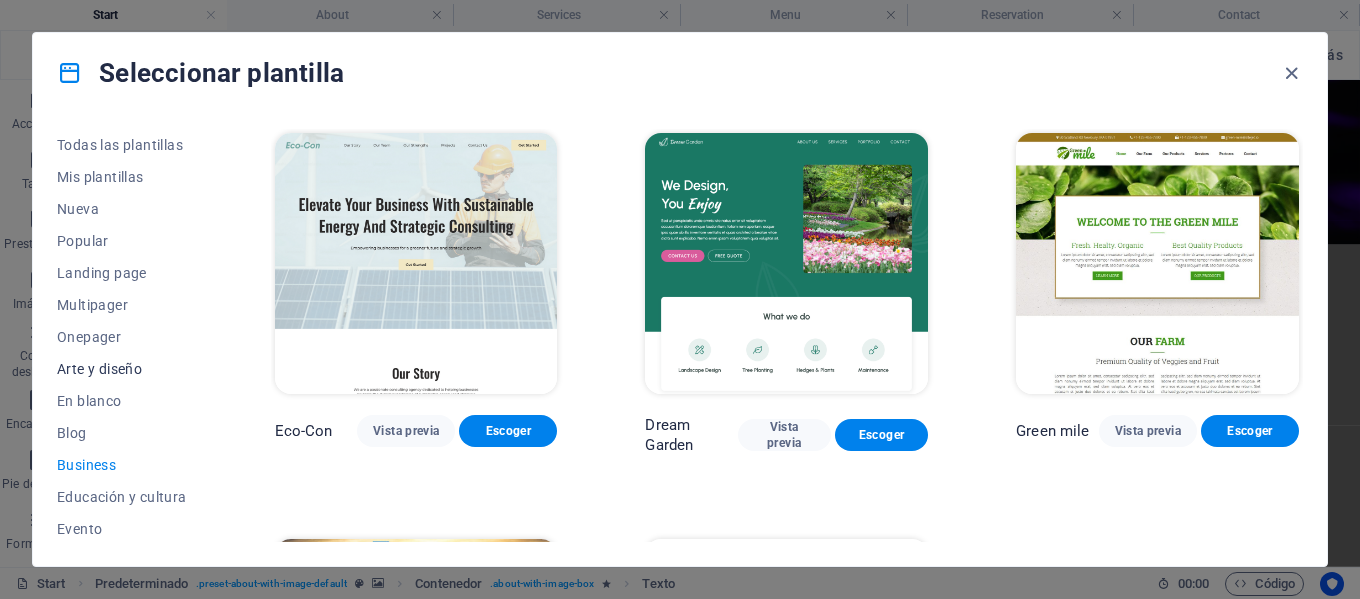 click on "Arte y diseño" at bounding box center [122, 369] 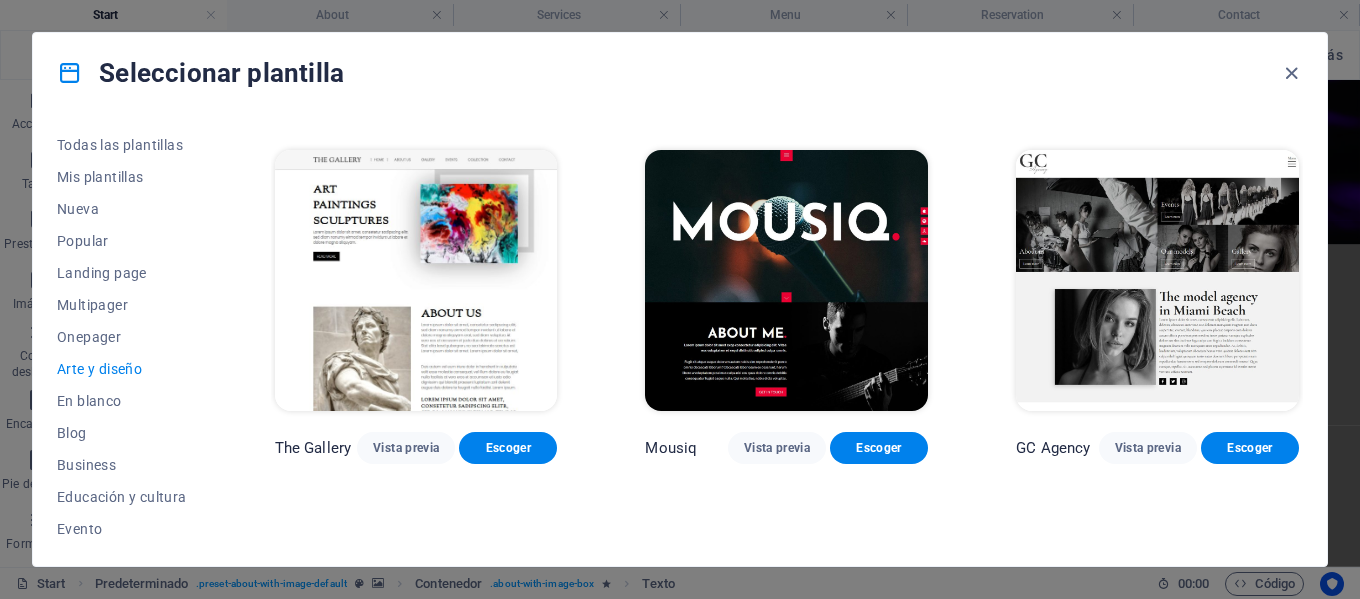scroll, scrollTop: 700, scrollLeft: 0, axis: vertical 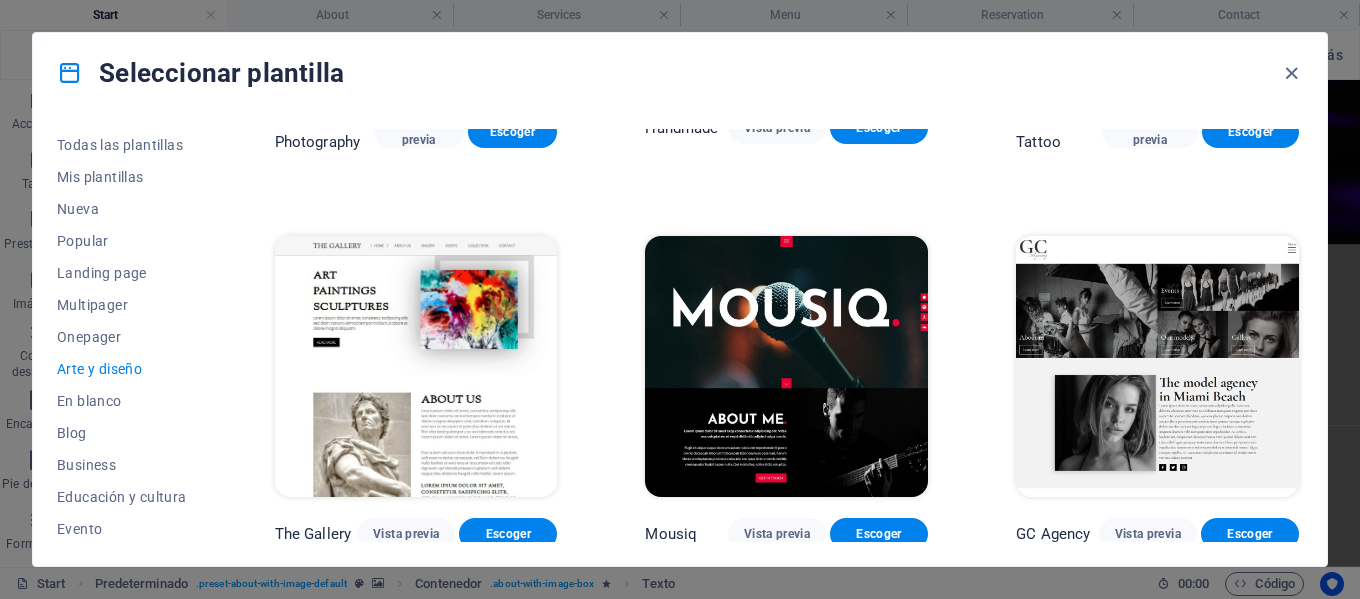 click at bounding box center (786, 366) 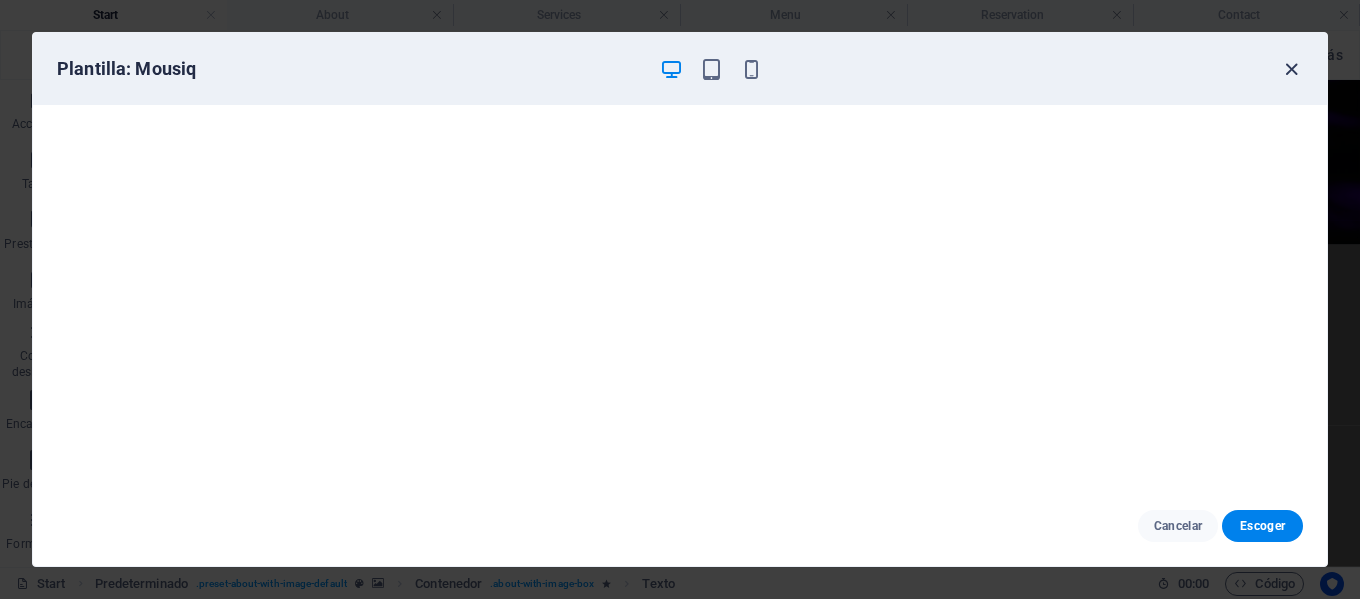 click at bounding box center [1291, 69] 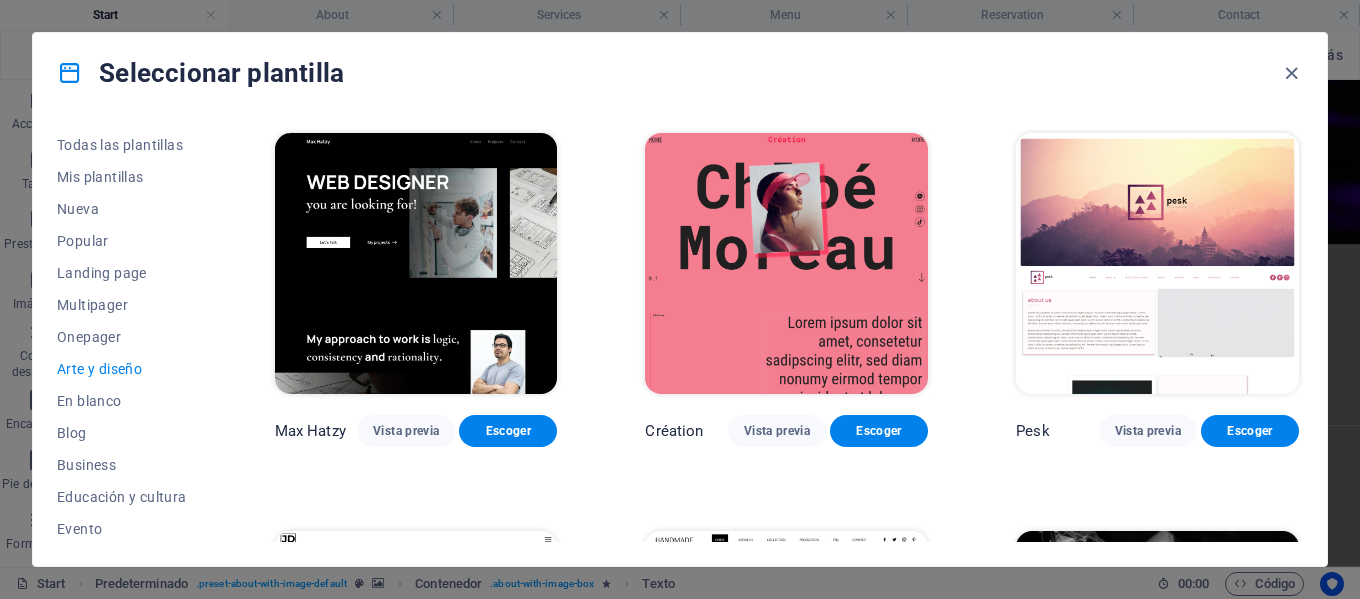 scroll, scrollTop: 200, scrollLeft: 0, axis: vertical 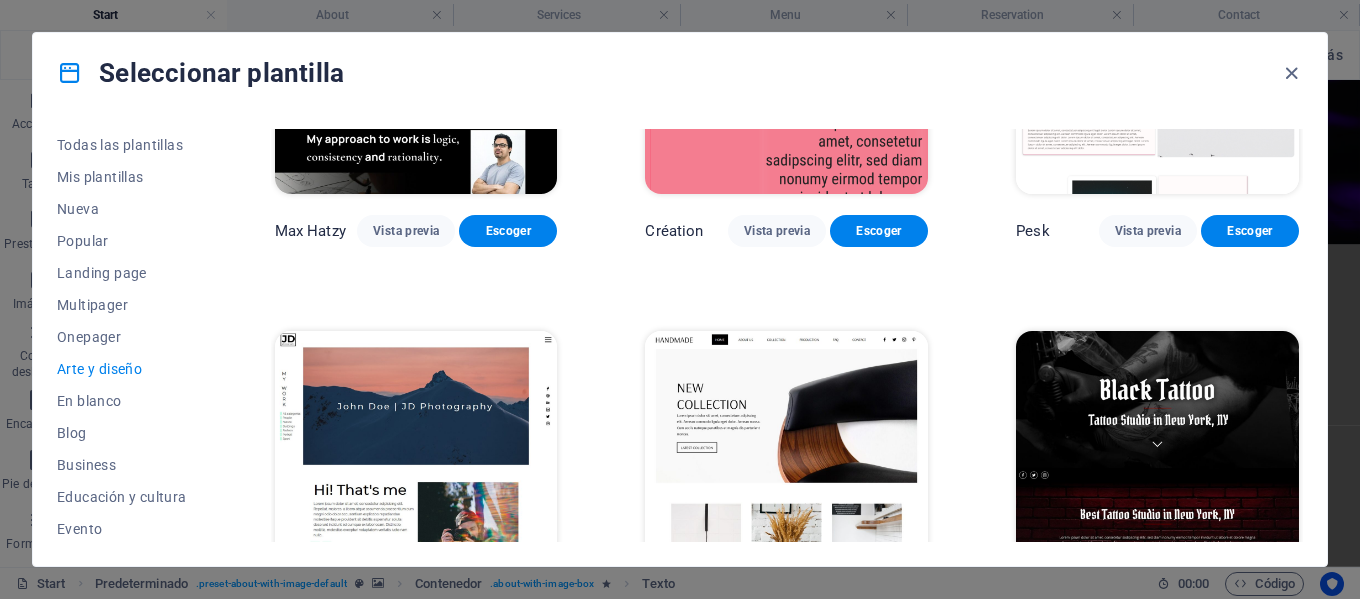 click at bounding box center [1157, 461] 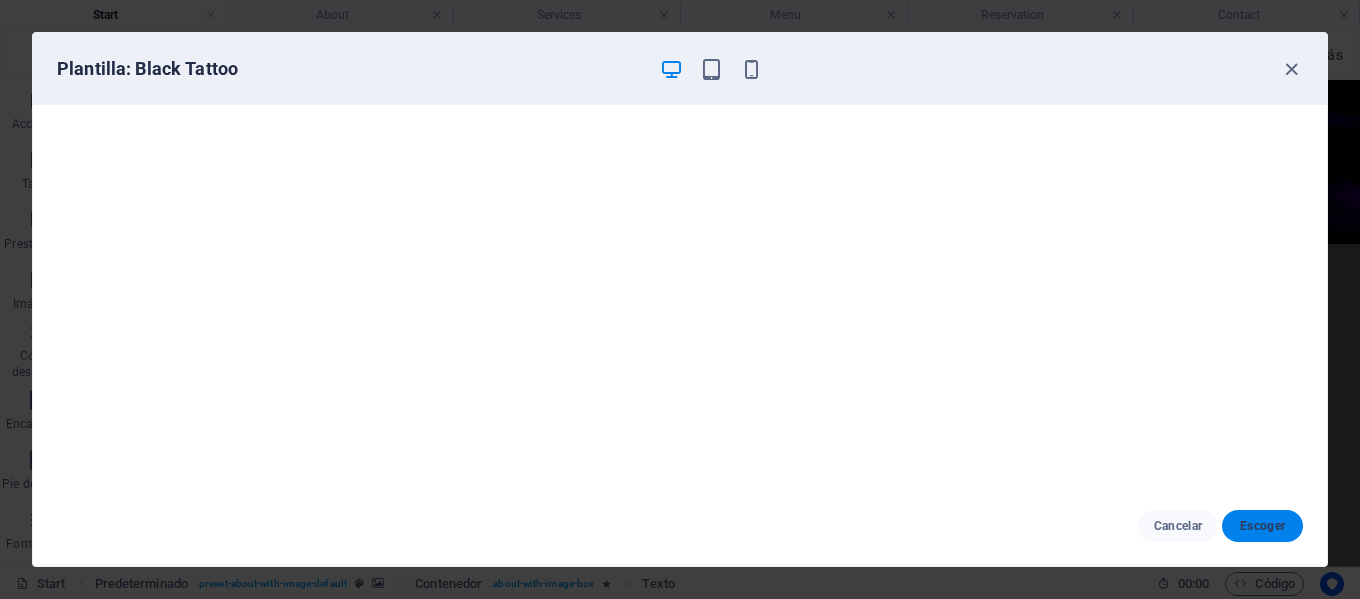 click on "Escoger" at bounding box center (1262, 526) 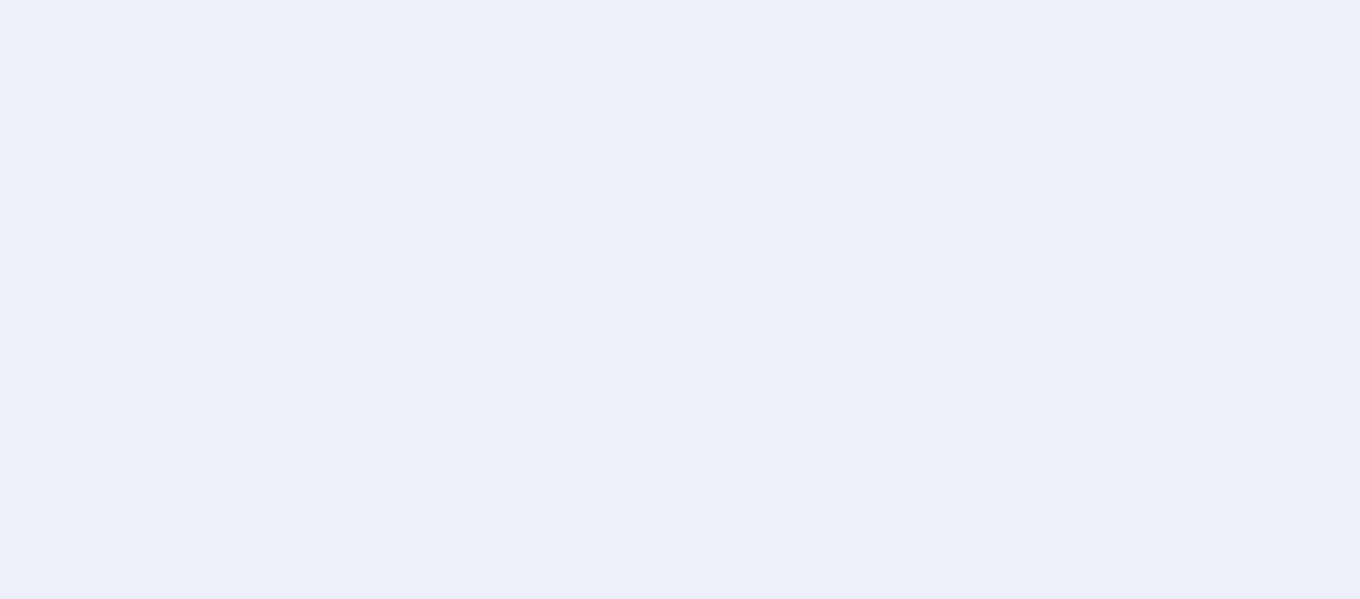 scroll, scrollTop: 0, scrollLeft: 0, axis: both 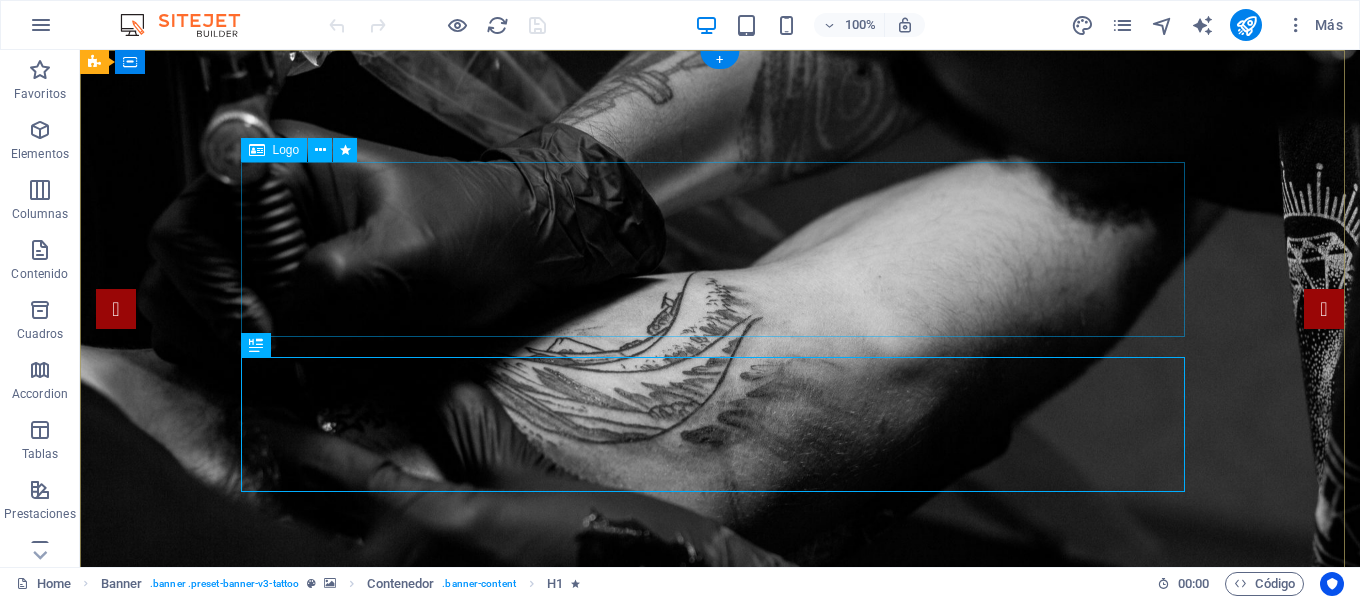 click at bounding box center (720, 896) 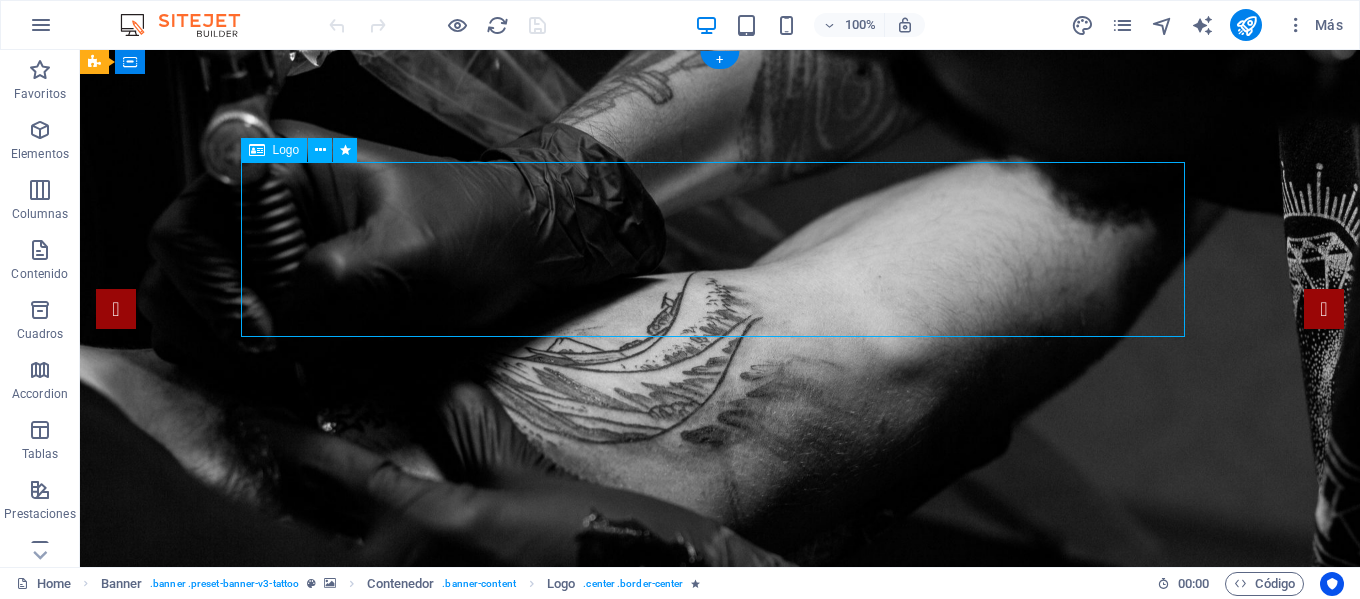 click at bounding box center (720, 896) 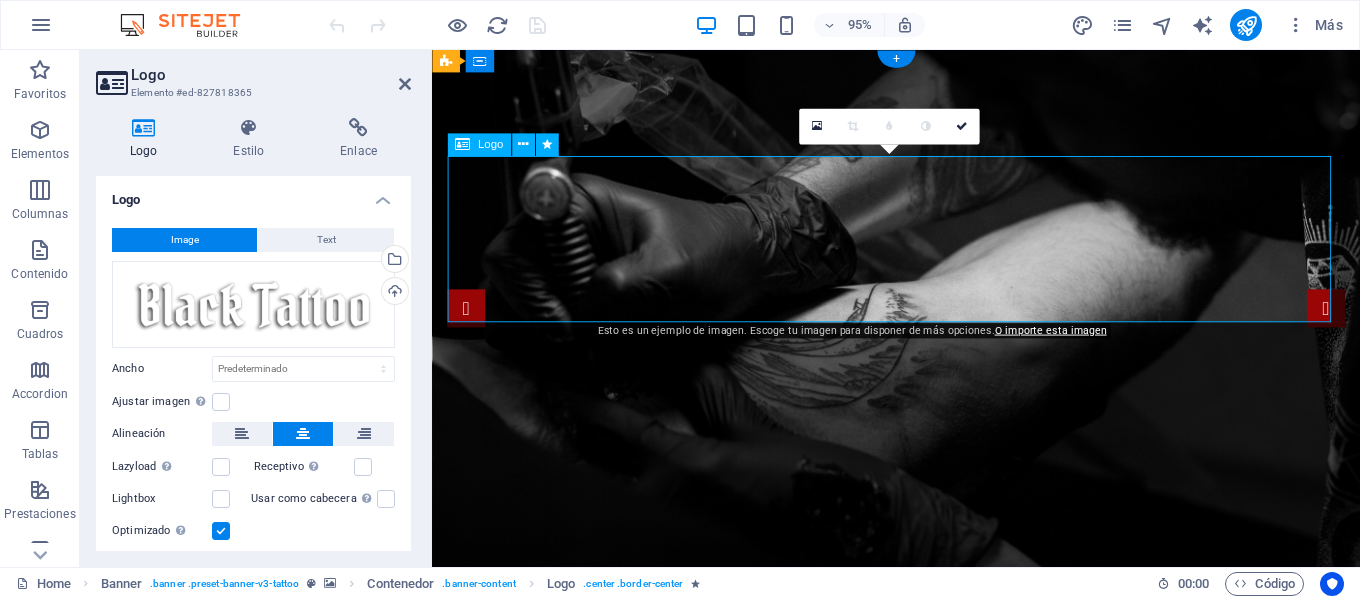 click at bounding box center [921, 896] 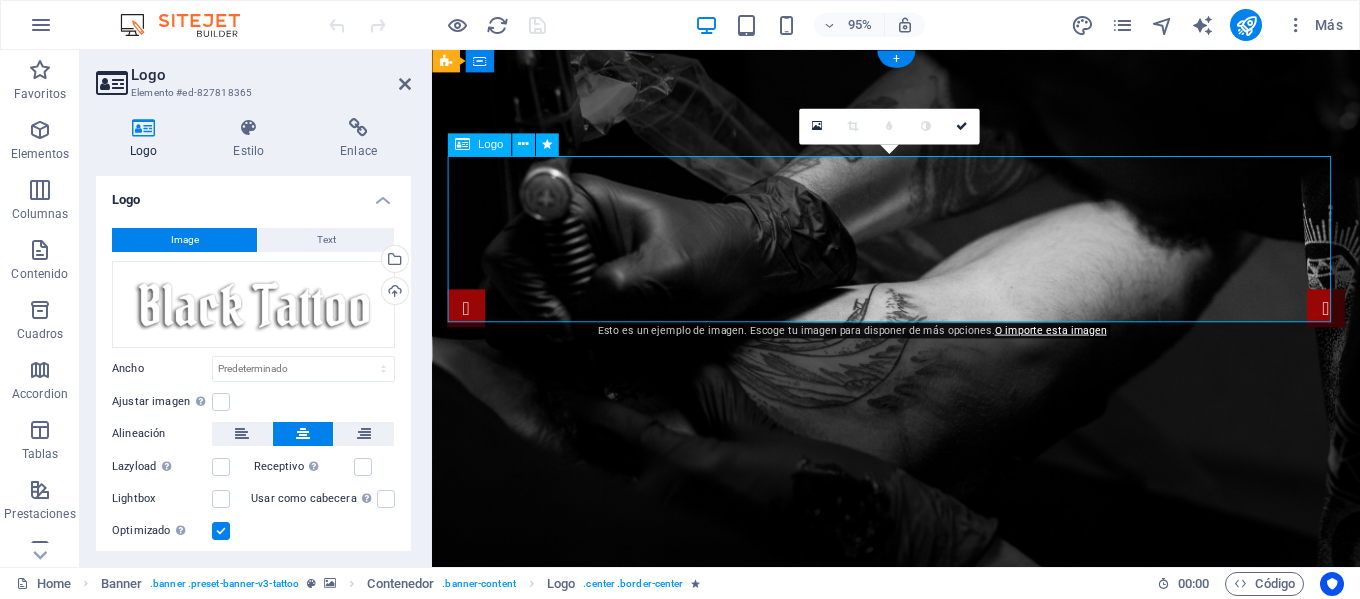 click at bounding box center (921, 896) 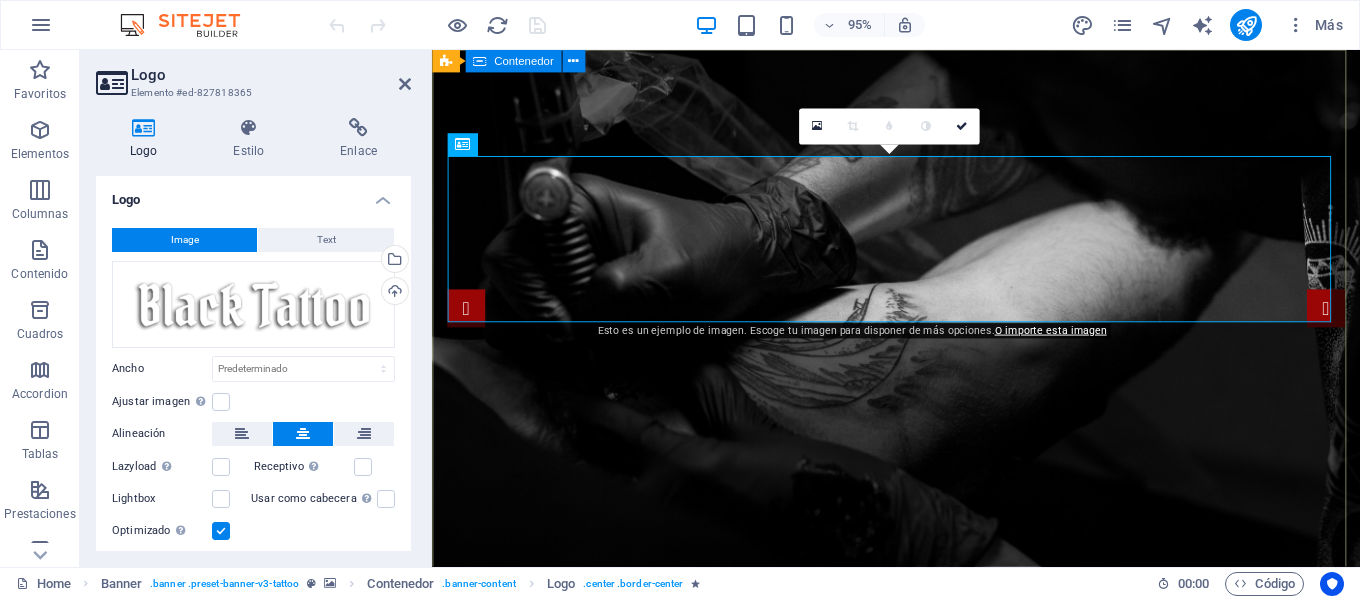click on "Tattoo Studio in [CITY]" at bounding box center [920, 1020] 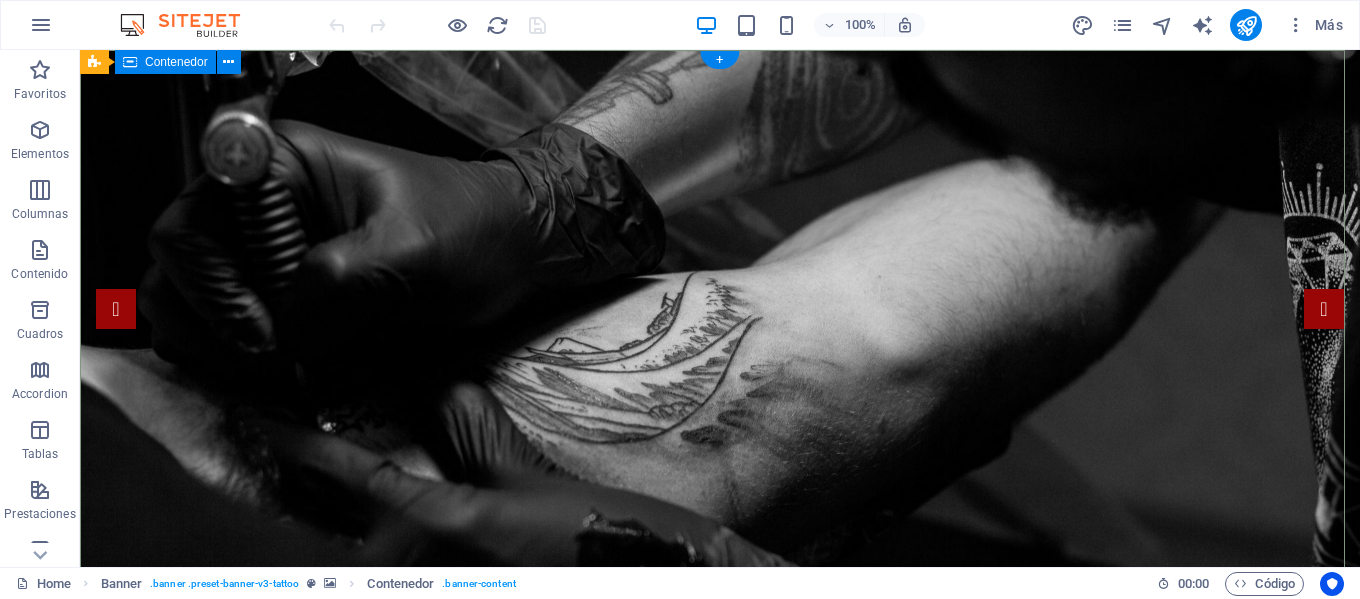 click on "Tattoo Studio in [CITY]" at bounding box center [720, 1020] 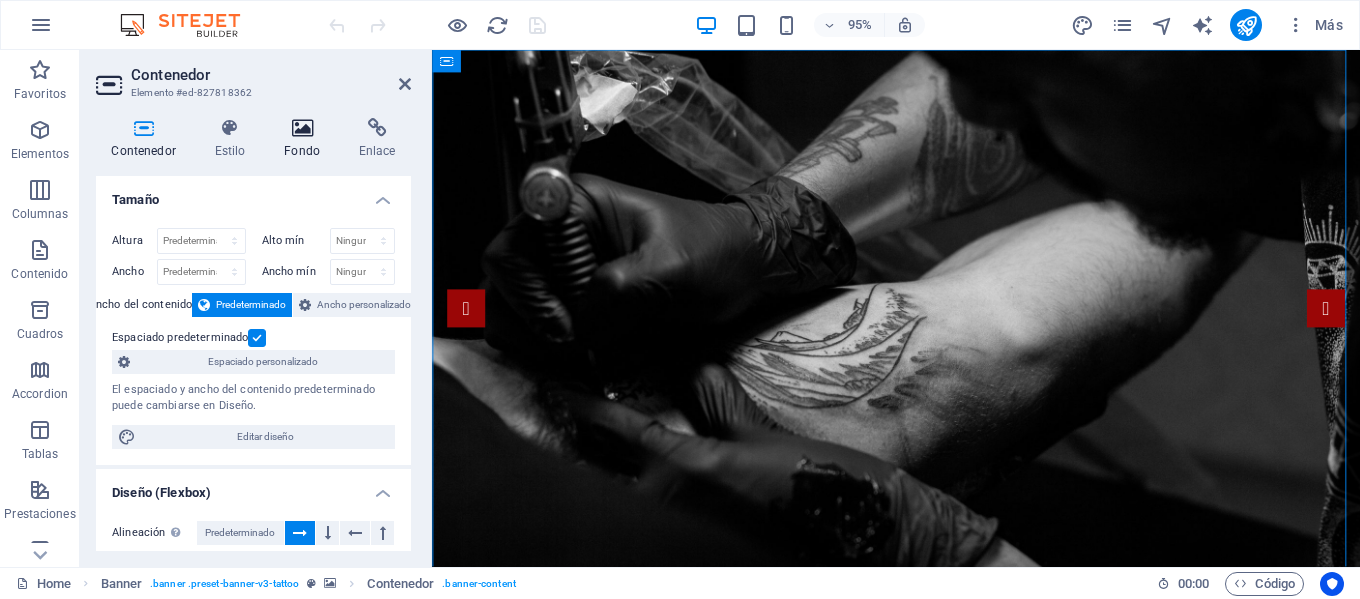 click at bounding box center (302, 128) 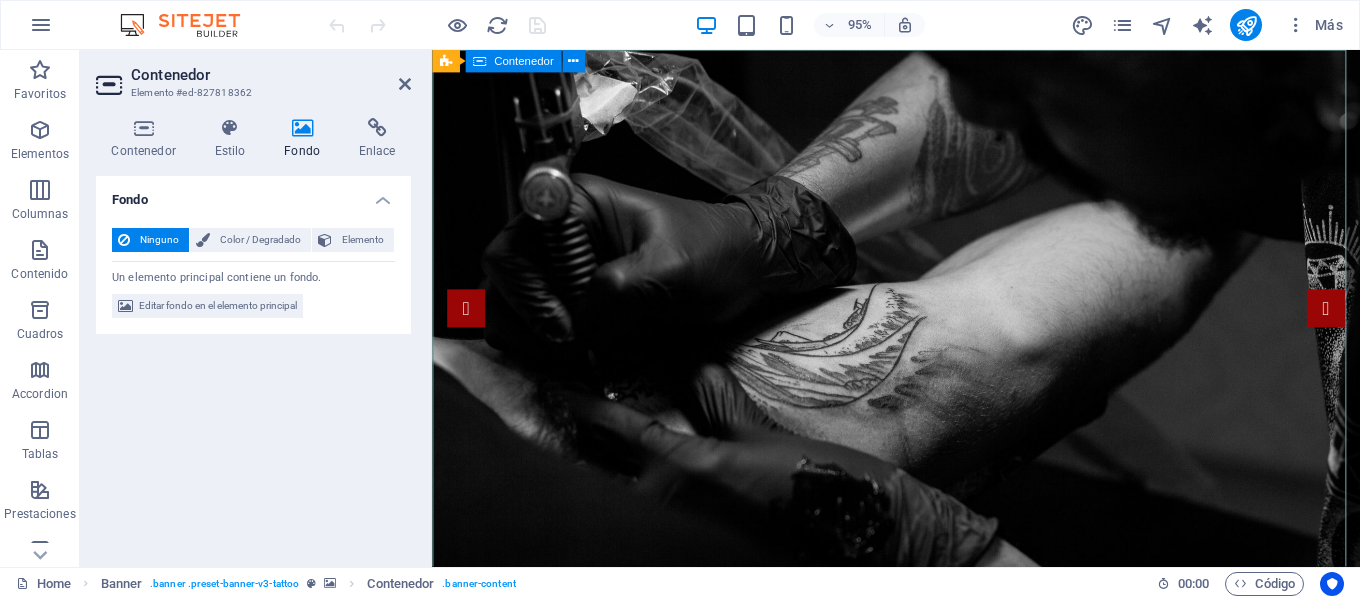 click on "Tattoo Studio in [CITY]" at bounding box center (920, 1020) 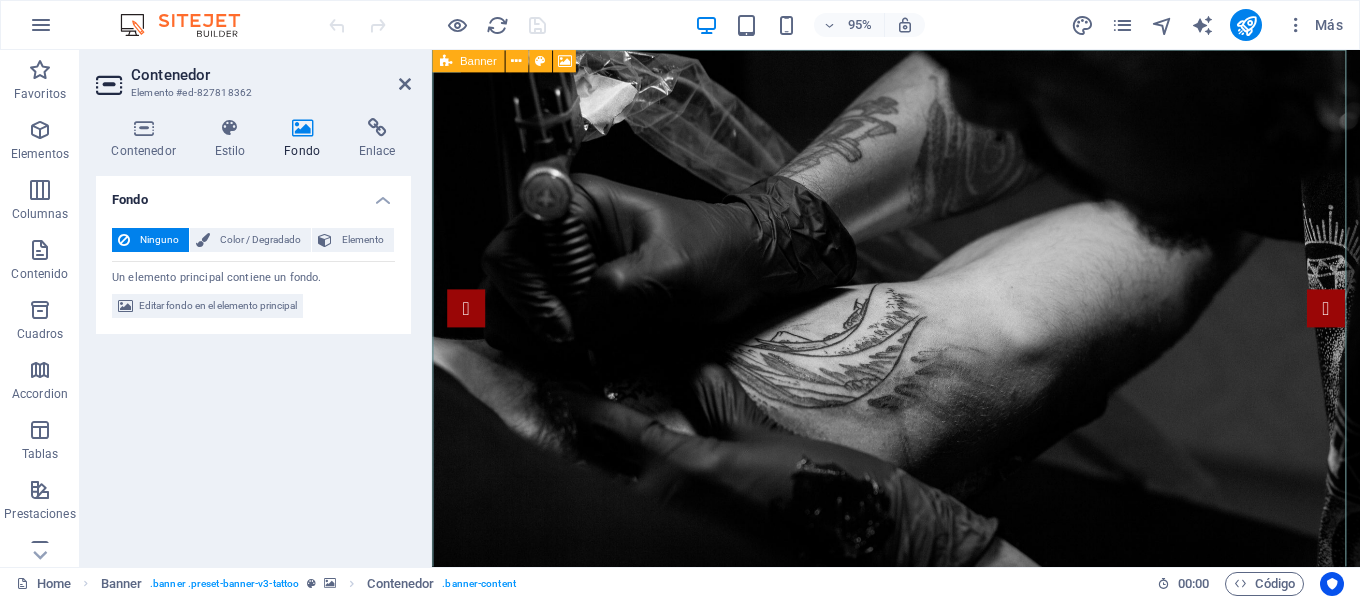 click on "Banner" at bounding box center [478, 61] 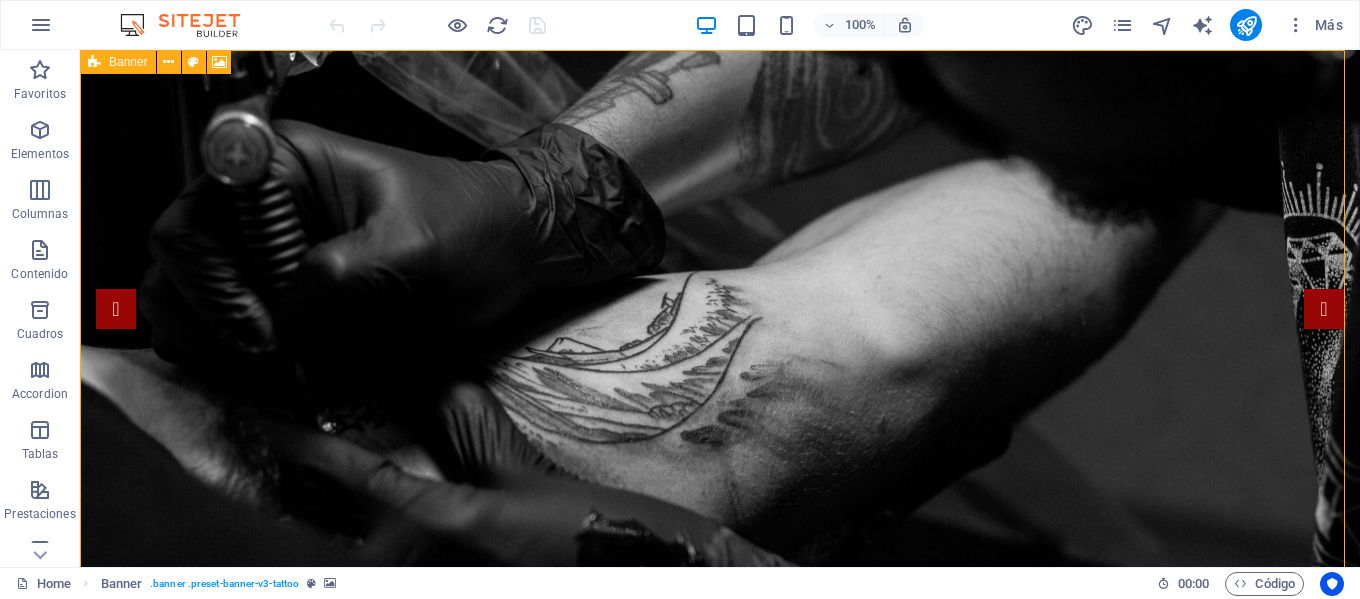 click on "Banner" at bounding box center (128, 62) 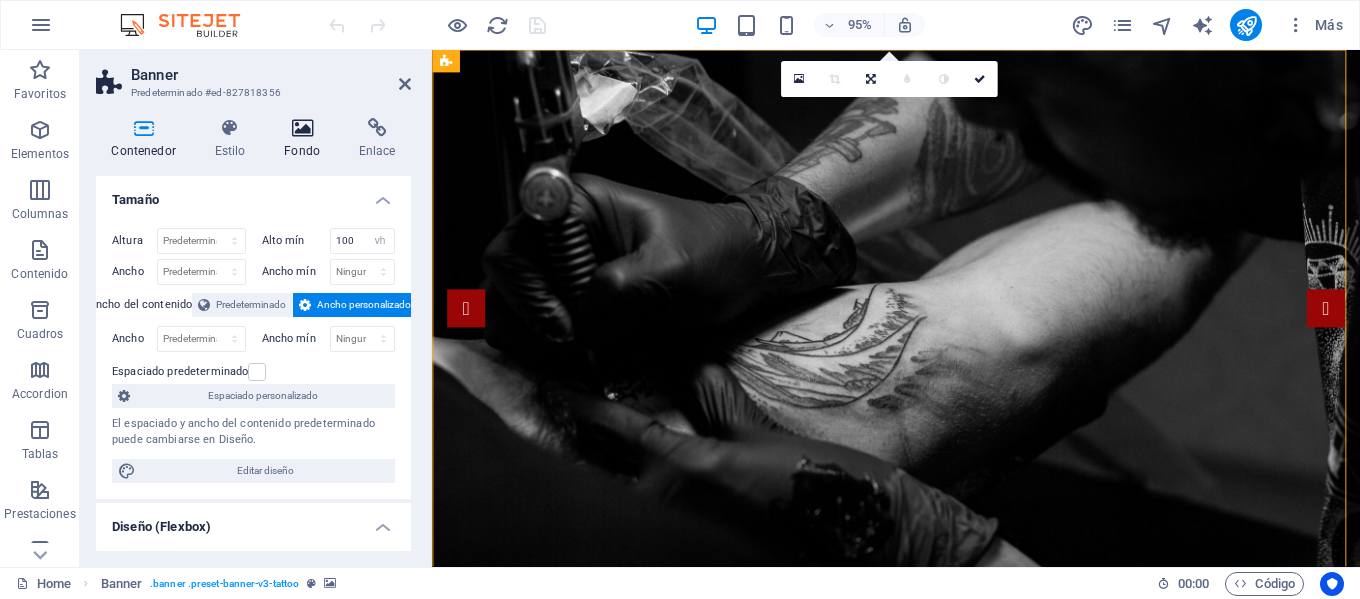 click at bounding box center [302, 128] 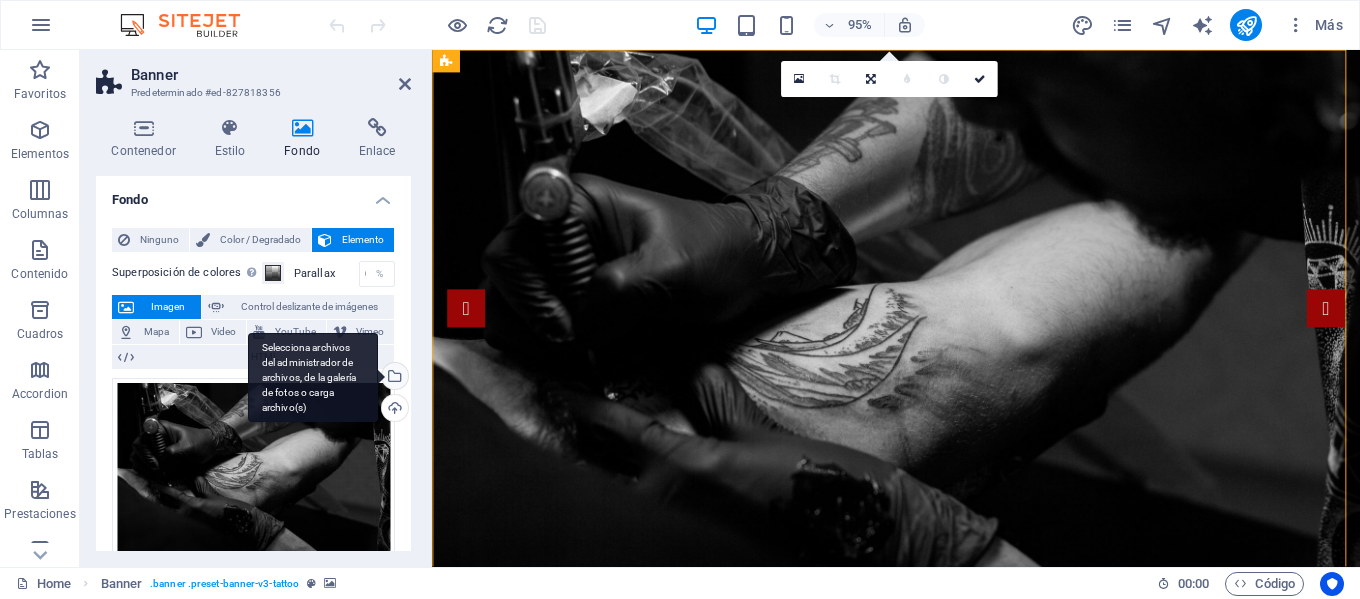 click on "Selecciona archivos del administrador de archivos, de la galería de fotos o carga archivo(s)" at bounding box center [393, 378] 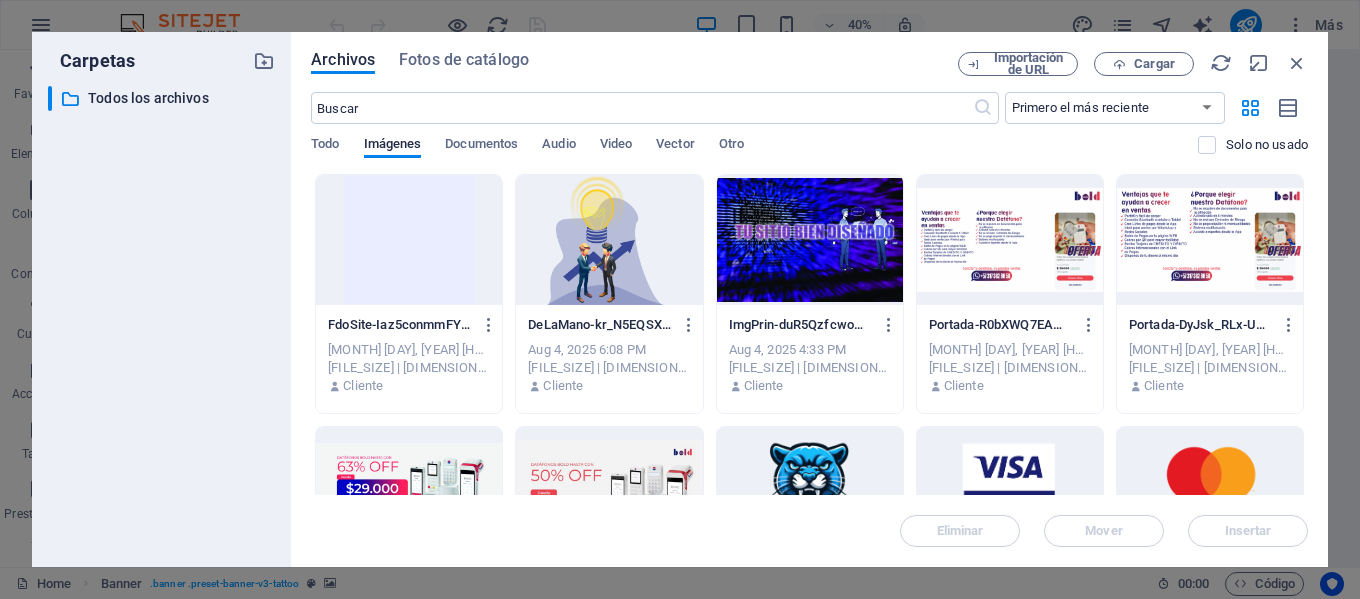 click at bounding box center [810, 240] 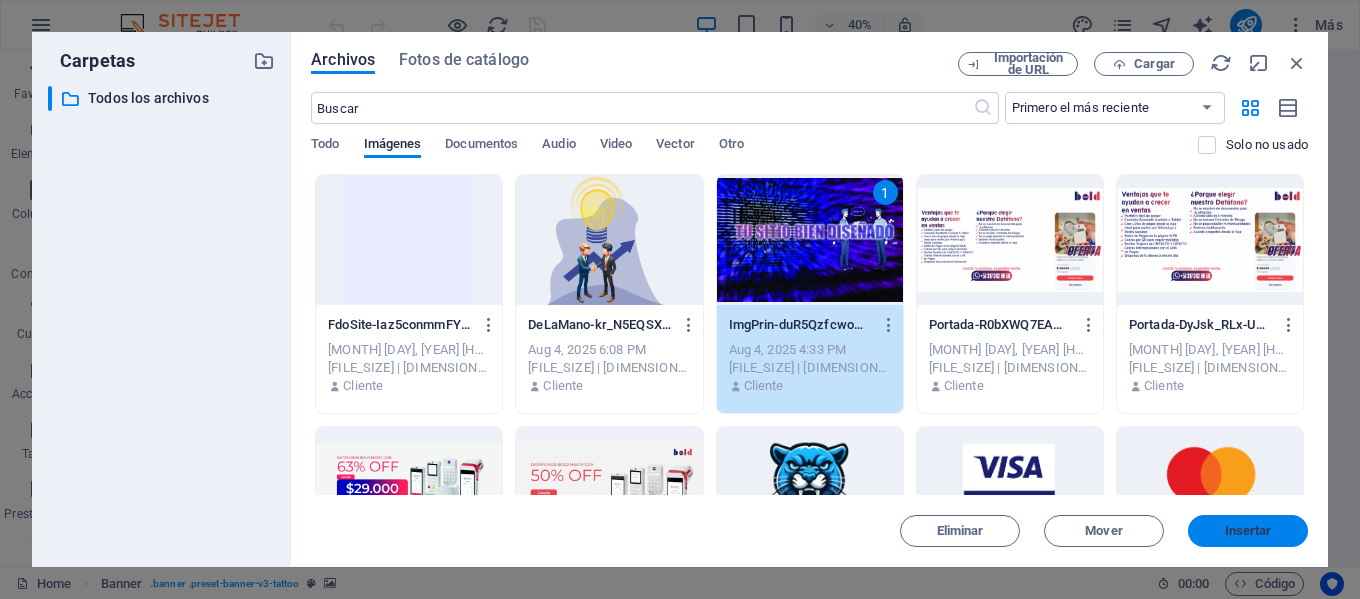click on "Insertar" at bounding box center (1248, 531) 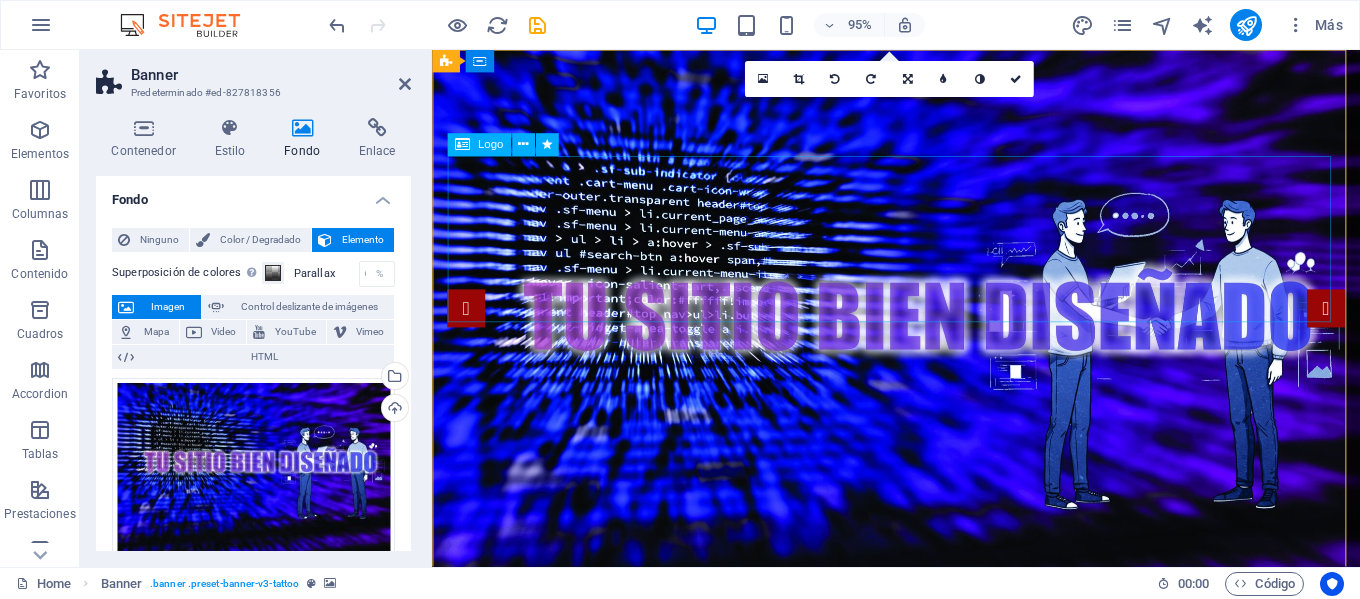click at bounding box center (921, 896) 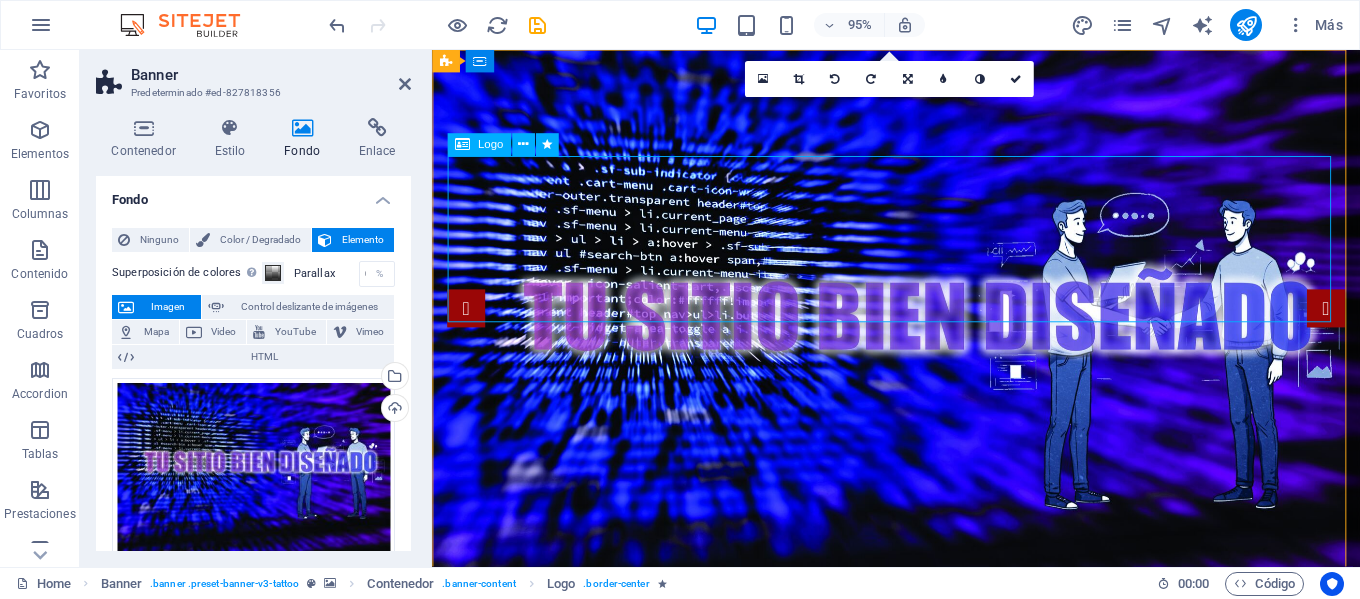 click at bounding box center (921, 896) 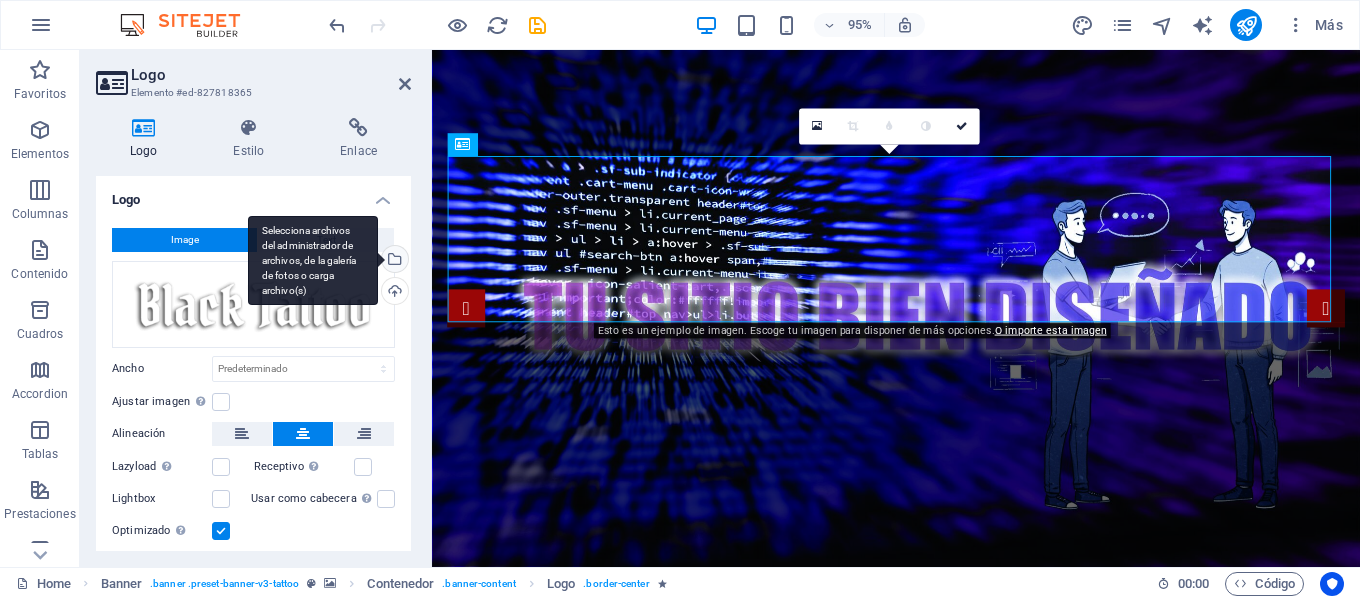 click on "Selecciona archivos del administrador de archivos, de la galería de fotos o carga archivo(s)" at bounding box center (393, 261) 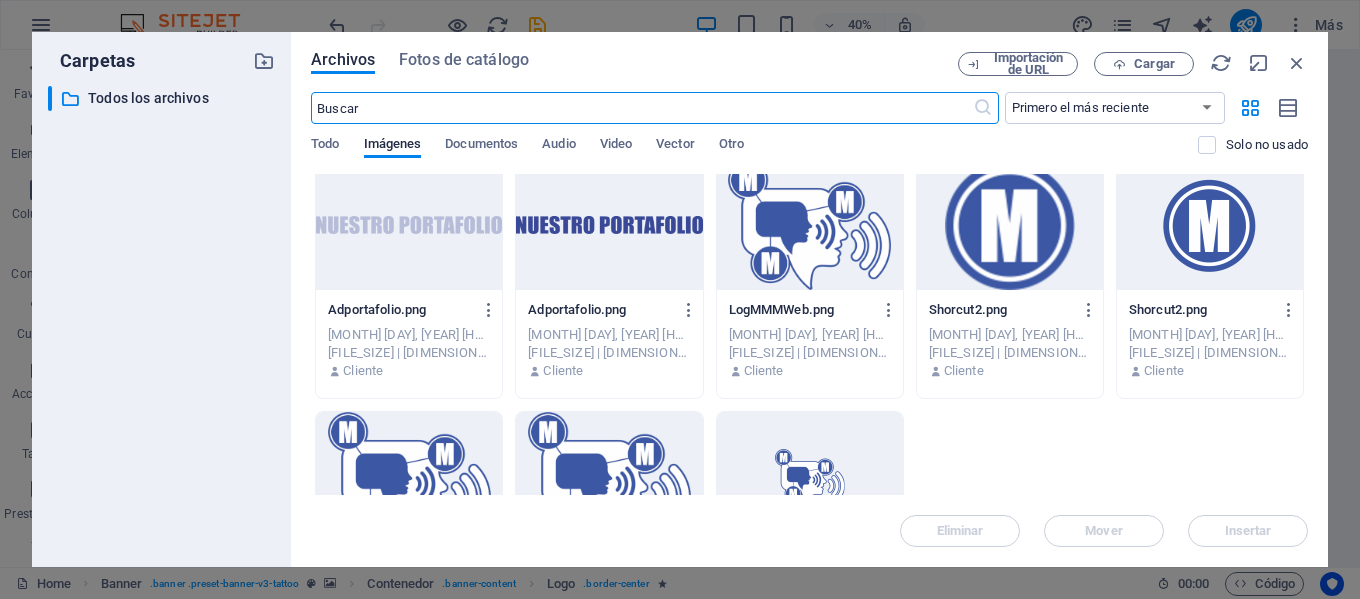 scroll, scrollTop: 2300, scrollLeft: 0, axis: vertical 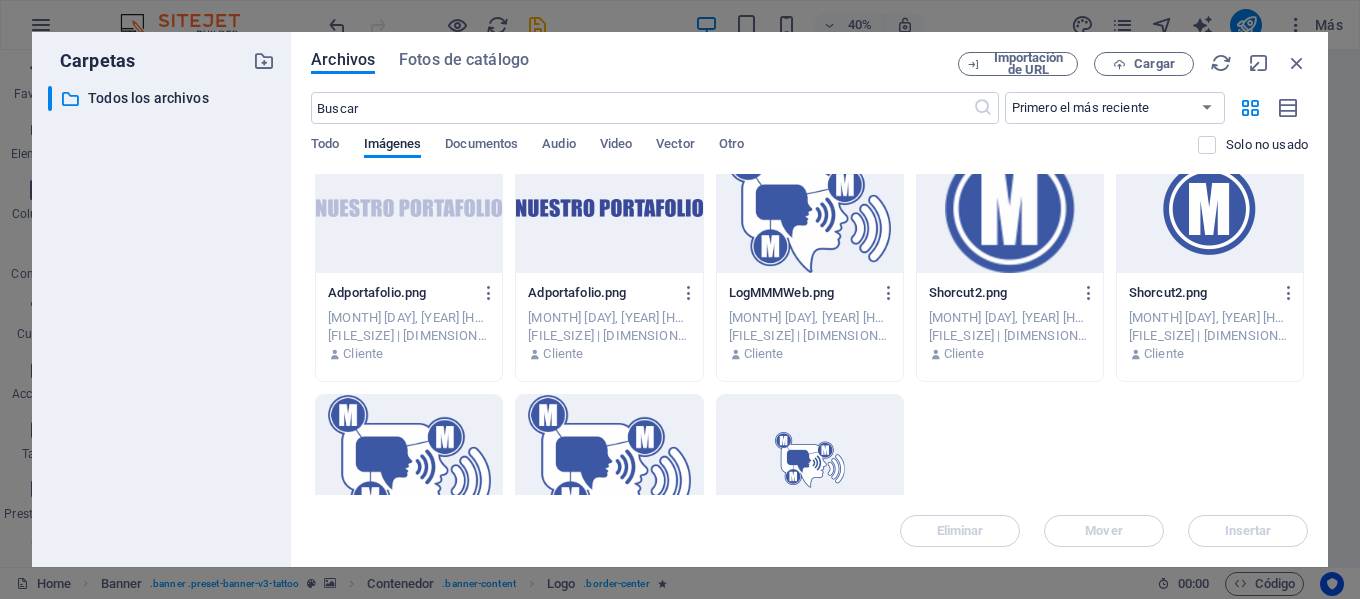 click at bounding box center [810, 208] 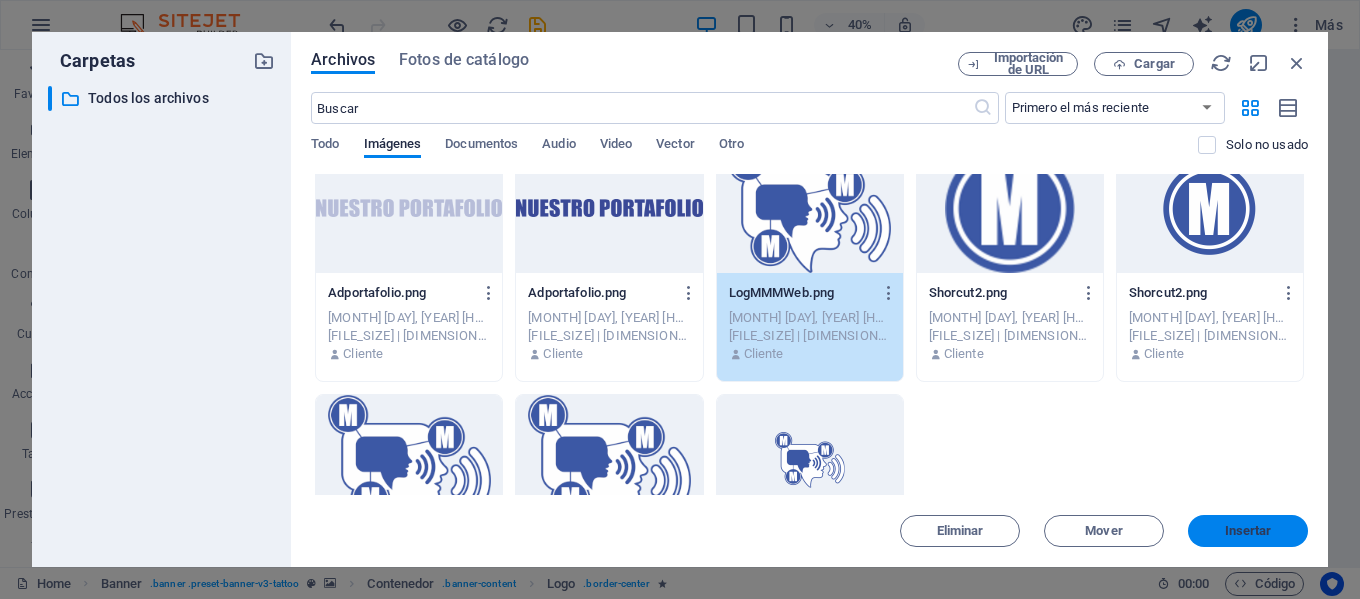 click on "Insertar" at bounding box center [1248, 531] 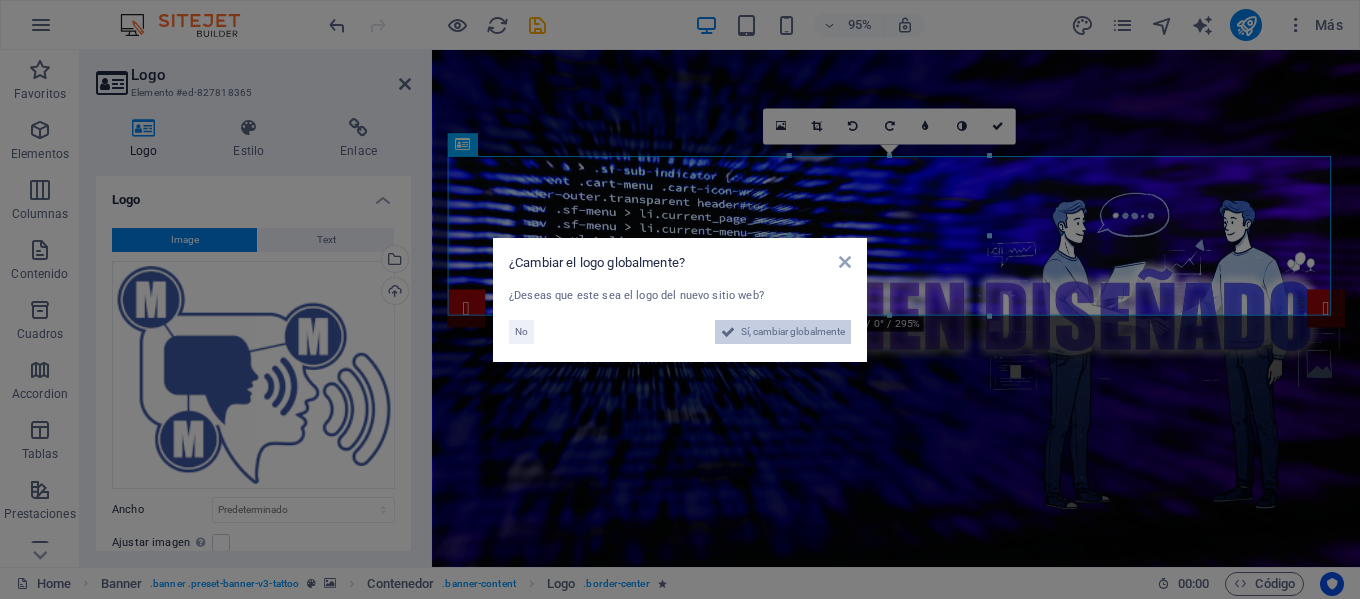 click on "Sí, cambiar globalmente" at bounding box center [793, 332] 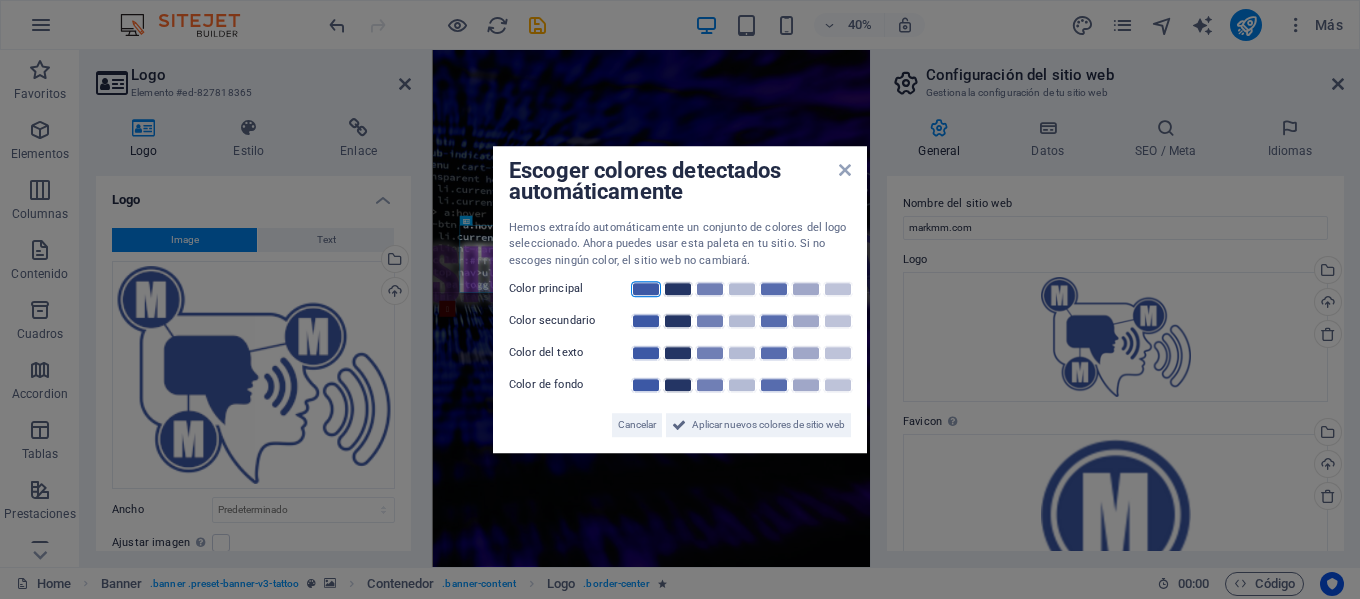 click at bounding box center (646, 289) 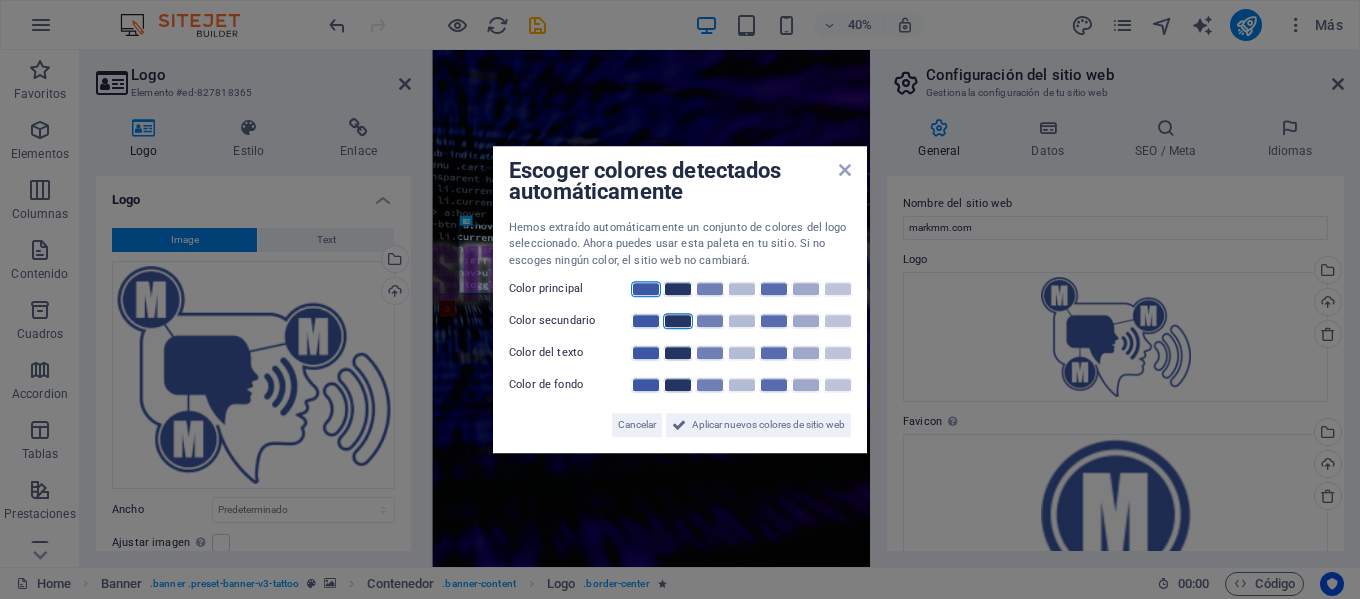 click at bounding box center [678, 321] 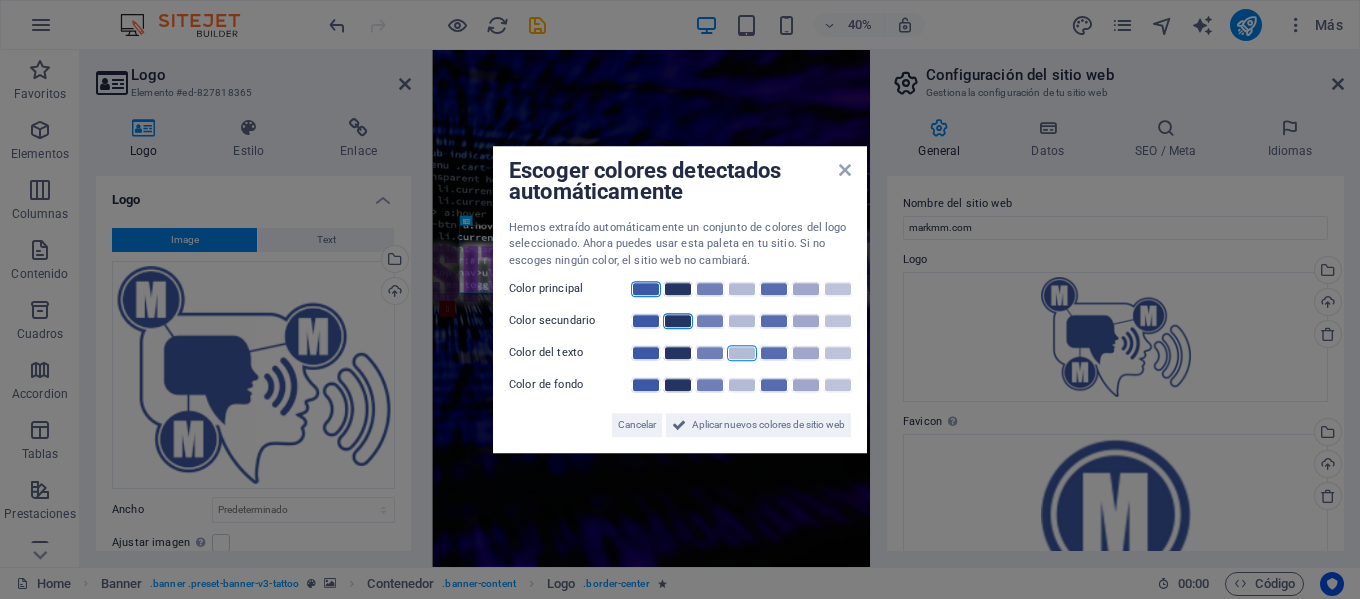 click at bounding box center (742, 353) 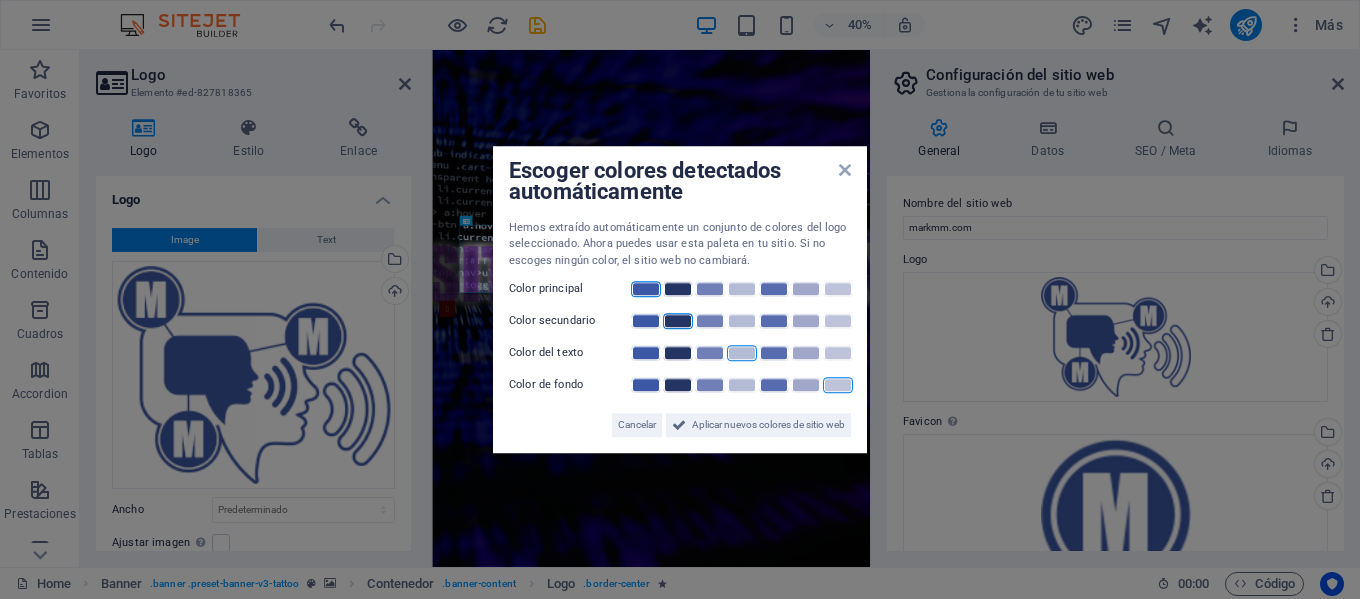 click at bounding box center (838, 385) 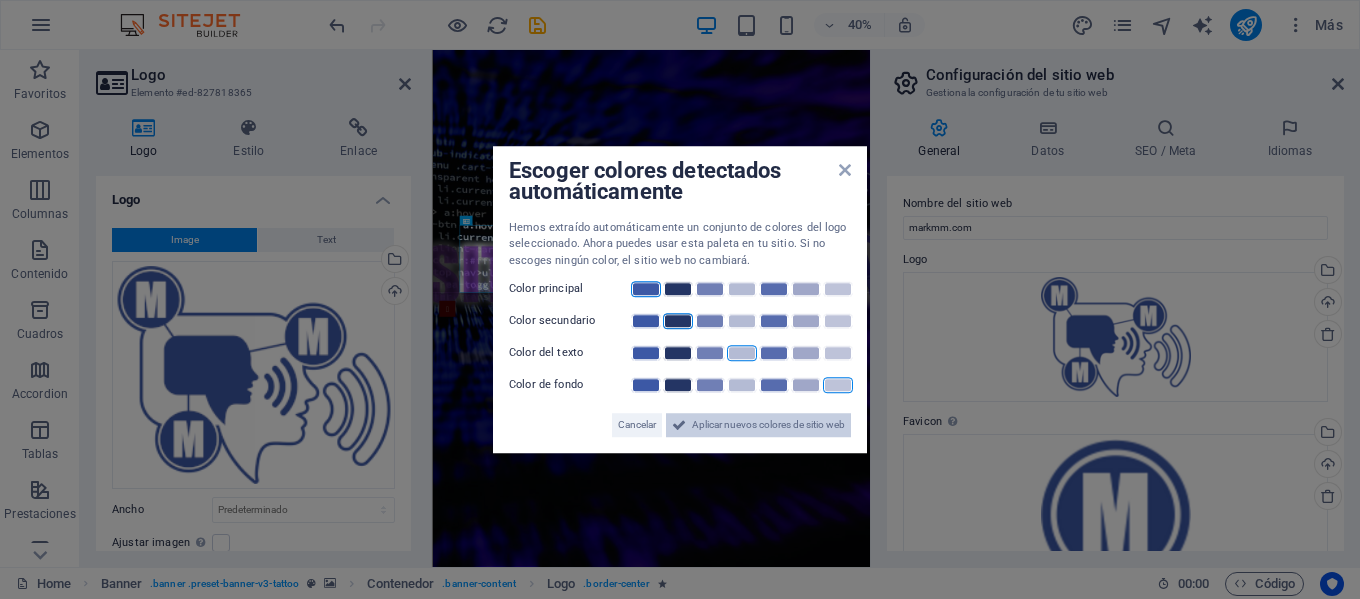 click on "Aplicar nuevos colores de sitio web" at bounding box center [768, 425] 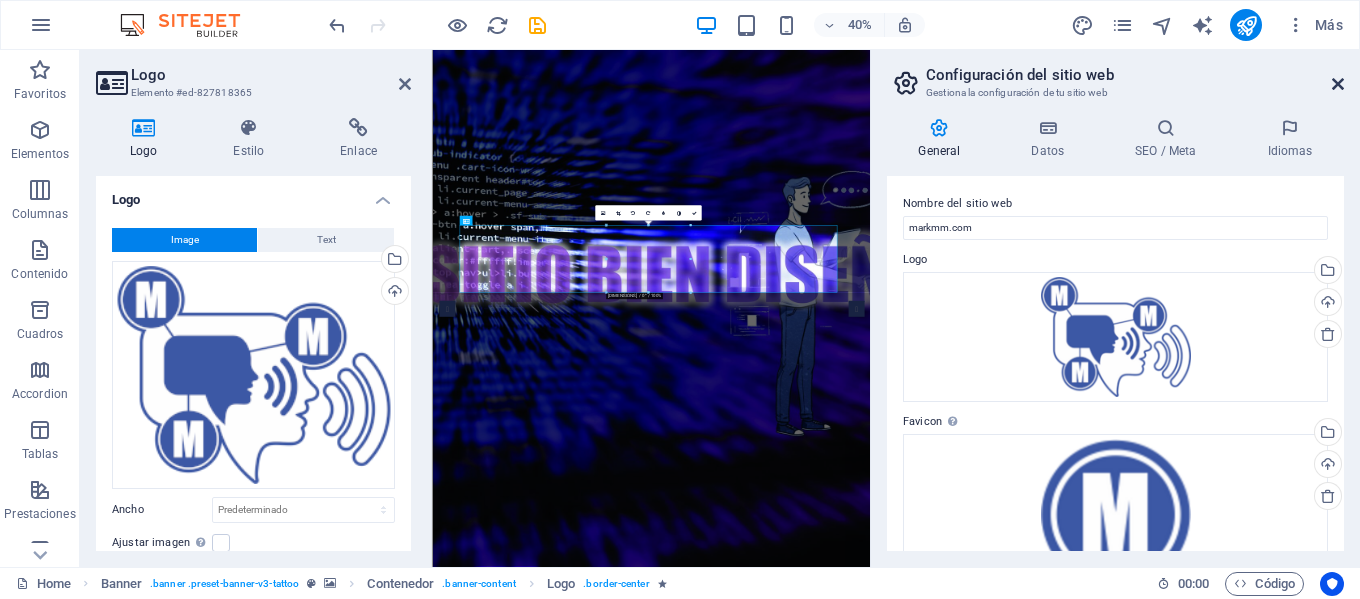 click at bounding box center (1338, 84) 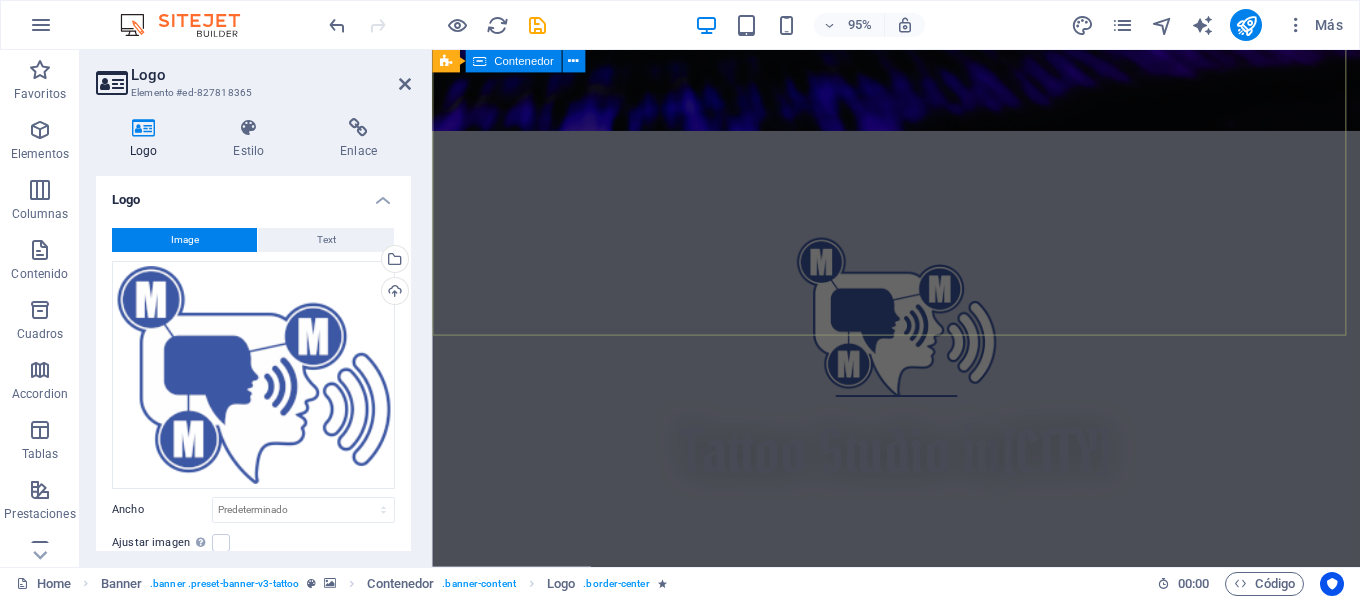 scroll, scrollTop: 600, scrollLeft: 0, axis: vertical 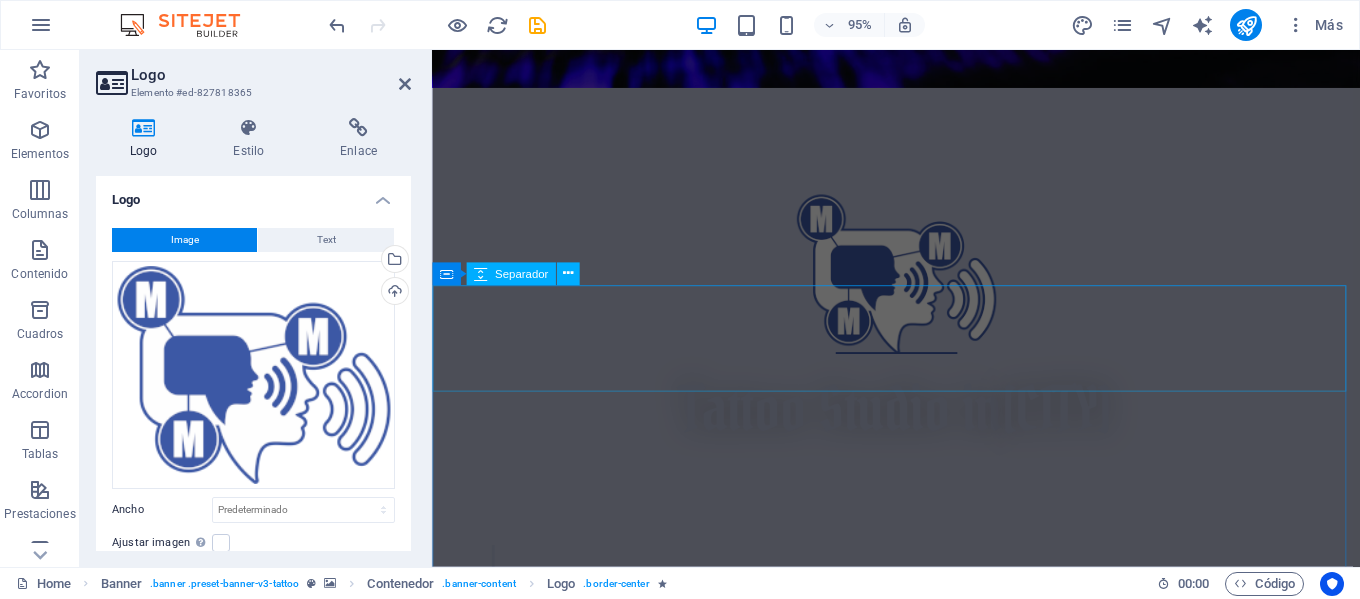 click at bounding box center (920, 1050) 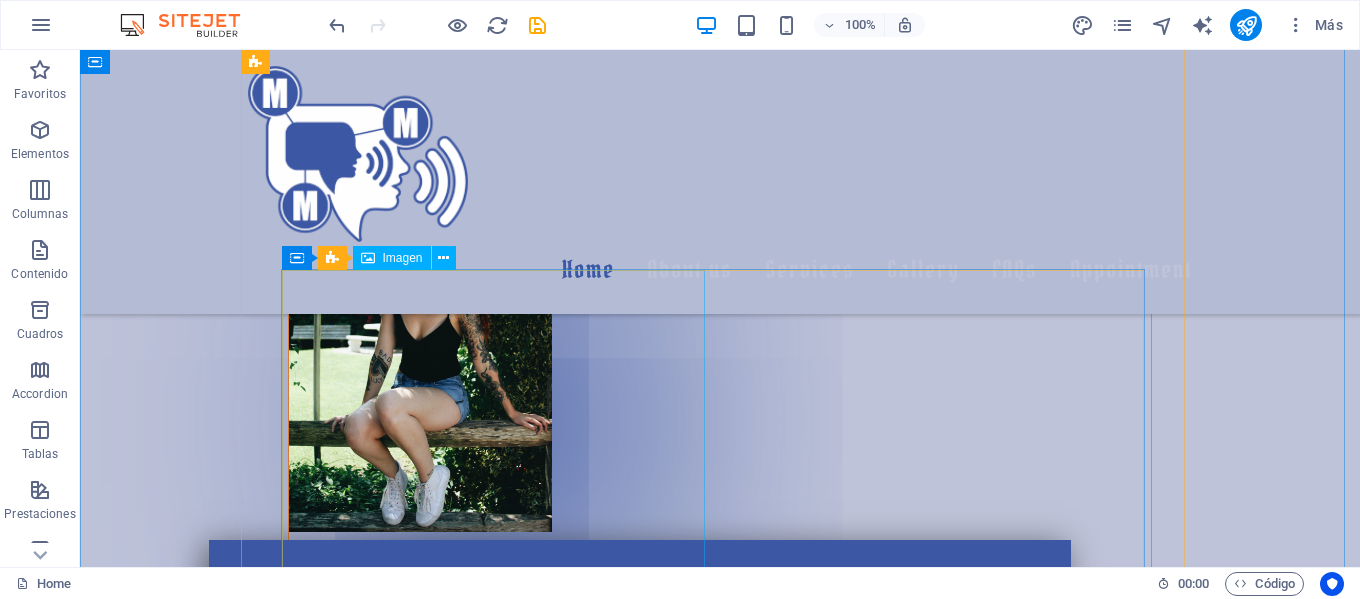 scroll, scrollTop: 2900, scrollLeft: 0, axis: vertical 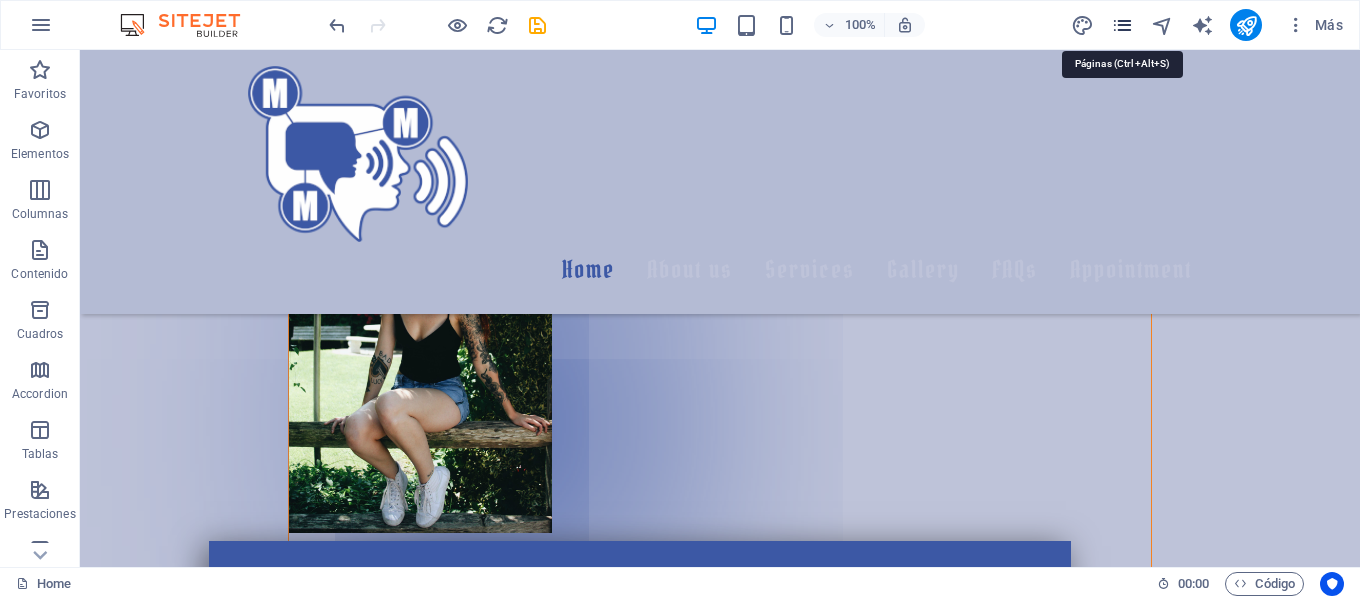 click at bounding box center (1122, 25) 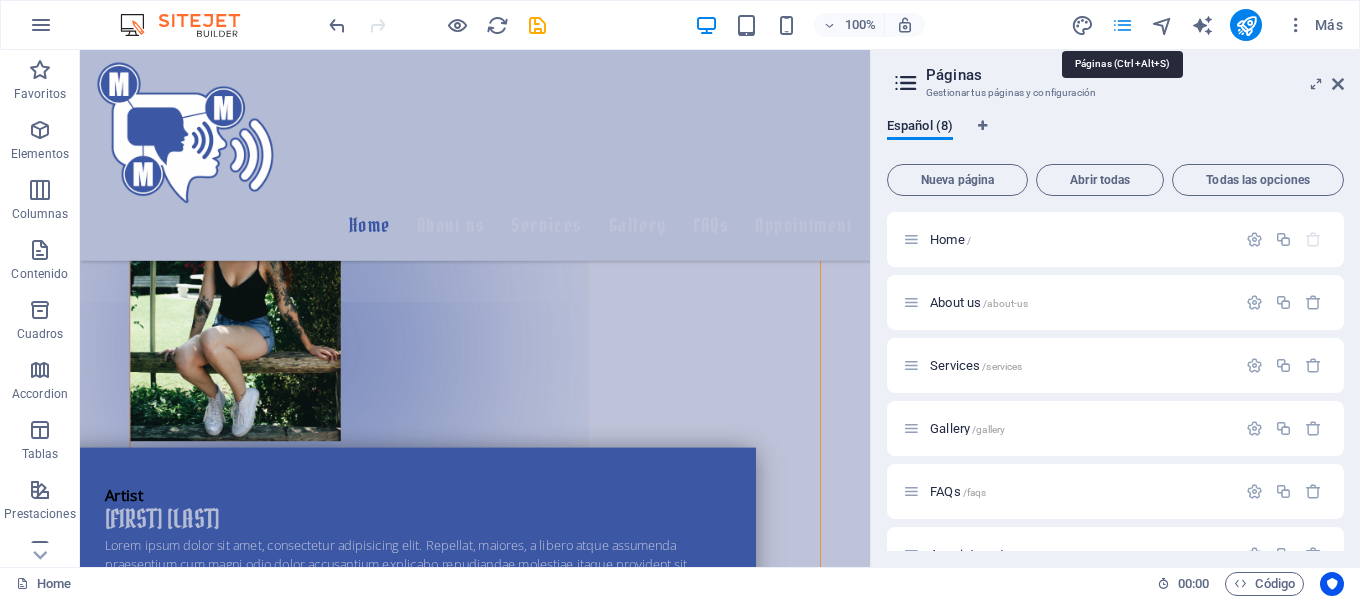scroll, scrollTop: 2904, scrollLeft: 0, axis: vertical 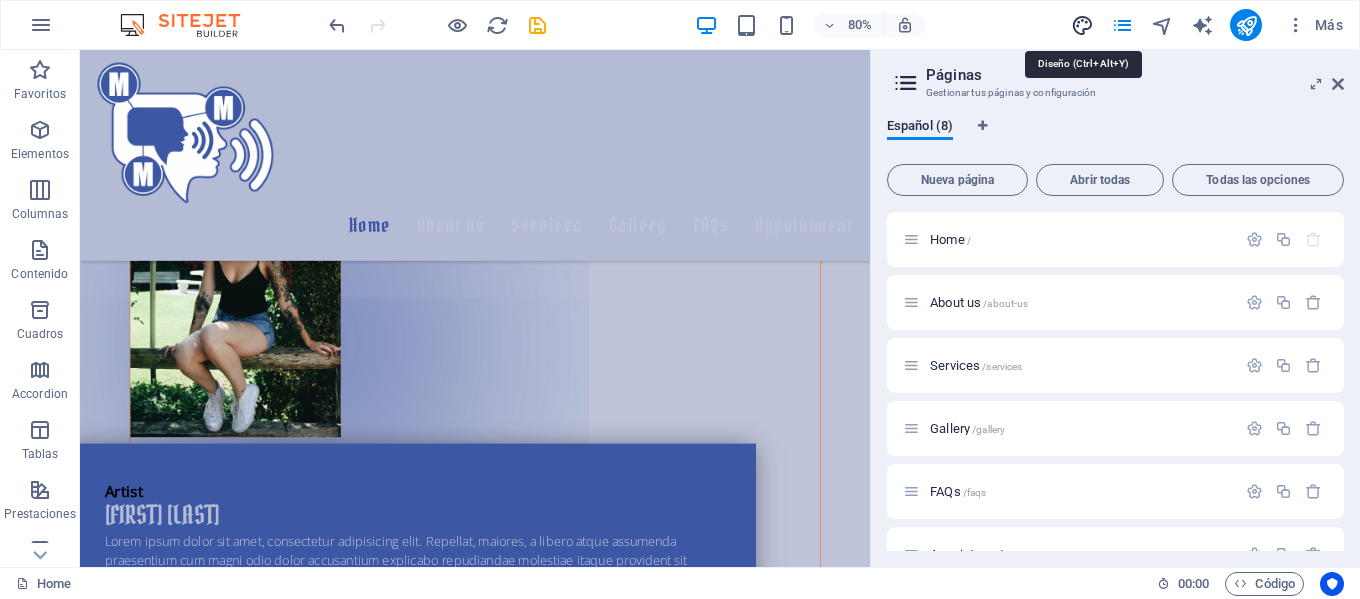 click at bounding box center [1082, 25] 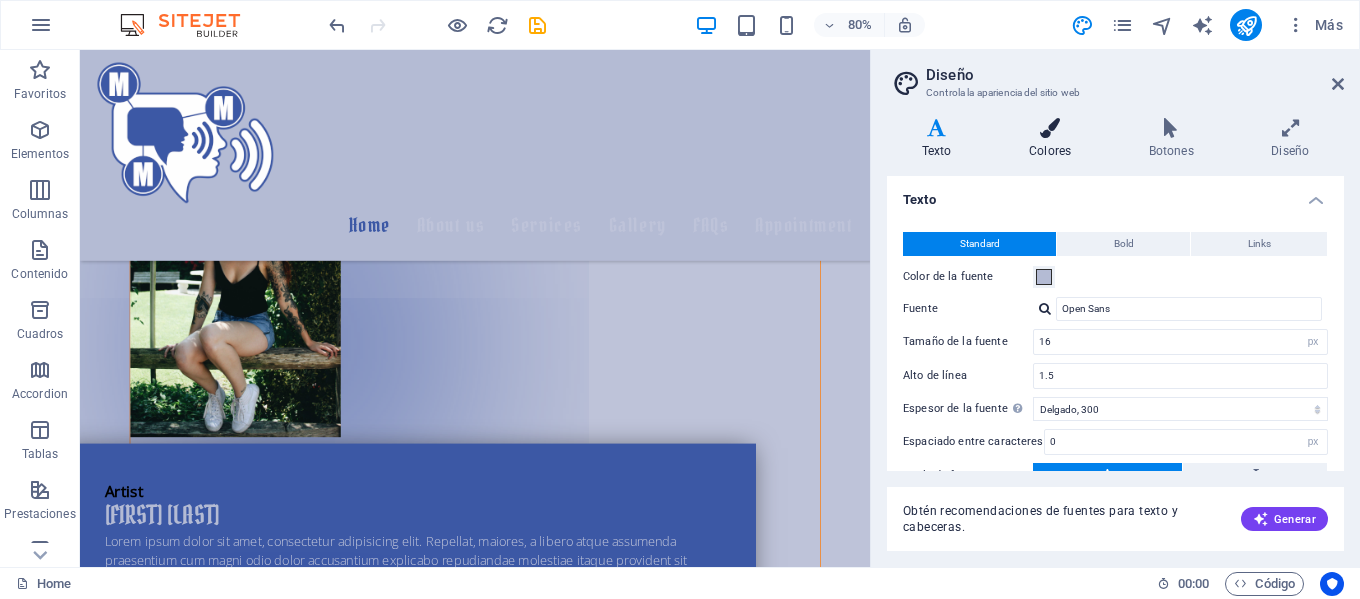 click on "Colores" at bounding box center (1054, 139) 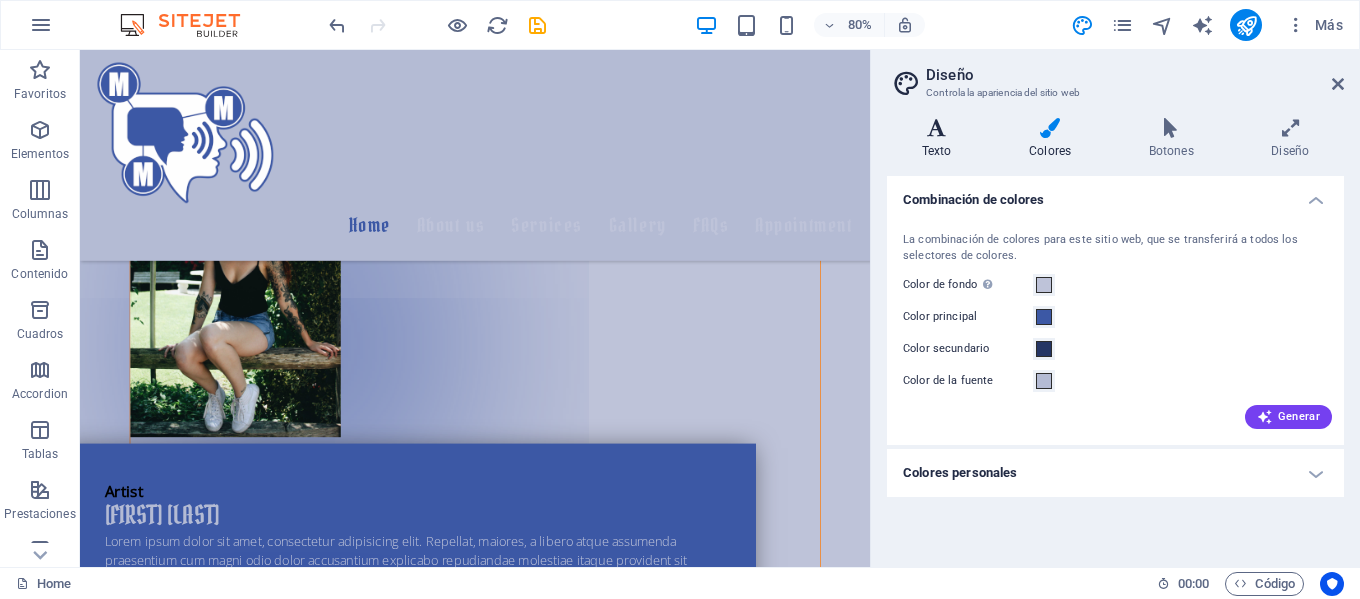 click on "Texto" at bounding box center (940, 139) 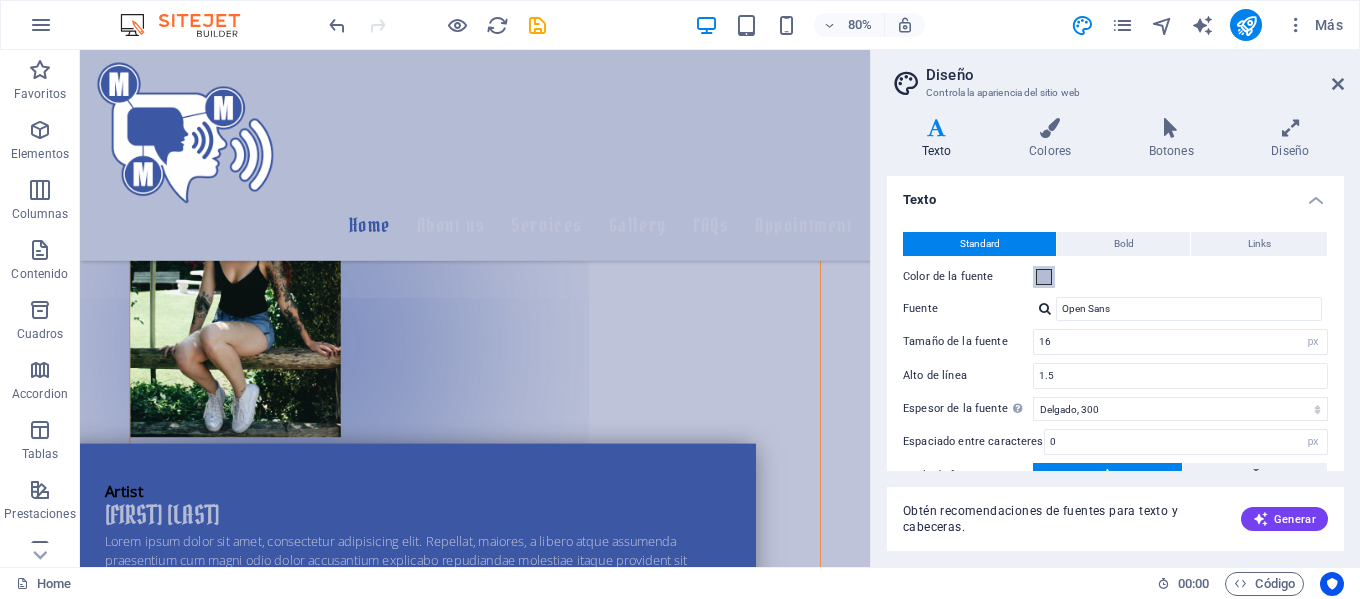 click at bounding box center [1044, 277] 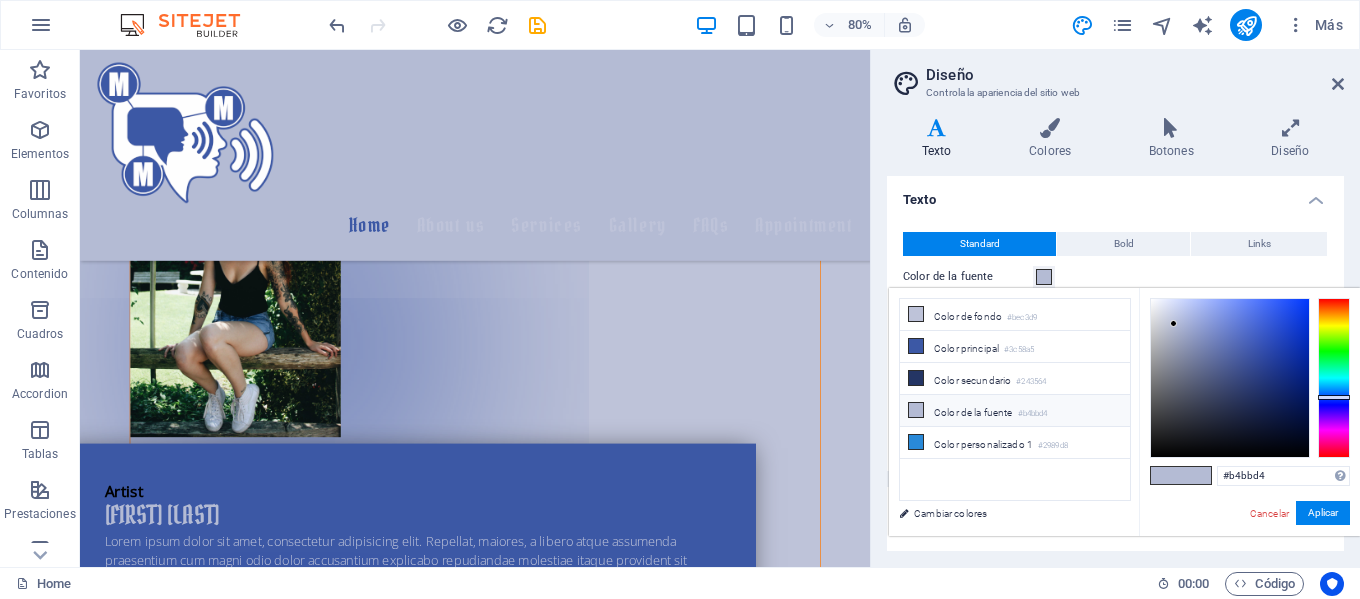 click at bounding box center [1044, 277] 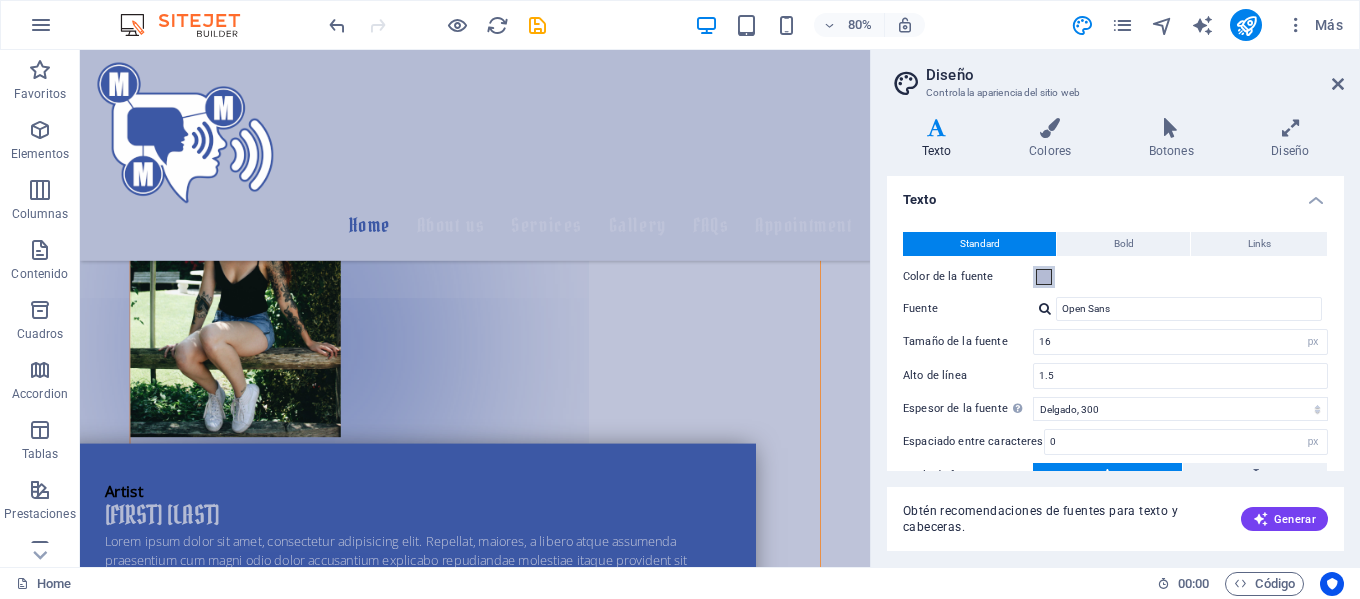 click at bounding box center (1044, 277) 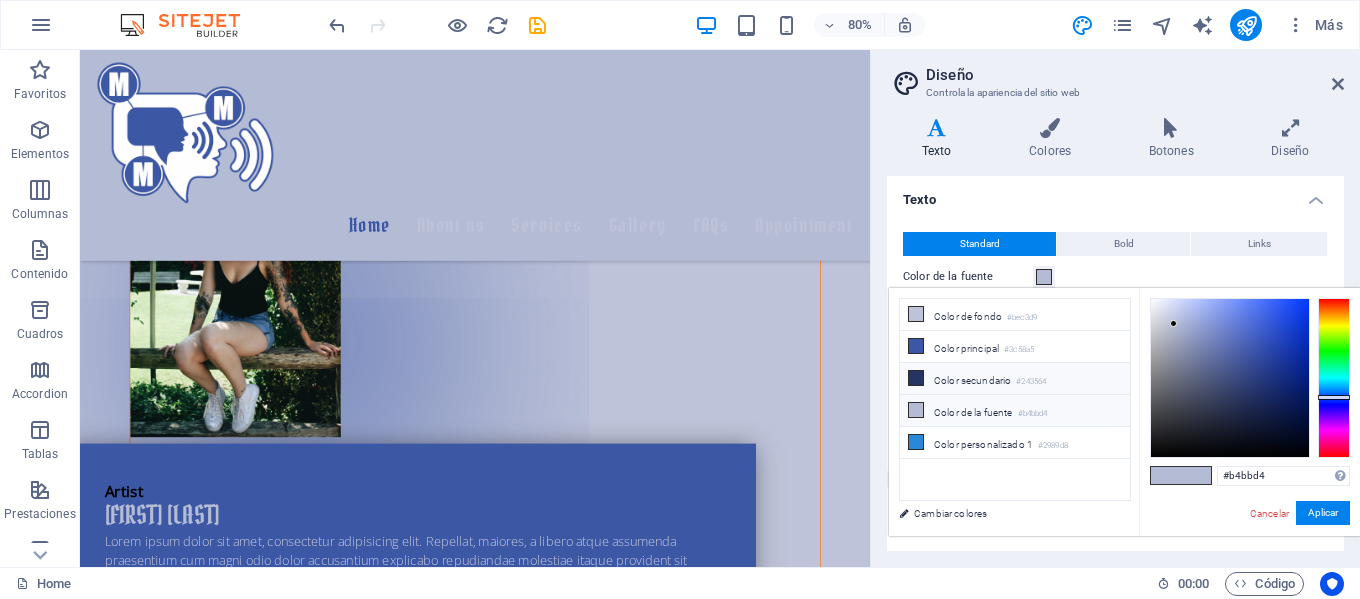 click at bounding box center [916, 378] 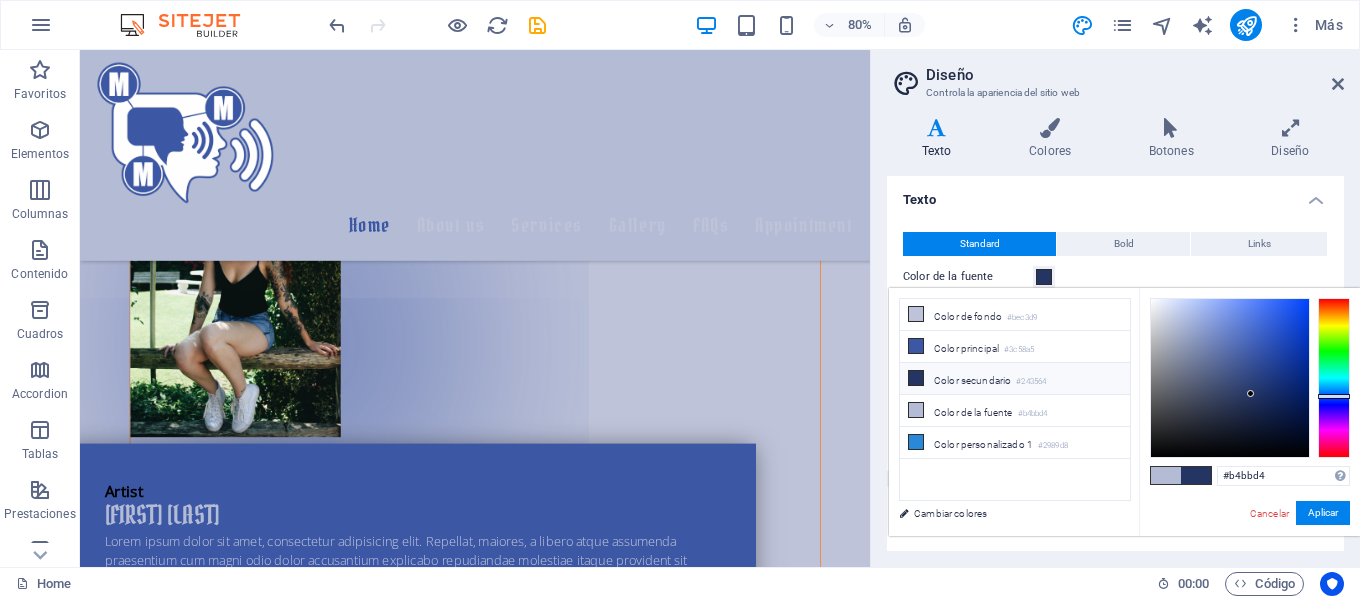 type on "#243564" 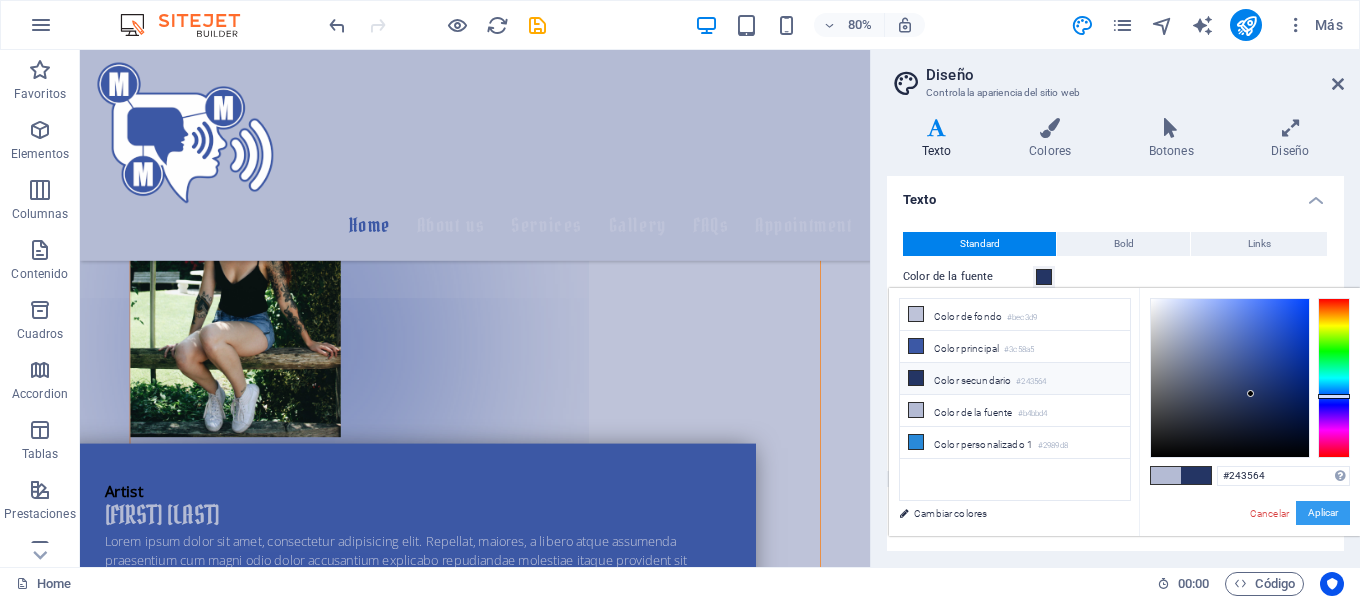 click on "Aplicar" at bounding box center (1323, 513) 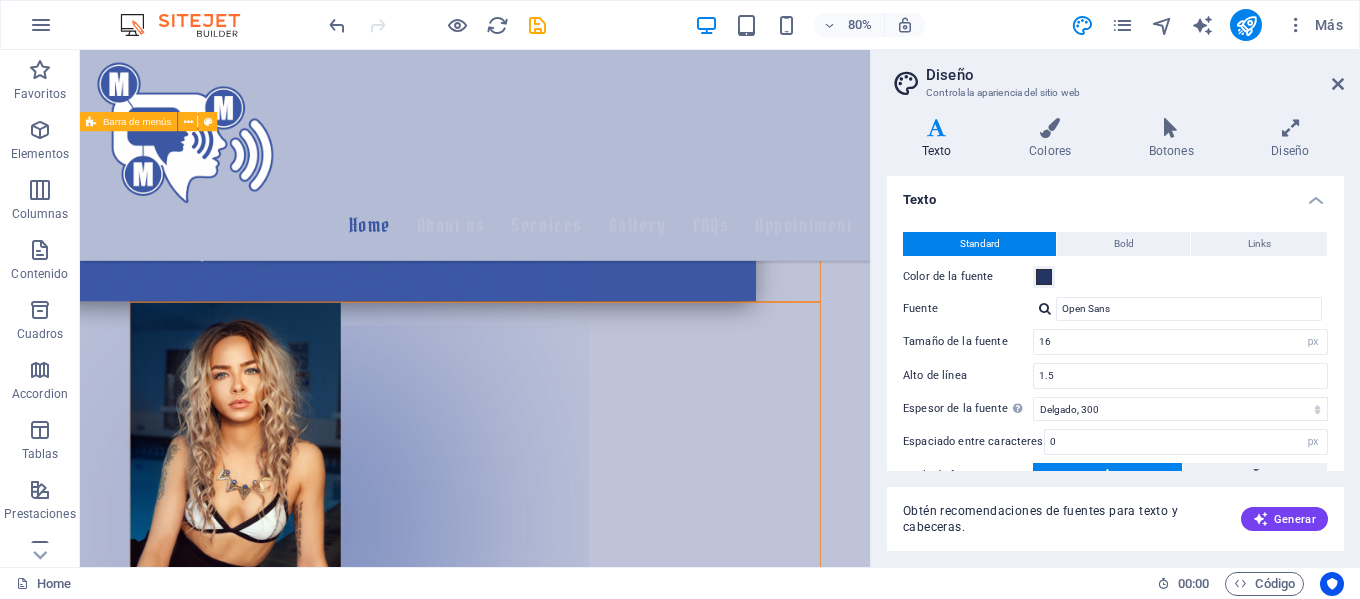 scroll, scrollTop: 3204, scrollLeft: 0, axis: vertical 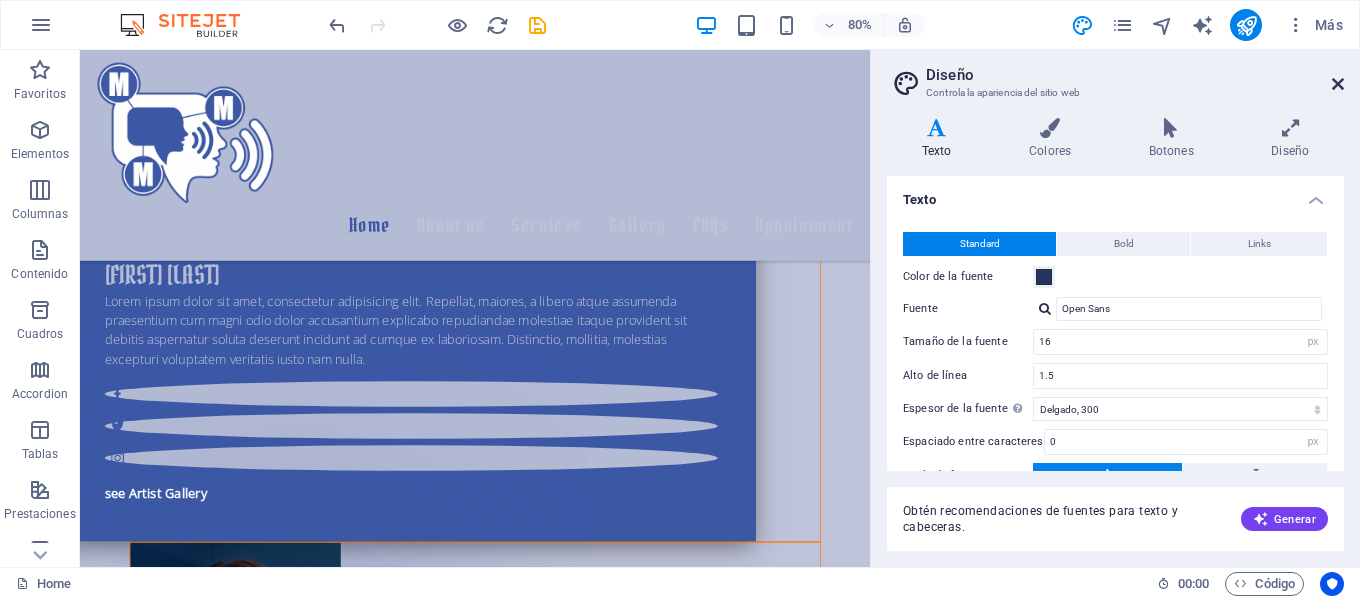 click at bounding box center (1338, 84) 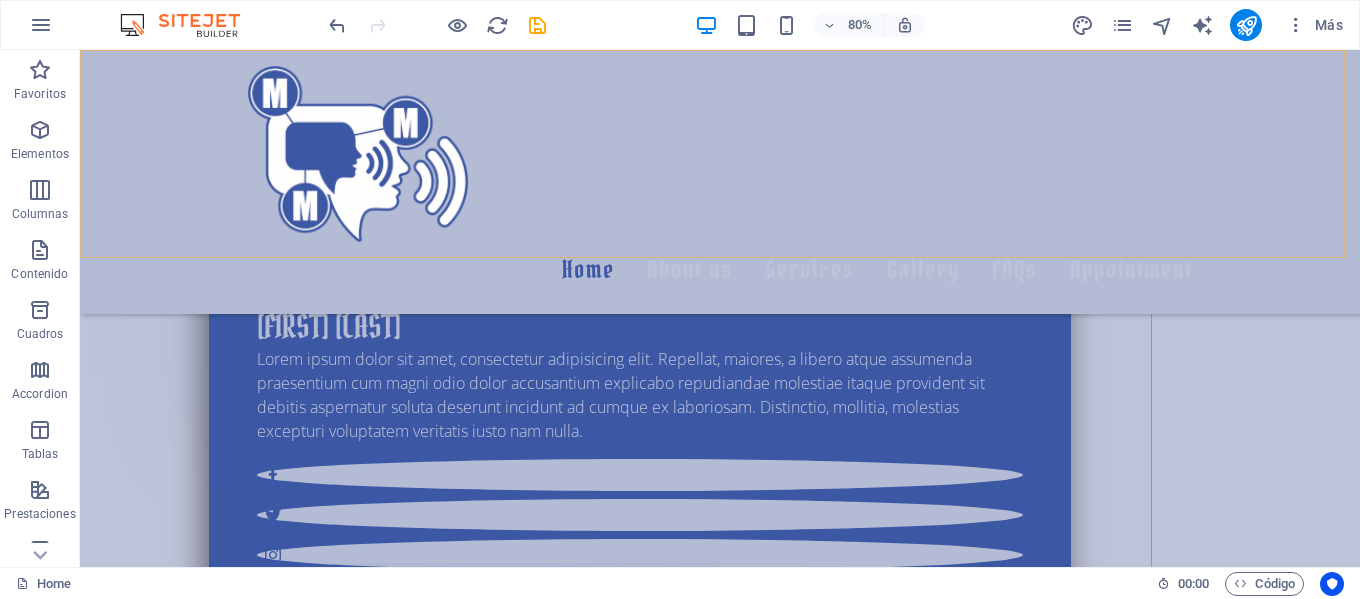 scroll, scrollTop: 3202, scrollLeft: 0, axis: vertical 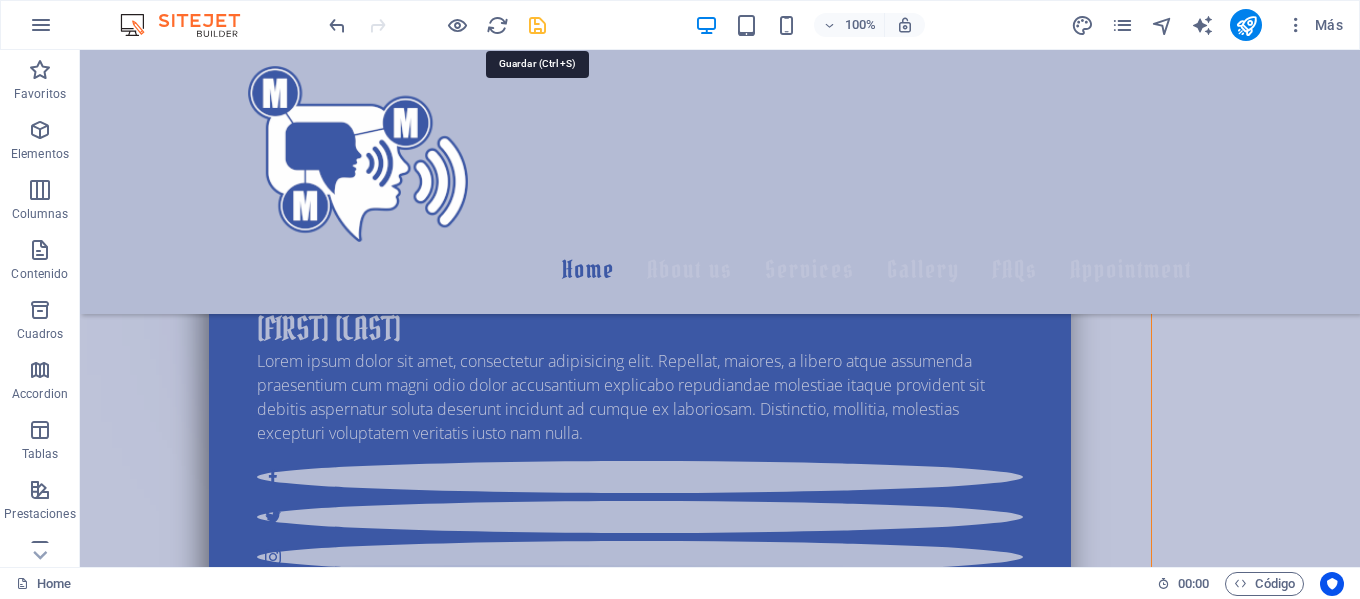 click at bounding box center (537, 25) 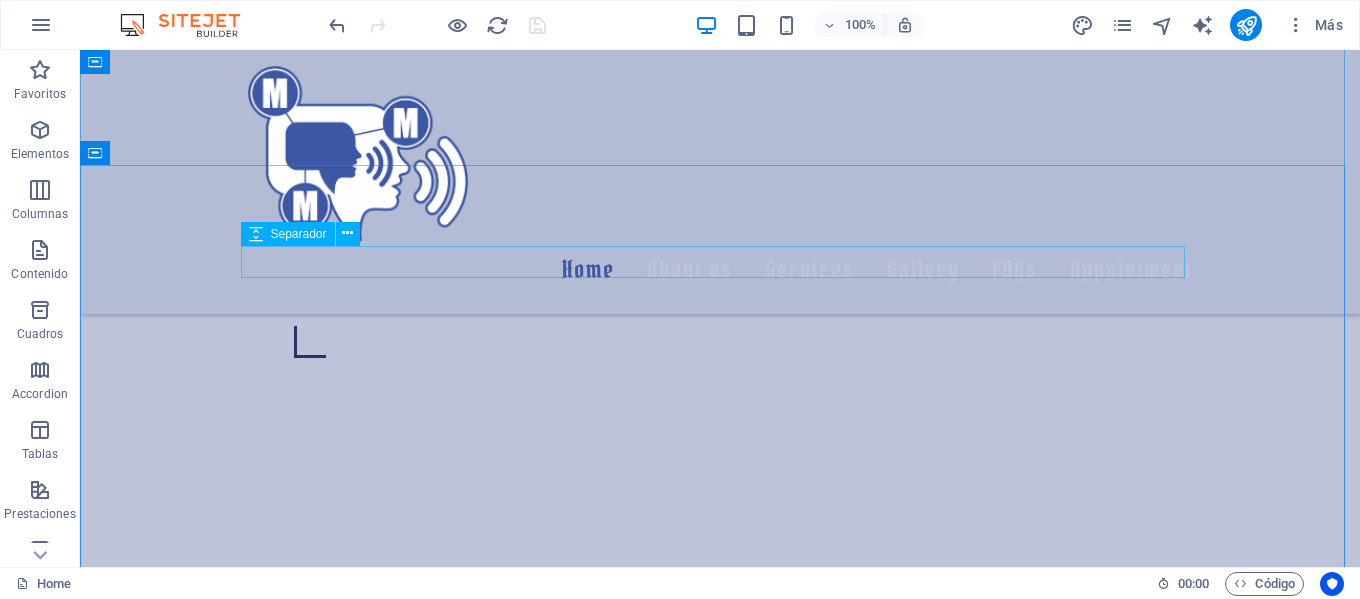 scroll, scrollTop: 745, scrollLeft: 0, axis: vertical 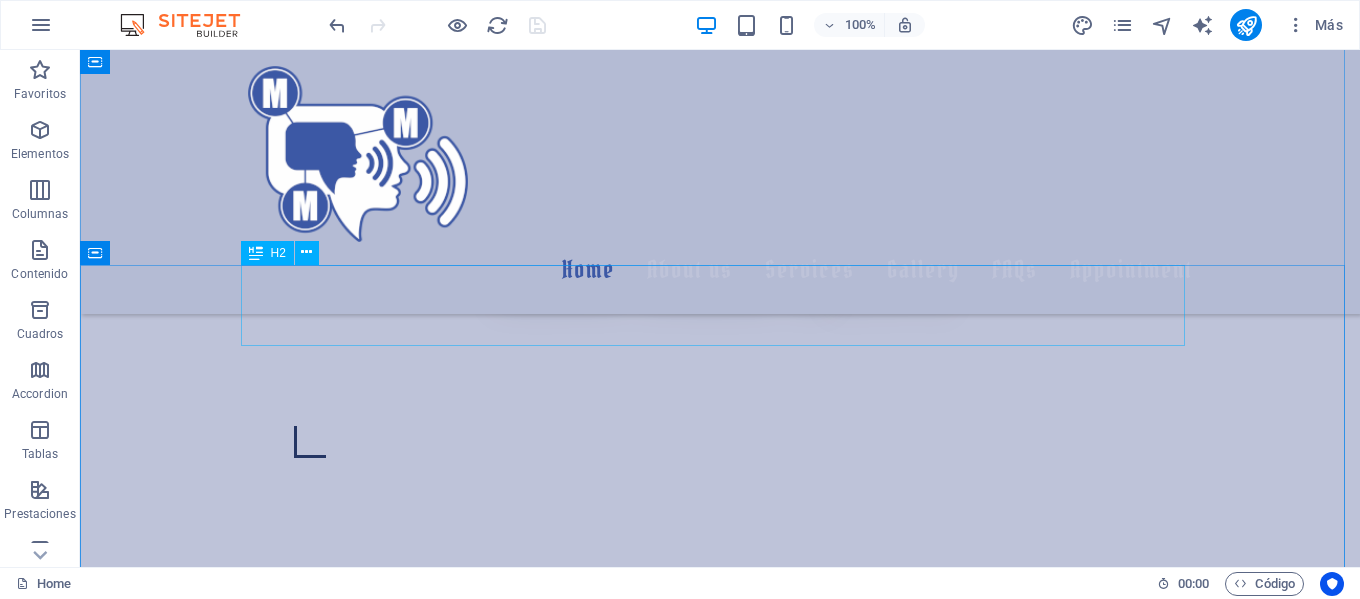 click on "Best Tattoo Studio in [CITY]" at bounding box center (720, 945) 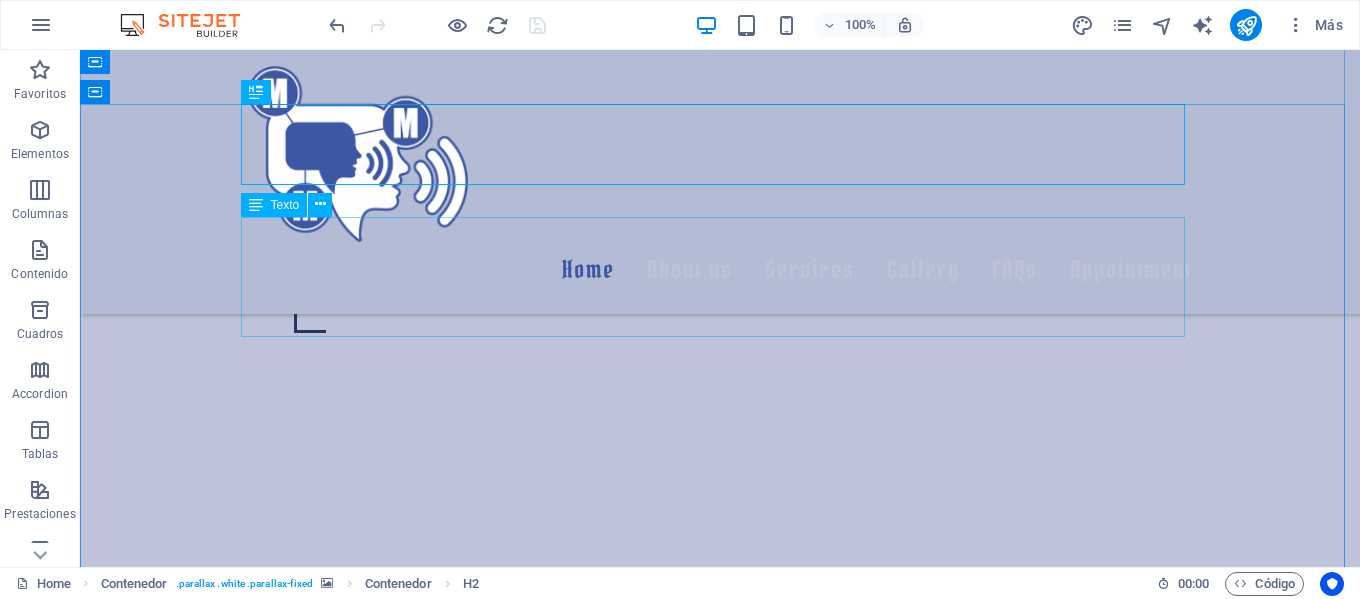 scroll, scrollTop: 945, scrollLeft: 0, axis: vertical 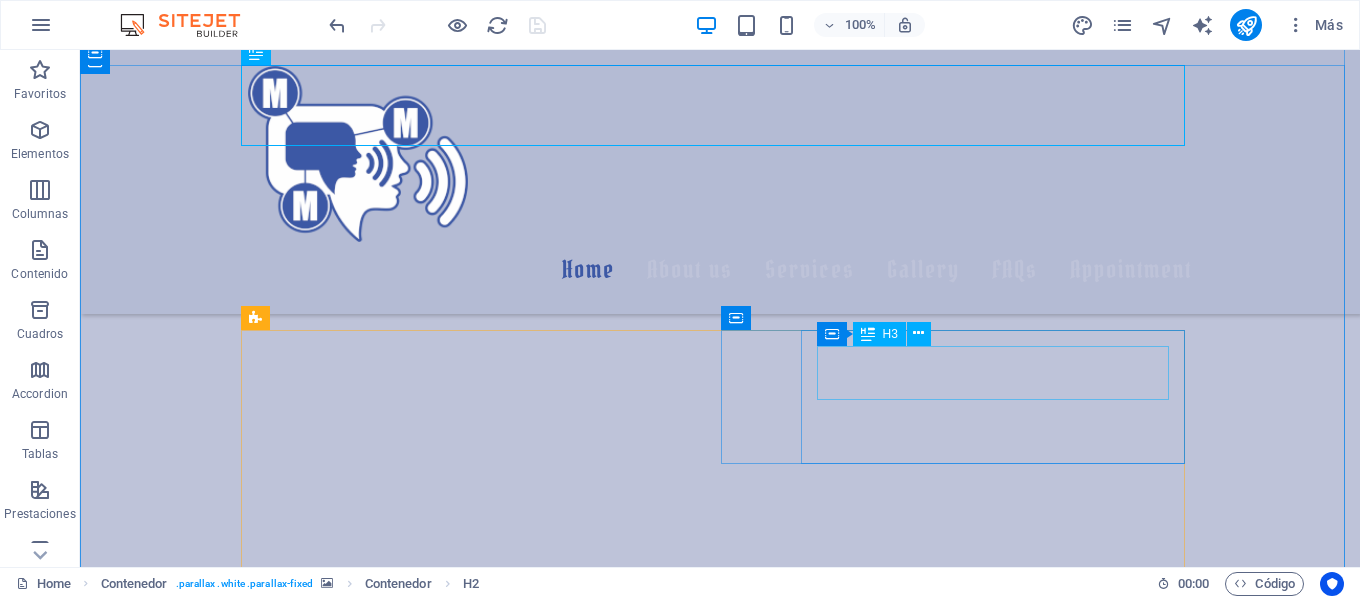 click on "Tribal Tattoo" at bounding box center [720, 1291] 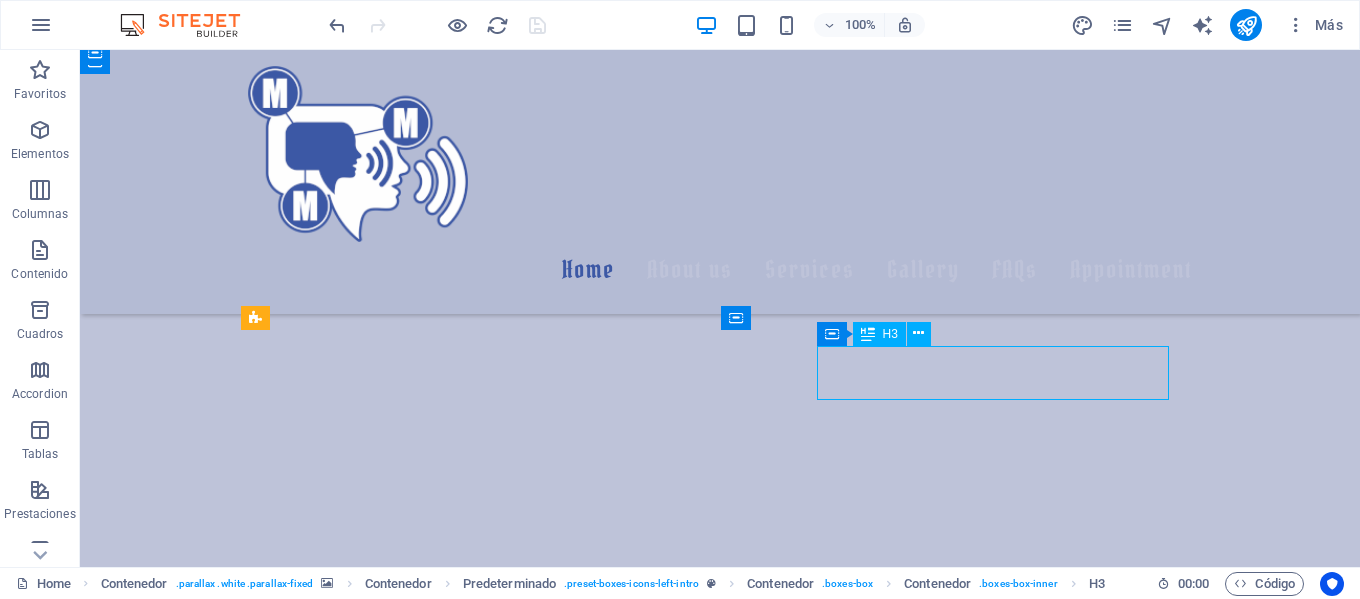 click on "Tribal Tattoo" at bounding box center [720, 1291] 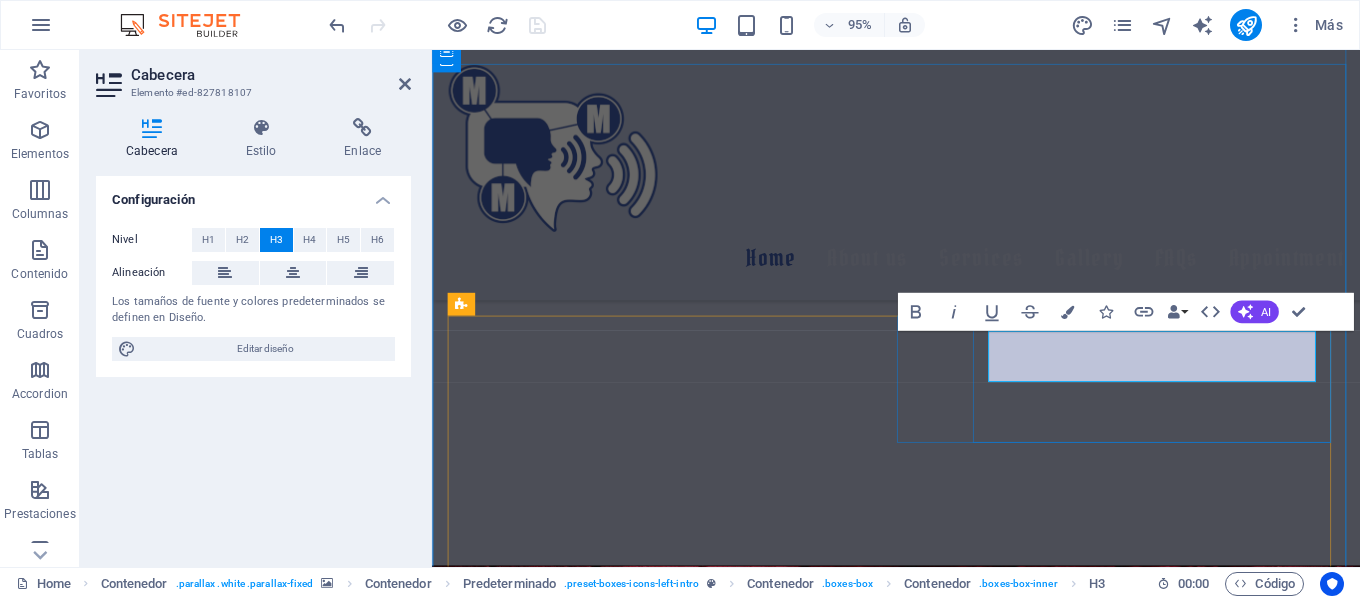 click on "Tribal Tattoo" at bounding box center (921, 1291) 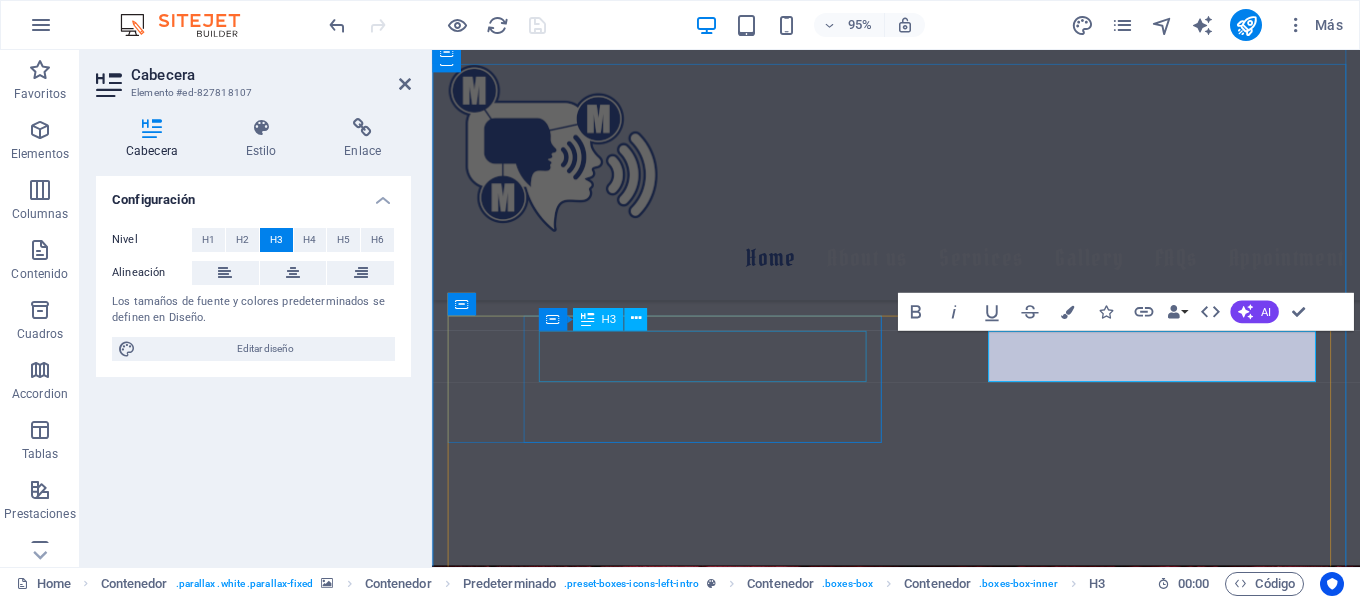 click on "Old School Tattoo" at bounding box center (921, 1093) 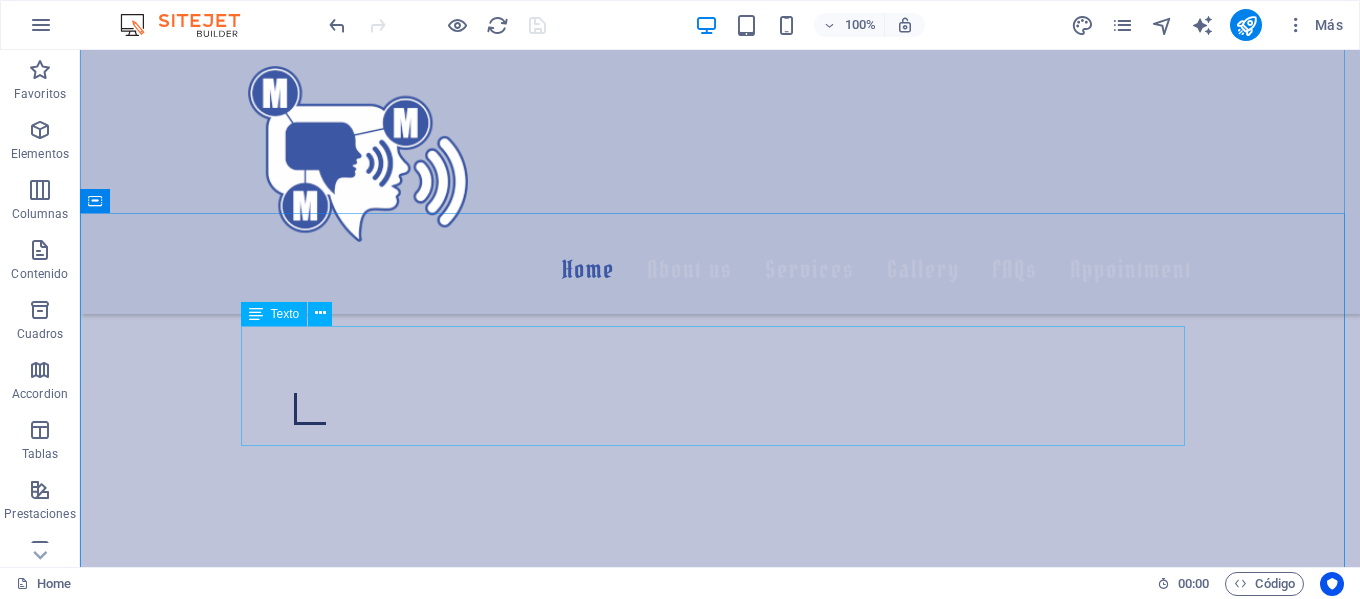 scroll, scrollTop: 800, scrollLeft: 0, axis: vertical 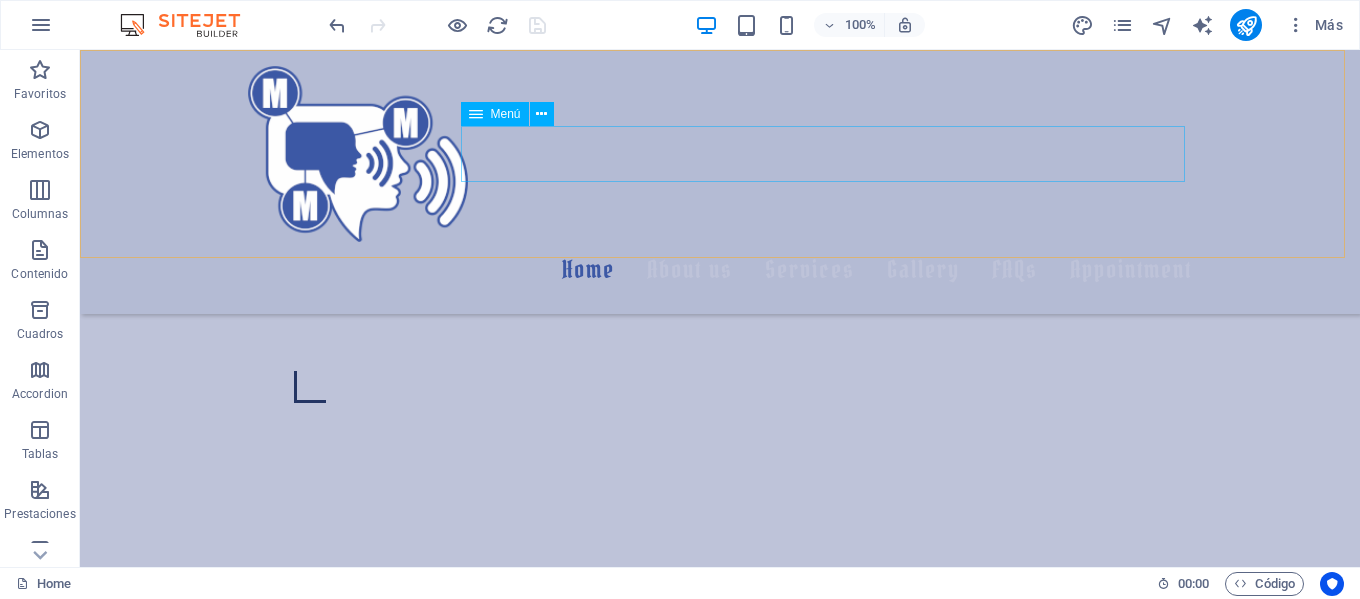 click on "Home About us Services Gallery Sonia Xoe Laura Joe John Doe FAQs Appointment" at bounding box center (720, 270) 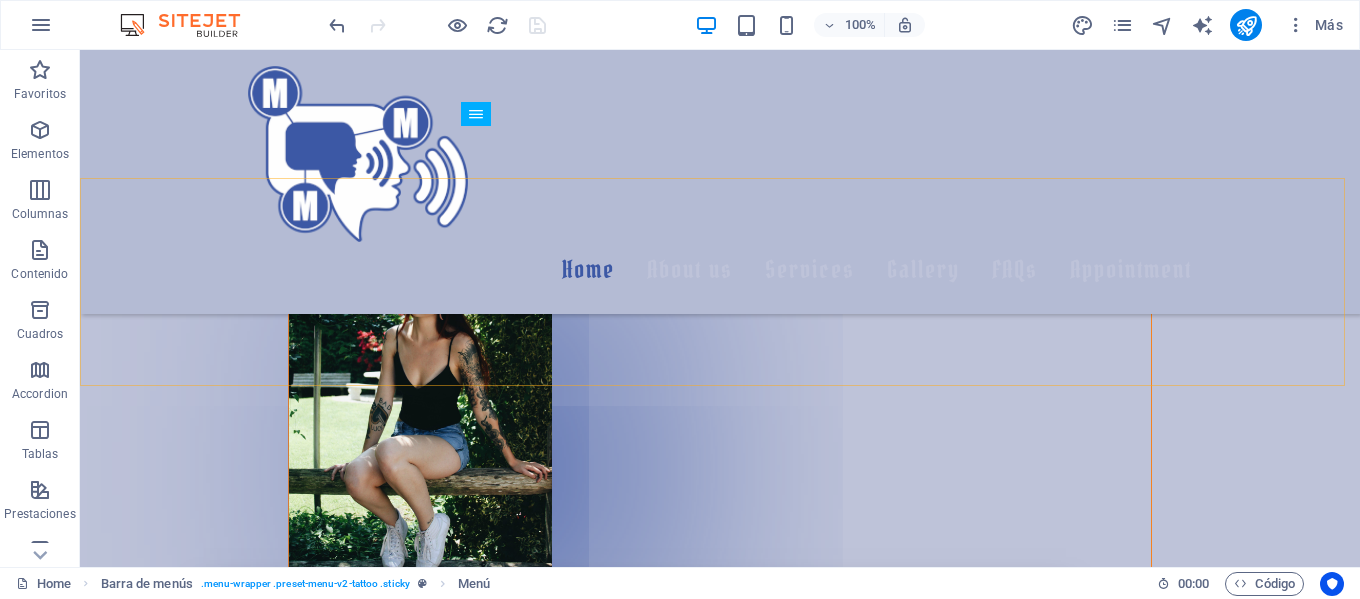scroll, scrollTop: 2845, scrollLeft: 0, axis: vertical 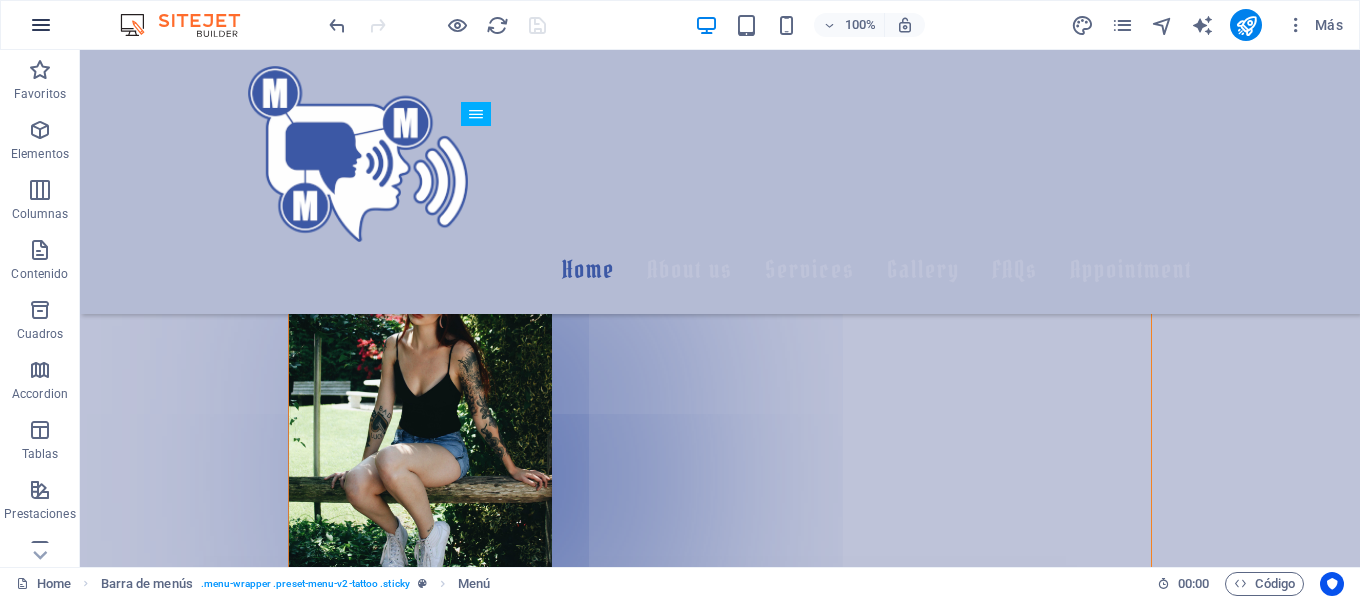 click at bounding box center [41, 25] 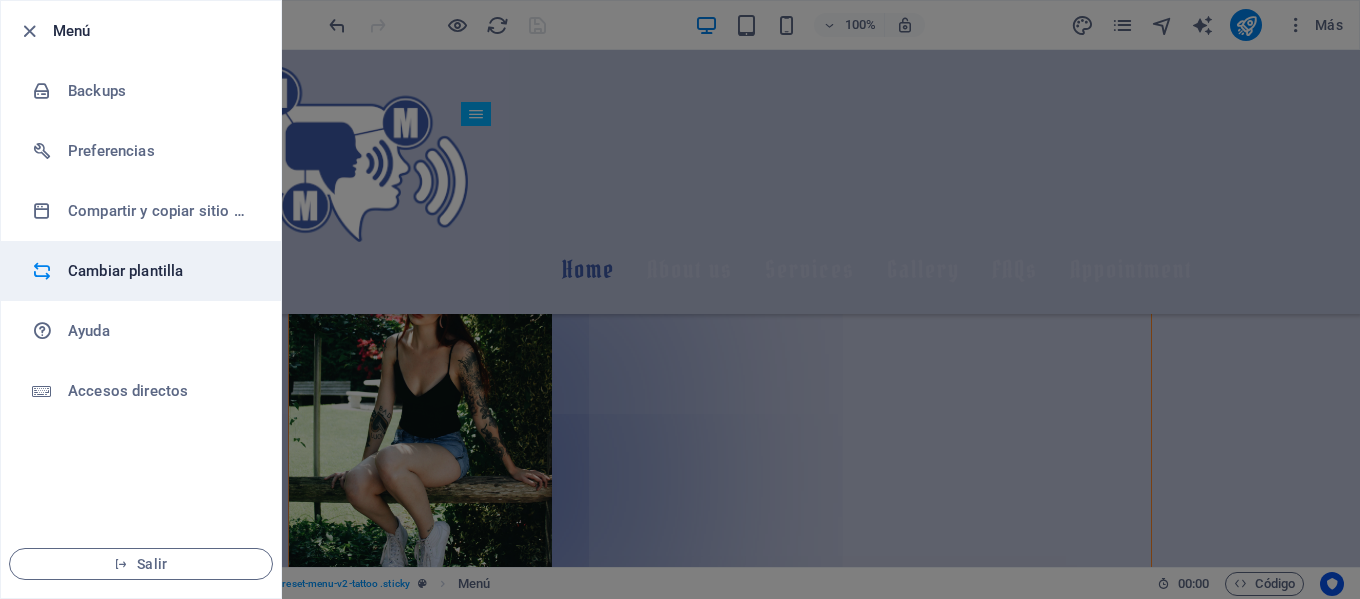 click on "Cambiar plantilla" at bounding box center [160, 271] 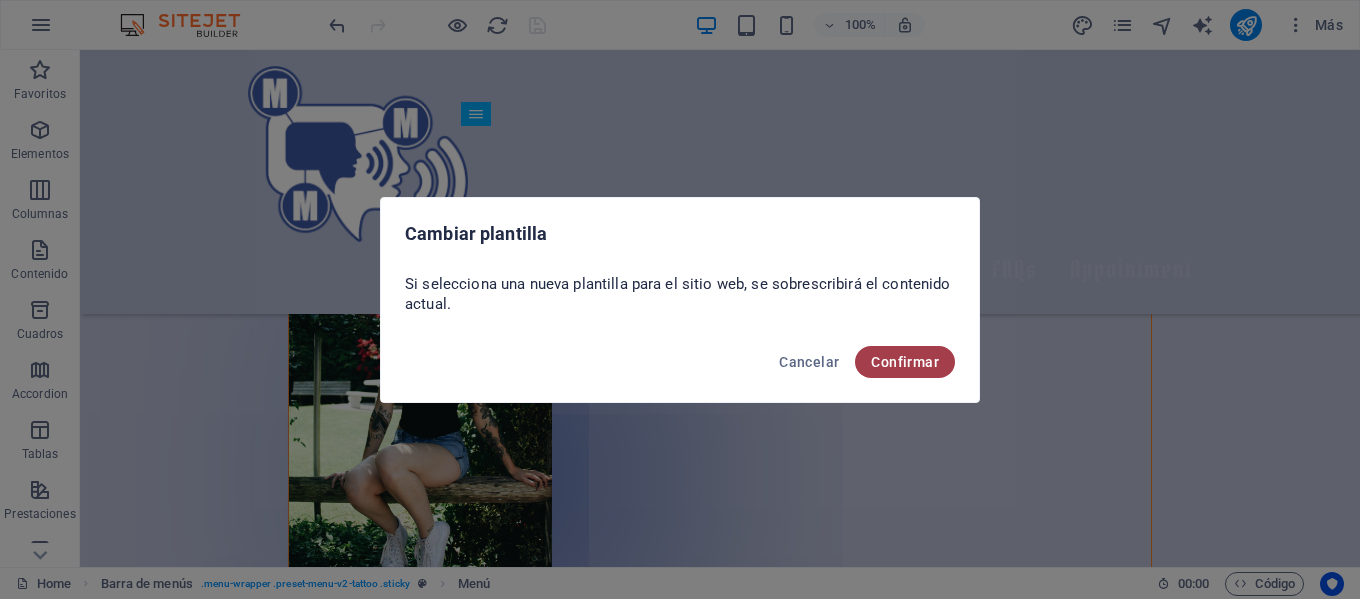 click on "Confirmar" at bounding box center (905, 362) 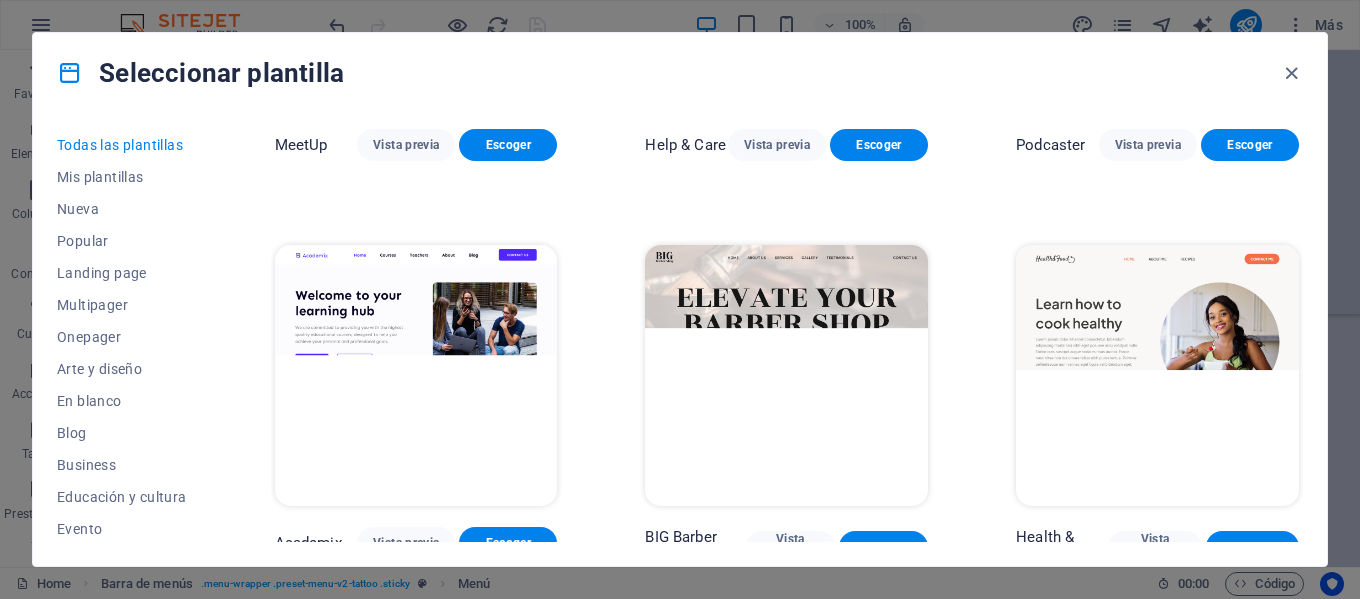 scroll, scrollTop: 300, scrollLeft: 0, axis: vertical 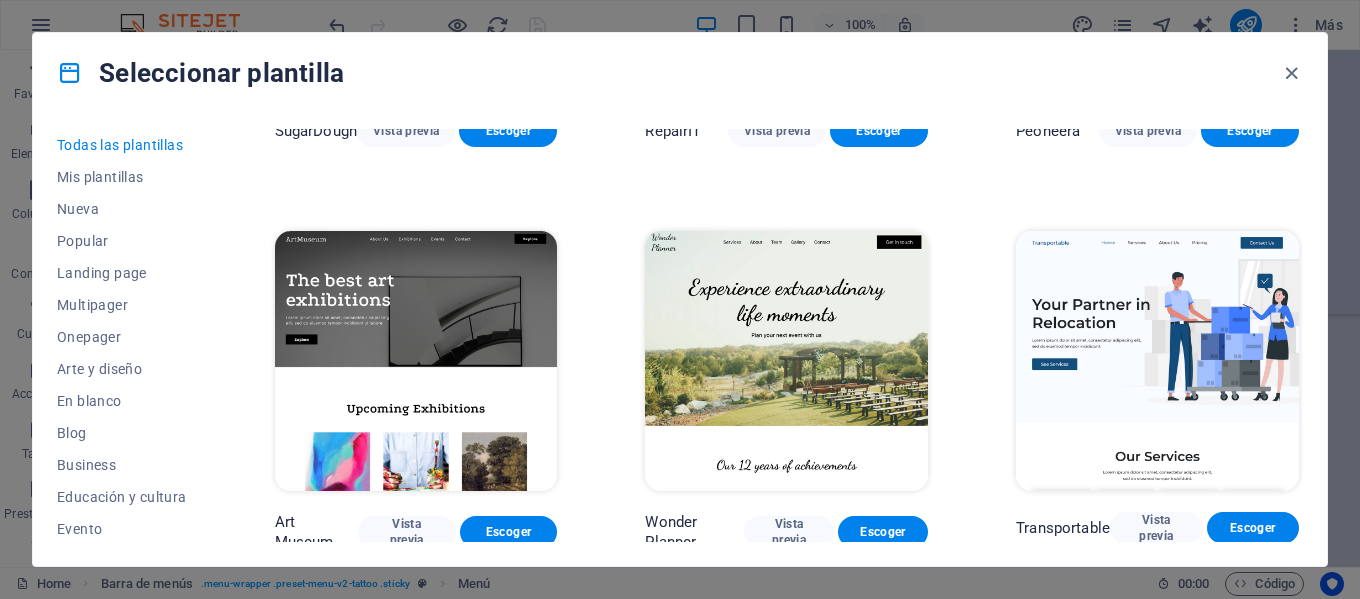 click at bounding box center (416, 361) 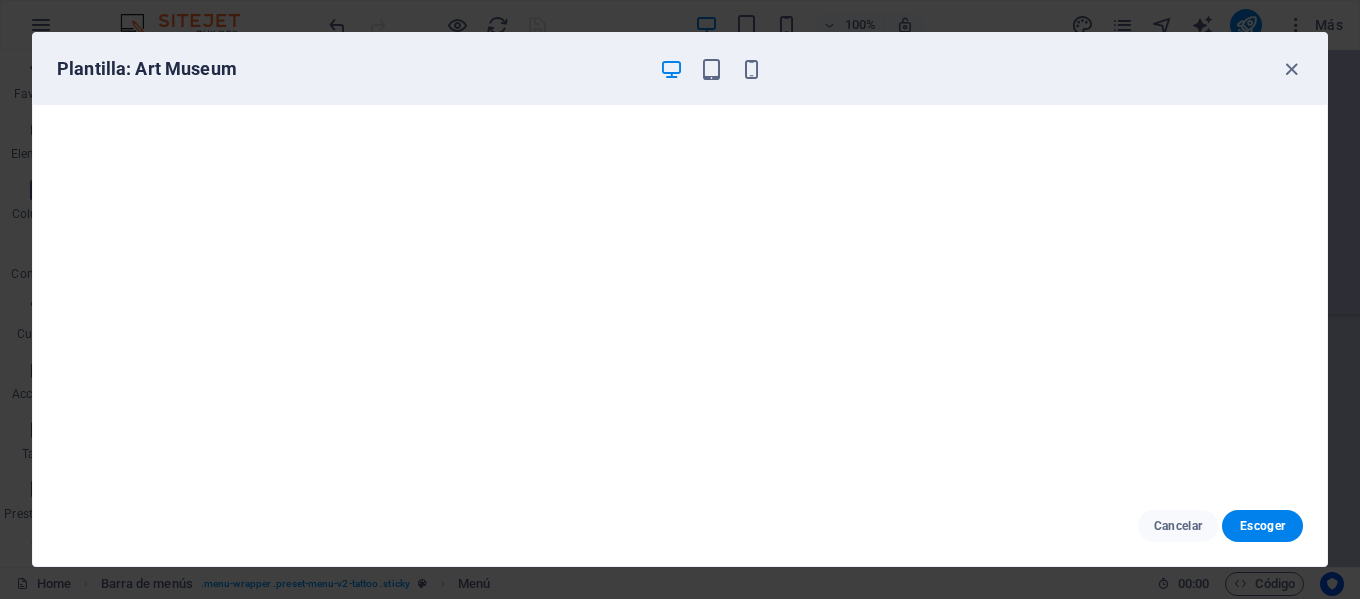 scroll, scrollTop: 5, scrollLeft: 0, axis: vertical 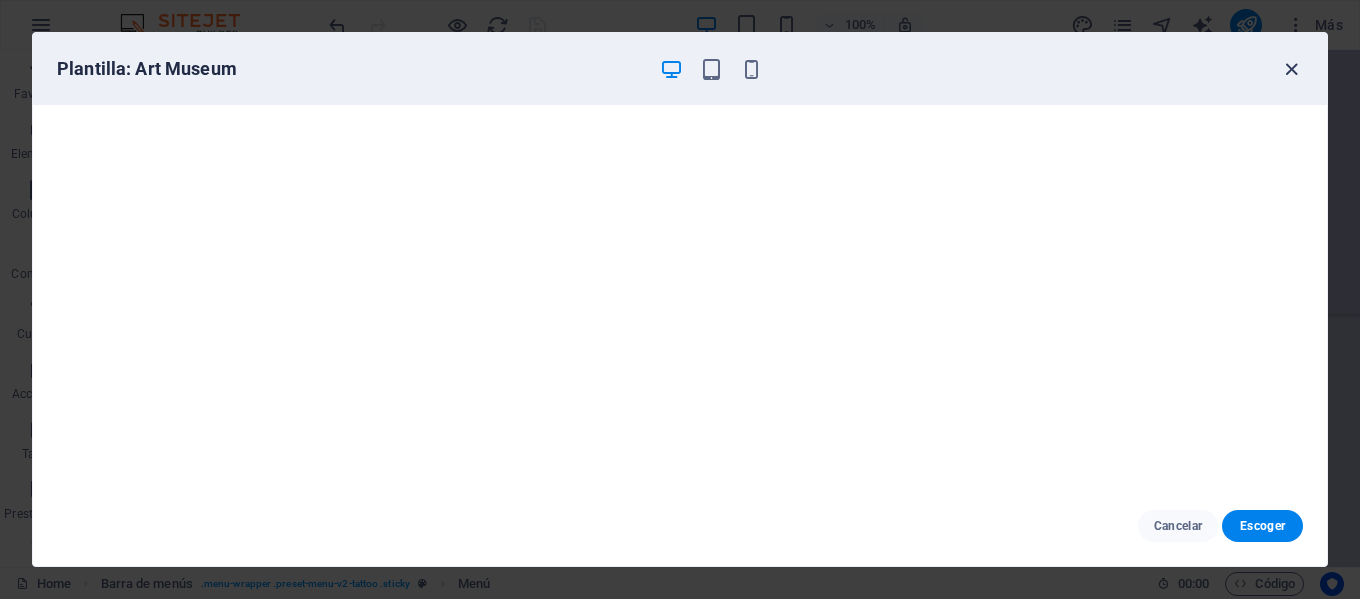 click at bounding box center [1291, 69] 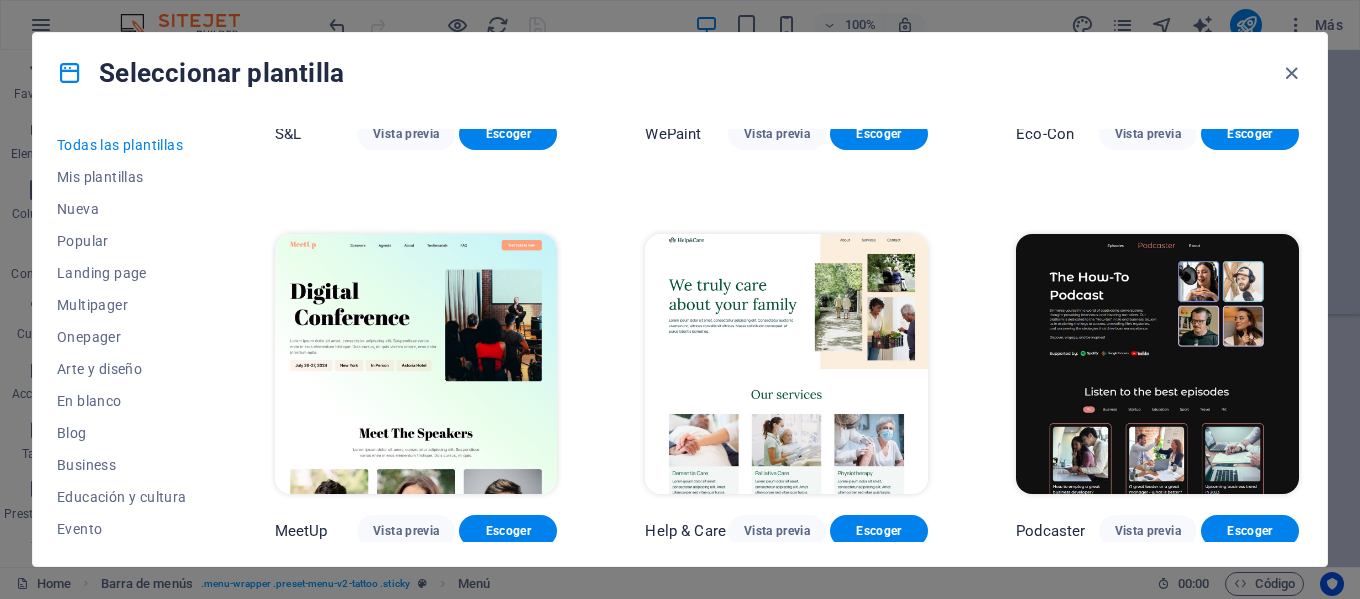 scroll, scrollTop: 1200, scrollLeft: 0, axis: vertical 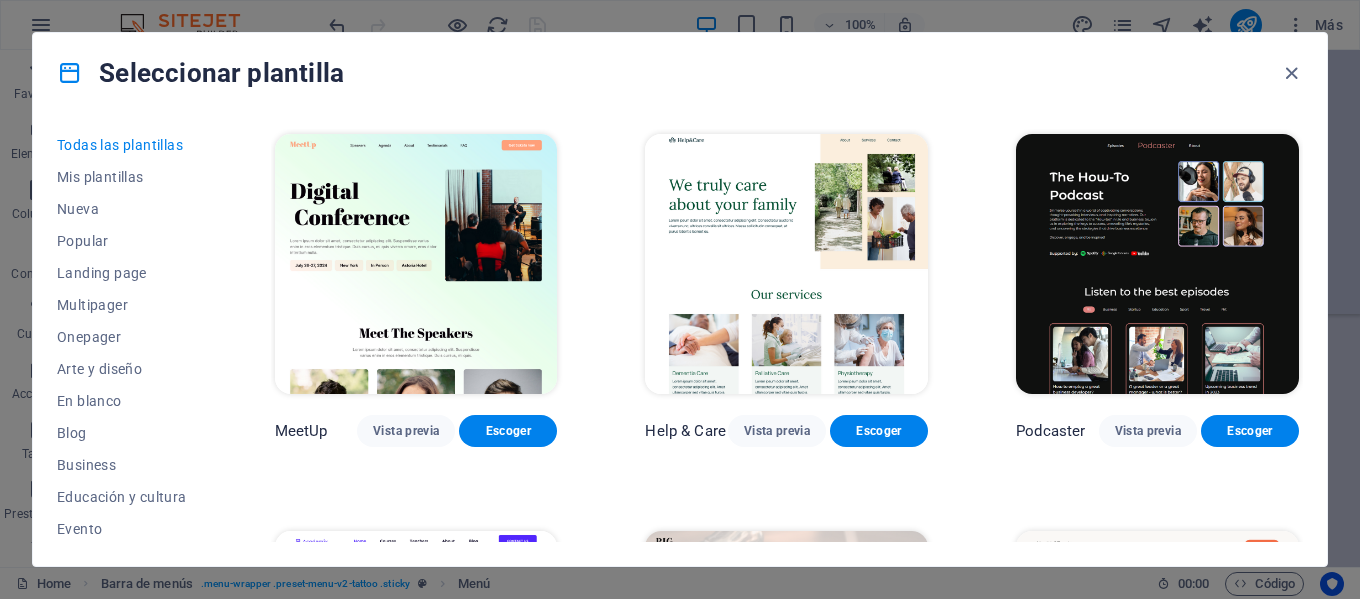 click at bounding box center (1157, 264) 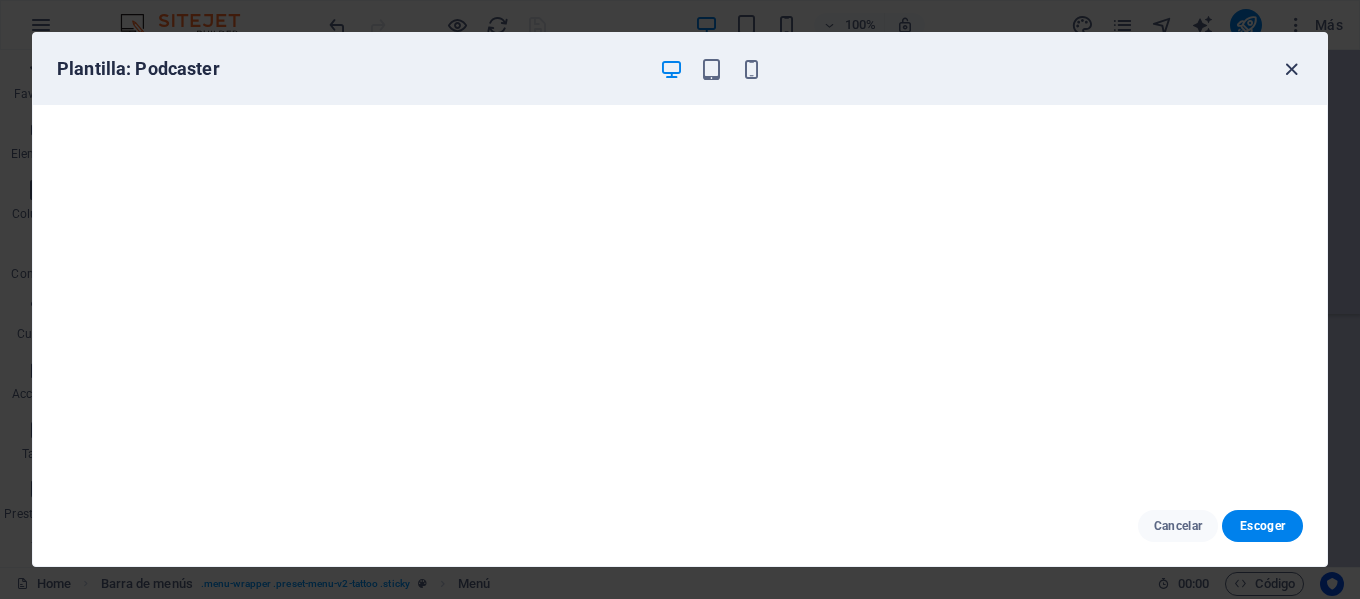 click at bounding box center [1291, 69] 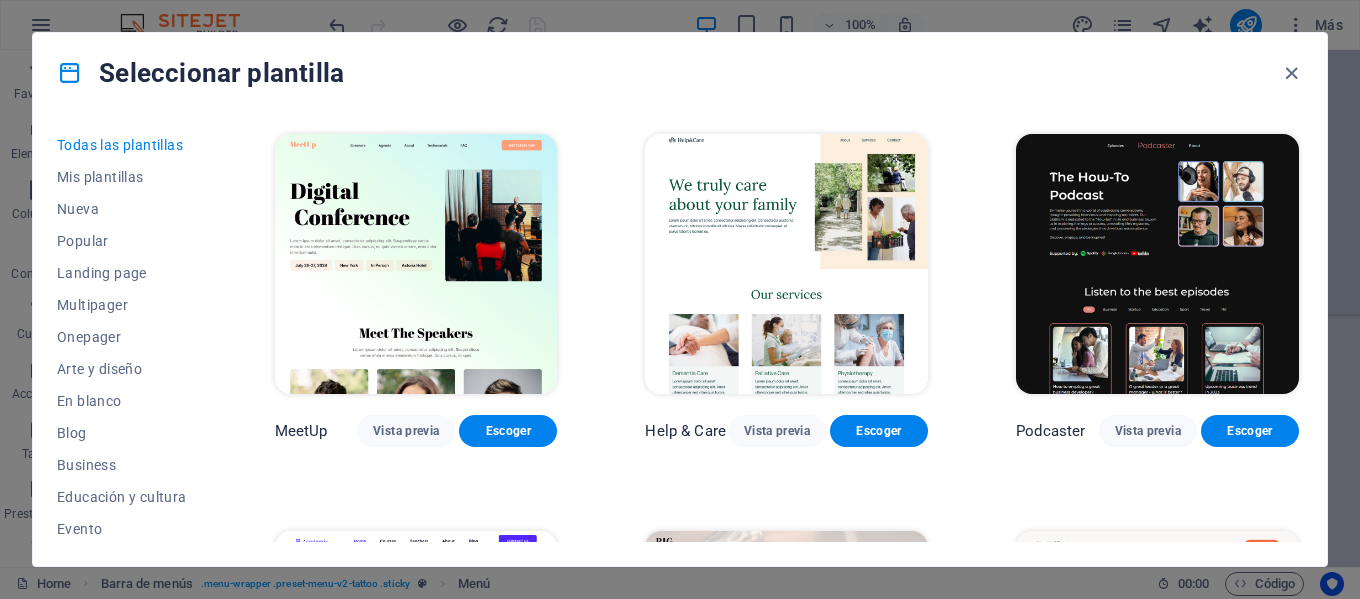 click at bounding box center (416, 264) 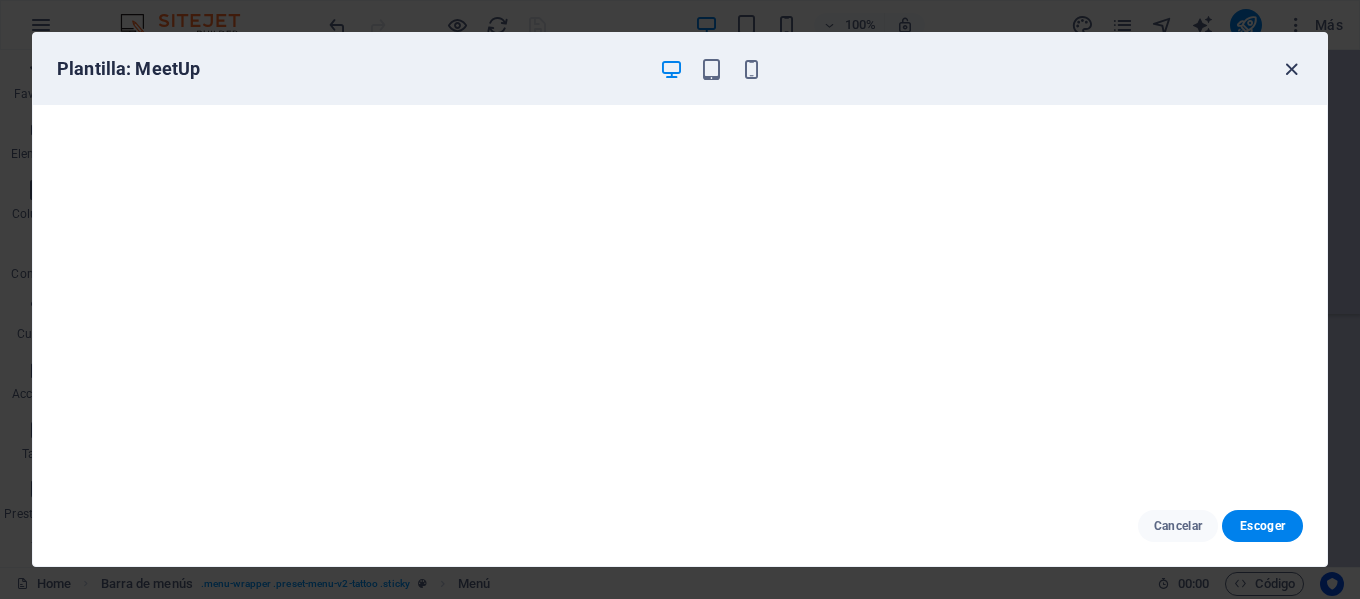 click at bounding box center [1291, 69] 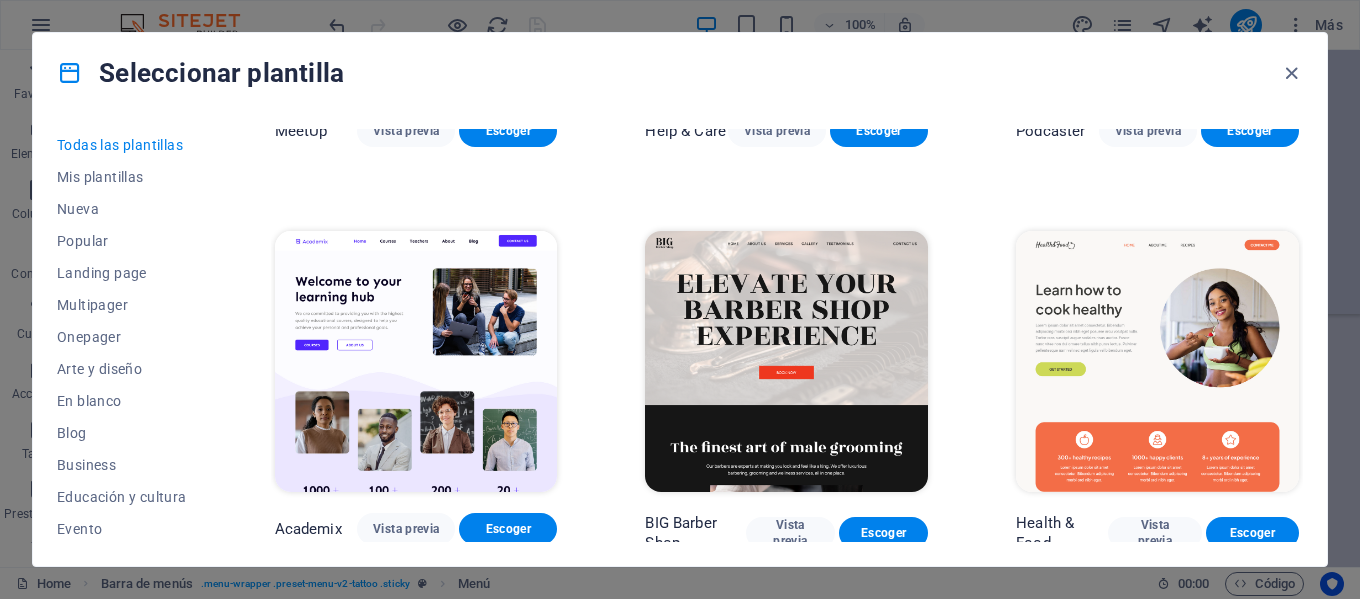 scroll, scrollTop: 1600, scrollLeft: 0, axis: vertical 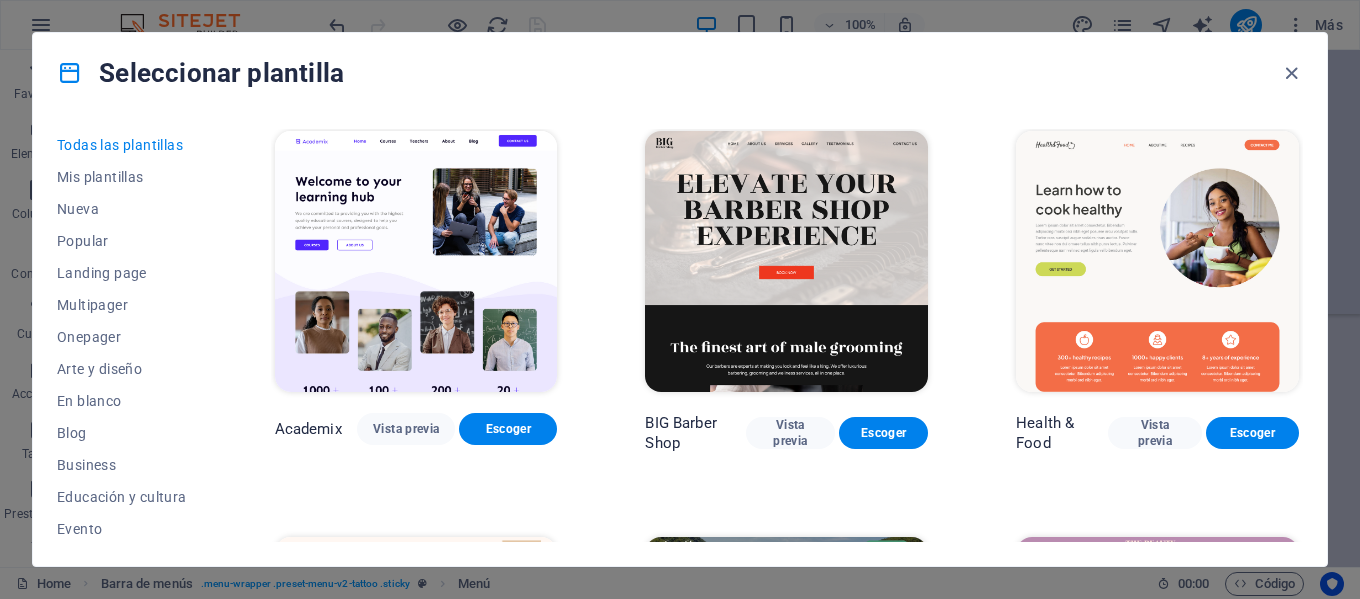 click at bounding box center [786, 261] 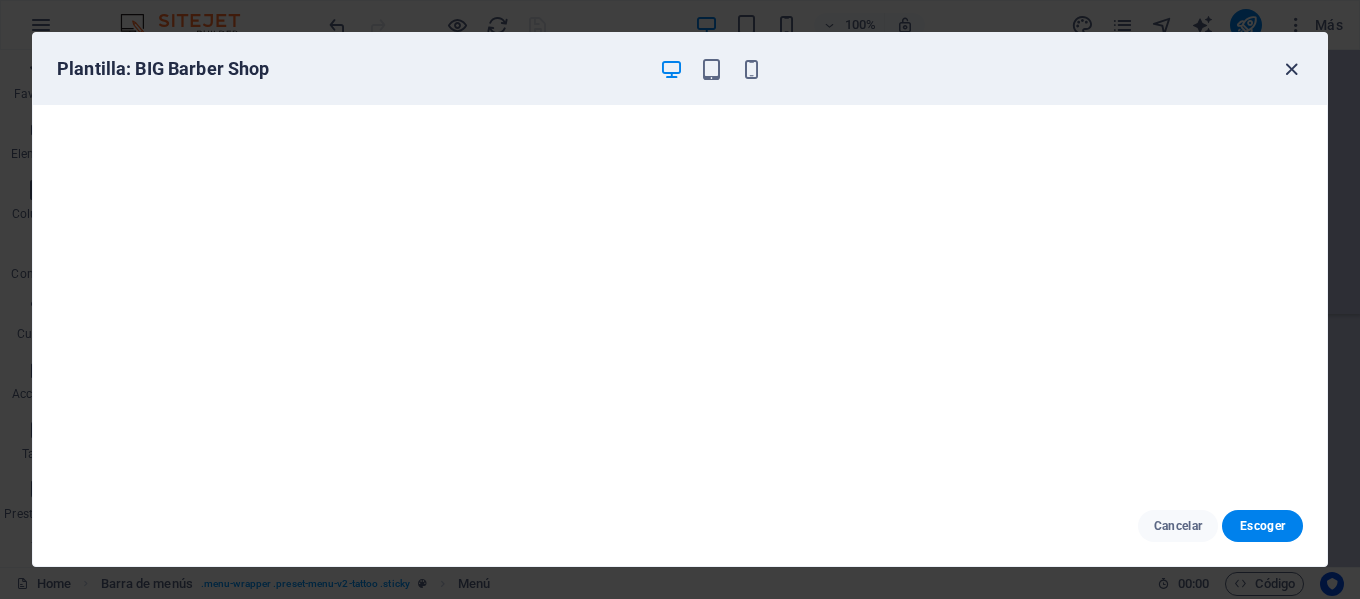 click at bounding box center (1291, 69) 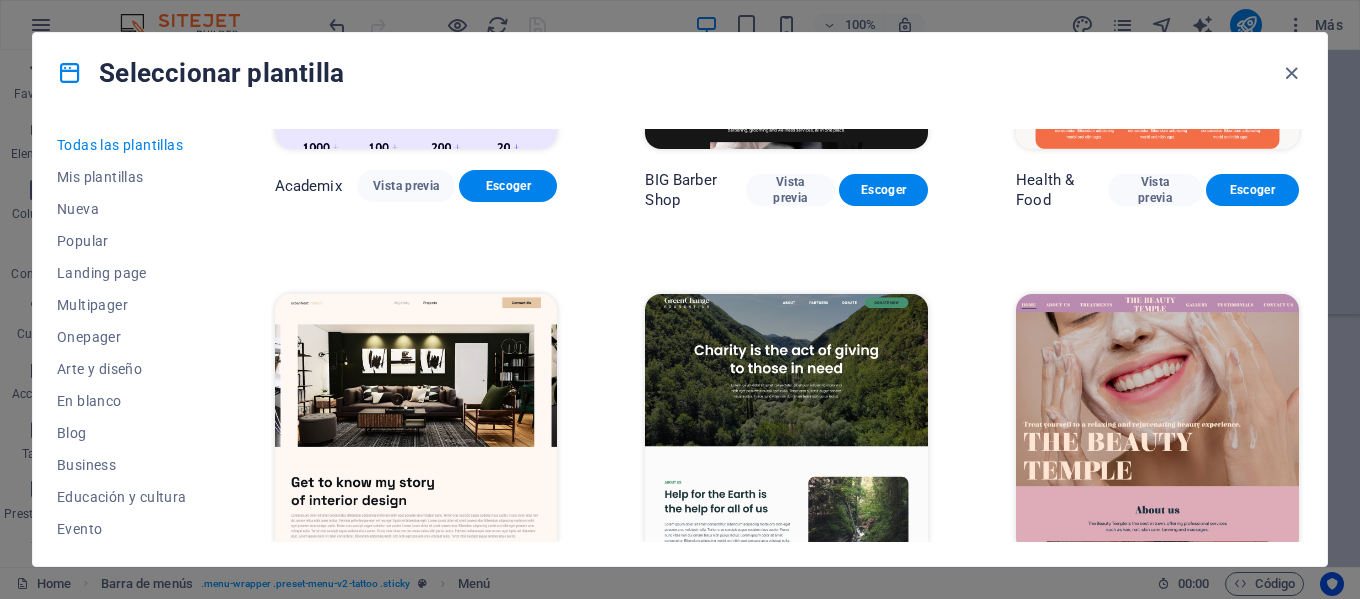 scroll, scrollTop: 1900, scrollLeft: 0, axis: vertical 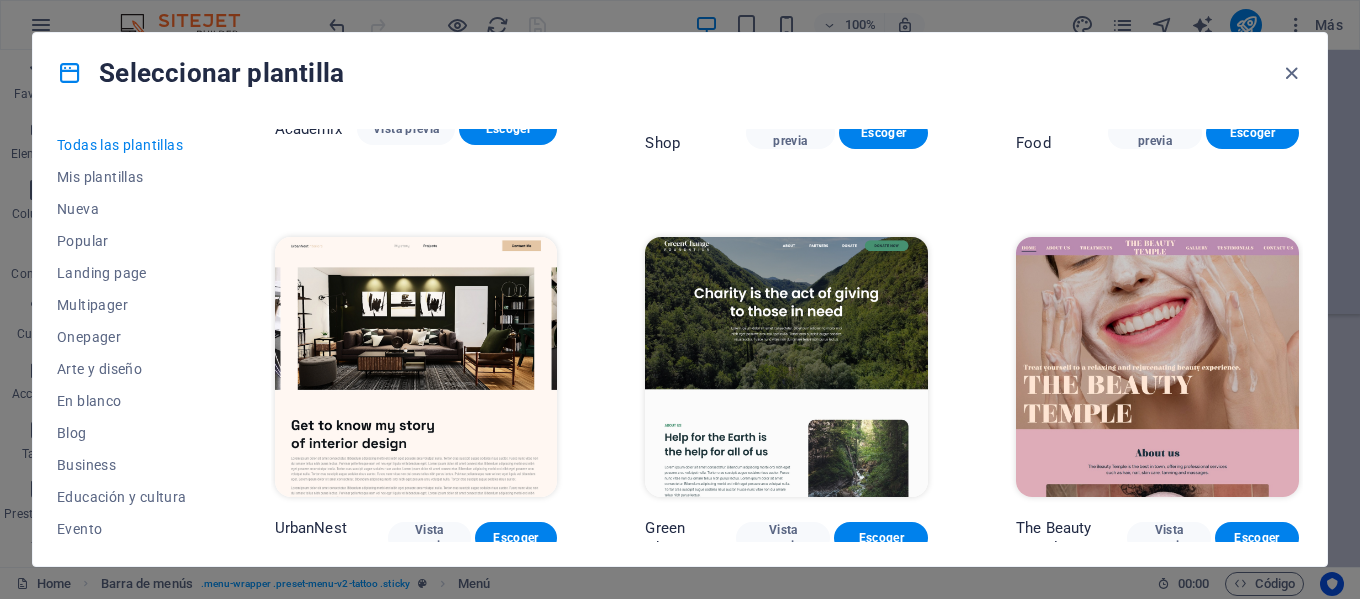 click at bounding box center (1157, 367) 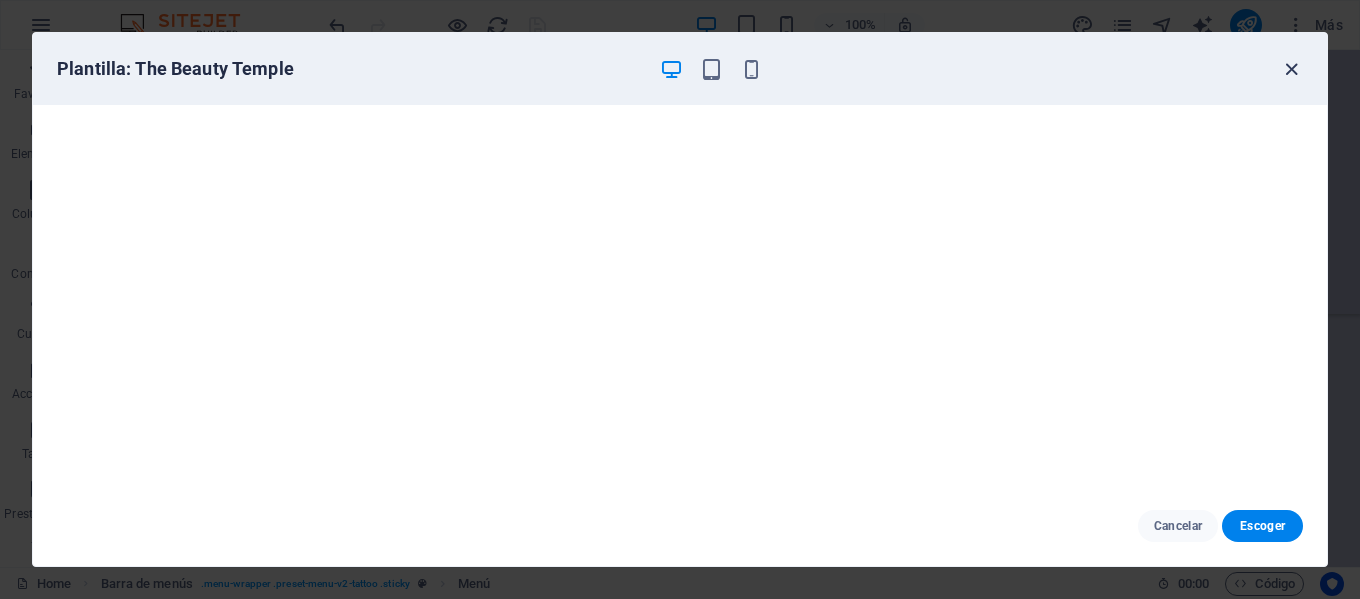 click at bounding box center [1291, 69] 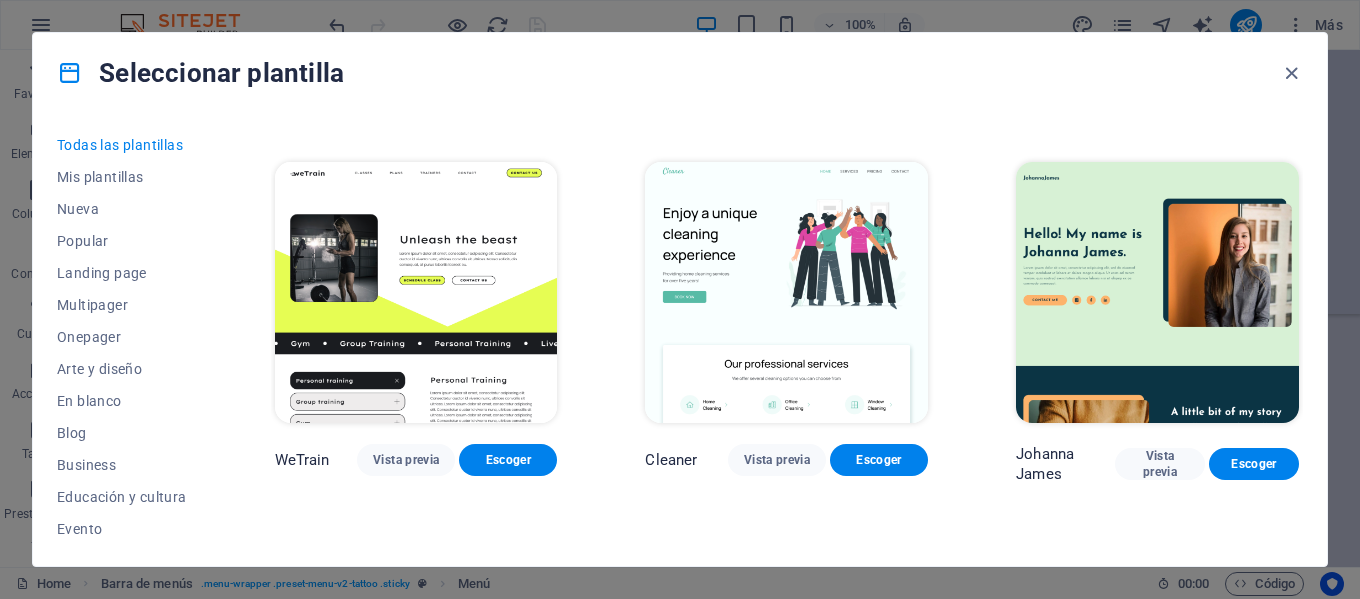 scroll, scrollTop: 2300, scrollLeft: 0, axis: vertical 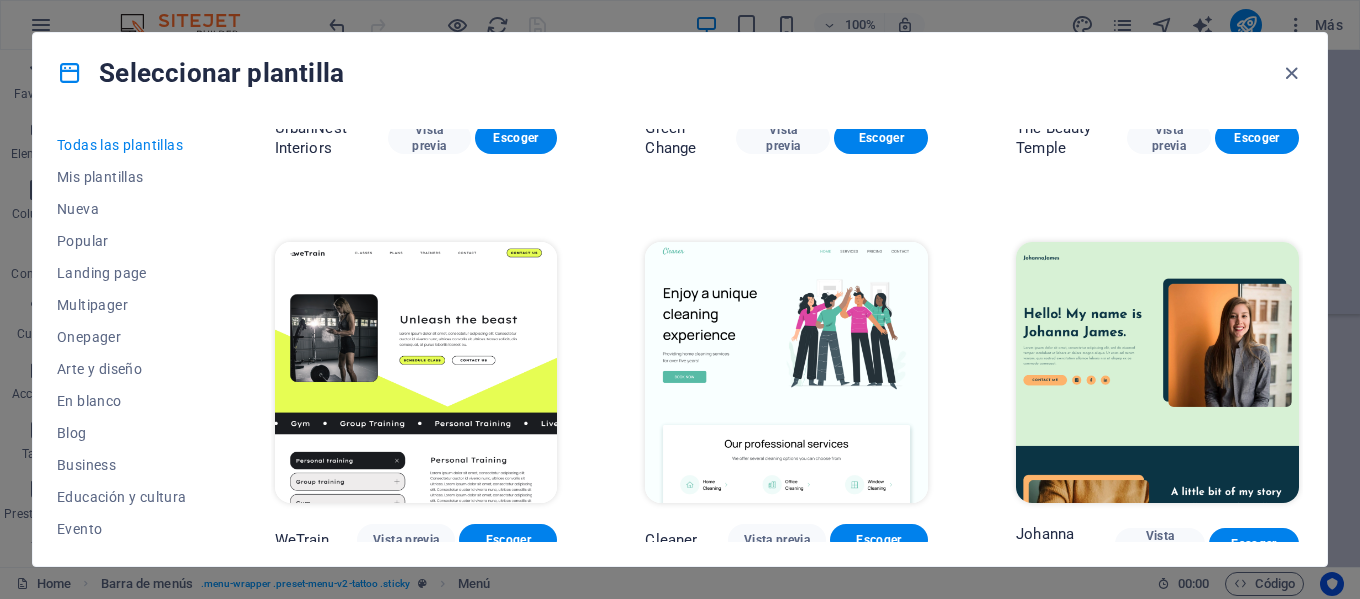 click at bounding box center [786, 372] 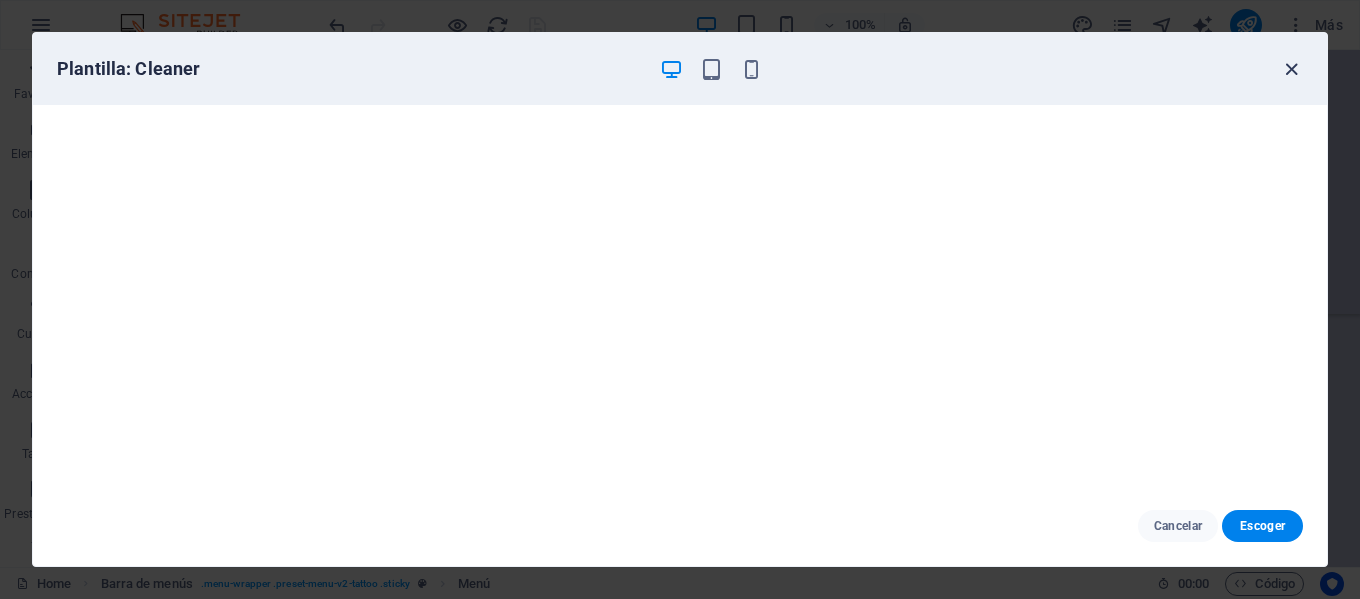 click at bounding box center [1291, 69] 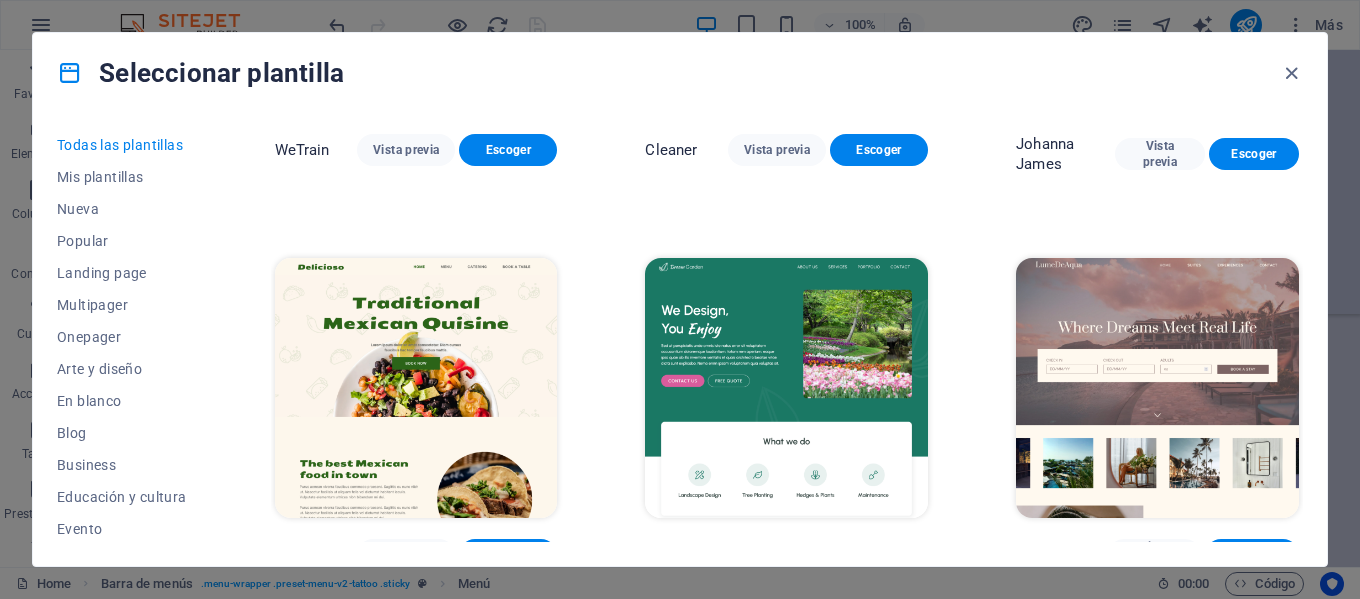 scroll, scrollTop: 2800, scrollLeft: 0, axis: vertical 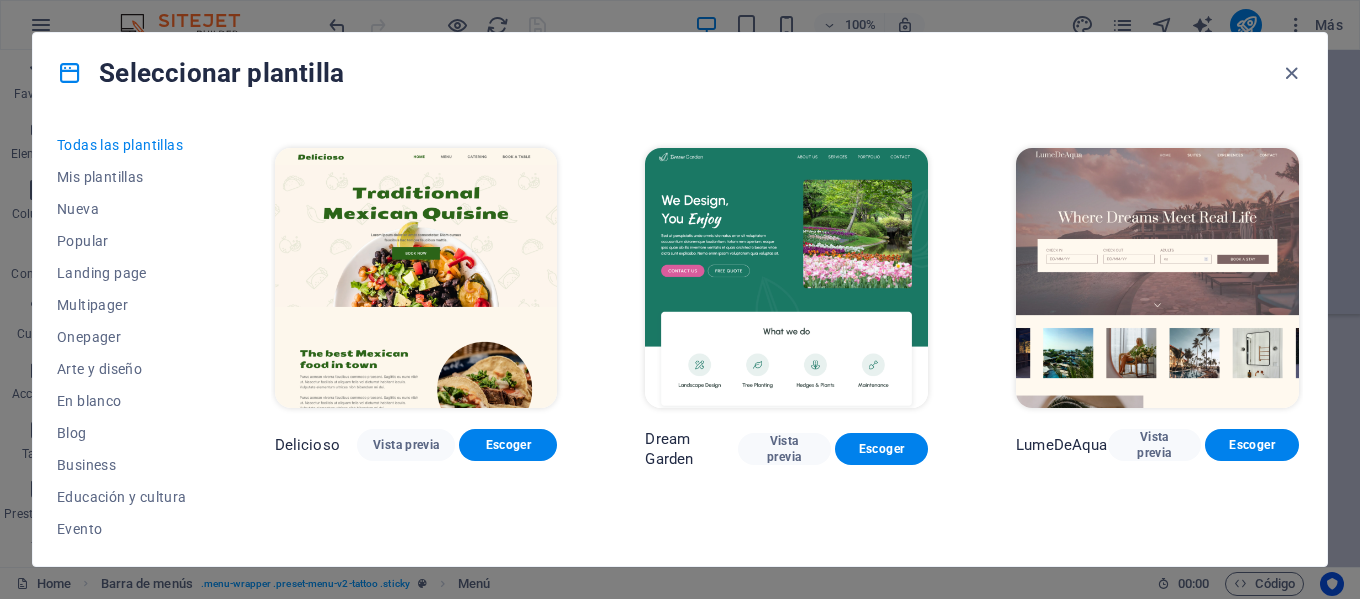 click at bounding box center (416, 278) 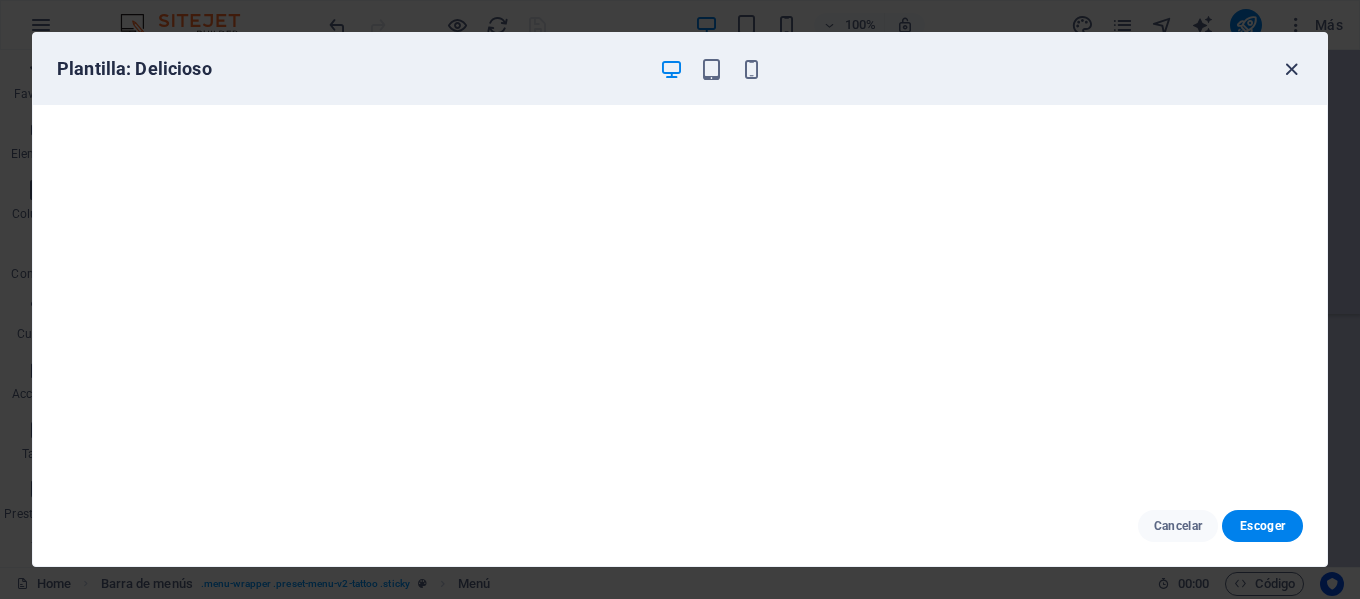 click at bounding box center [1291, 69] 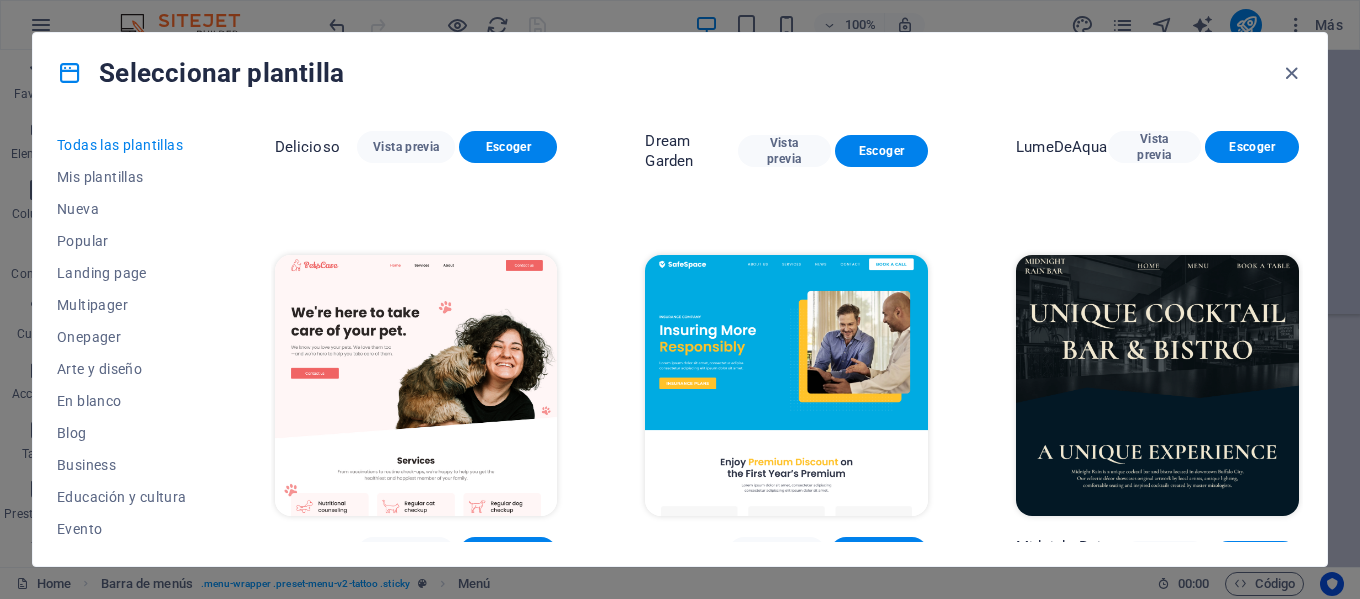 scroll, scrollTop: 3100, scrollLeft: 0, axis: vertical 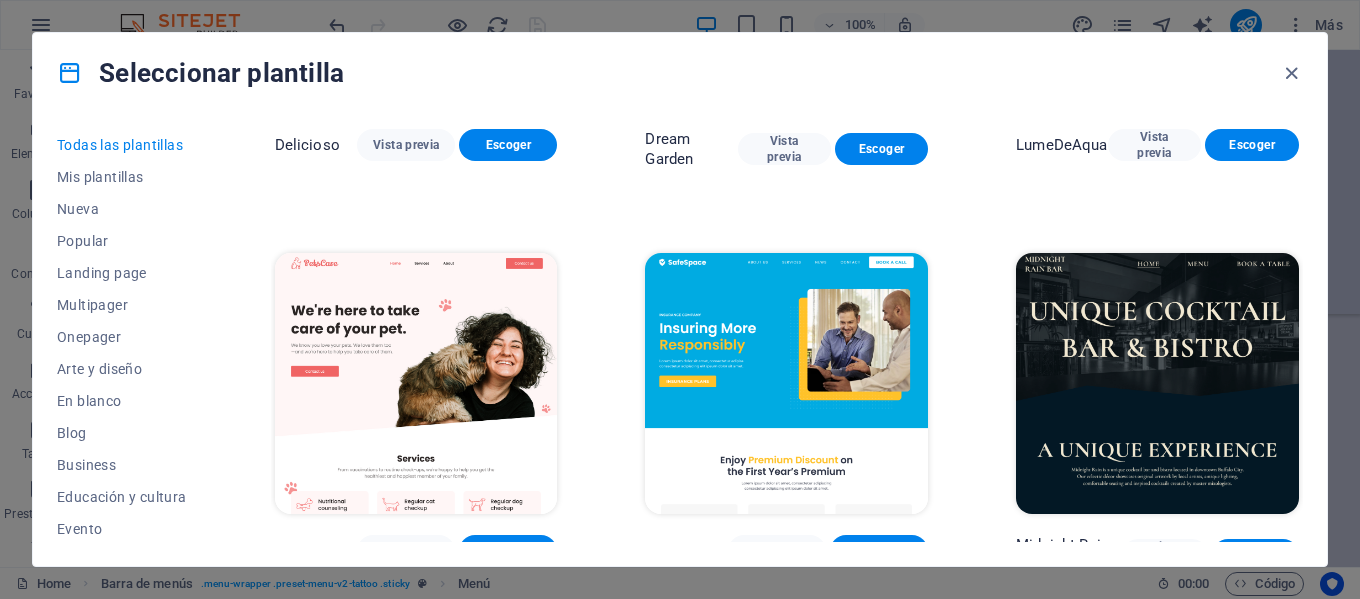 click at bounding box center (1157, 383) 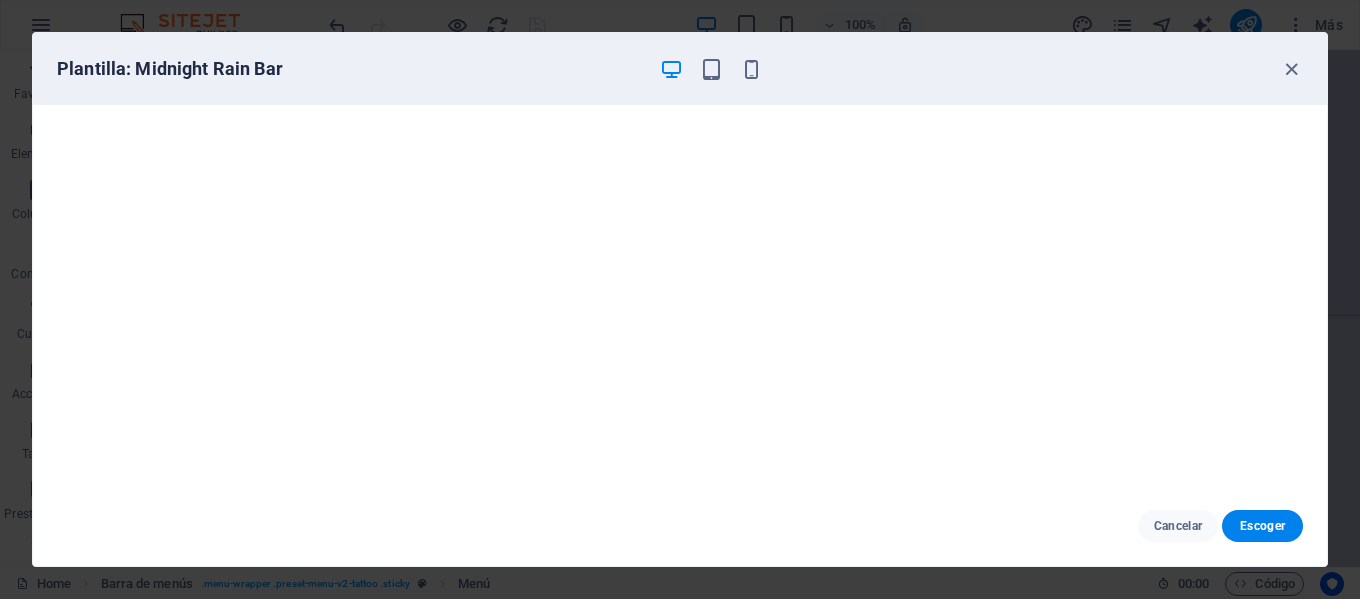 scroll, scrollTop: 5, scrollLeft: 0, axis: vertical 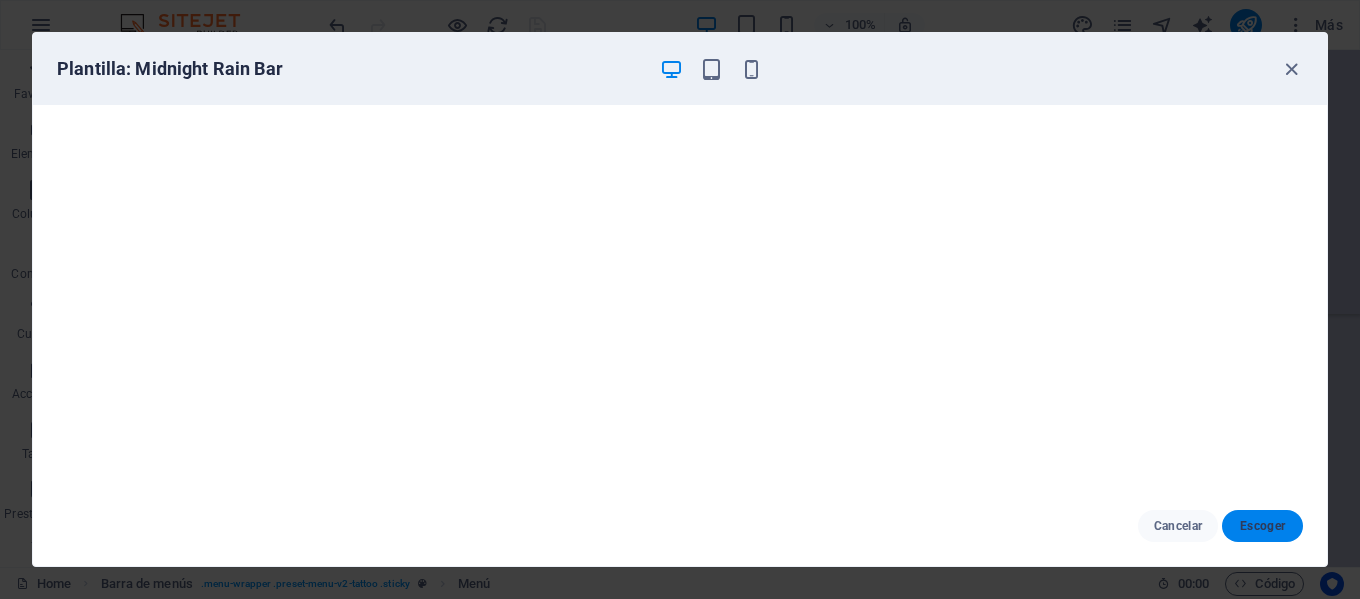 click on "Escoger" at bounding box center [1262, 526] 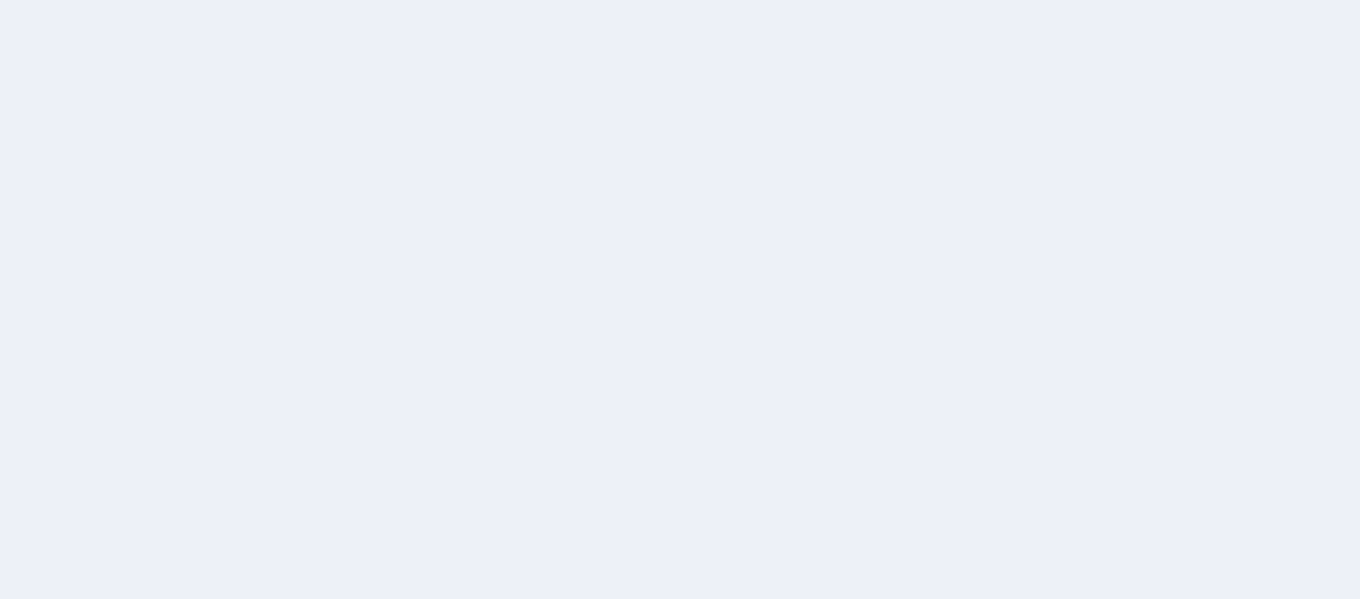 scroll, scrollTop: 0, scrollLeft: 0, axis: both 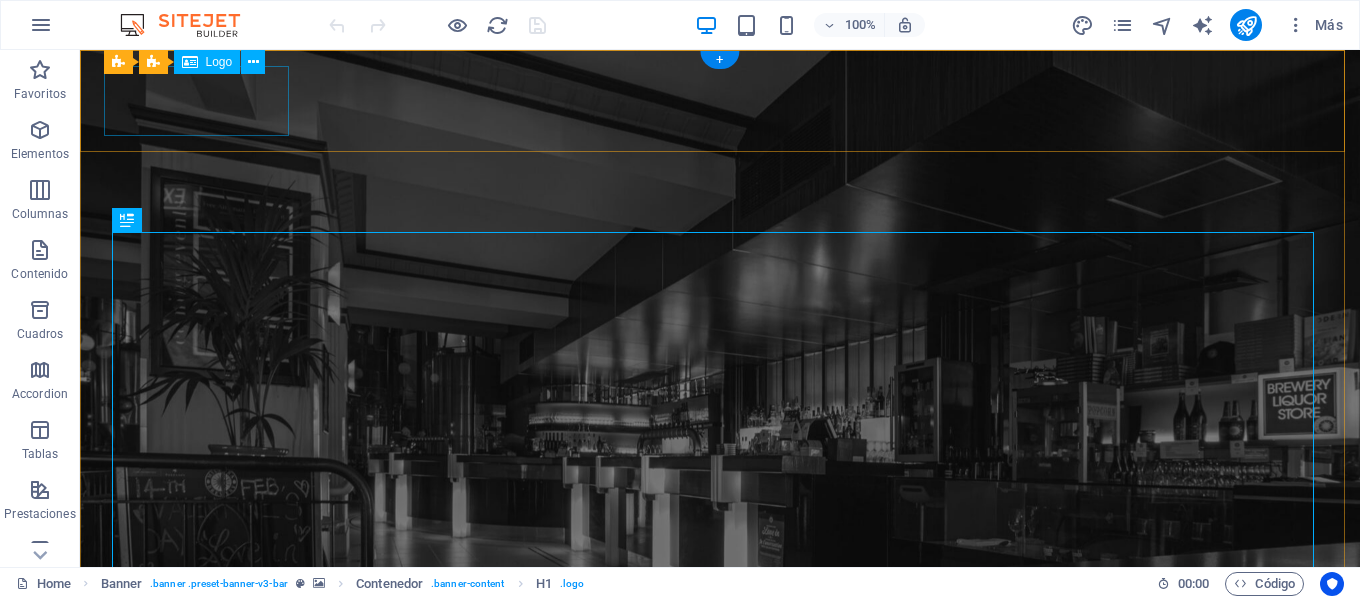 click at bounding box center (720, 781) 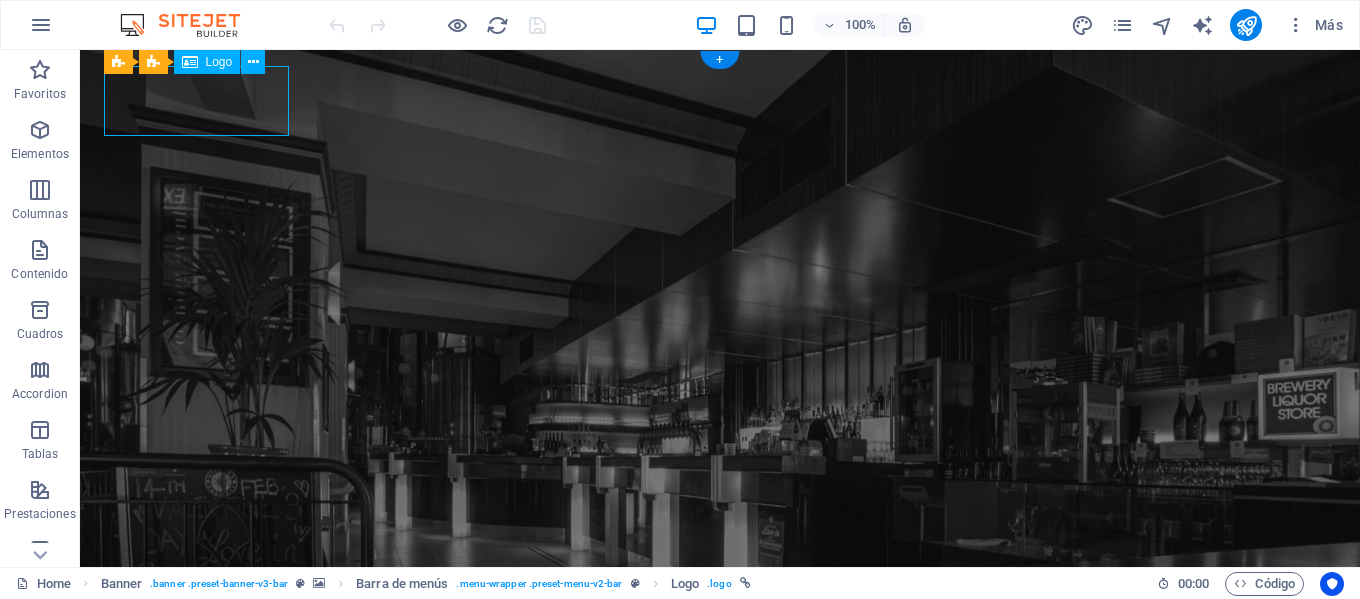 click at bounding box center [720, 781] 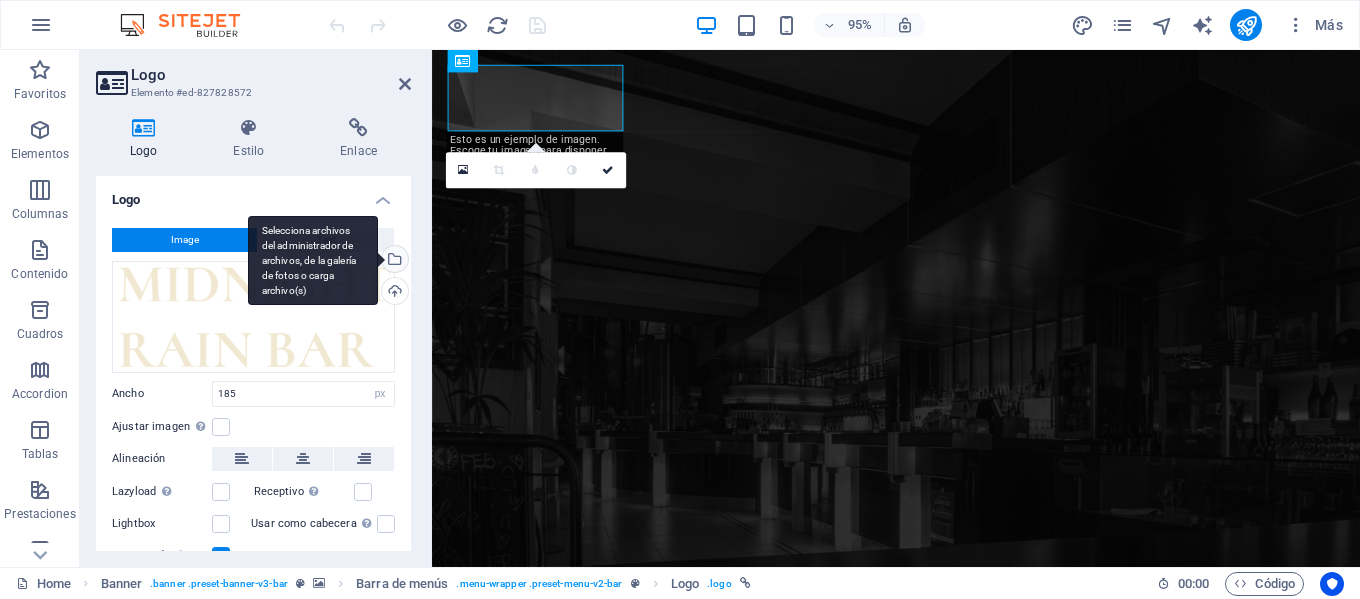 click on "Selecciona archivos del administrador de archivos, de la galería de fotos o carga archivo(s)" at bounding box center (393, 261) 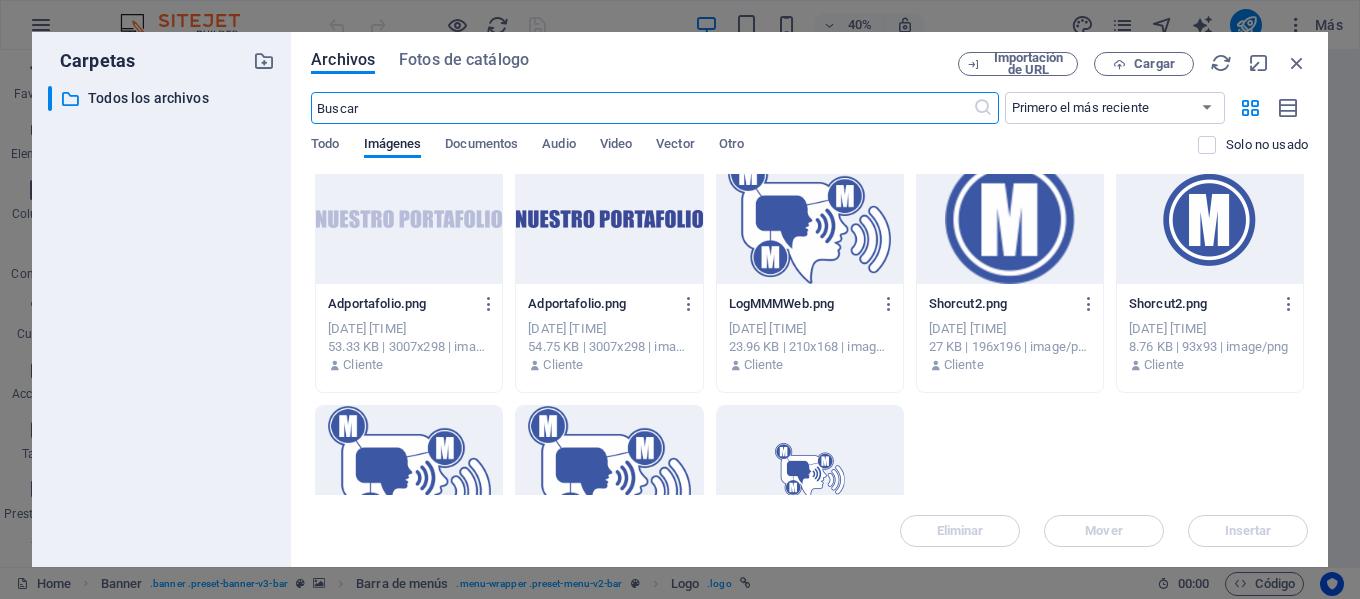 scroll, scrollTop: 2300, scrollLeft: 0, axis: vertical 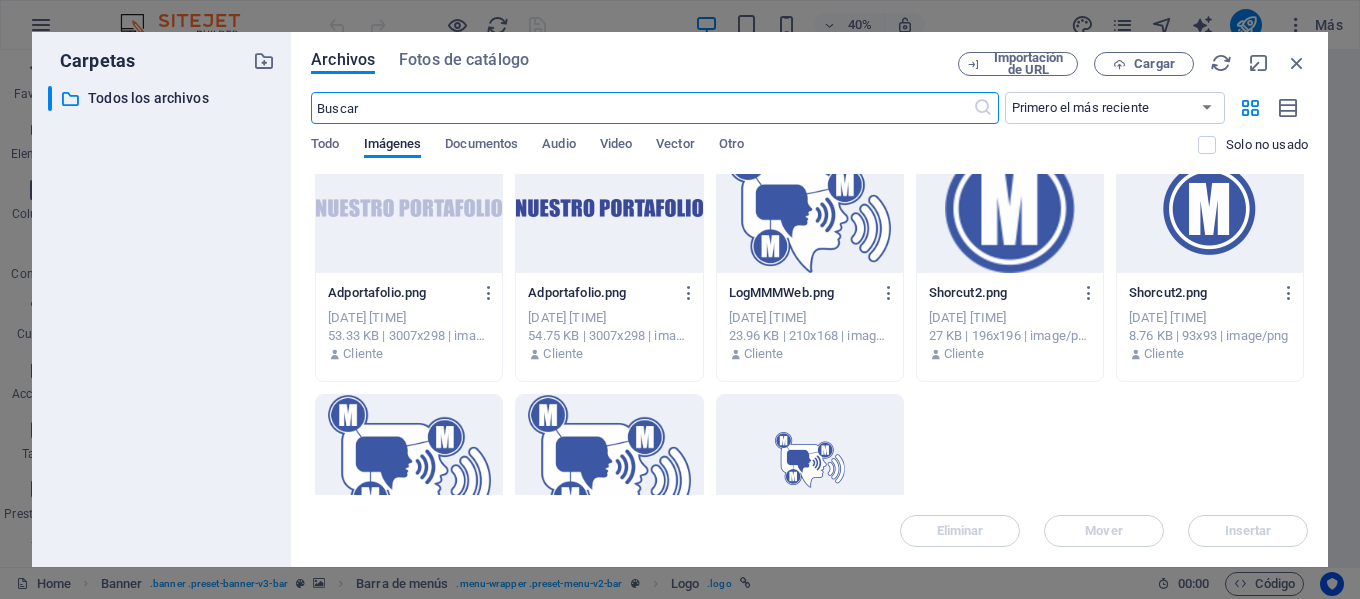 click at bounding box center [810, 208] 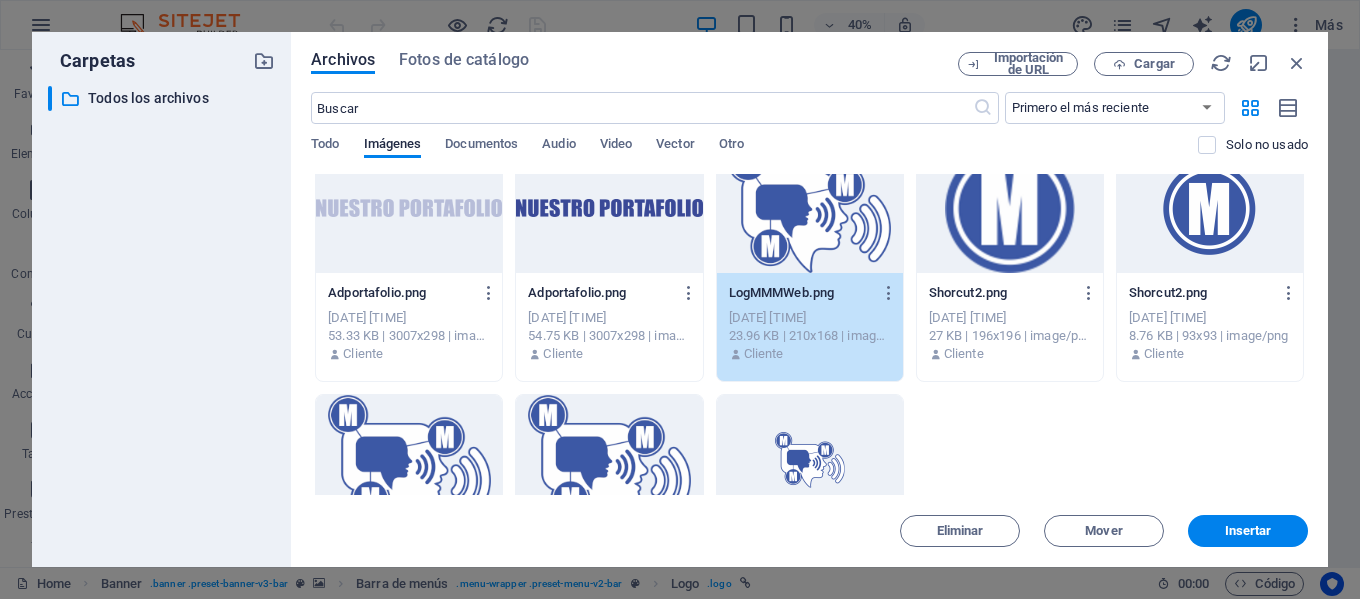 click on "1" at bounding box center [810, 208] 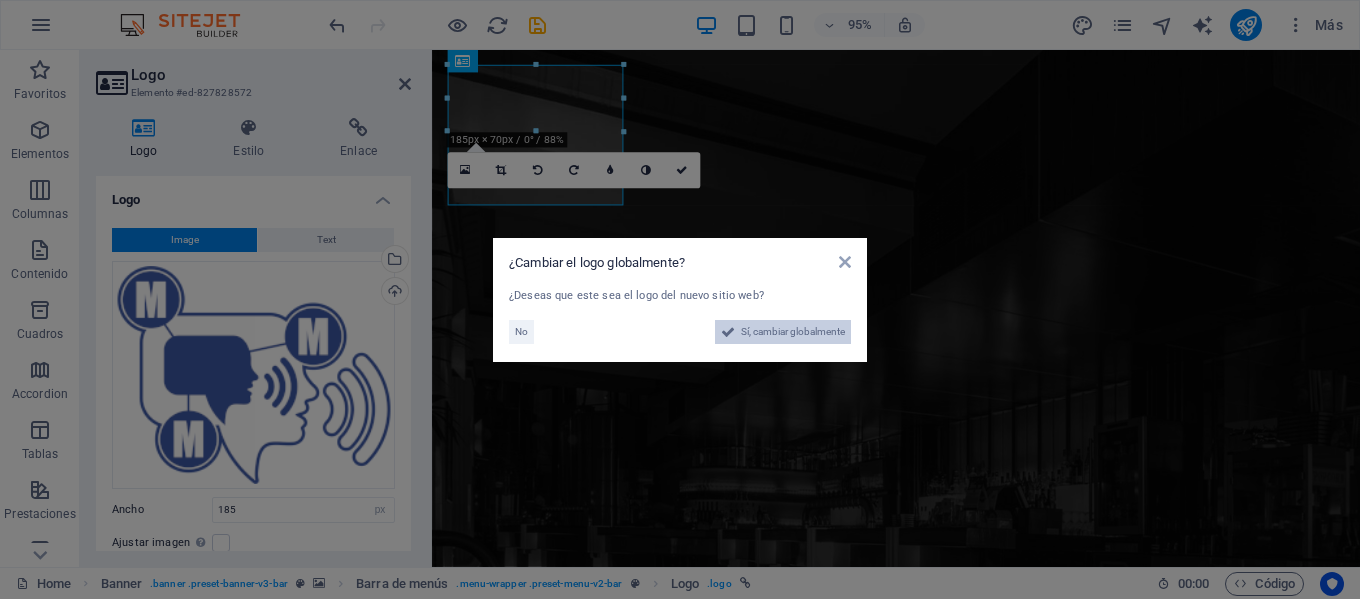 click on "Sí, cambiar globalmente" at bounding box center [793, 332] 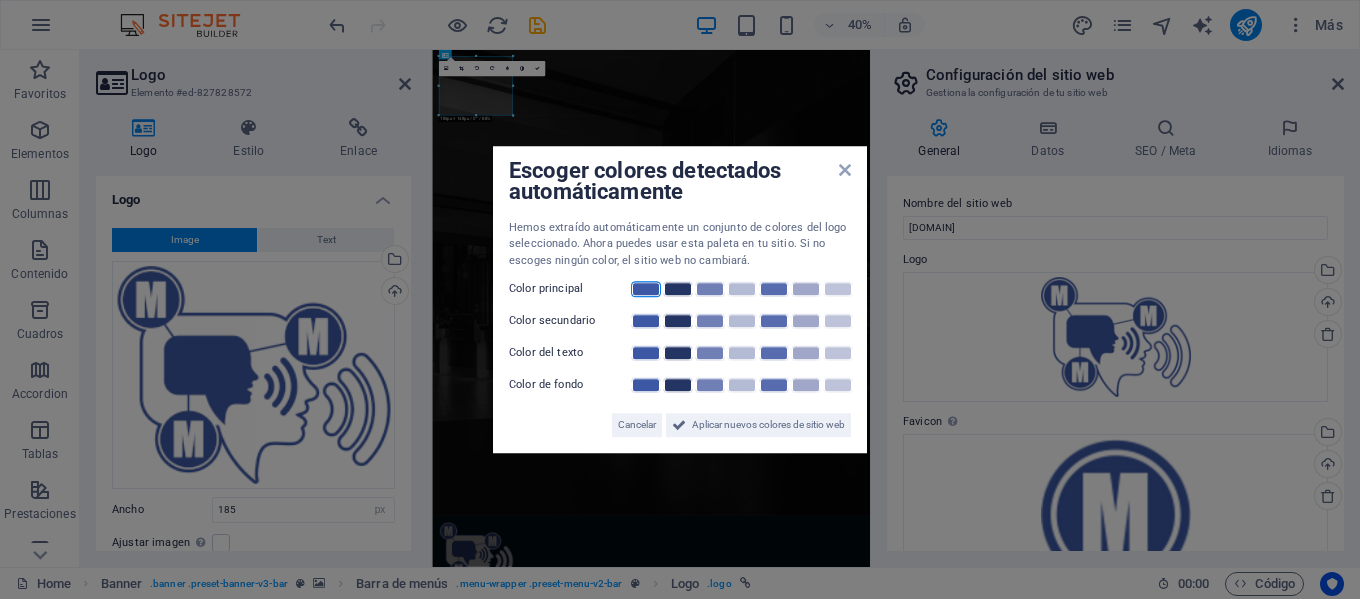 click at bounding box center [646, 289] 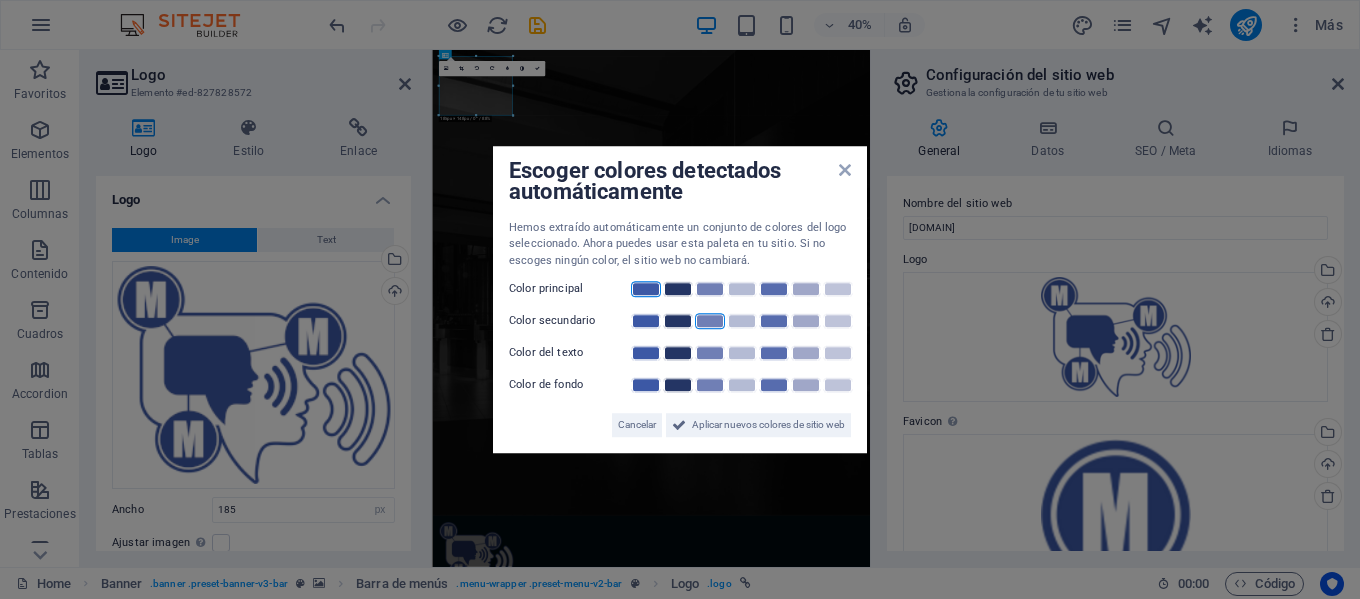 click at bounding box center [710, 321] 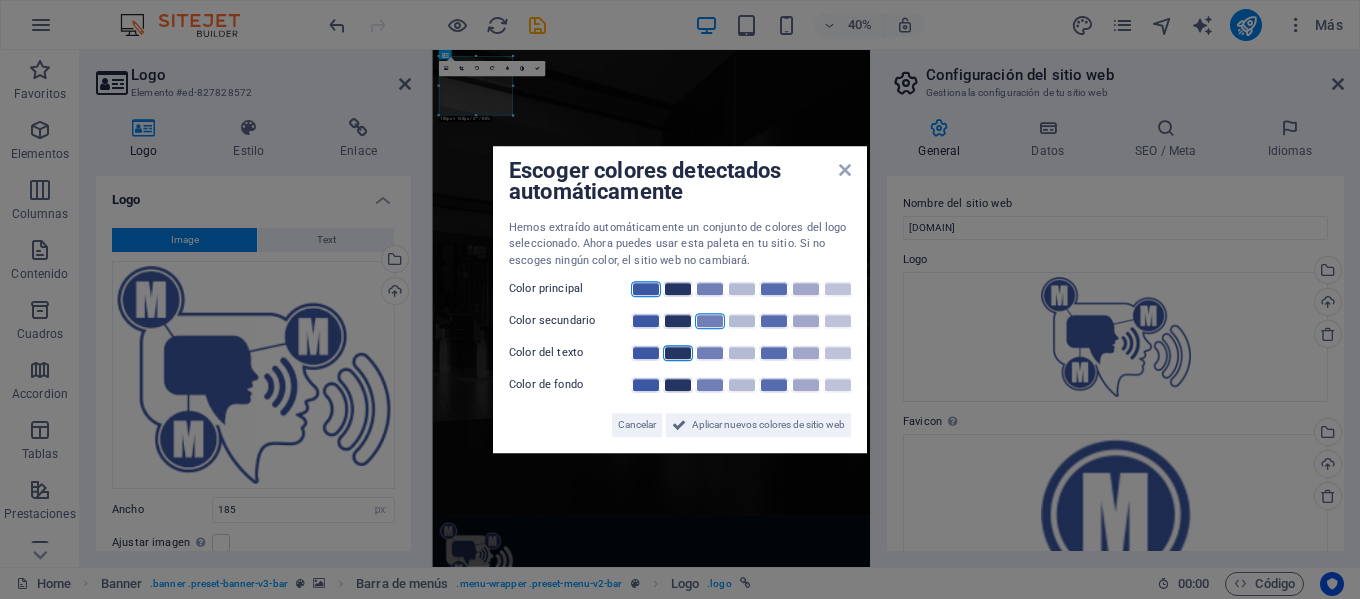 click at bounding box center [678, 353] 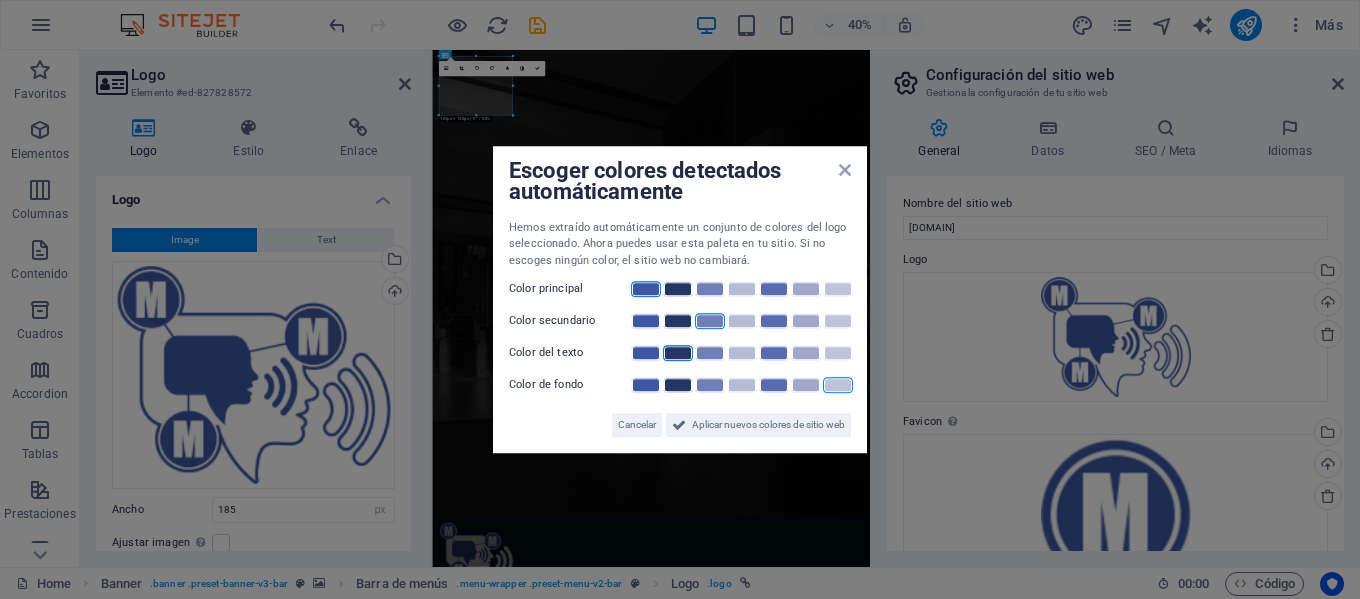 click at bounding box center [838, 385] 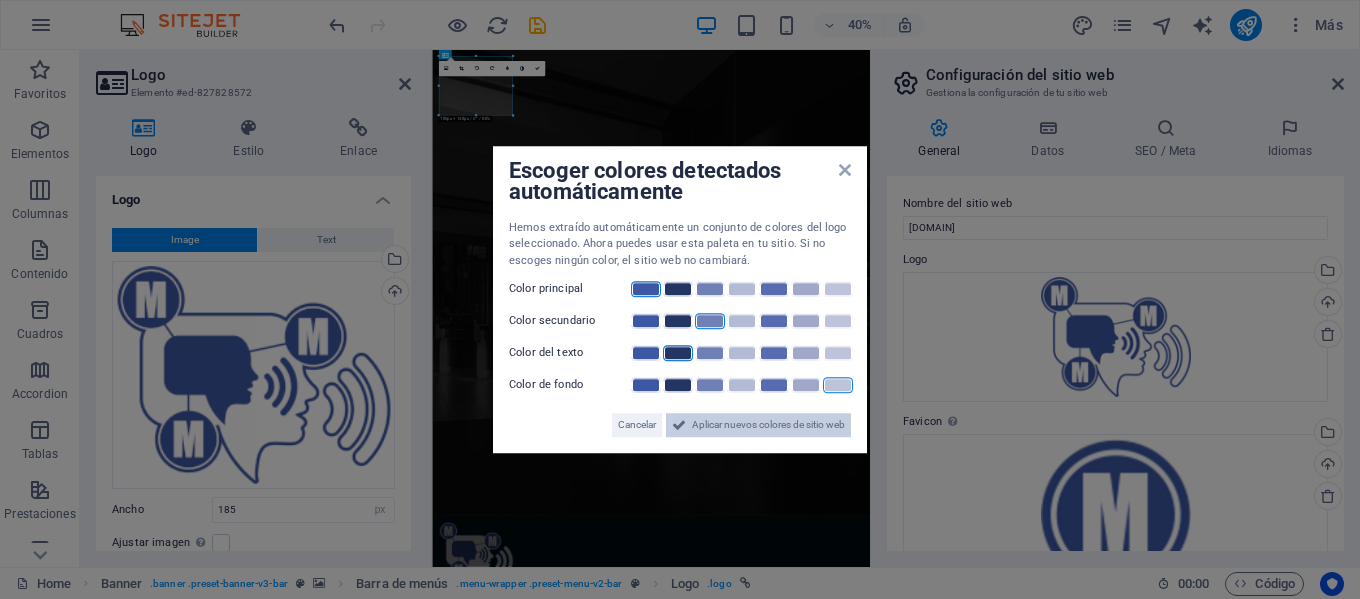 click on "Aplicar nuevos colores de sitio web" at bounding box center [768, 425] 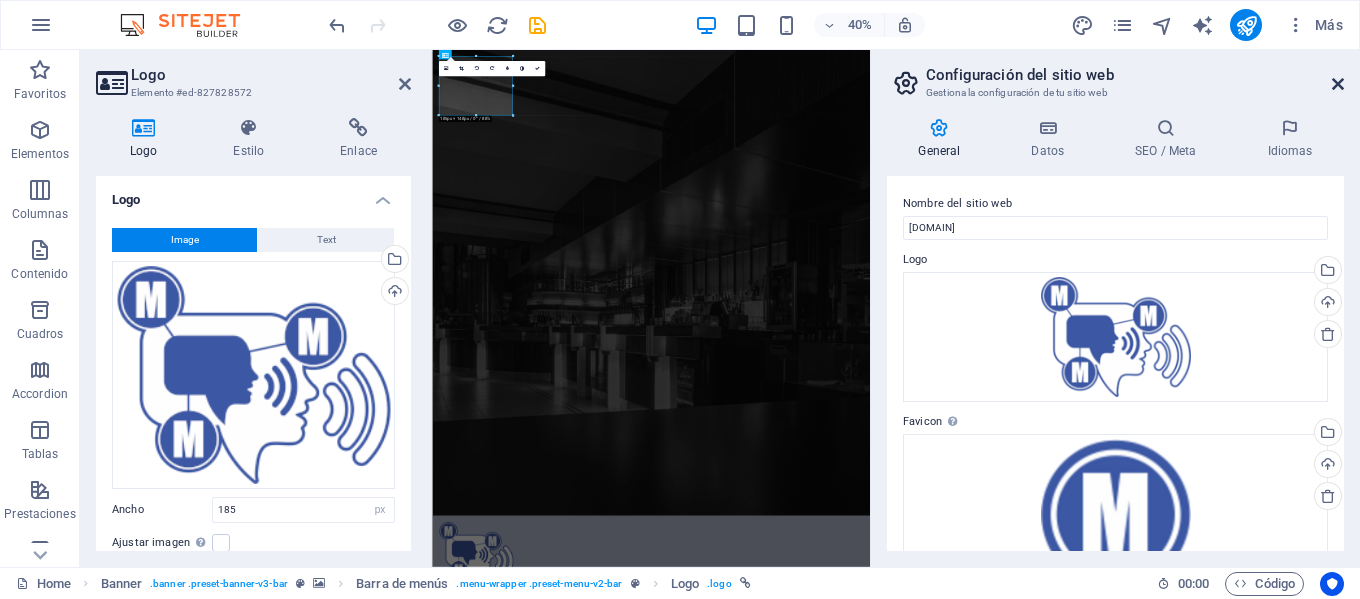 click at bounding box center (1338, 84) 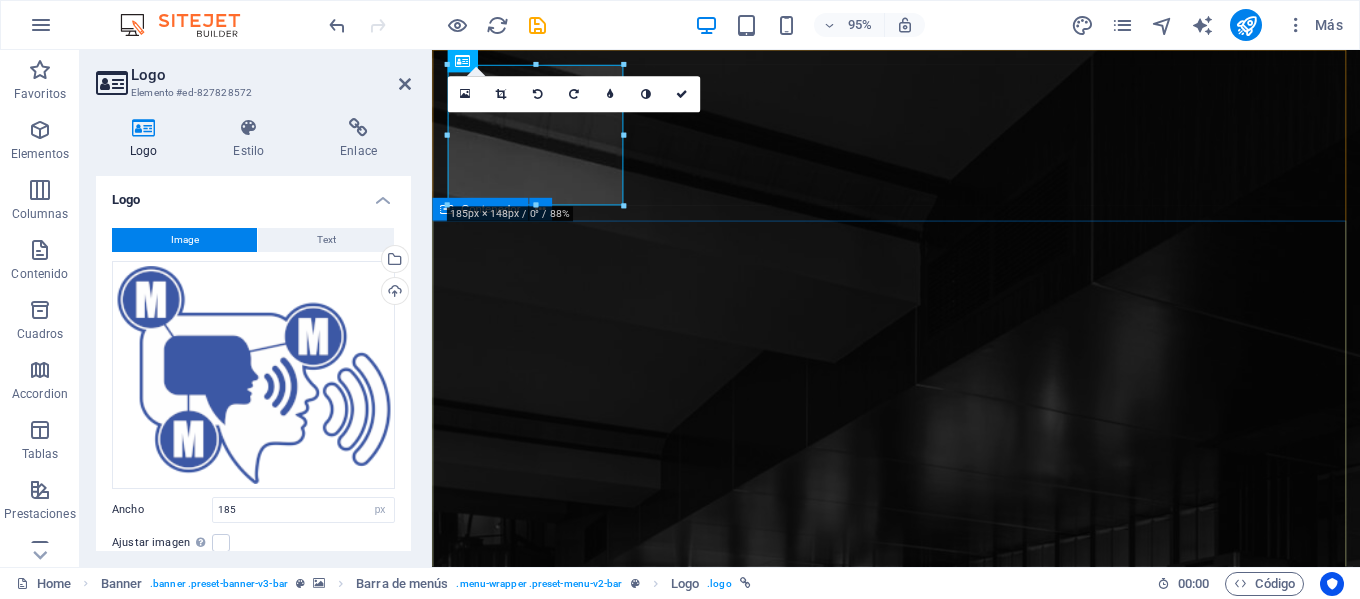 click on "unique cocktail bar & bistro" at bounding box center (920, 1761) 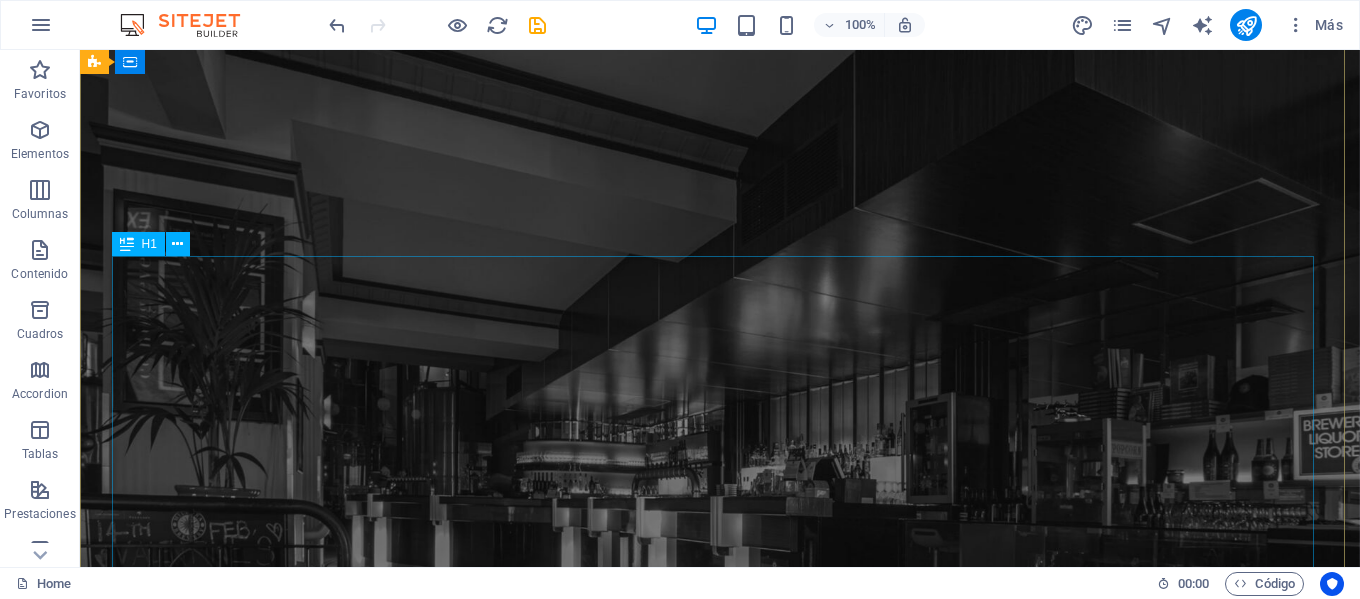 scroll, scrollTop: 0, scrollLeft: 0, axis: both 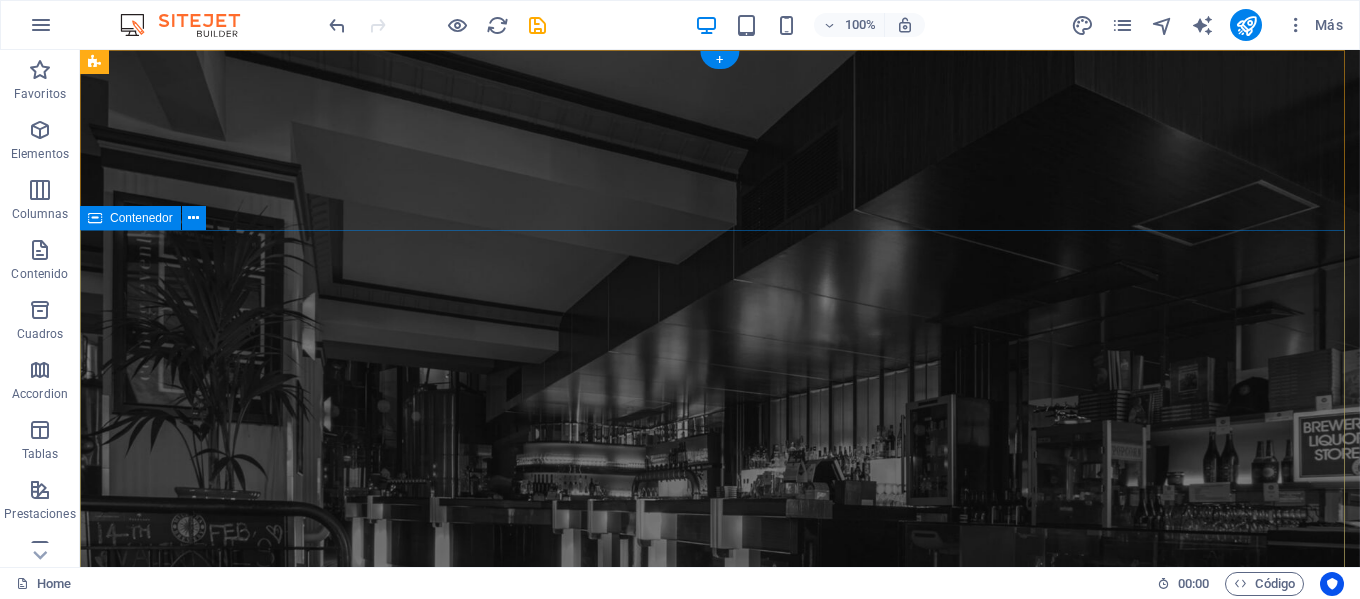 click on "unique cocktail bar & bistro" at bounding box center (720, 1271) 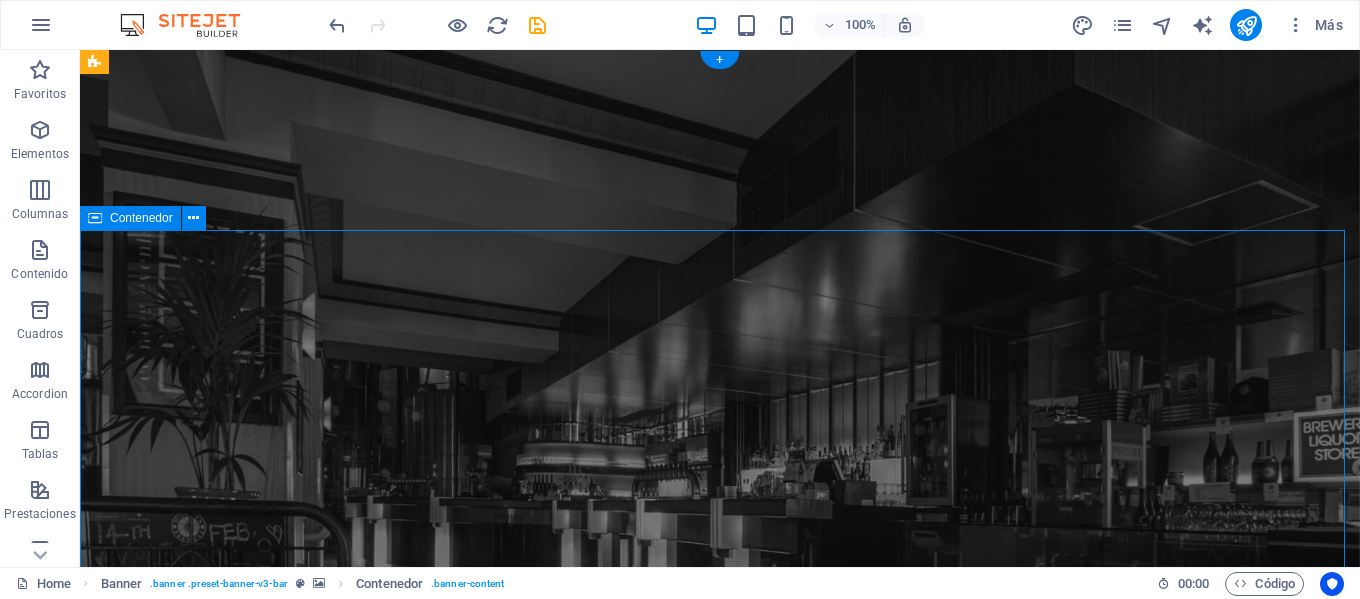 click on "unique cocktail bar & bistro" at bounding box center [720, 1271] 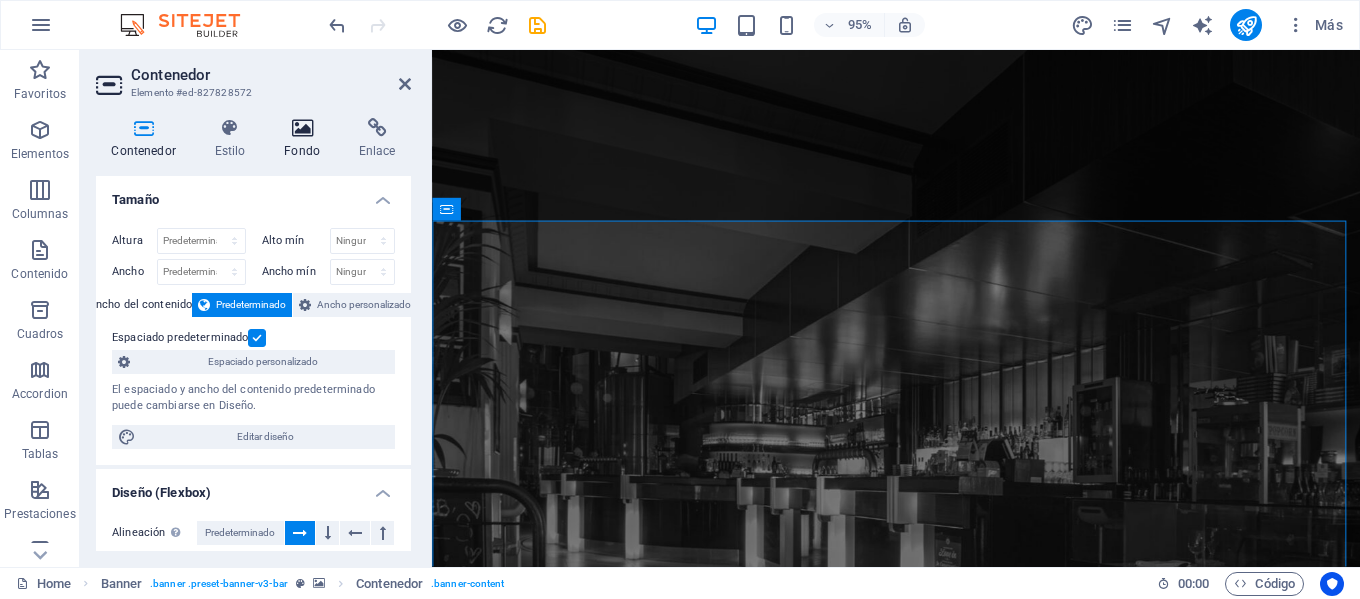 click at bounding box center [302, 128] 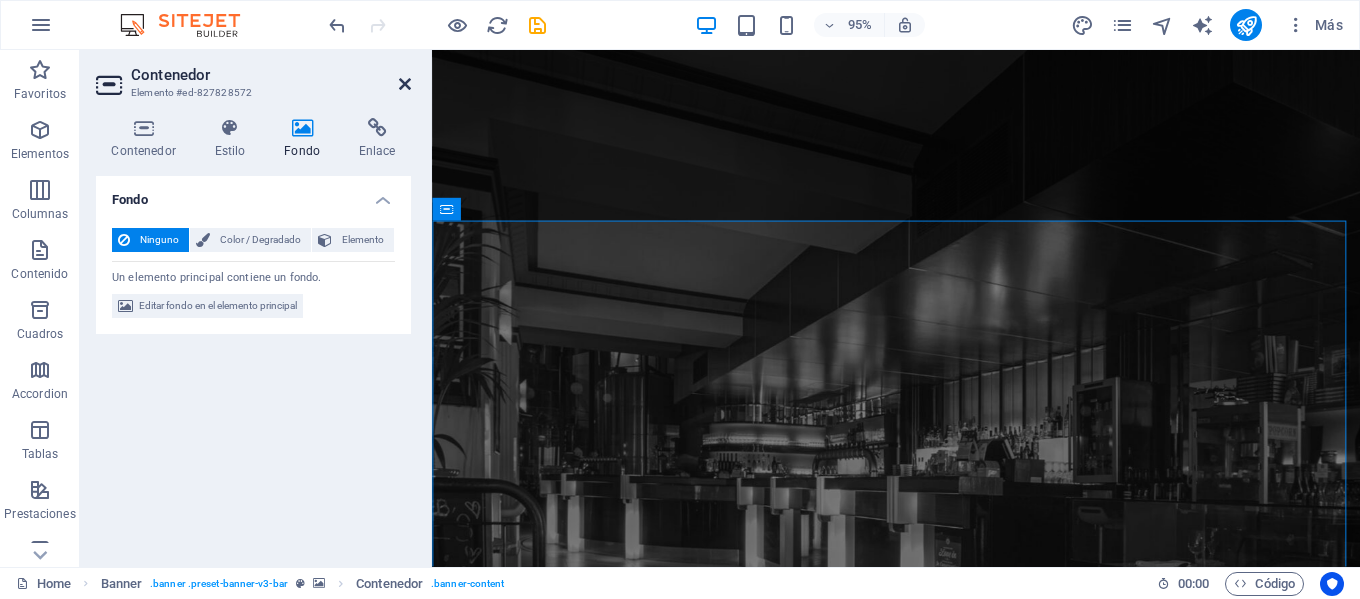 click at bounding box center [405, 84] 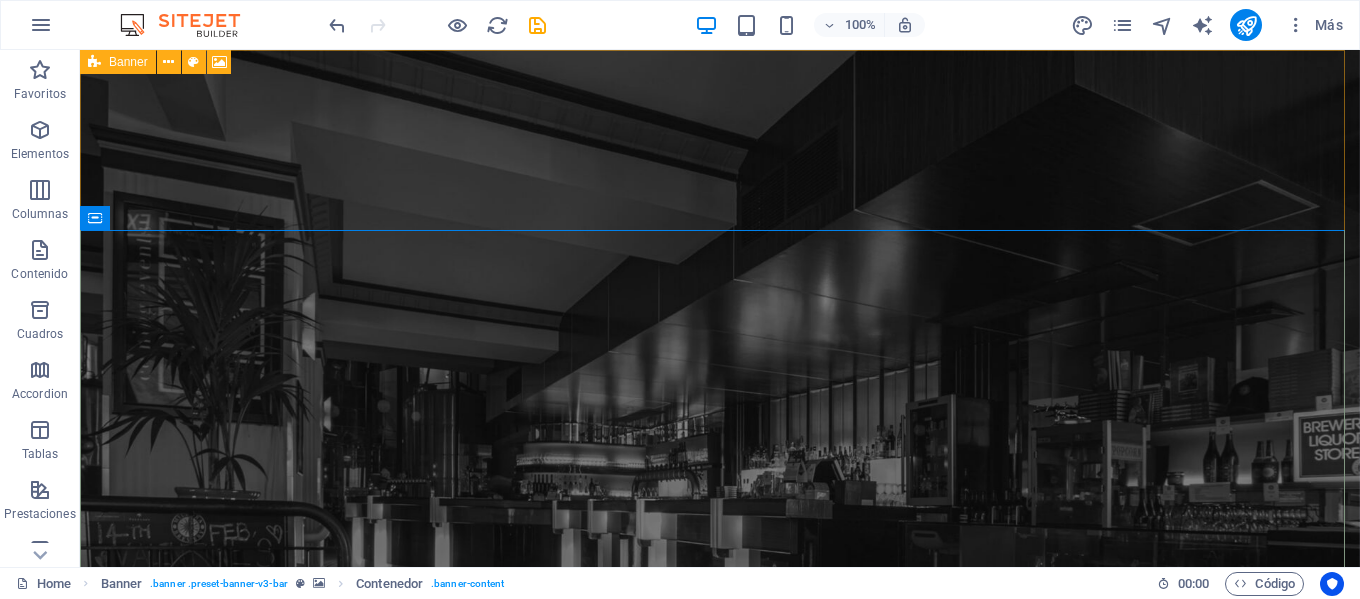 click on "Banner" at bounding box center [128, 62] 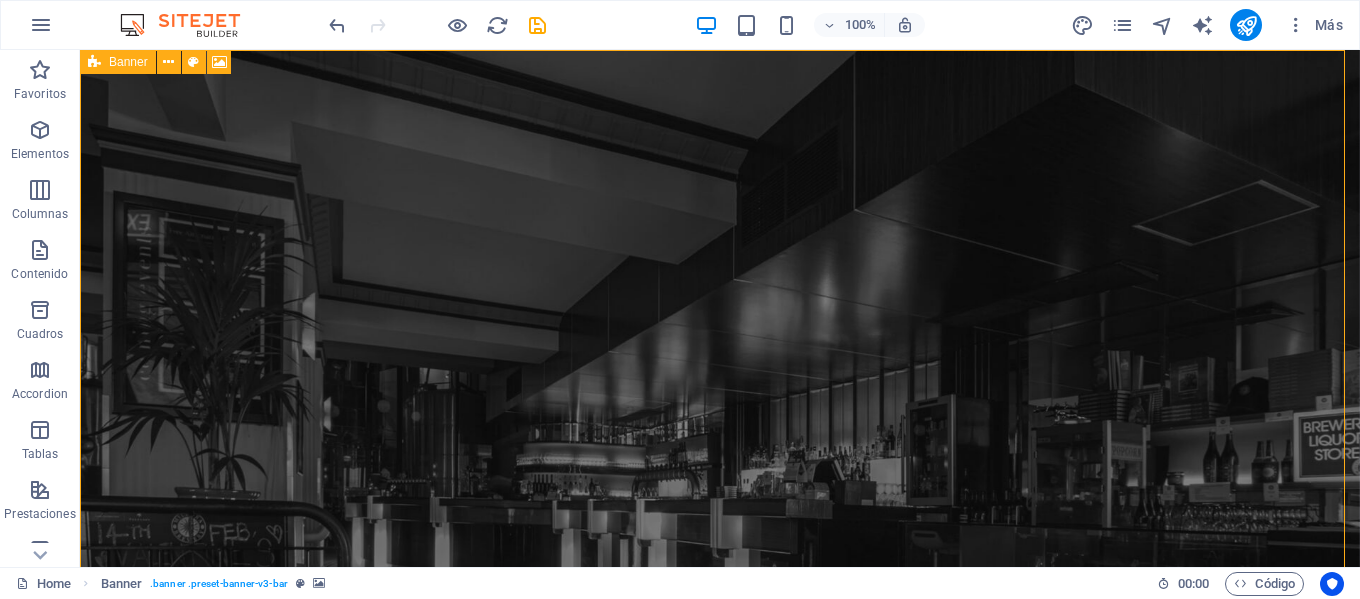 click on "Banner" at bounding box center [128, 62] 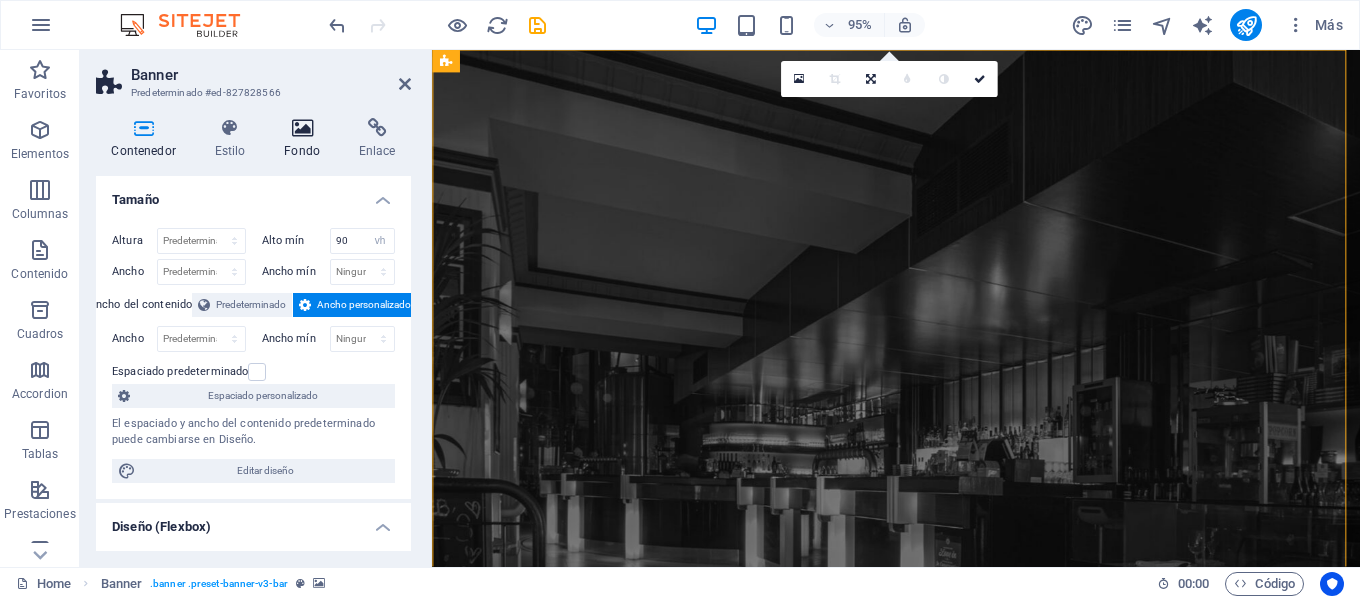 click at bounding box center (302, 128) 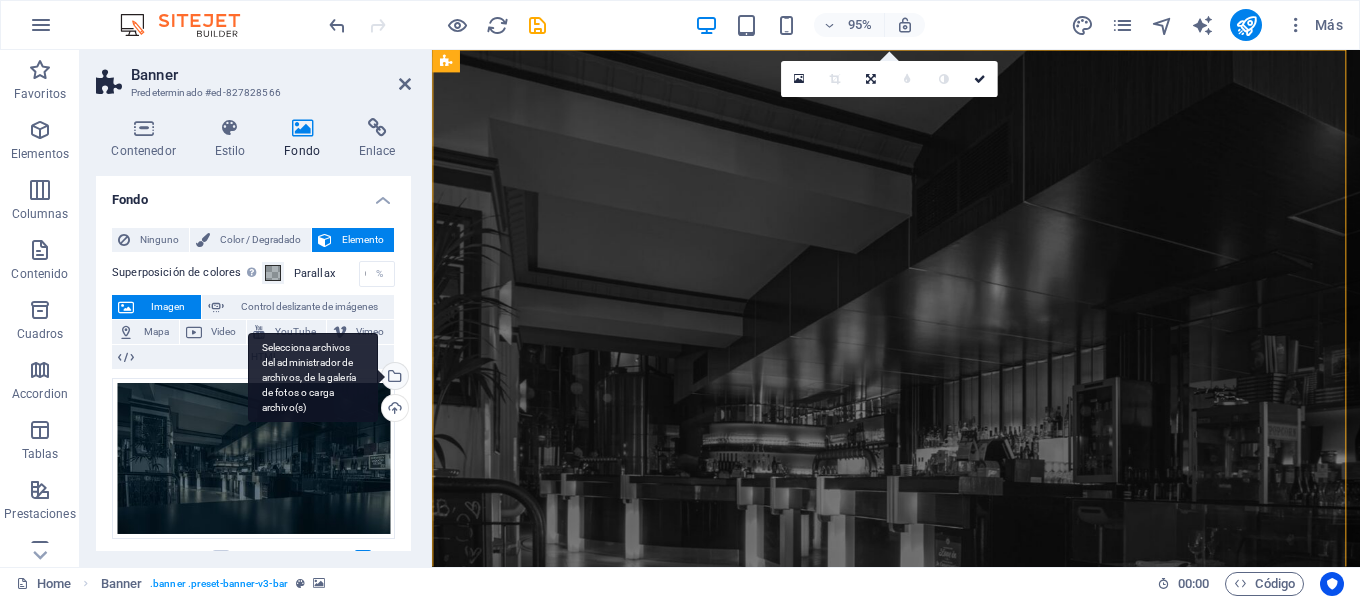 click on "Selecciona archivos del administrador de archivos, de la galería de fotos o carga archivo(s)" at bounding box center [393, 378] 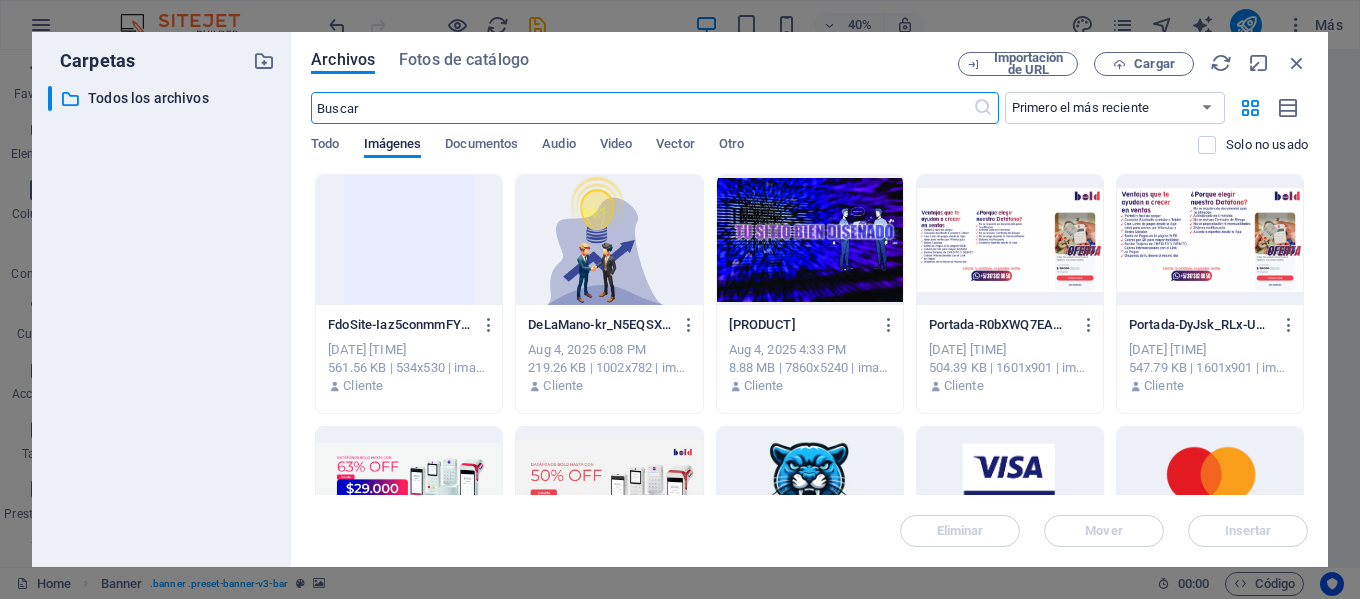click at bounding box center (810, 240) 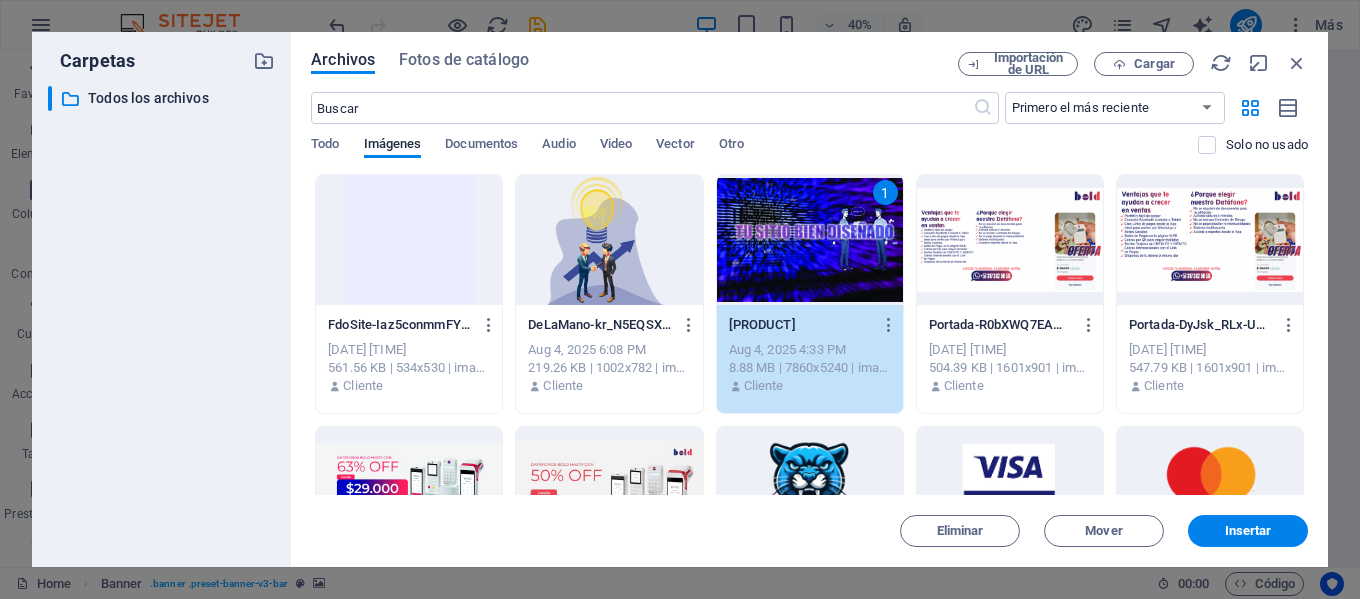 click on "1" at bounding box center [810, 240] 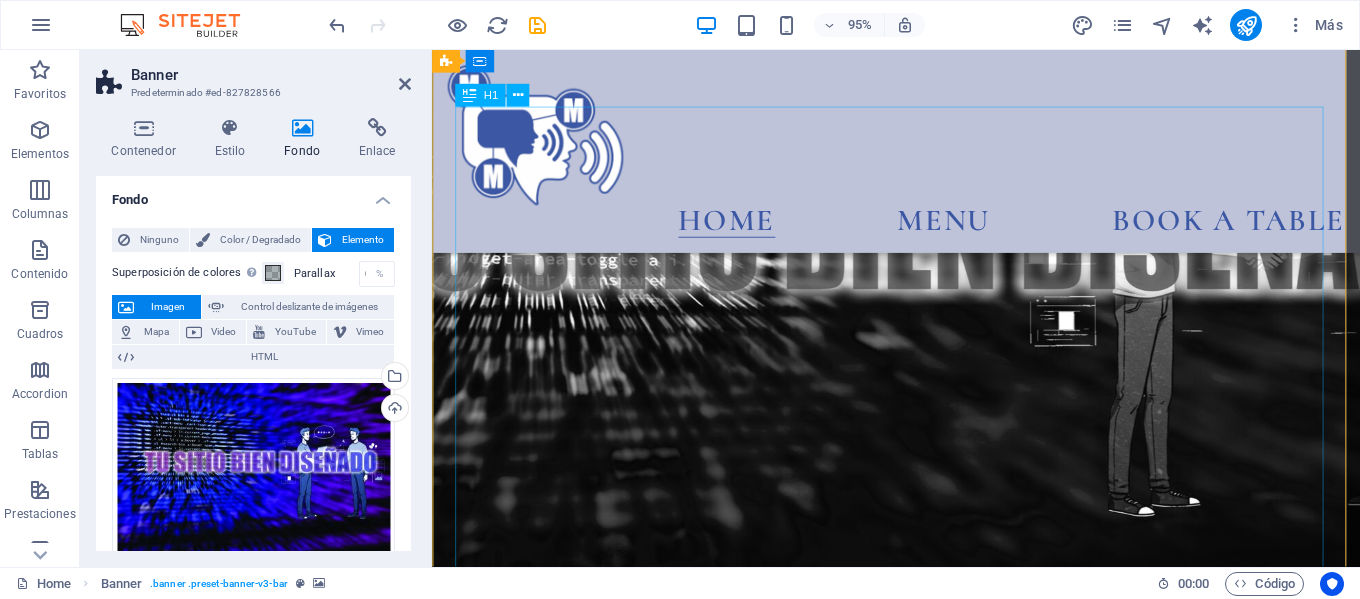 scroll, scrollTop: 0, scrollLeft: 0, axis: both 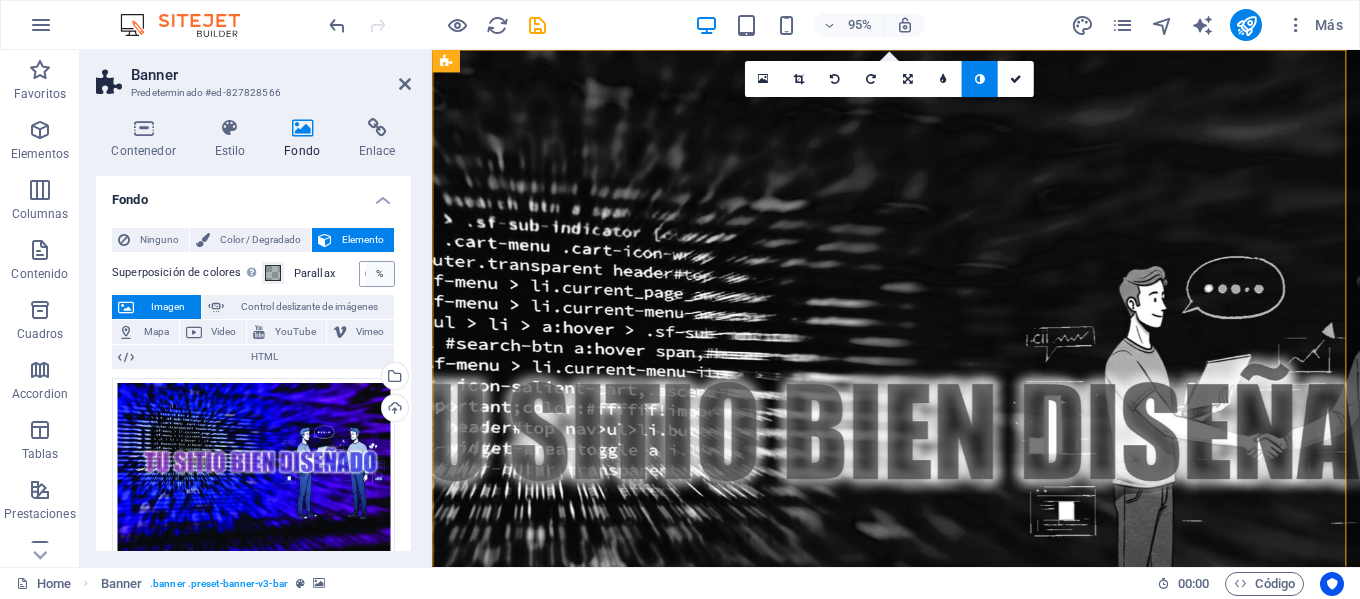 click on "%" at bounding box center (380, 274) 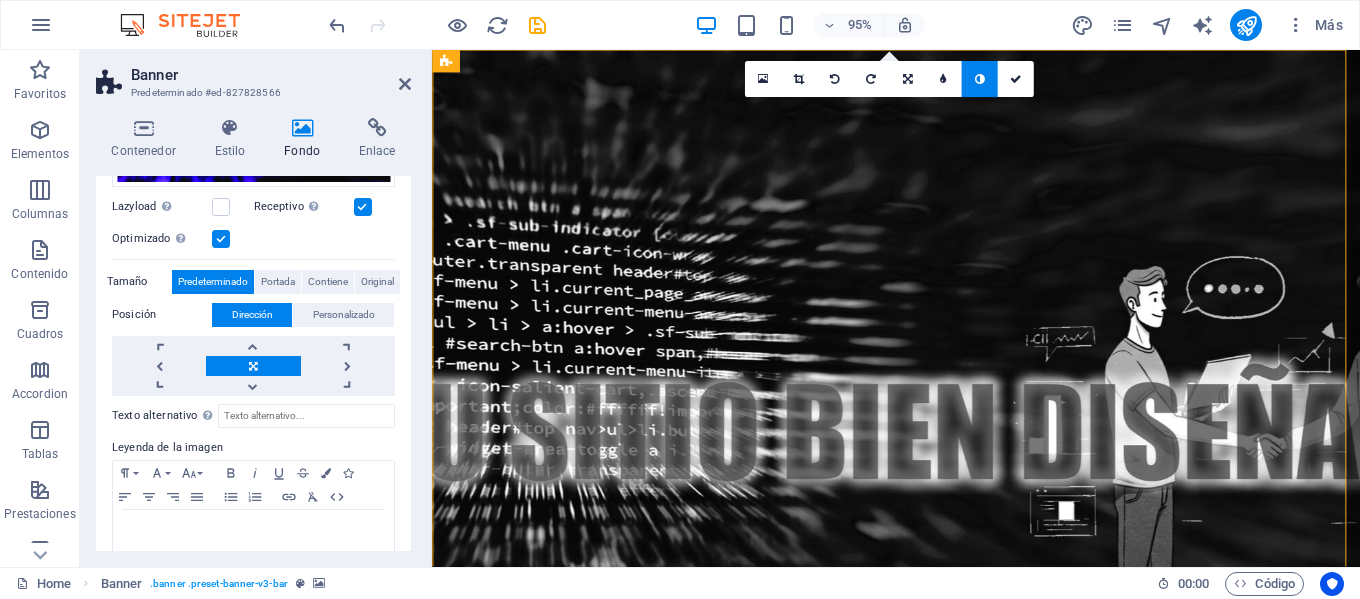 scroll, scrollTop: 400, scrollLeft: 0, axis: vertical 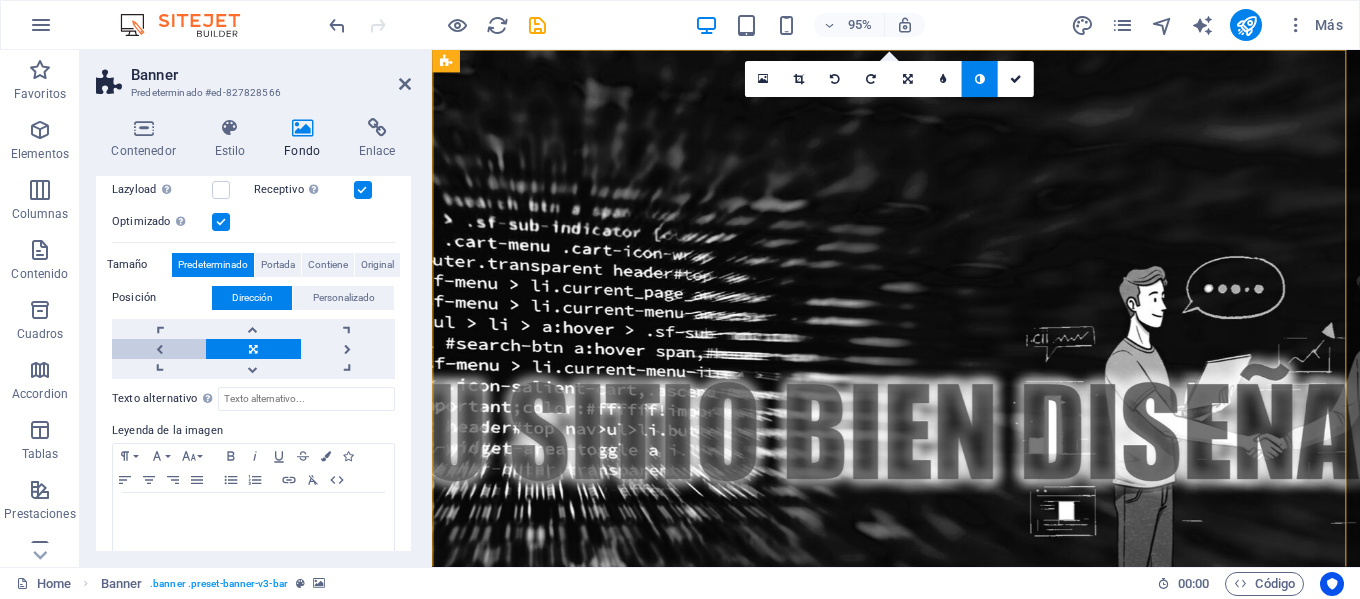 click at bounding box center (159, 349) 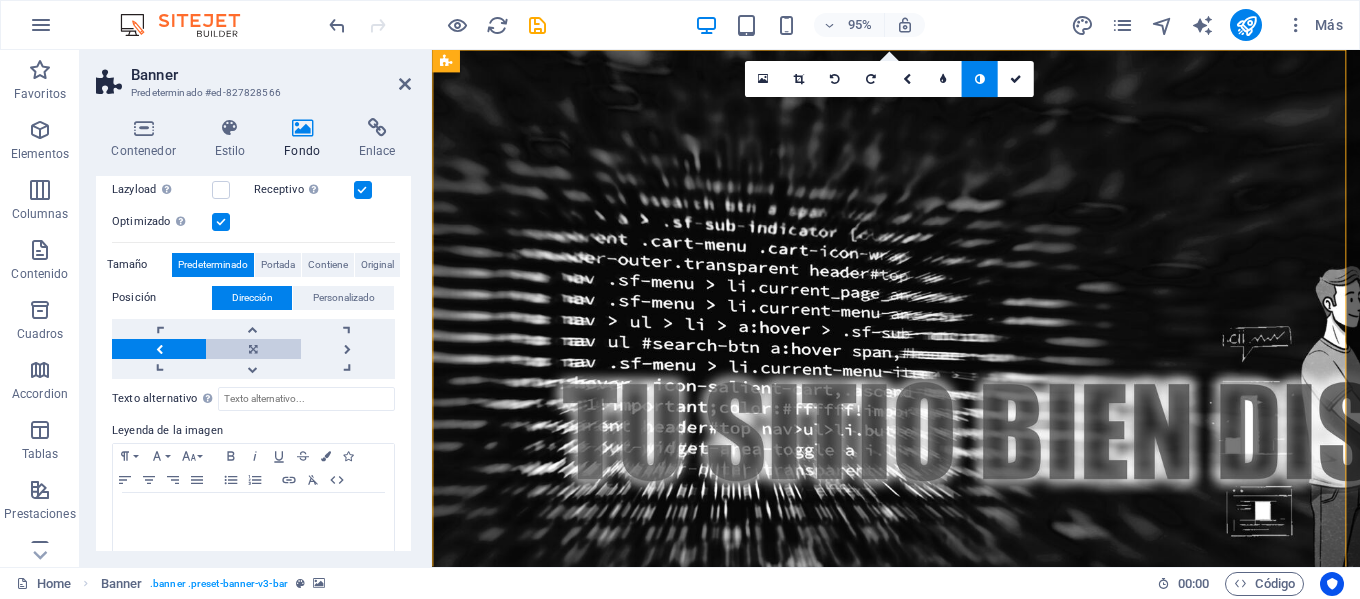 click at bounding box center [253, 349] 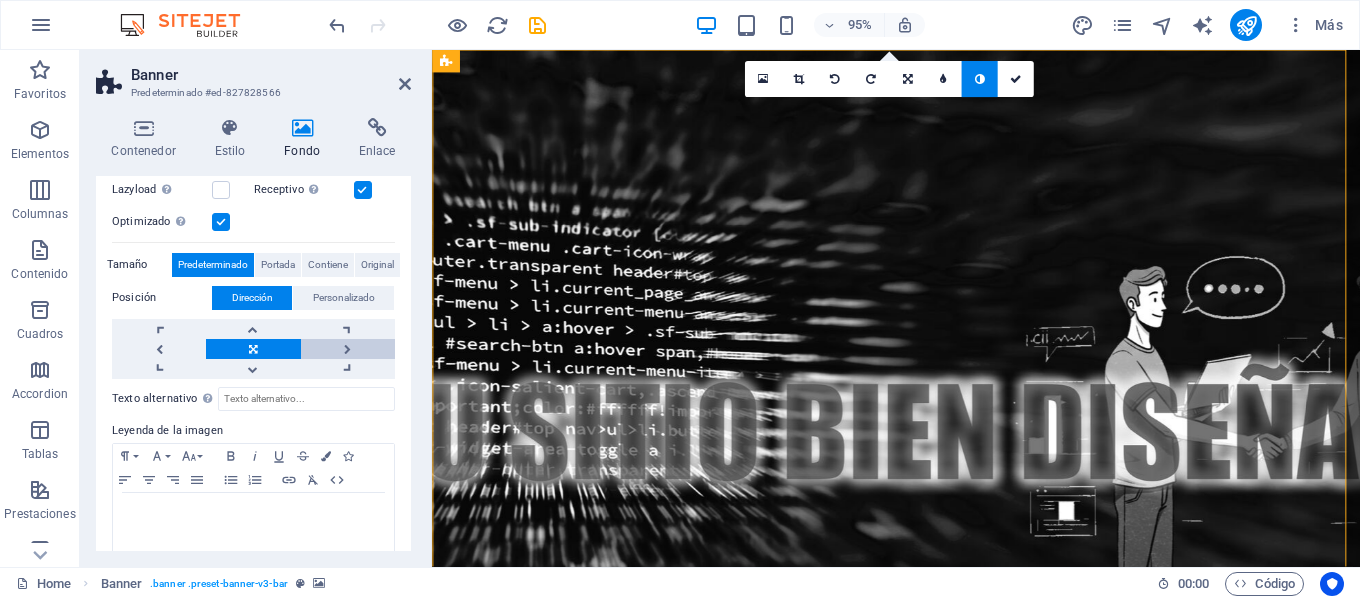 click at bounding box center [348, 349] 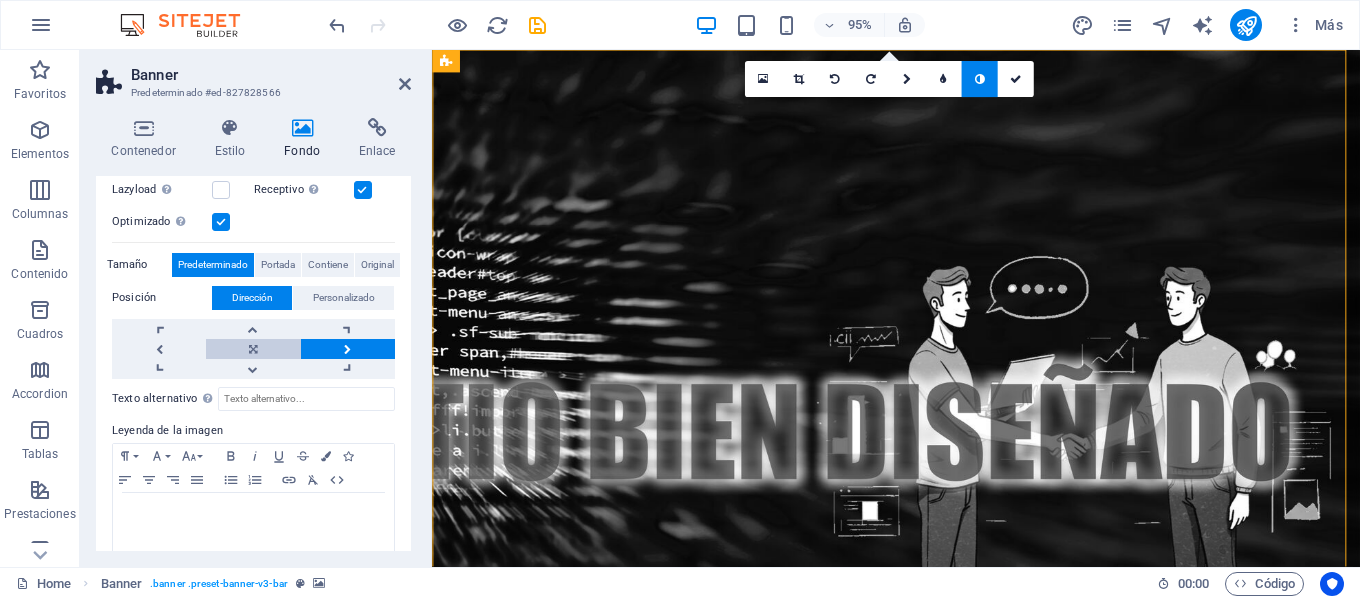 click at bounding box center [253, 349] 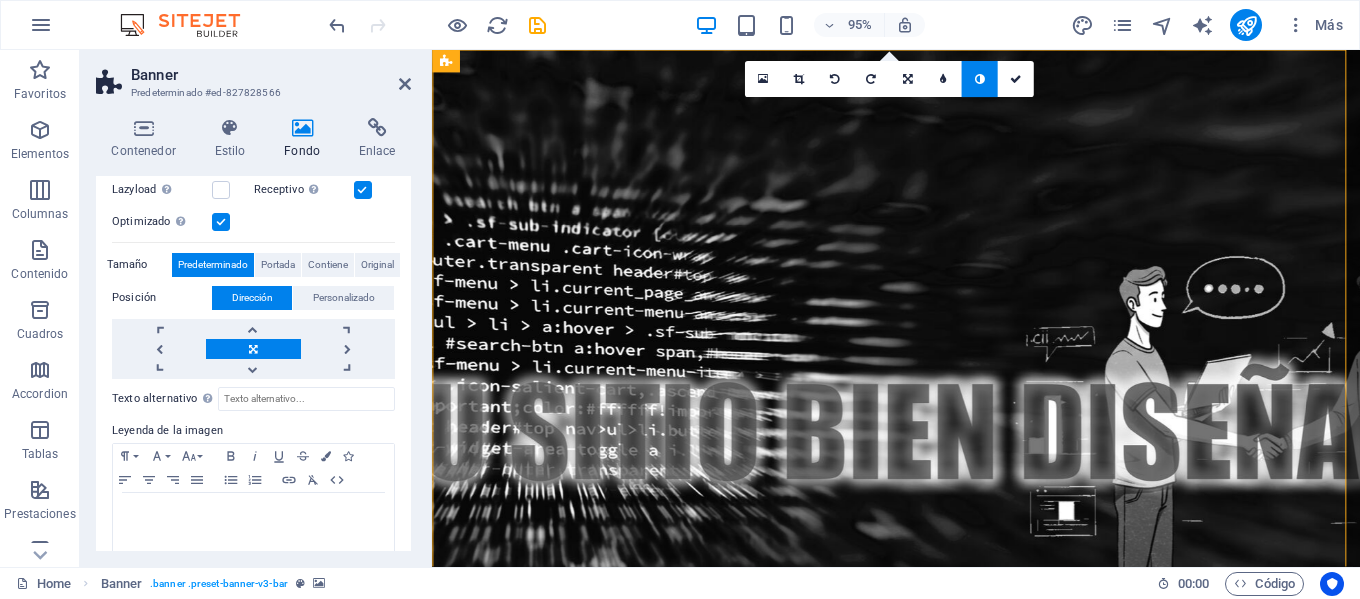 scroll, scrollTop: 300, scrollLeft: 0, axis: vertical 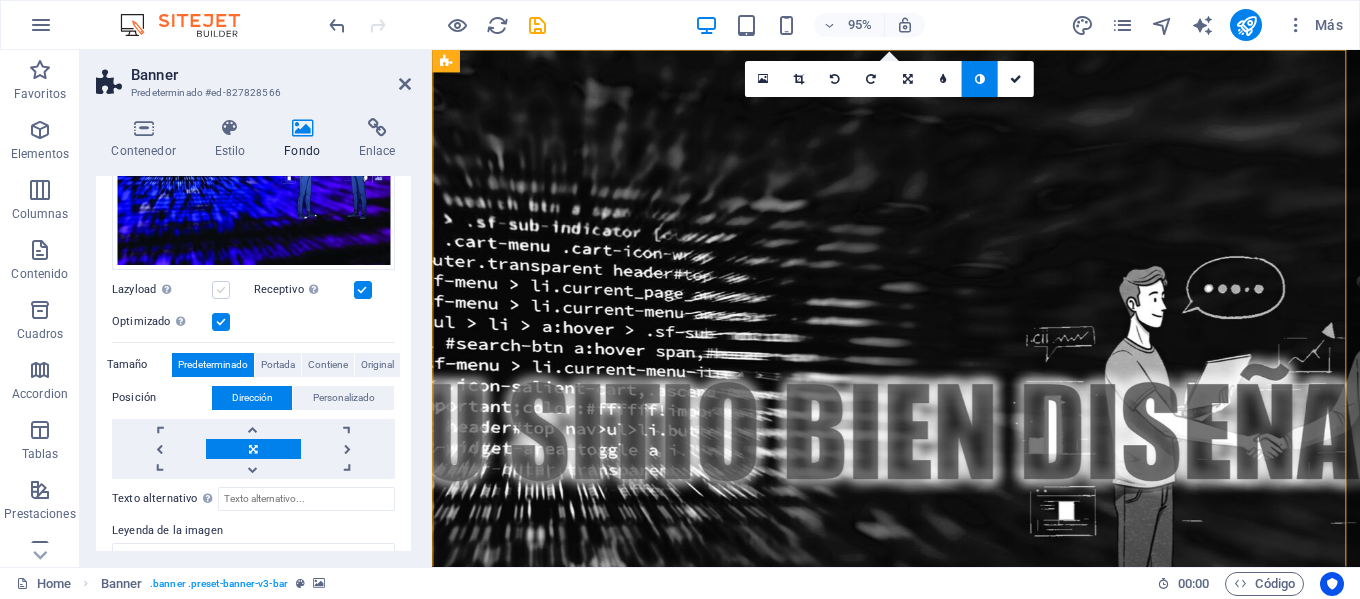 click at bounding box center (221, 290) 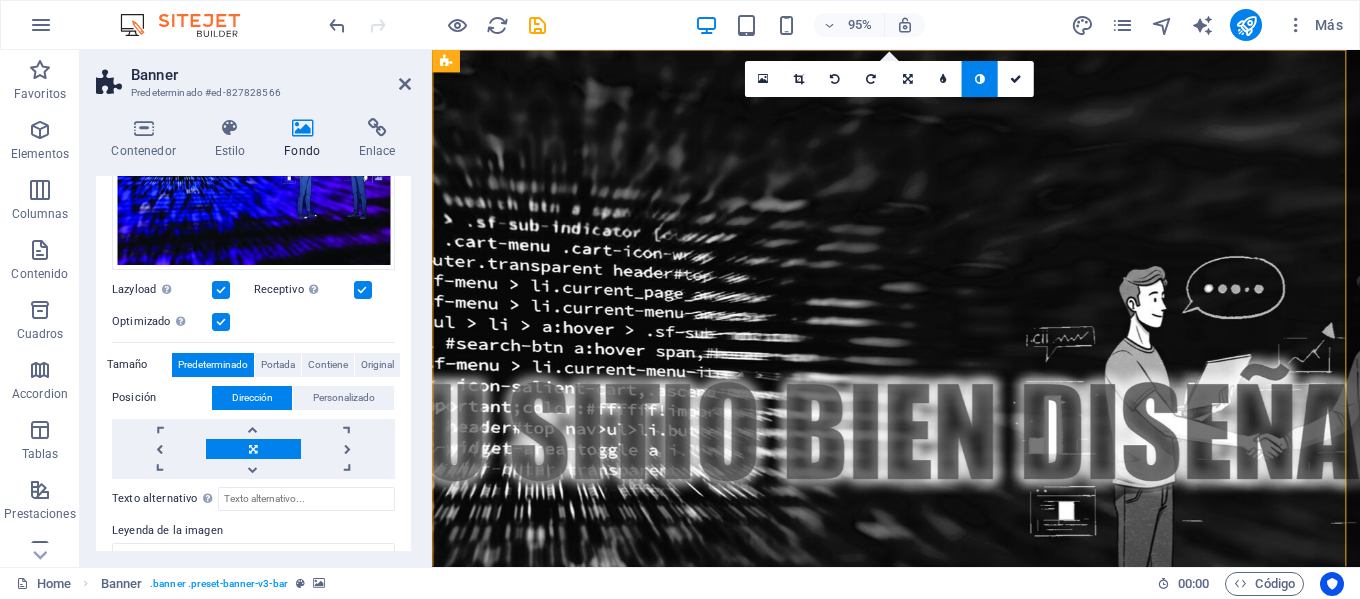 click at bounding box center (221, 290) 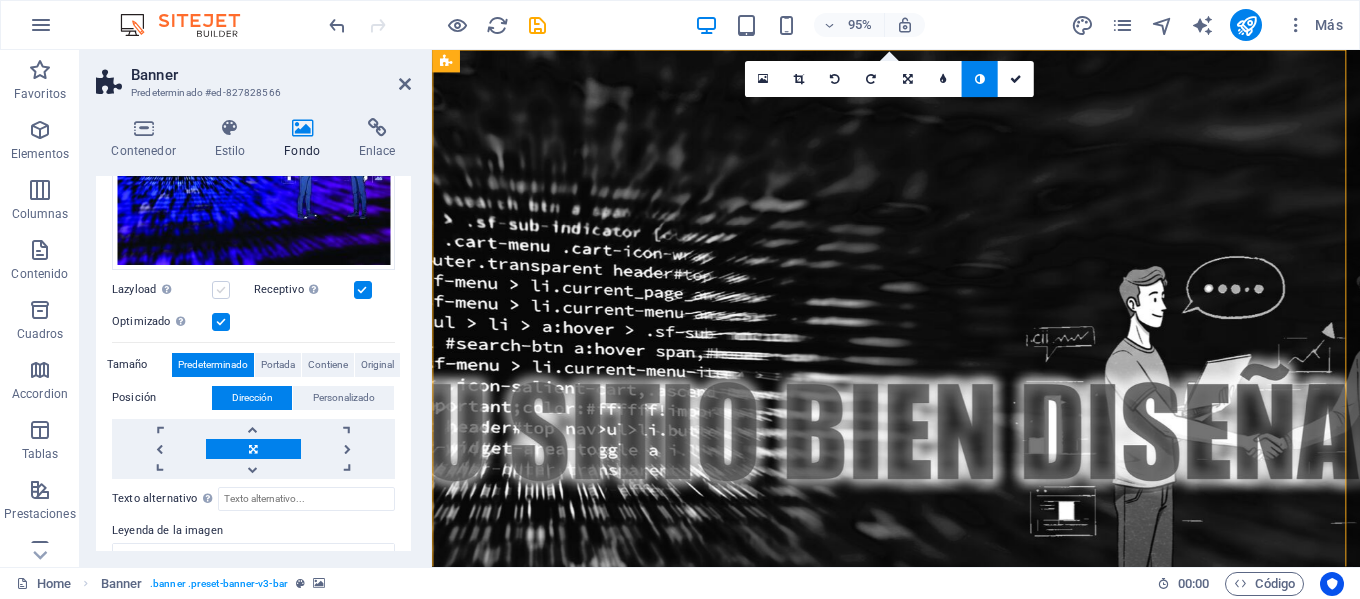 click at bounding box center (221, 290) 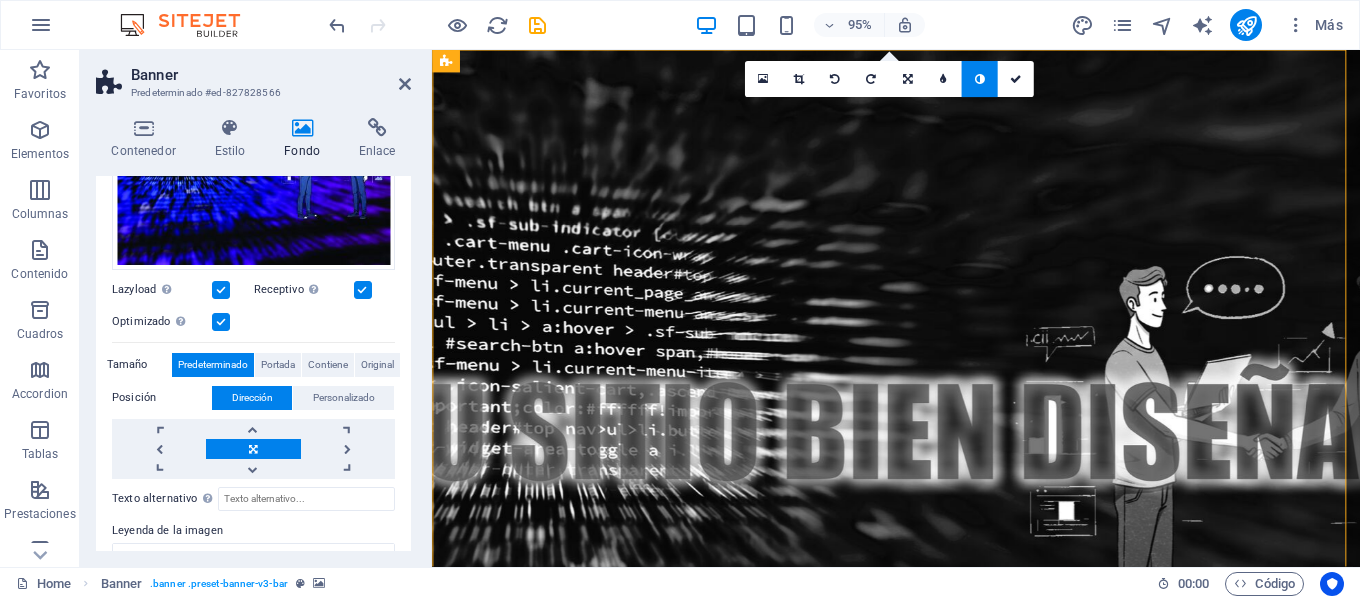 click at bounding box center [221, 322] 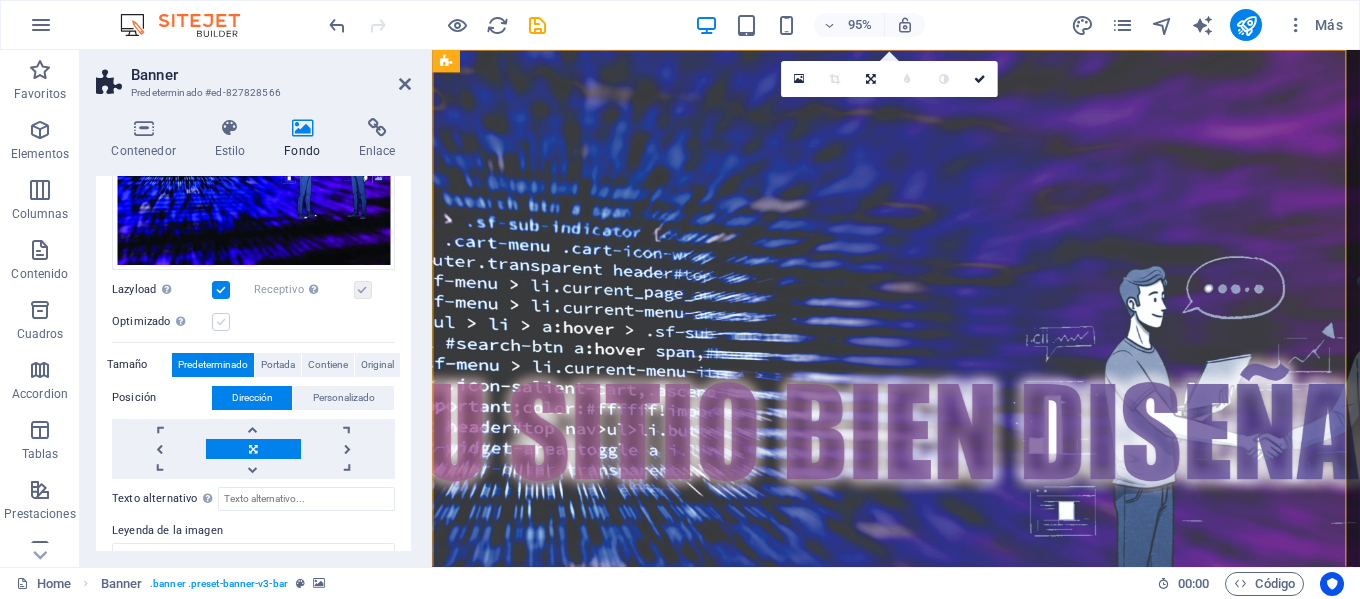 click at bounding box center [221, 322] 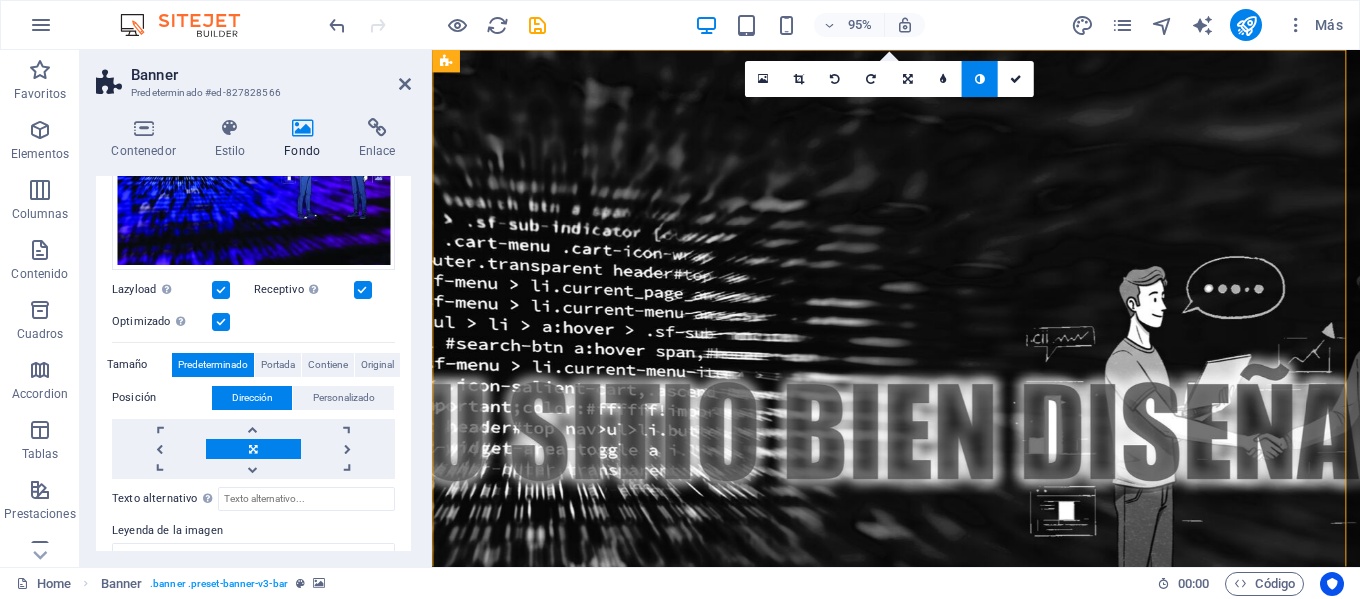 click at bounding box center [221, 290] 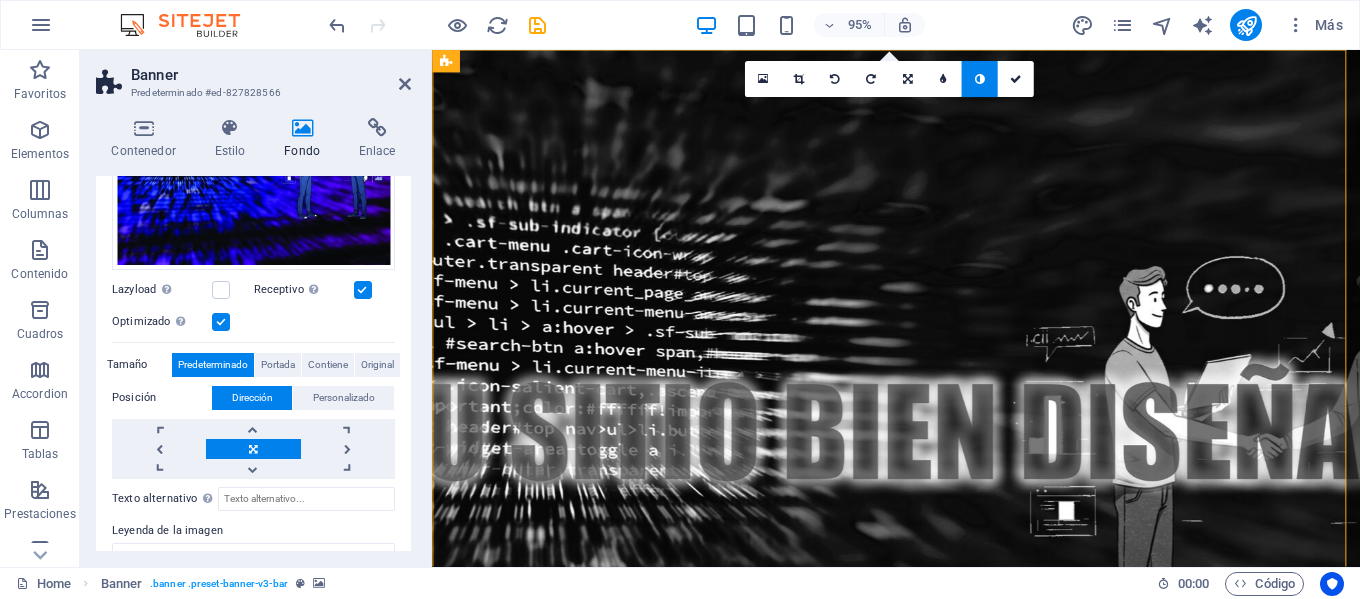 click at bounding box center (221, 322) 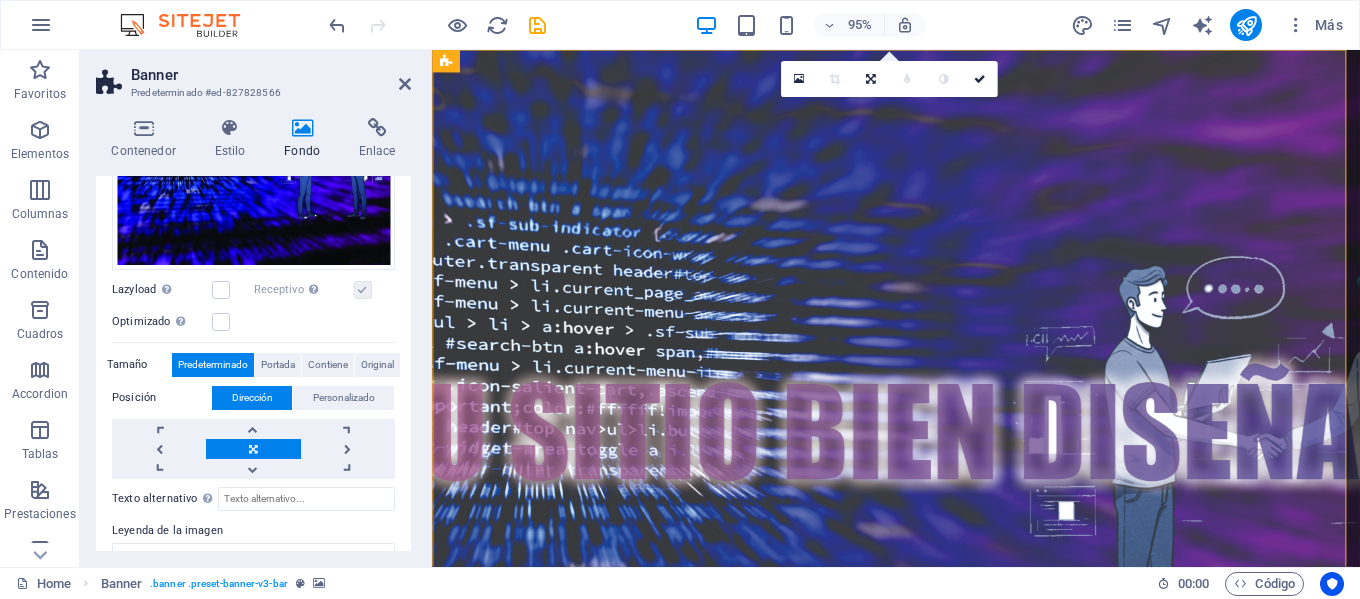 click on "Tamaño" at bounding box center [139, 365] 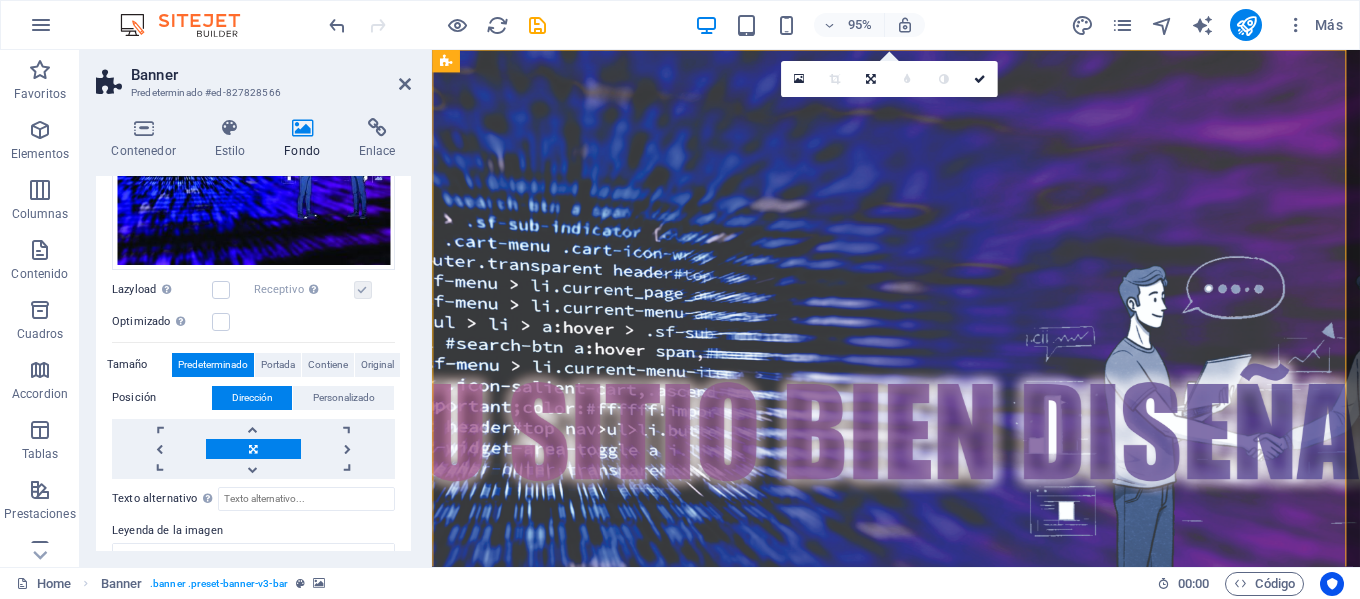 scroll, scrollTop: 417, scrollLeft: 0, axis: vertical 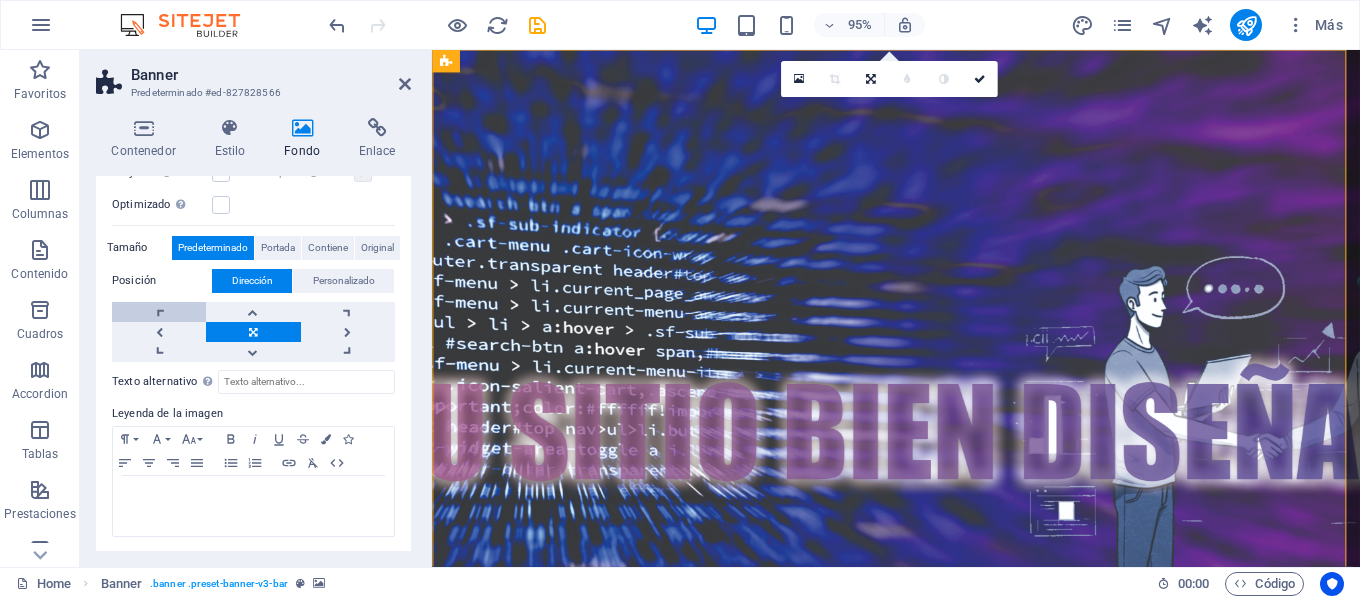 click at bounding box center [159, 312] 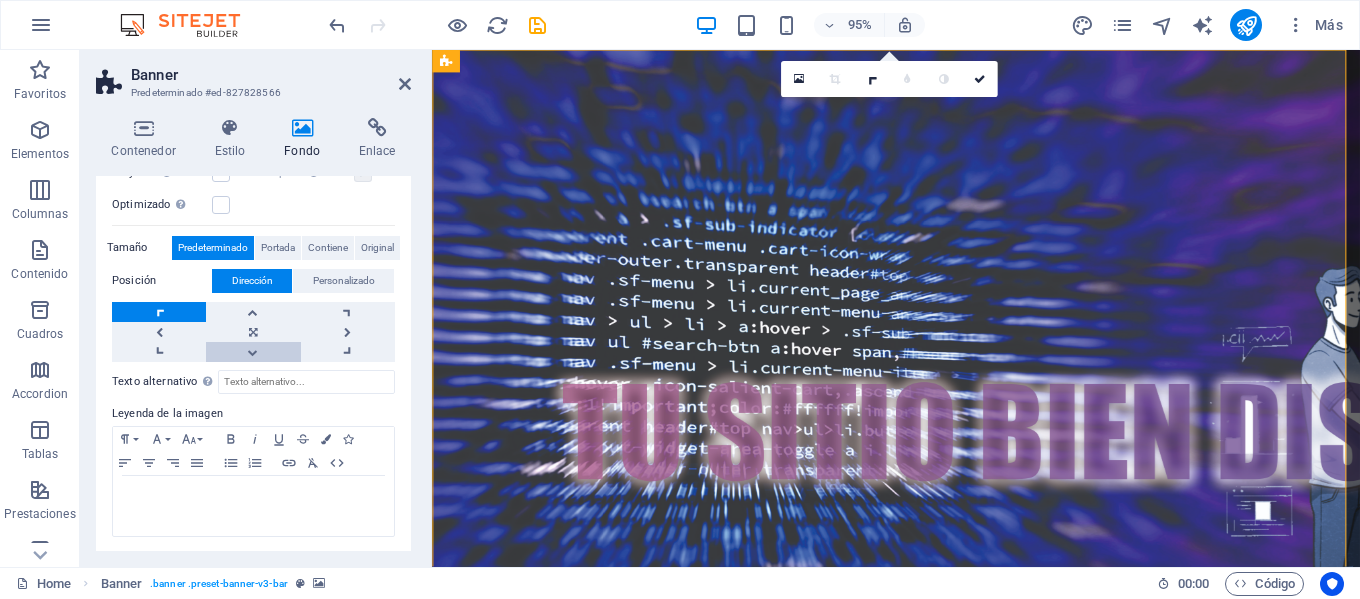 click at bounding box center [253, 352] 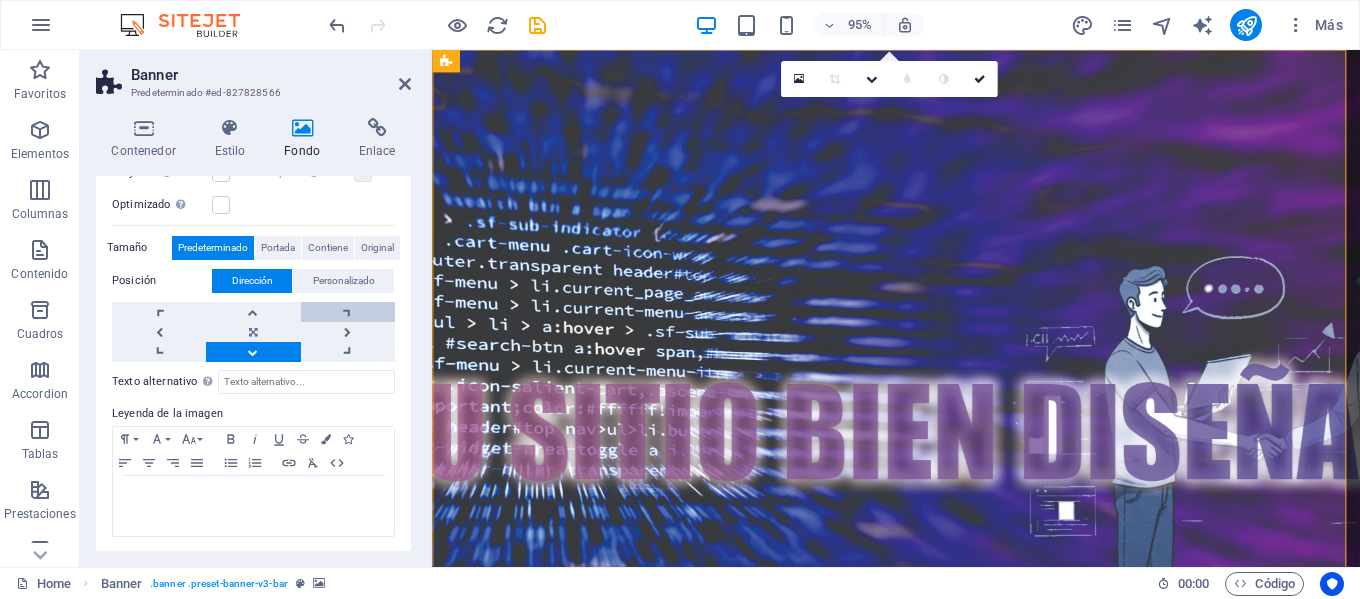 click at bounding box center (348, 312) 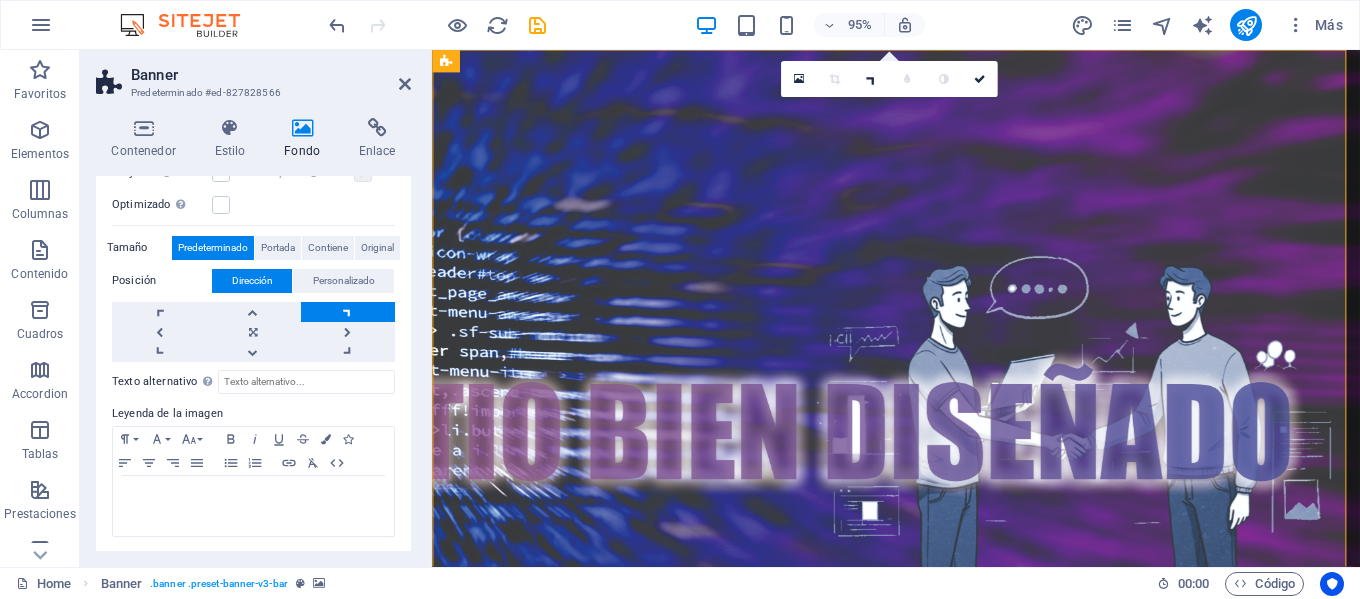click on "Posición" at bounding box center (162, 281) 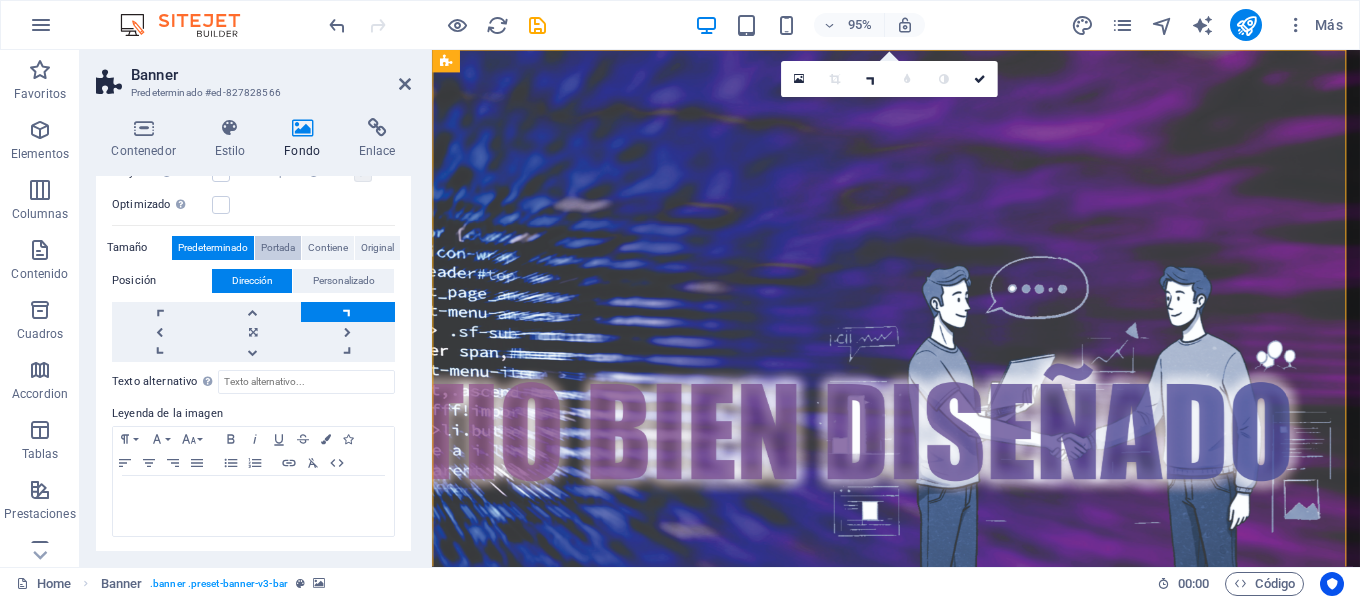 click on "Portada" at bounding box center [278, 248] 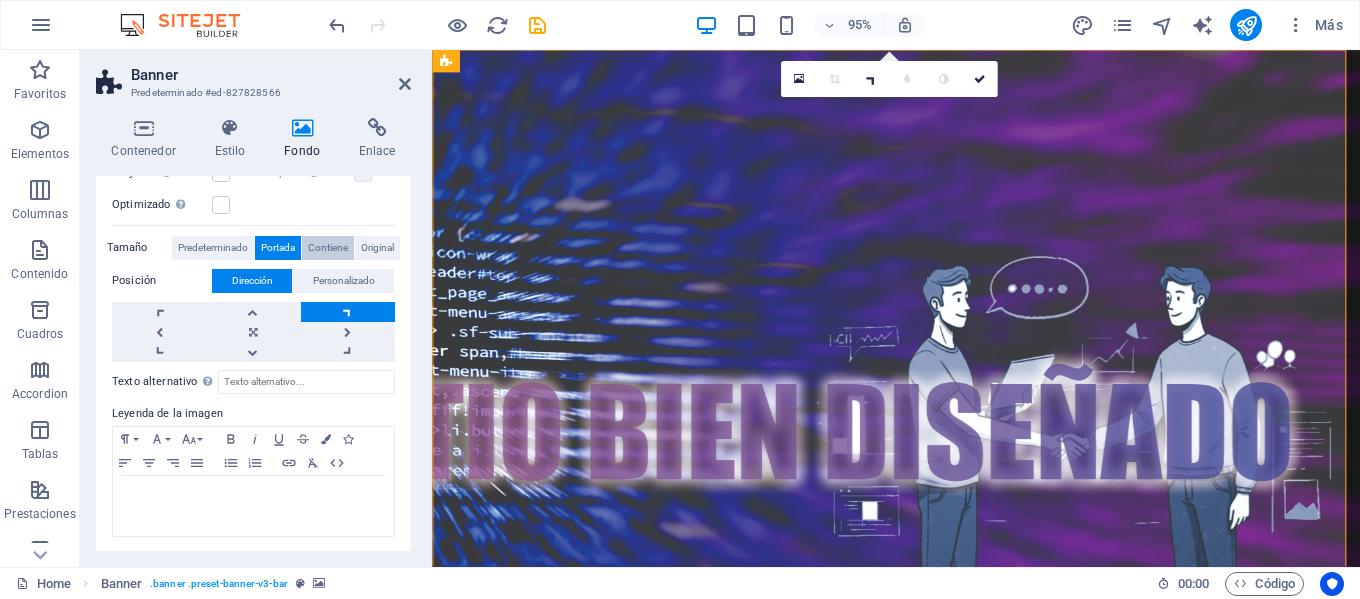 click on "Contiene" at bounding box center (328, 248) 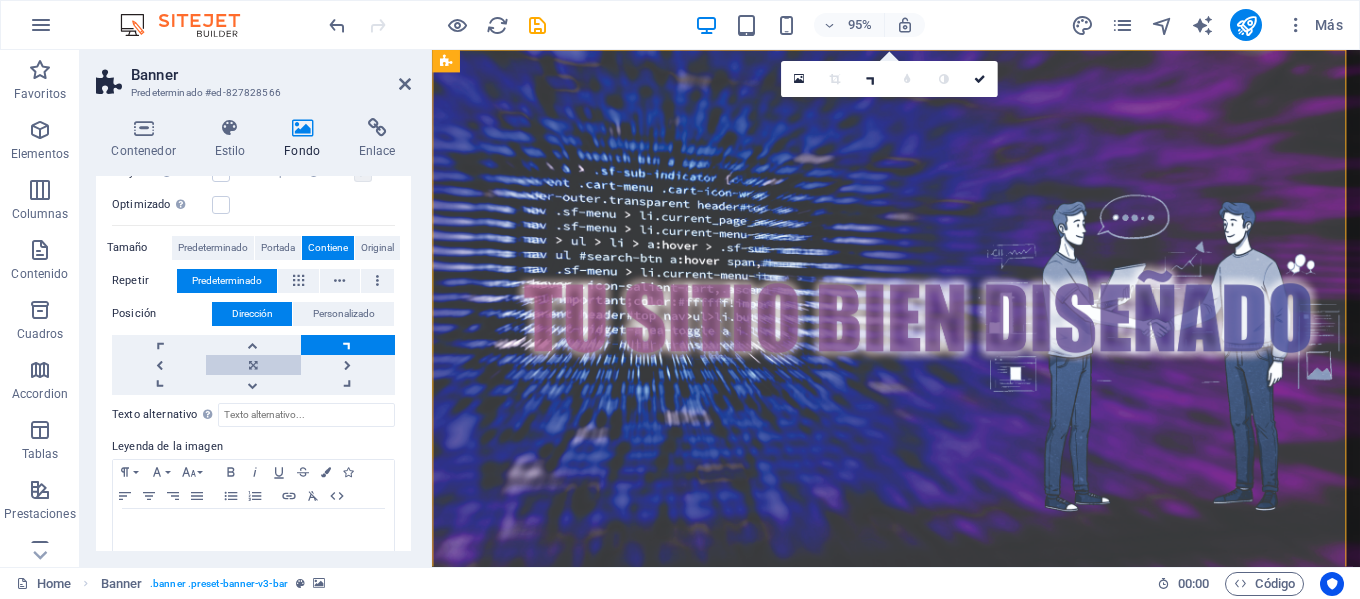 click at bounding box center [253, 365] 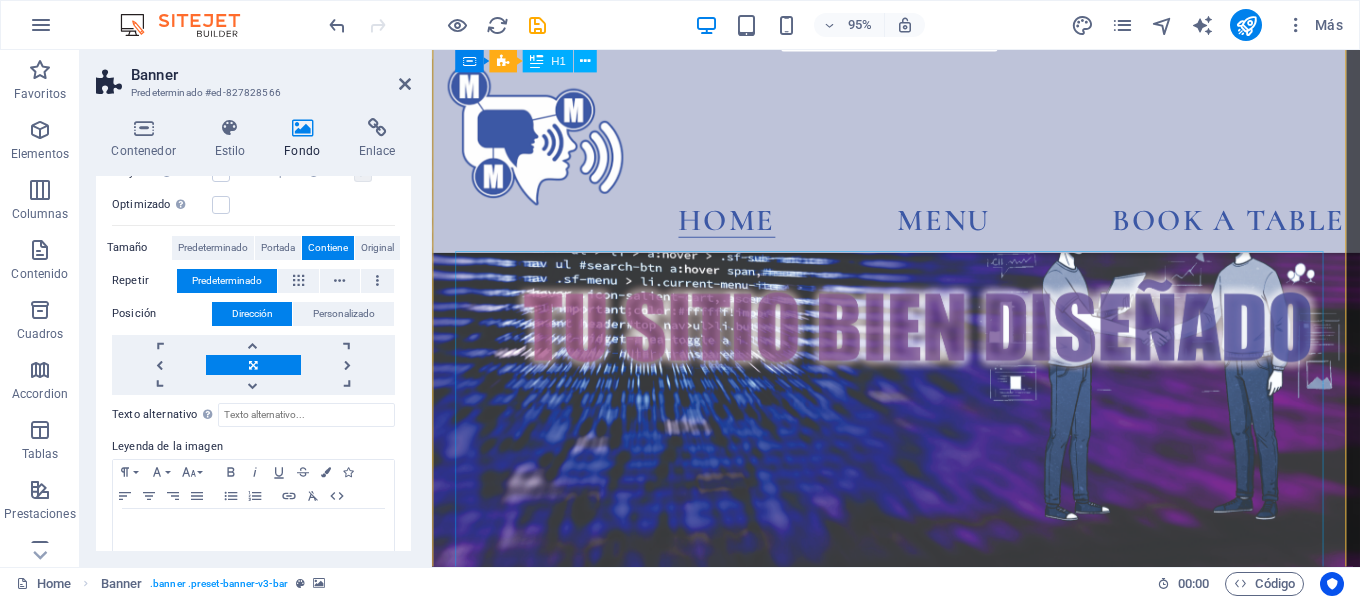 scroll, scrollTop: 0, scrollLeft: 0, axis: both 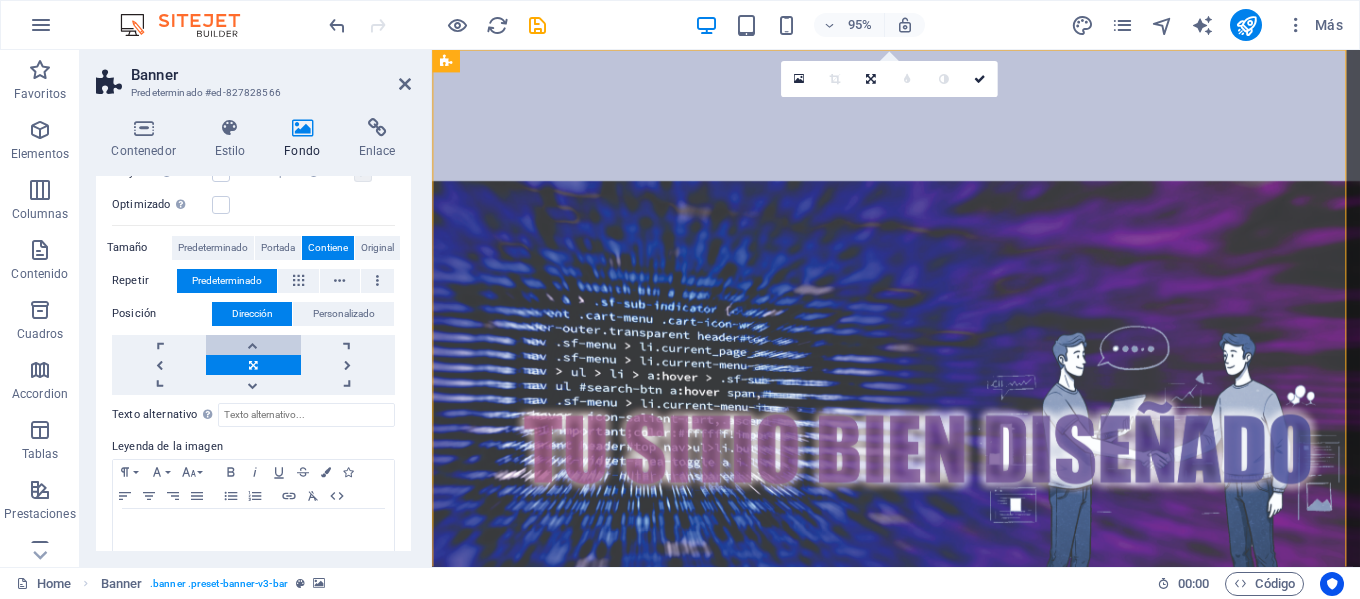 click at bounding box center (253, 345) 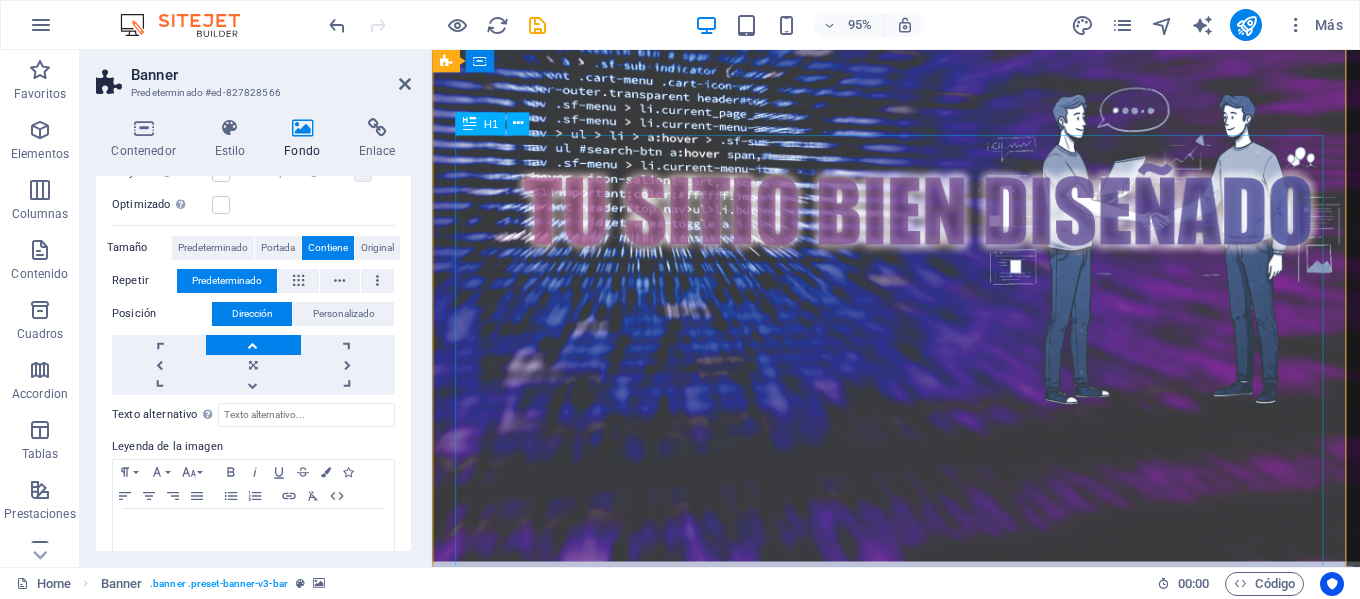scroll, scrollTop: 0, scrollLeft: 0, axis: both 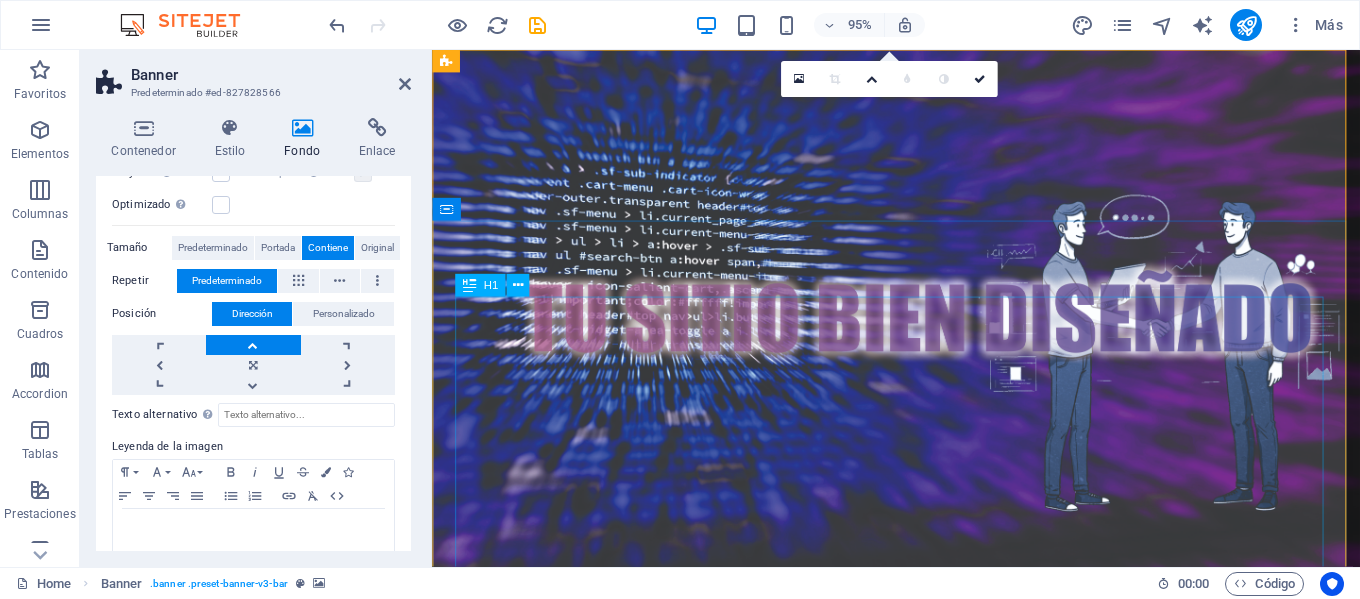 click on "unique cocktail bar & bistro" at bounding box center (920, 1524) 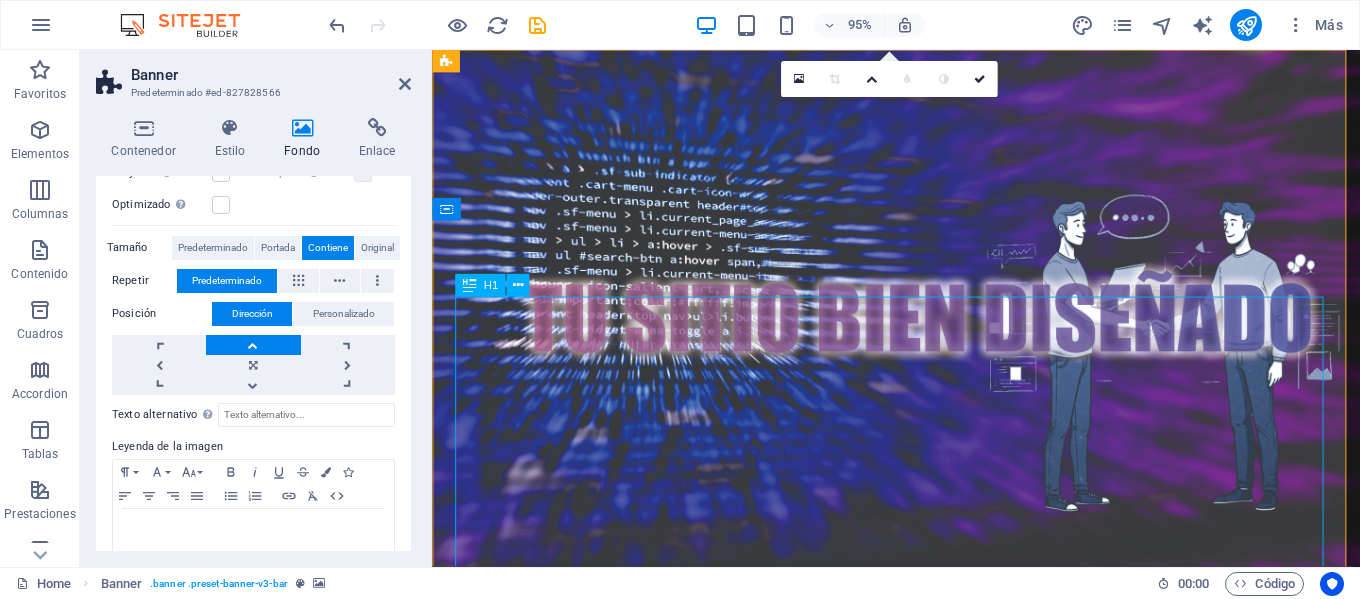 click on "unique cocktail bar & bistro" at bounding box center [920, 1524] 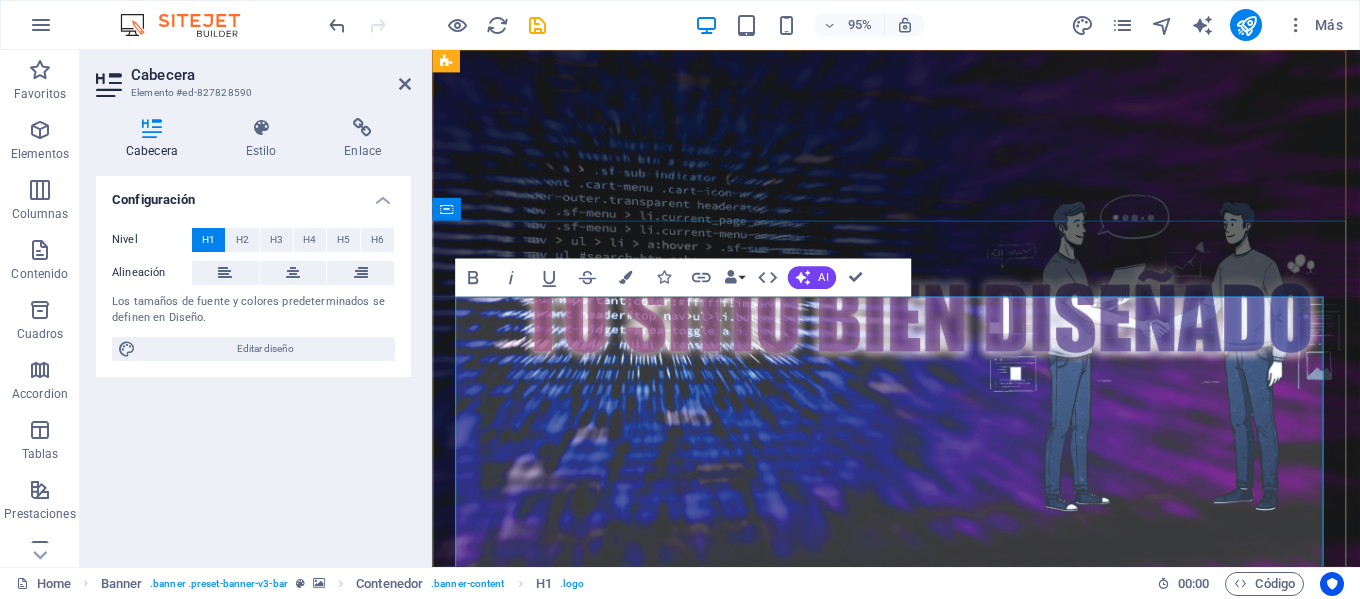 type 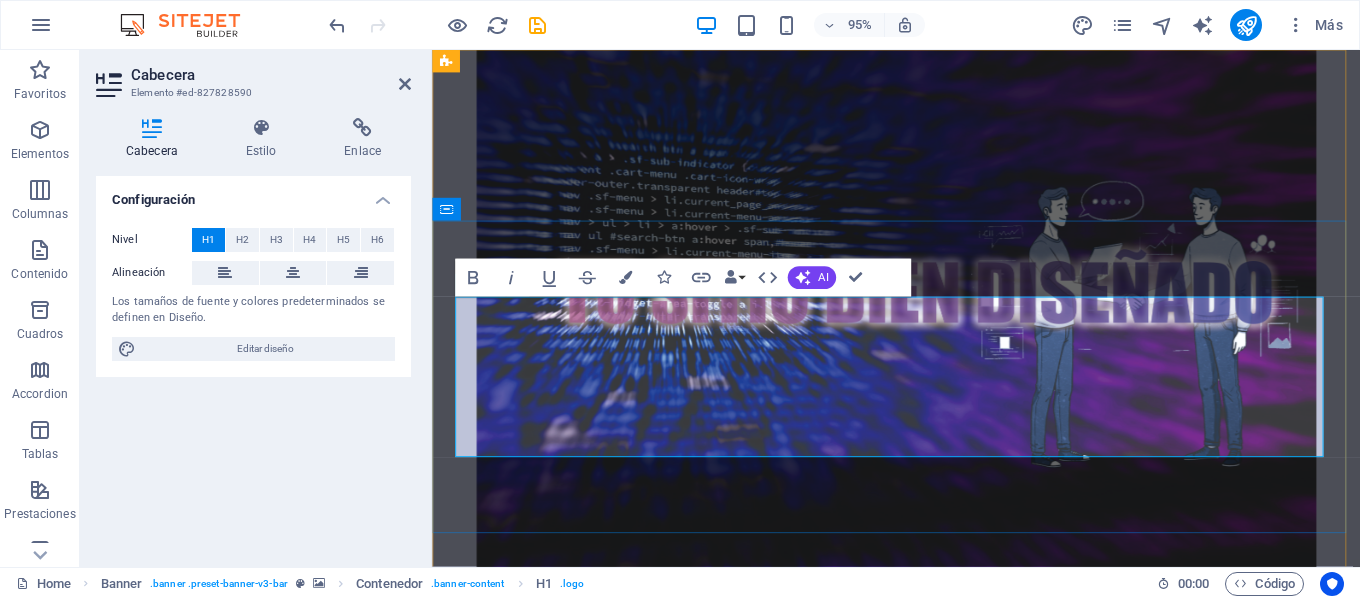 drag, startPoint x: 1170, startPoint y: 383, endPoint x: 603, endPoint y: 382, distance: 567.00085 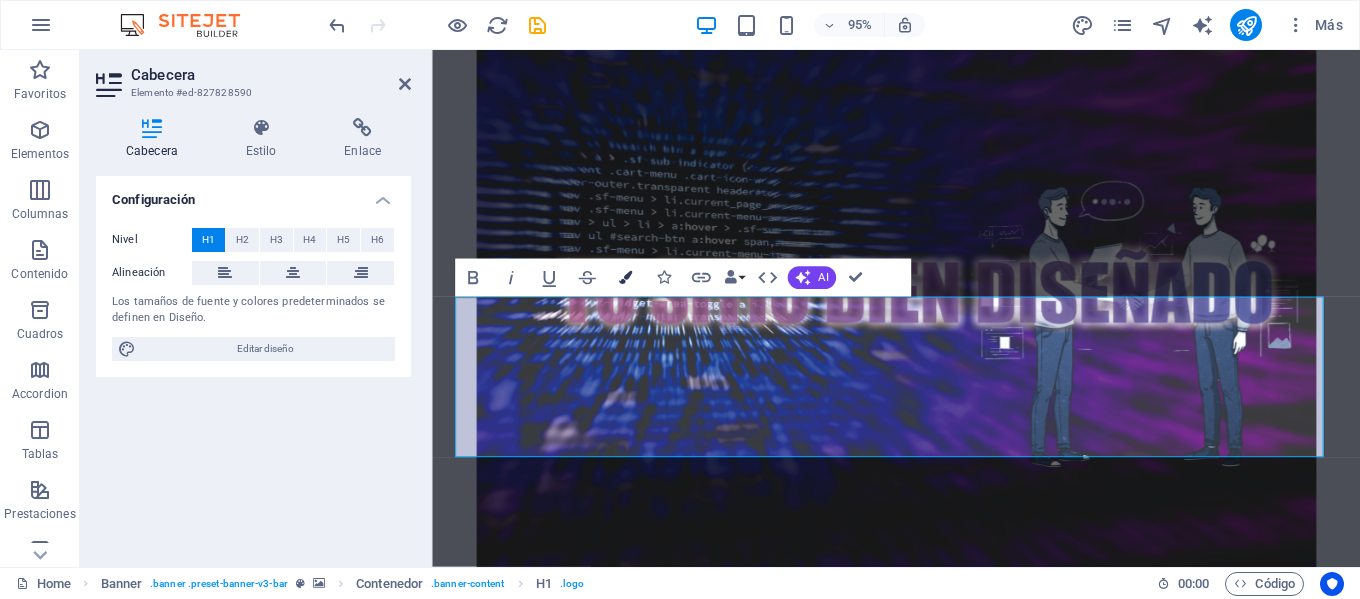 click at bounding box center (624, 277) 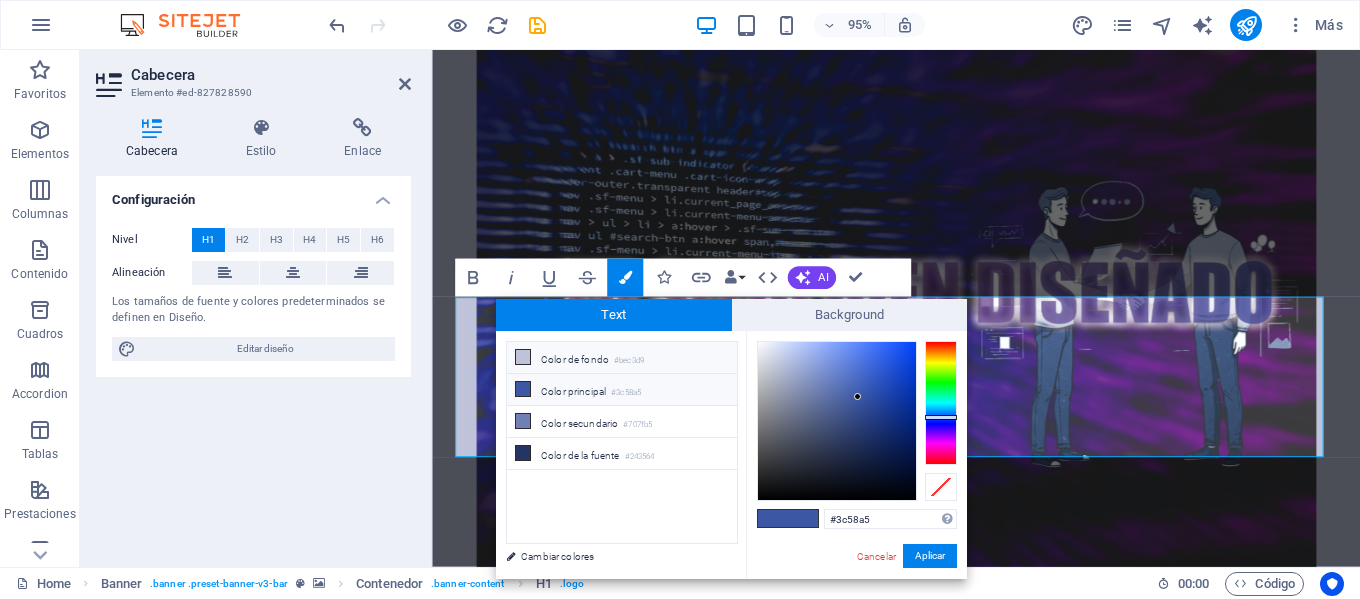 click at bounding box center [523, 357] 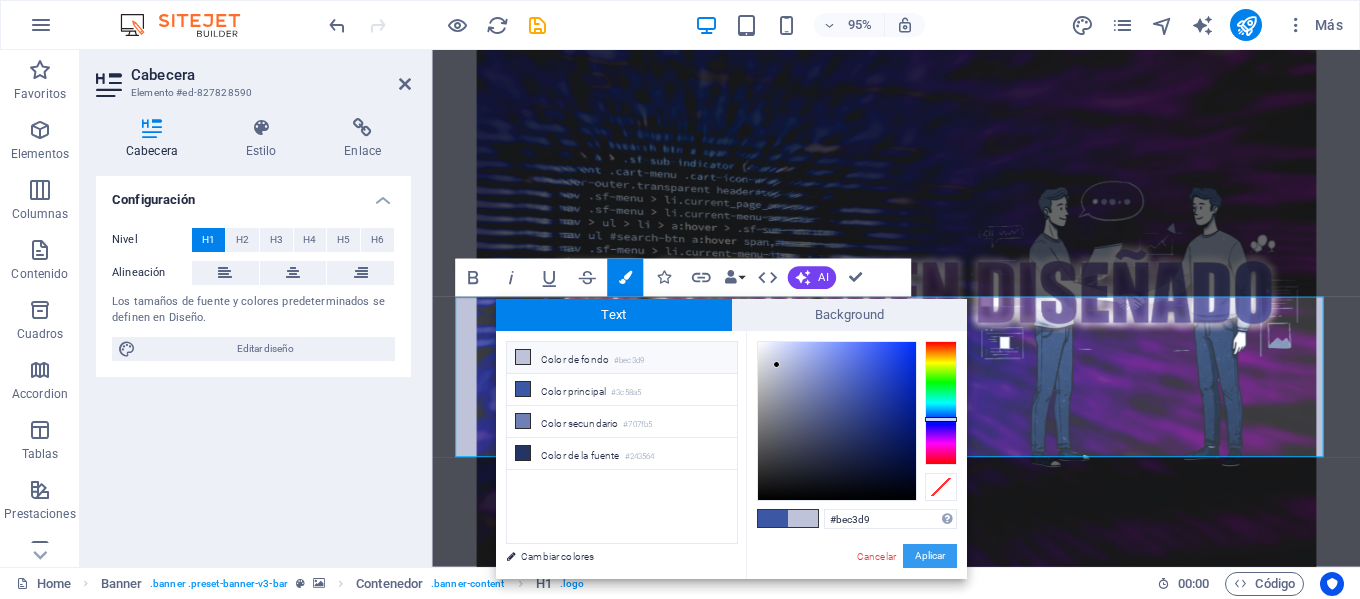 click on "Aplicar" at bounding box center [930, 556] 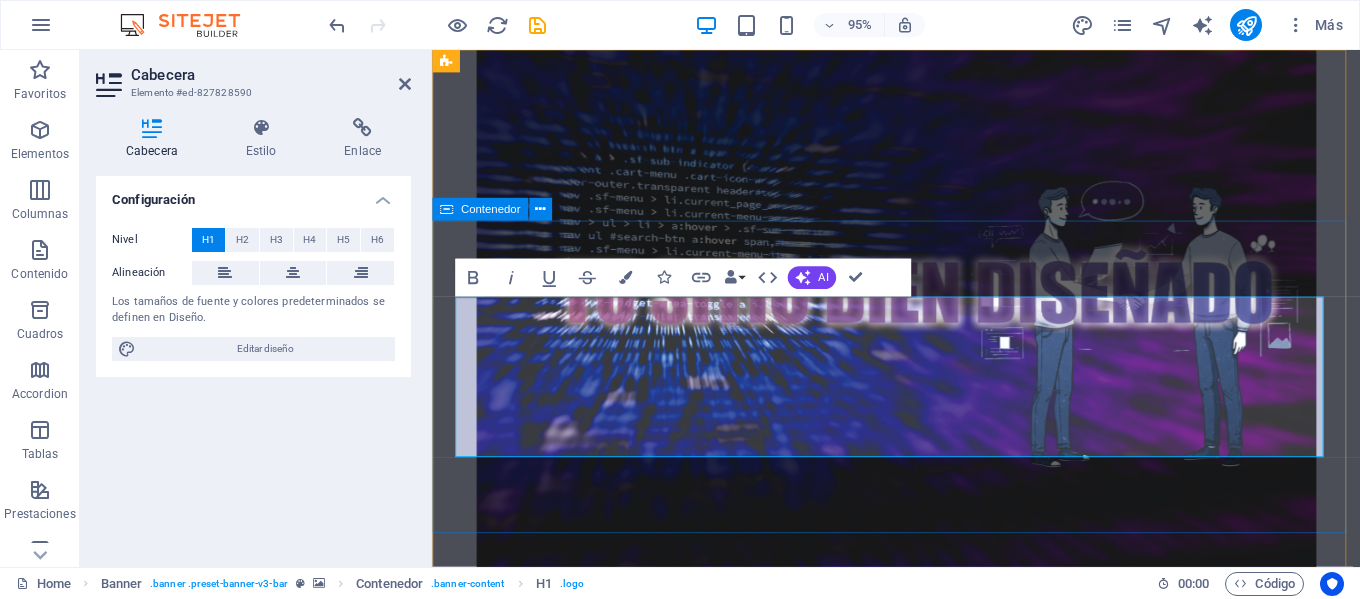click on "& único" at bounding box center (920, 1017) 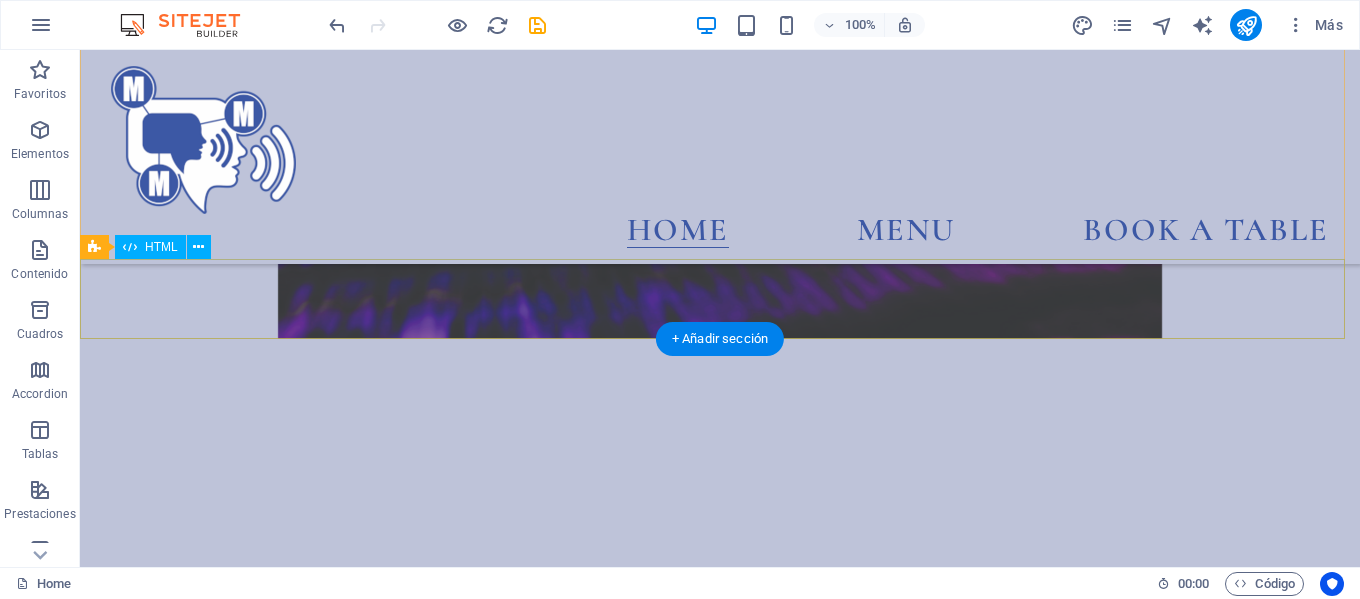 scroll, scrollTop: 0, scrollLeft: 0, axis: both 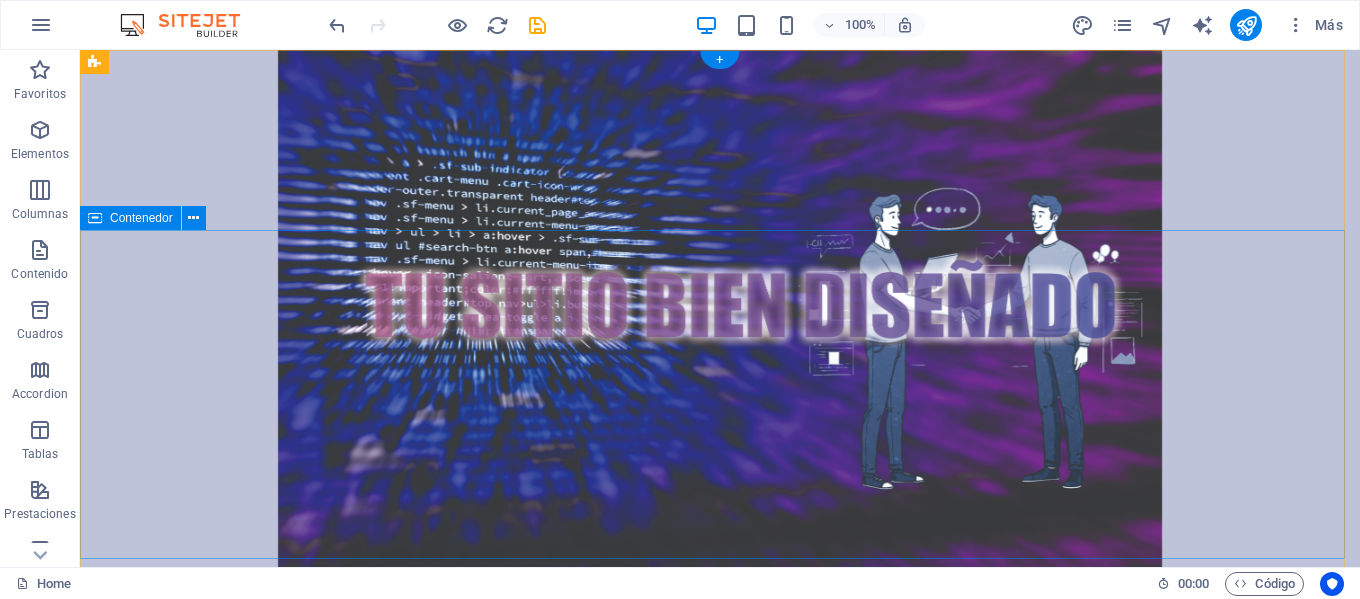 click on "& único" at bounding box center (720, 1017) 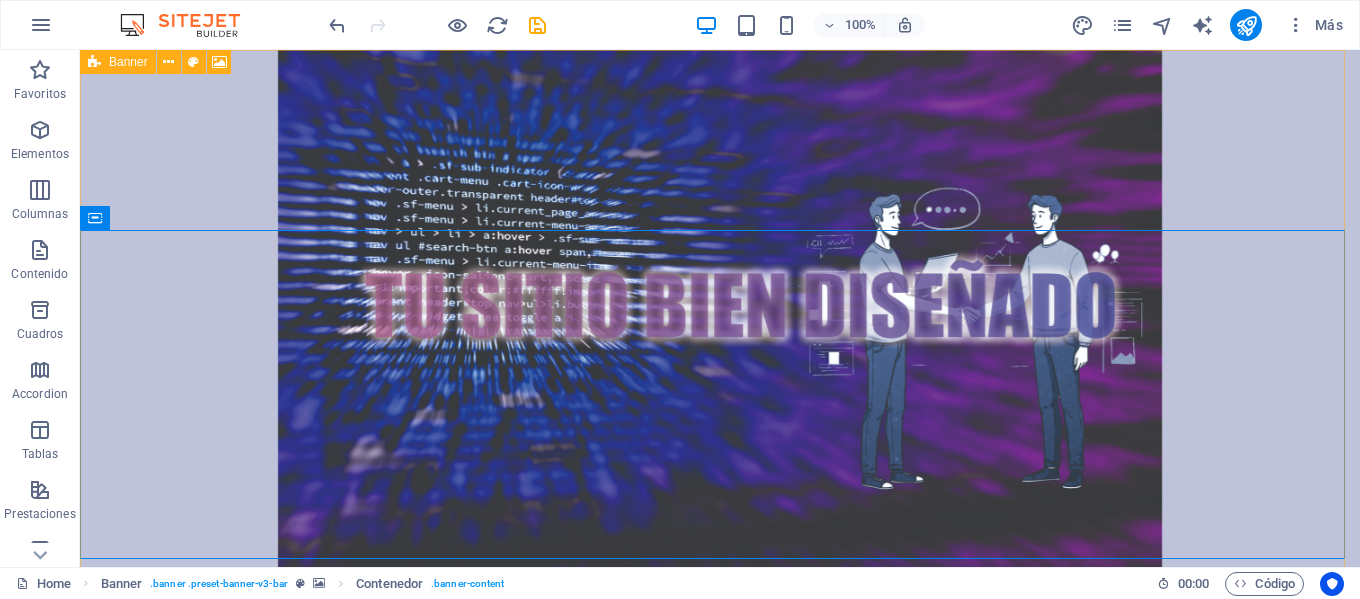 click on "Banner" at bounding box center [128, 62] 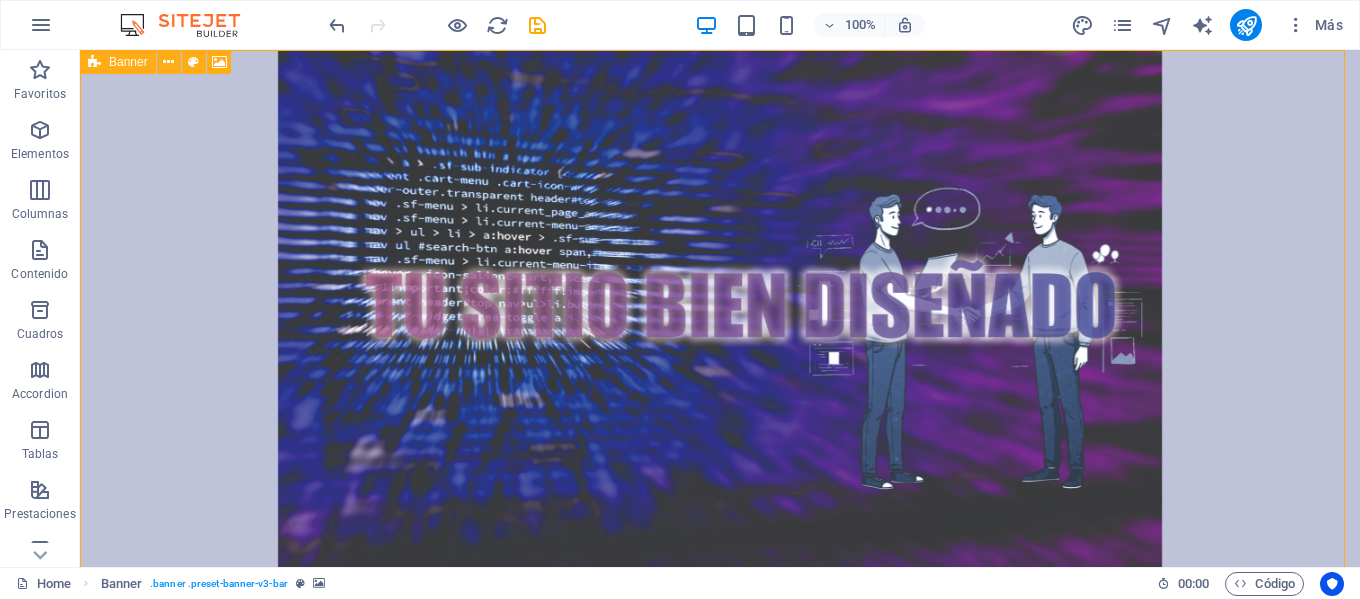 click on "Banner" at bounding box center (128, 62) 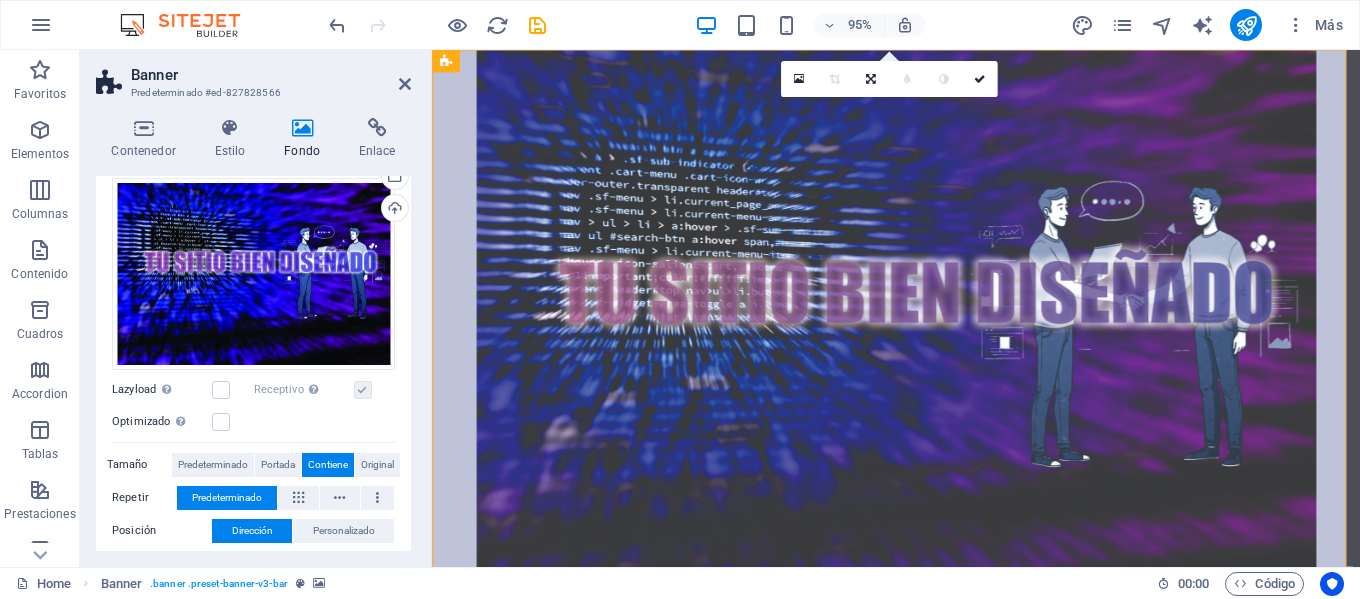 scroll, scrollTop: 450, scrollLeft: 0, axis: vertical 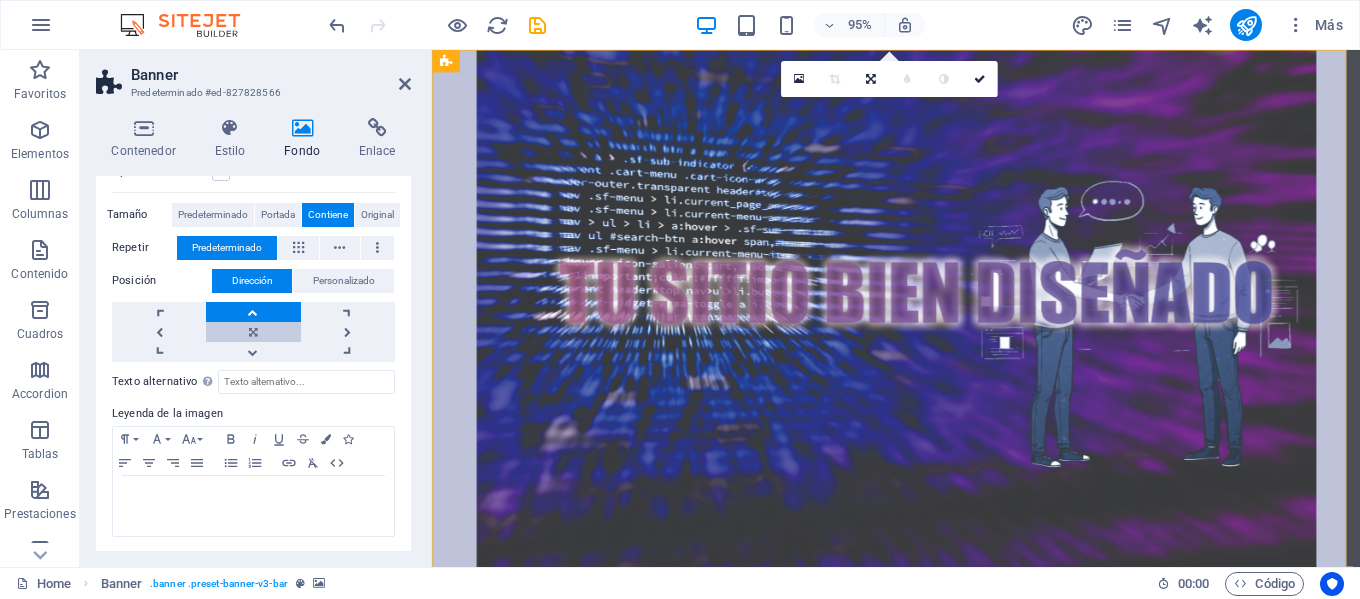 click at bounding box center [253, 332] 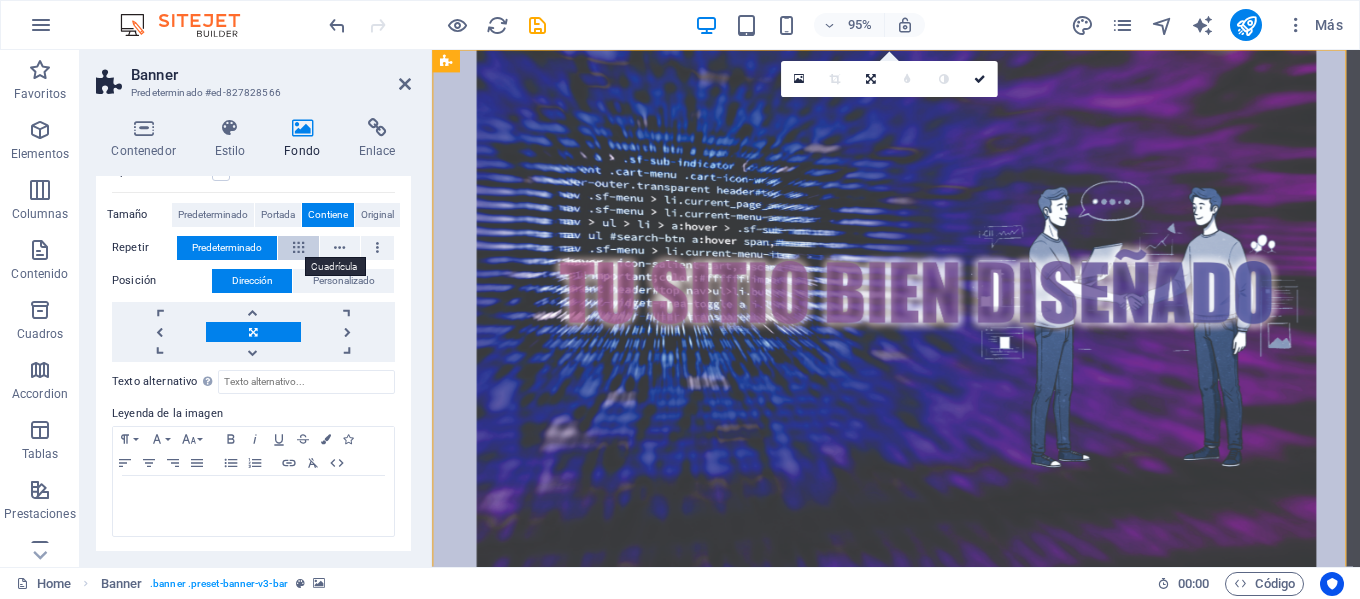 click at bounding box center (298, 248) 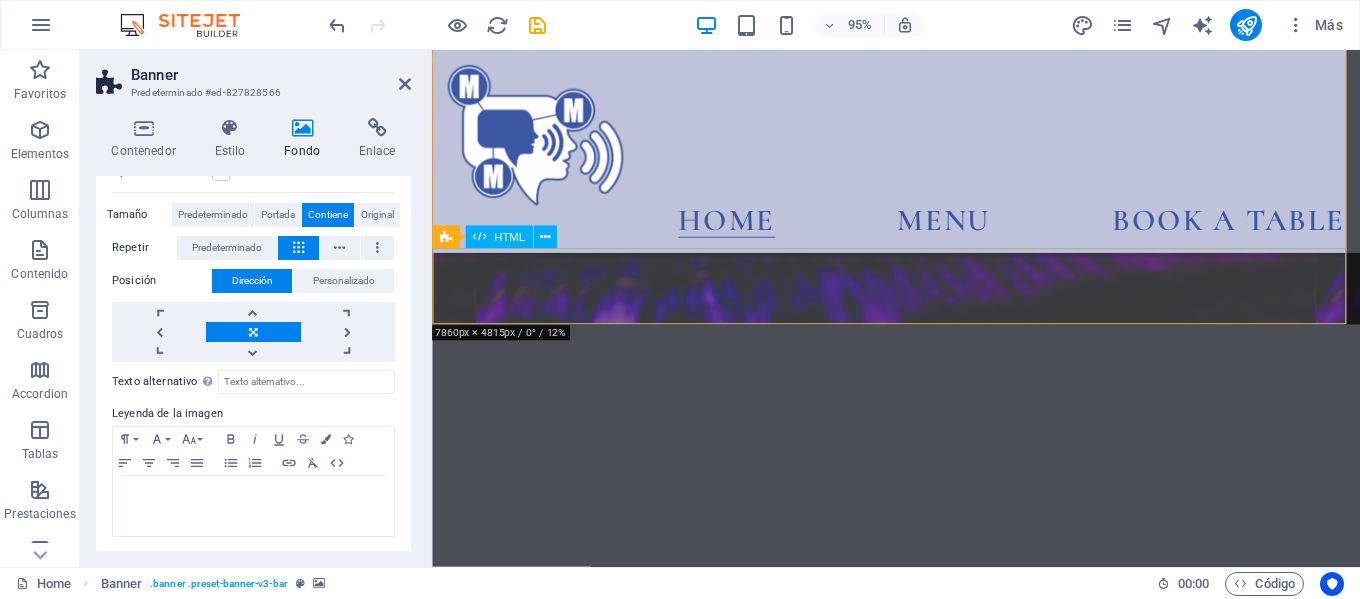 scroll, scrollTop: 0, scrollLeft: 0, axis: both 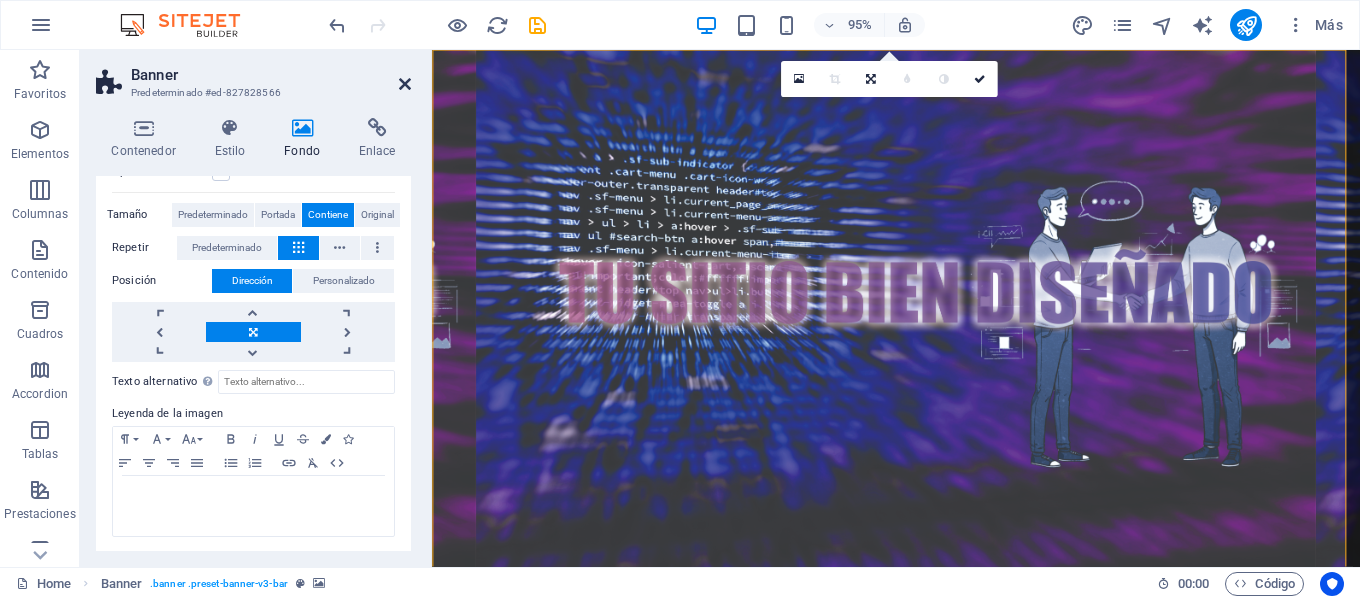 click at bounding box center (405, 84) 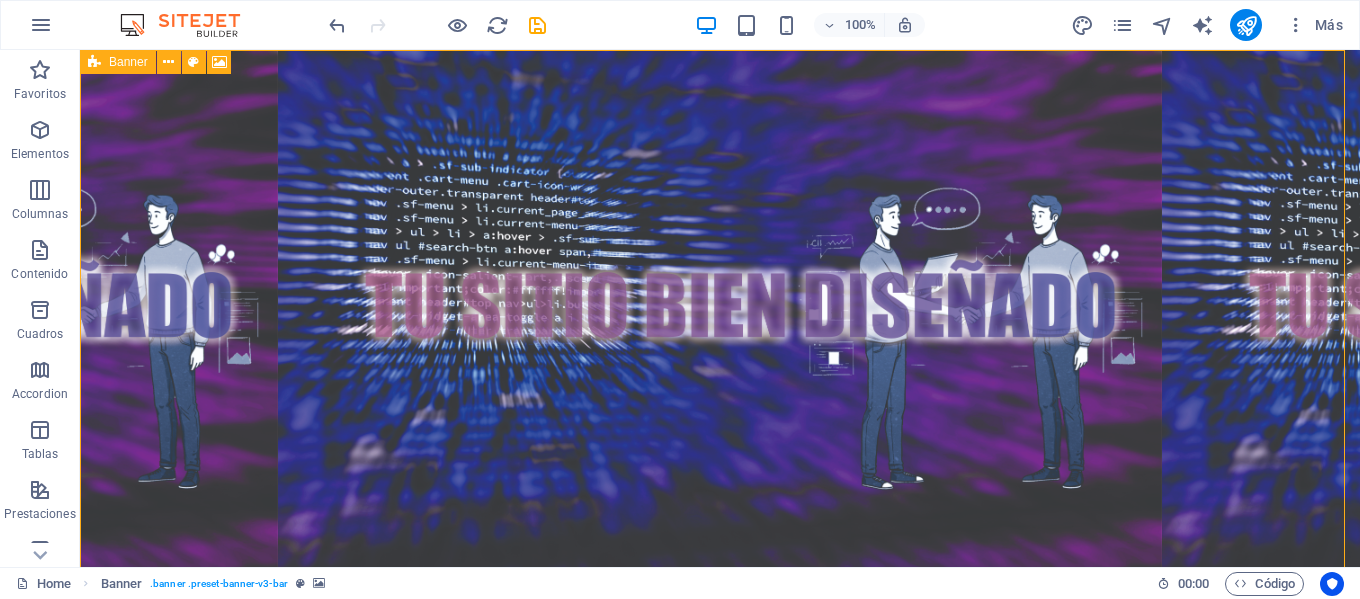 click on "Banner" at bounding box center (128, 62) 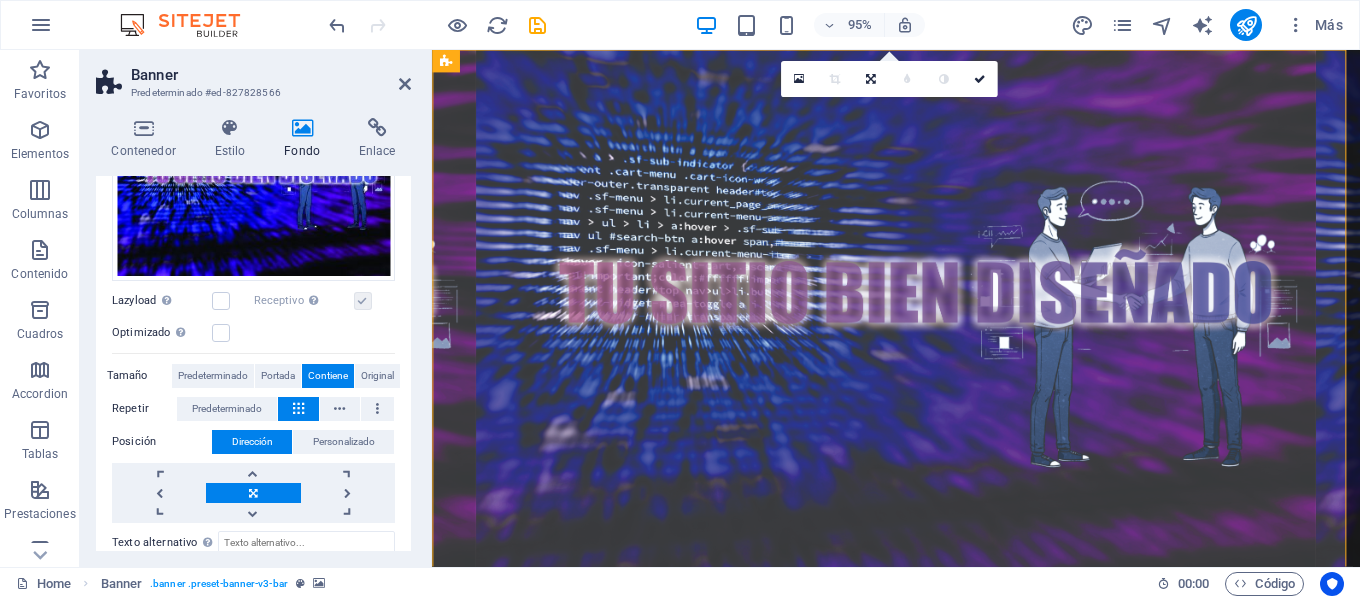 scroll, scrollTop: 300, scrollLeft: 0, axis: vertical 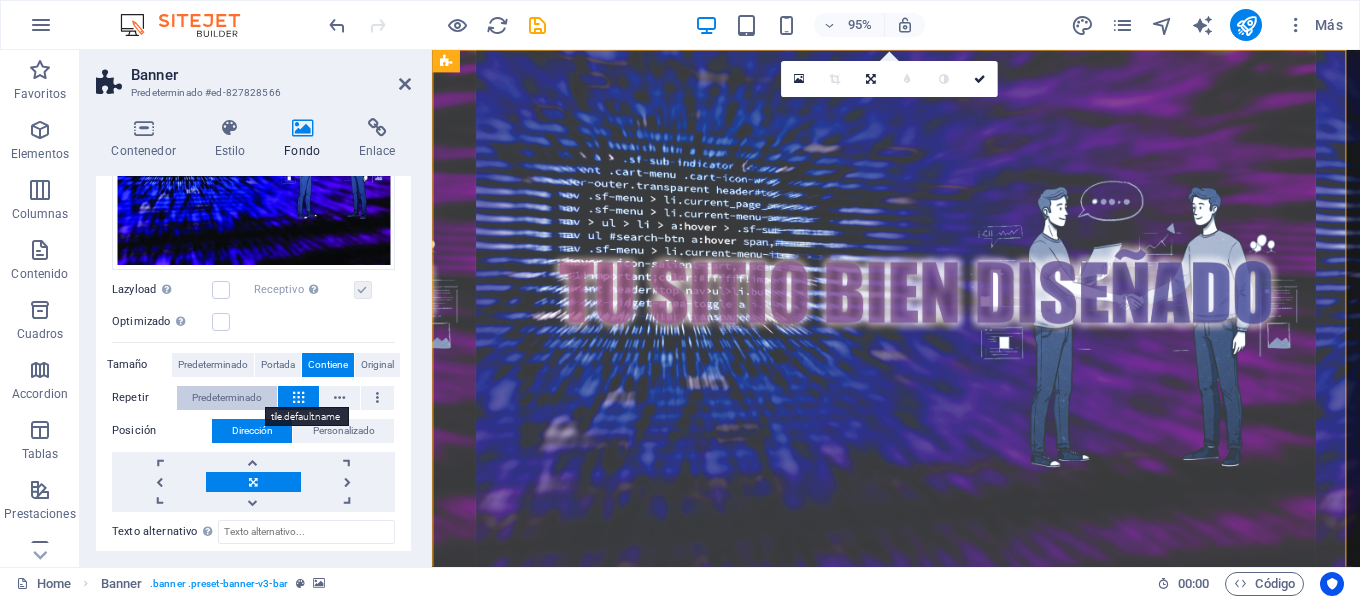 click on "Predeterminado" at bounding box center [227, 398] 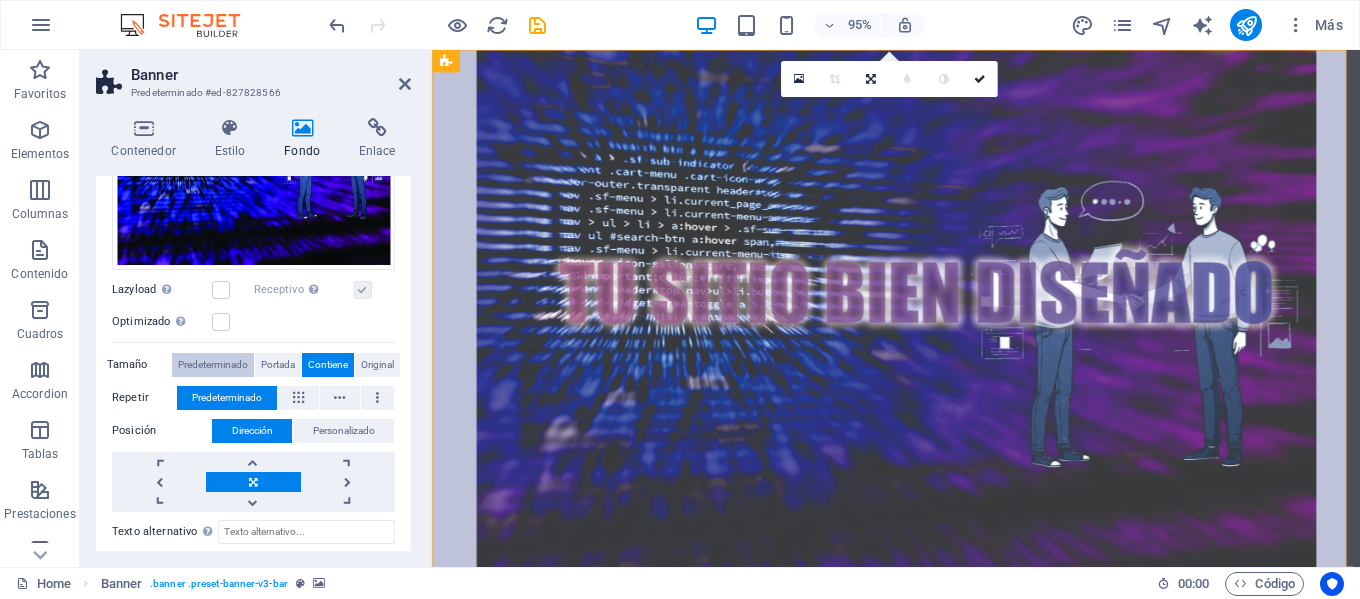 click on "Predeterminado" at bounding box center [213, 365] 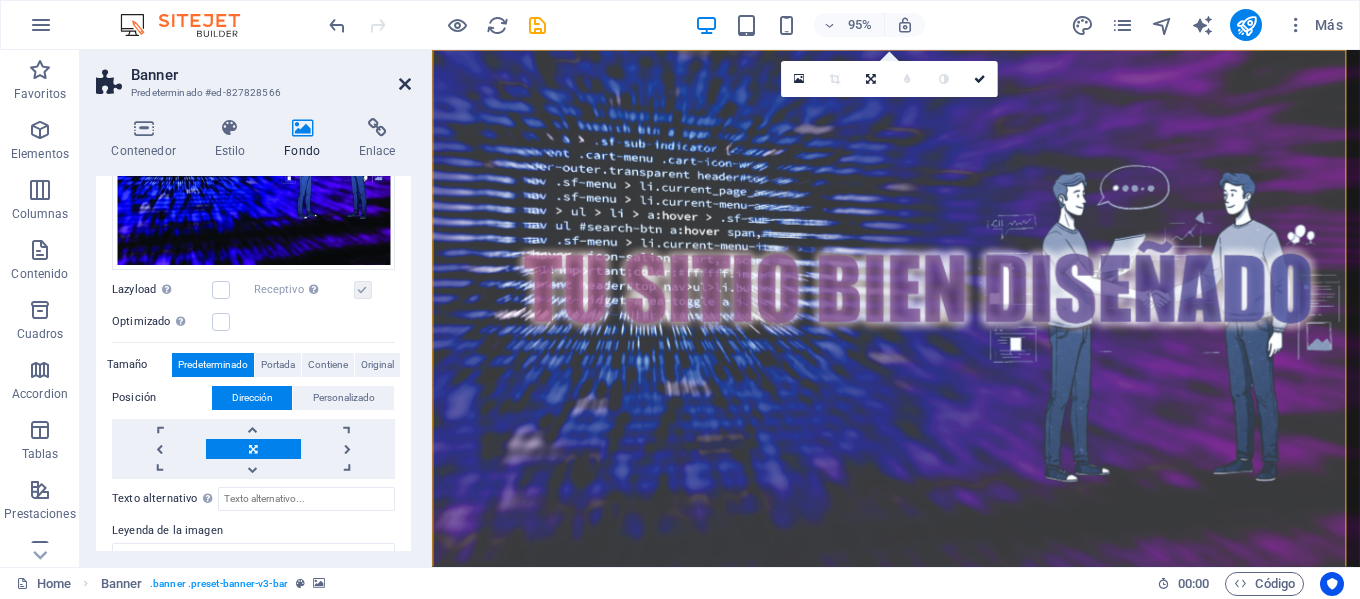 click at bounding box center [405, 84] 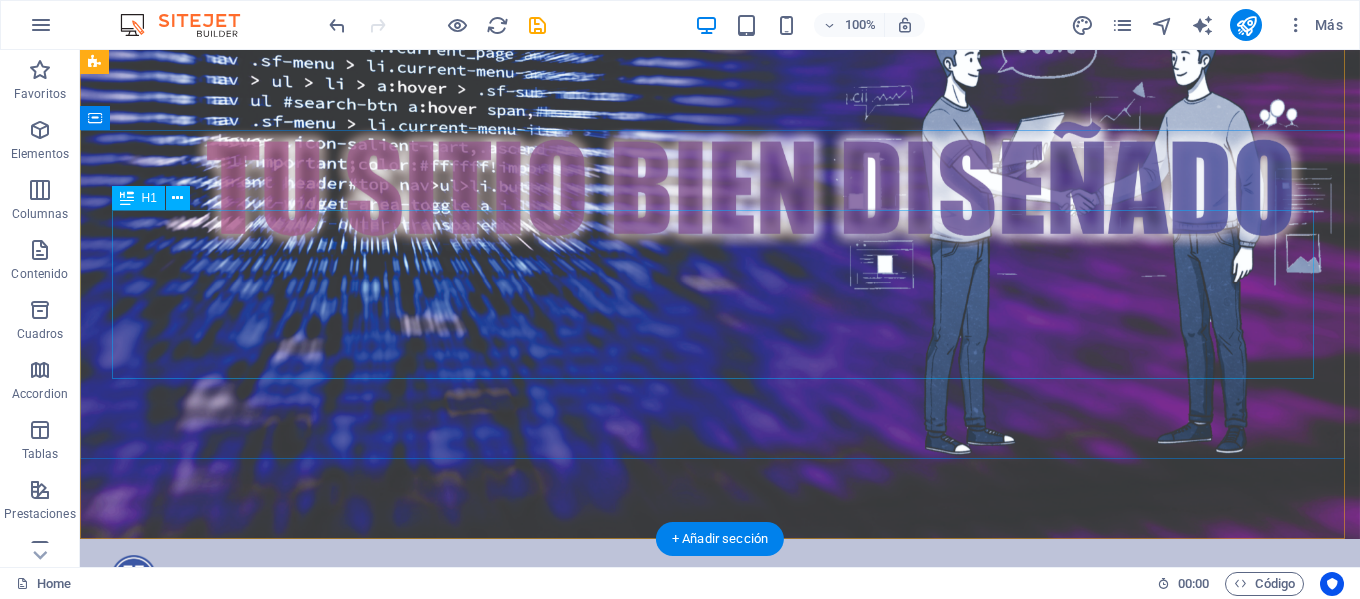 scroll, scrollTop: 0, scrollLeft: 0, axis: both 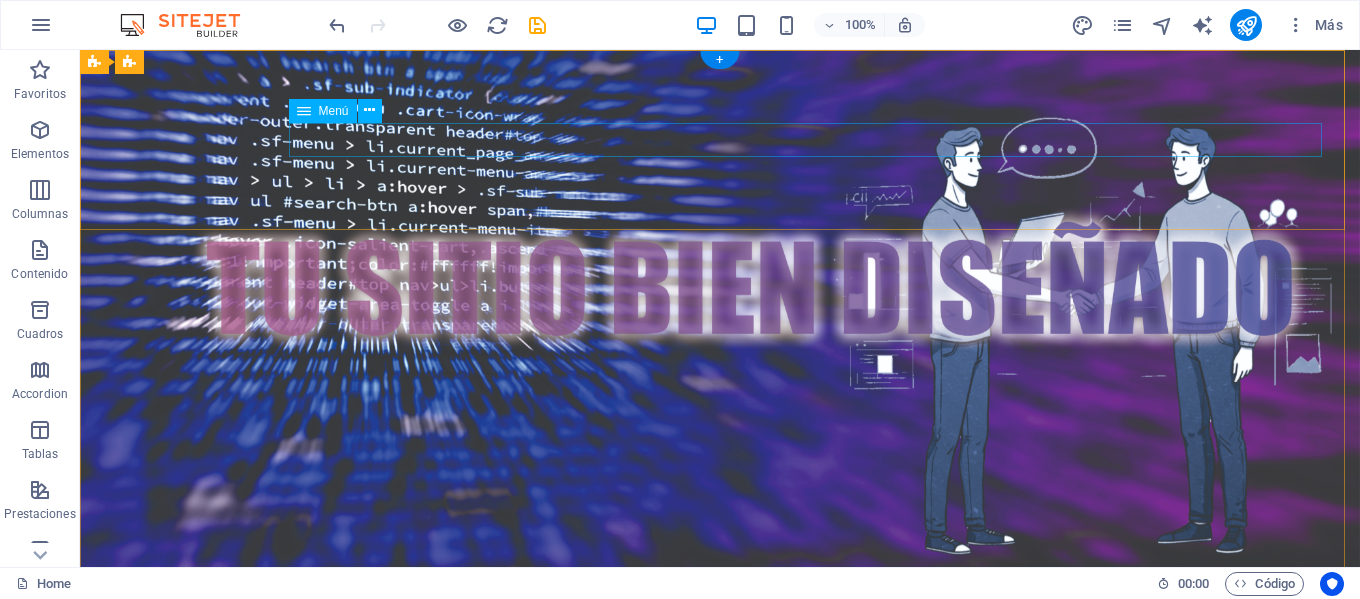 click on "Home Menu Book a table" at bounding box center (720, 820) 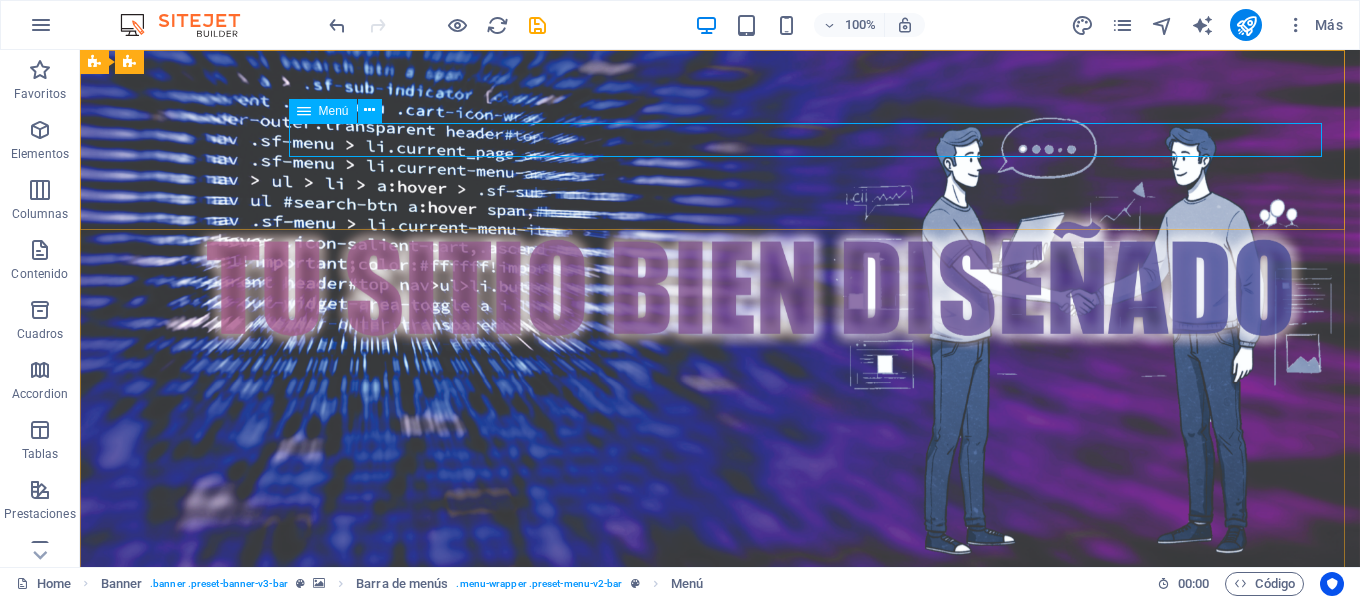 click on "Menú" at bounding box center (334, 111) 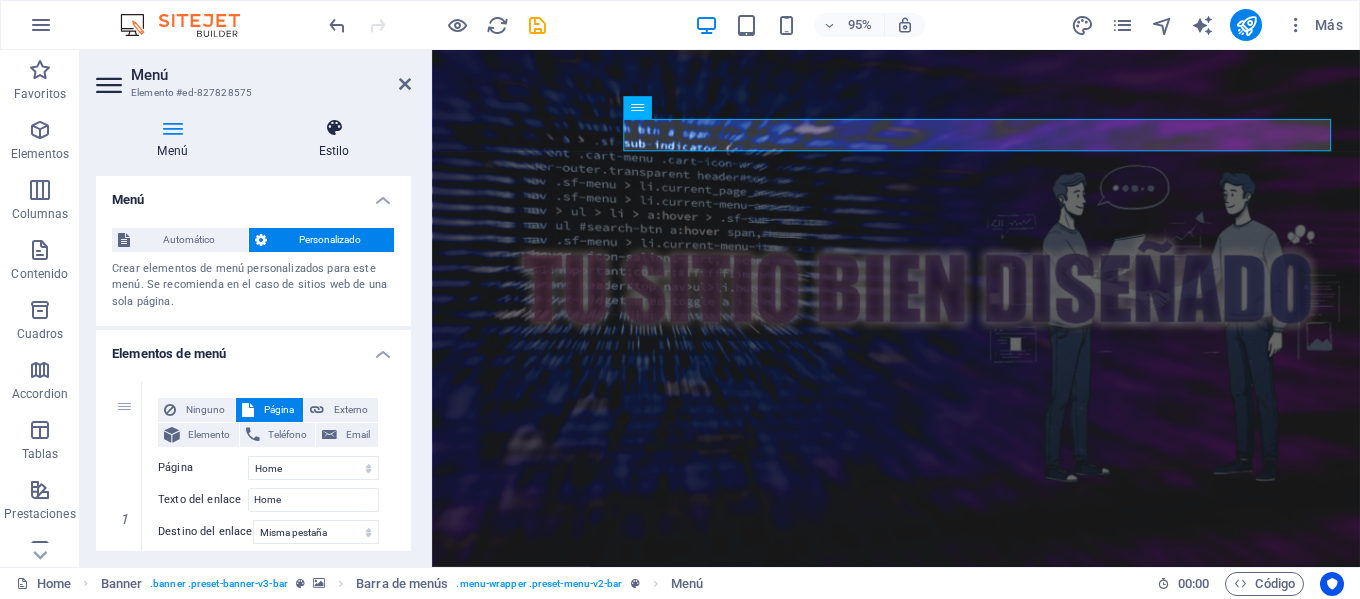click on "Estilo" at bounding box center (334, 139) 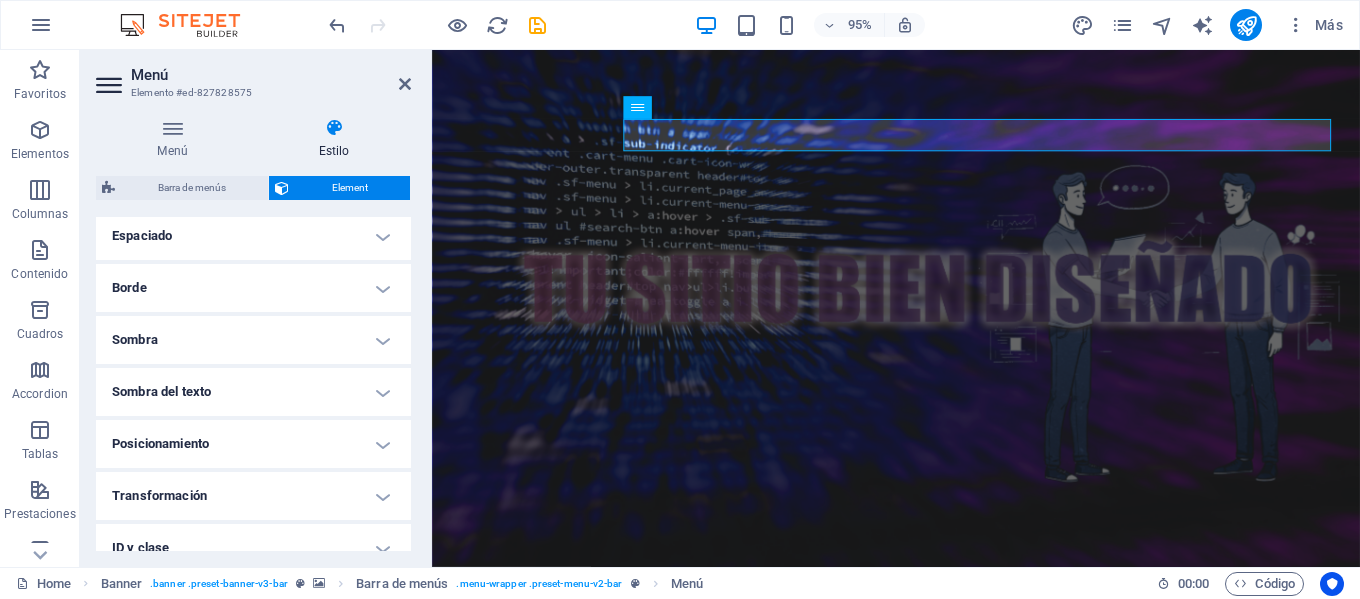 scroll, scrollTop: 328, scrollLeft: 0, axis: vertical 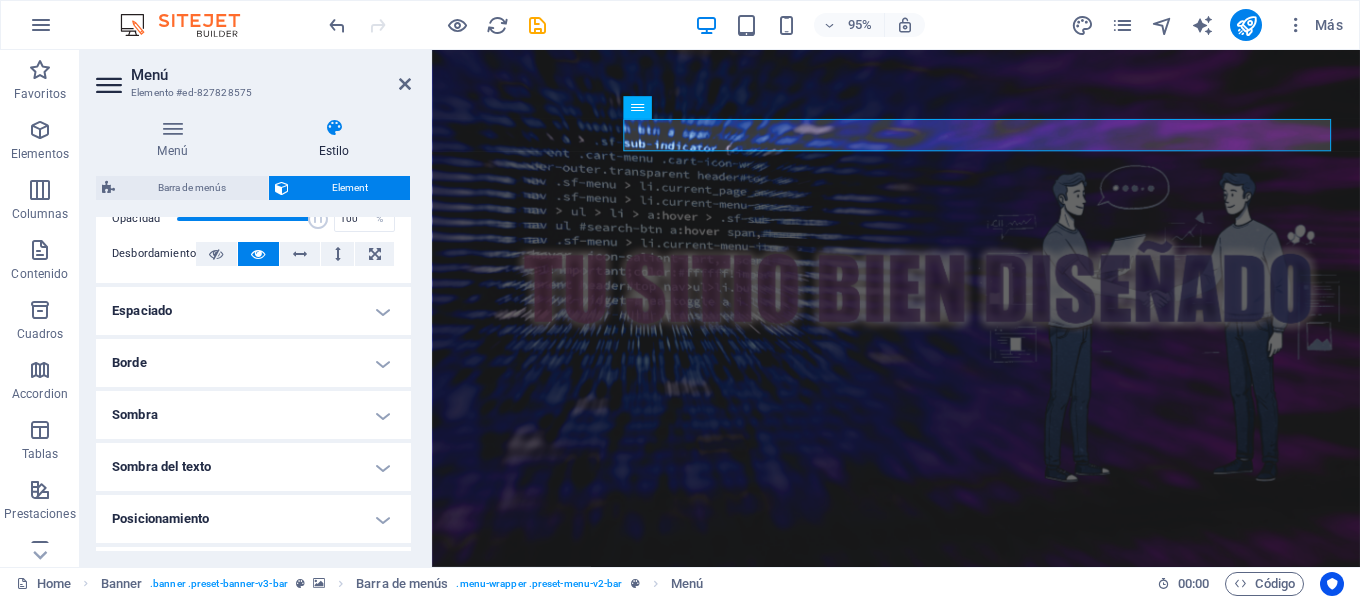 click on "Borde" at bounding box center (253, 363) 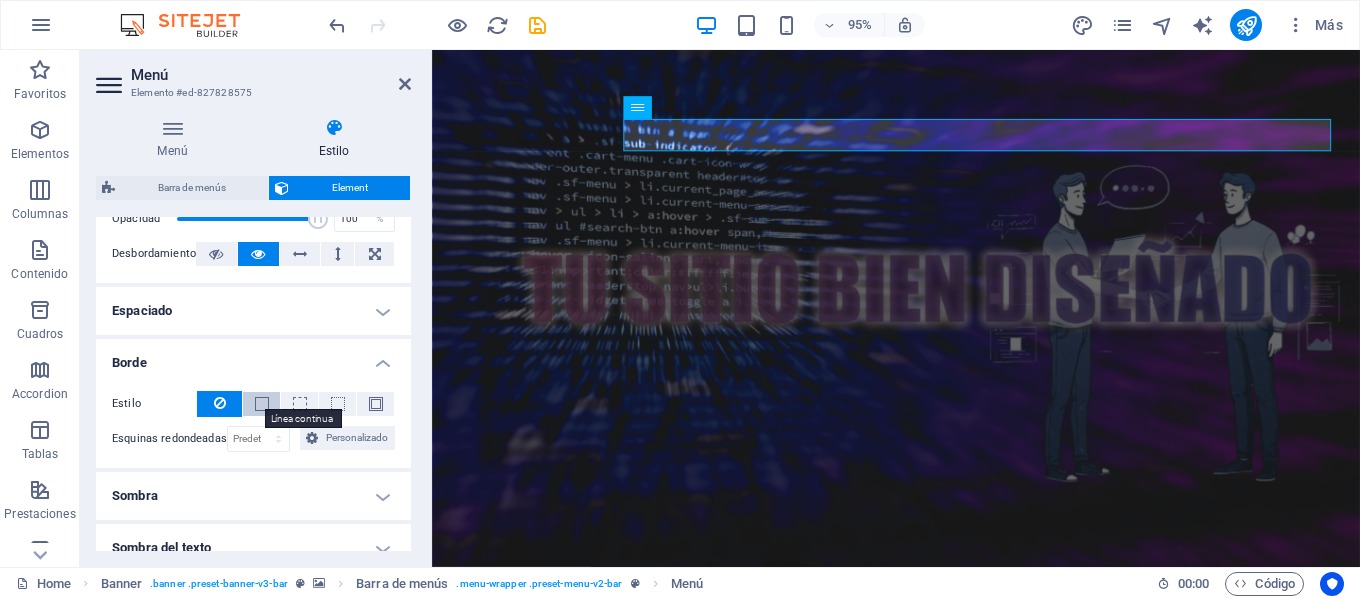 click at bounding box center [262, 404] 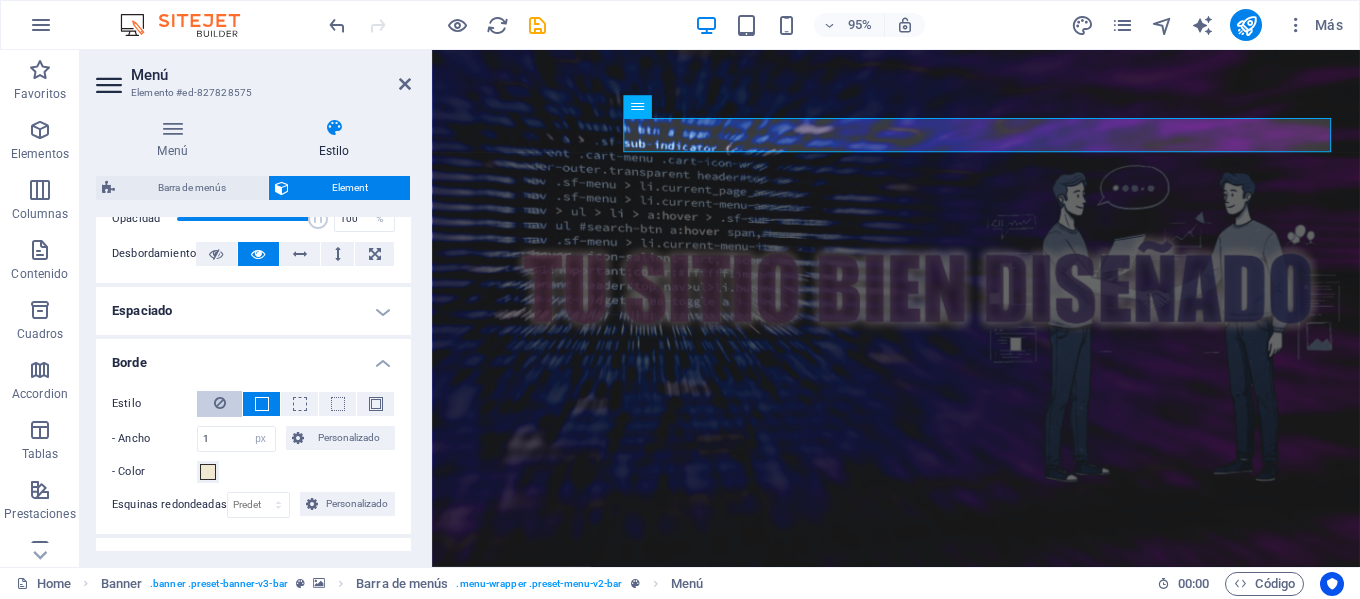click at bounding box center [219, 404] 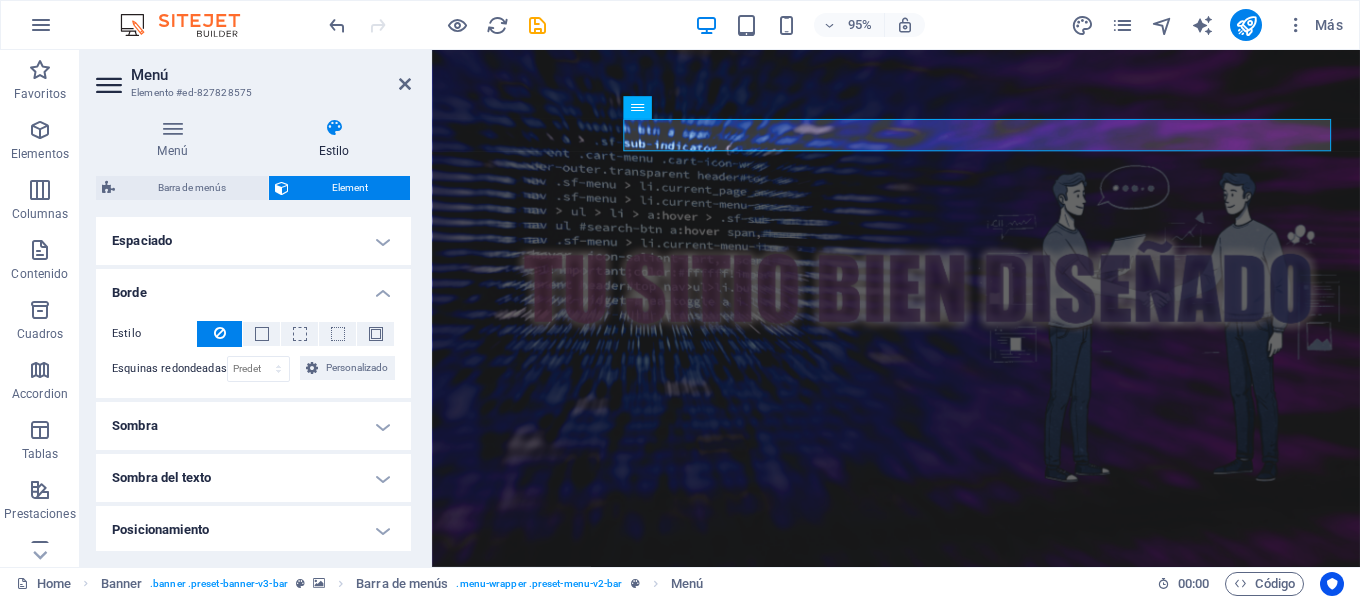 scroll, scrollTop: 428, scrollLeft: 0, axis: vertical 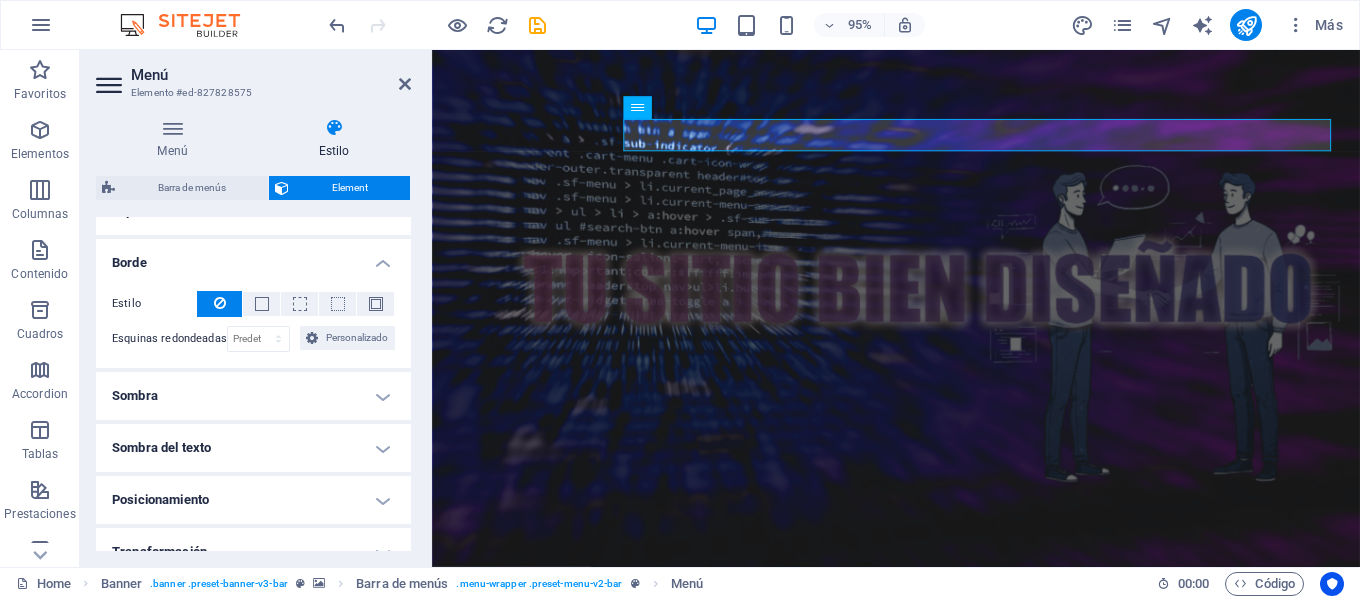 click on "Borde" at bounding box center (253, 257) 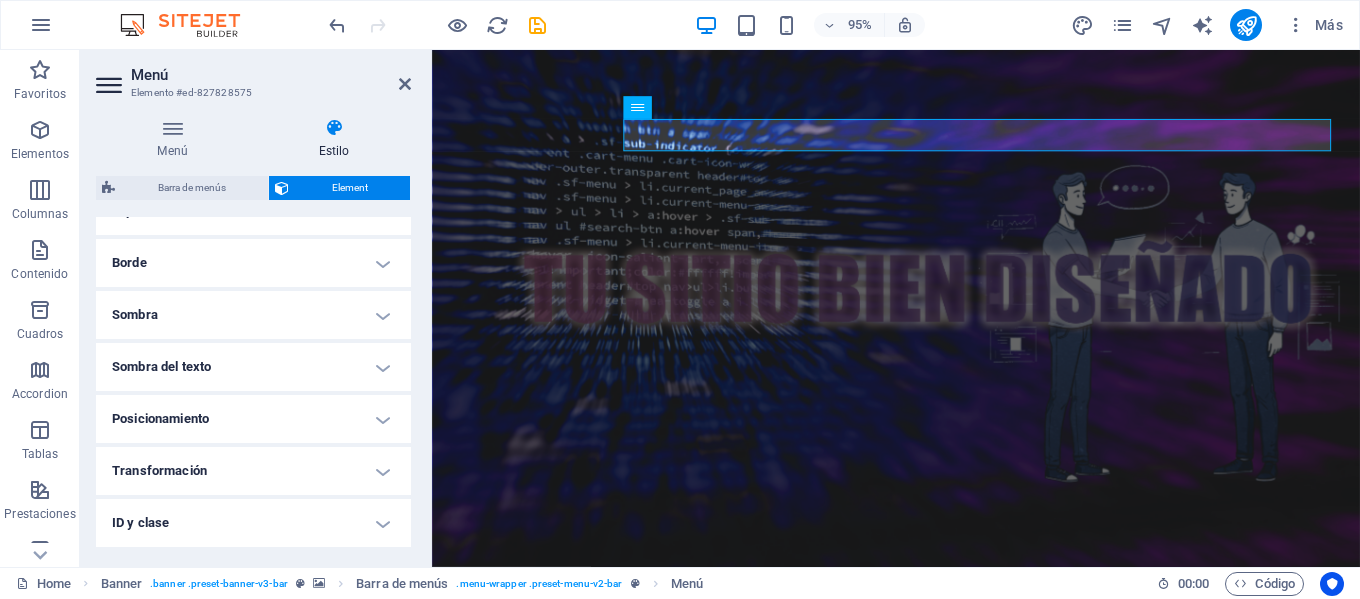 scroll, scrollTop: 528, scrollLeft: 0, axis: vertical 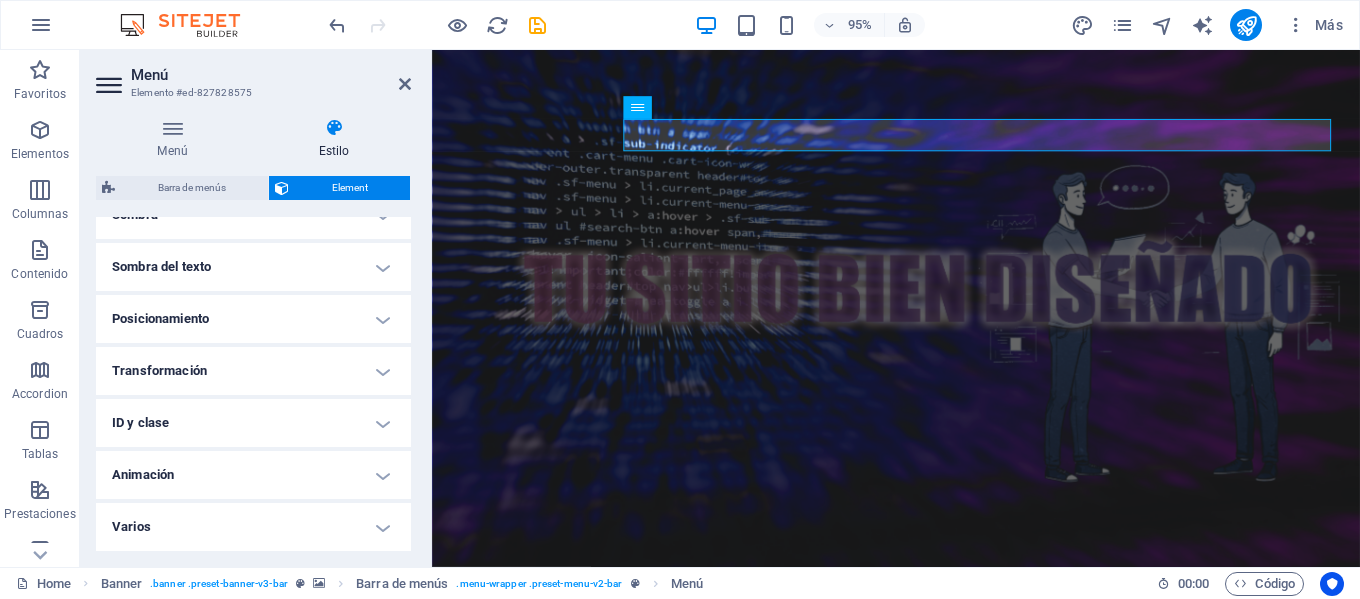 click on "Animación" at bounding box center (253, 475) 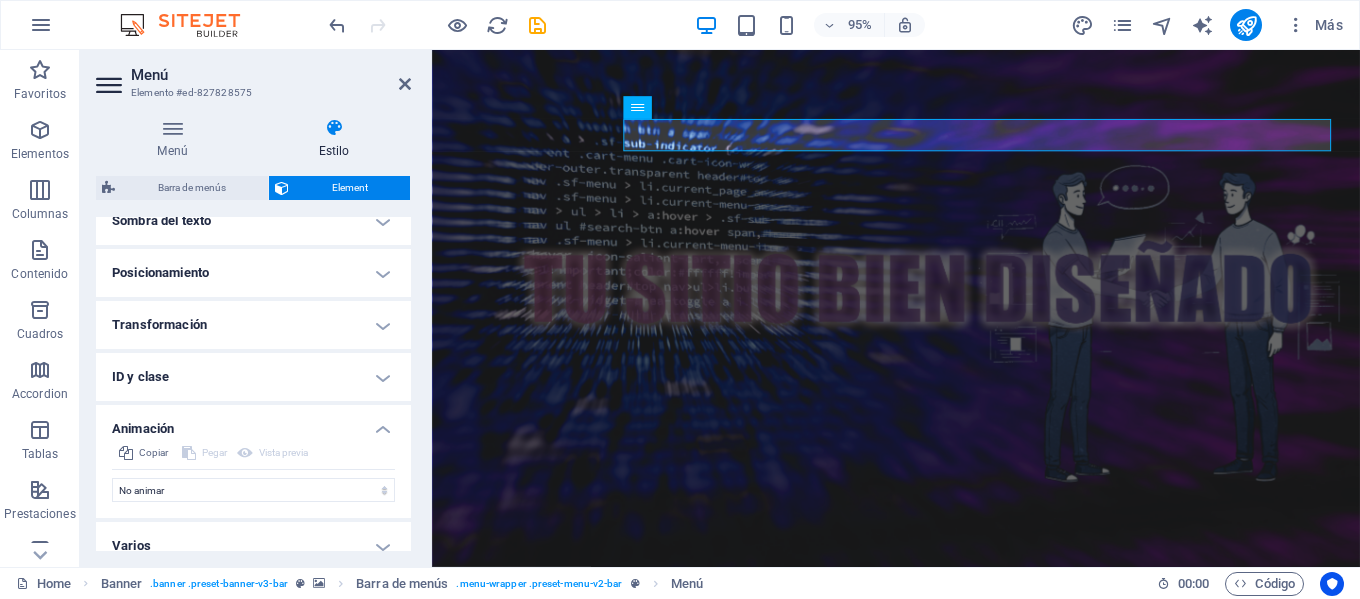 scroll, scrollTop: 593, scrollLeft: 0, axis: vertical 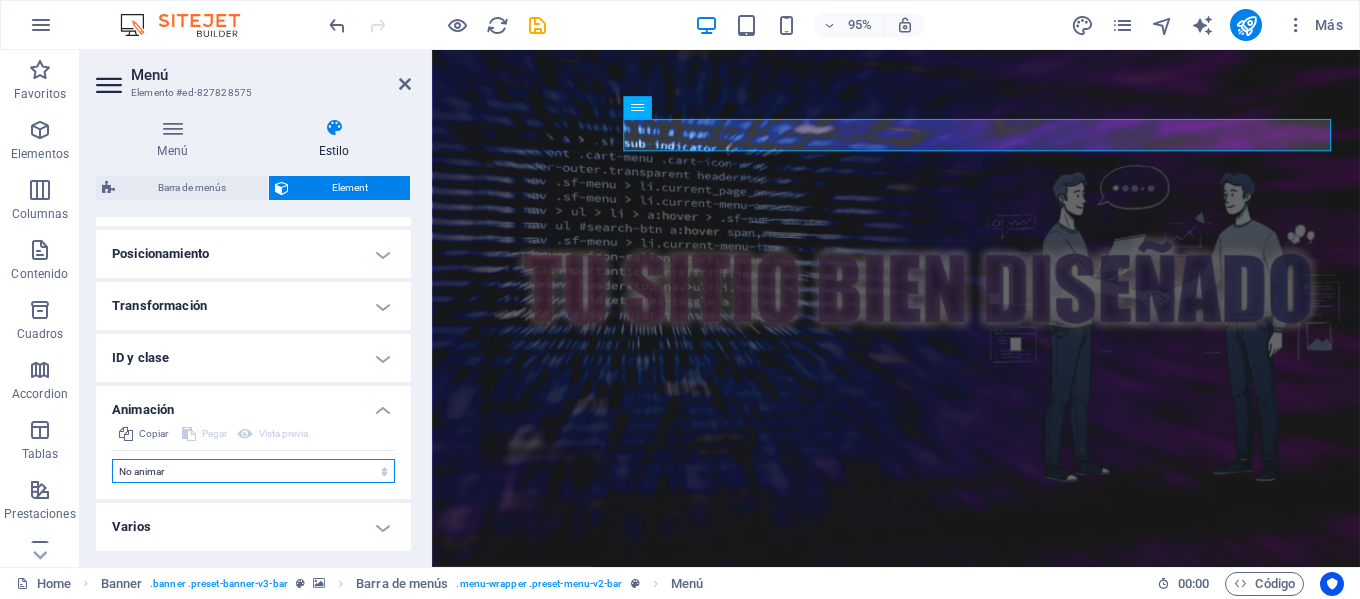click on "No animar Mostrar / Ocultar Subir/bajar Acercar/alejar Deslizar de izquierda a derecha Deslizar de derecha a izquierda Deslizar de arriba a abajo Deslizar de abajo a arriba Pulsación Parpadeo Abrir como superposición" at bounding box center (253, 471) 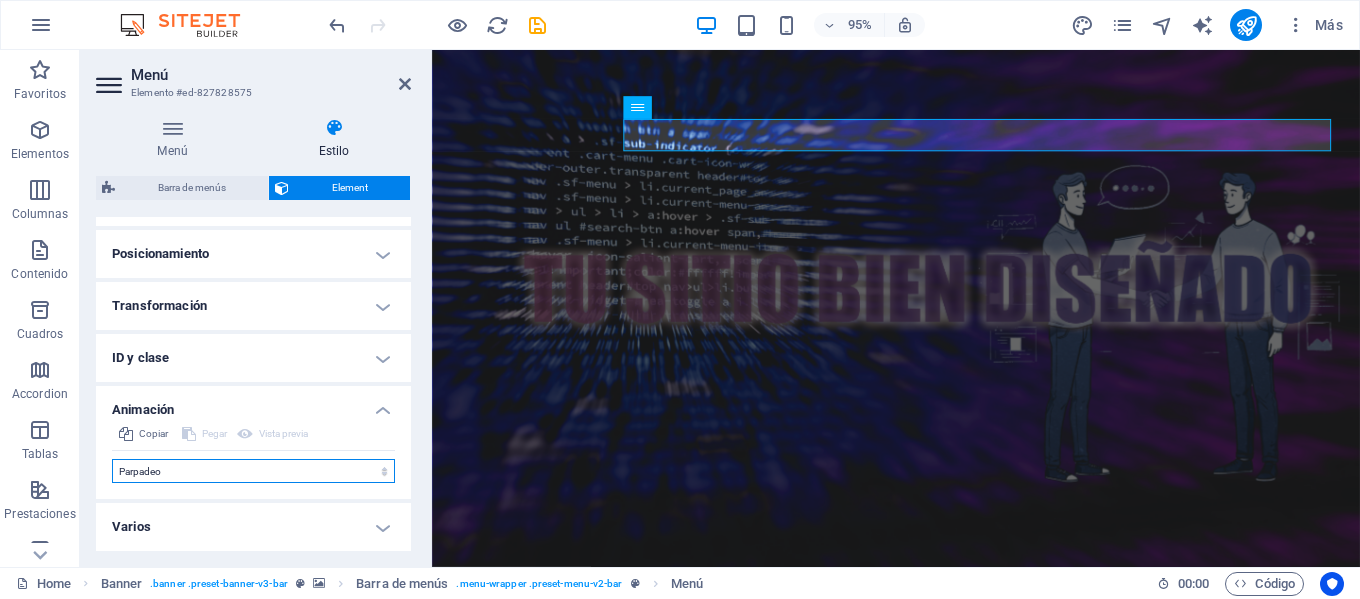 click on "No animar Mostrar / Ocultar Subir/bajar Acercar/alejar Deslizar de izquierda a derecha Deslizar de derecha a izquierda Deslizar de arriba a abajo Deslizar de abajo a arriba Pulsación Parpadeo Abrir como superposición" at bounding box center (253, 471) 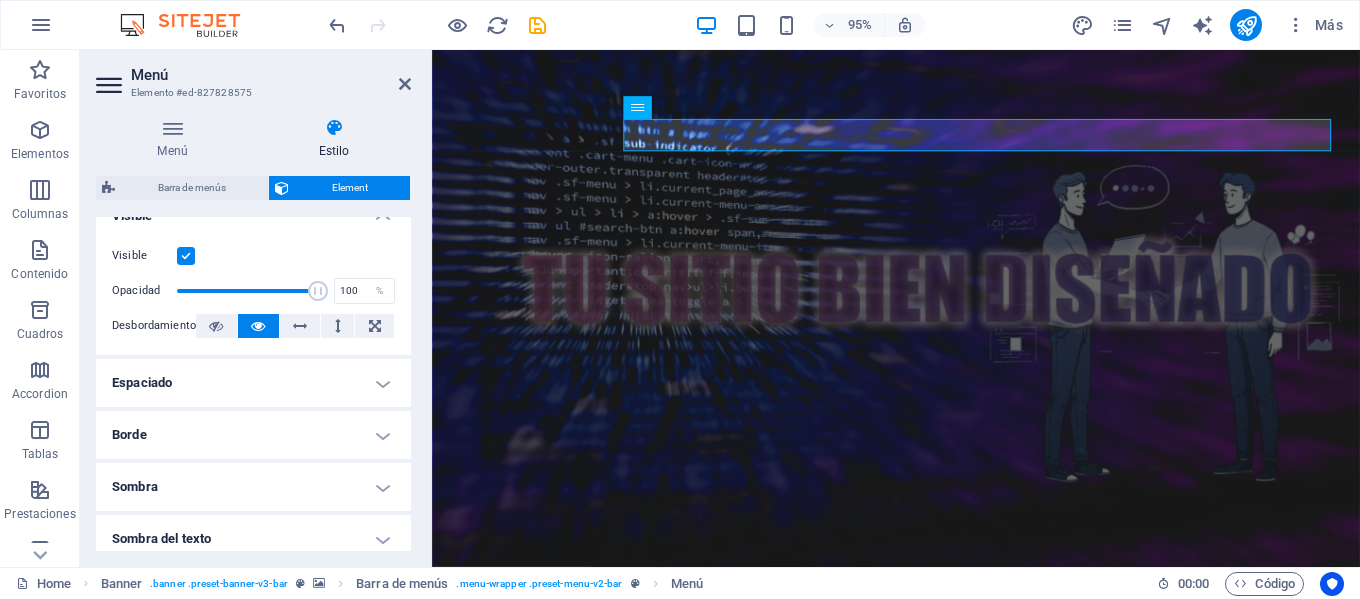 scroll, scrollTop: 210, scrollLeft: 0, axis: vertical 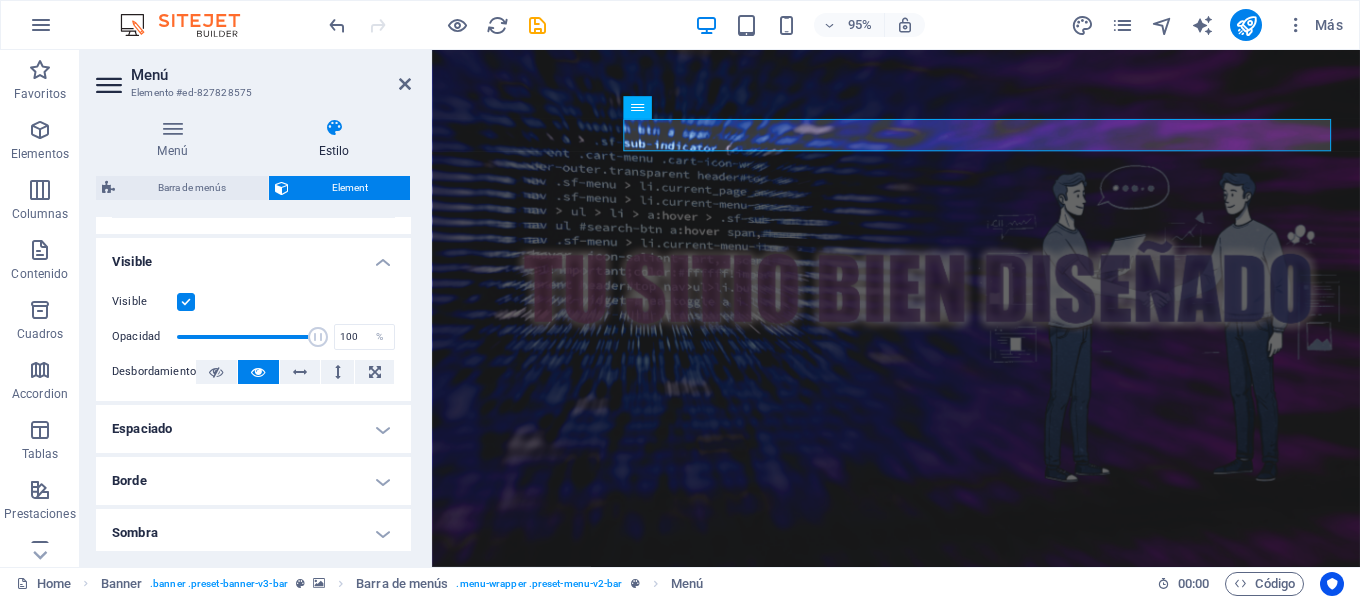 click at bounding box center (186, 302) 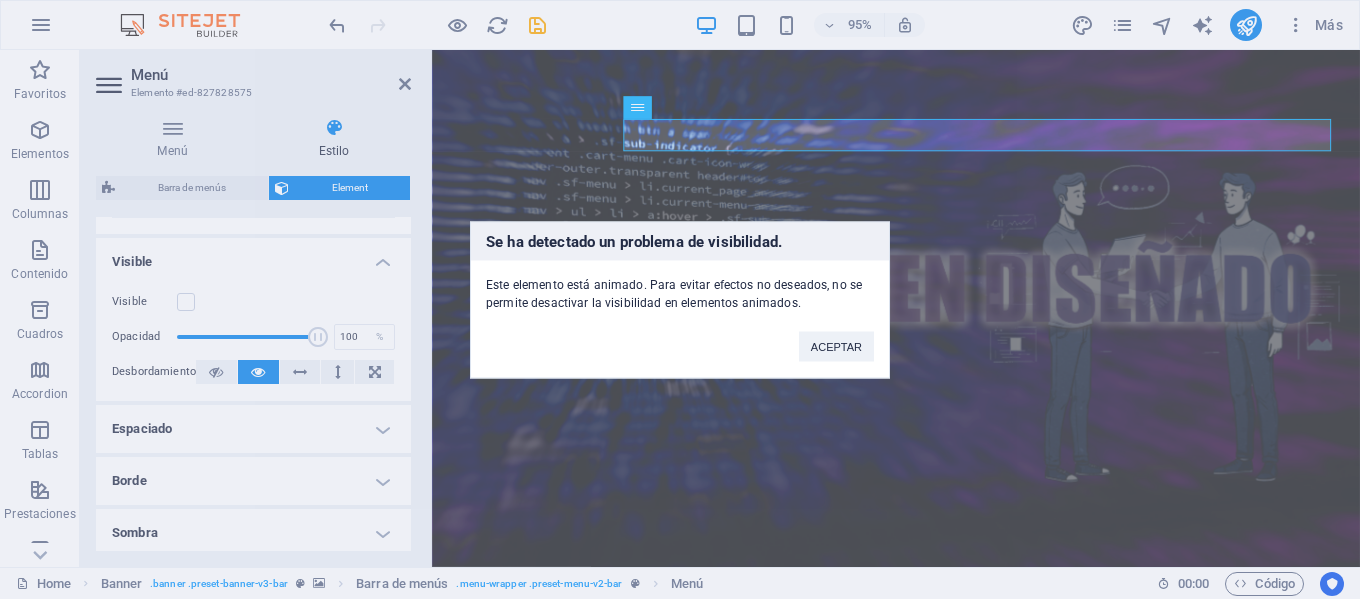 click on "Se ha detectado un problema de visibilidad. Este elemento está animado. Para evitar efectos no deseados, no se permite desactivar la visibilidad en elementos animados. ACEPTAR" at bounding box center (680, 299) 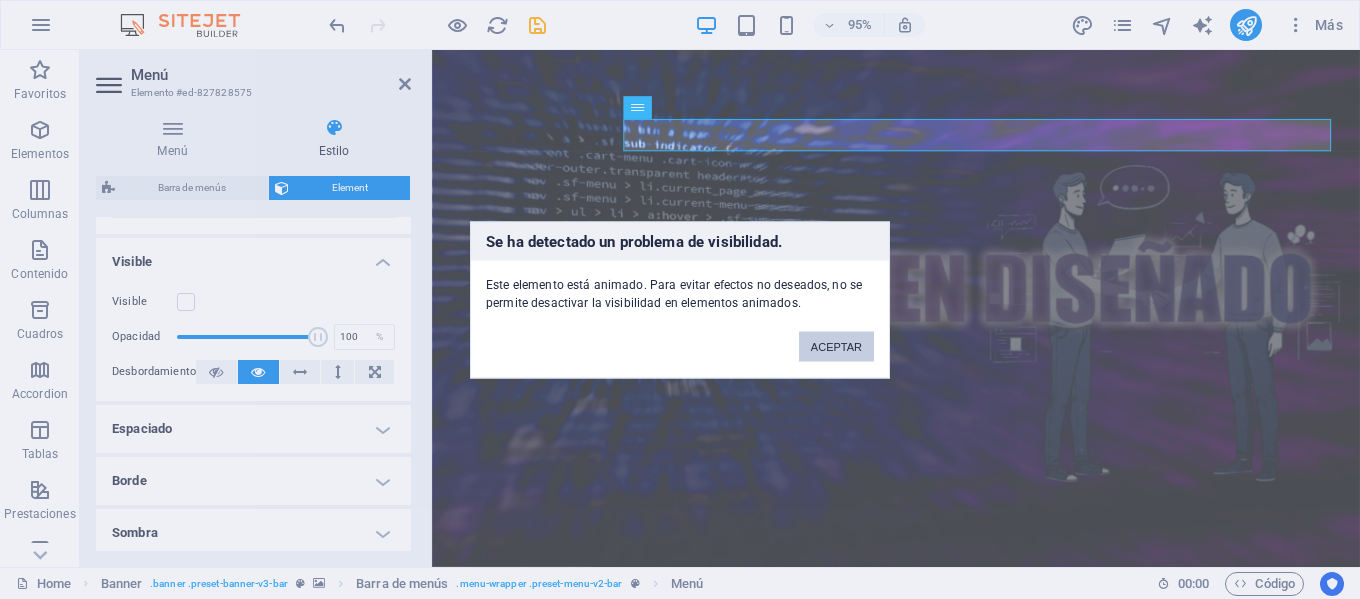 click on "ACEPTAR" at bounding box center (836, 346) 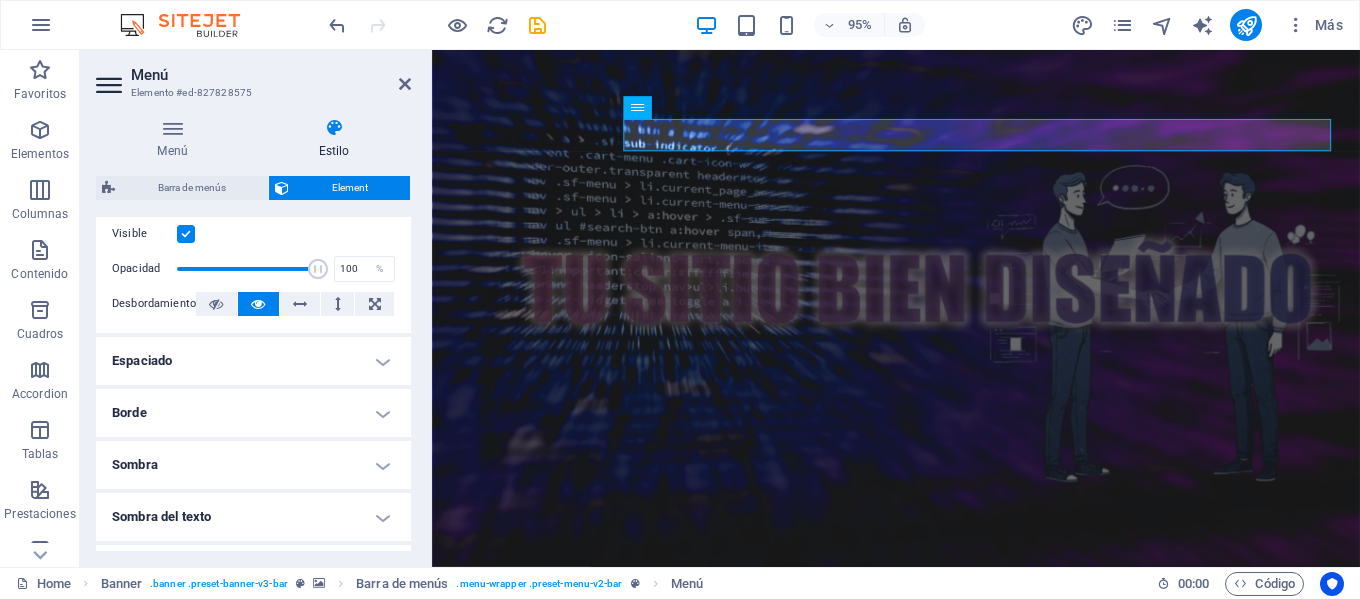 scroll, scrollTop: 310, scrollLeft: 0, axis: vertical 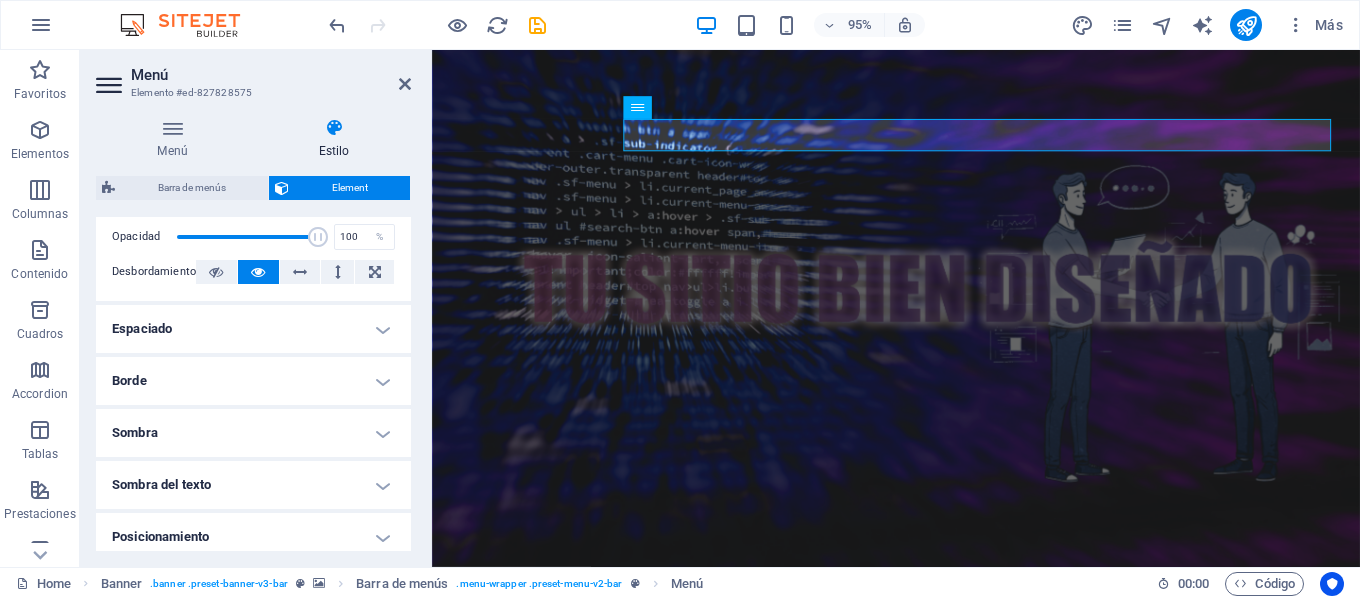 click on "Sombra" at bounding box center (253, 433) 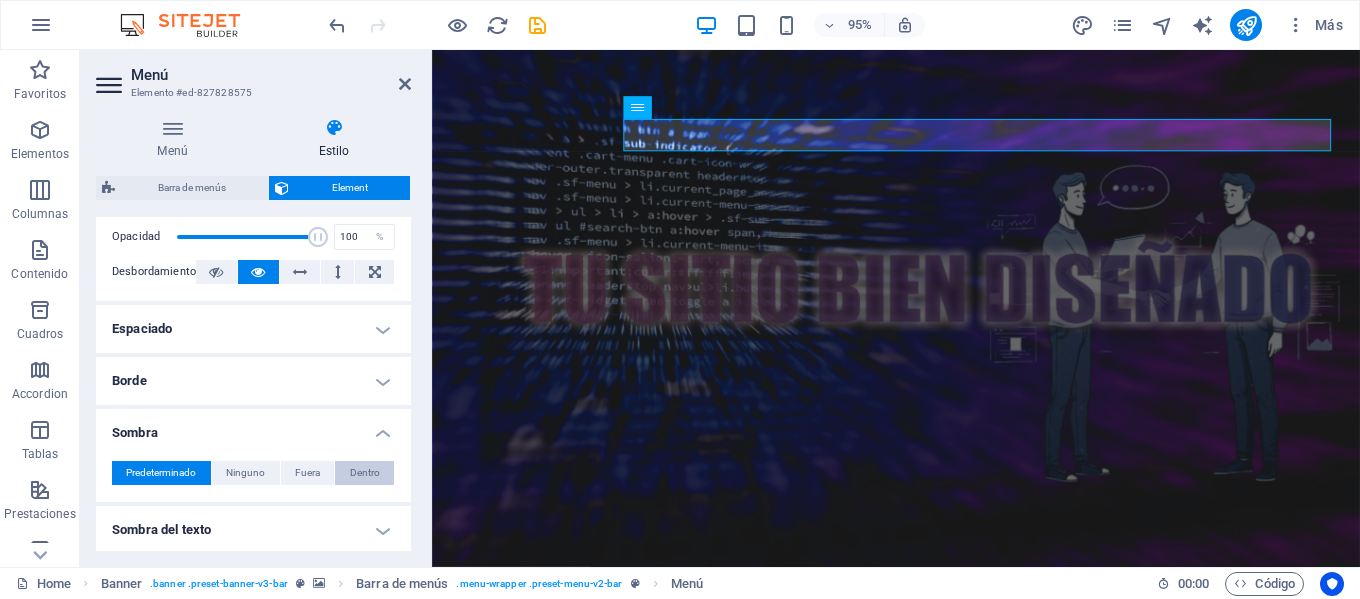 click on "Dentro" at bounding box center (365, 473) 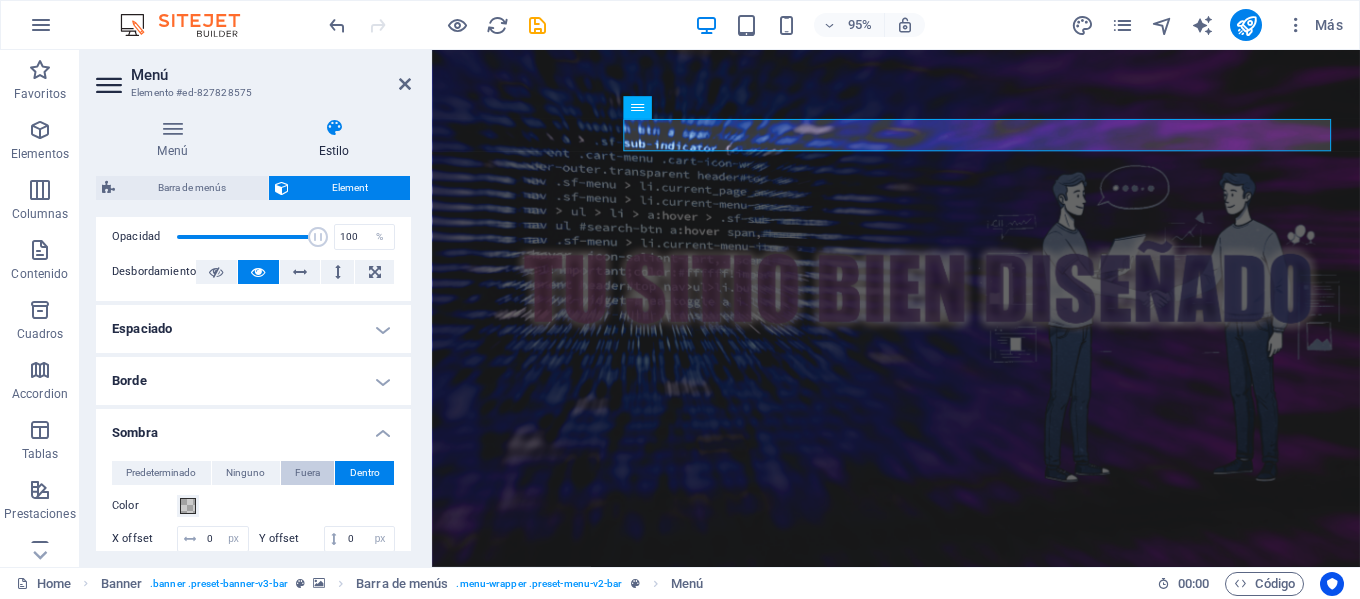 click on "Fuera" at bounding box center [307, 473] 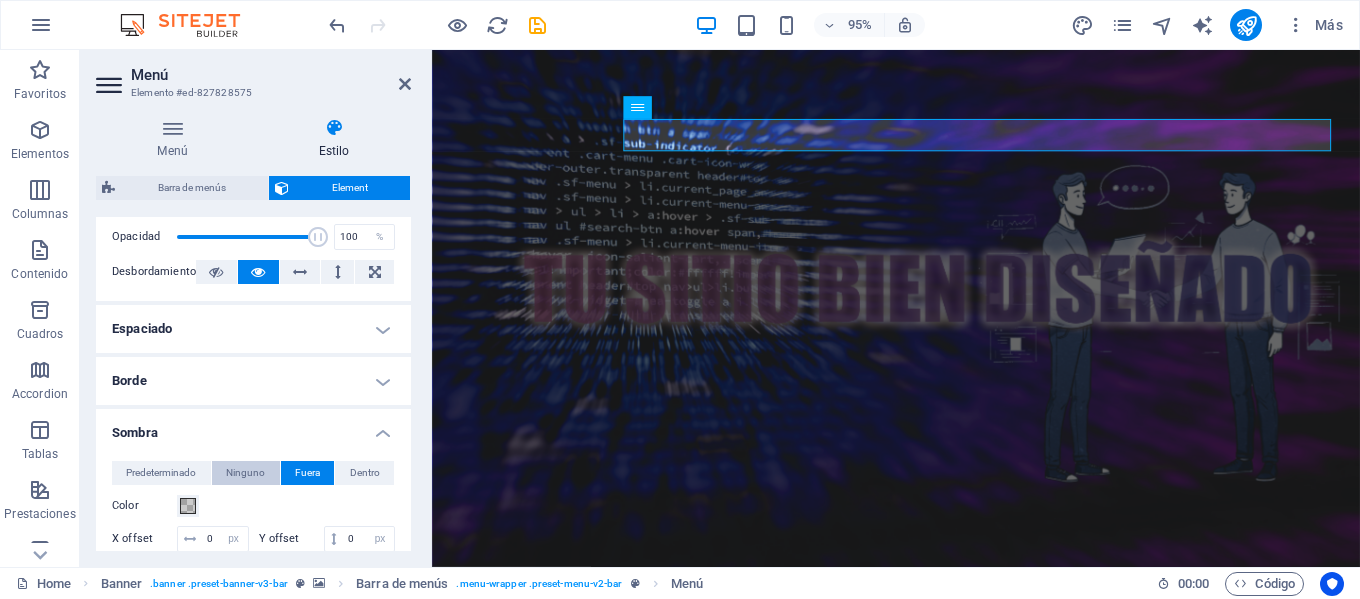 click on "Ninguno" at bounding box center [245, 473] 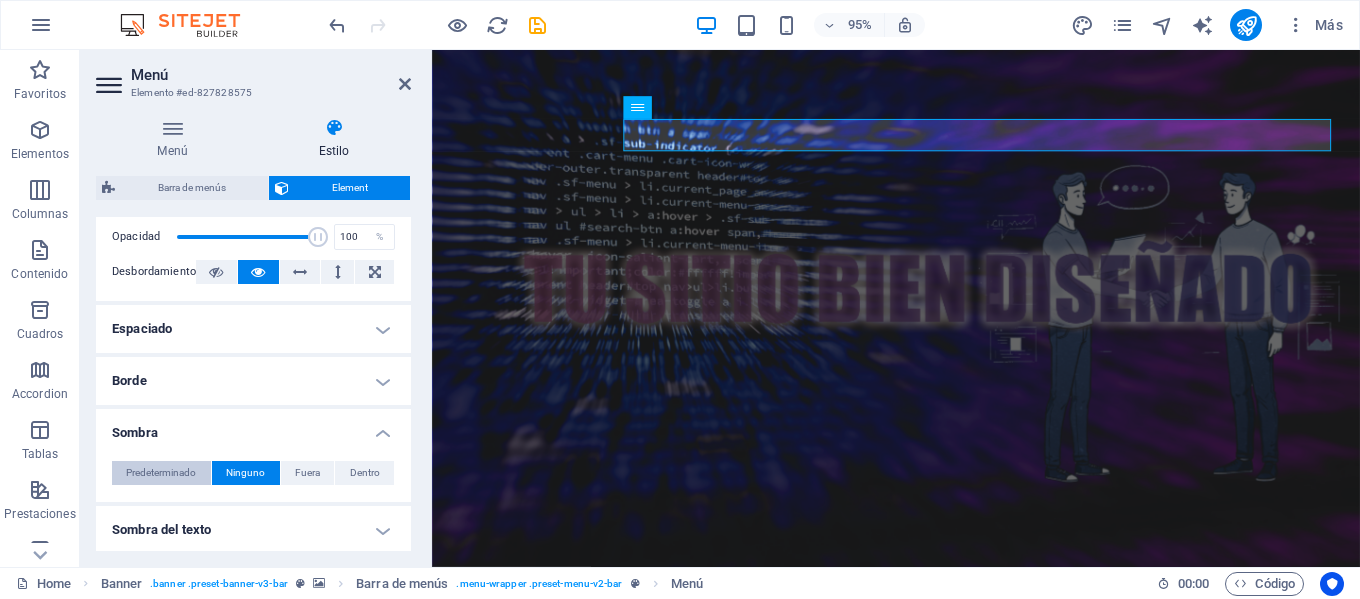 click on "Predeterminado" at bounding box center [161, 473] 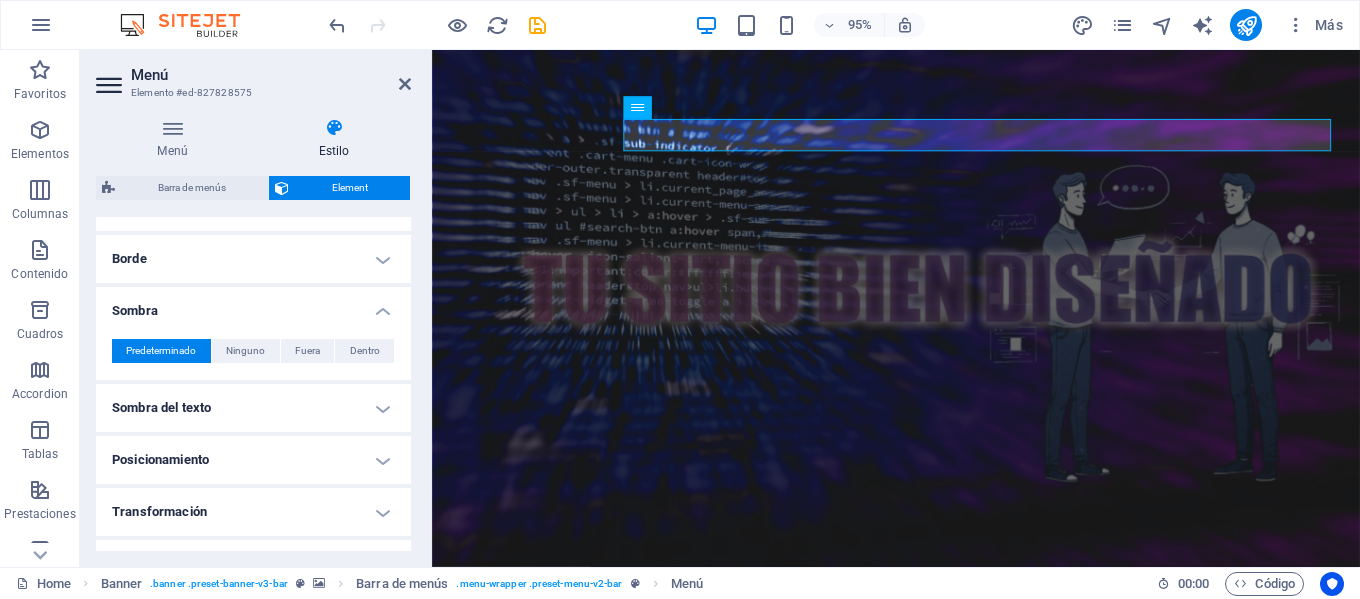 scroll, scrollTop: 510, scrollLeft: 0, axis: vertical 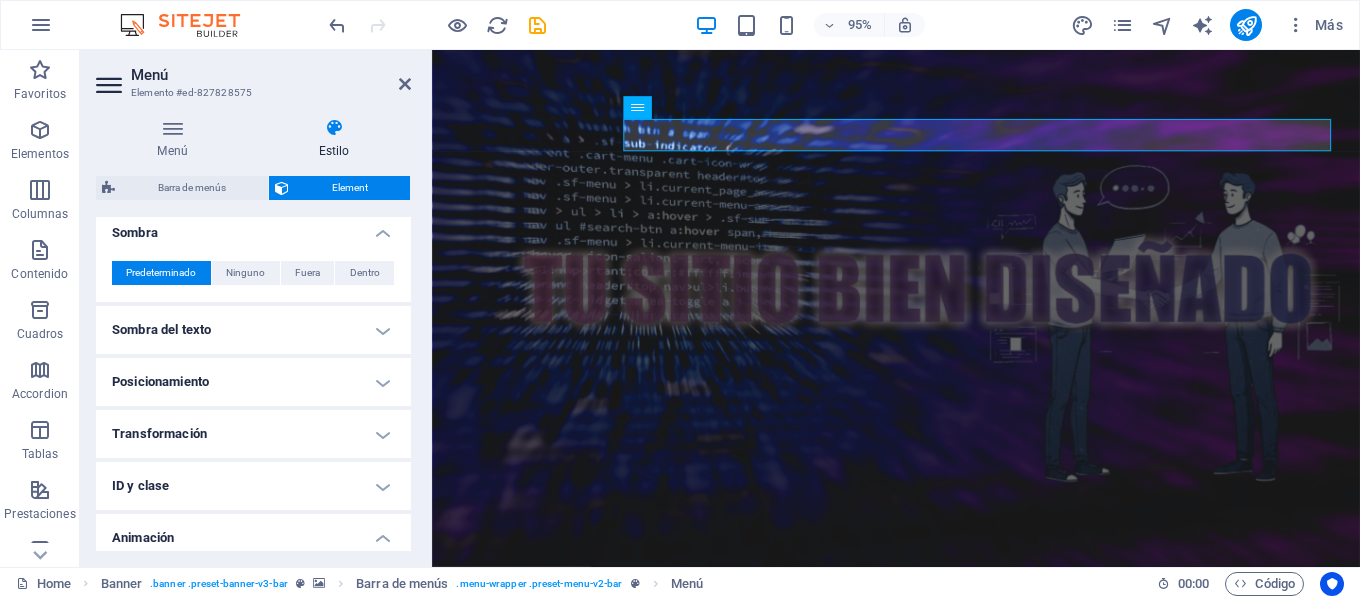 click on "Sombra del texto" at bounding box center (253, 330) 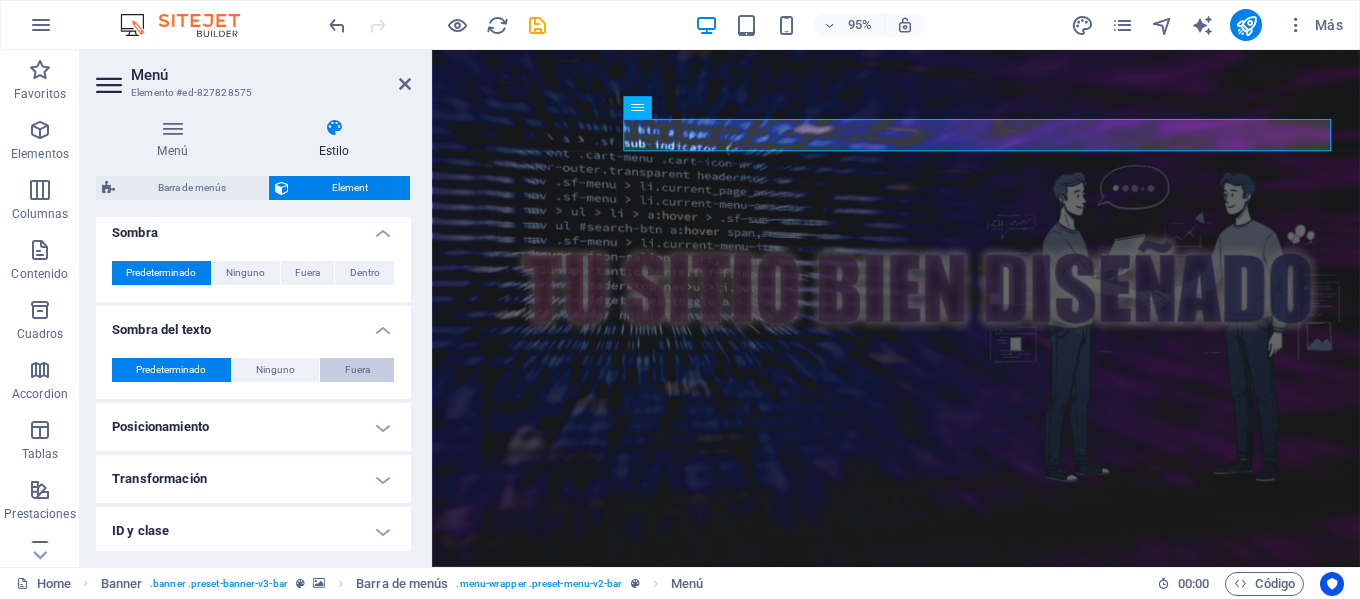 click on "Fuera" at bounding box center [357, 370] 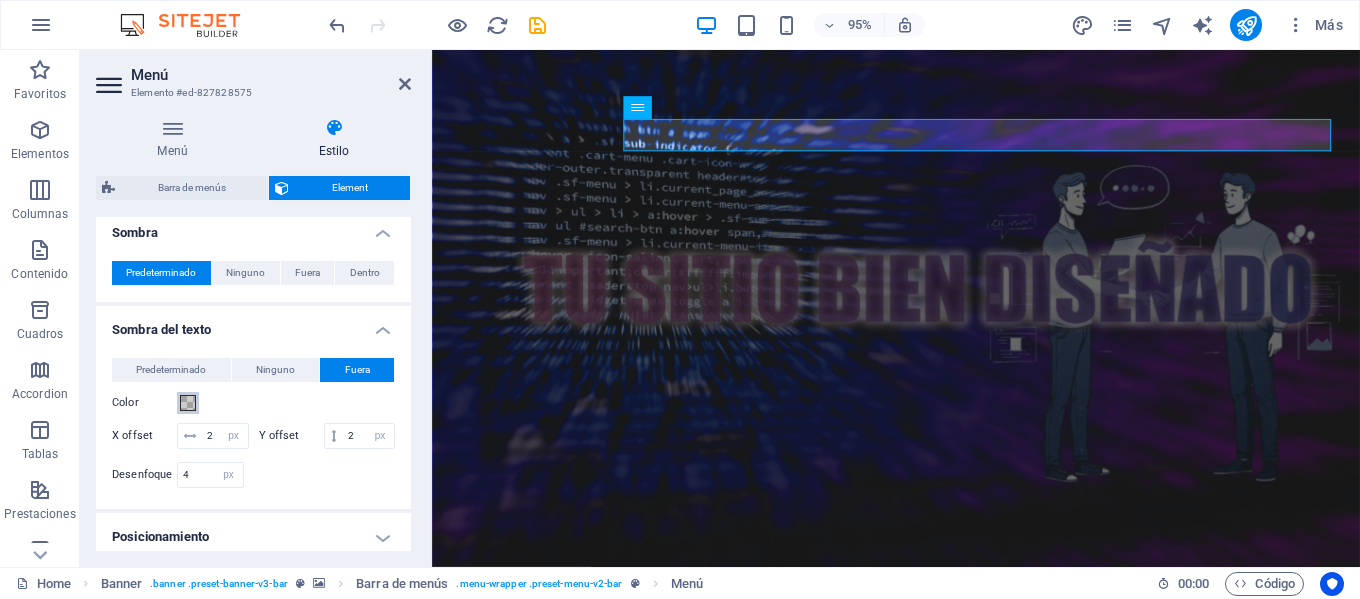 click at bounding box center [188, 403] 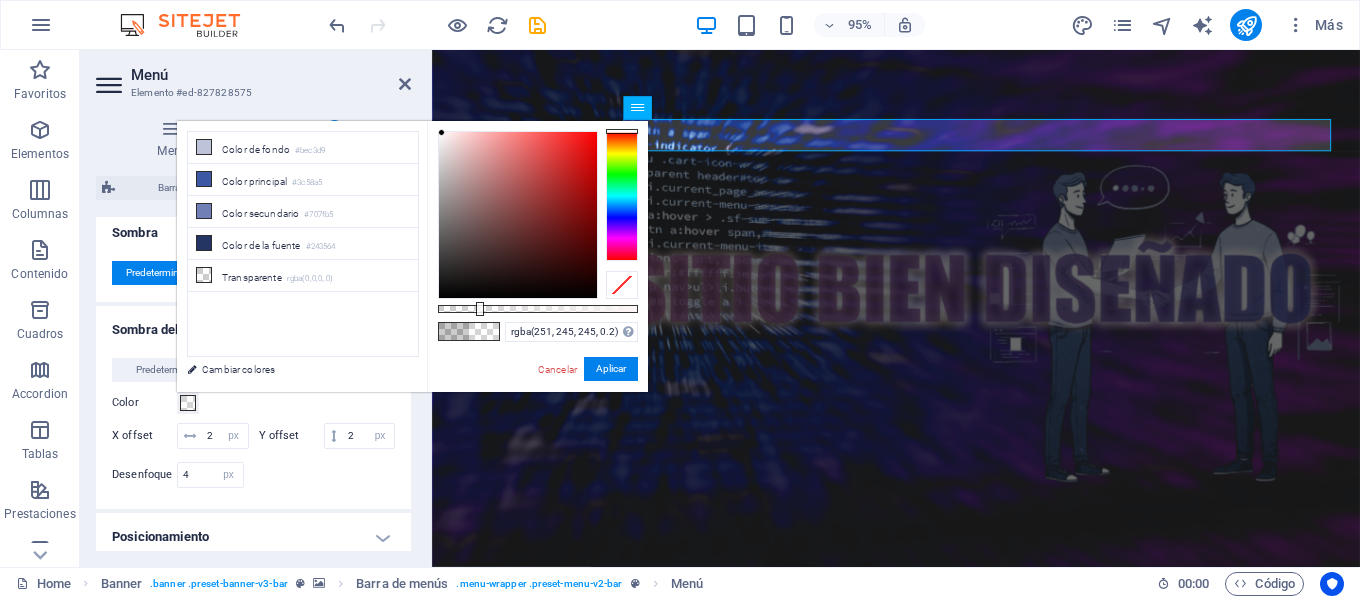click at bounding box center [518, 215] 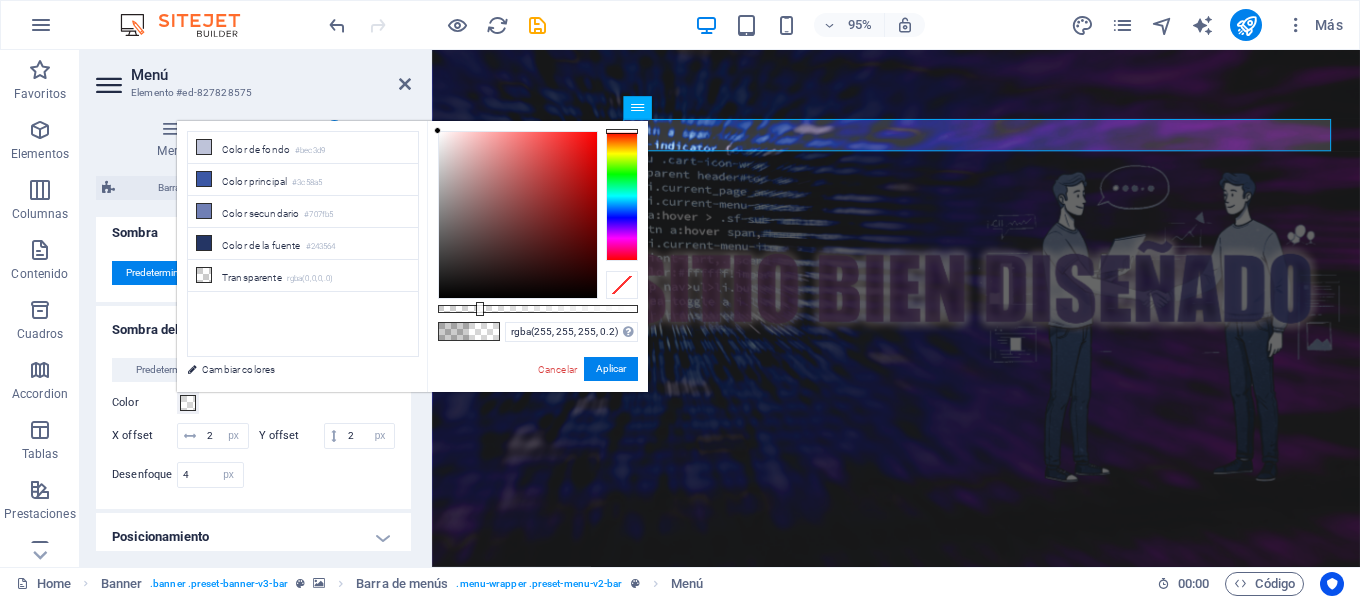 drag, startPoint x: 442, startPoint y: 133, endPoint x: 421, endPoint y: 122, distance: 23.70654 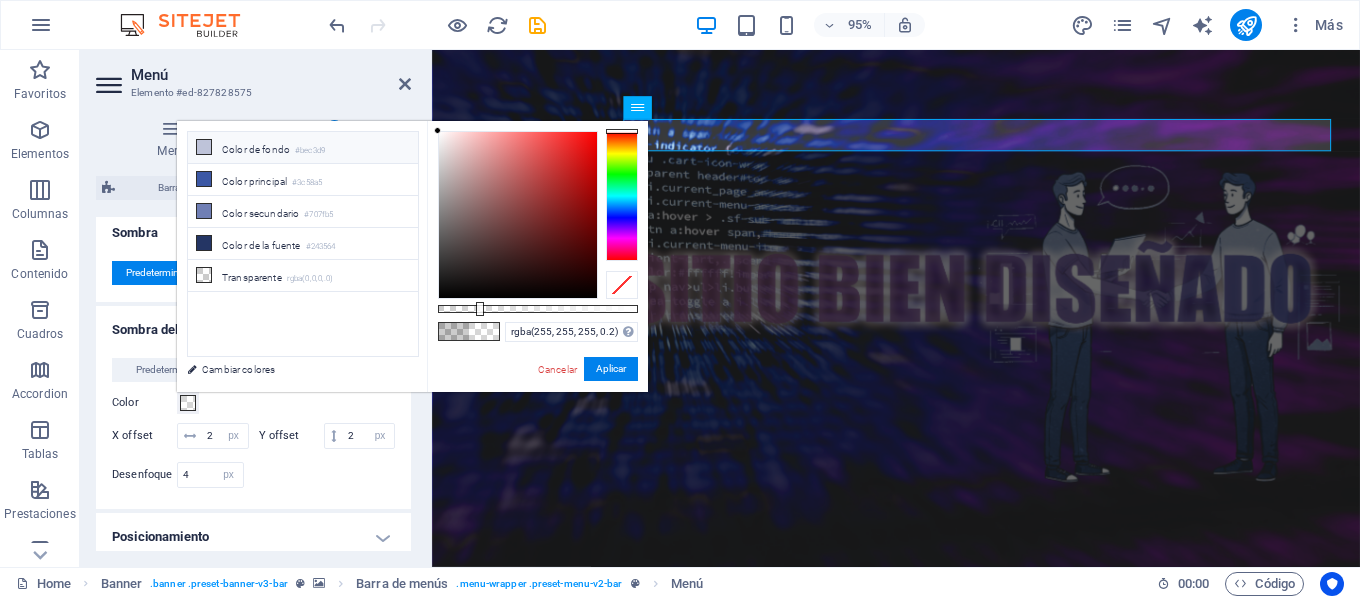 click at bounding box center [204, 147] 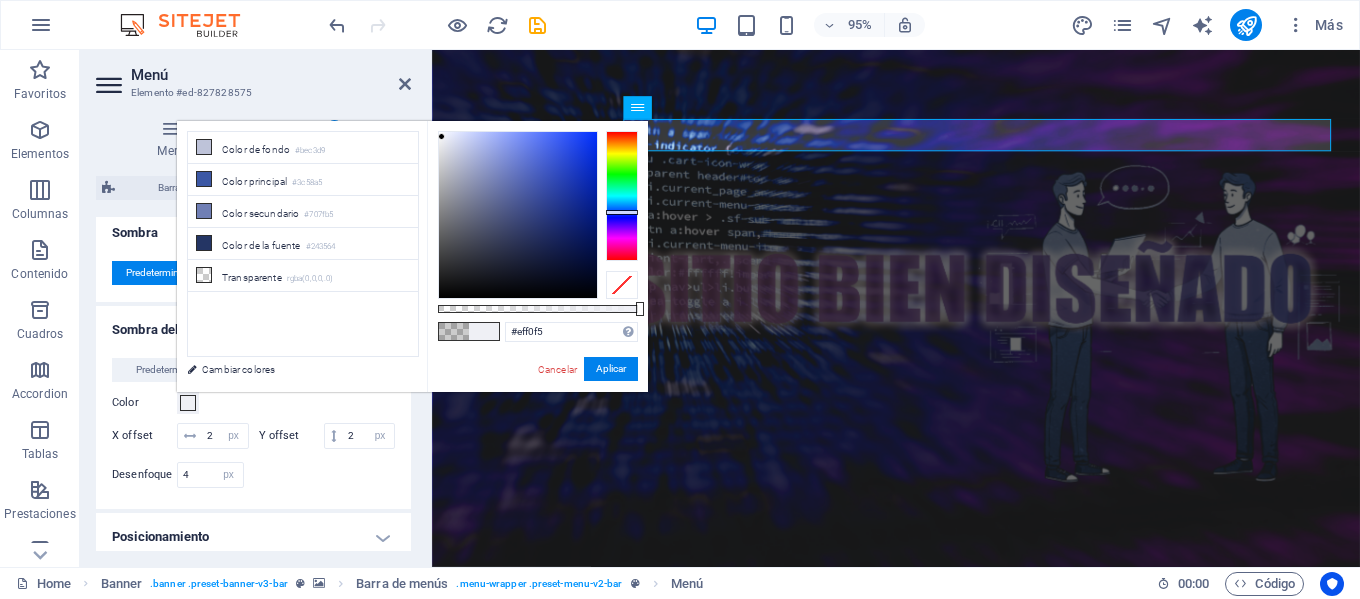 drag, startPoint x: 457, startPoint y: 152, endPoint x: 442, endPoint y: 137, distance: 21.213203 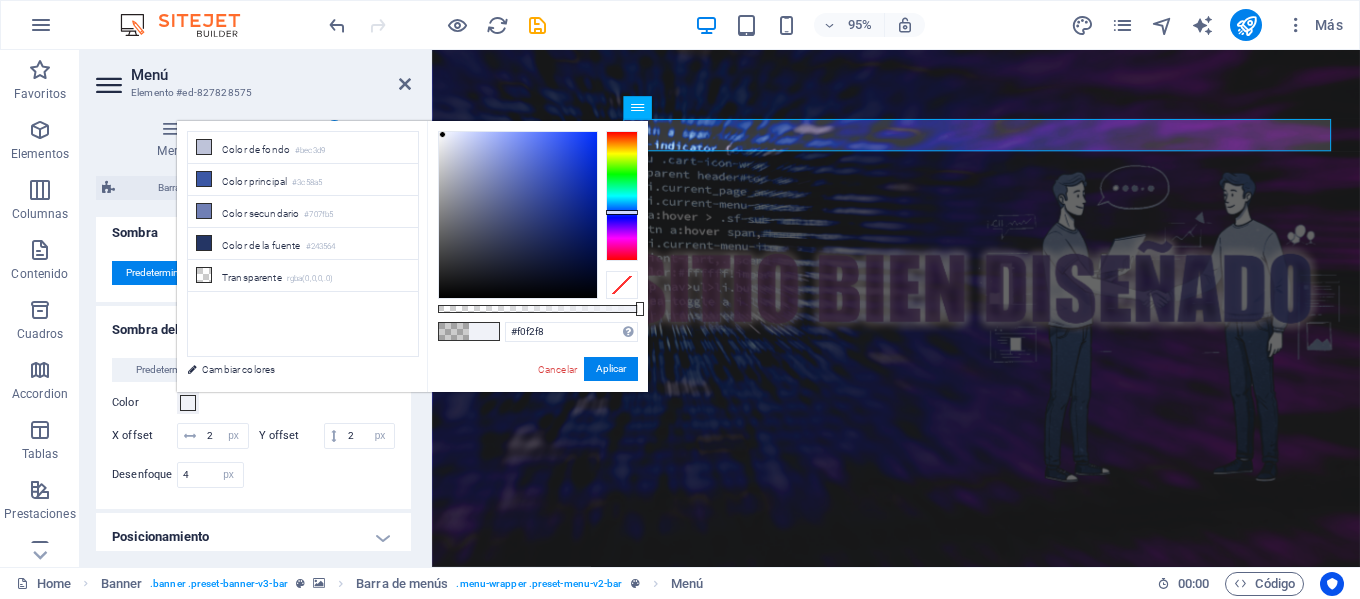 type on "#ffffff" 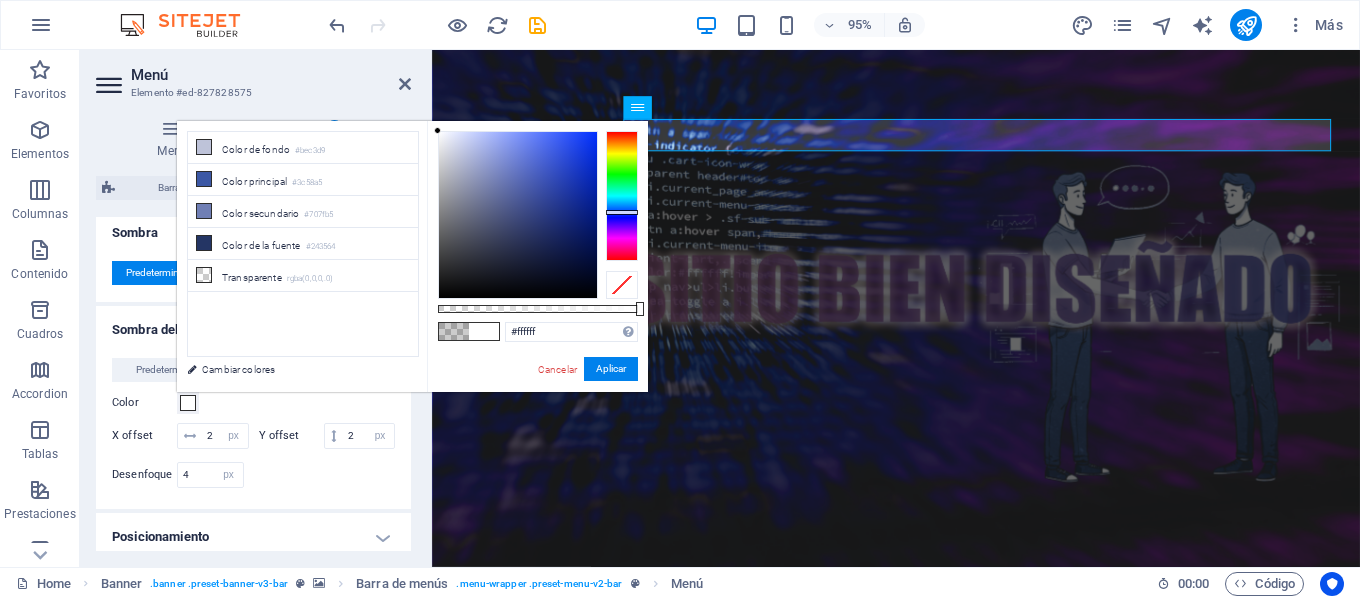 drag, startPoint x: 442, startPoint y: 137, endPoint x: 416, endPoint y: 104, distance: 42.0119 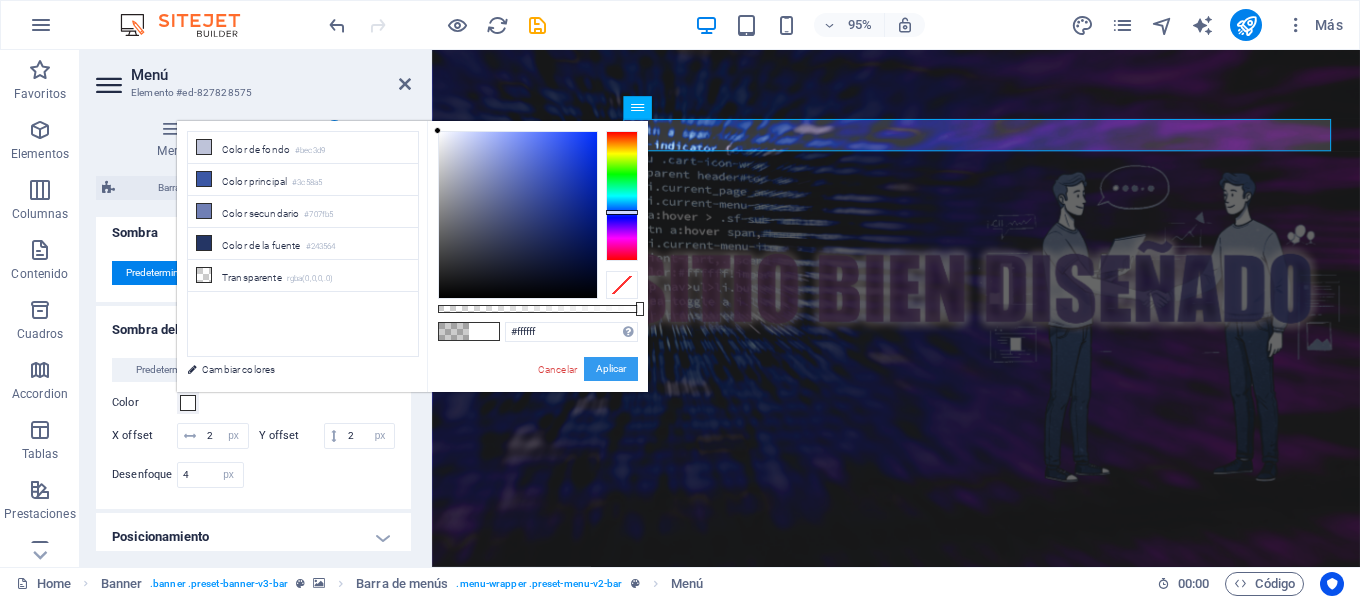 click on "Aplicar" at bounding box center (611, 369) 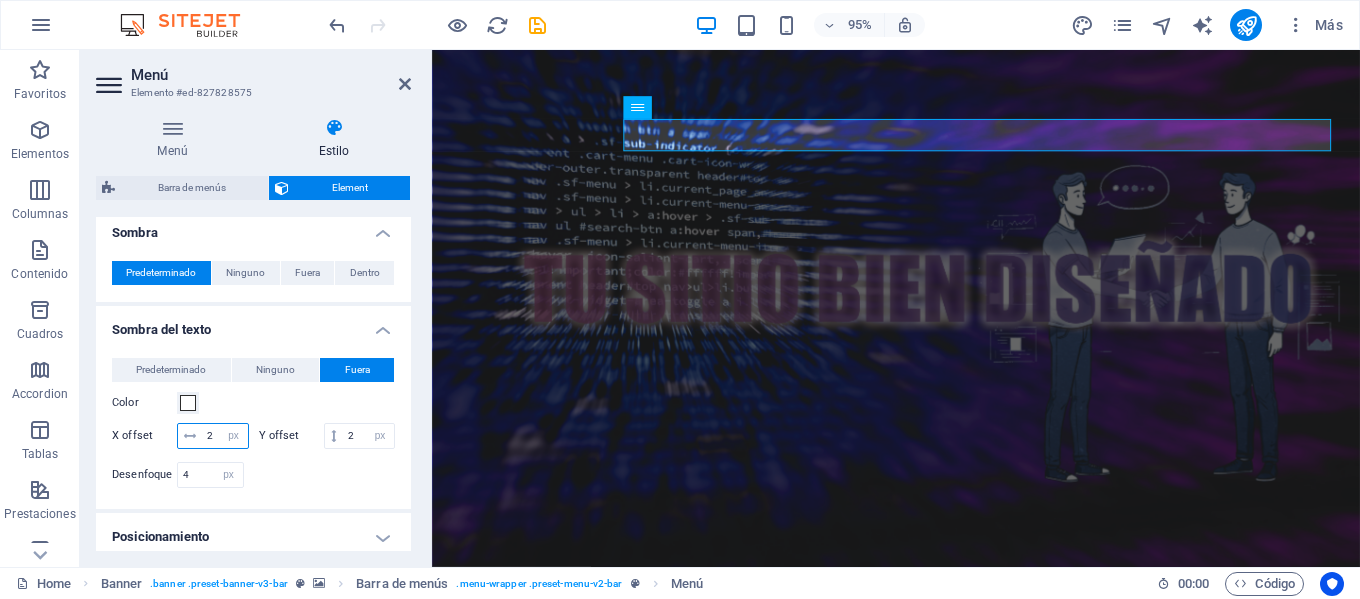 click on "2" at bounding box center (225, 436) 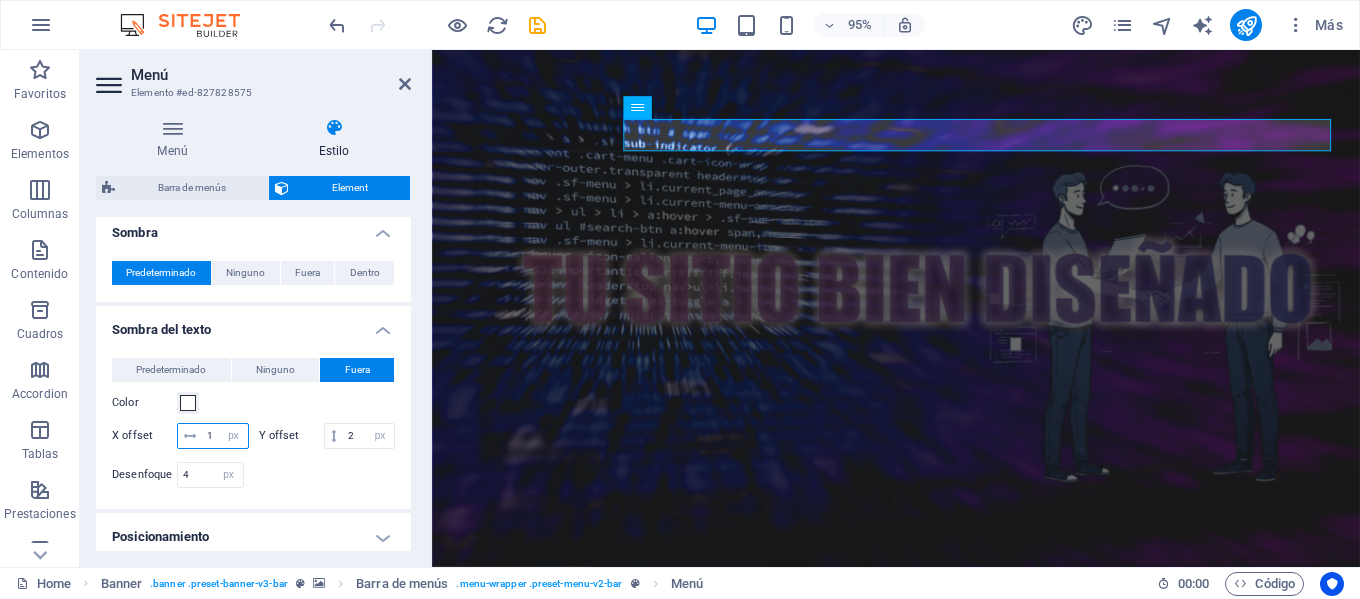 type on "1" 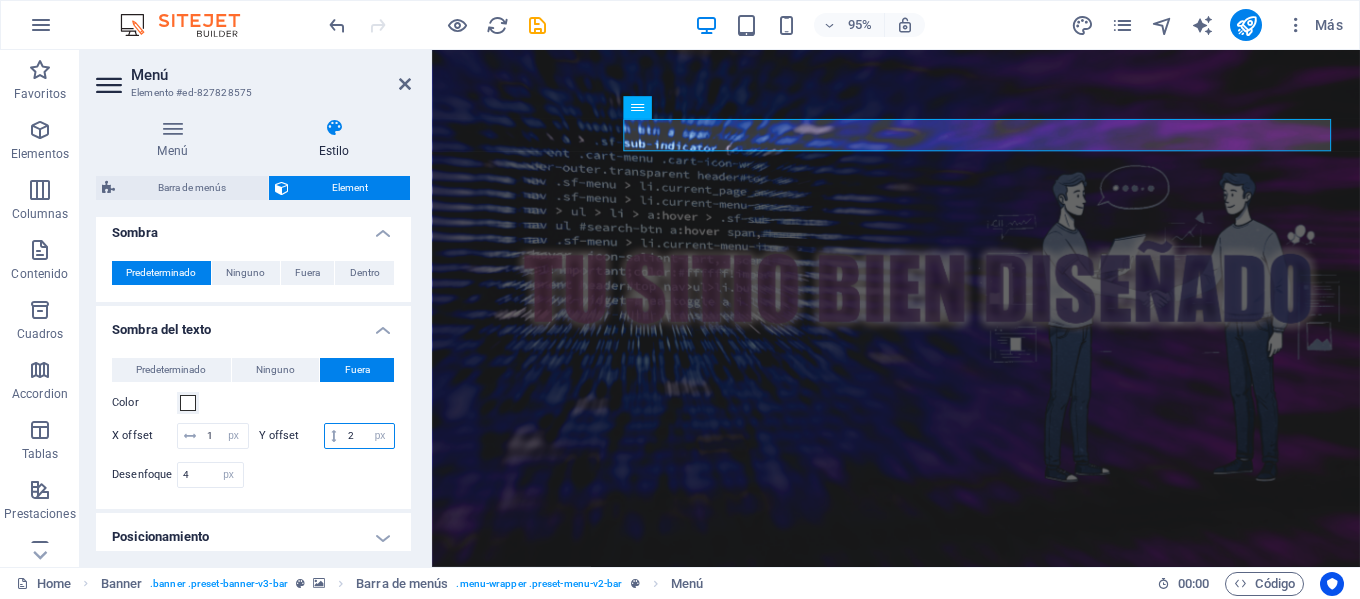 click on "2" at bounding box center [368, 436] 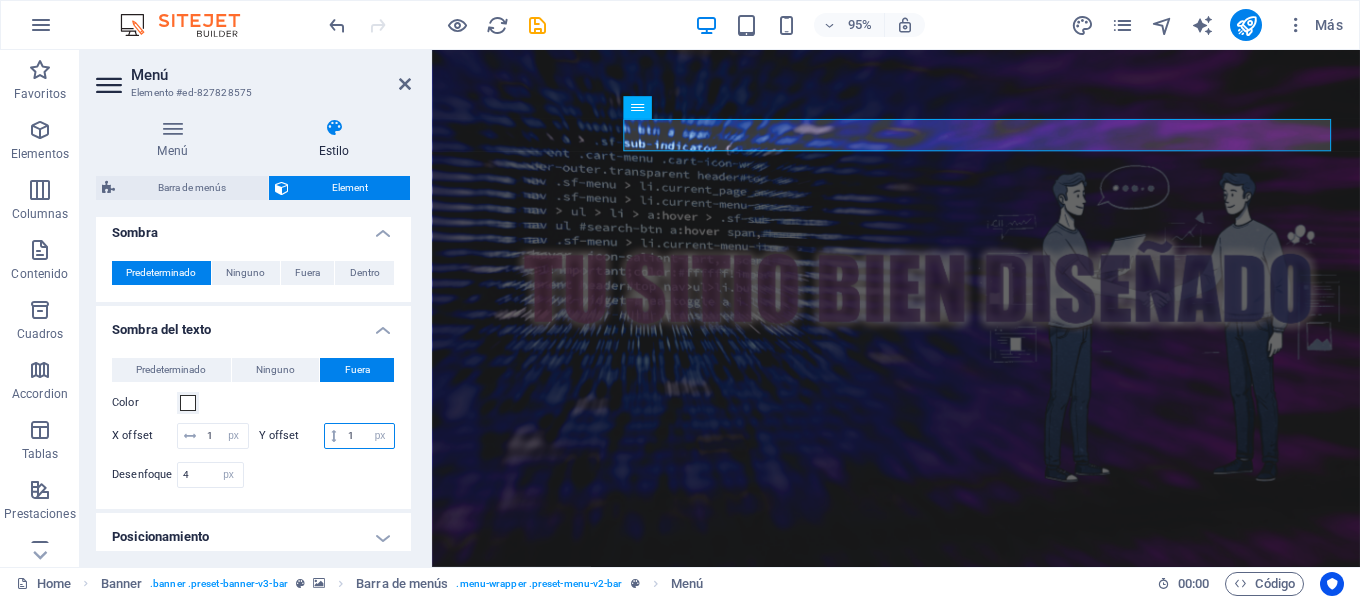 type on "1" 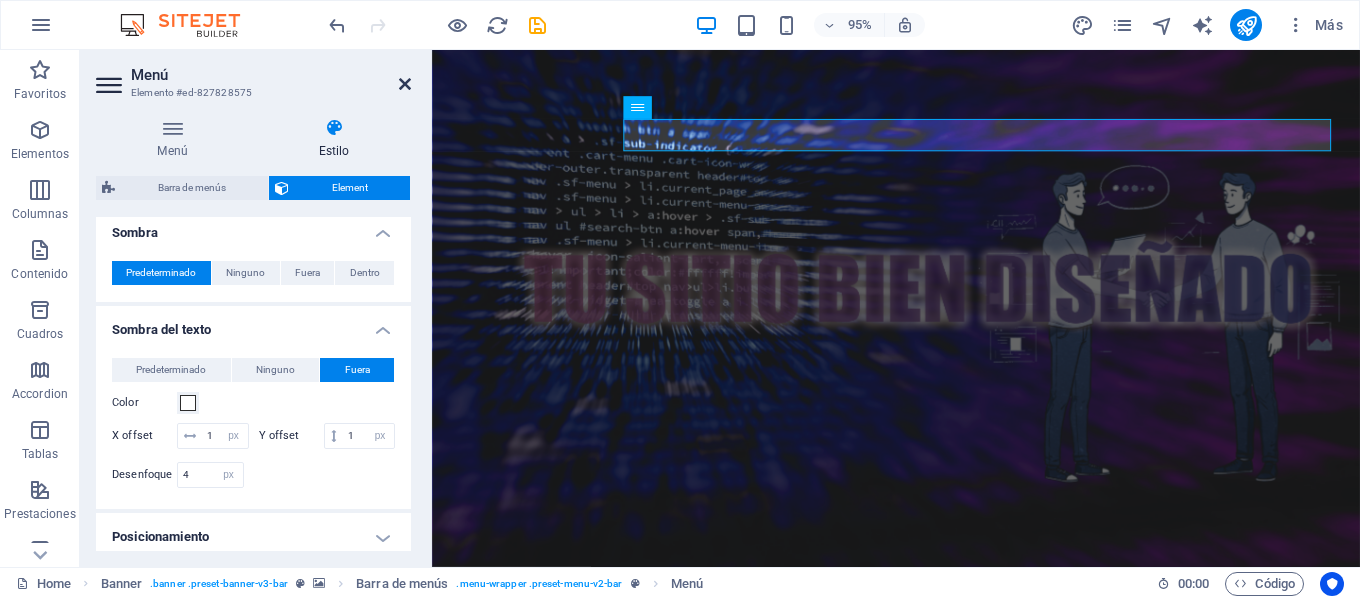 click at bounding box center (405, 84) 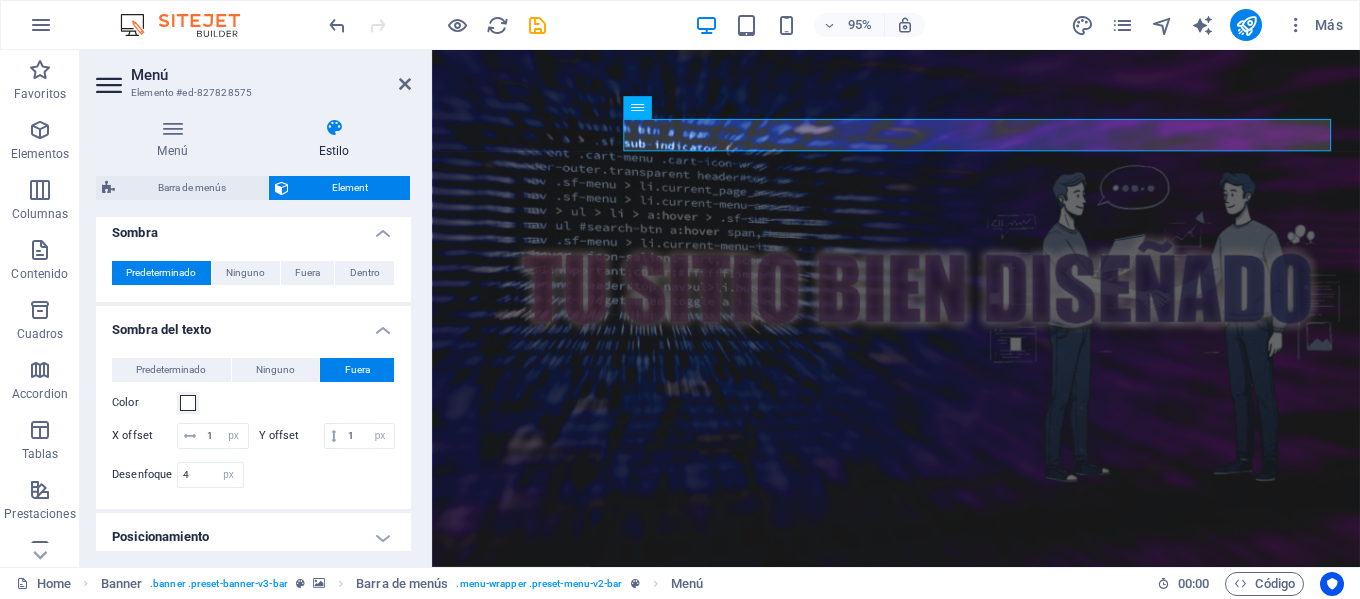 click on "Home Menu Book a table" at bounding box center (920, 746) 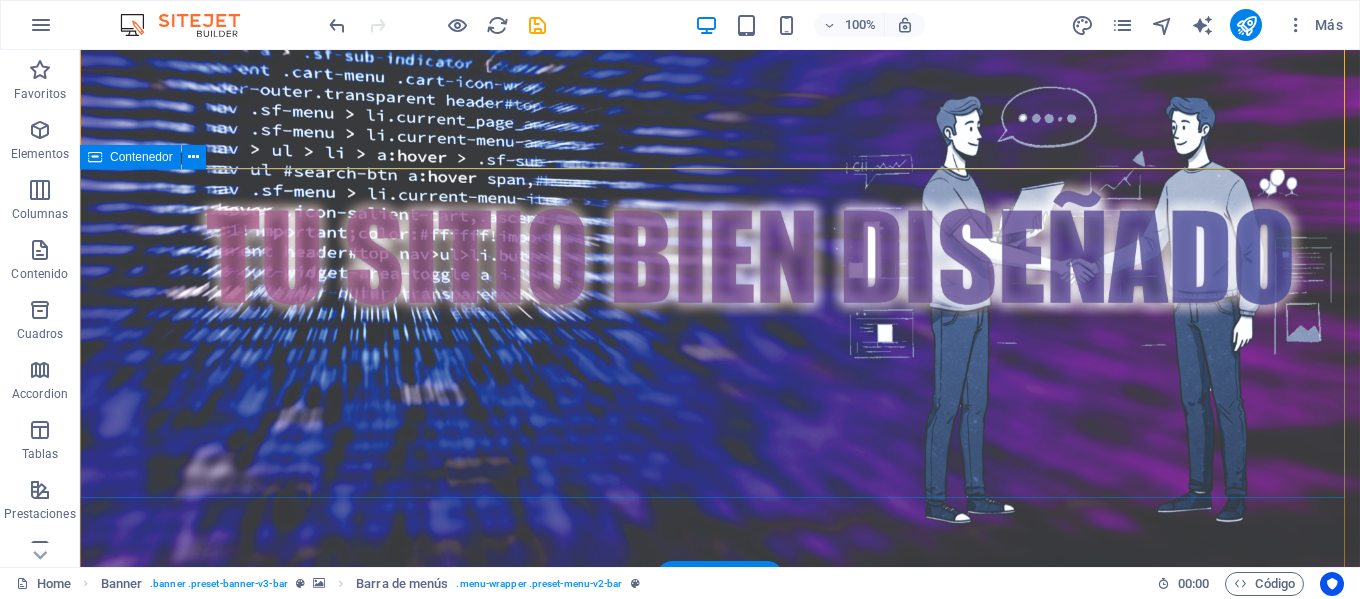 scroll, scrollTop: 0, scrollLeft: 0, axis: both 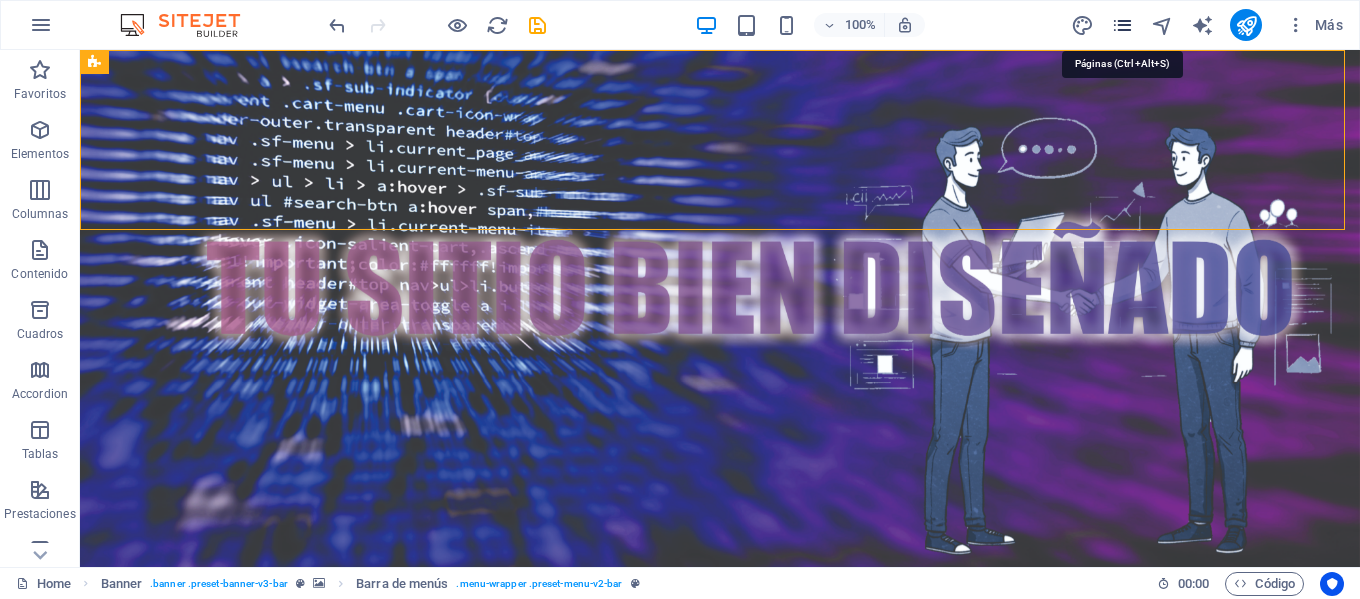 click at bounding box center (1122, 25) 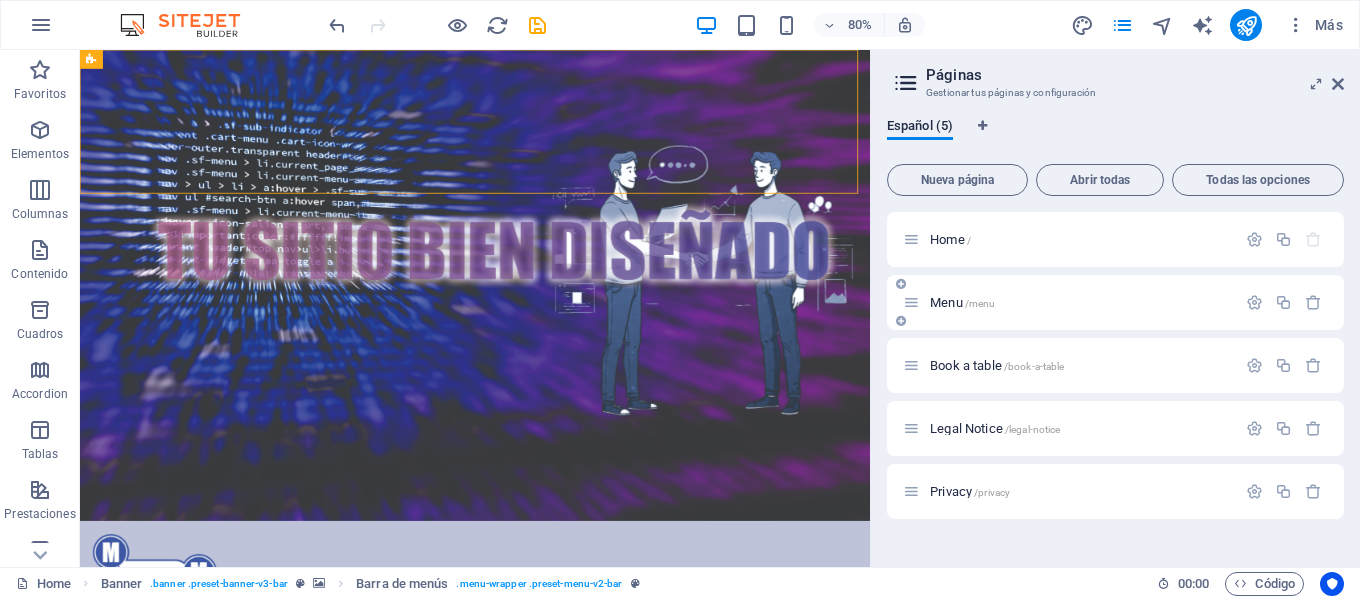 click on "Menu /menu" at bounding box center [1080, 302] 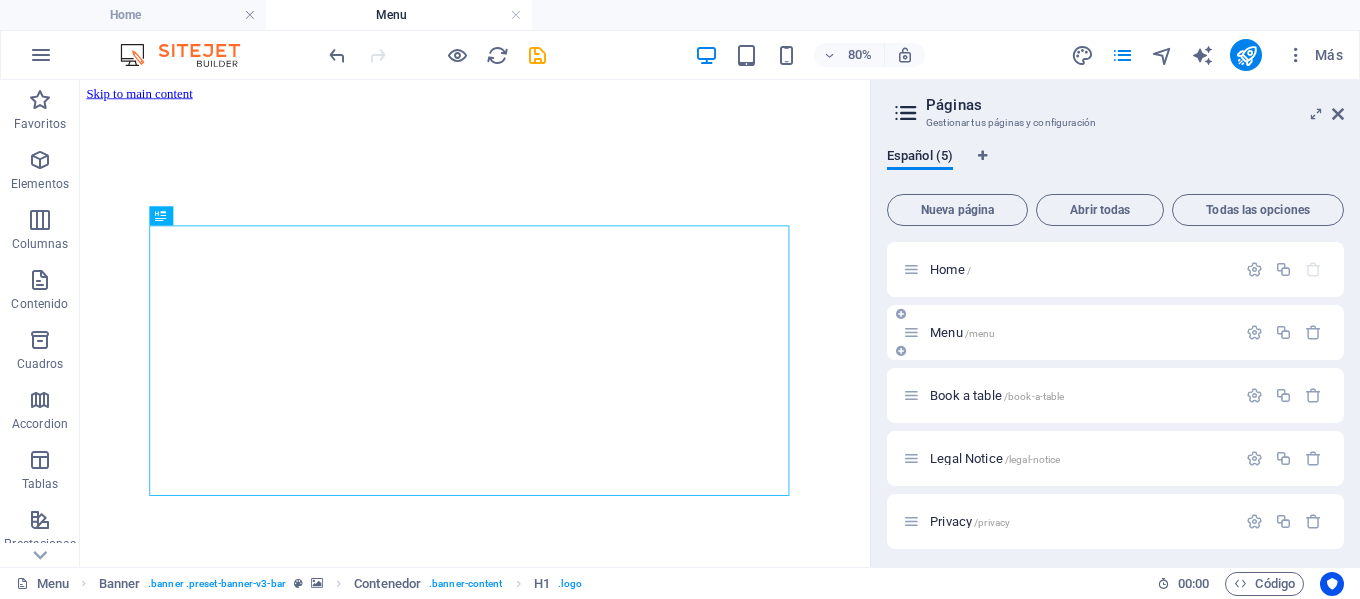 scroll, scrollTop: 0, scrollLeft: 0, axis: both 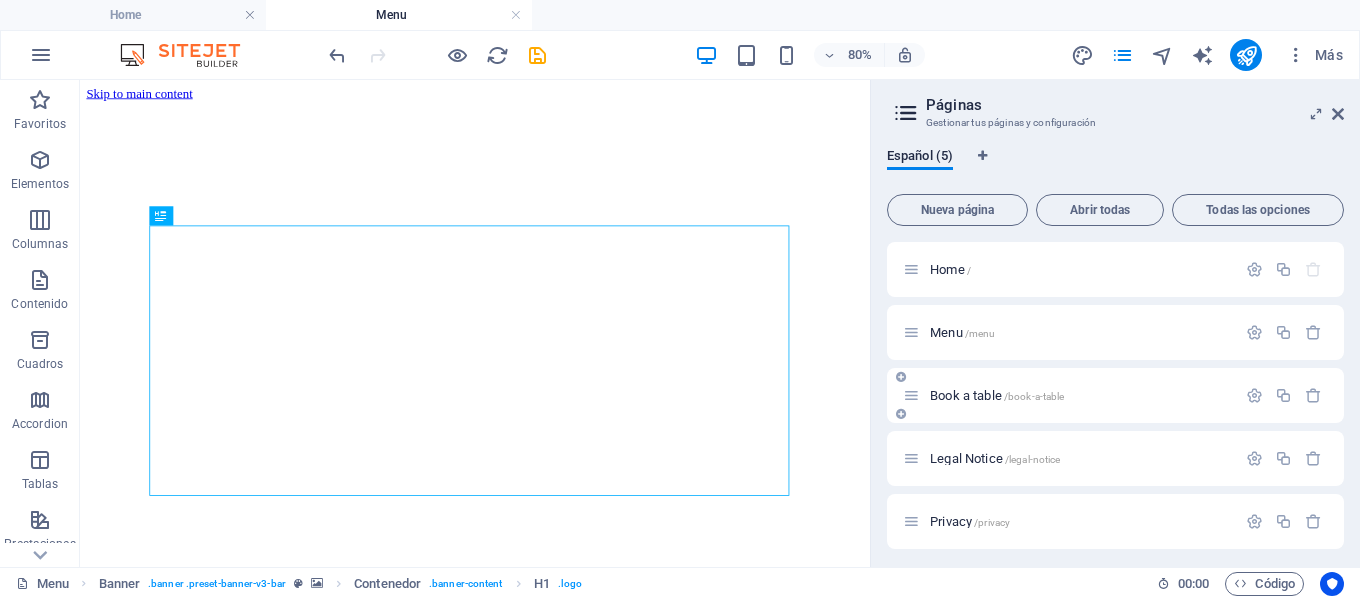 click on "Book a table /book-a-table" at bounding box center [1069, 395] 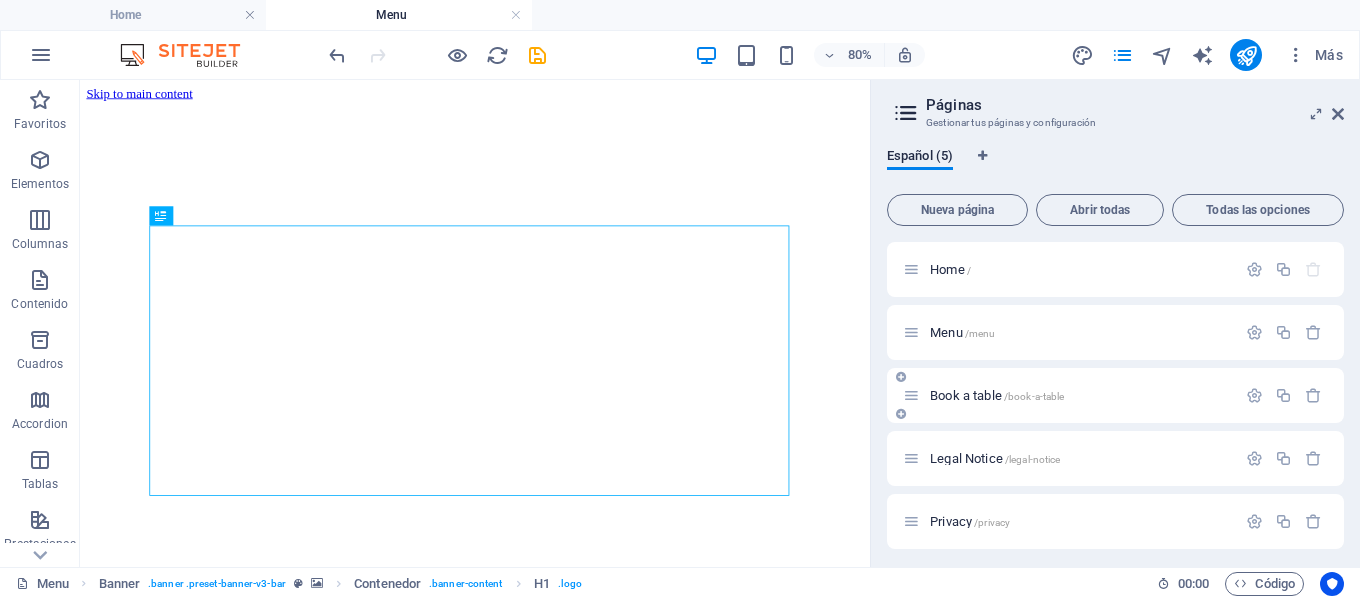 click on "/book-a-table" at bounding box center (1034, 396) 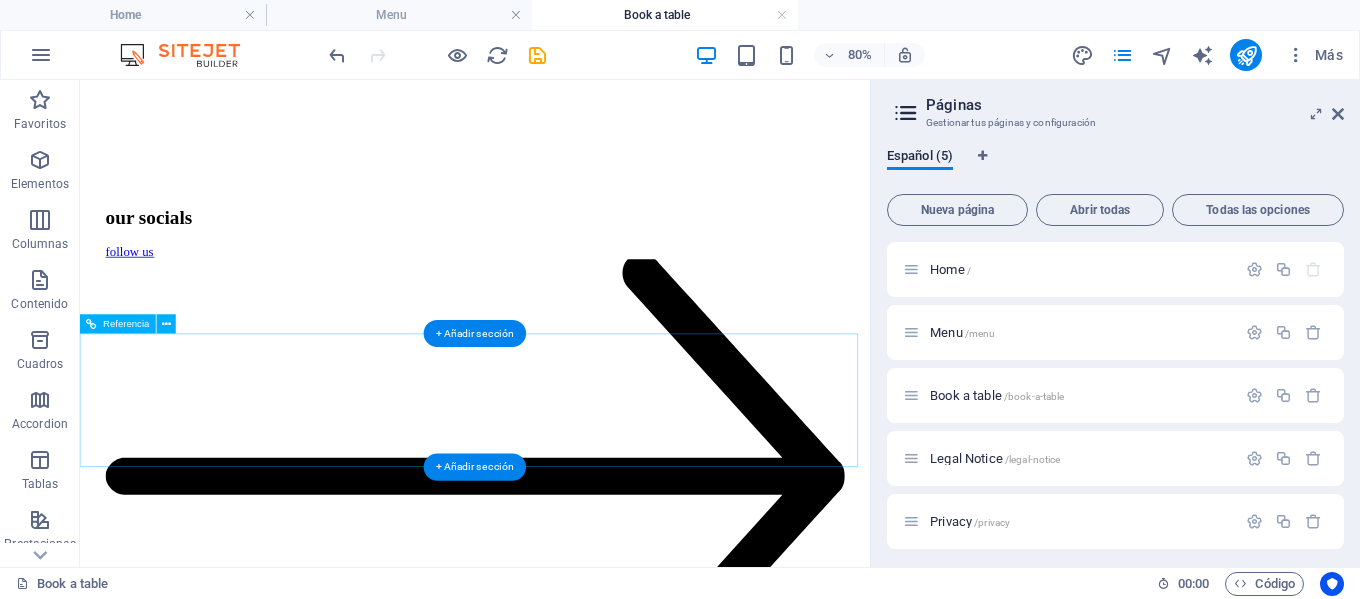 scroll, scrollTop: 4200, scrollLeft: 0, axis: vertical 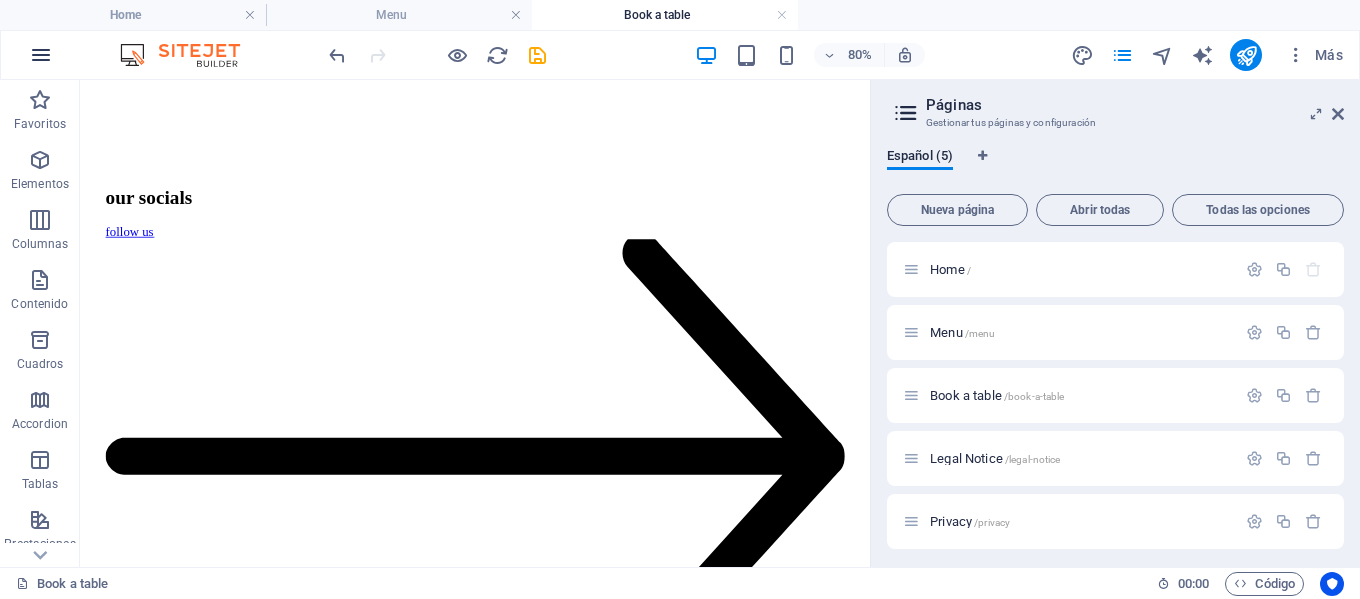 click at bounding box center (41, 55) 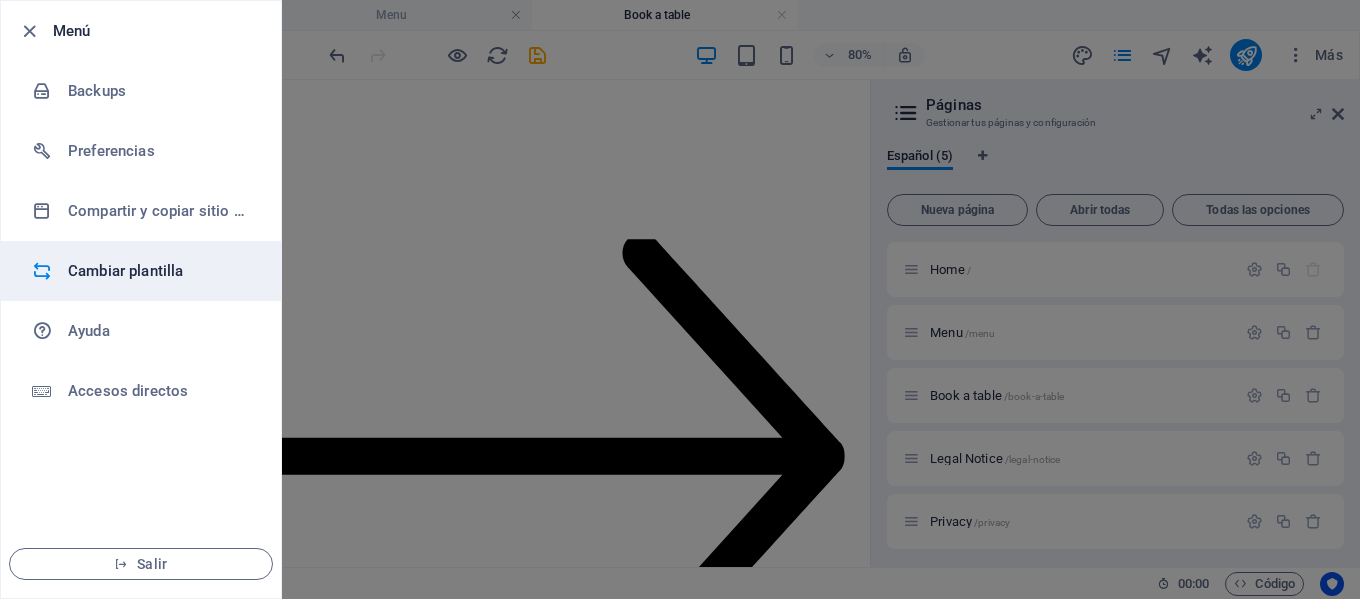 click on "Cambiar plantilla" at bounding box center (160, 271) 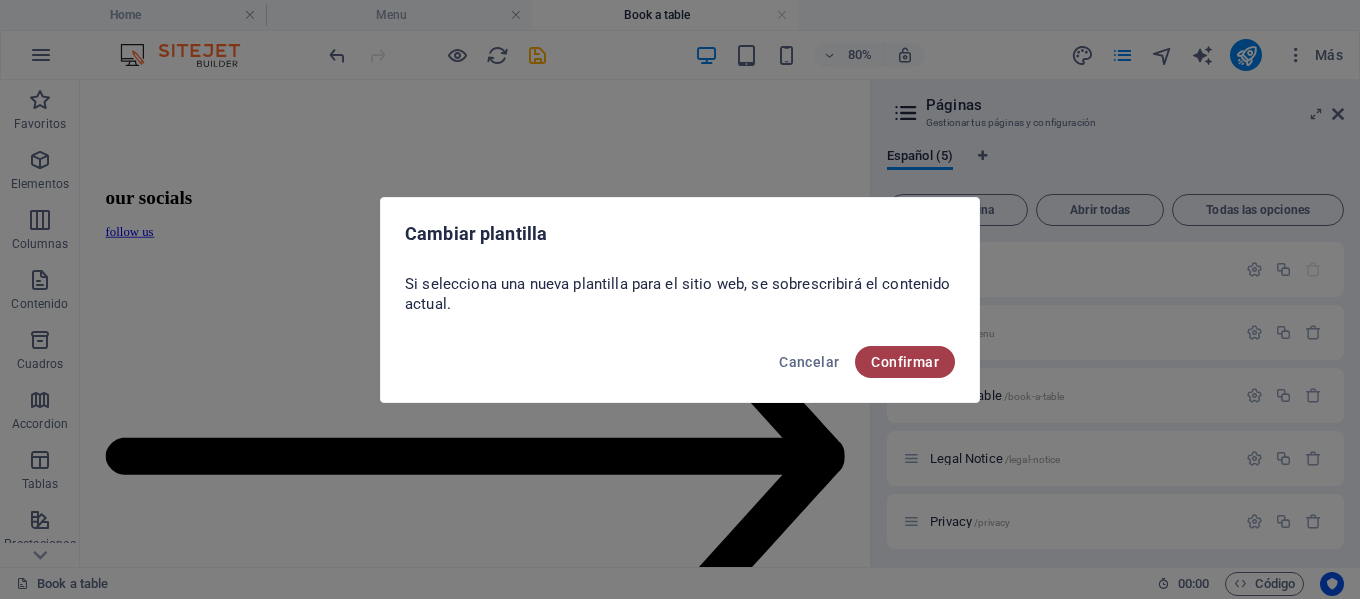 click on "Confirmar" at bounding box center (905, 362) 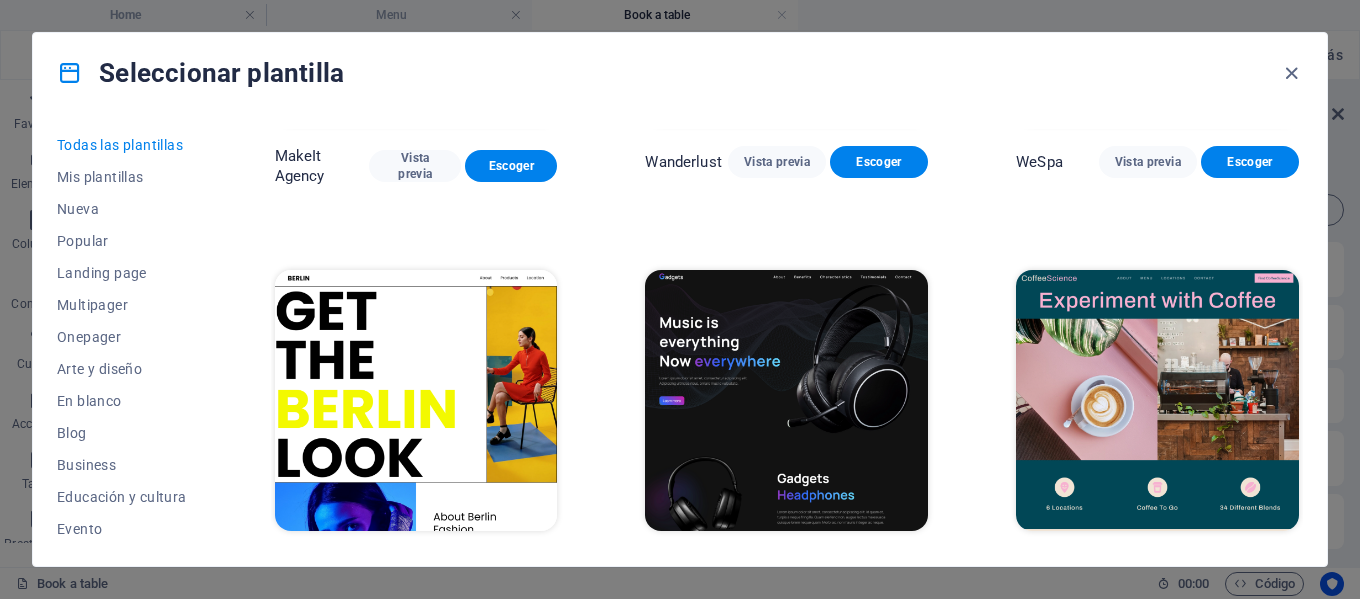 scroll, scrollTop: 4400, scrollLeft: 0, axis: vertical 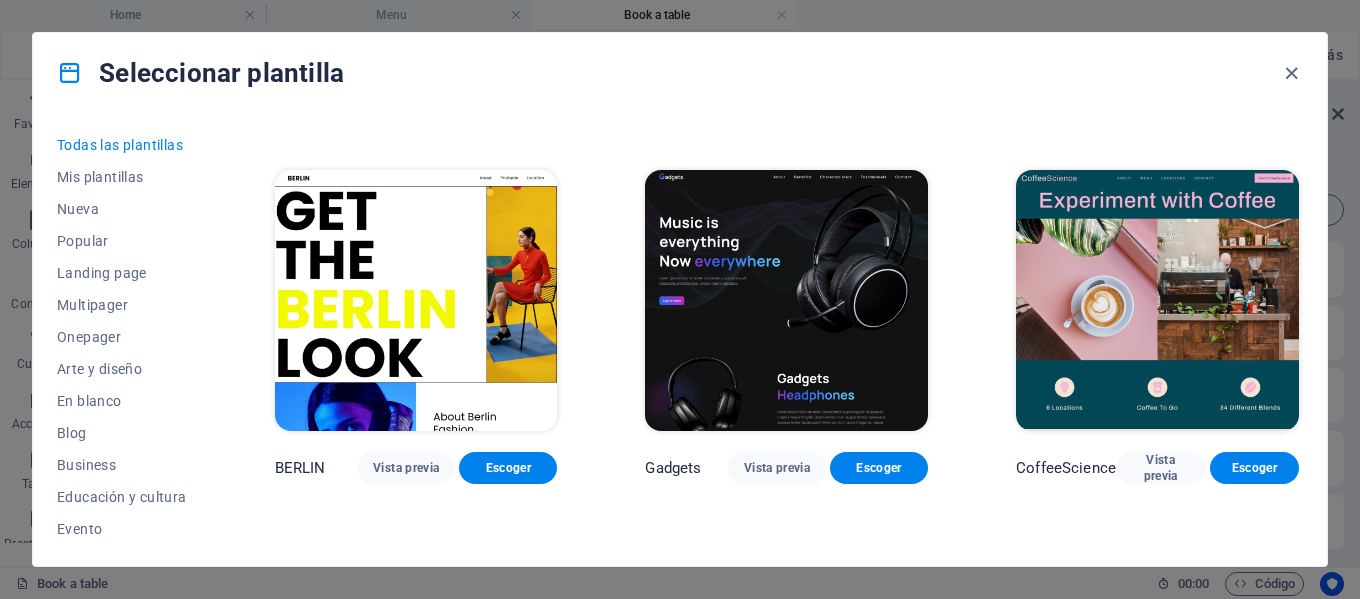 click at bounding box center (786, 300) 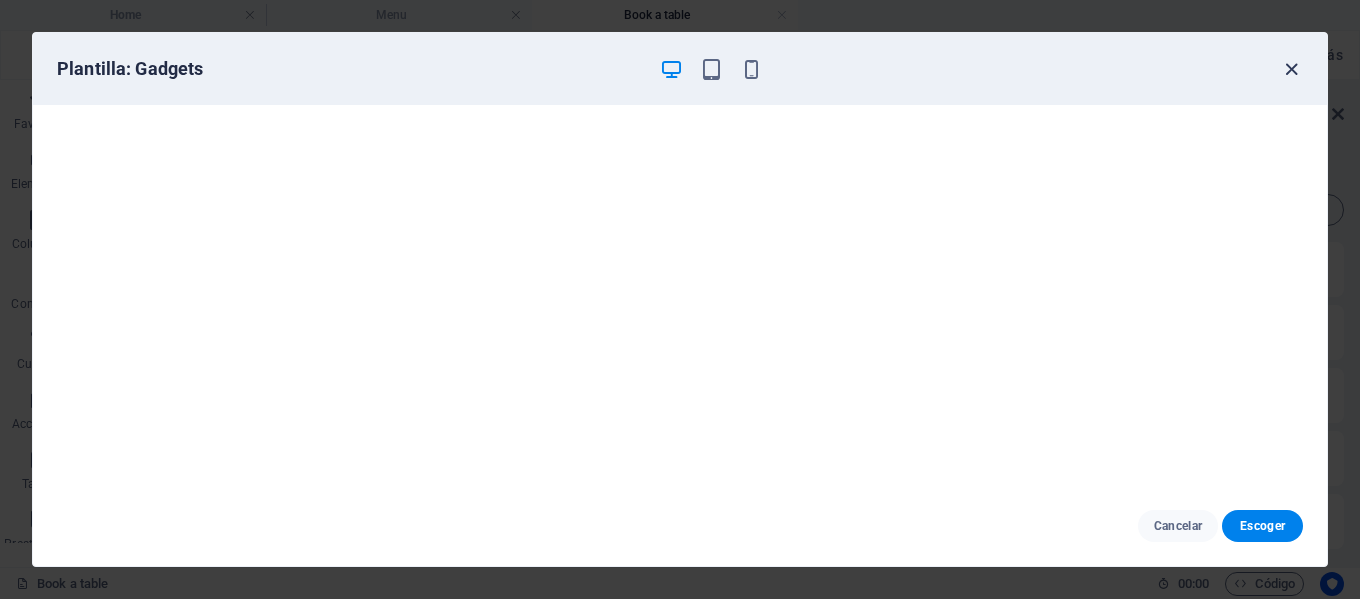 click at bounding box center [1291, 69] 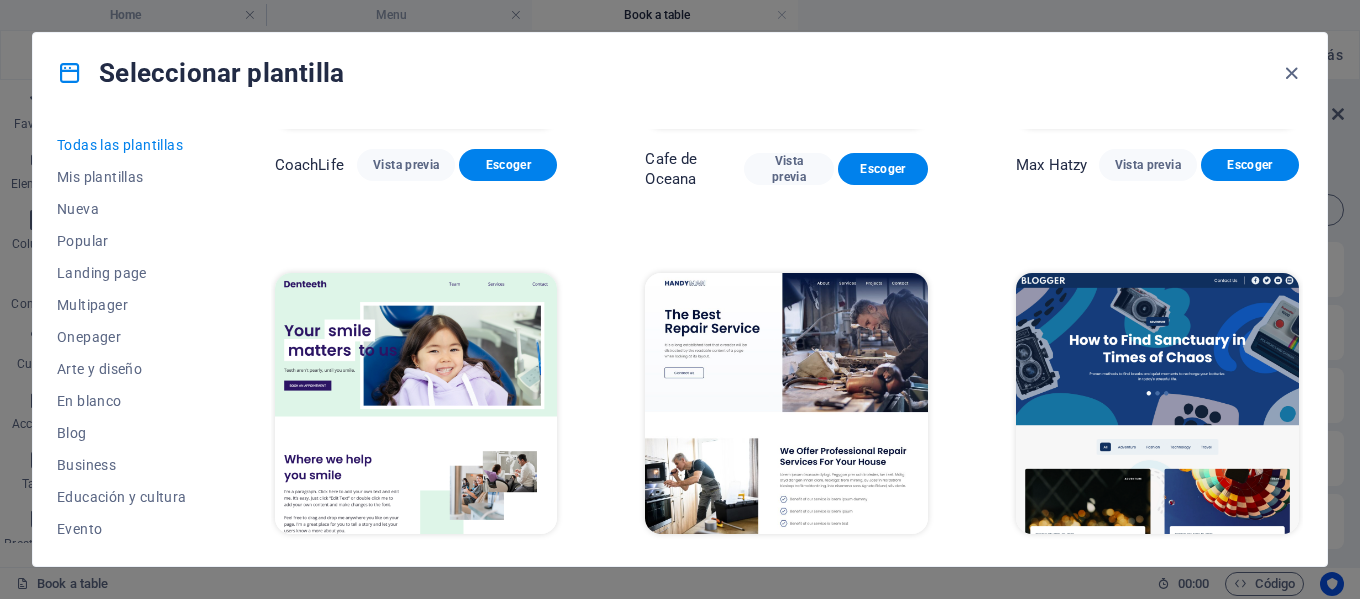 scroll, scrollTop: 5200, scrollLeft: 0, axis: vertical 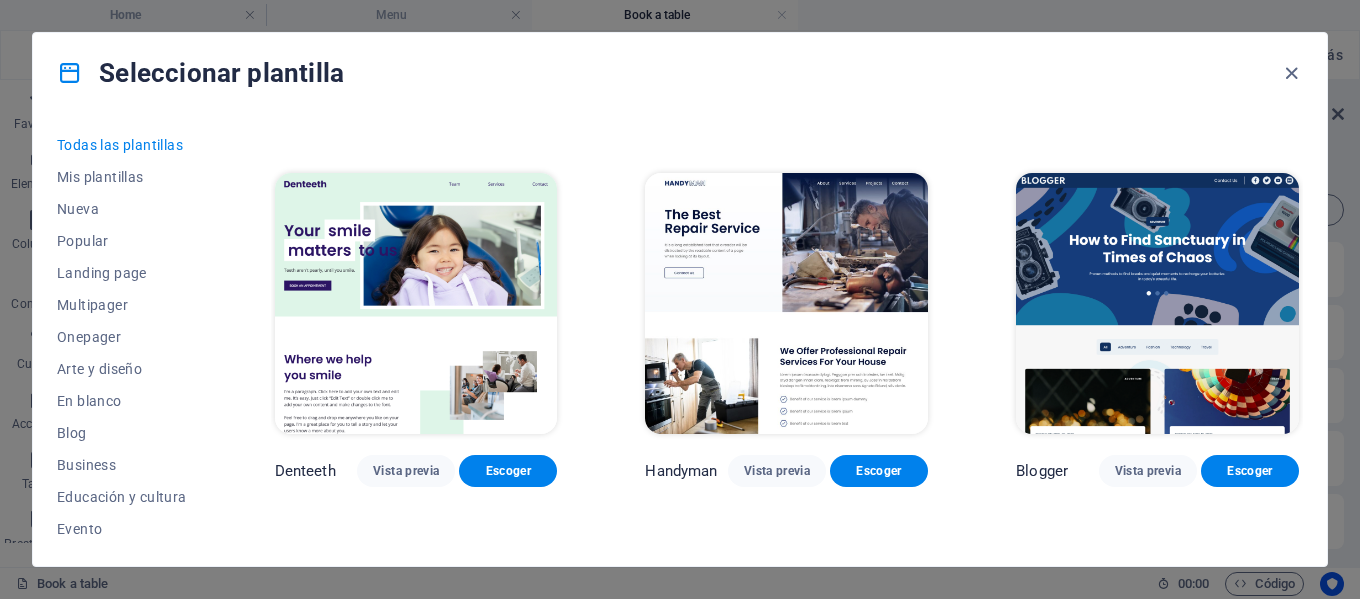 click at bounding box center [1157, 303] 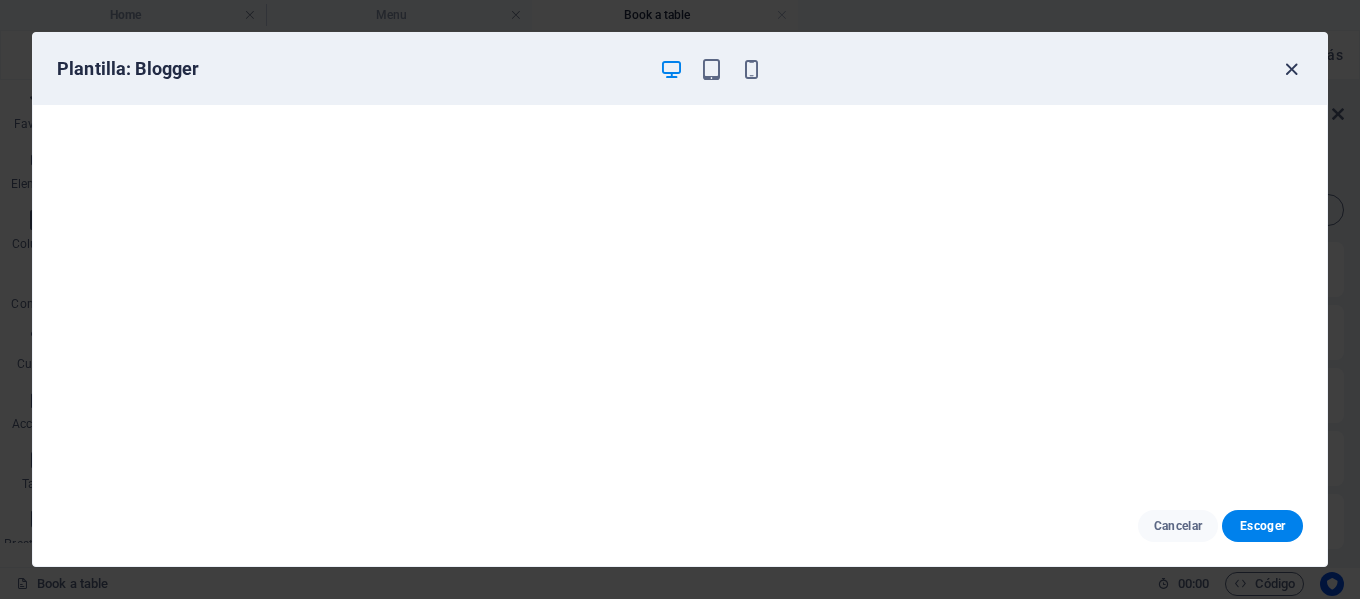click at bounding box center [1291, 69] 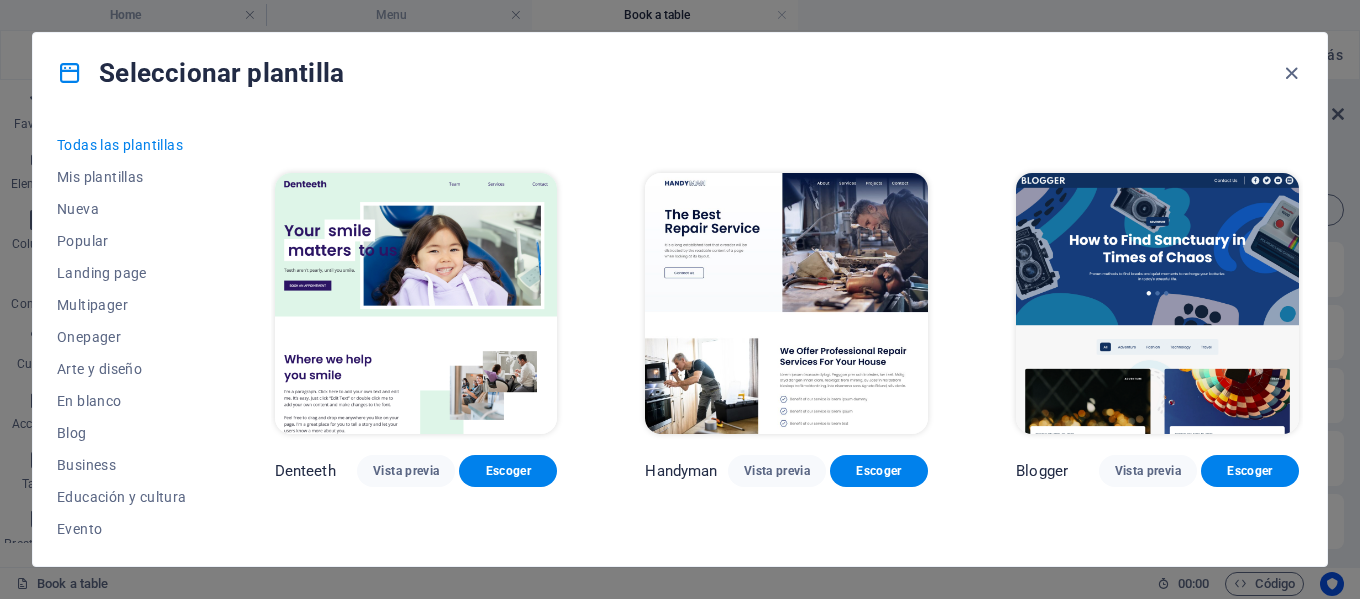 click at bounding box center (786, 303) 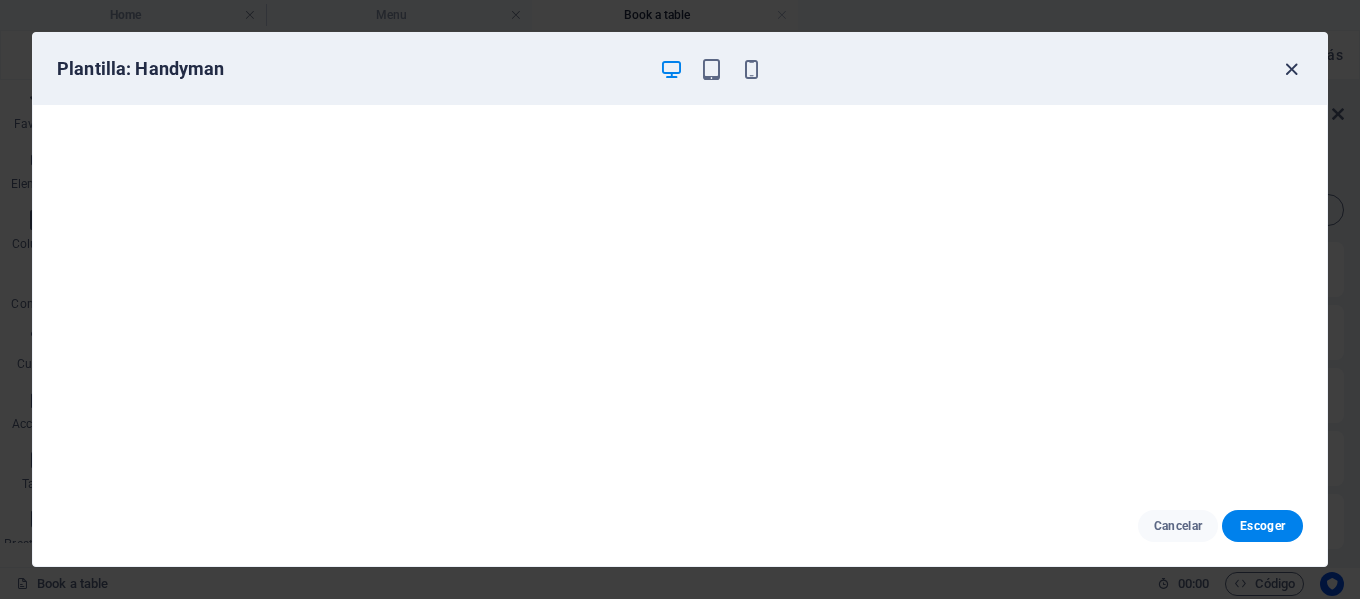 click at bounding box center (1291, 69) 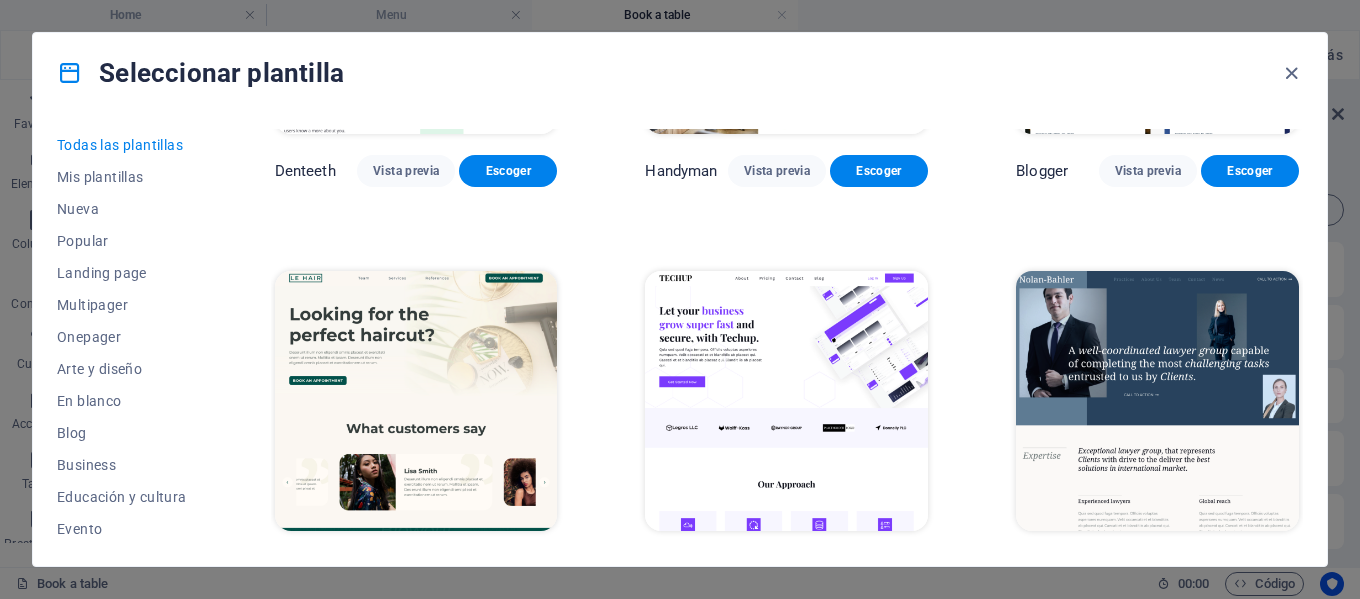 scroll, scrollTop: 5600, scrollLeft: 0, axis: vertical 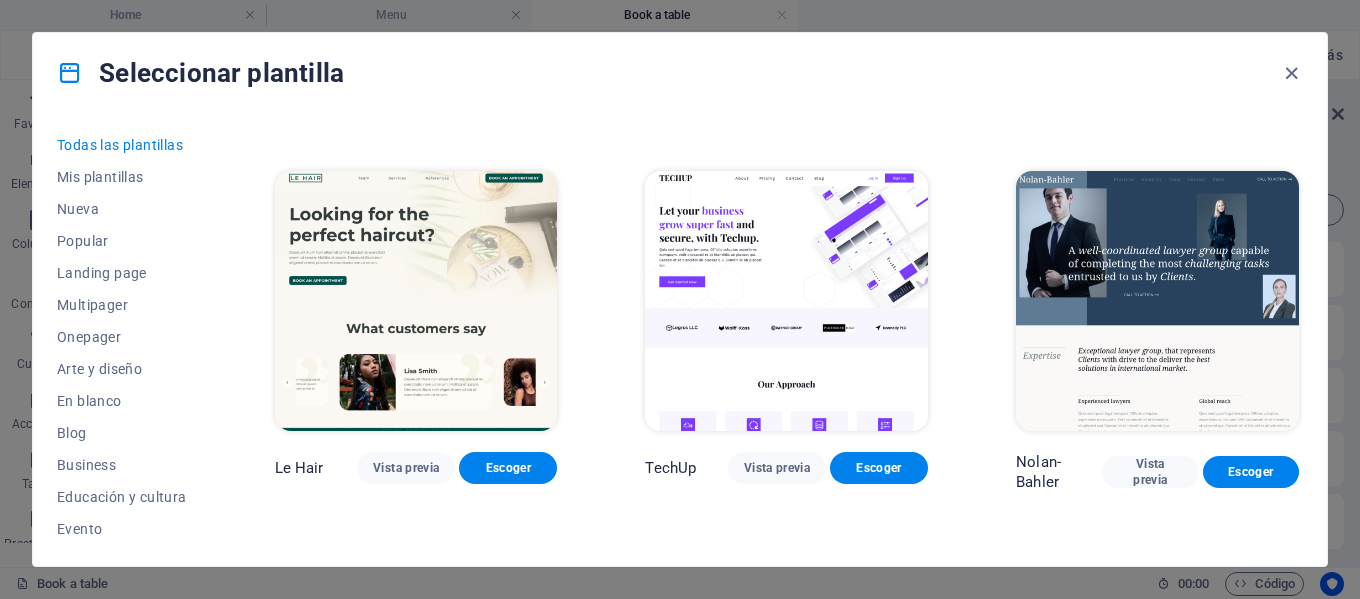 click at bounding box center (416, 301) 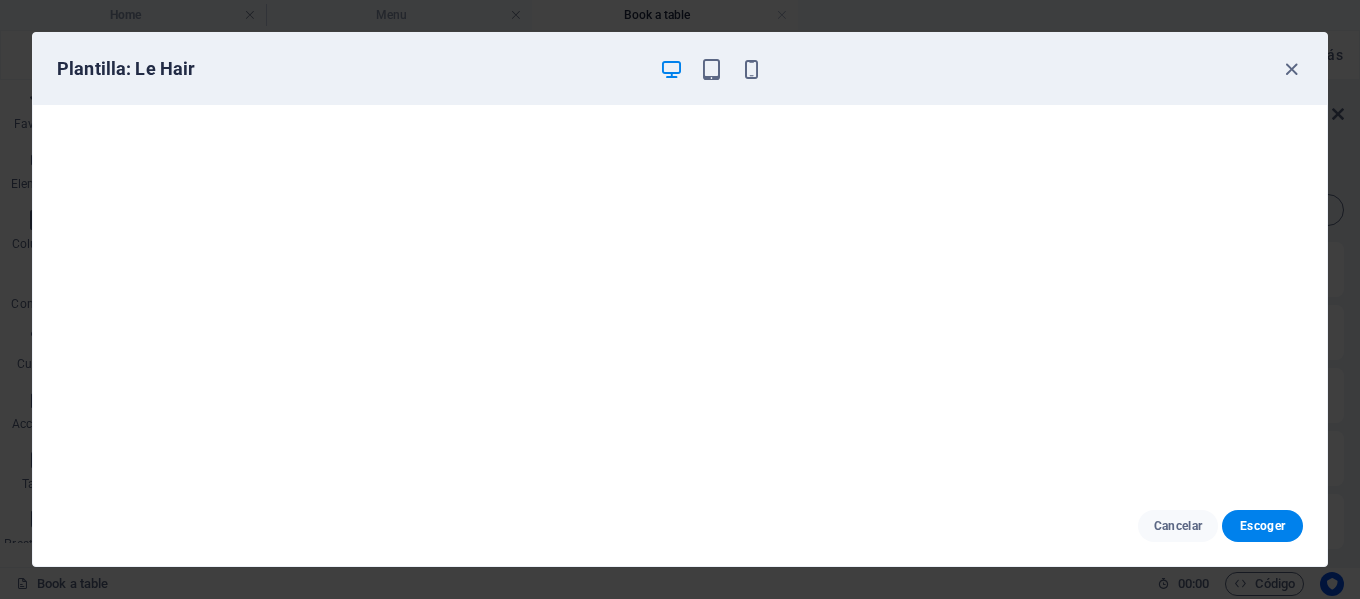 scroll, scrollTop: 5, scrollLeft: 0, axis: vertical 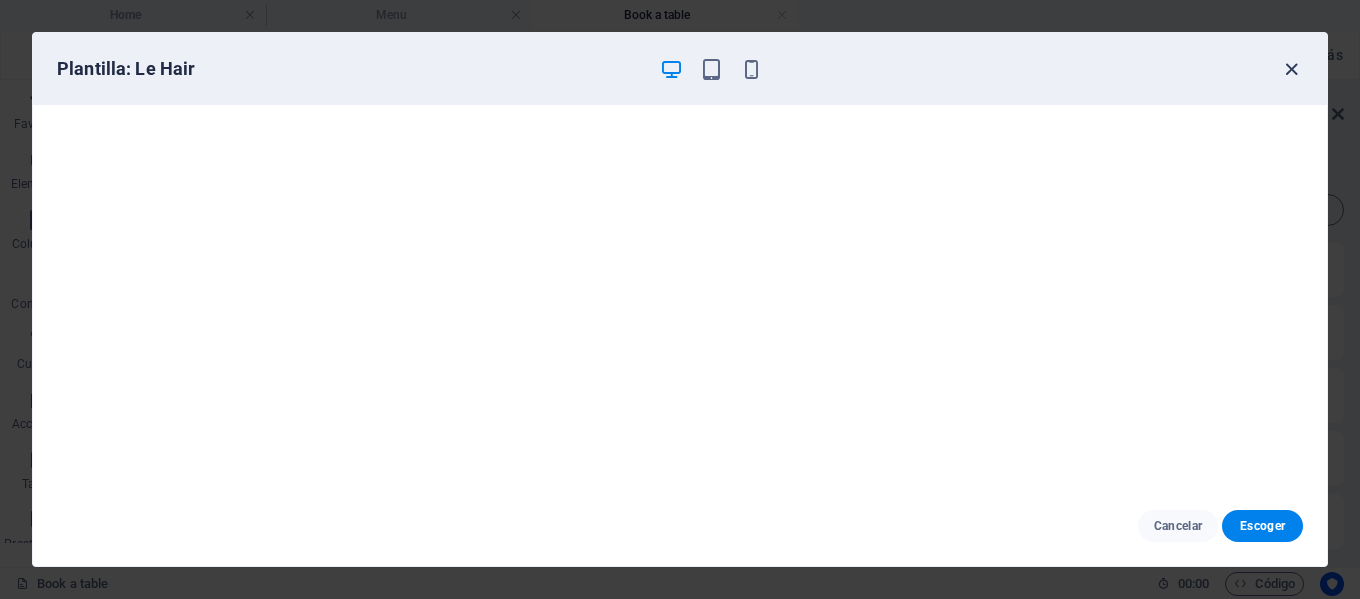 click at bounding box center (1291, 69) 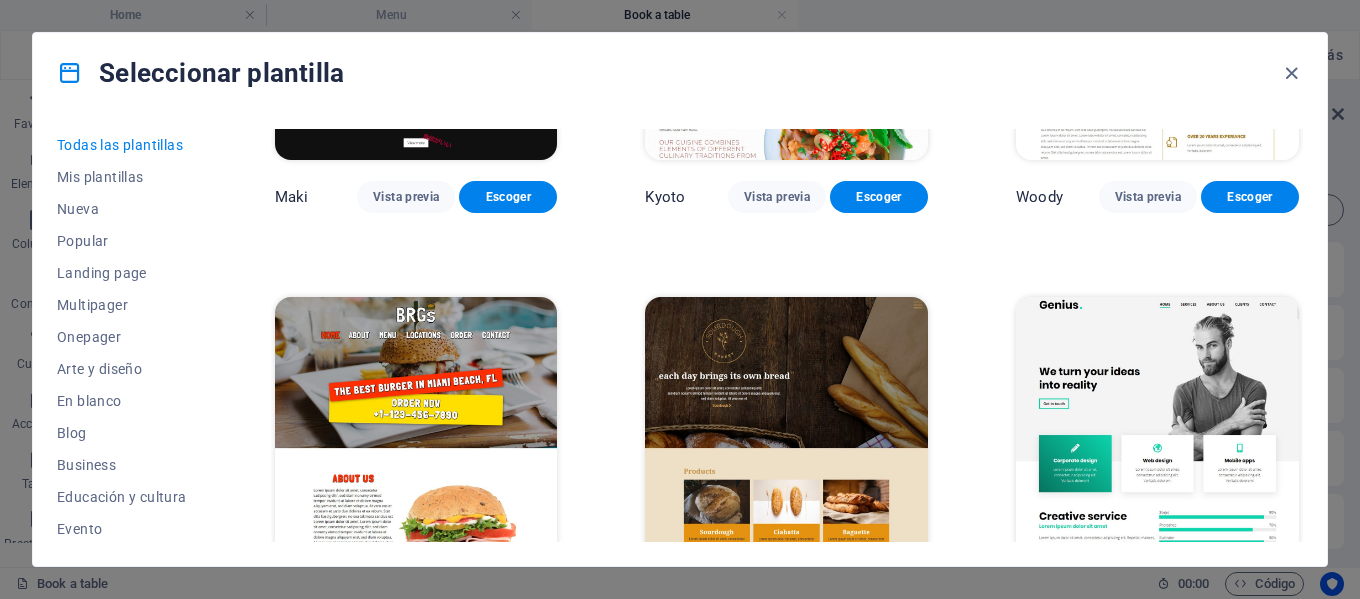 scroll, scrollTop: 9200, scrollLeft: 0, axis: vertical 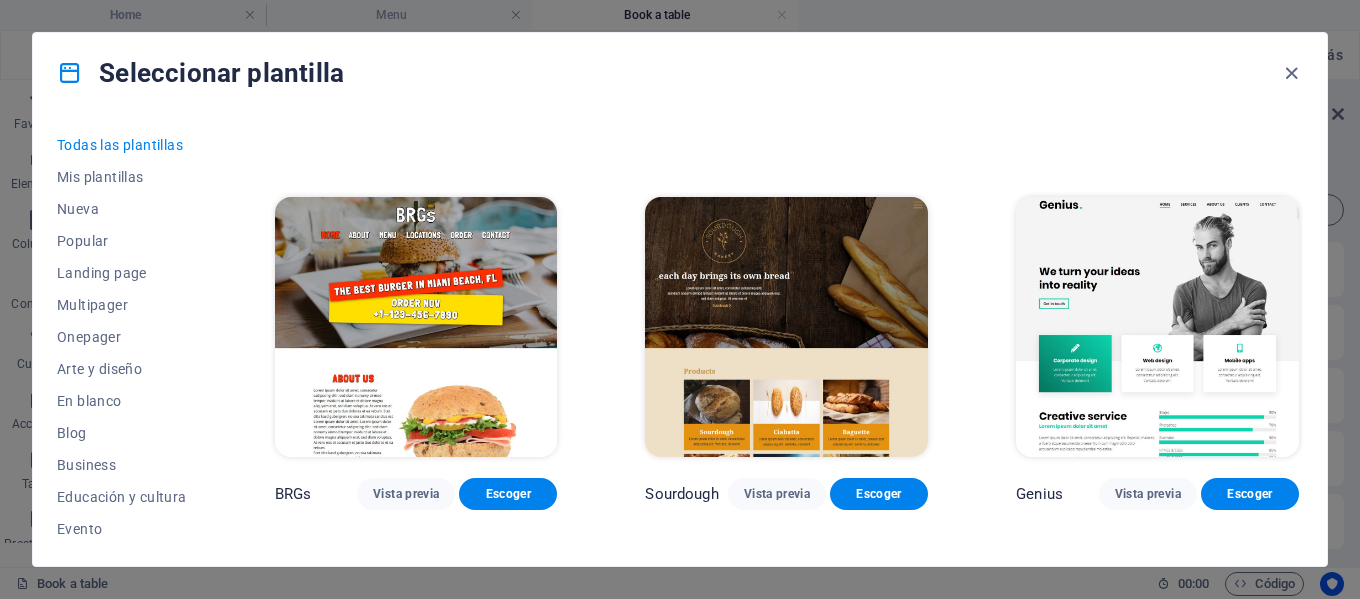click at bounding box center (1157, 327) 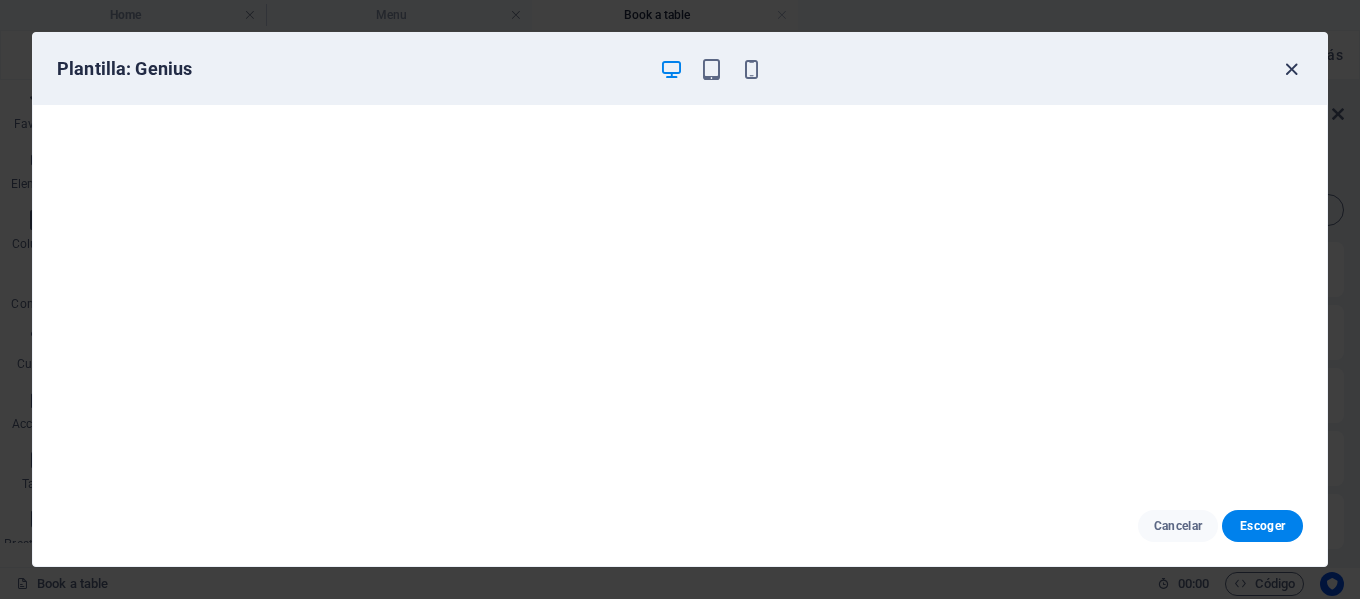 click at bounding box center (1291, 69) 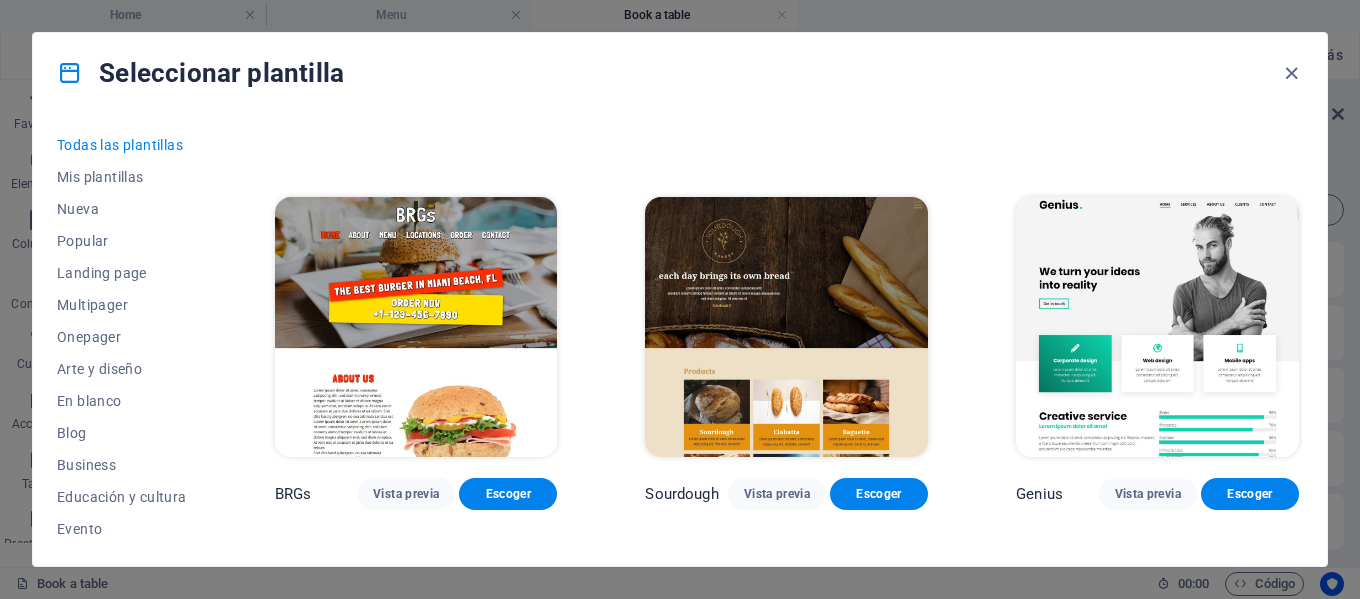 click at bounding box center [786, 327] 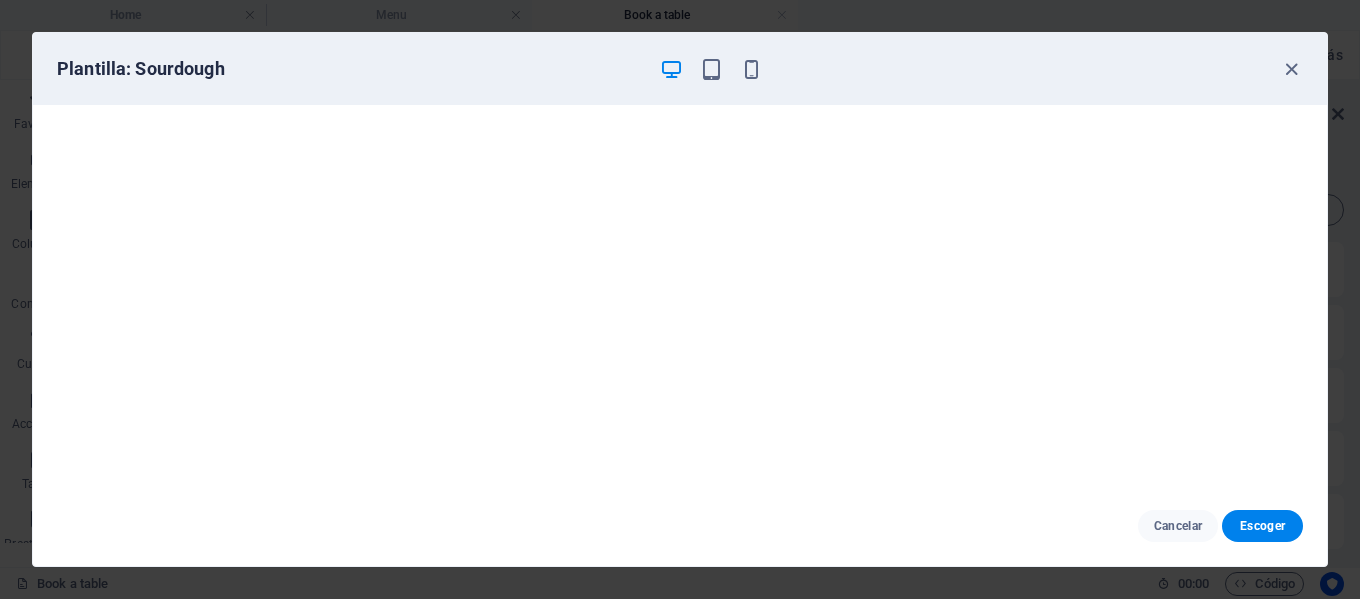 scroll, scrollTop: 5, scrollLeft: 0, axis: vertical 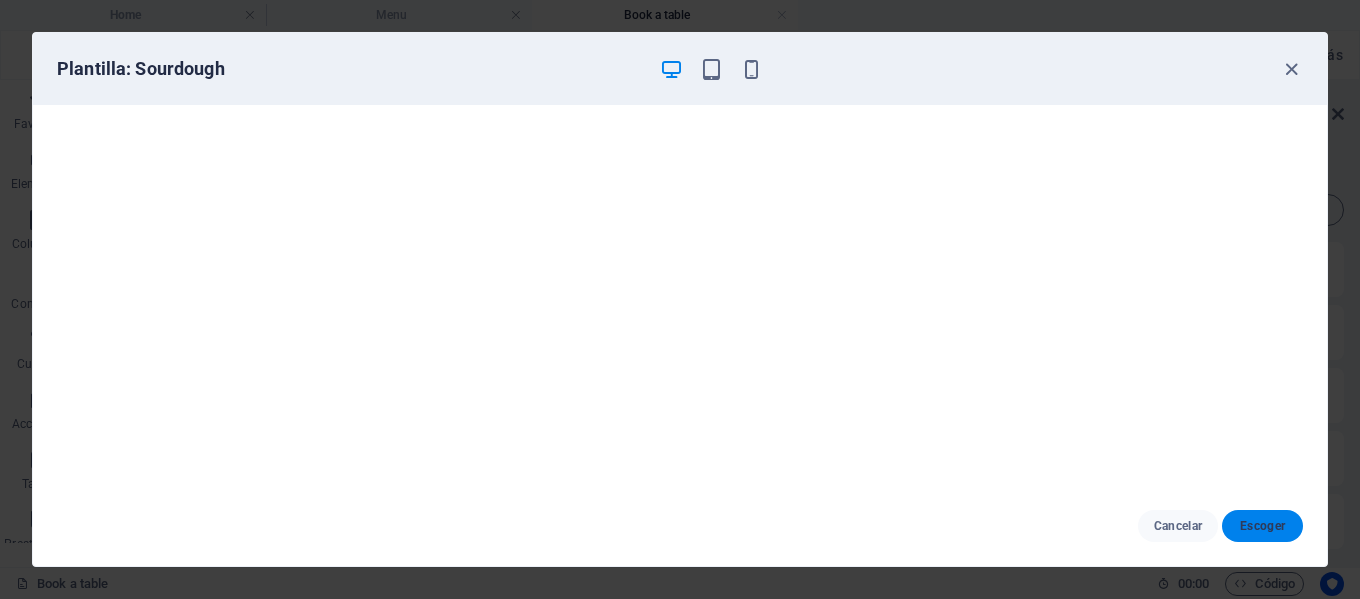 click on "Escoger" at bounding box center [1262, 526] 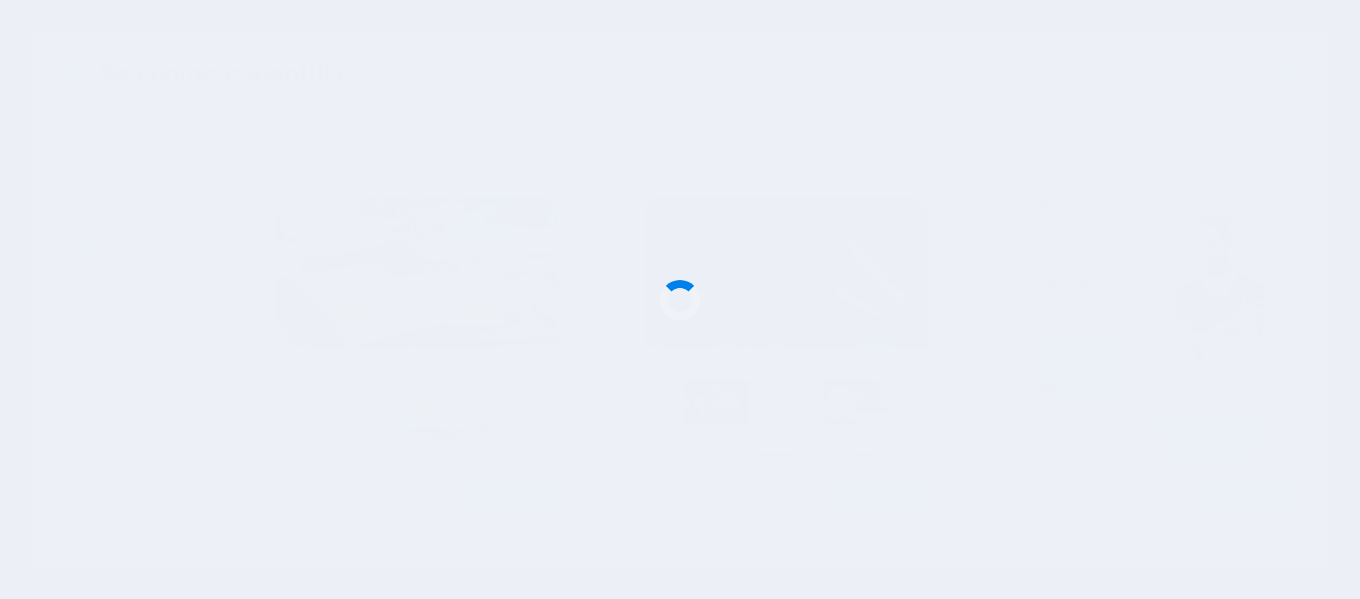 scroll, scrollTop: 4280, scrollLeft: 0, axis: vertical 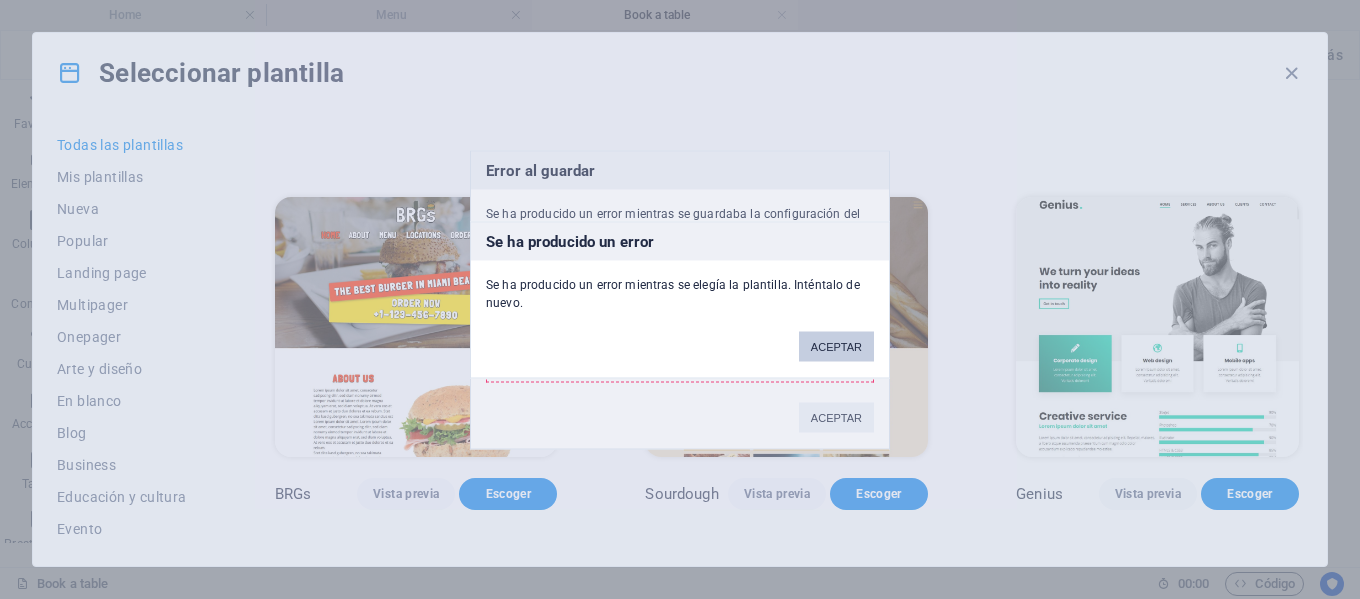 click on "ACEPTAR" at bounding box center [836, 346] 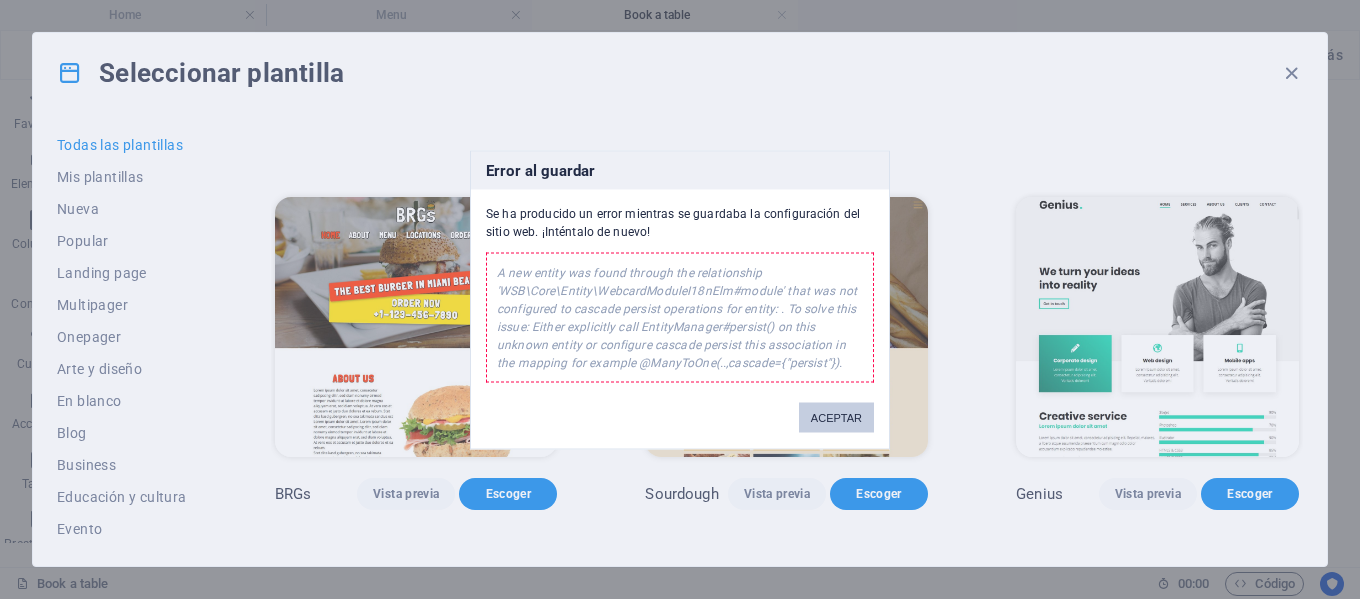 click on "ACEPTAR" at bounding box center (836, 417) 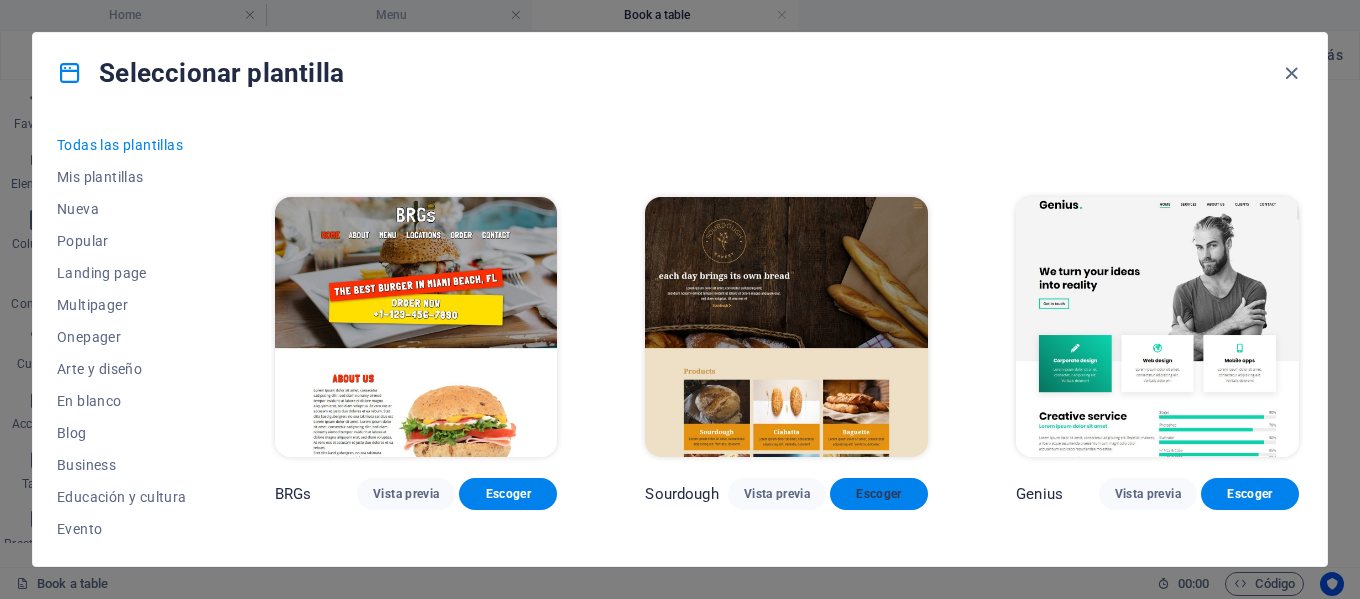 click on "Escoger" at bounding box center (879, 494) 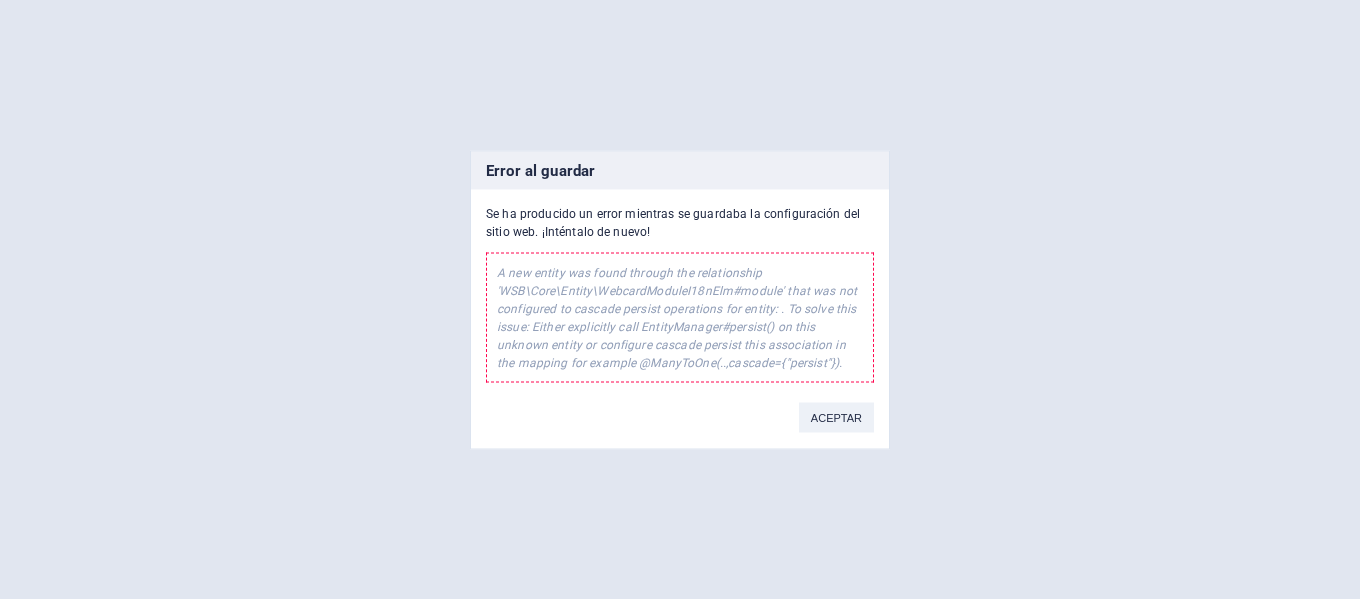 click on "ACEPTAR" at bounding box center (836, 417) 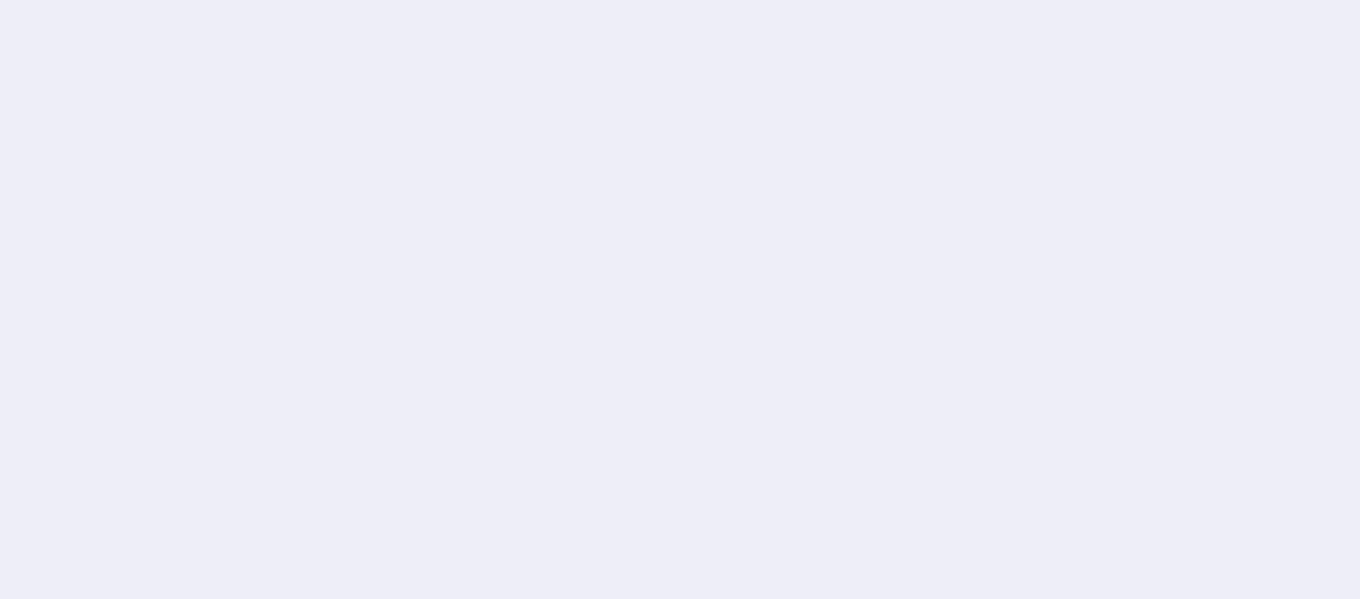 scroll, scrollTop: 0, scrollLeft: 0, axis: both 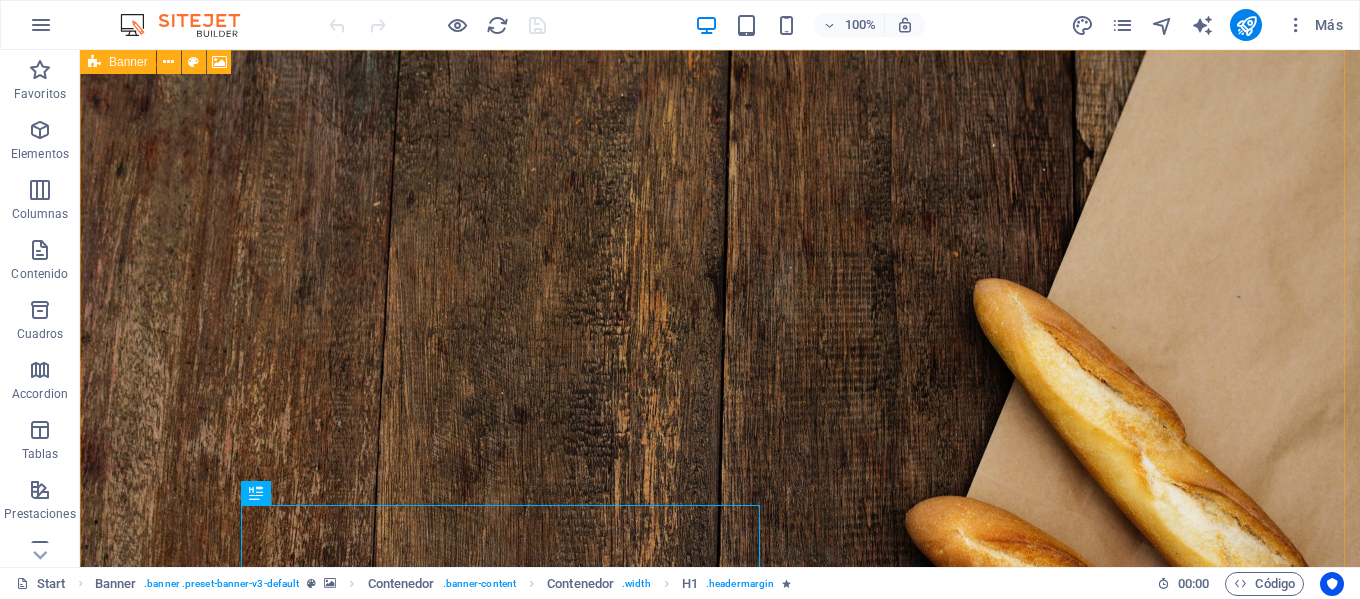 click on "Banner" at bounding box center [128, 62] 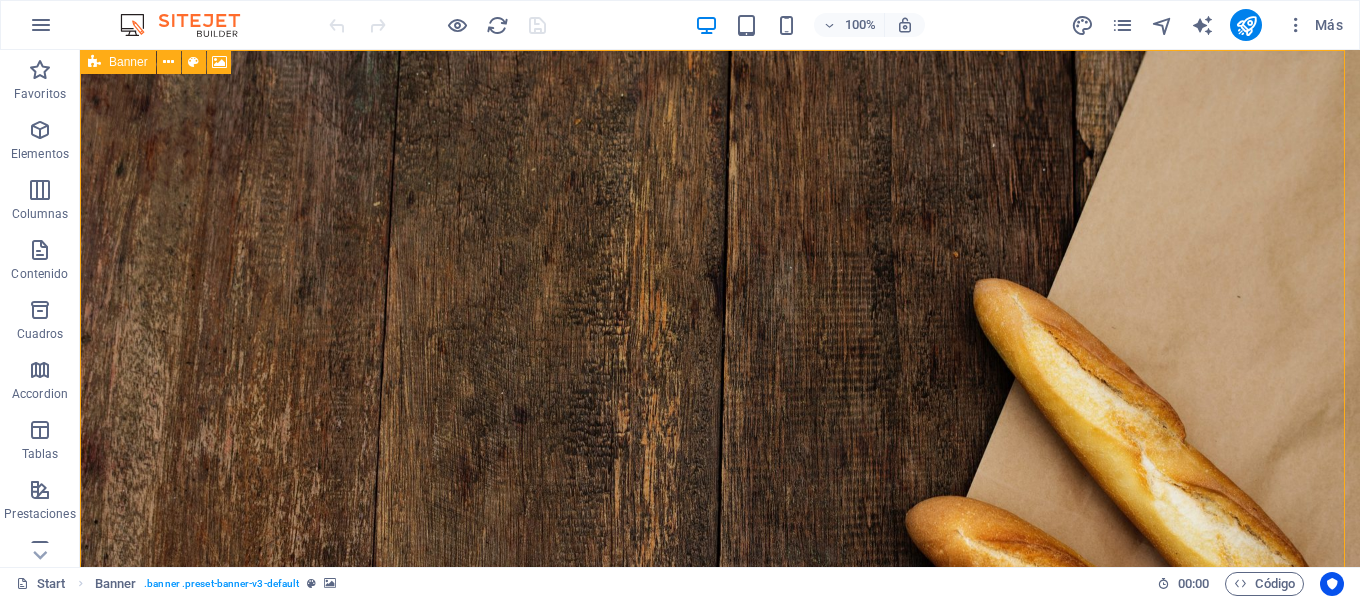 click on "Banner" at bounding box center [128, 62] 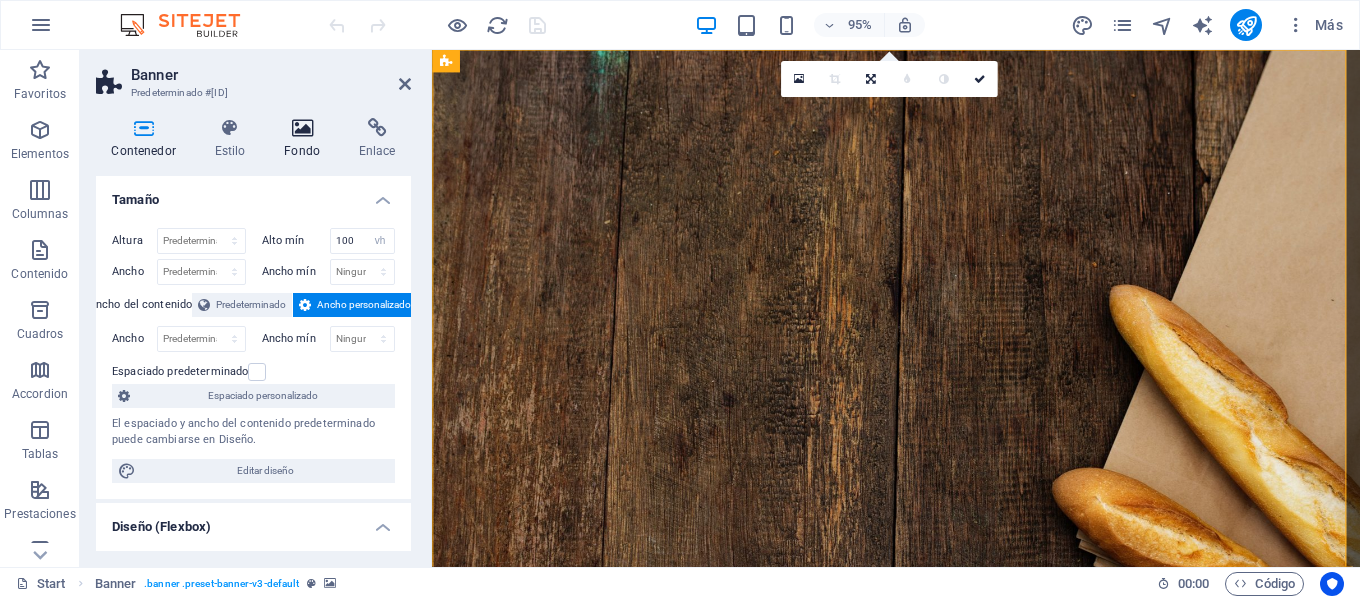 click at bounding box center [302, 128] 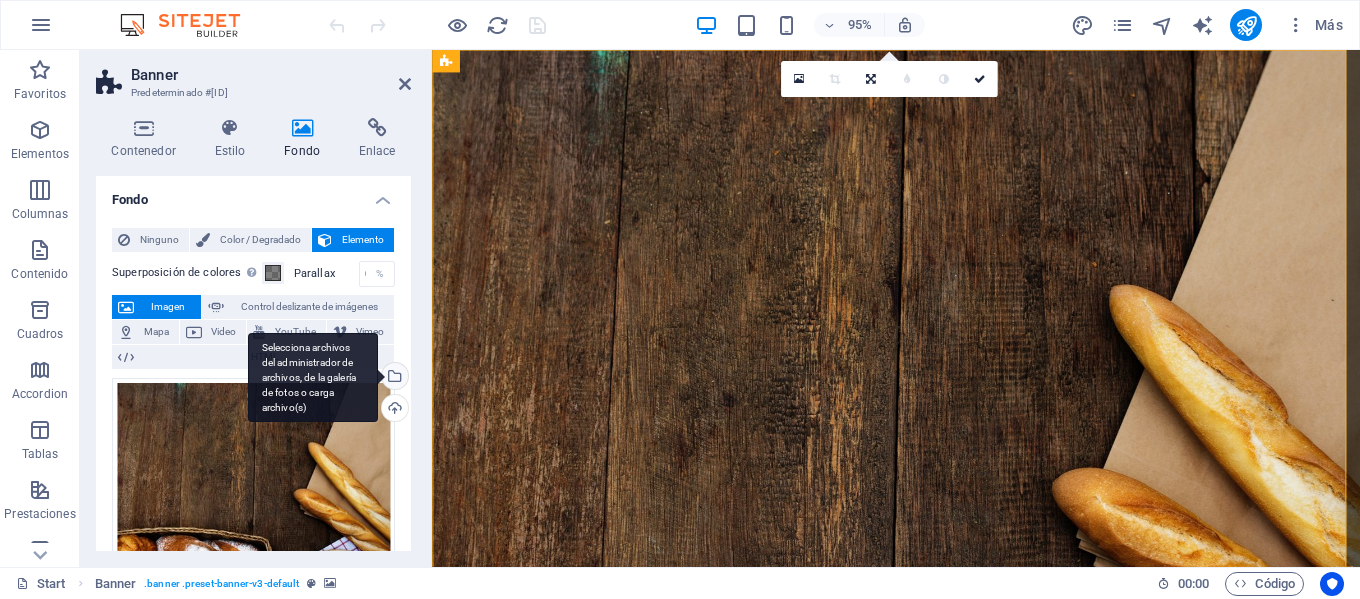 click on "Selecciona archivos del administrador de archivos, de la galería de fotos o carga archivo(s)" at bounding box center (393, 378) 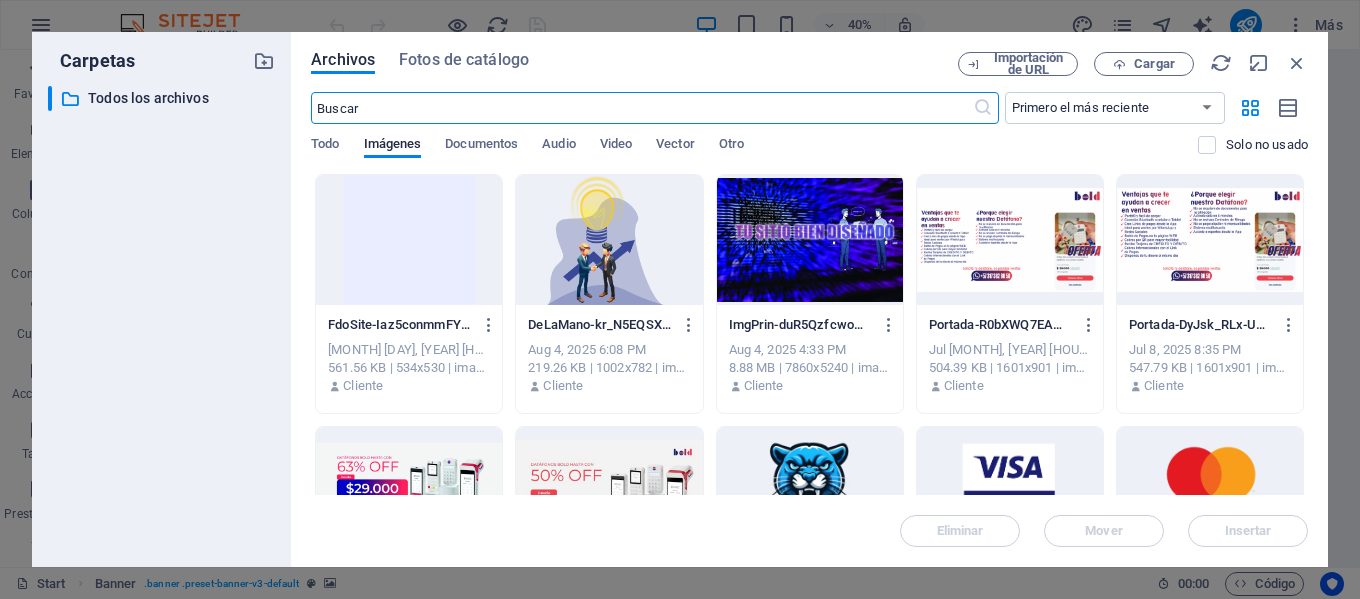 click at bounding box center (810, 240) 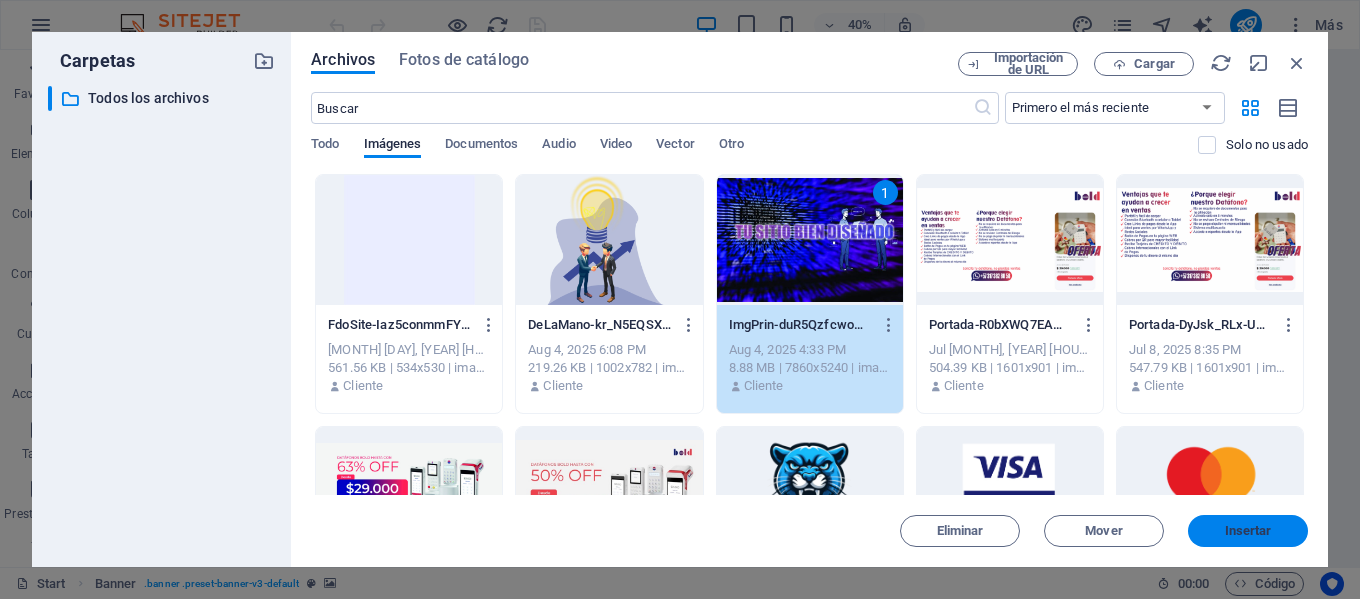 click on "Insertar" at bounding box center [1248, 531] 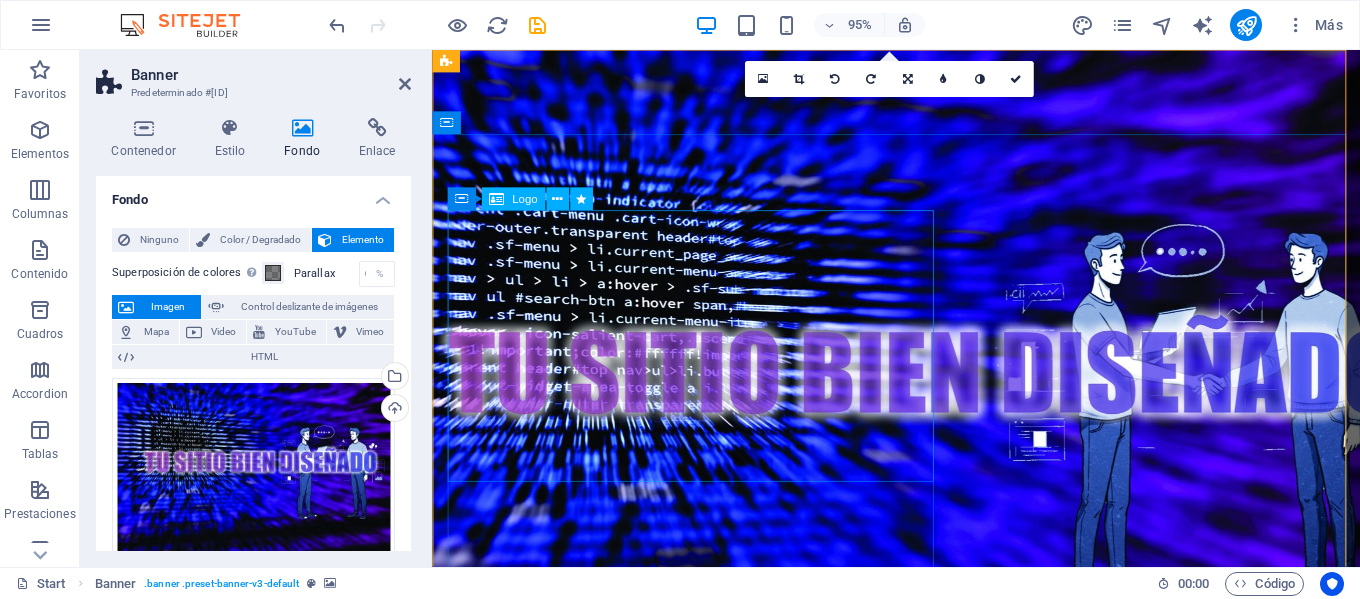 click at bounding box center (708, 1145) 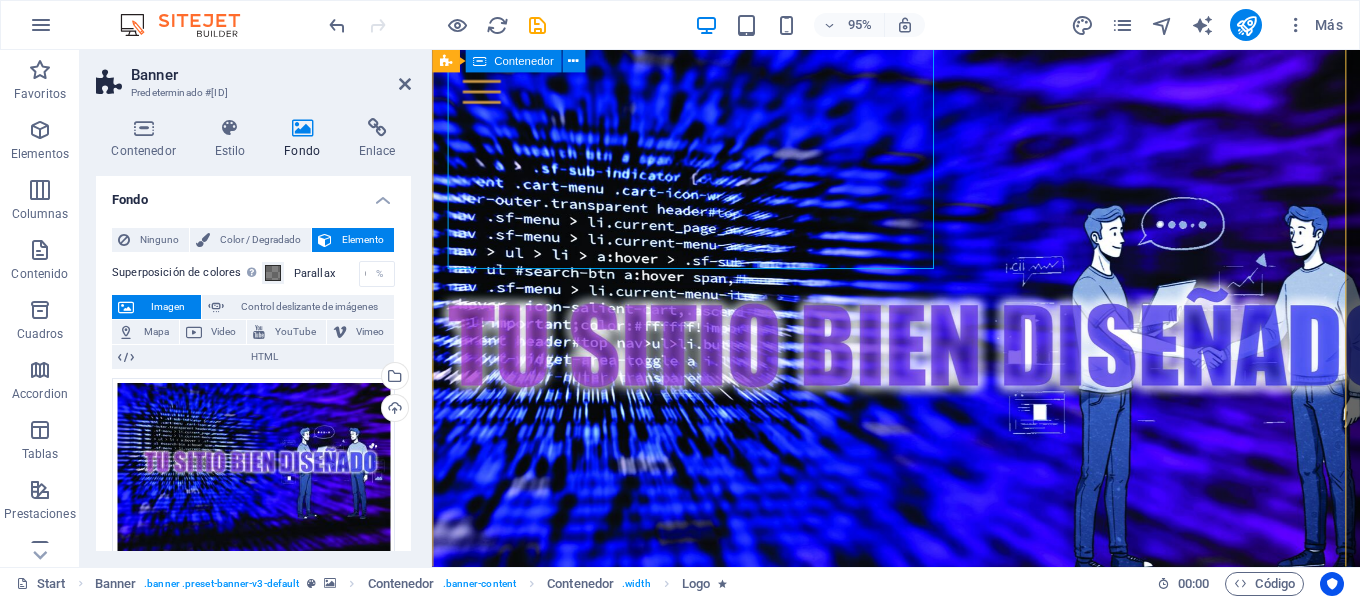 scroll, scrollTop: 0, scrollLeft: 0, axis: both 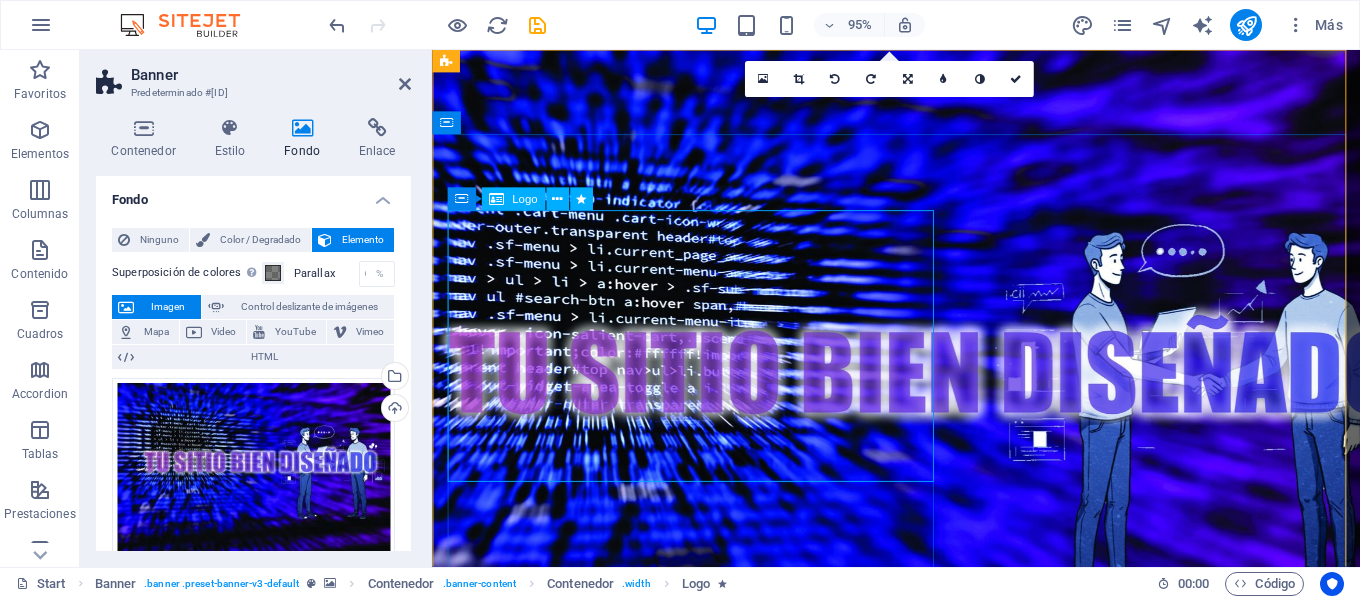click at bounding box center (708, 1145) 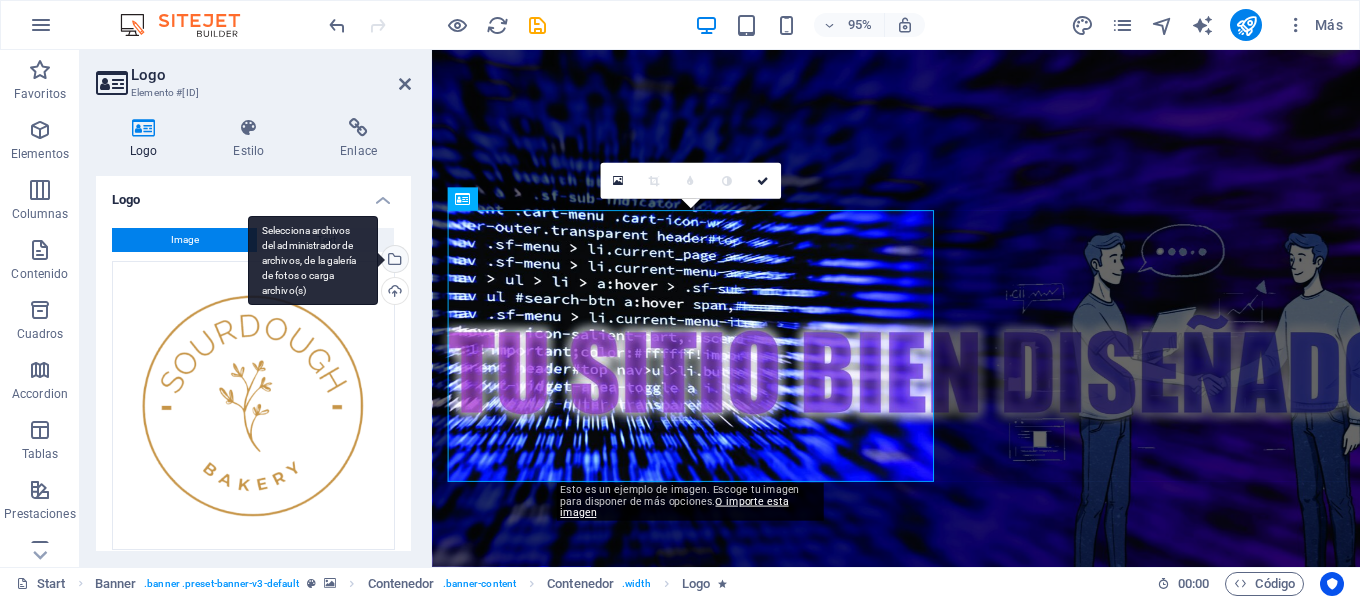 click on "Selecciona archivos del administrador de archivos, de la galería de fotos o carga archivo(s)" at bounding box center (313, 261) 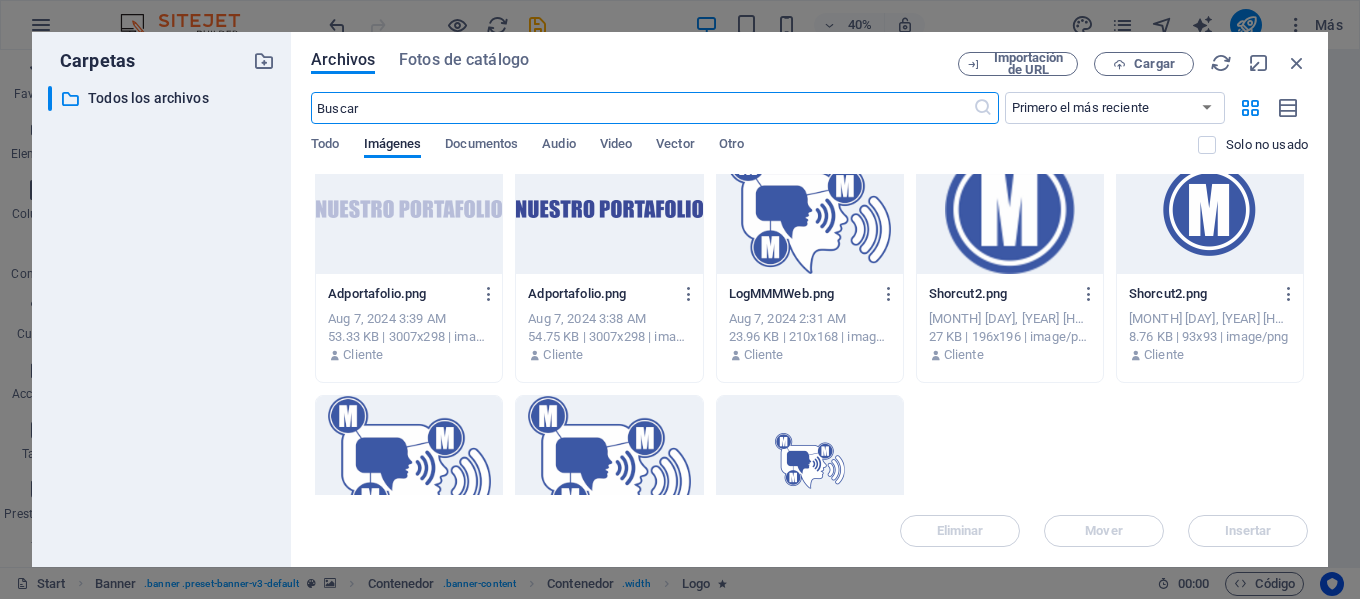 scroll, scrollTop: 2300, scrollLeft: 0, axis: vertical 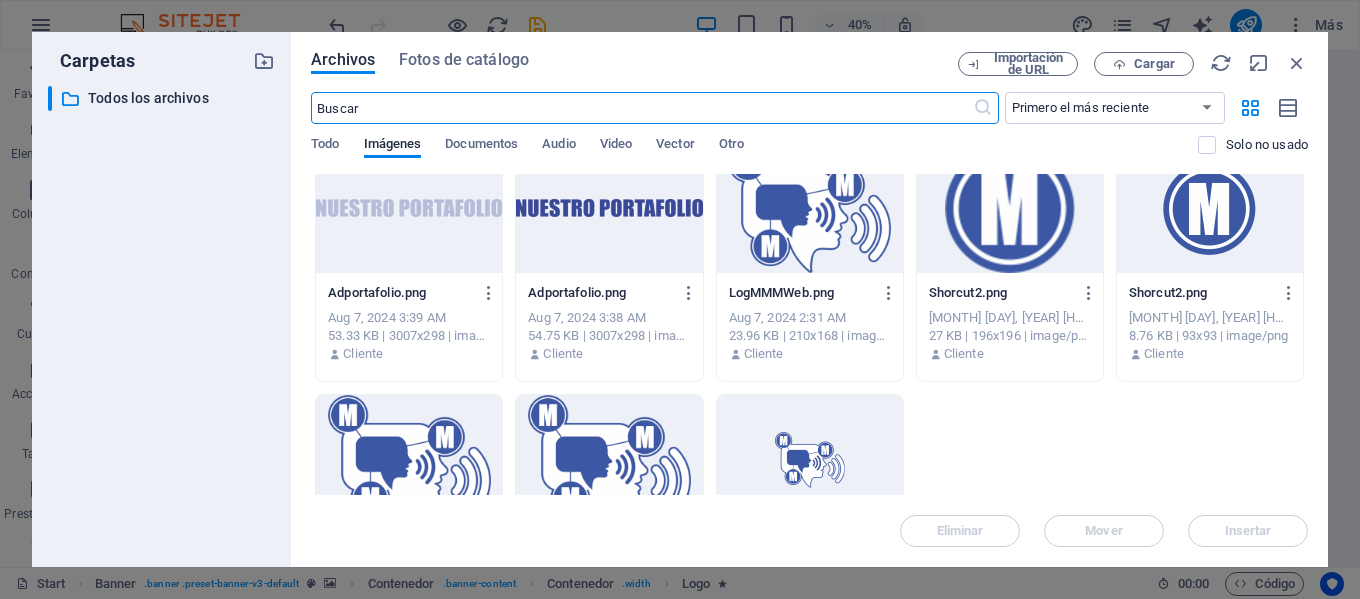 click at bounding box center [810, 208] 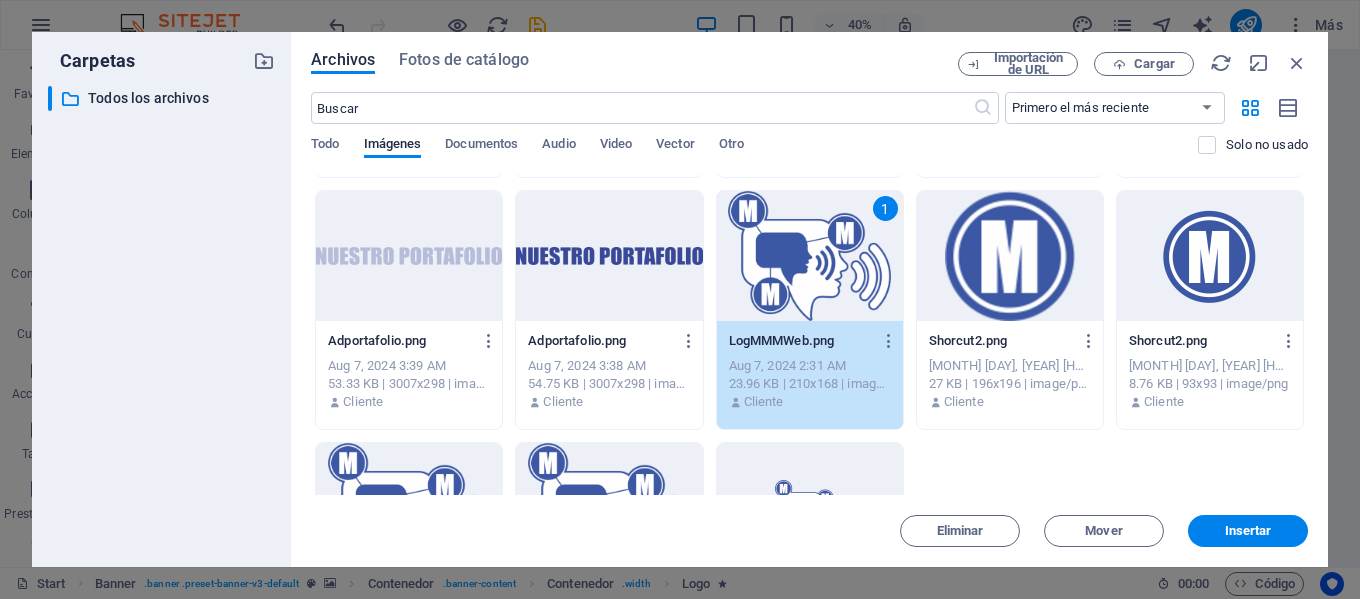 scroll, scrollTop: 2239, scrollLeft: 0, axis: vertical 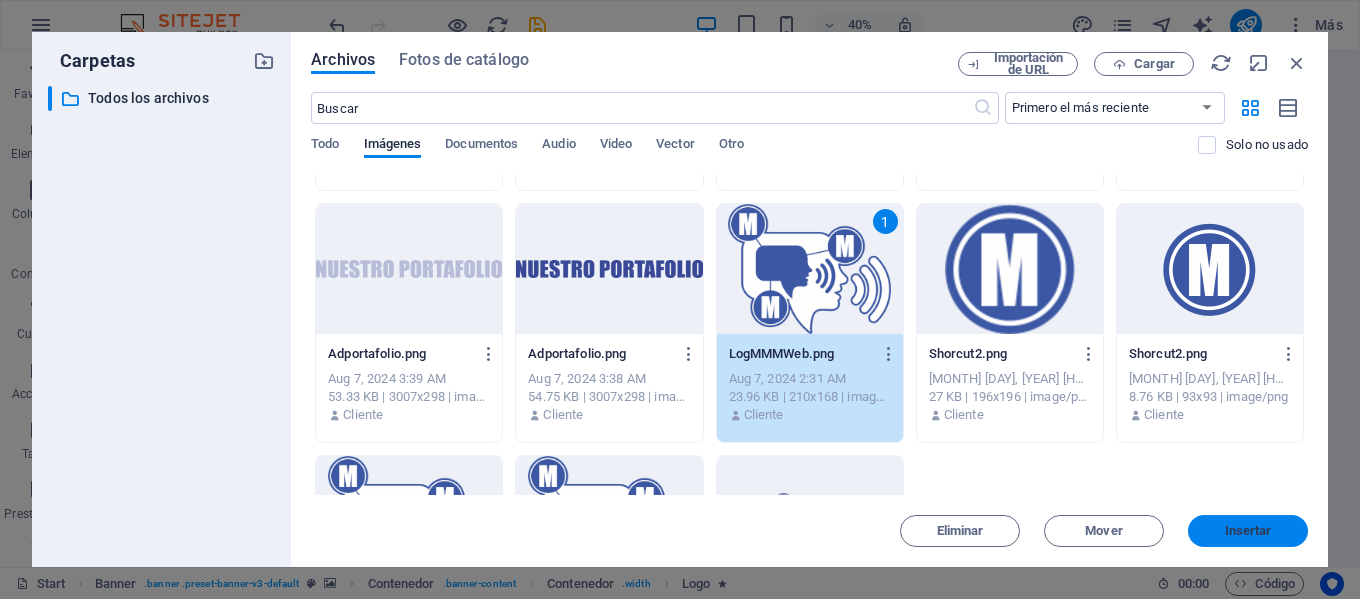 click on "Insertar" at bounding box center (1248, 531) 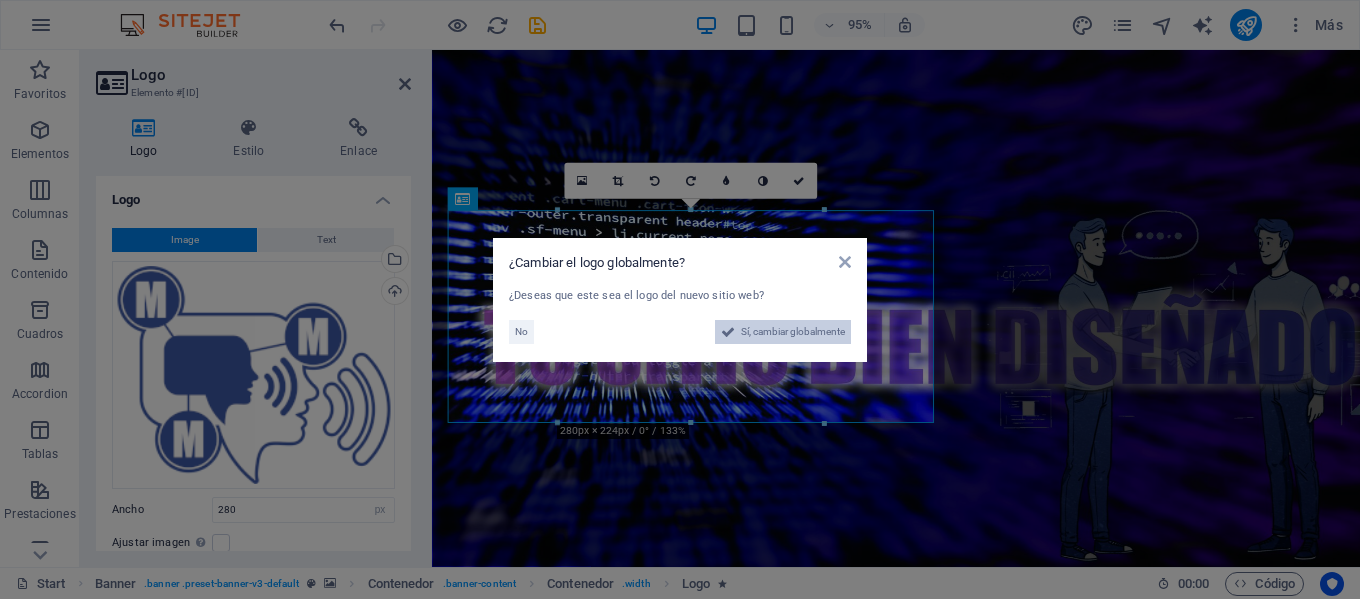 click on "Sí, cambiar globalmente" at bounding box center (793, 332) 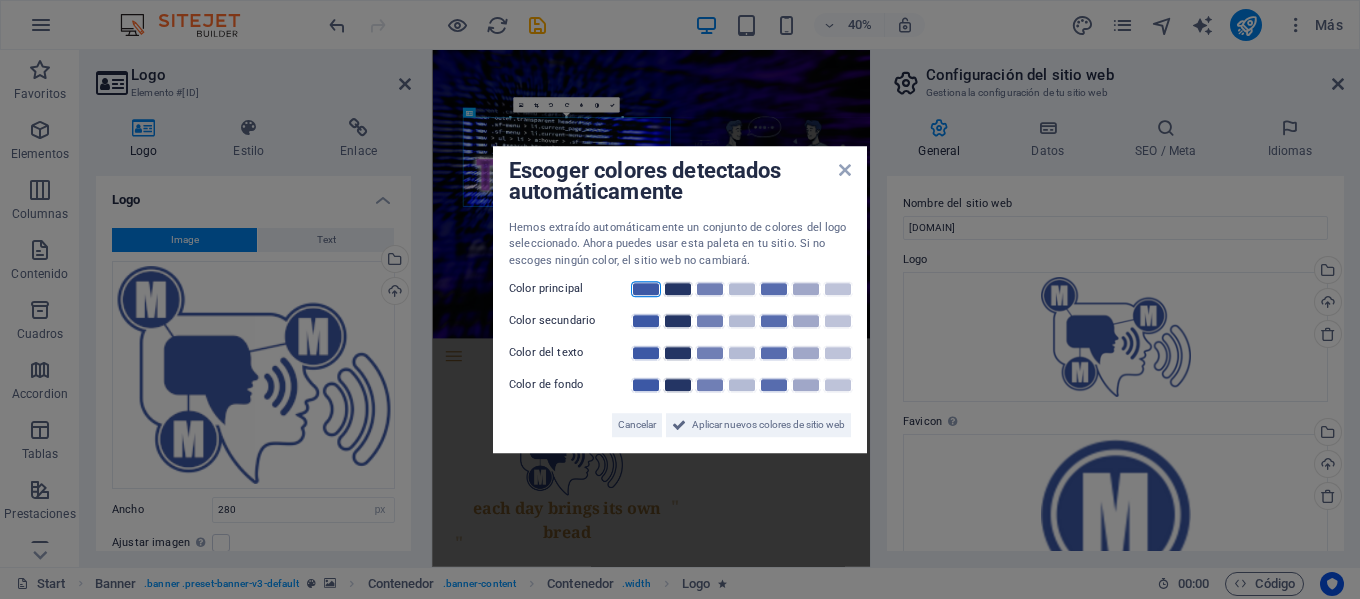 click at bounding box center (646, 289) 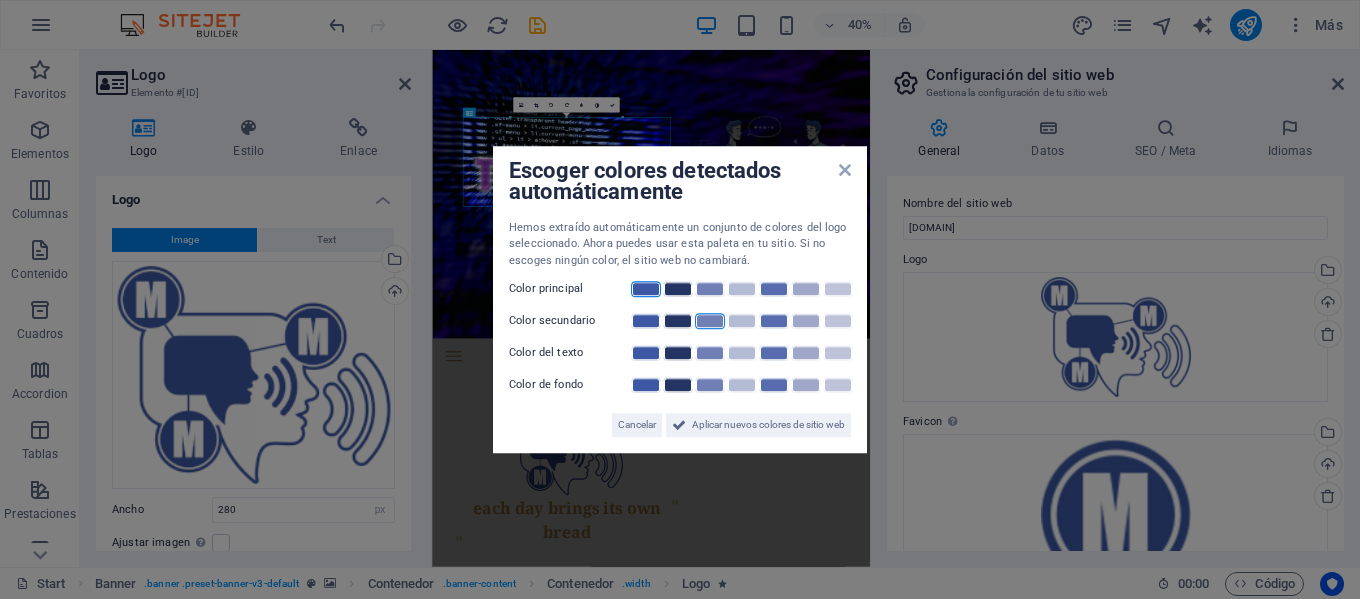 click at bounding box center [710, 321] 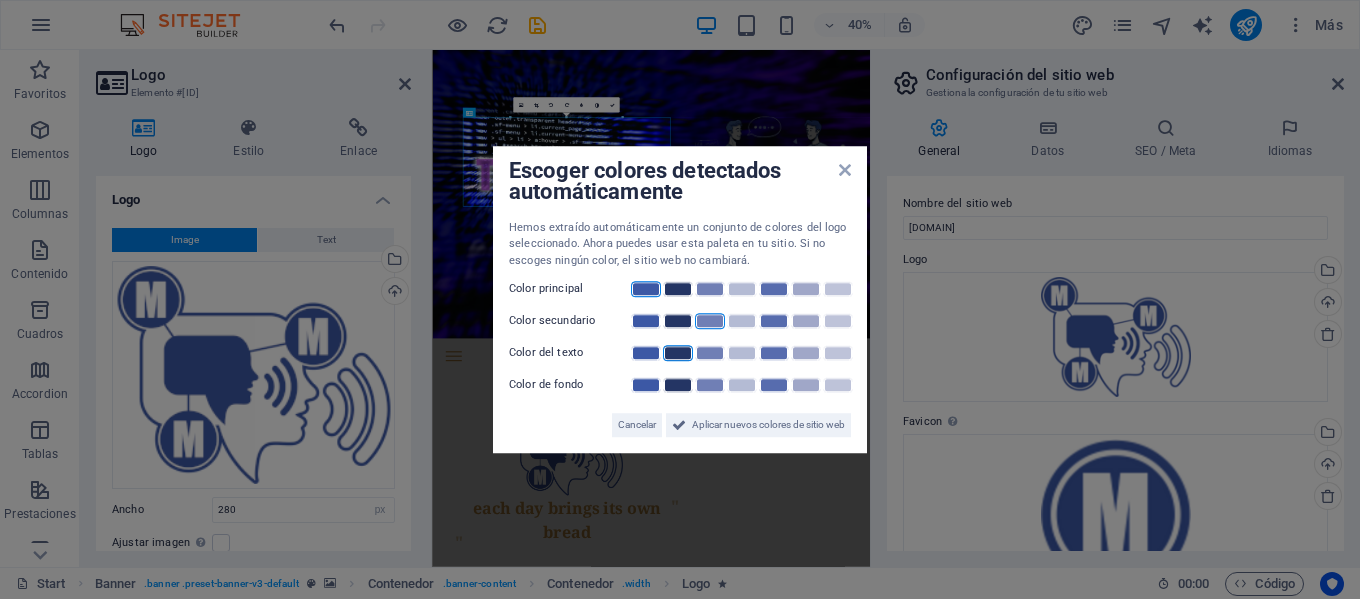 click at bounding box center (678, 353) 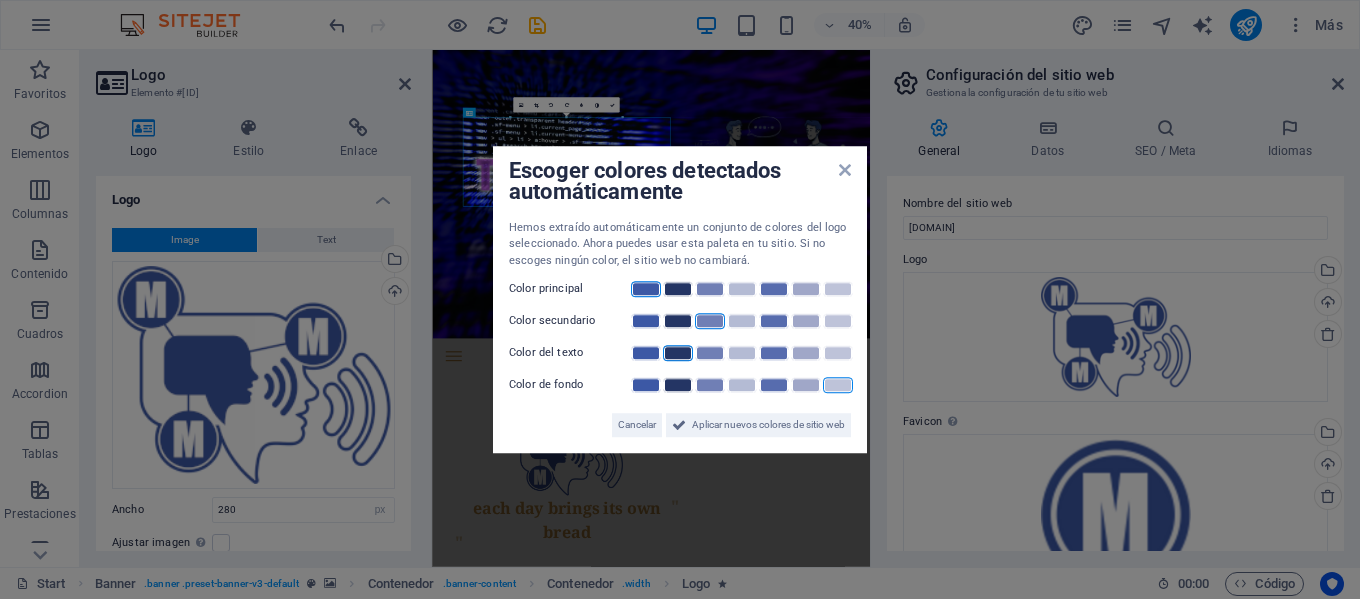 click at bounding box center (838, 385) 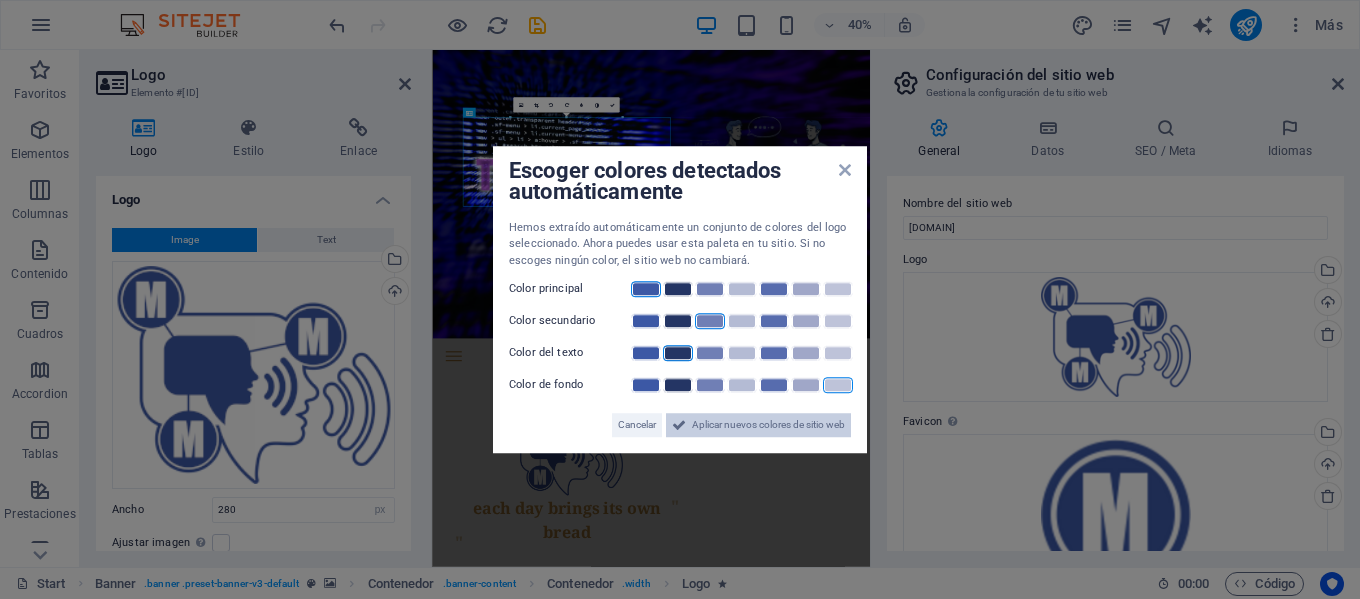 click on "Aplicar nuevos colores de sitio web" at bounding box center [768, 425] 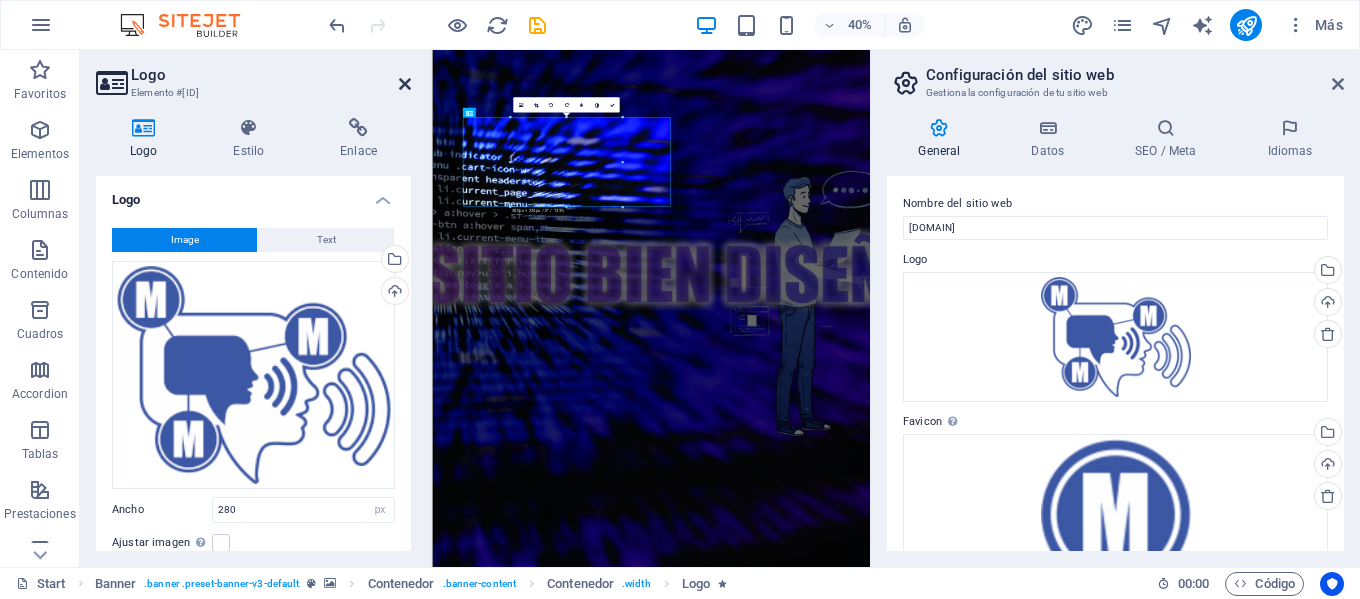 click at bounding box center (405, 84) 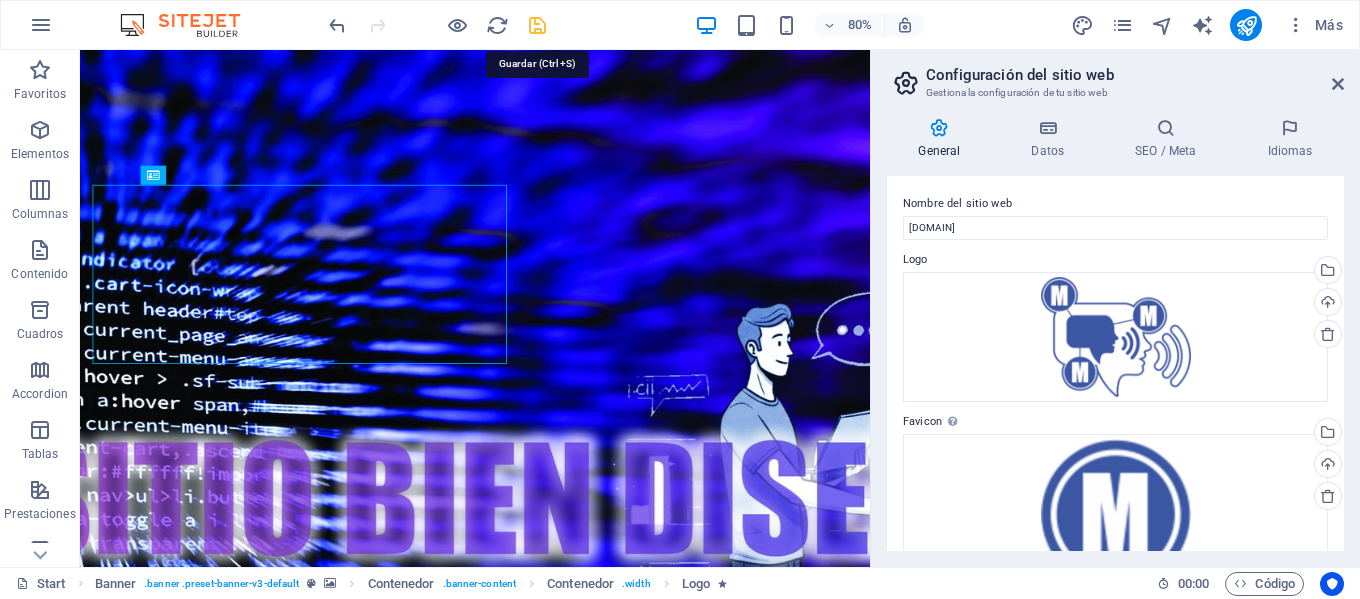 click at bounding box center [537, 25] 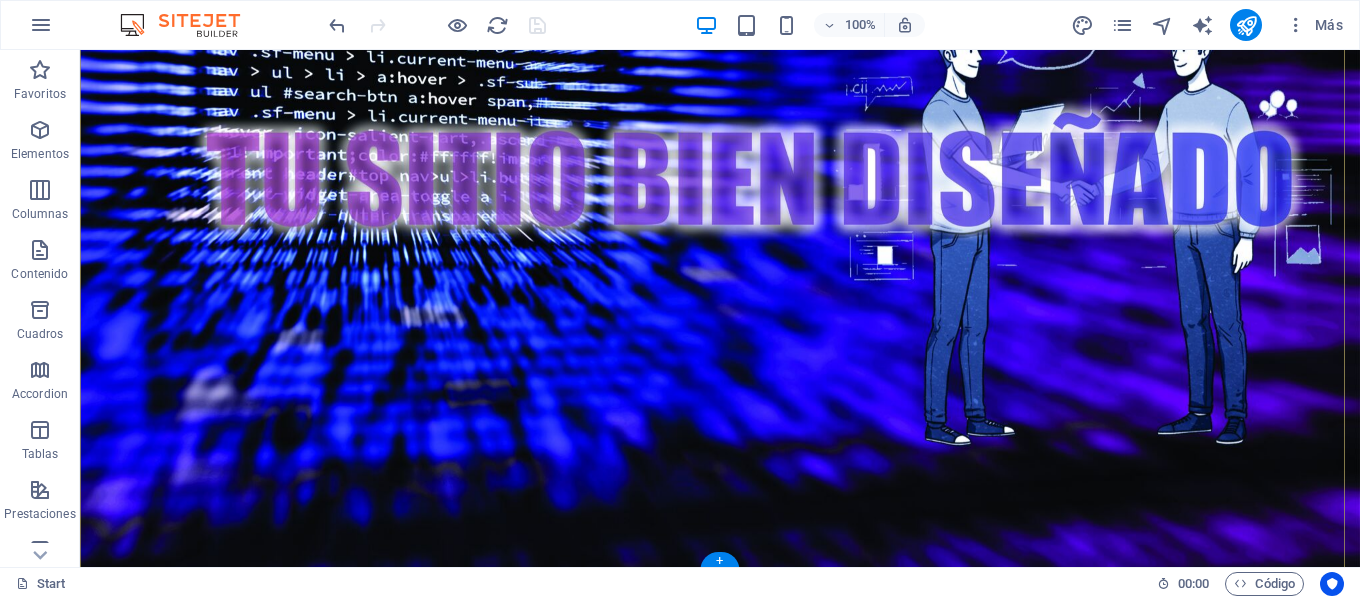 scroll, scrollTop: 204, scrollLeft: 0, axis: vertical 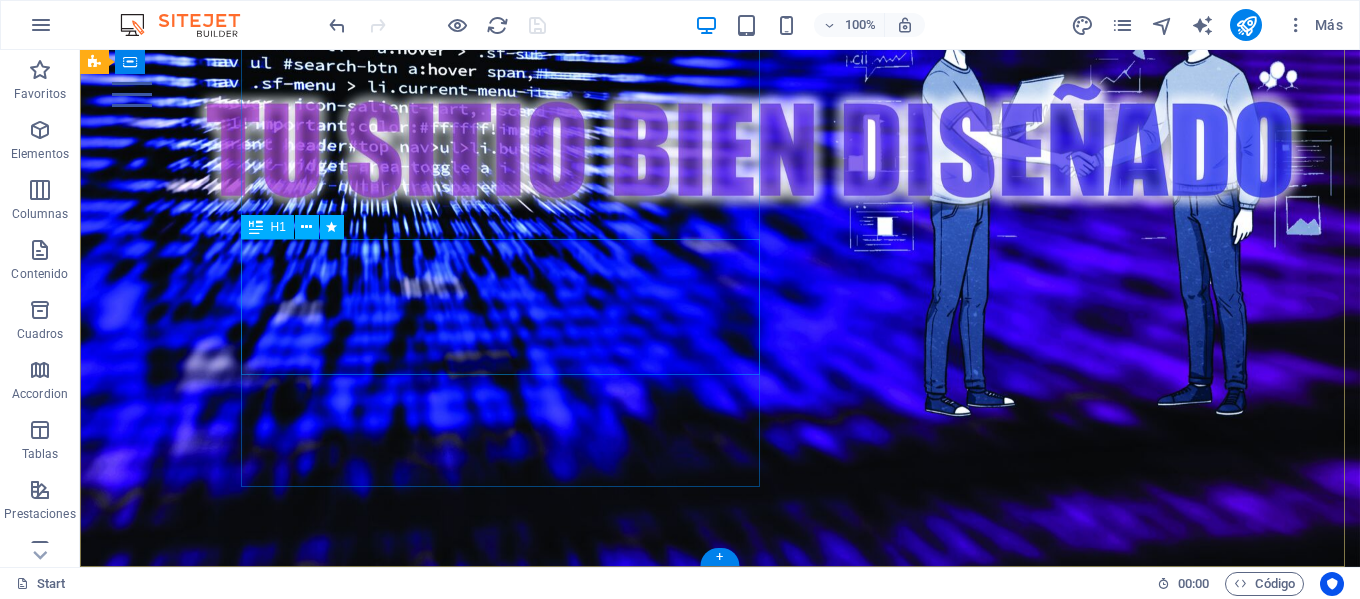 click on "each day brings its own bread" at bounding box center (507, 1028) 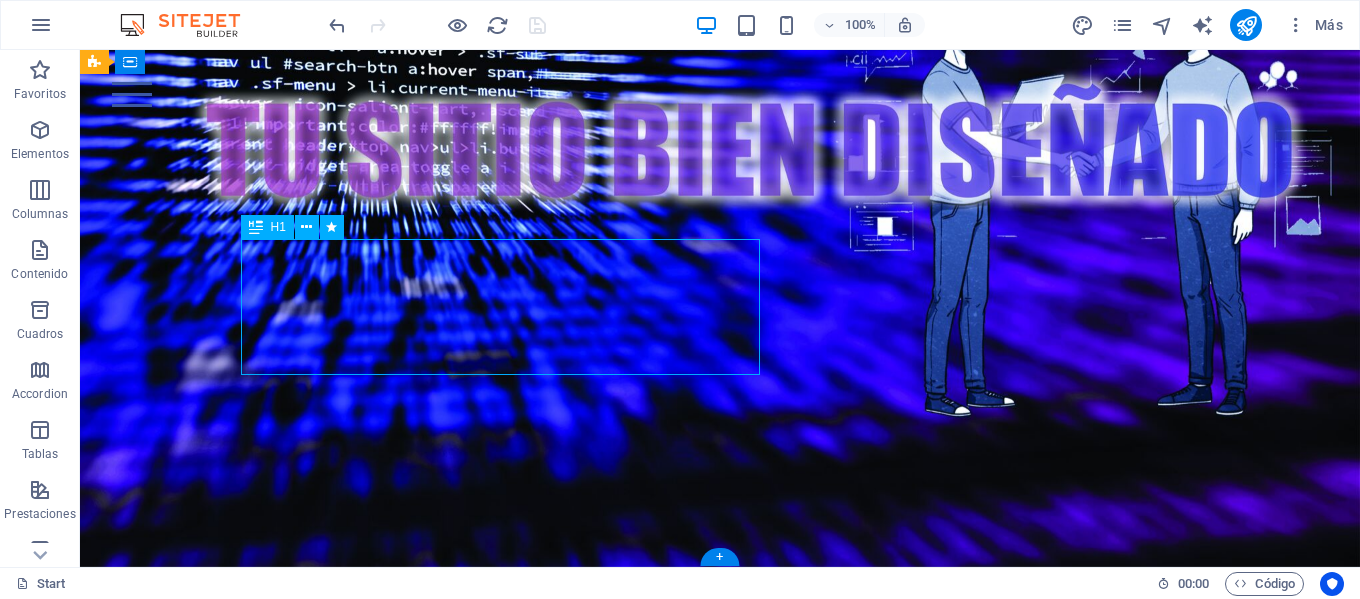 click on "each day brings its own bread" at bounding box center [507, 1028] 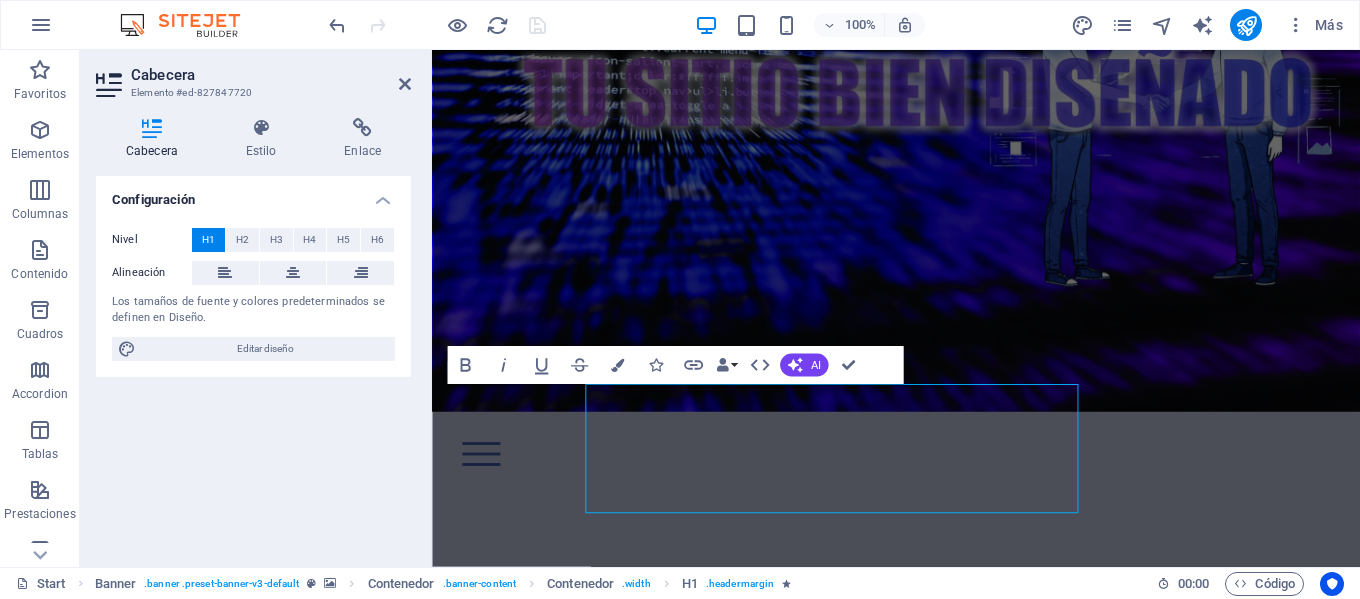 scroll, scrollTop: 41, scrollLeft: 0, axis: vertical 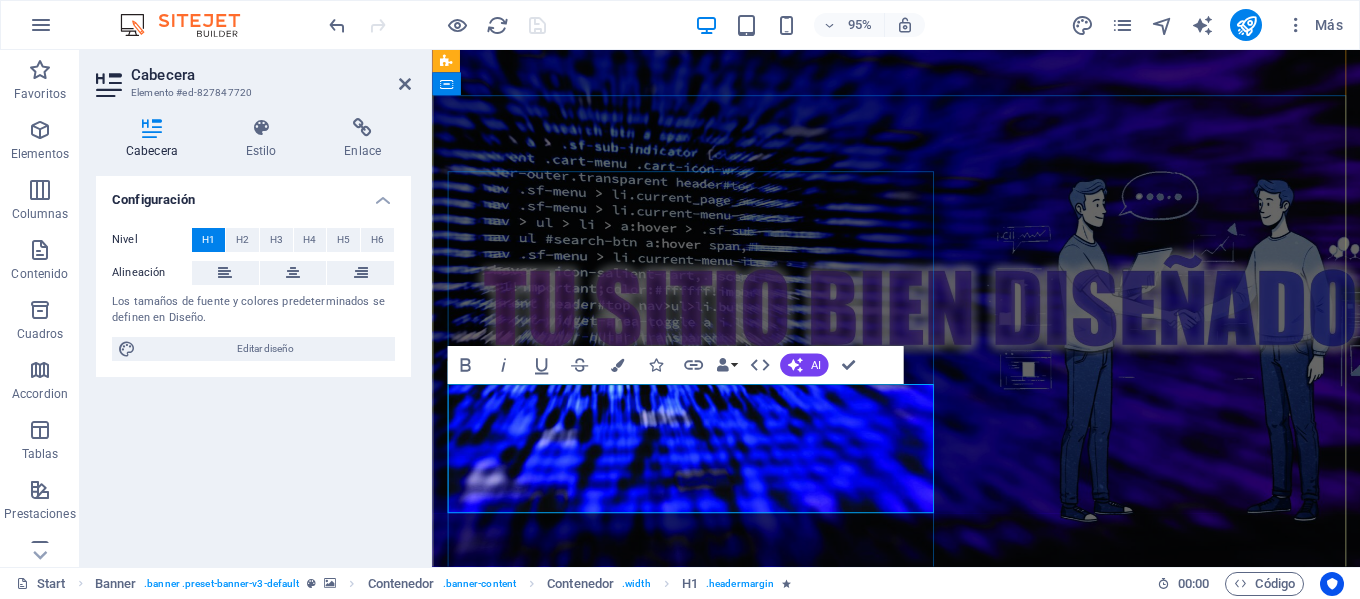 type 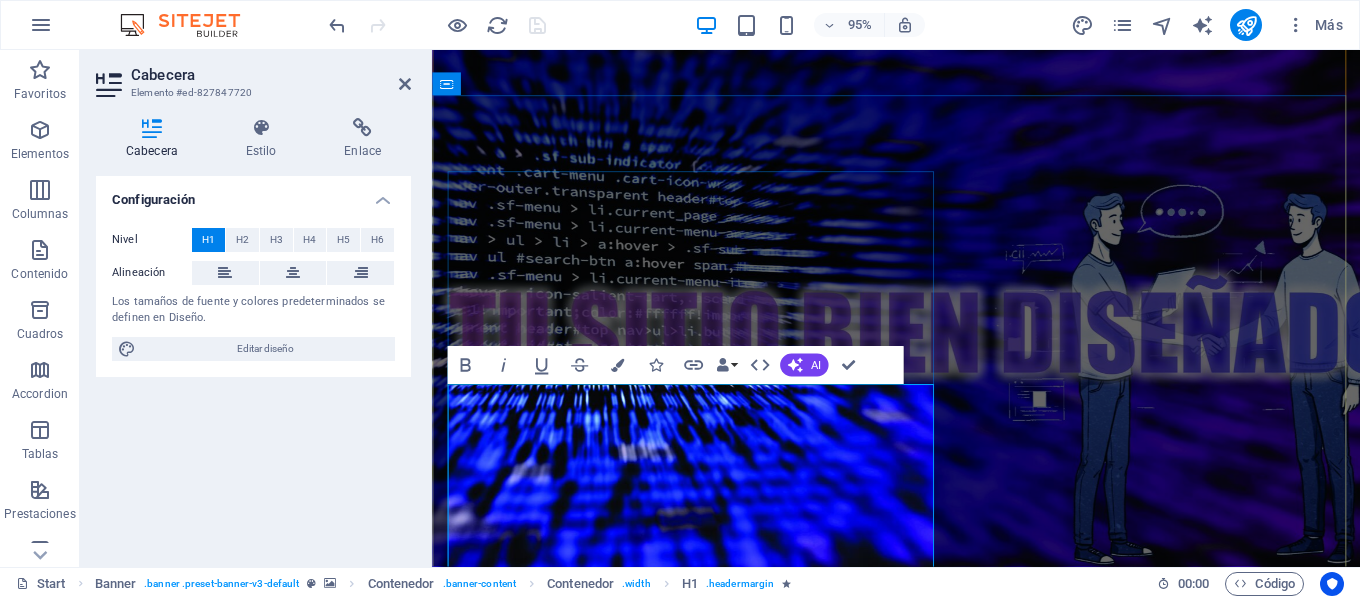 drag, startPoint x: 500, startPoint y: 432, endPoint x: 836, endPoint y: 544, distance: 354.1751 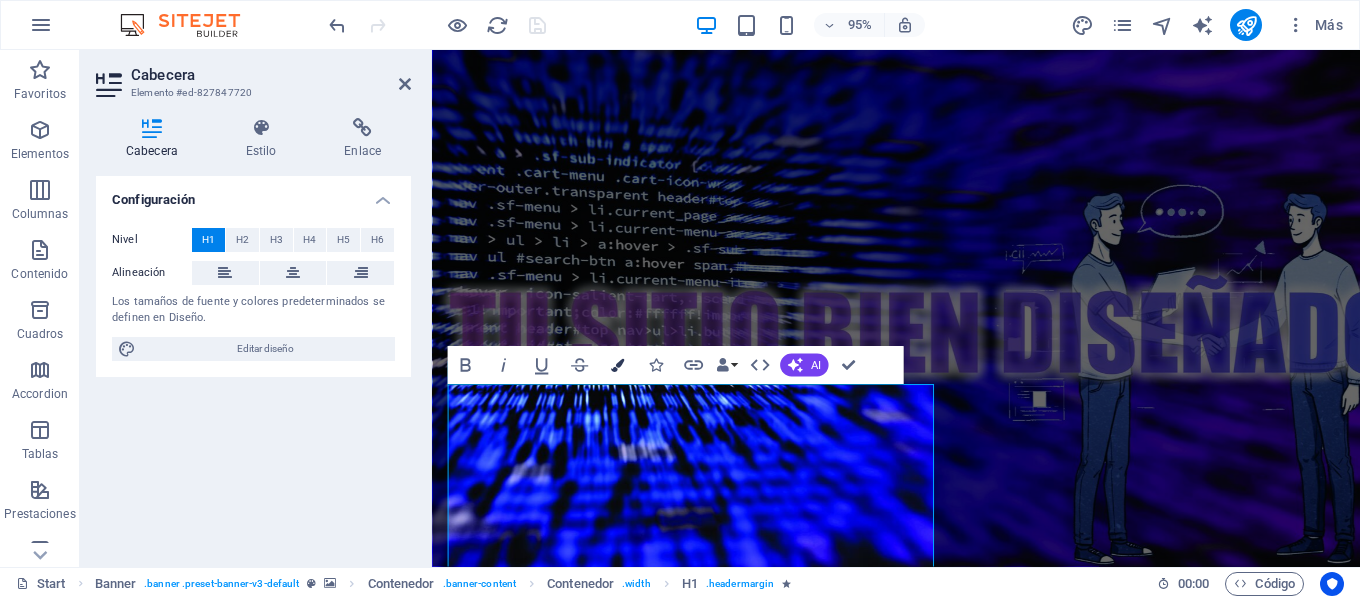 click at bounding box center (617, 365) 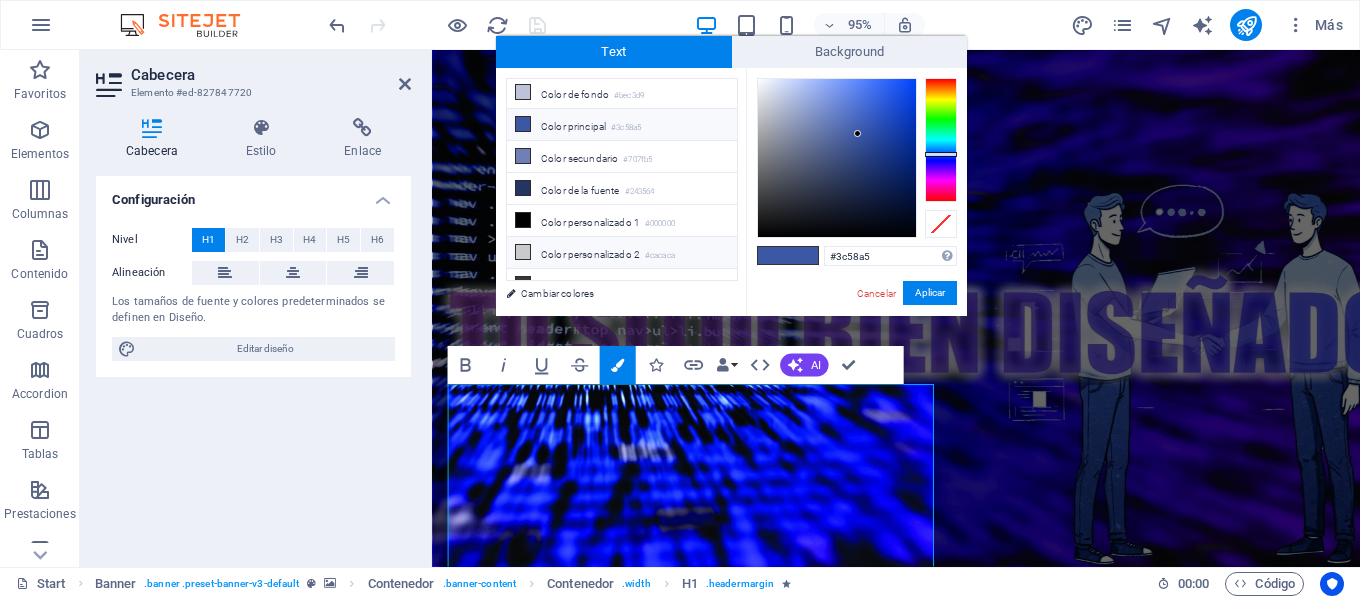 scroll, scrollTop: 0, scrollLeft: 0, axis: both 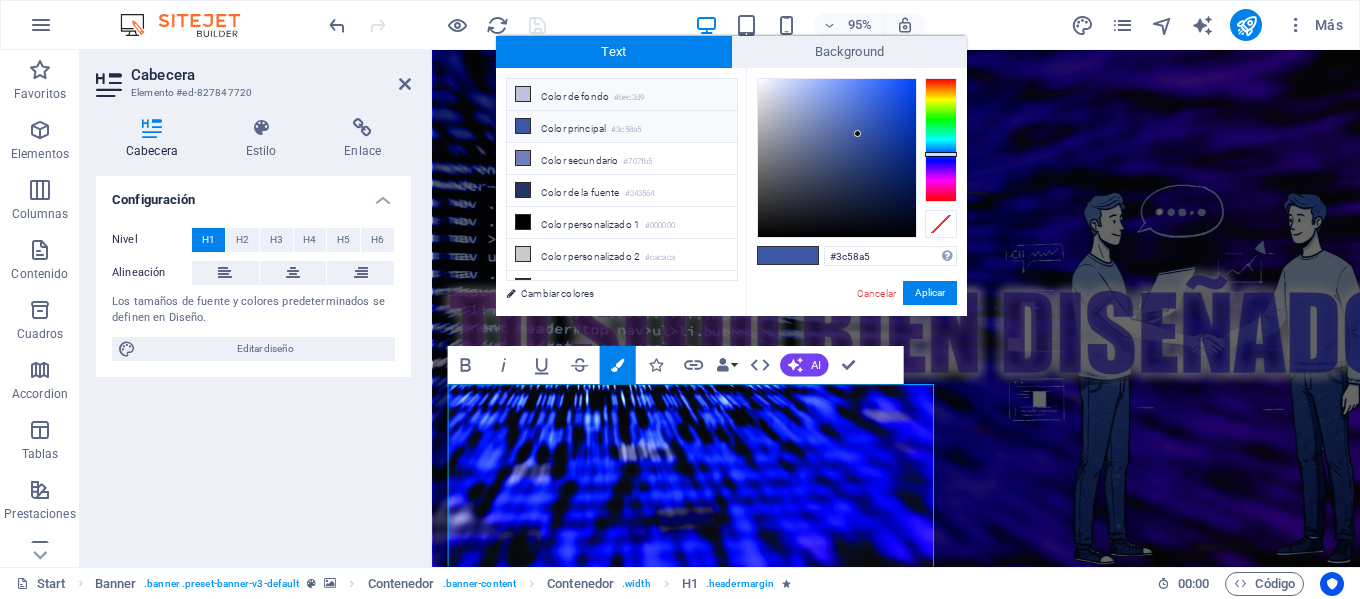 click at bounding box center (523, 94) 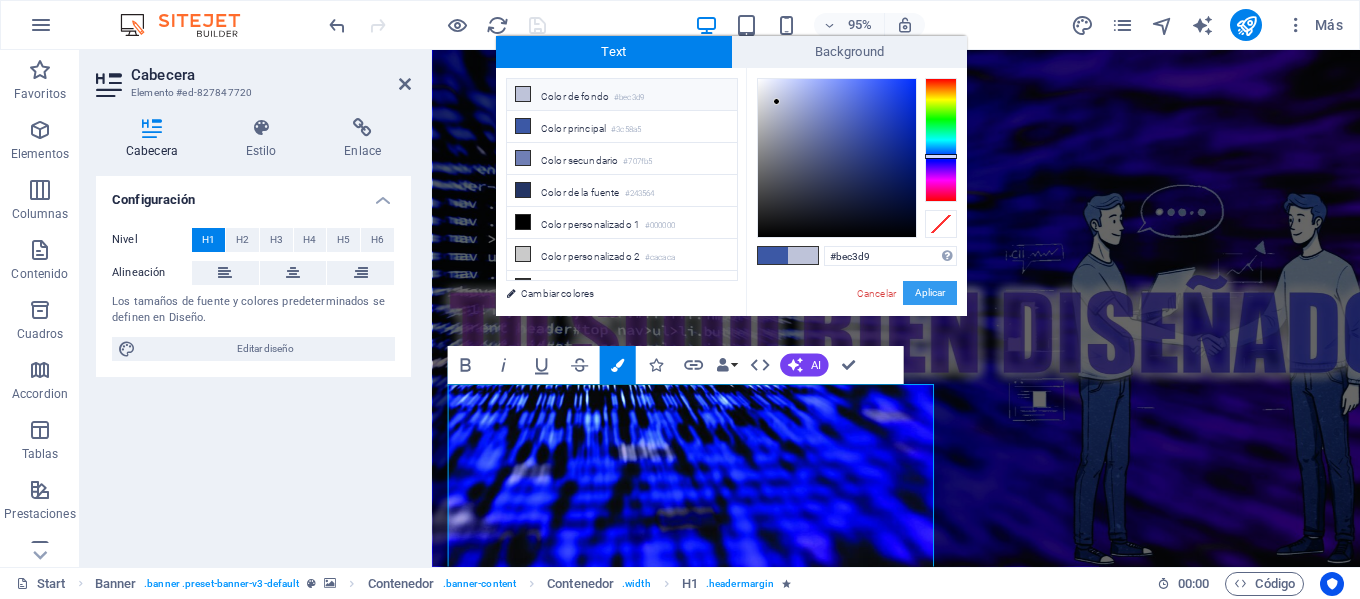 click on "Aplicar" at bounding box center (930, 293) 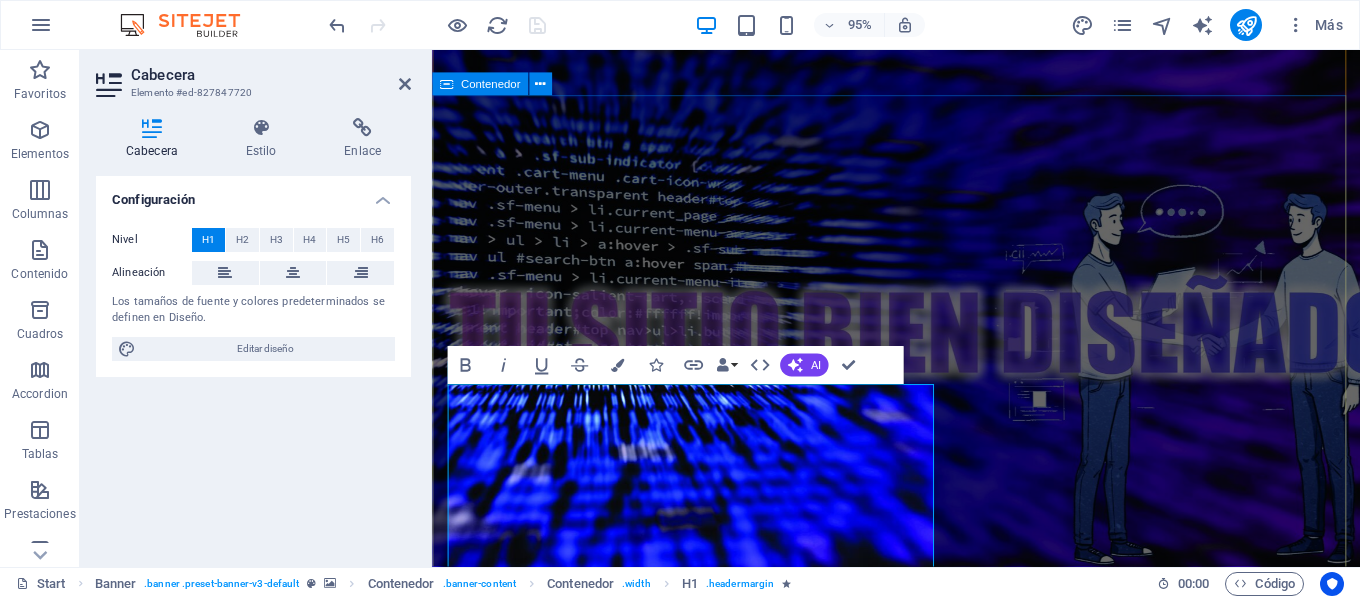 click on "Cada día tu empresa puede atrer con su contenido Lorem ipsum dolor sit amet, consetetur sadipscing elitr,  sed diam nonumy eirmod tempor invidunt ut labore et dolore magna aliquyam erat,  sed diam voluptua. At vero eos et  Markmm" at bounding box center (920, 1225) 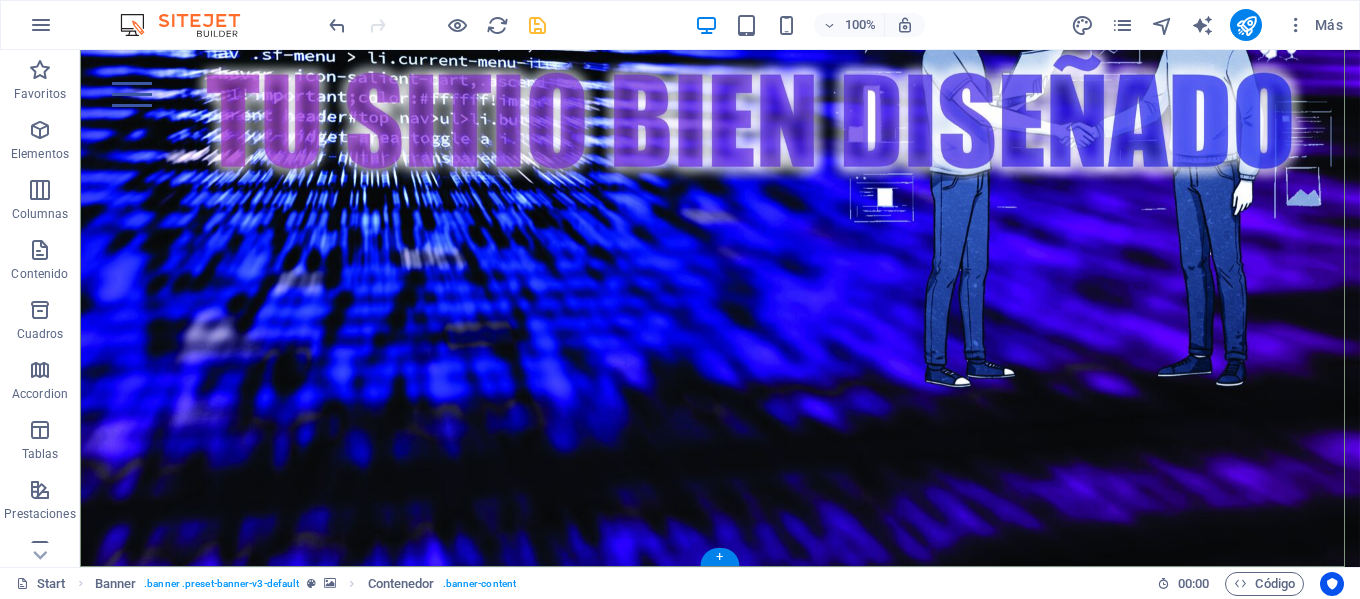scroll, scrollTop: 264, scrollLeft: 0, axis: vertical 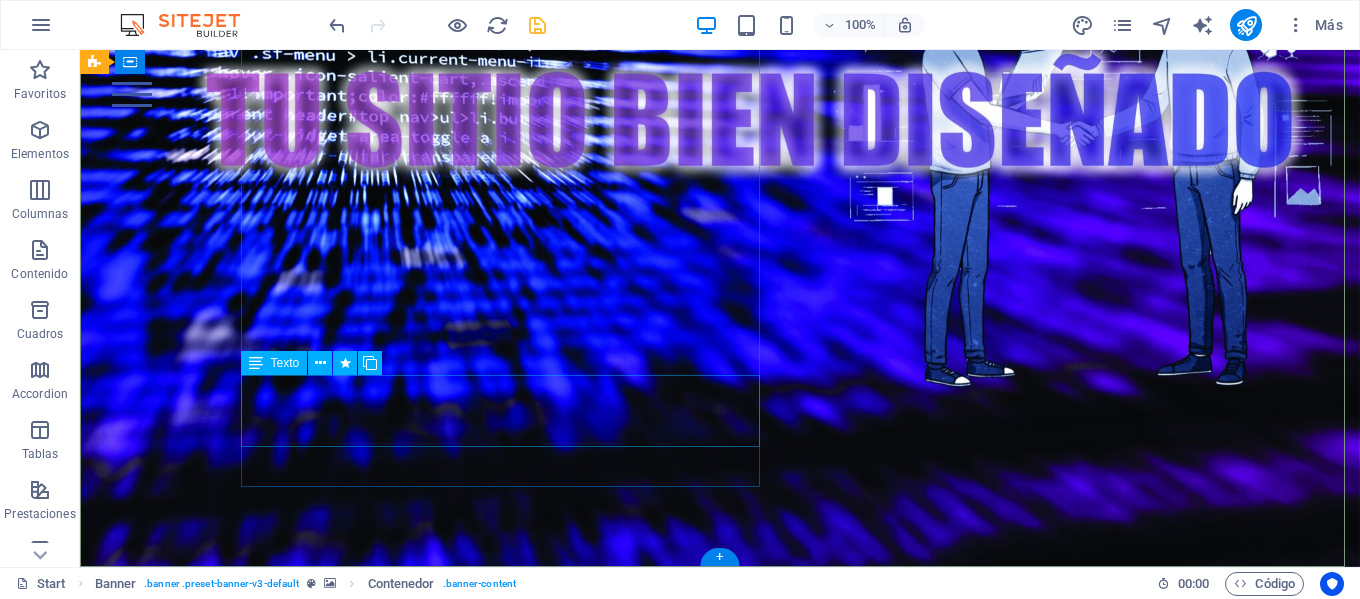 click on "Lorem ipsum dolor sit amet, consetetur sadipscing elitr,  sed diam nonumy eirmod tempor invidunt ut labore et dolore magna aliquyam erat,  sed diam voluptua. At vero eos et" at bounding box center (507, 1192) 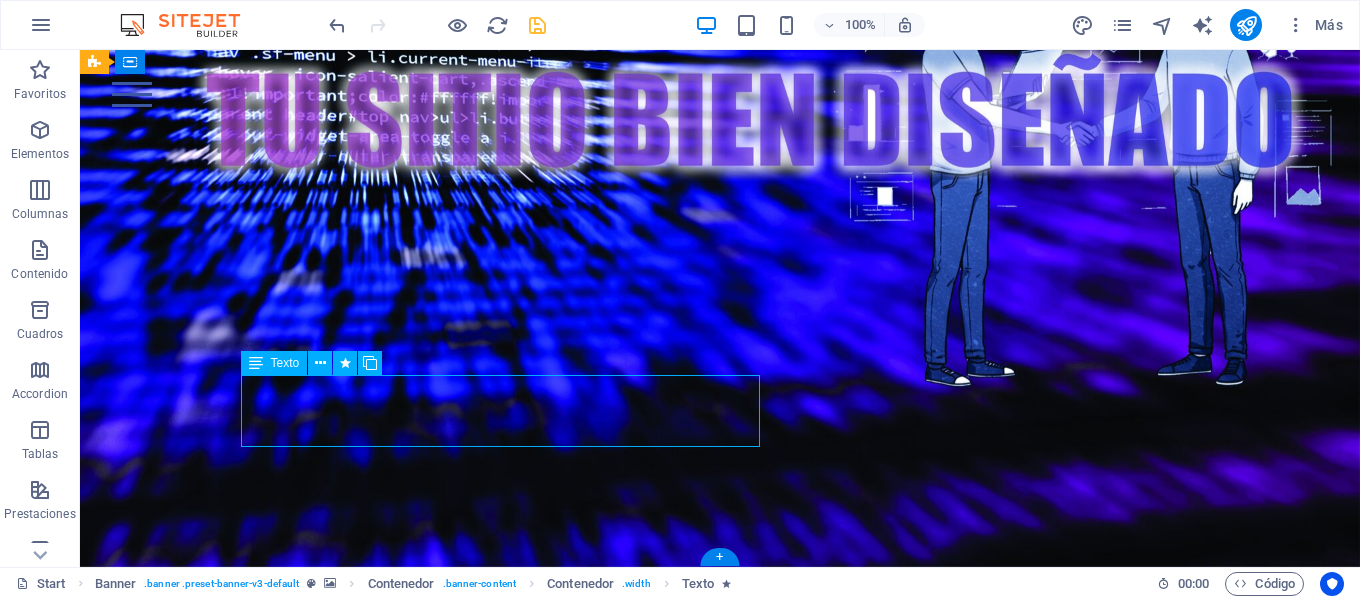 click on "Lorem ipsum dolor sit amet, consetetur sadipscing elitr,  sed diam nonumy eirmod tempor invidunt ut labore et dolore magna aliquyam erat,  sed diam voluptua. At vero eos et" at bounding box center (507, 1192) 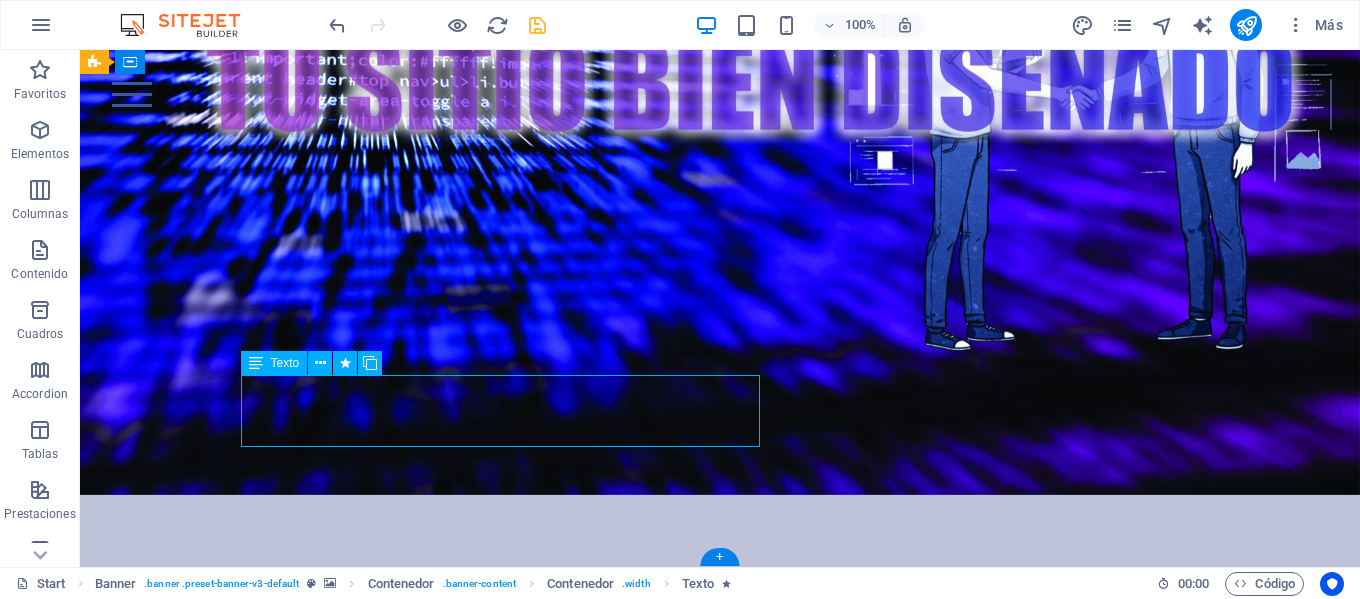 scroll, scrollTop: 165, scrollLeft: 0, axis: vertical 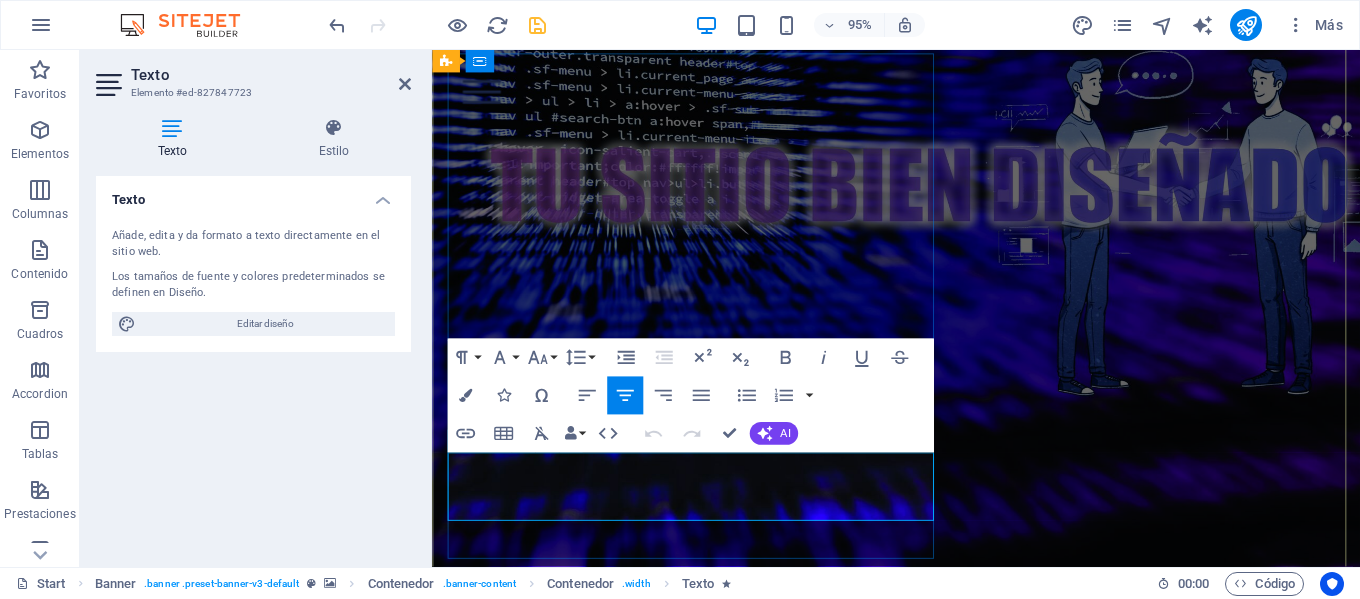drag, startPoint x: 526, startPoint y: 485, endPoint x: 836, endPoint y: 539, distance: 314.6681 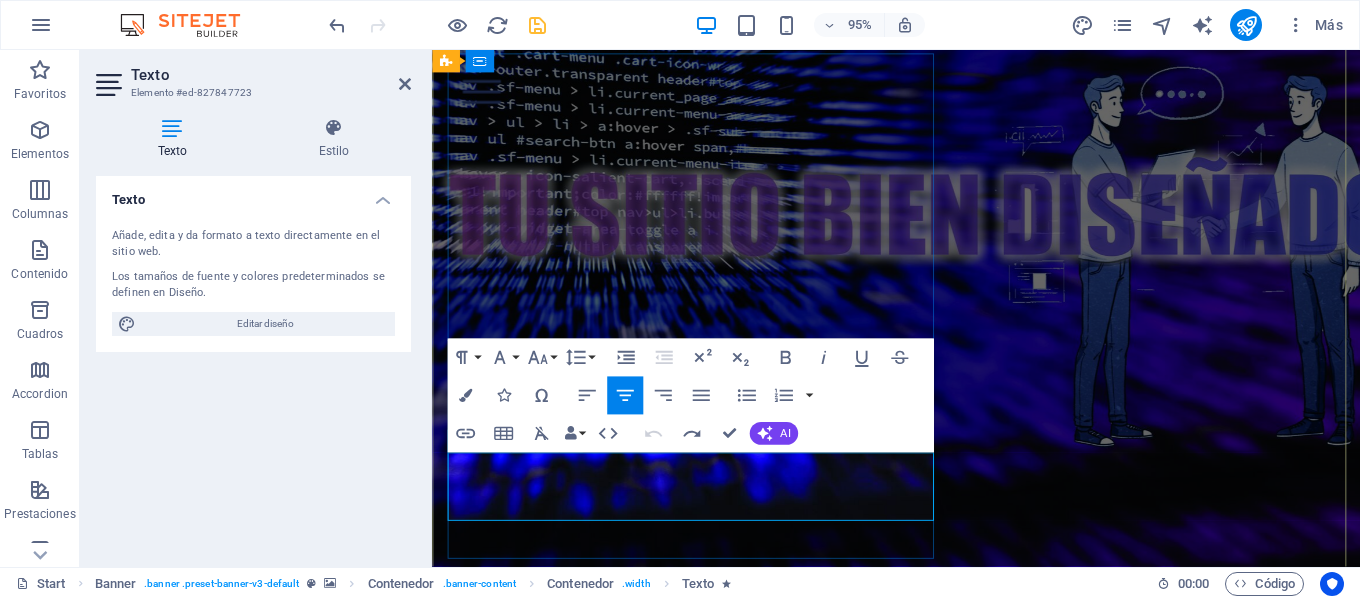 click on "Lorem ipsum dolor sit amet, consetetur sadipscing elitr," at bounding box center (708, 1266) 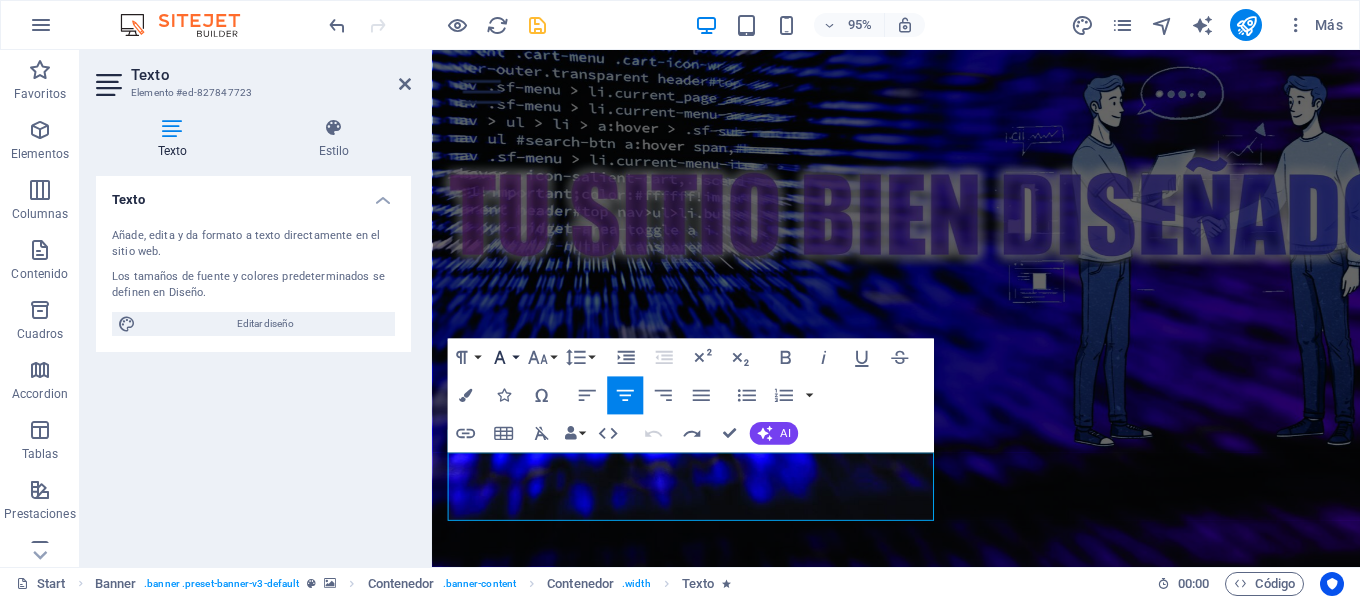 click on "Font Family" at bounding box center [503, 358] 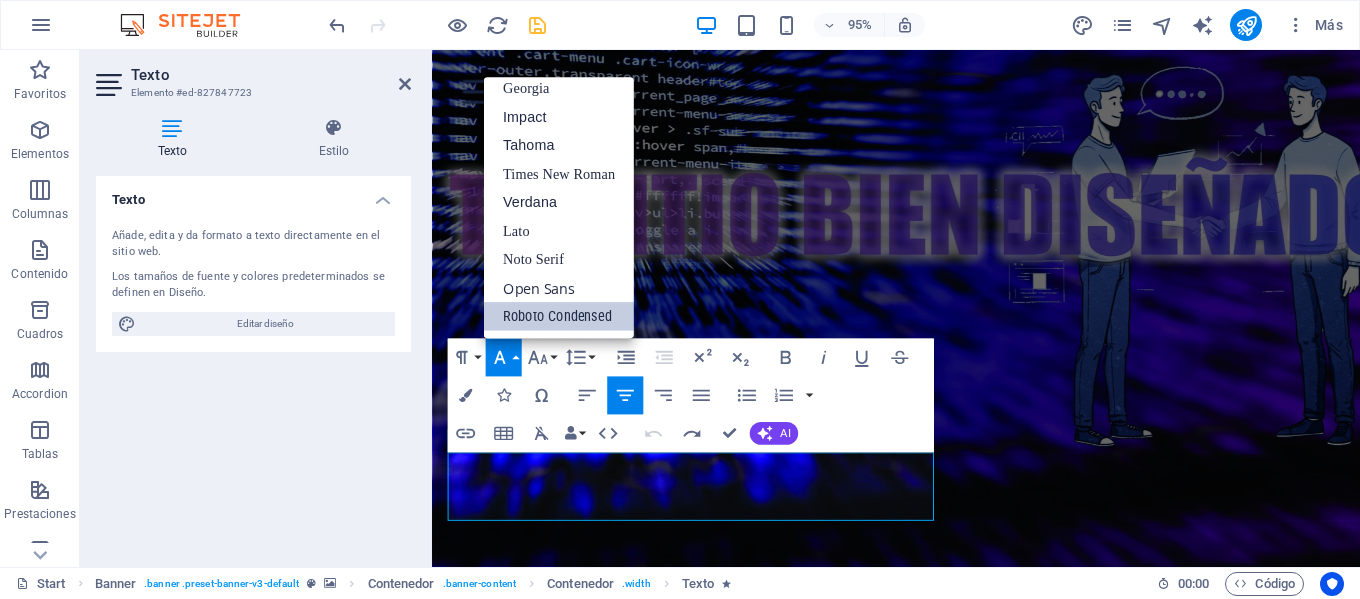 scroll, scrollTop: 41, scrollLeft: 0, axis: vertical 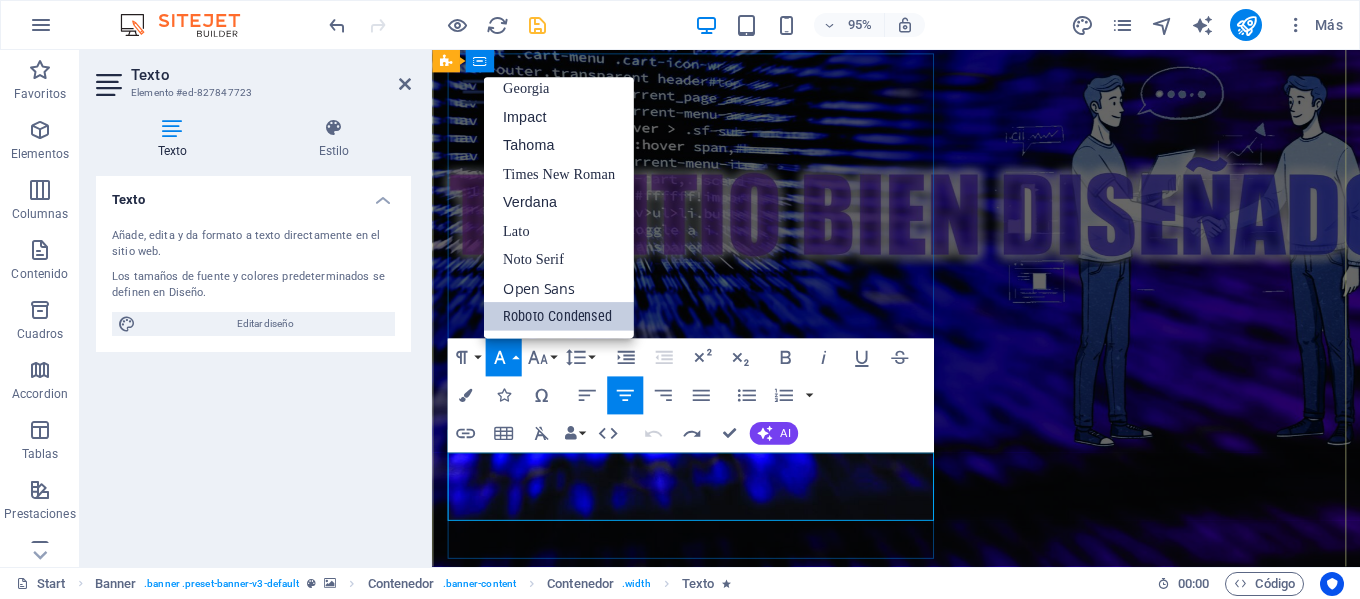 click on "Lorem ipsum dolor sit amet, consetetur sadipscing elitr," at bounding box center (708, 1266) 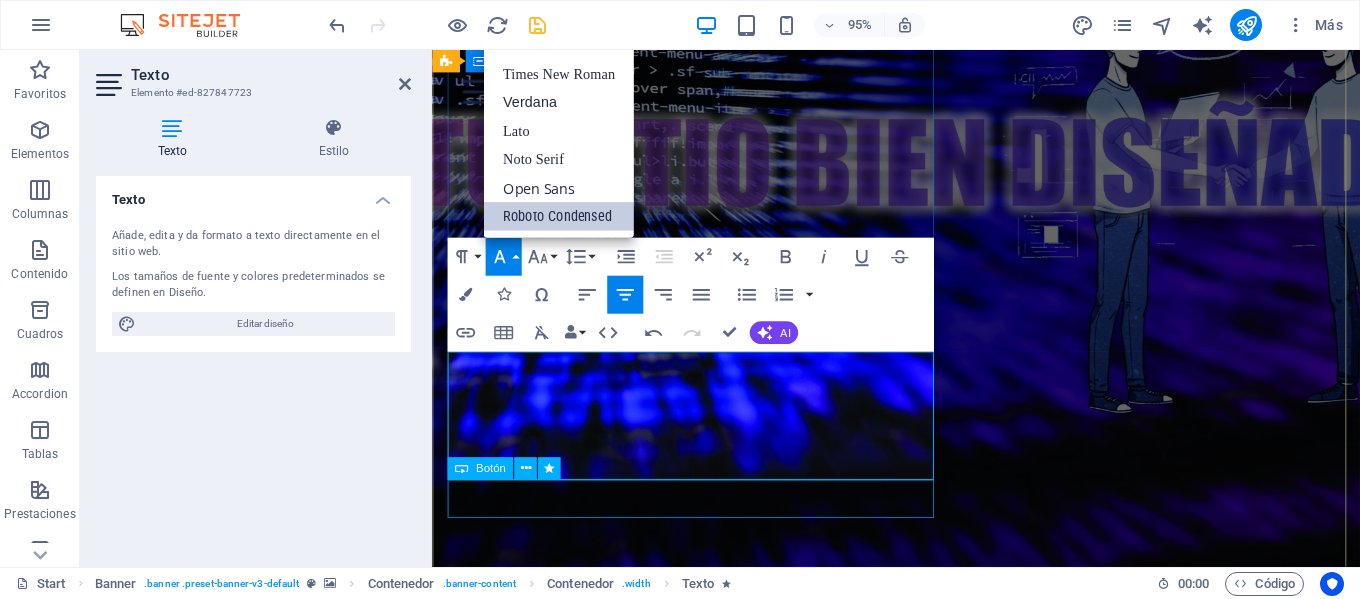 scroll, scrollTop: 300, scrollLeft: 0, axis: vertical 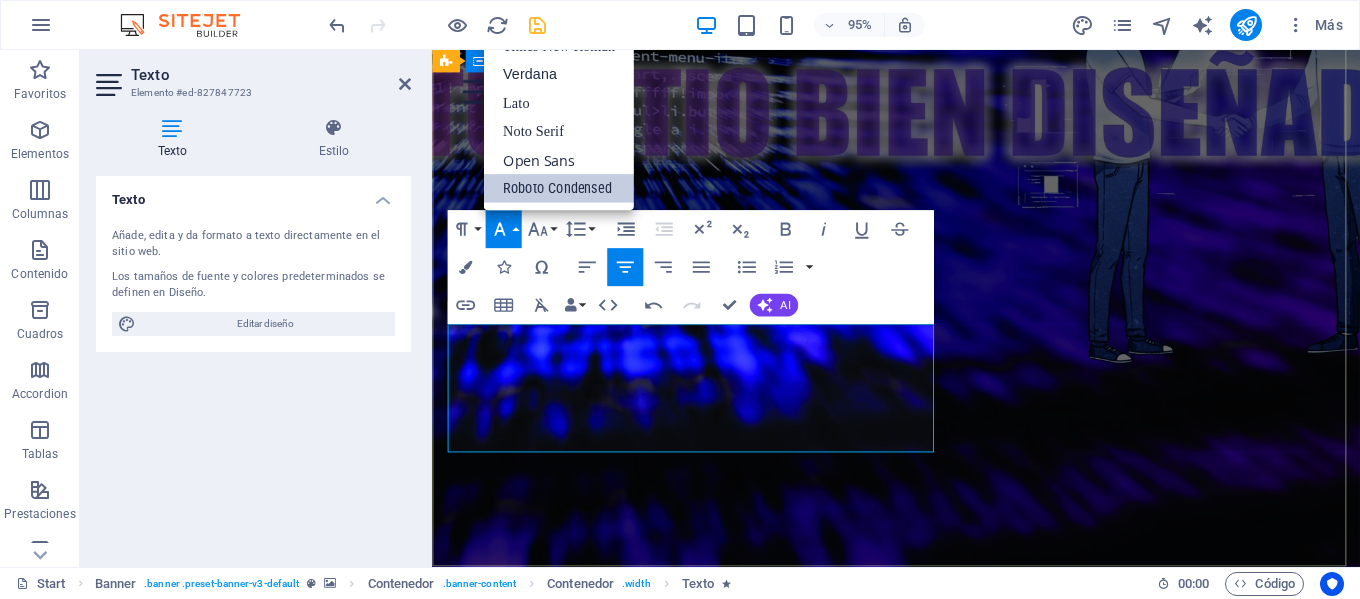 drag, startPoint x: 751, startPoint y: 461, endPoint x: 440, endPoint y: 321, distance: 341.05865 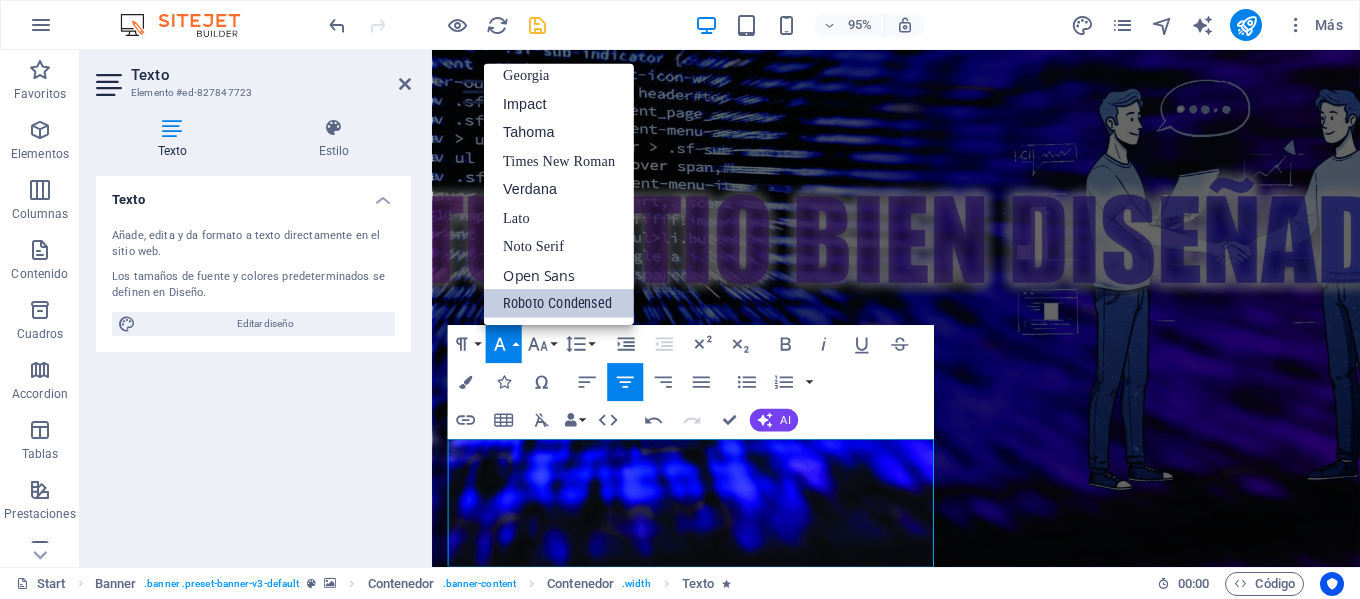 scroll, scrollTop: 100, scrollLeft: 0, axis: vertical 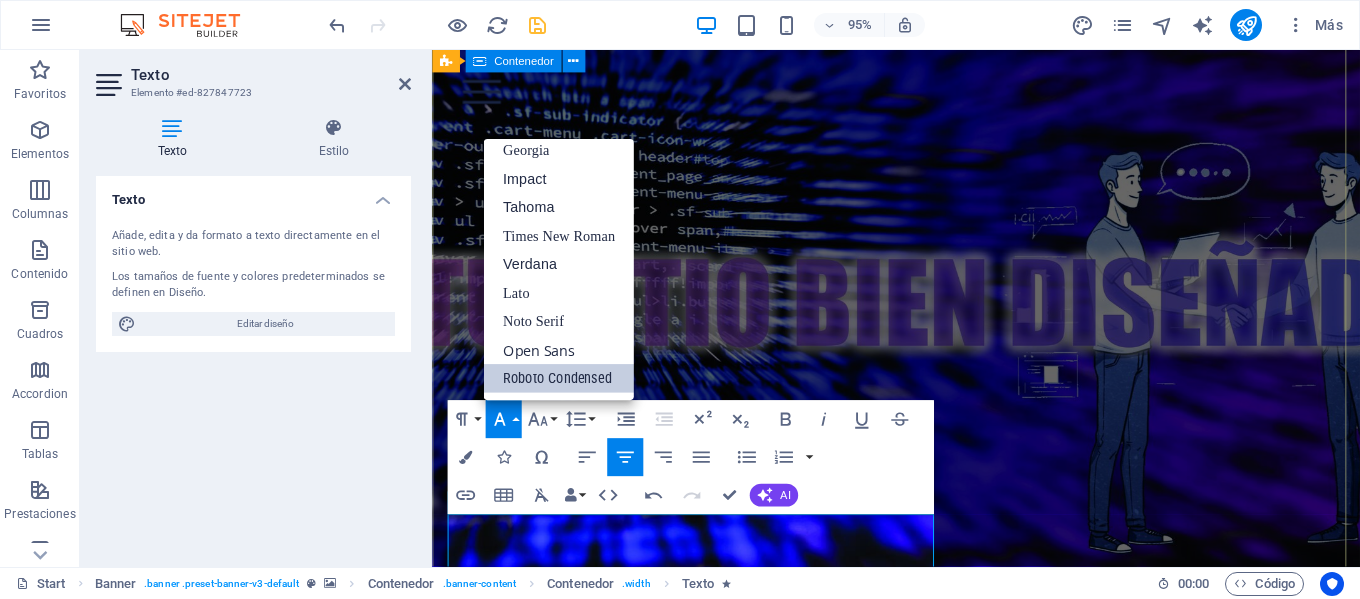 click on "Cada día tu empresa puede atrer con su contenido para enamorar a los visitantes y atraerlos como usuarios de tu marca, tu sitio web es personalizado sin usar wix, en el obtendran una buena experiencia de usuario mientras aprende sobre tu marca y puede obtener información de tu portafolio. Markmm" at bounding box center (920, 1216) 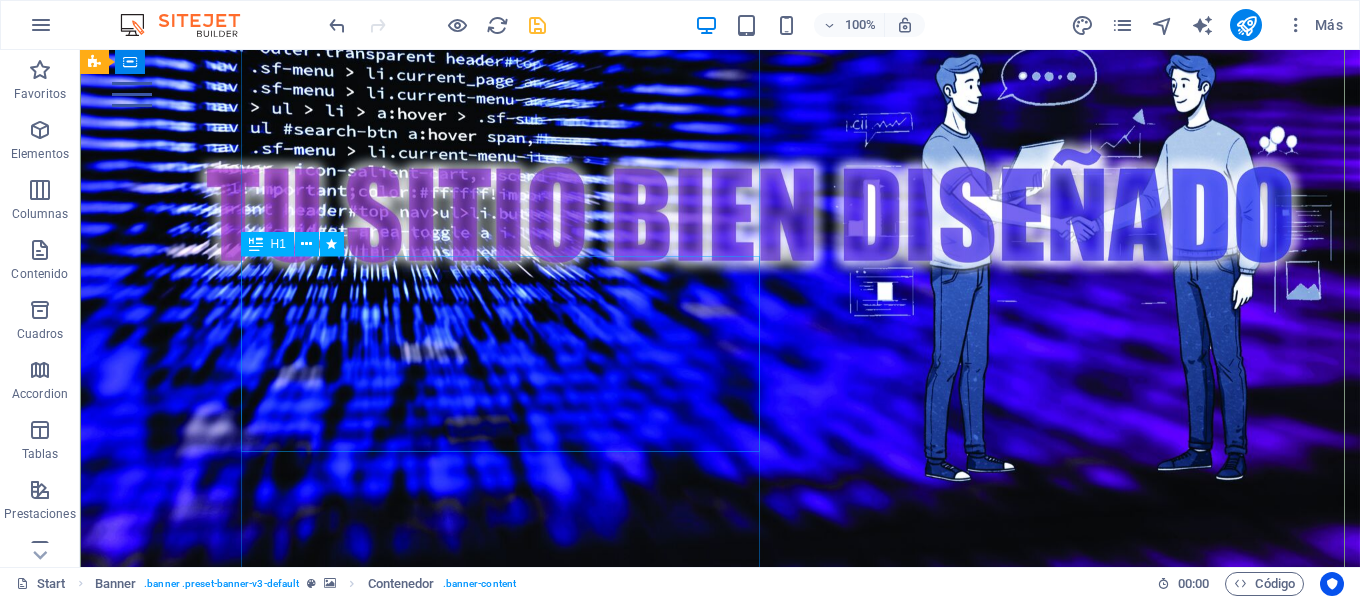 scroll, scrollTop: 300, scrollLeft: 0, axis: vertical 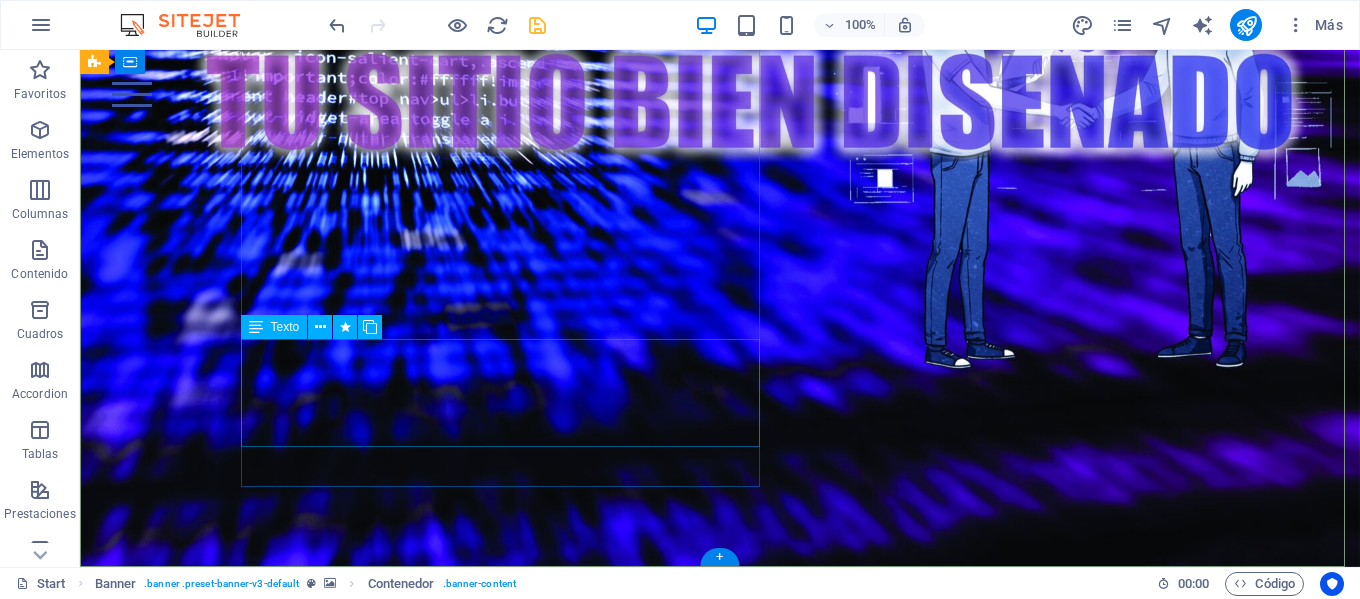 click on "para enamorar a los visitantes y atraerlos como usuarios de tu marca, tu sitio web es personalizado sin usar wix, en el obtendran una buena experiencia de usuario mientras aprende sobre tu marca y puede obtener información de tu portafolio." at bounding box center [507, 1223] 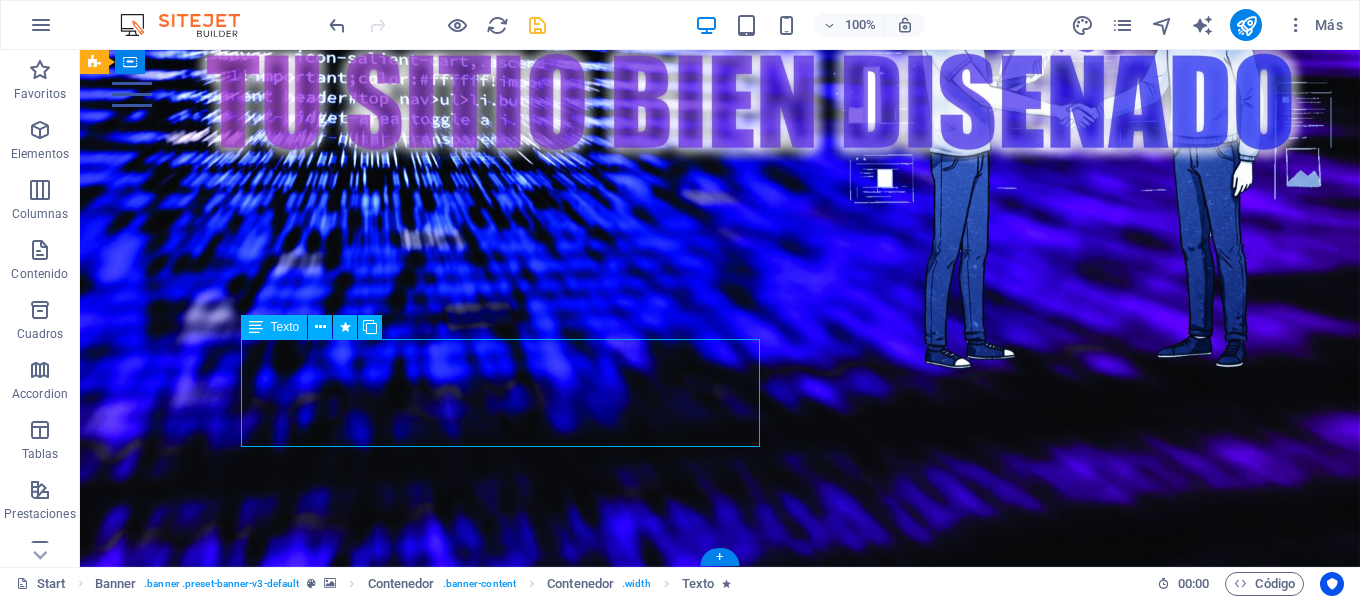 click on "para enamorar a los visitantes y atraerlos como usuarios de tu marca, tu sitio web es personalizado sin usar wix, en el obtendran una buena experiencia de usuario mientras aprende sobre tu marca y puede obtener información de tu portafolio." at bounding box center [507, 1223] 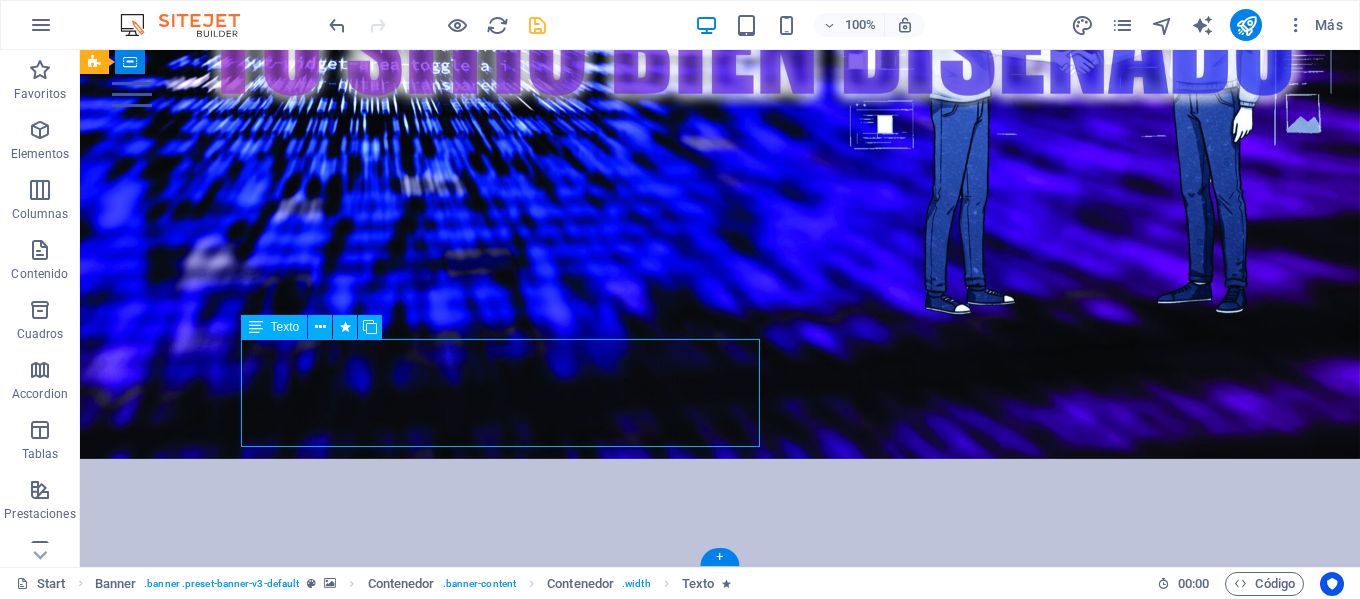 scroll, scrollTop: 165, scrollLeft: 0, axis: vertical 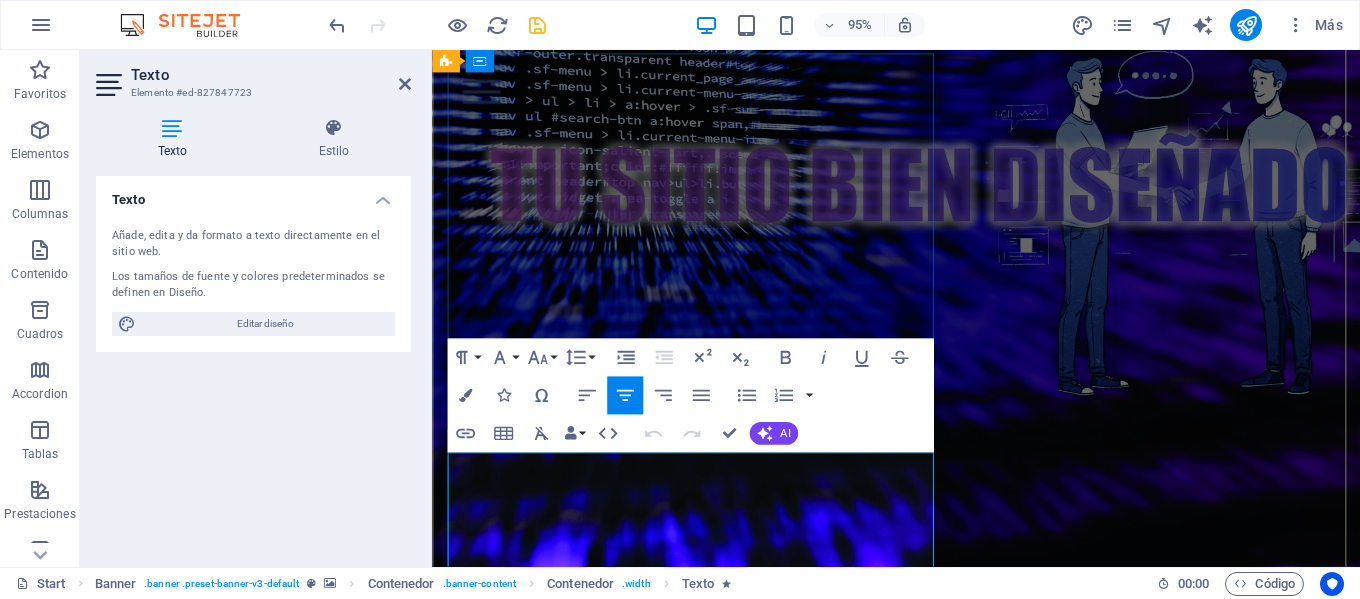 click on "para enamorar a los visitantes y atraerlos como usuarios de tu marca, tu sitio web es personalizado sin usar wix, en el obtendran una buena experiencia de usuario mientras aprende sobre tu marca y puede obtener información de tu portafolio." at bounding box center [708, 1250] 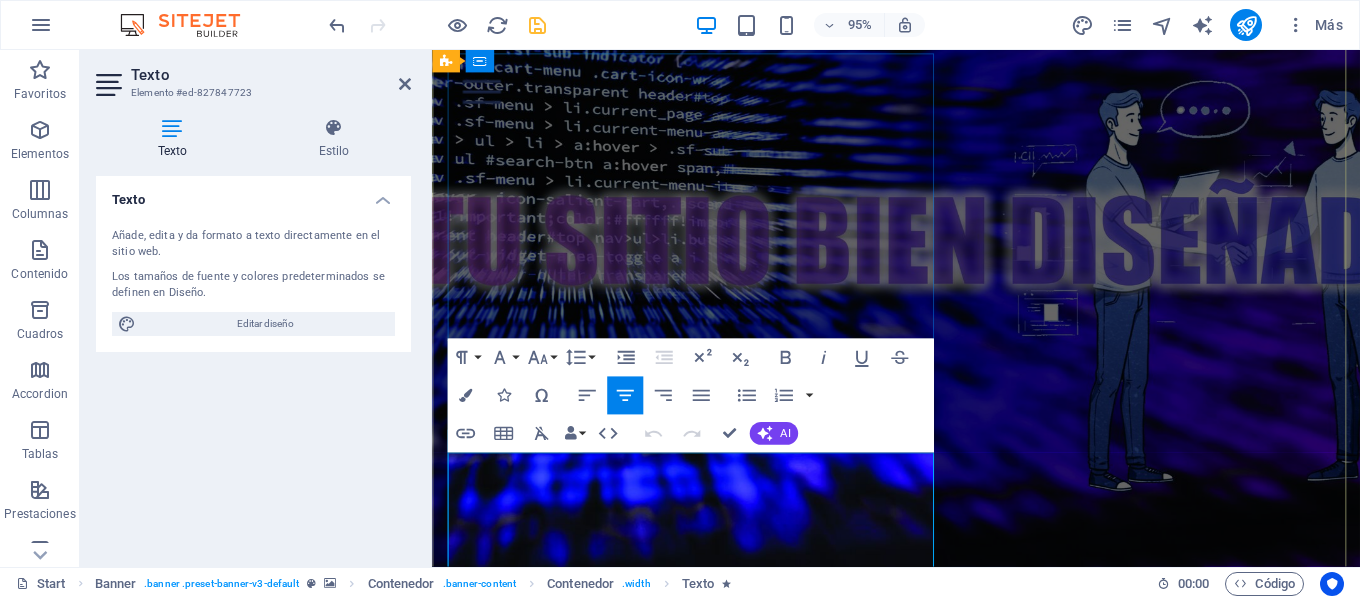 type 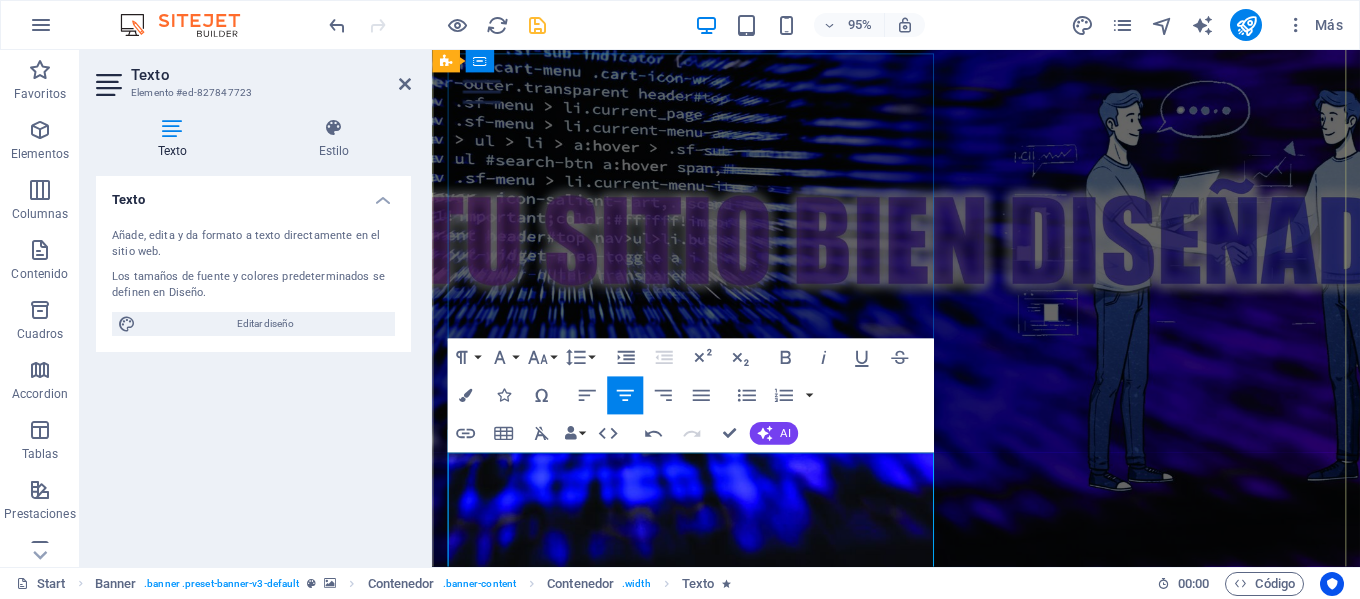 scroll, scrollTop: 178, scrollLeft: 0, axis: vertical 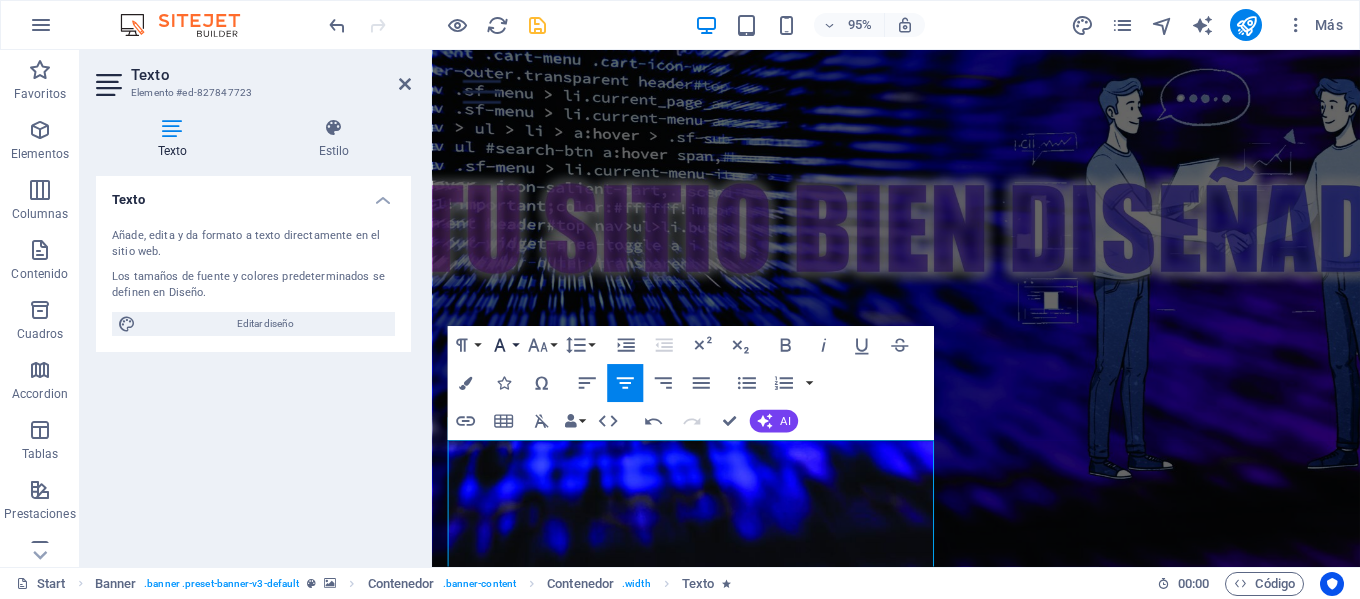 click on "Font Family" at bounding box center [503, 345] 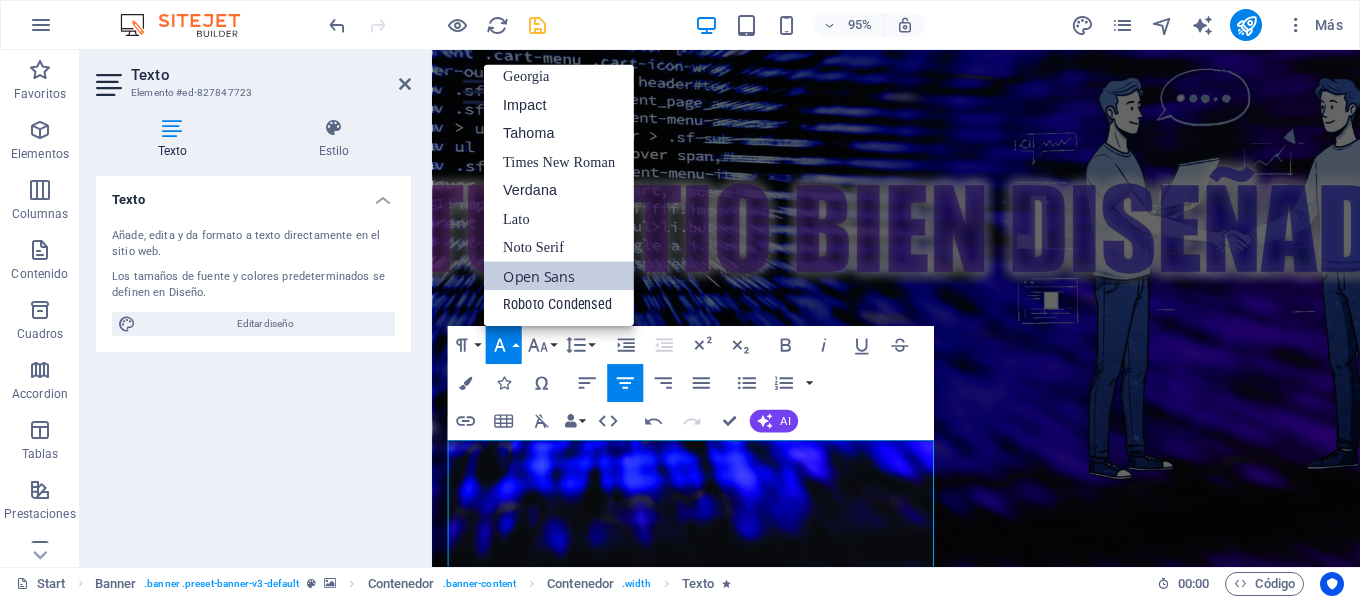 scroll, scrollTop: 41, scrollLeft: 0, axis: vertical 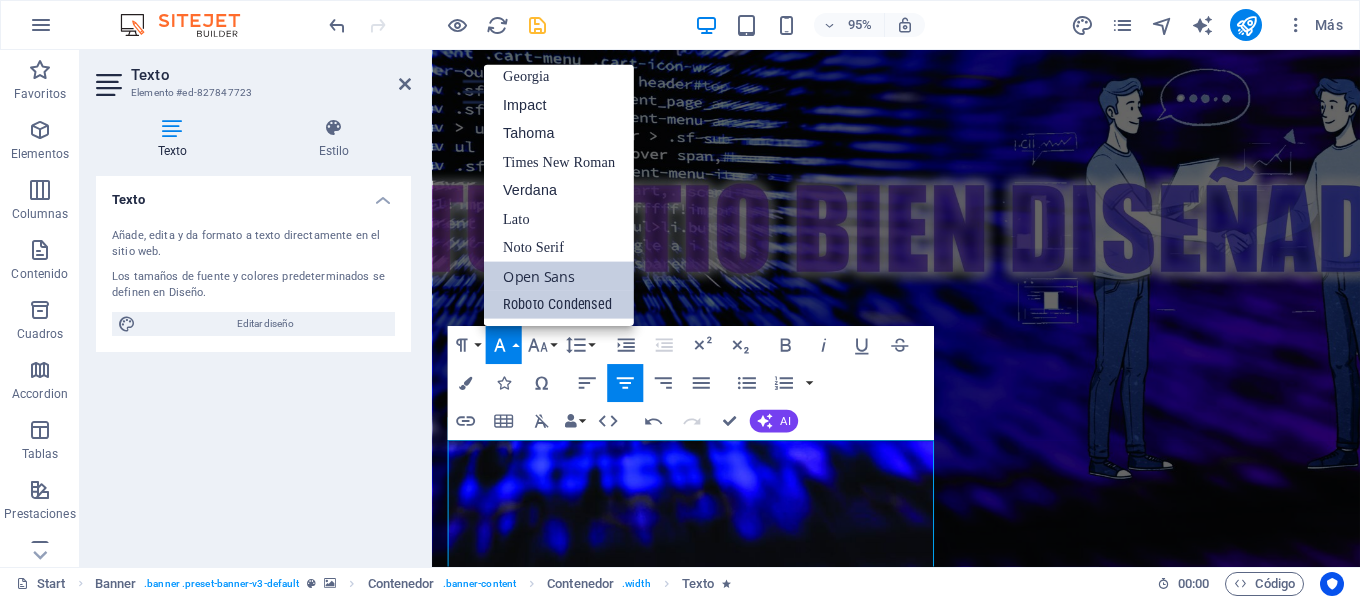 click on "Roboto Condensed" at bounding box center [558, 304] 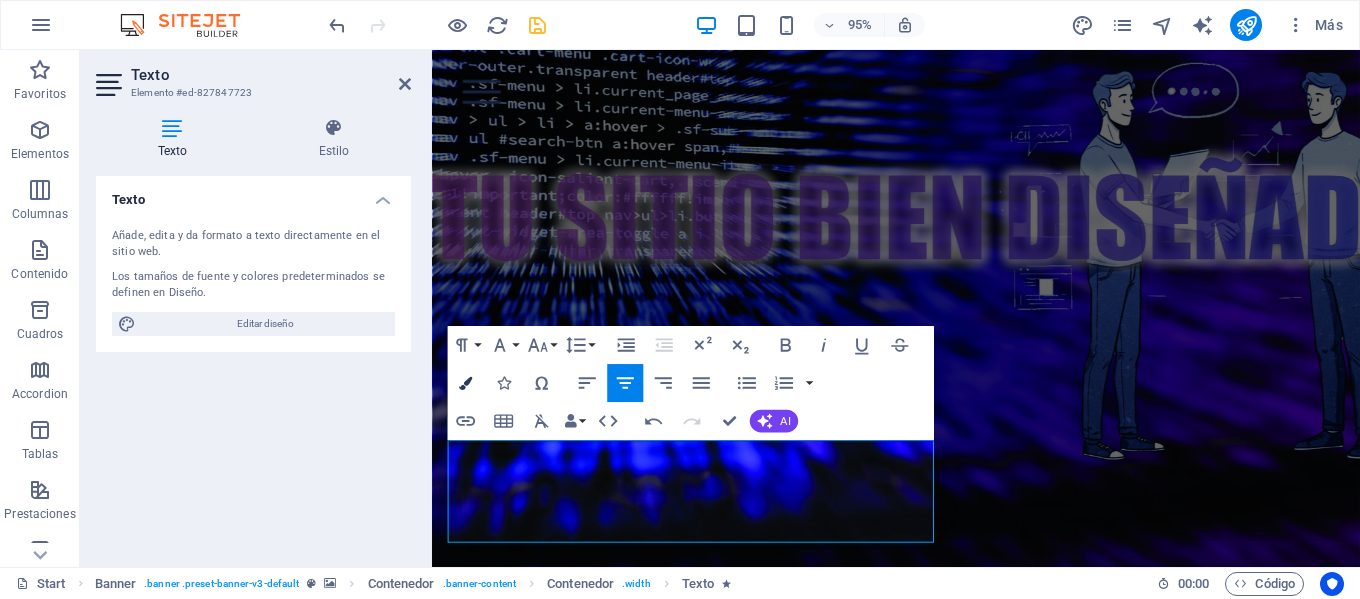 click at bounding box center [465, 383] 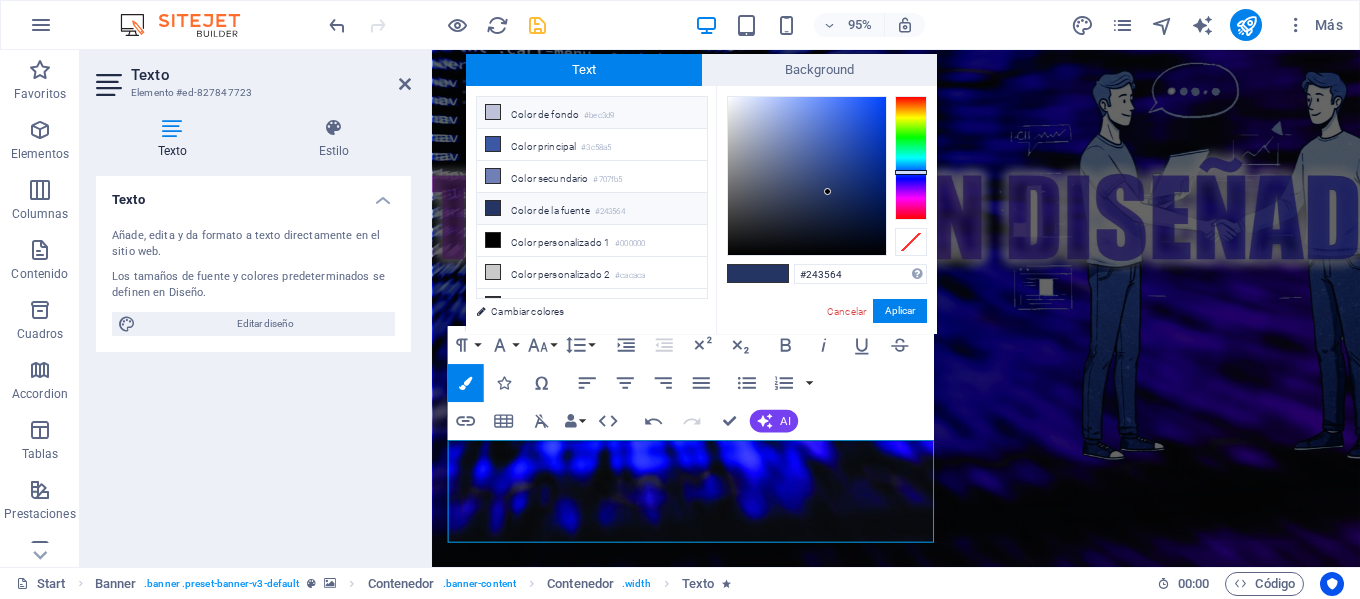 click at bounding box center (493, 112) 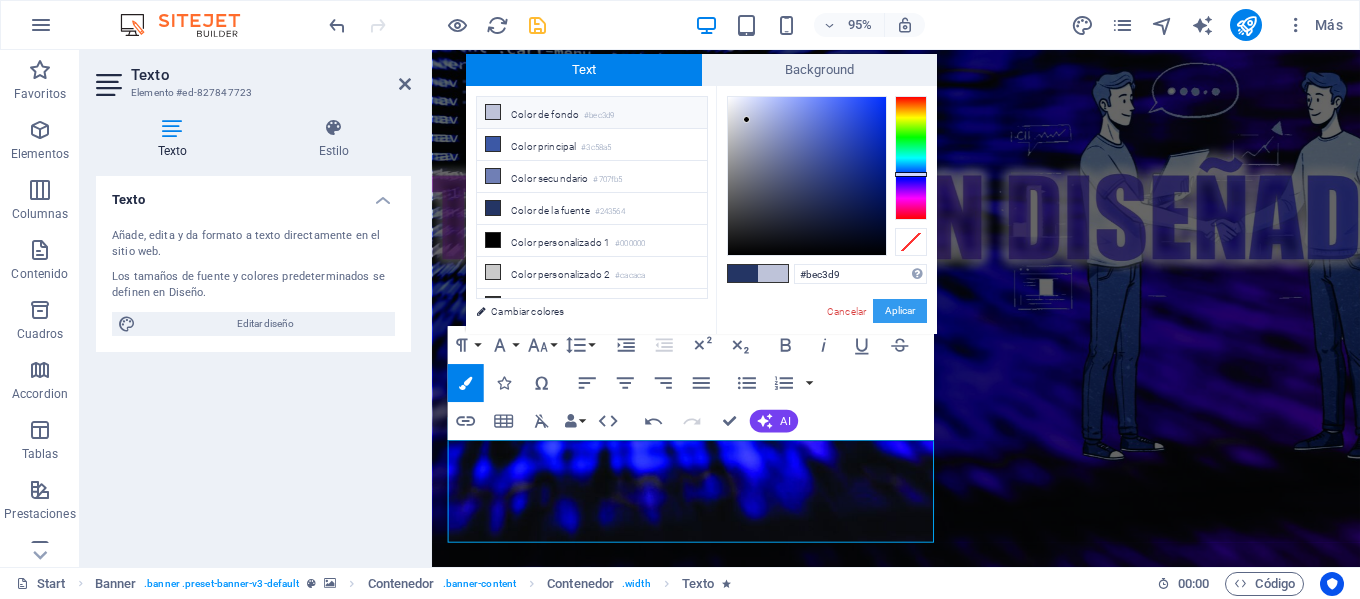 click on "Aplicar" at bounding box center [900, 311] 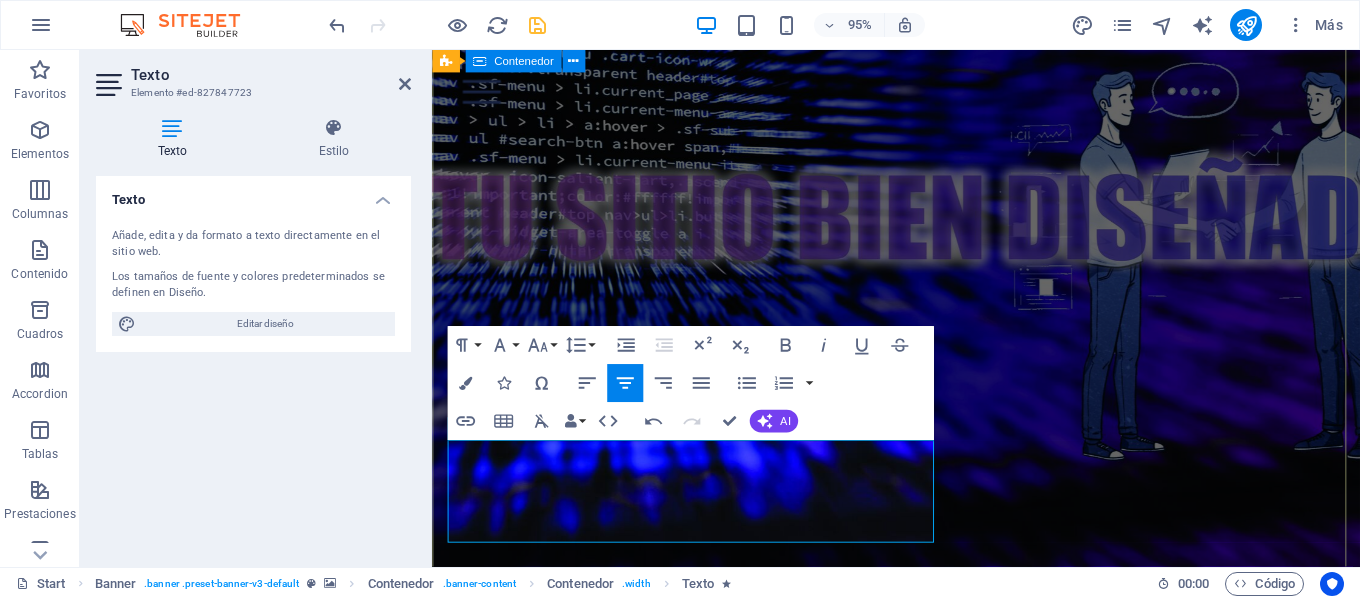 click on "Cada día tu empresa puede atrer con su contenido Para enamorar a los visitantes y atraerlos como usuarios de tu marca, tu sitio web es personalizado sin usar wix, en el obtendran una buena experiencia de usuario mientras aprende sobre tu marca y puede obtener información de tu portafolio. Markmm" at bounding box center (920, 1097) 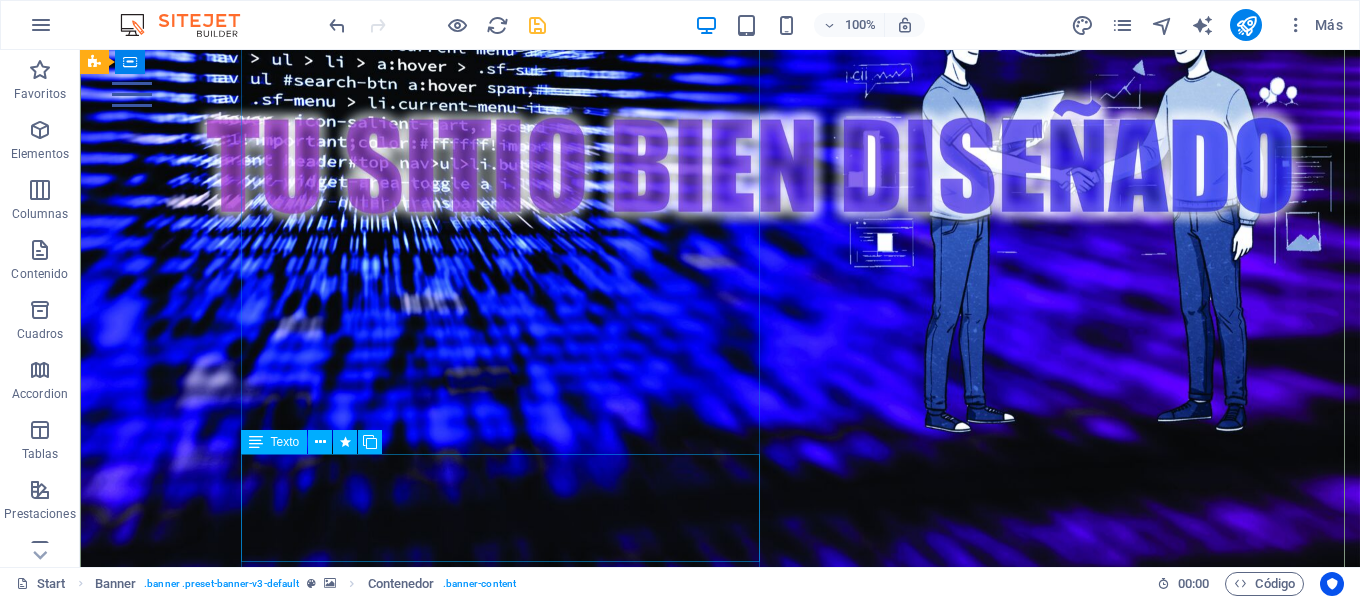 scroll, scrollTop: 300, scrollLeft: 0, axis: vertical 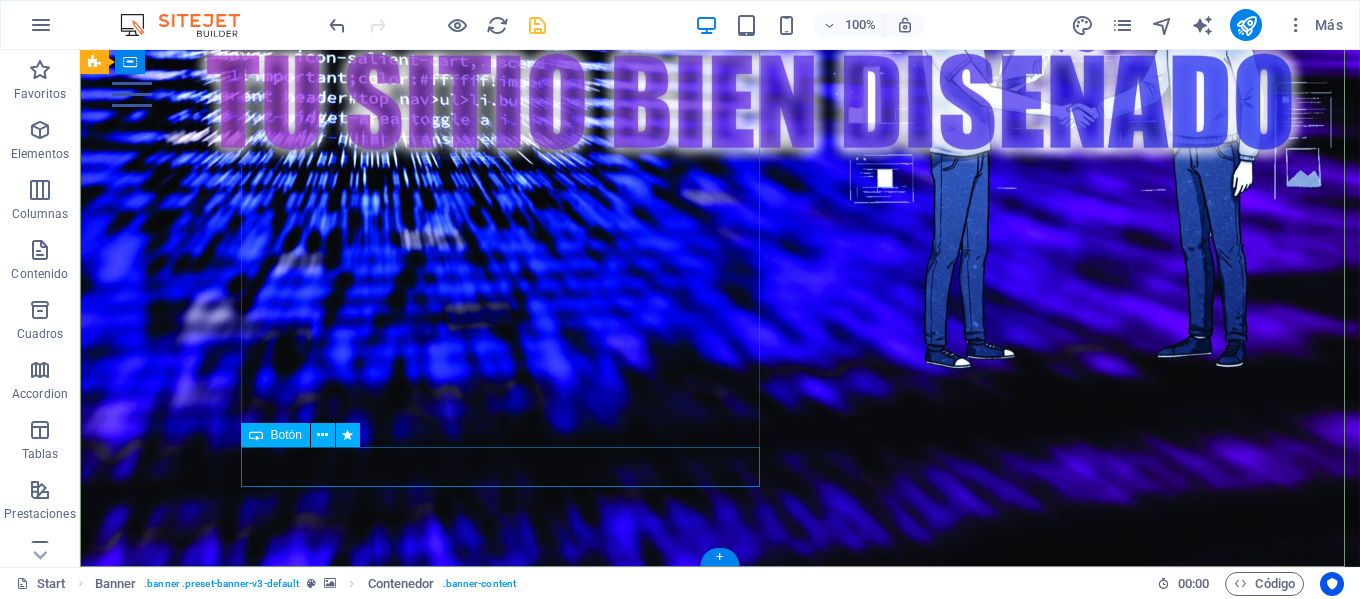 click on "[COMPANY]" at bounding box center [507, 1284] 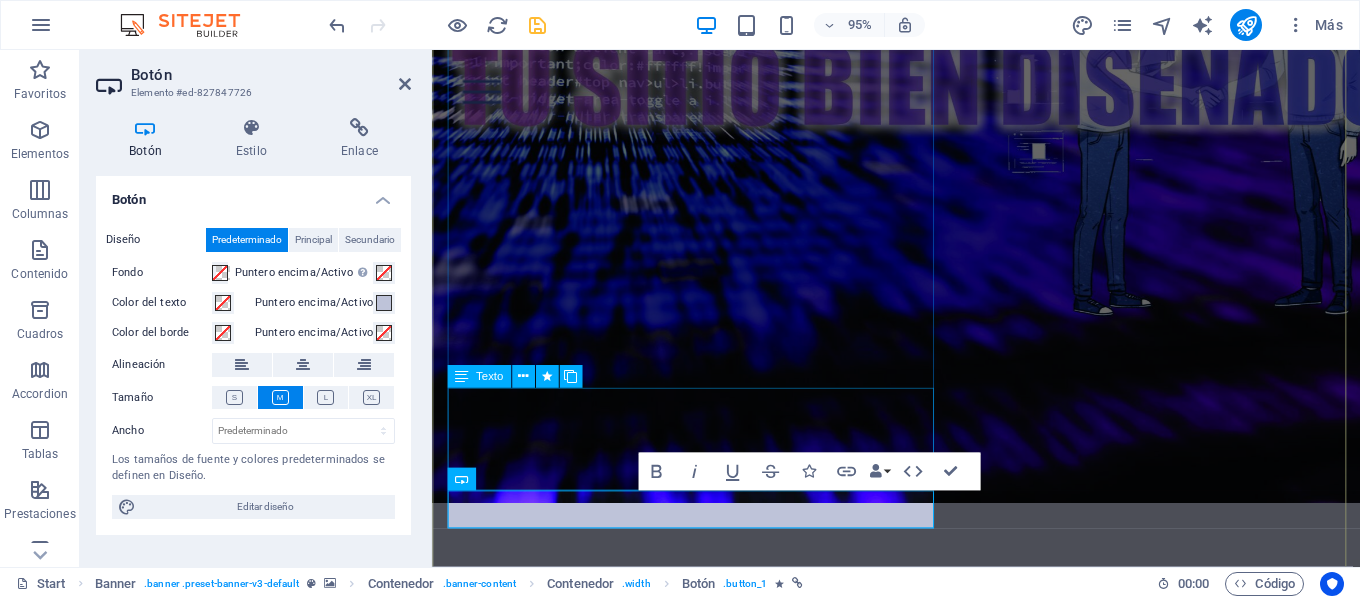 scroll, scrollTop: 233, scrollLeft: 0, axis: vertical 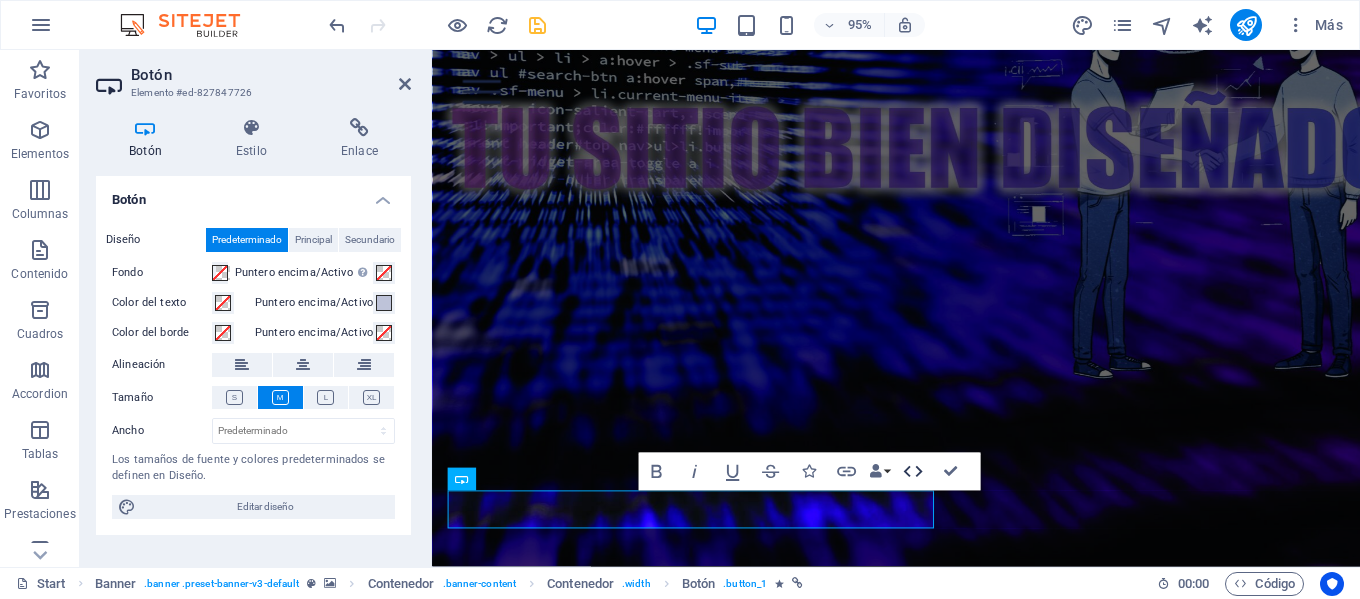 click 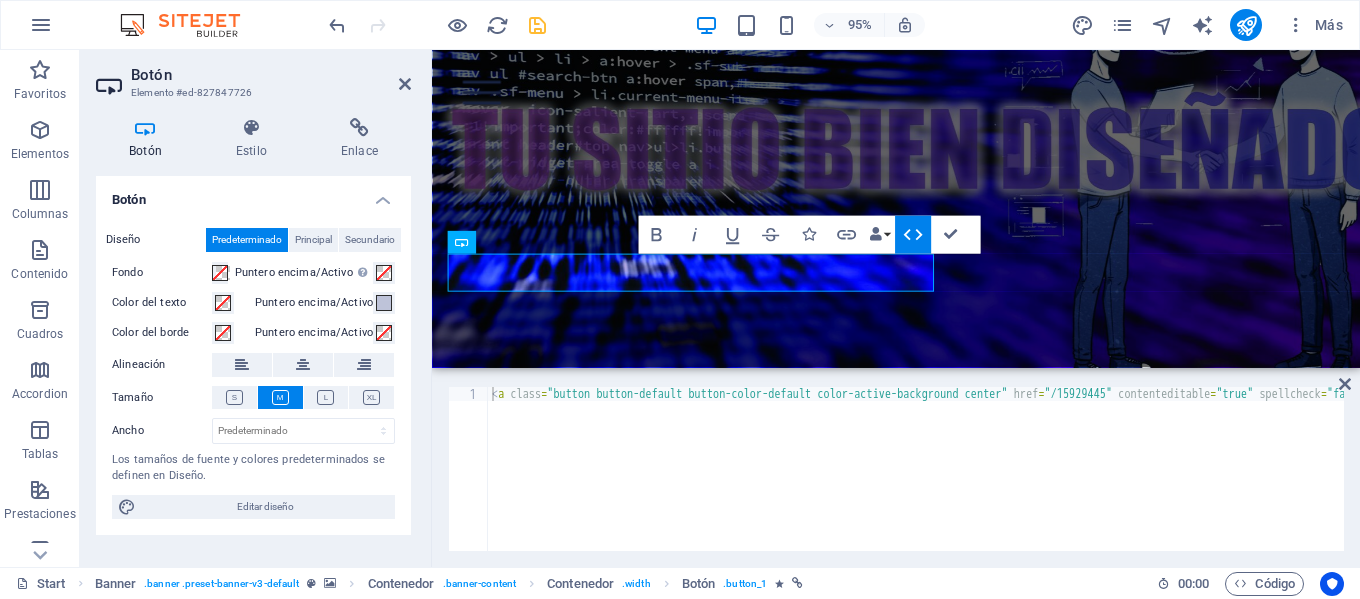 scroll, scrollTop: 483, scrollLeft: 0, axis: vertical 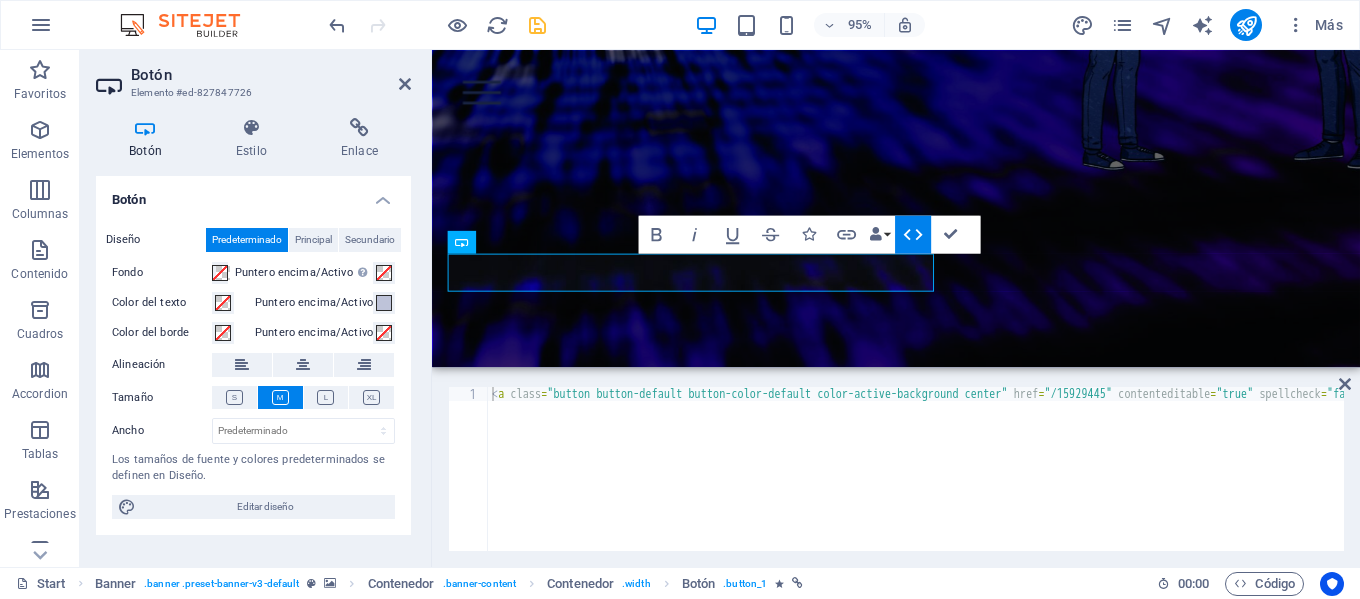 click on "1 < a   class = "button button-default button-color-default color-active-background center"   href = "/15929445"   contenteditable = "true"   spellcheck = "false"   data-ms-editor = "true" > < span   class = "fr-deletable"   data-bind = "customer.company" > Markmm </ span >   < i   class = "fa fa-chevron-right" > </ i >   &nbsp; </ a >     הההההההההההההההההההההההההההההההההההההההההההההההההההההההההההההההההההההההההההההההההההההההההההההההההההההההההההההההההההההההההההההההההההההההההההההההההההההההההההההההההההההההההההההההההההההההההההההההההההההההההההההההההההההההההההההההההההההההההההההההההההההההההההההההה Start tag seen without seeing a doctype first. Expected e.g. <!DOCTYPE html>." at bounding box center (896, 469) 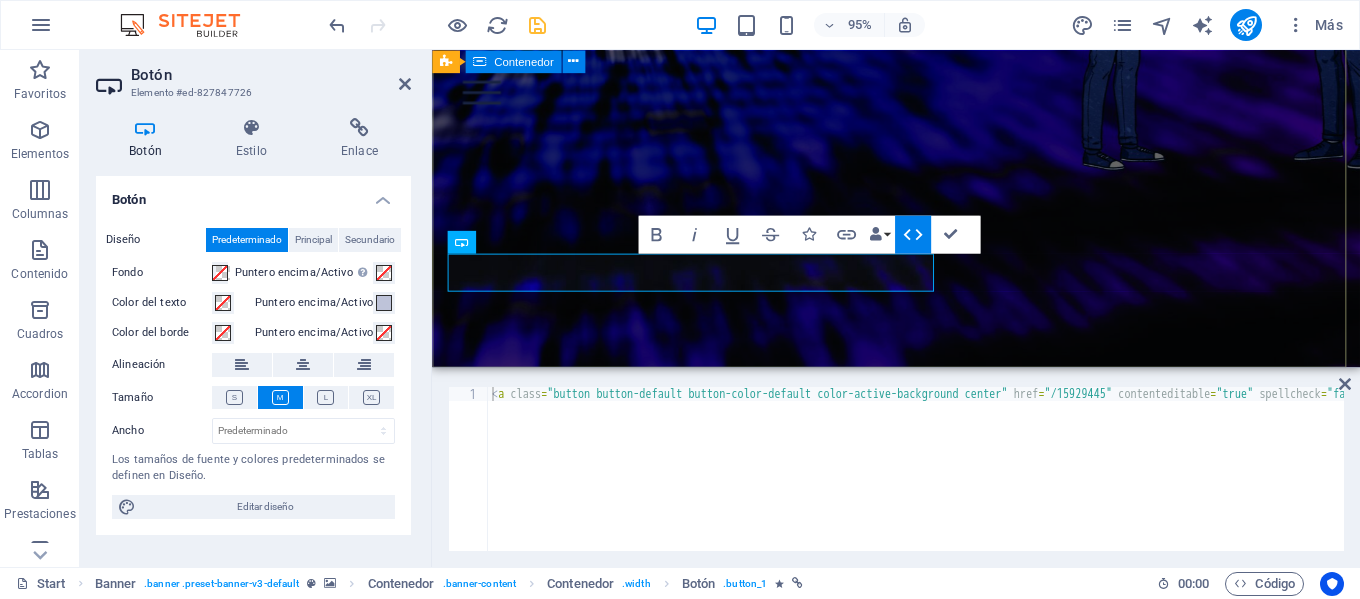 click on "Cada día tu empresa puede atrer con su contenido Para enamorar a los visitantes y atraerlos como usuarios de tu marca, tu sitio web es personalizado sin usar wix, en el obtendran una buena experiencia de usuario mientras aprende sobre tu marca y puede obtener información de tu portafolio. Markmm" at bounding box center [920, 792] 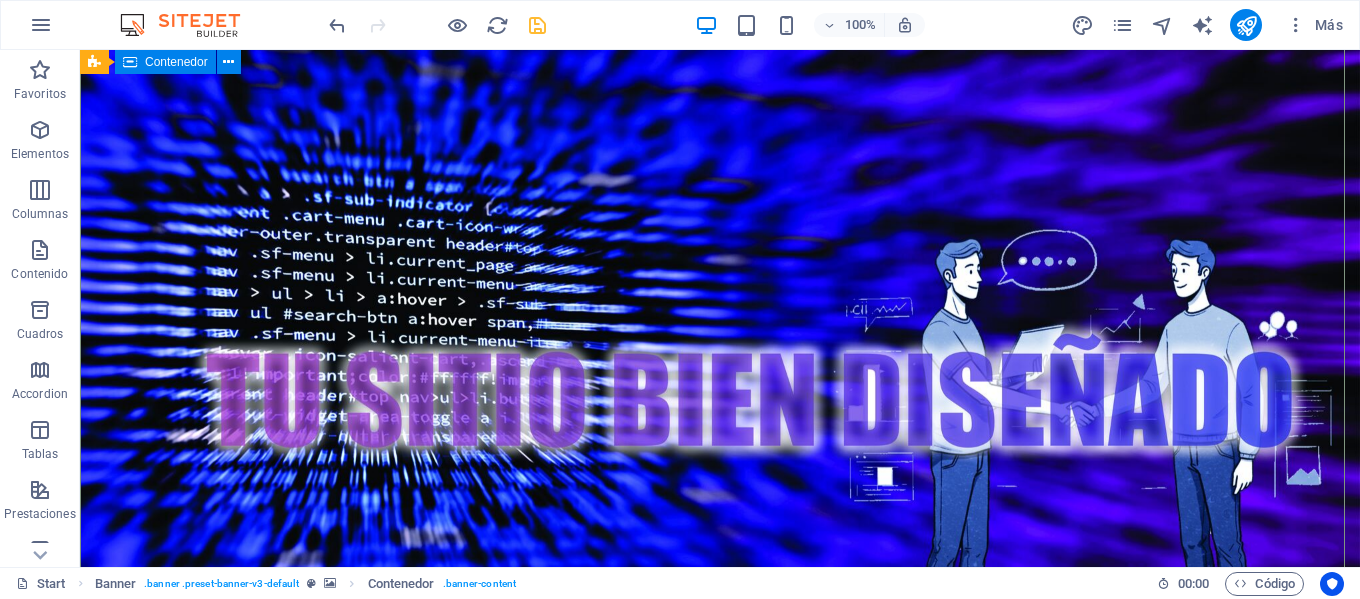 scroll, scrollTop: 0, scrollLeft: 0, axis: both 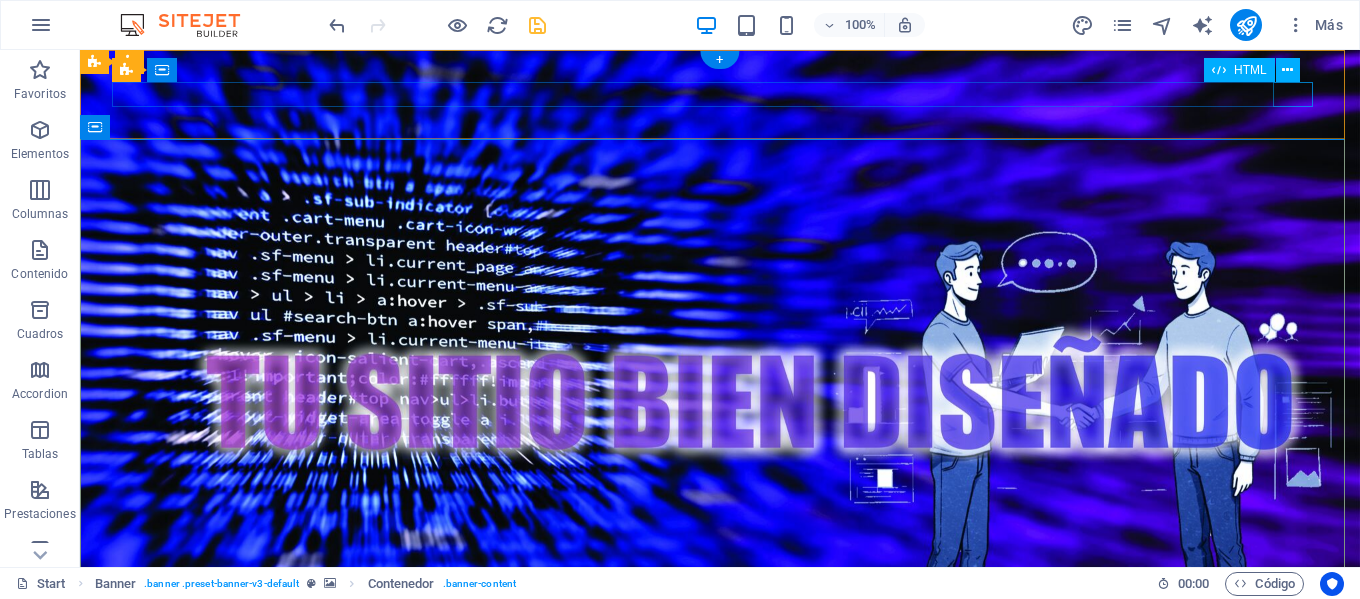 click at bounding box center (720, 911) 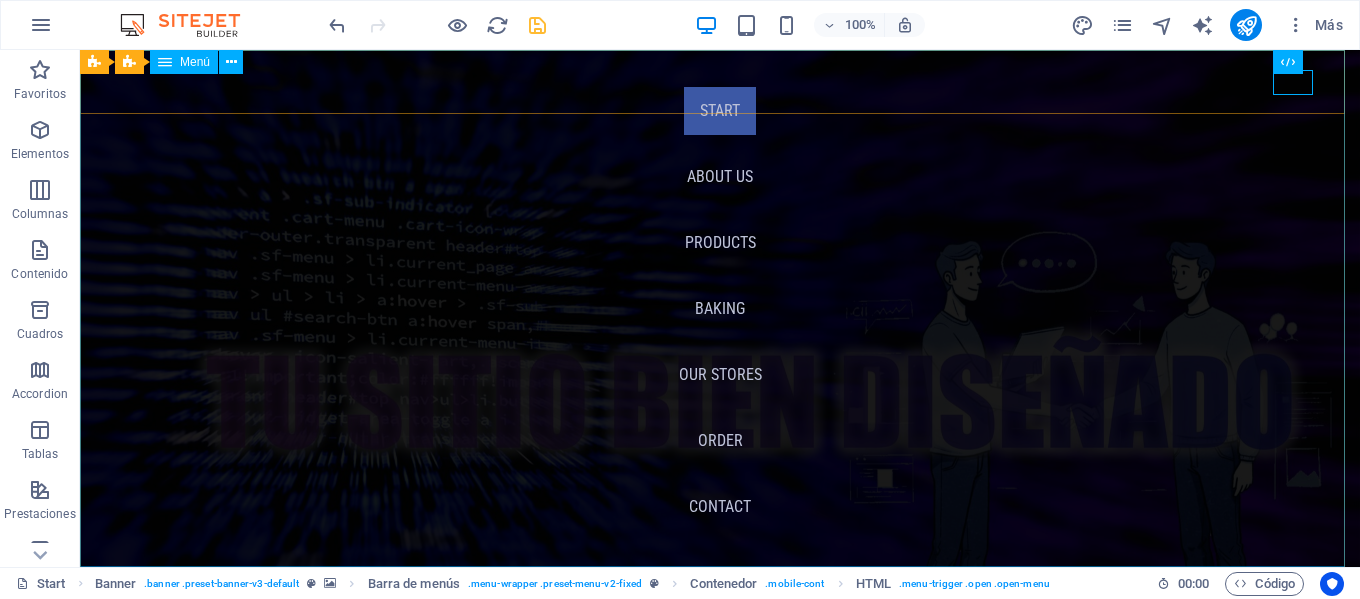 click on "Menú" at bounding box center (195, 62) 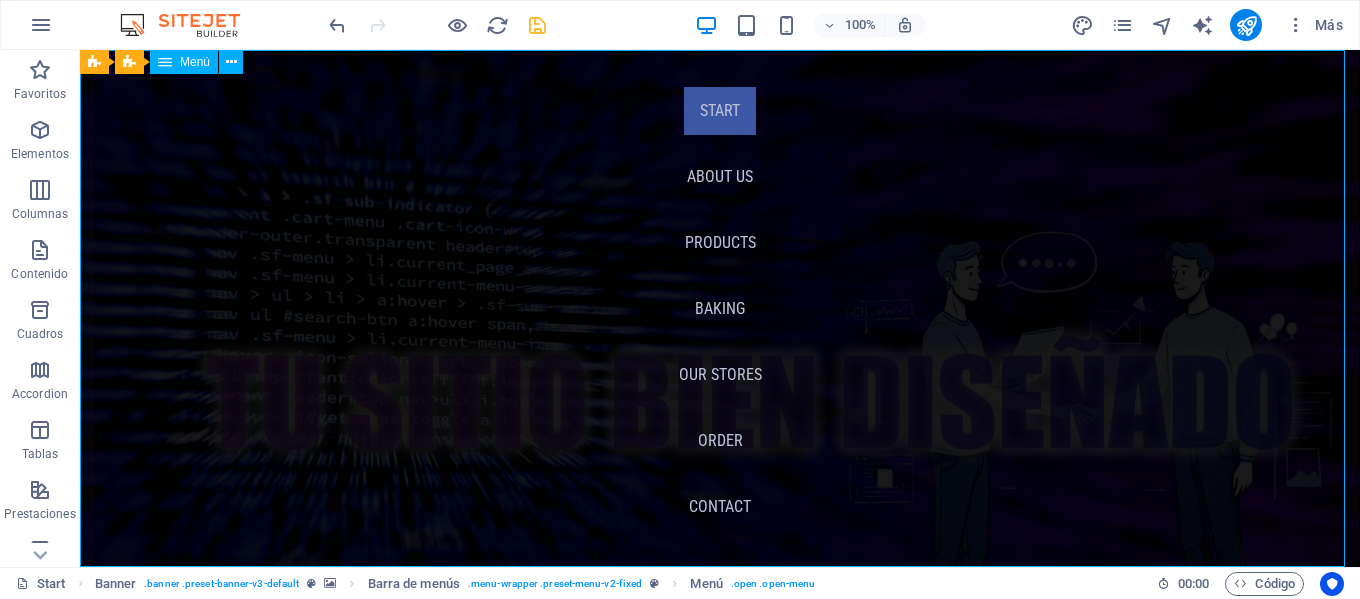 click on "Menú" at bounding box center (195, 62) 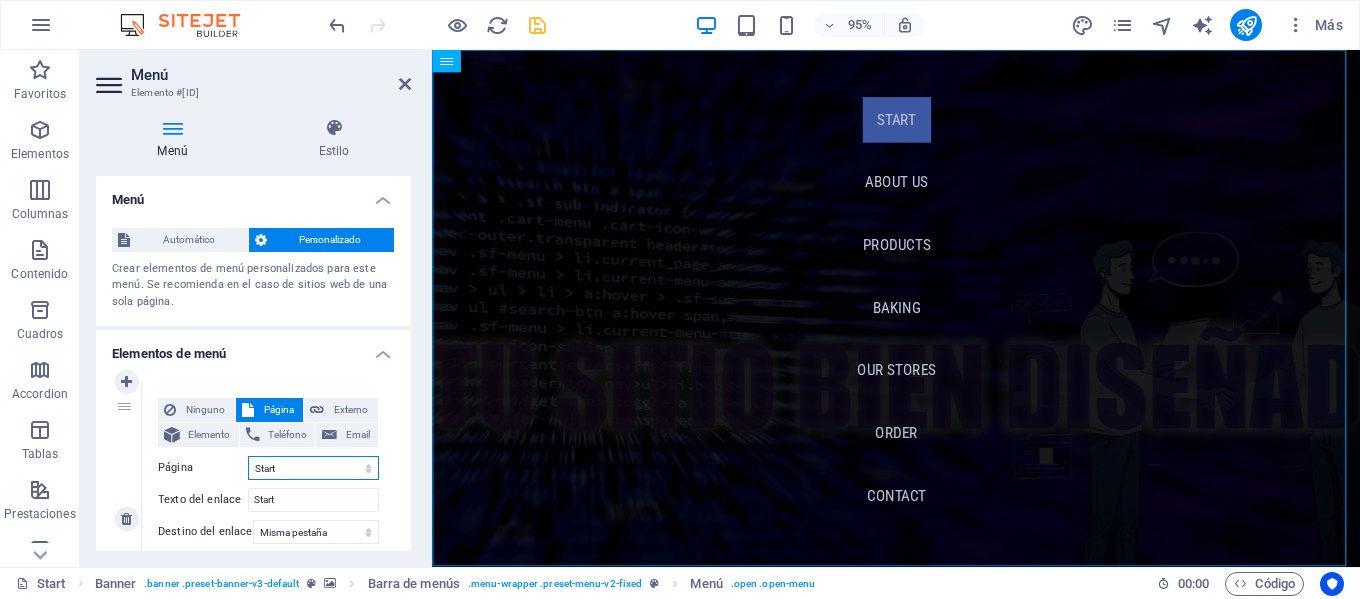 click on "Start About us Products Baking Our Stores Order Legal Notice Privacy" at bounding box center (313, 468) 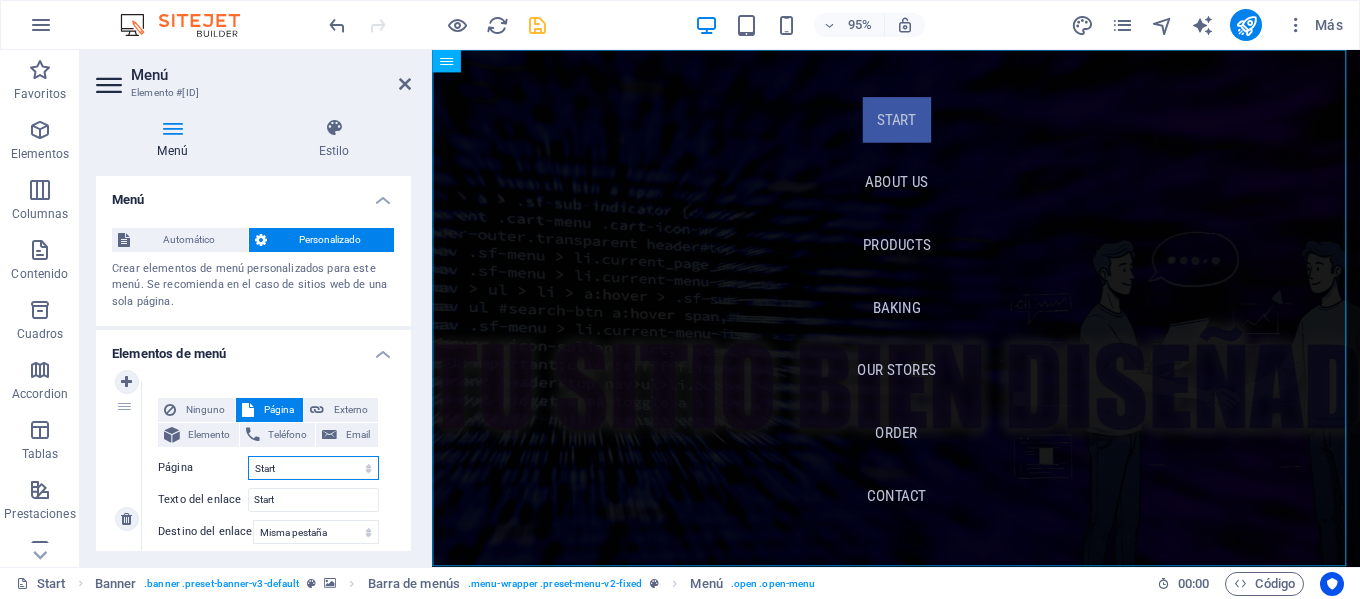 click on "Start About us Products Baking Our Stores Order Legal Notice Privacy" at bounding box center [313, 468] 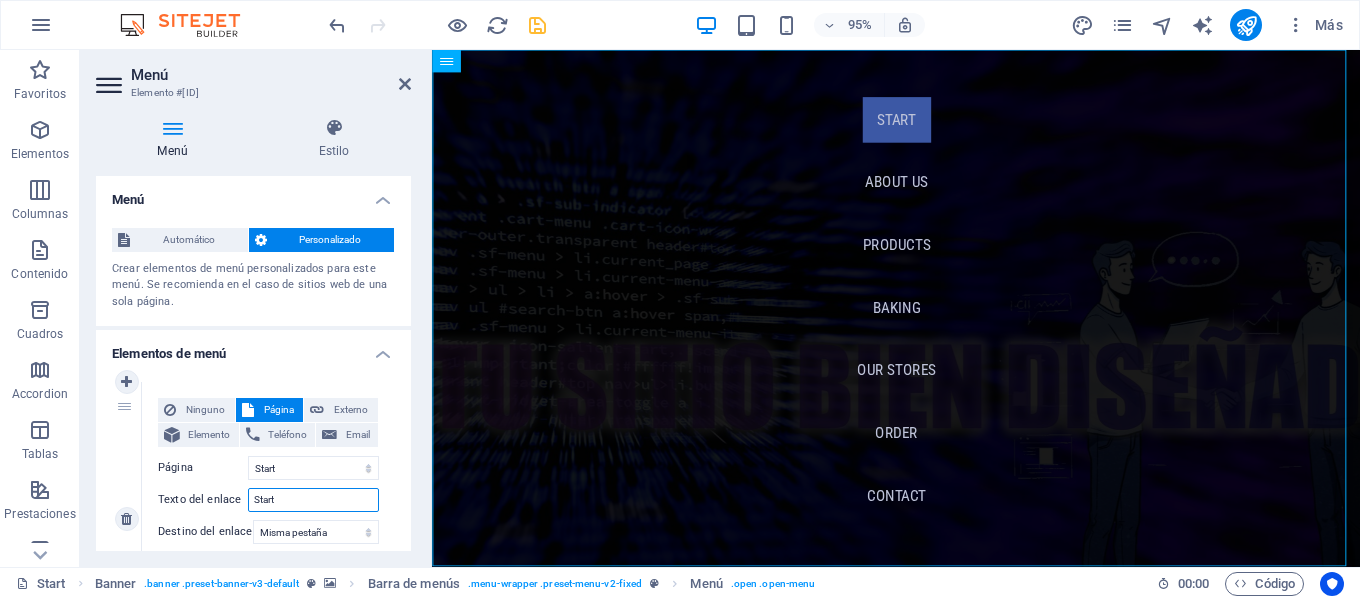 drag, startPoint x: 280, startPoint y: 498, endPoint x: 237, endPoint y: 498, distance: 43 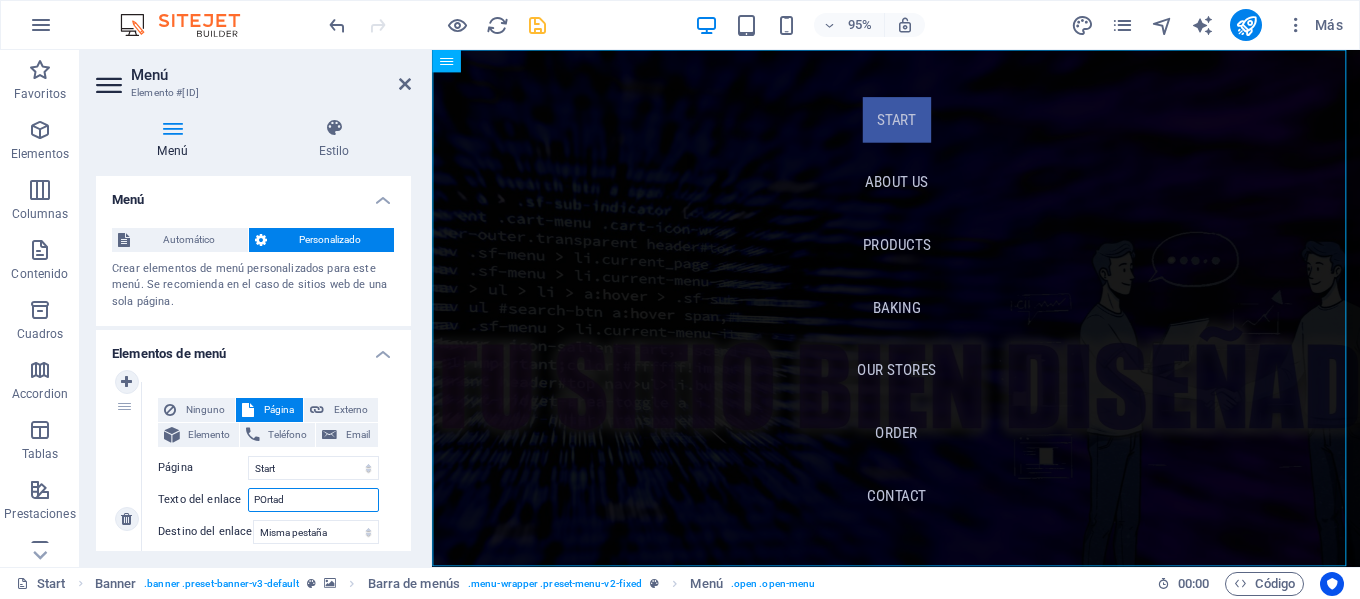 type on "POrtada" 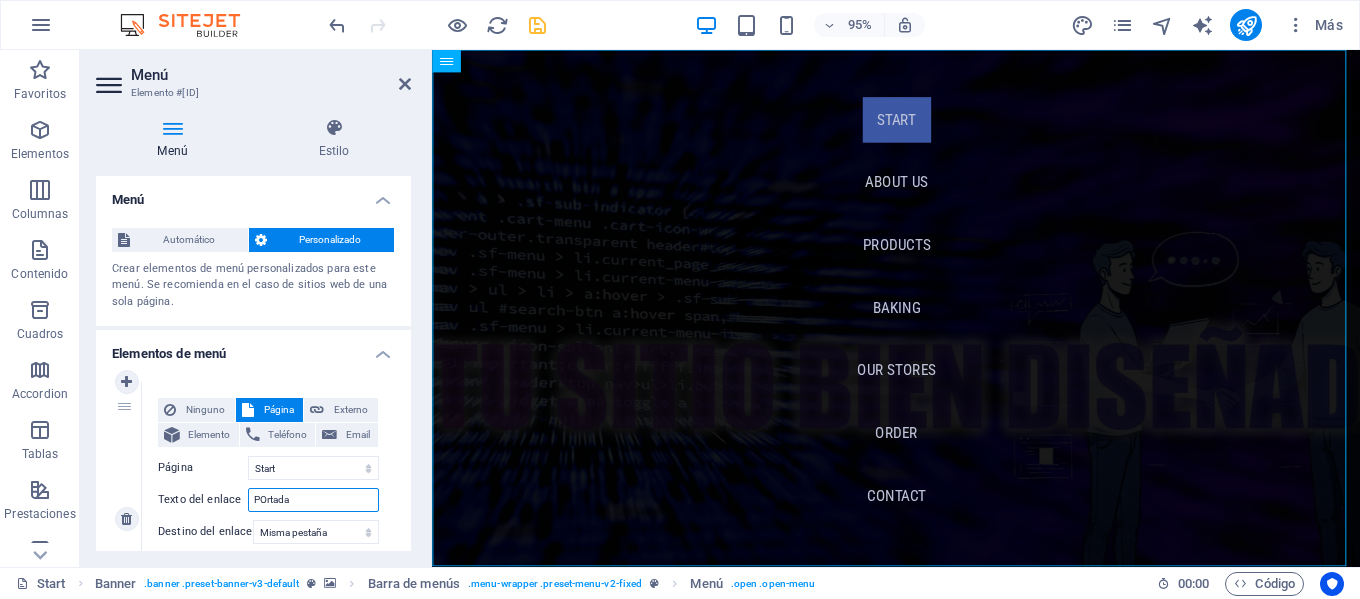 select 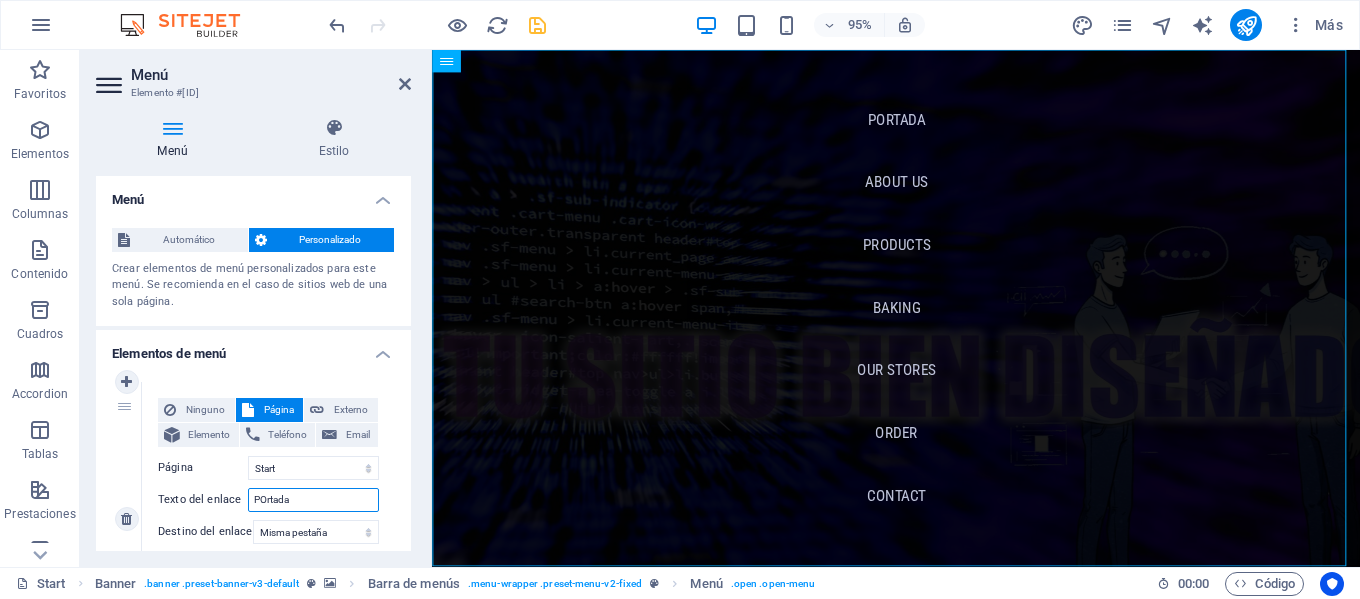 click on "POrtada" at bounding box center (313, 500) 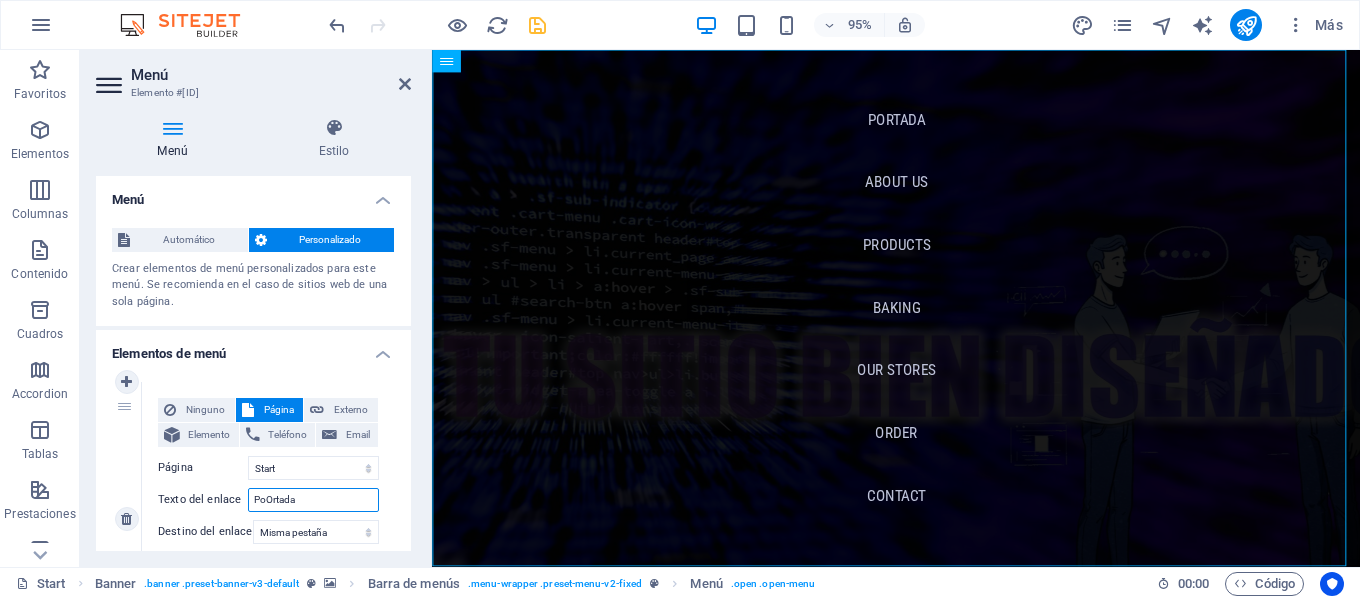 select 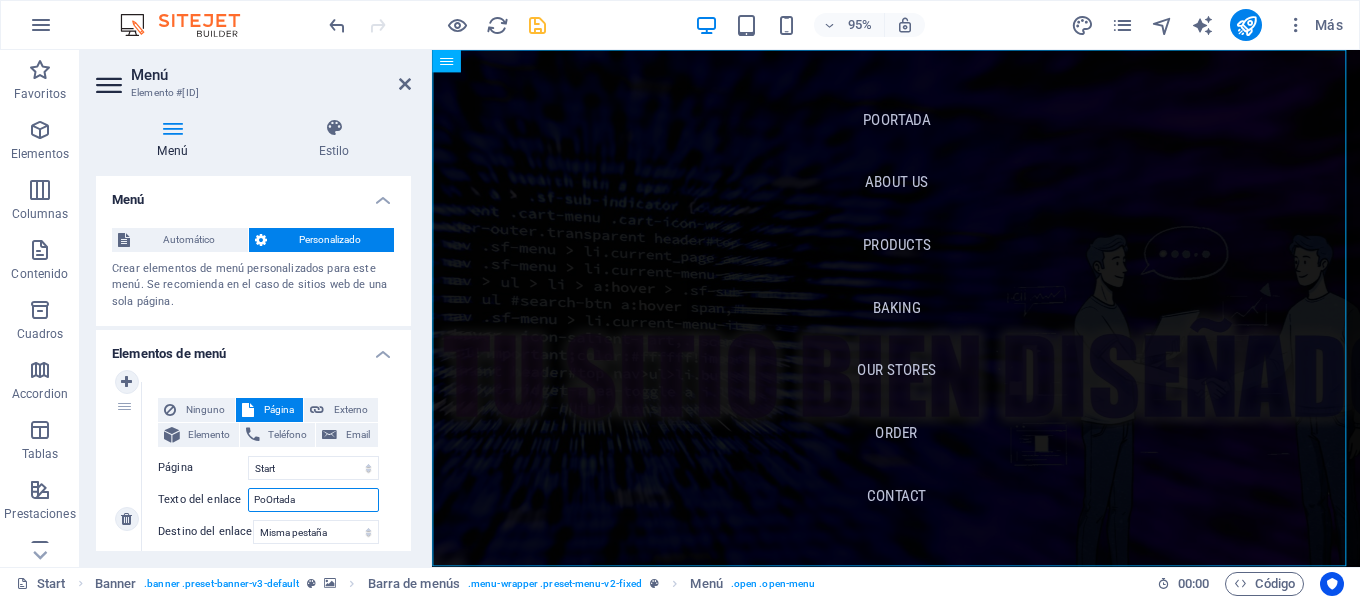 type on "Portada" 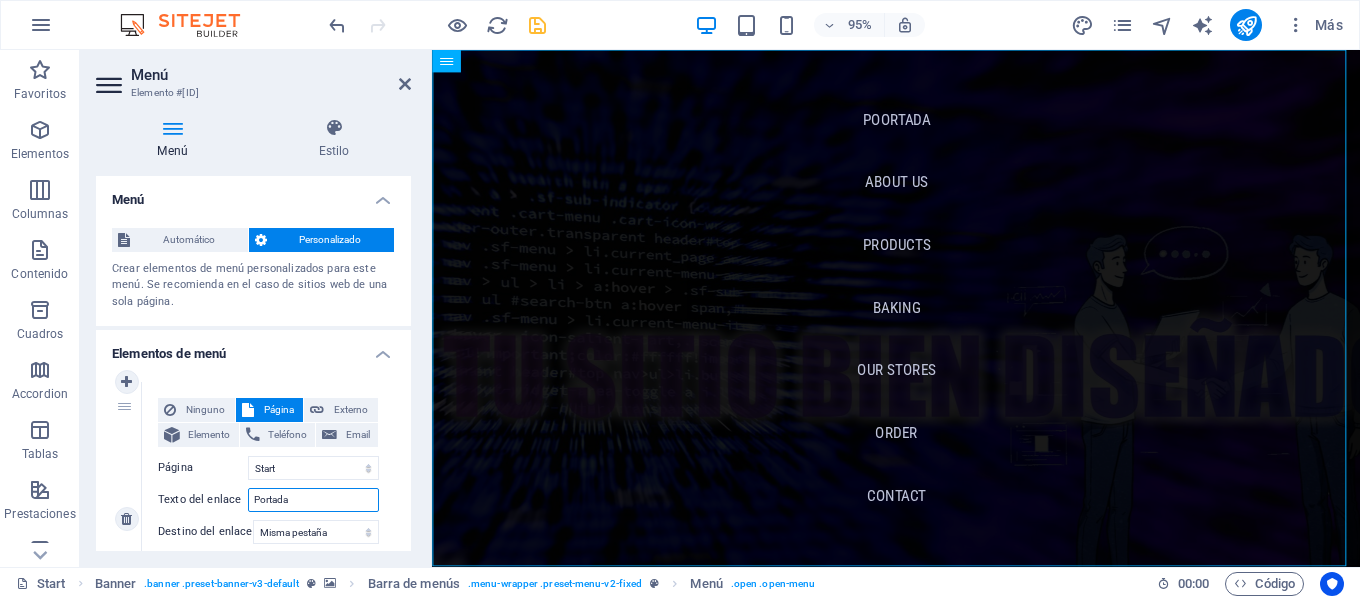 select 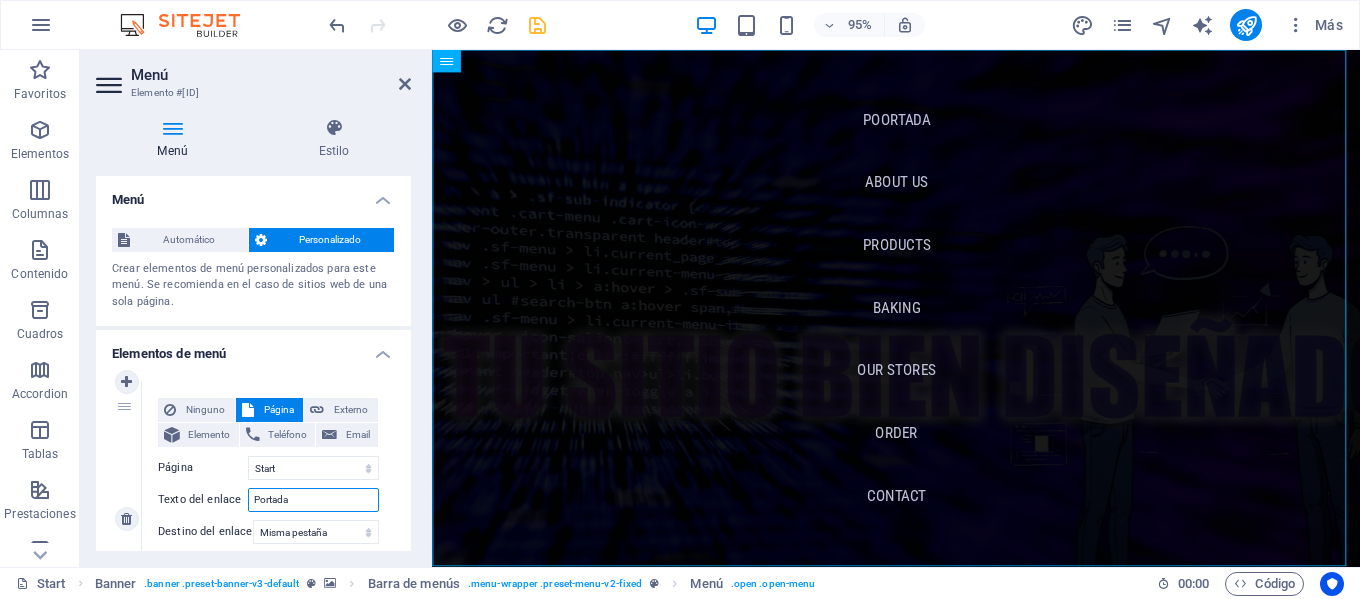 select 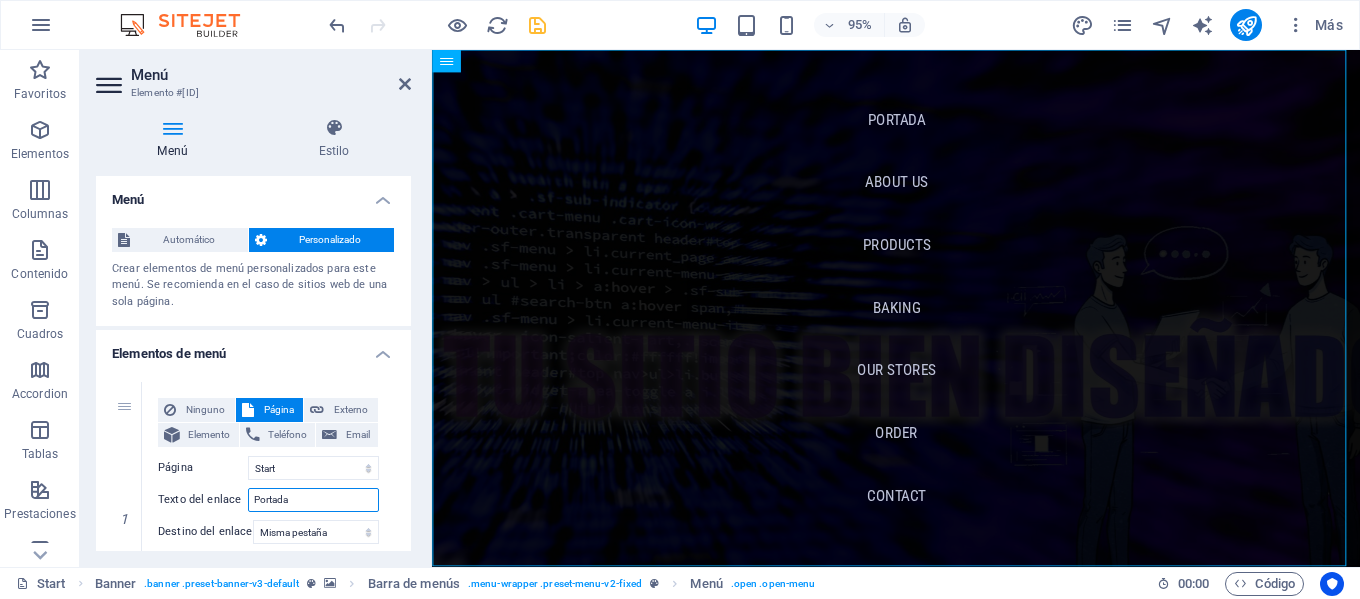 type on "Portada" 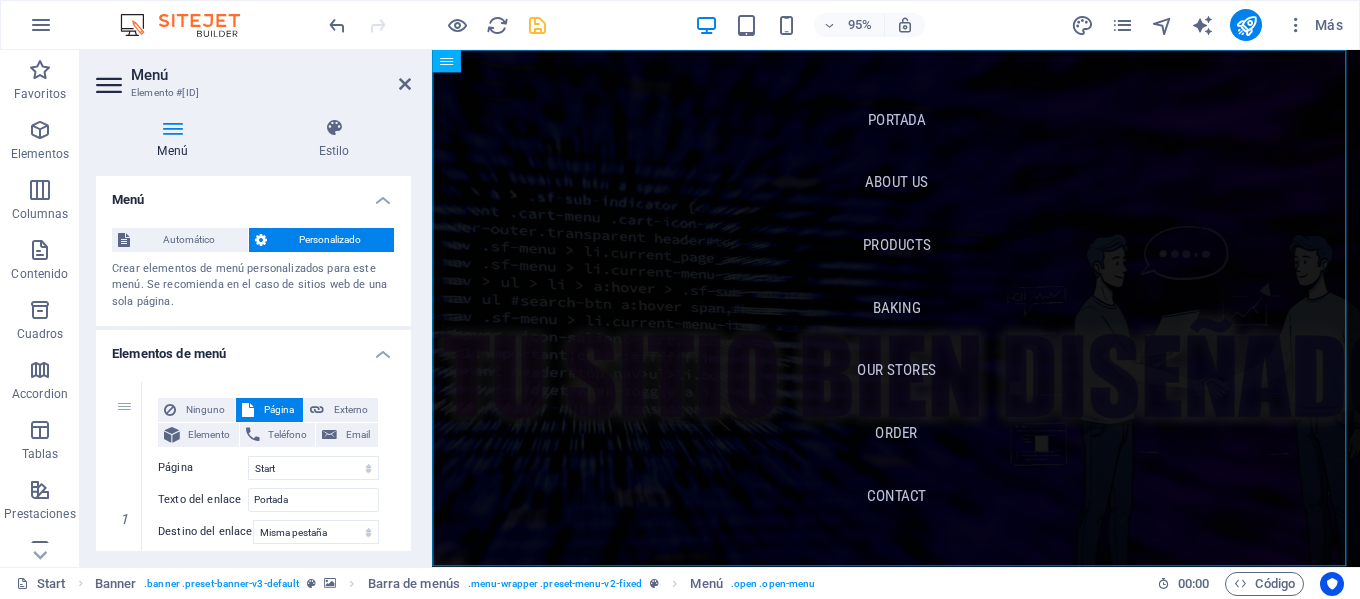 click on "1 Ninguno Página Externo Elemento Teléfono Email Página Start About us Products Baking Our Stores Order Legal Notice Privacy Elemento
URL /15929442 Teléfono Email Texto del enlace Portada Destino del enlace Nueva pestaña Misma pestaña Superposición Nombre Una descripción adicional del enlace no debería ser igual al texto del enlace. El título suele mostrarse como un texto de información cuando se mueve el ratón por encima del elemento. Déjalo en blanco en caso de dudas. Relación Define la  relación de este enlace con el destino del enlace . Por ejemplo, el valor "nofollow" indica a los buscadores que no sigan al enlace. Puede dejarse vacío. alternativo autor marcador externo ayuda licencia siguiente nofollow noreferrer noopener ant buscar etiqueta Diseño de botones Ninguno Predeterminado Principal Secundario 2 Ninguno Página Externo Elemento Teléfono Email Página Start About us Products Baking Our Stores Order Legal Notice Privacy Elemento
3" at bounding box center (253, 1344) 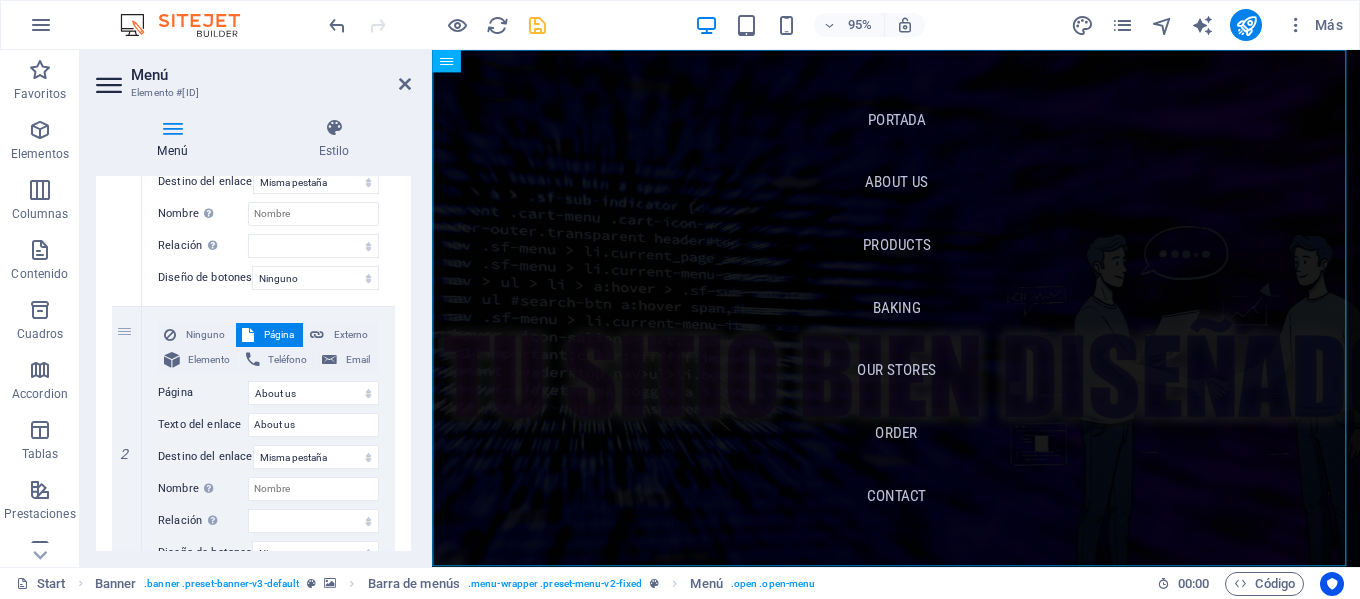 scroll, scrollTop: 400, scrollLeft: 0, axis: vertical 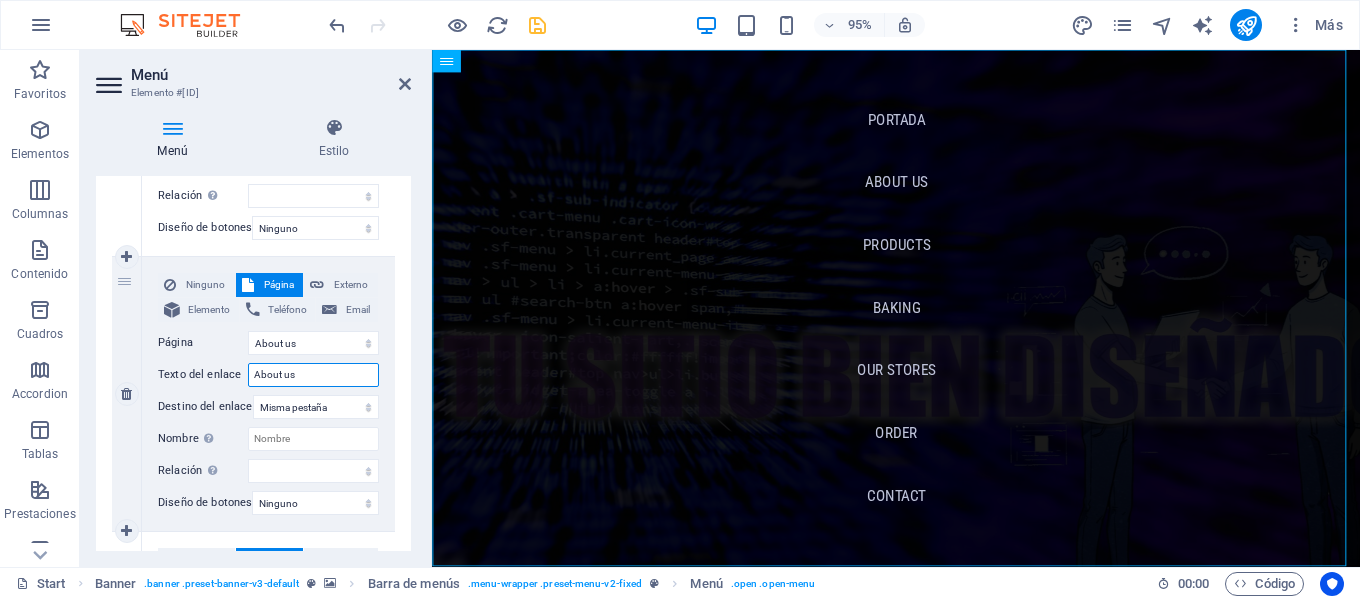 click on "About us" at bounding box center (313, 375) 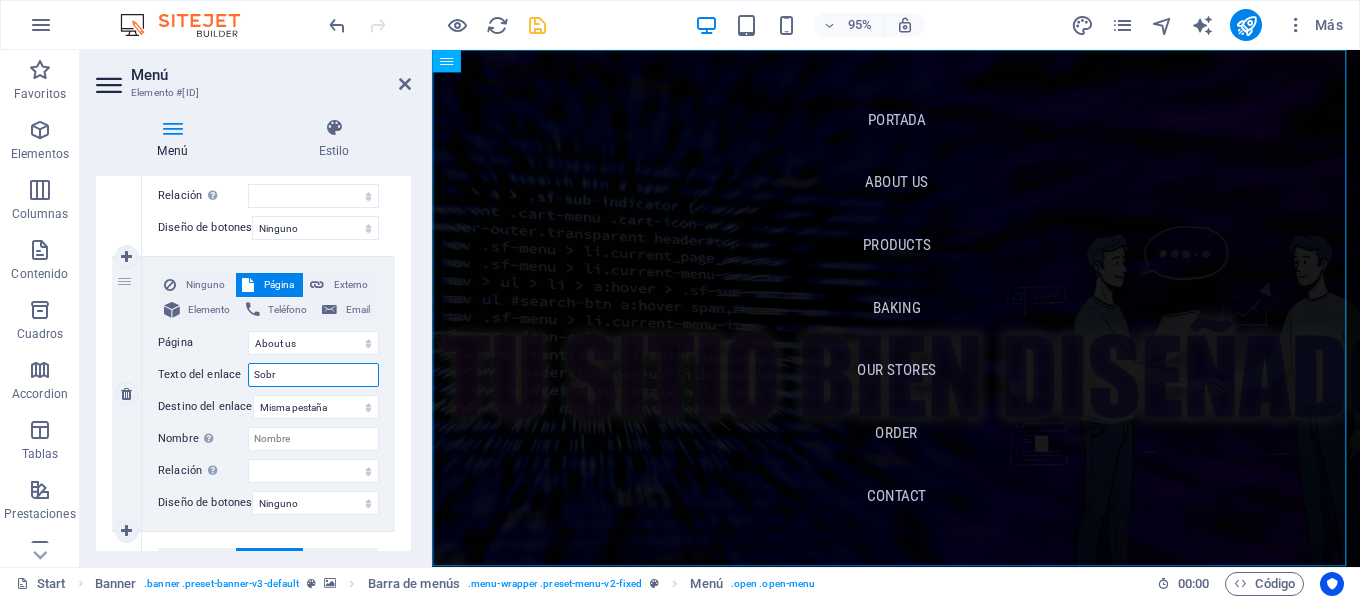 type on "Sobre" 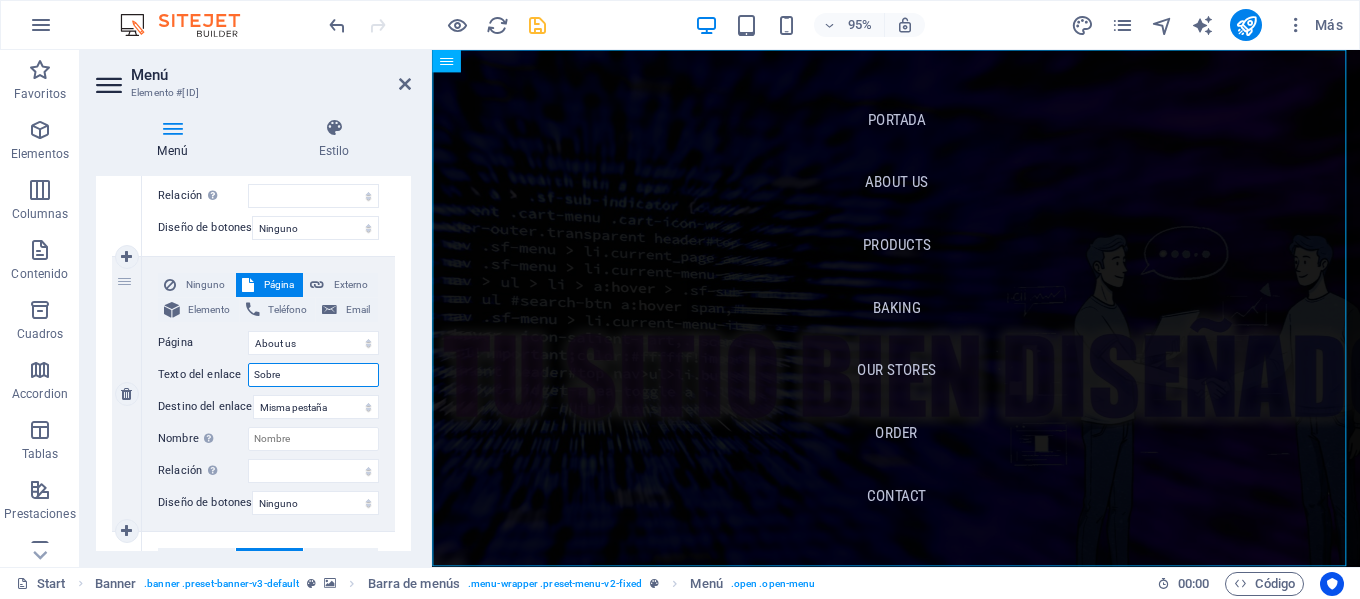 select 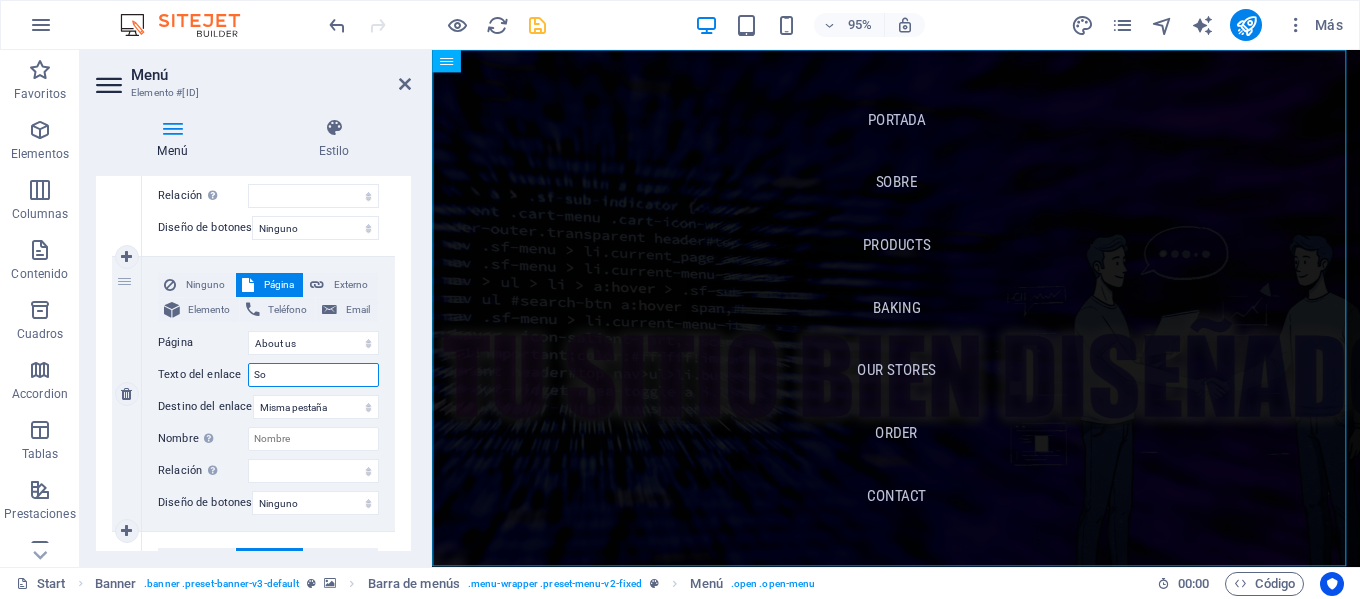 type on "S" 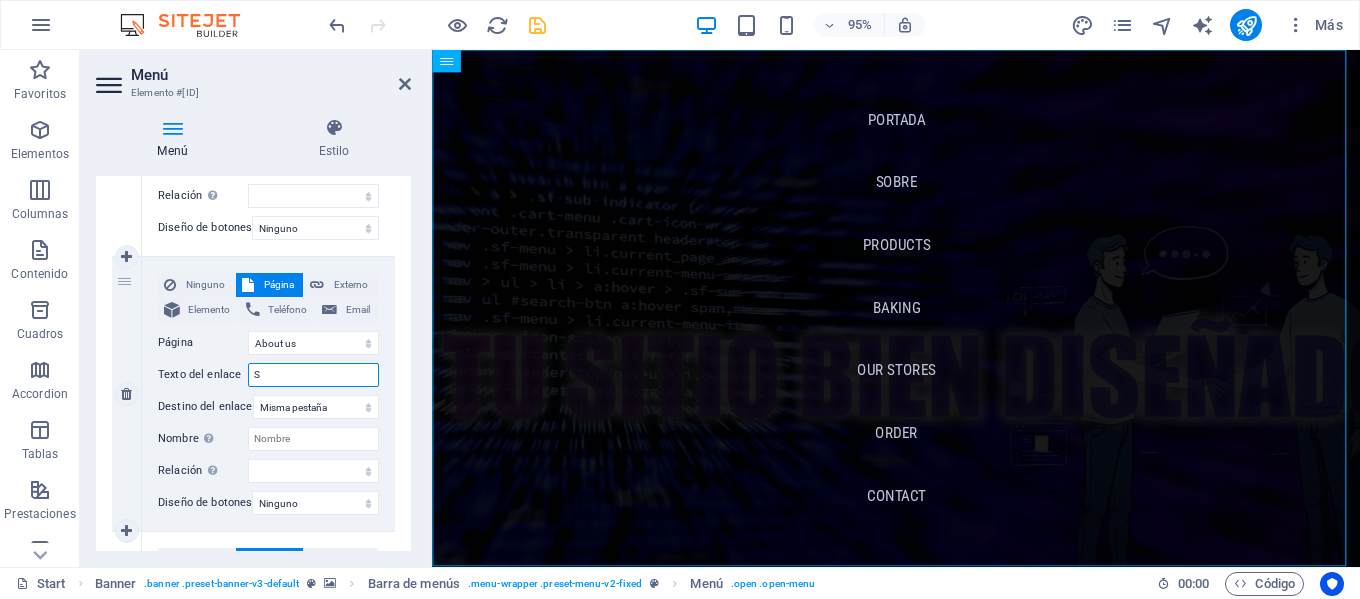 type 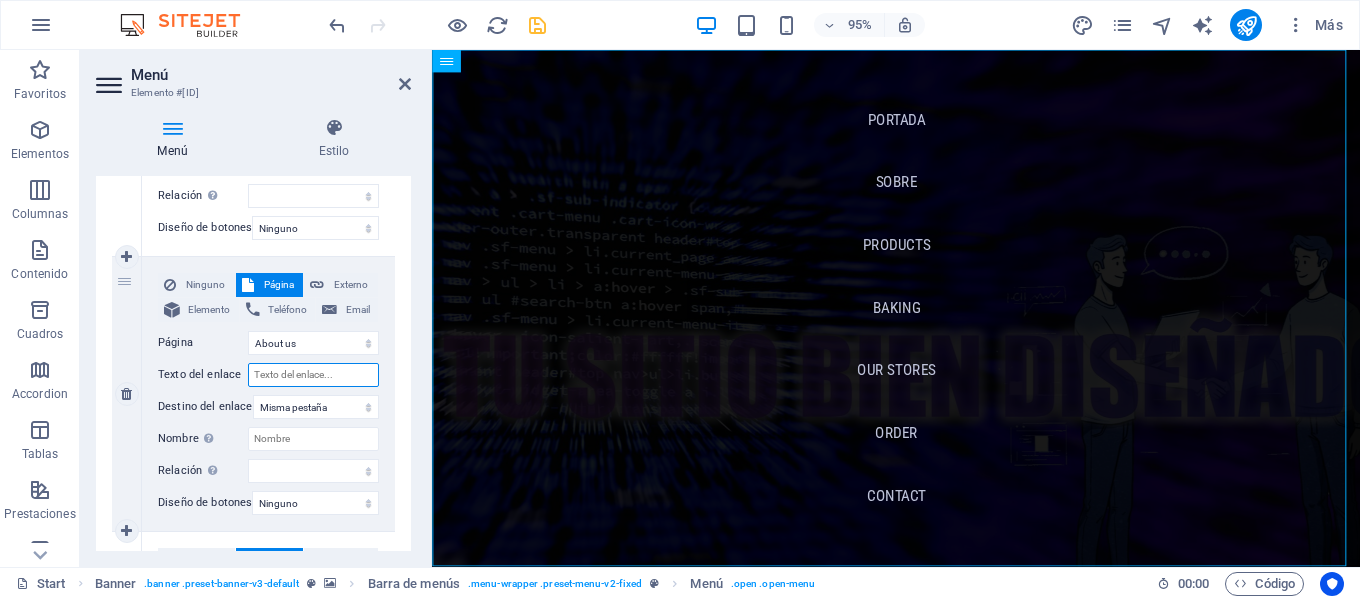select 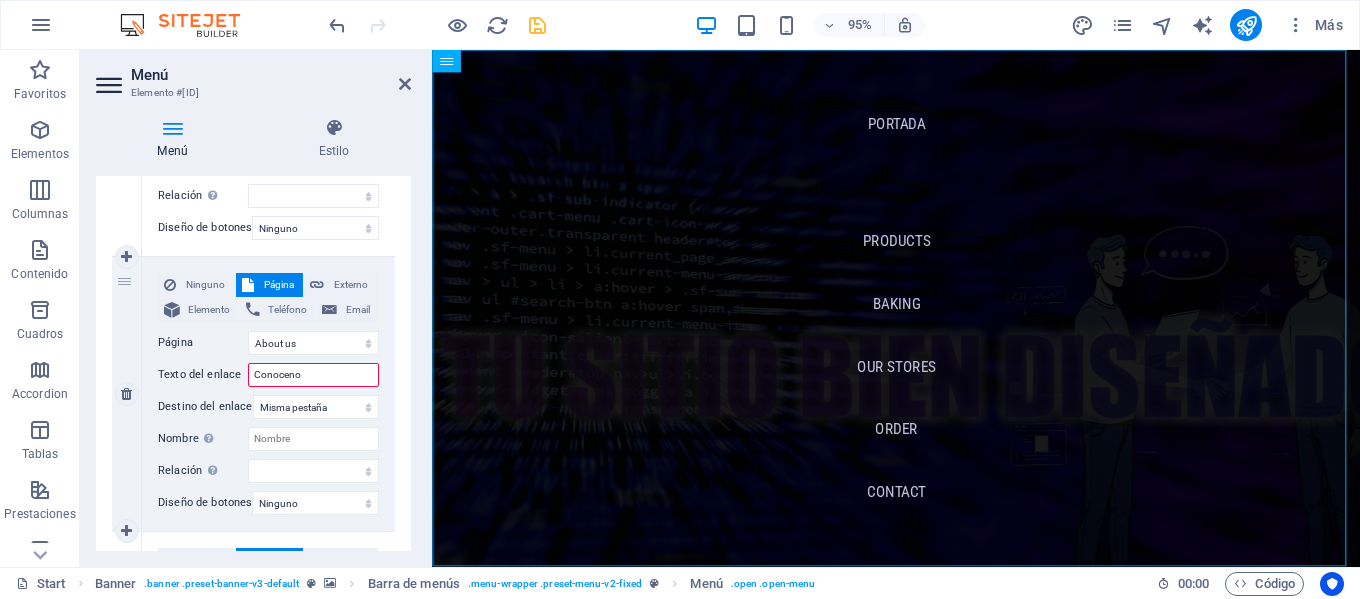 type on "Conocenos" 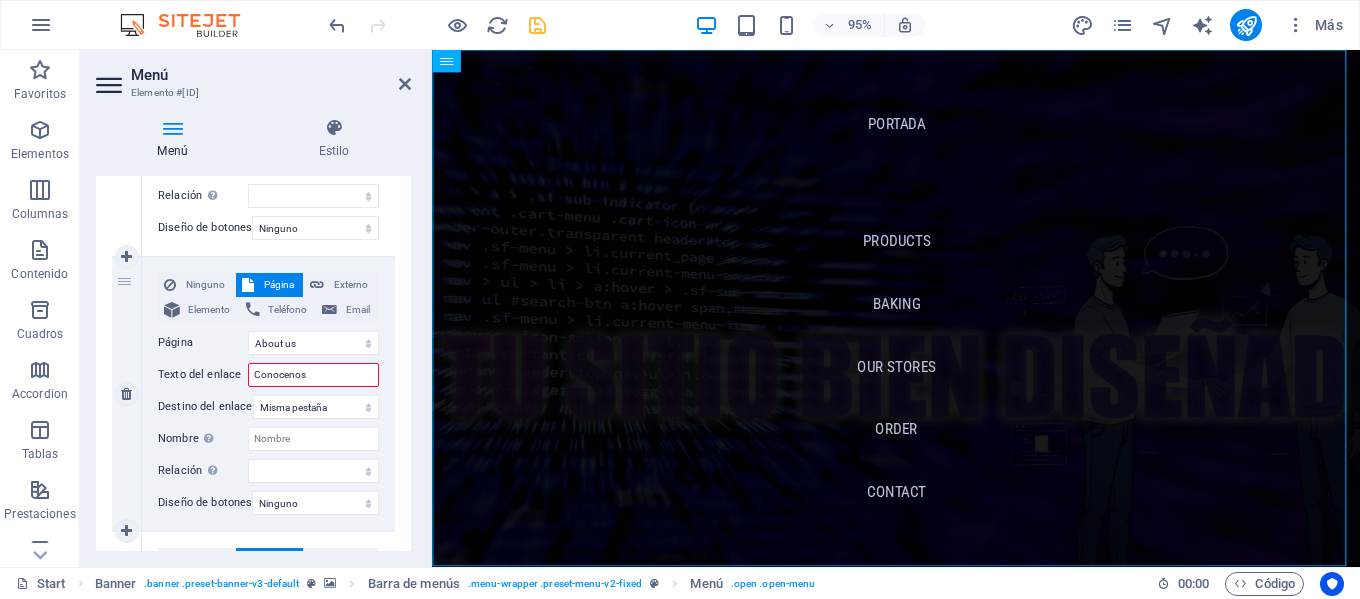 select 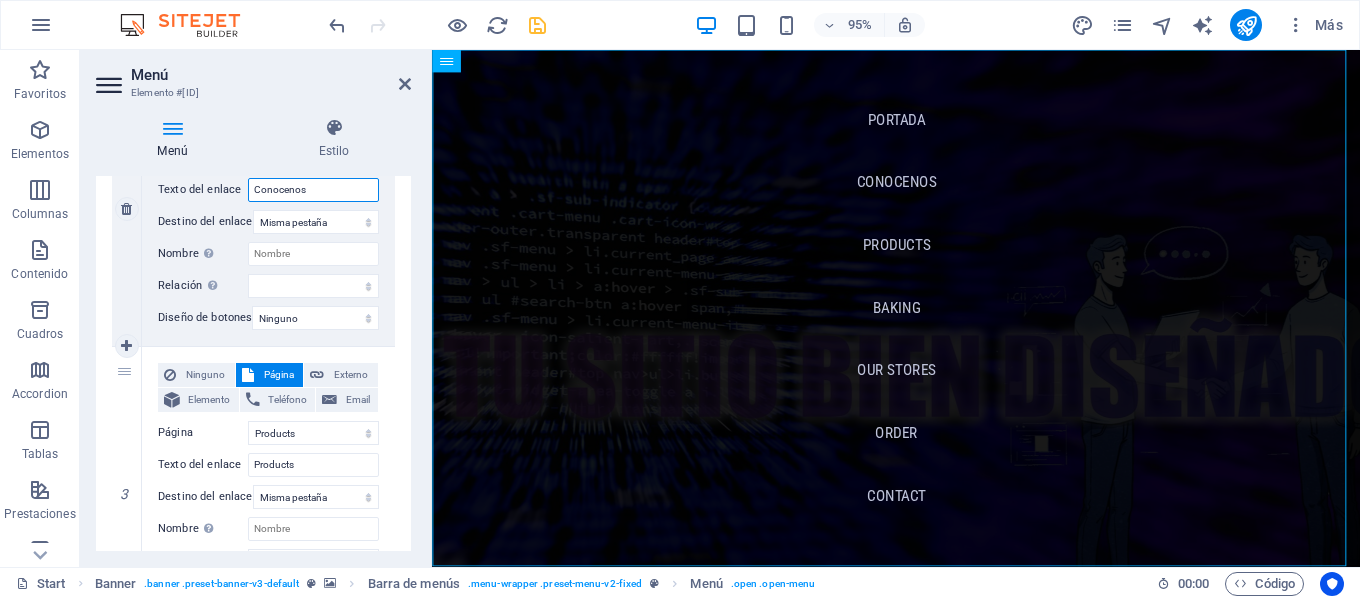 scroll, scrollTop: 600, scrollLeft: 0, axis: vertical 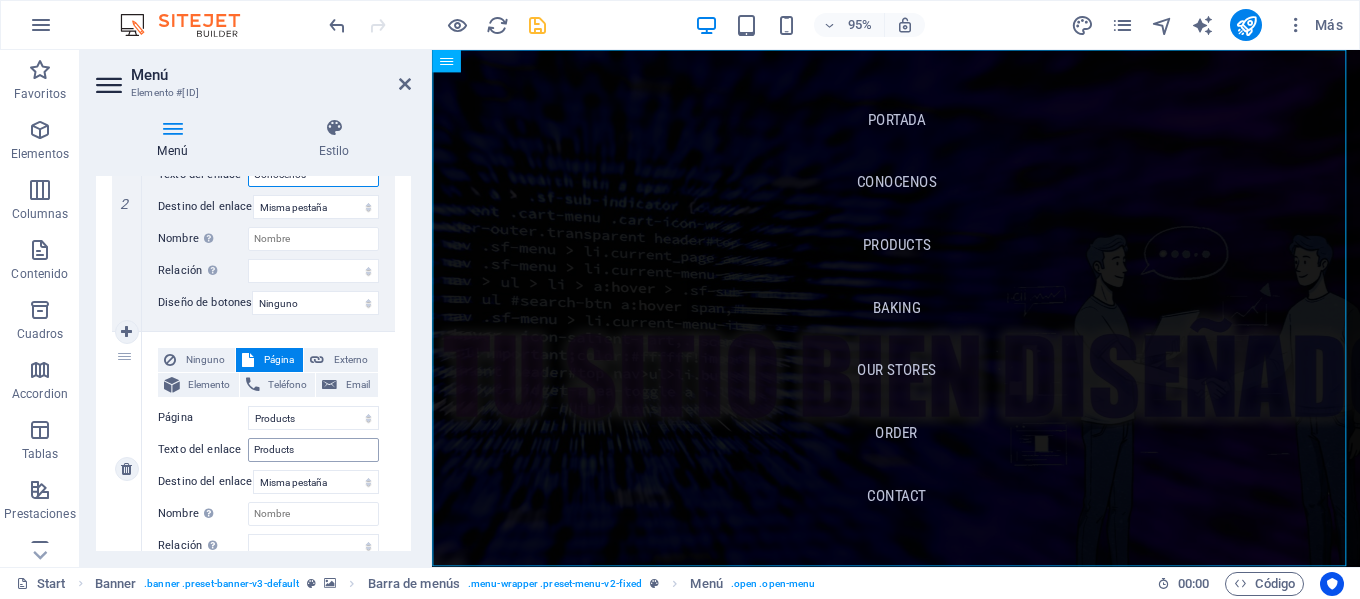 type on "Conocenos" 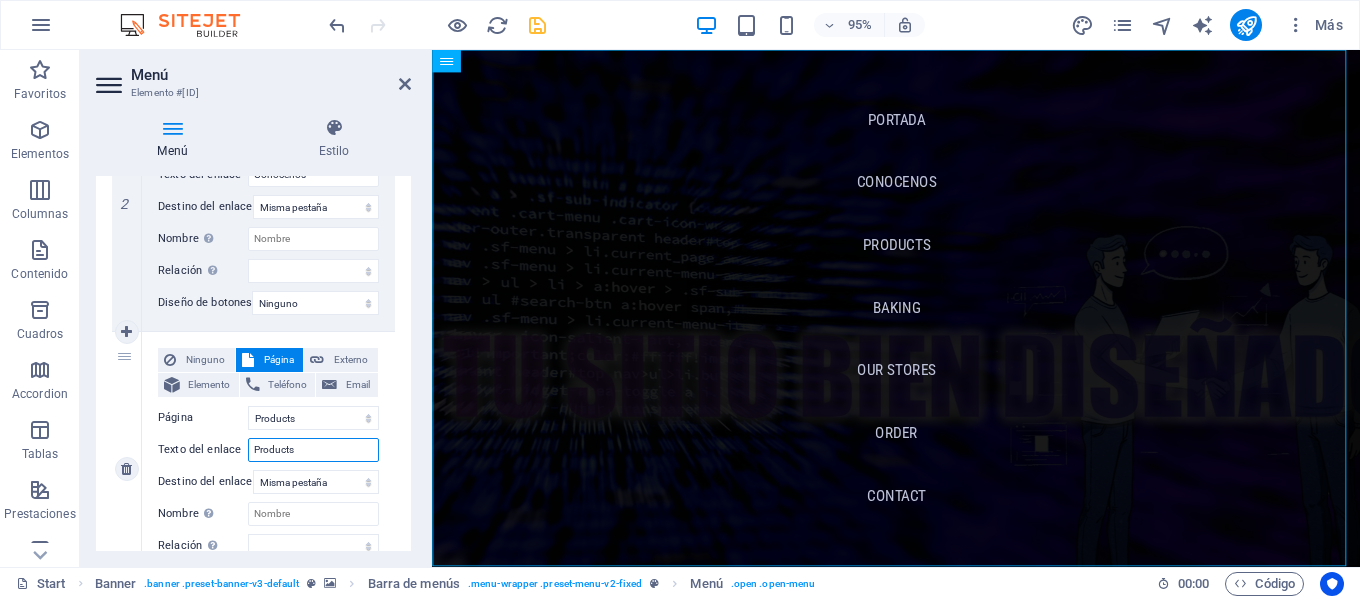 drag, startPoint x: 298, startPoint y: 450, endPoint x: 259, endPoint y: 446, distance: 39.20459 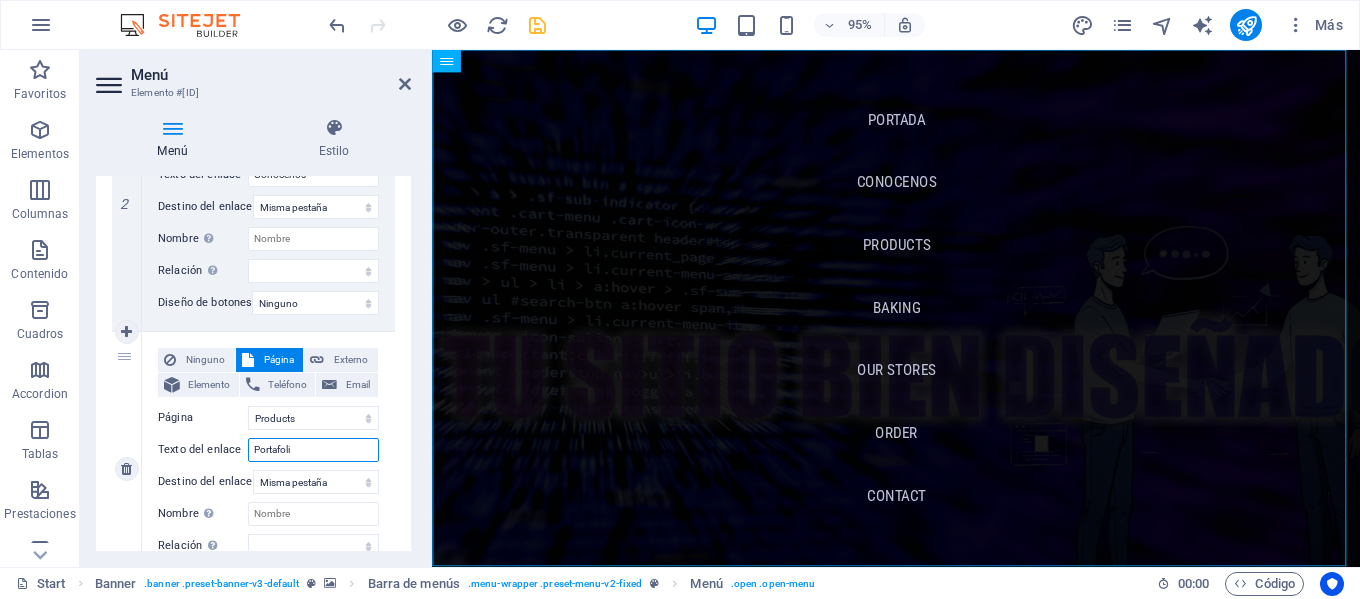 type on "Portafolio" 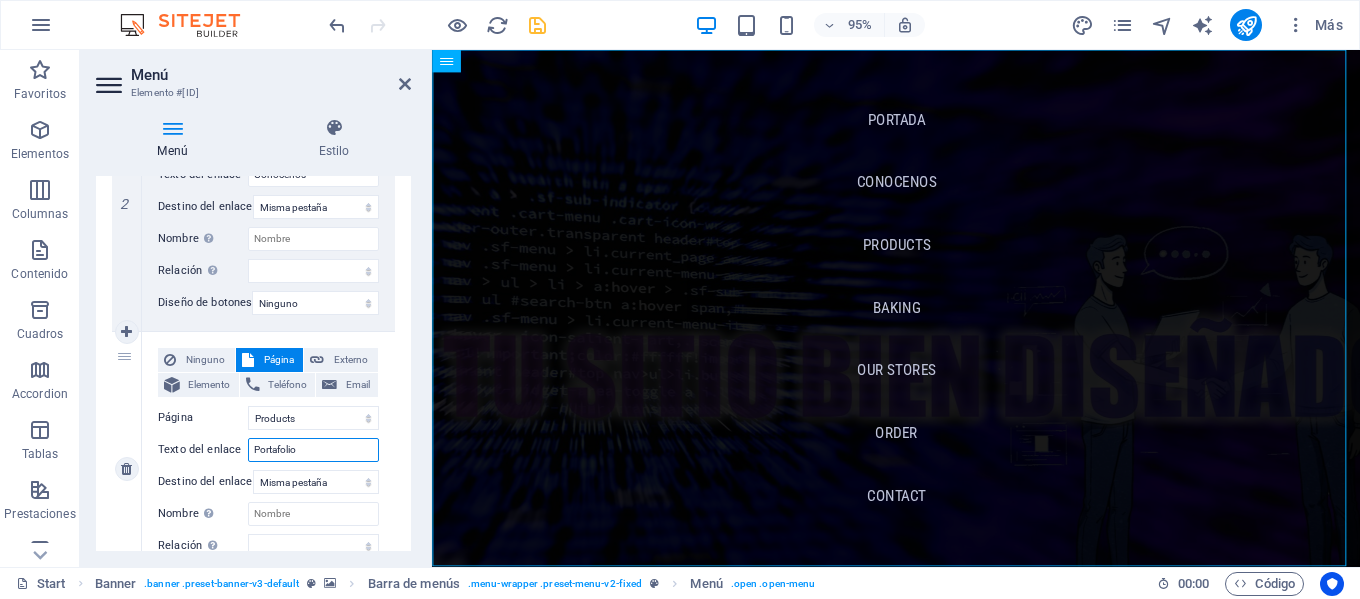 select 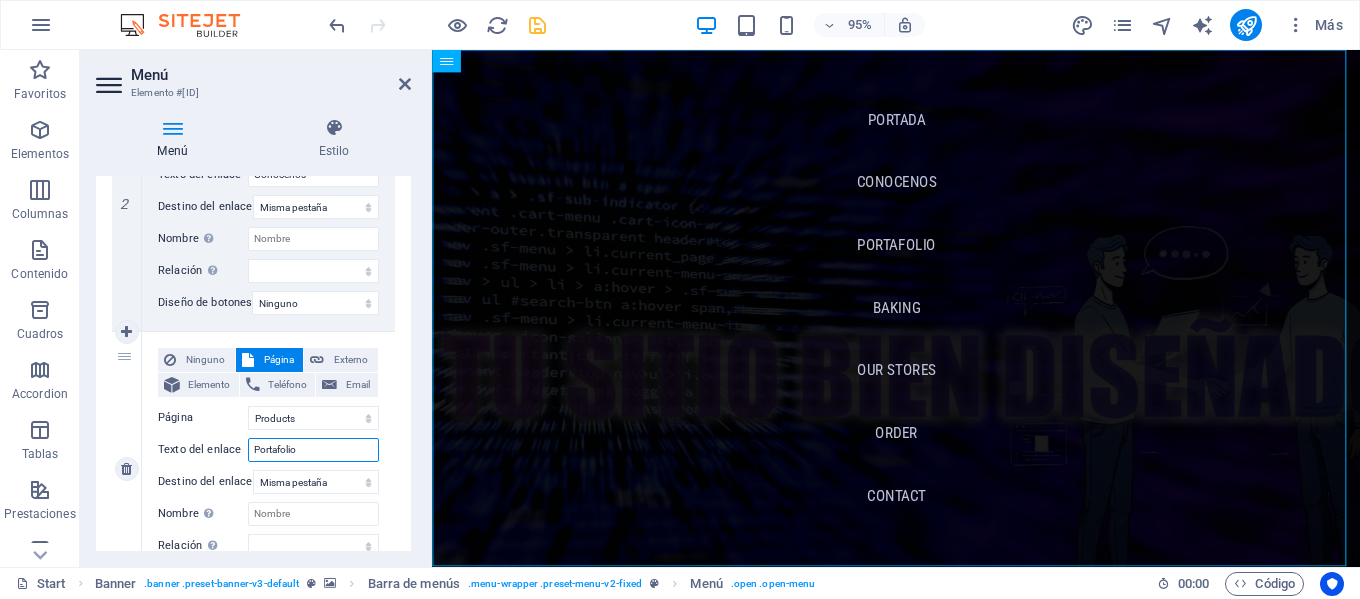 type on "Portafolio" 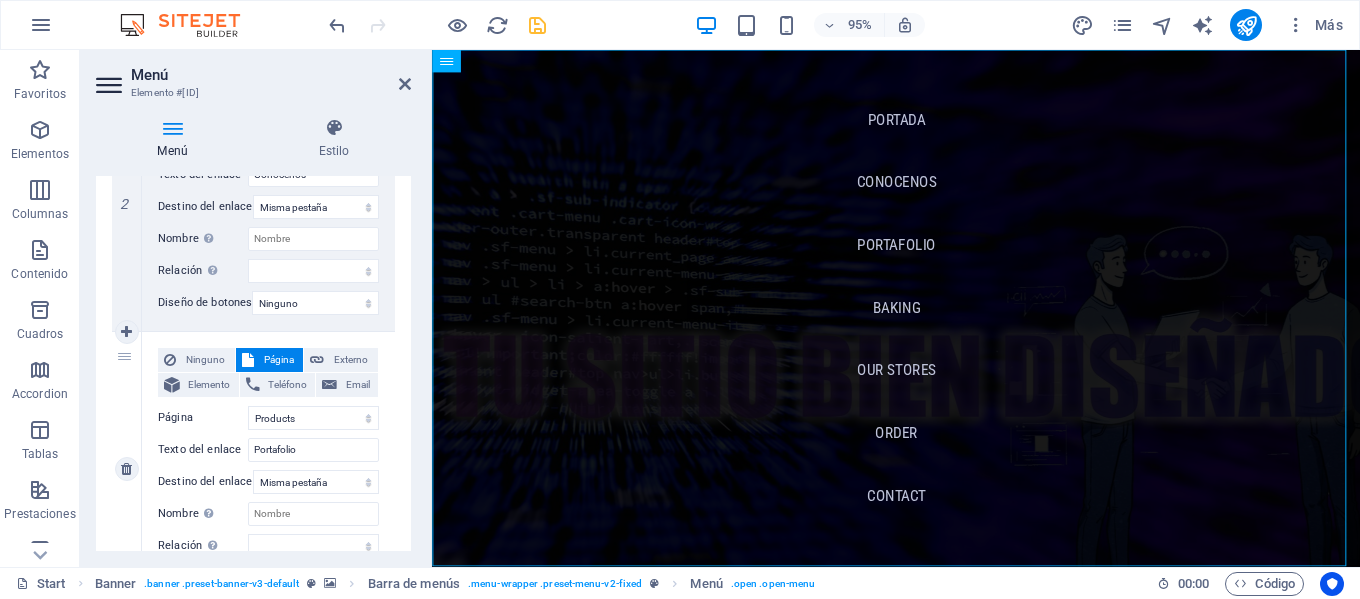 click on "Página" at bounding box center (203, 418) 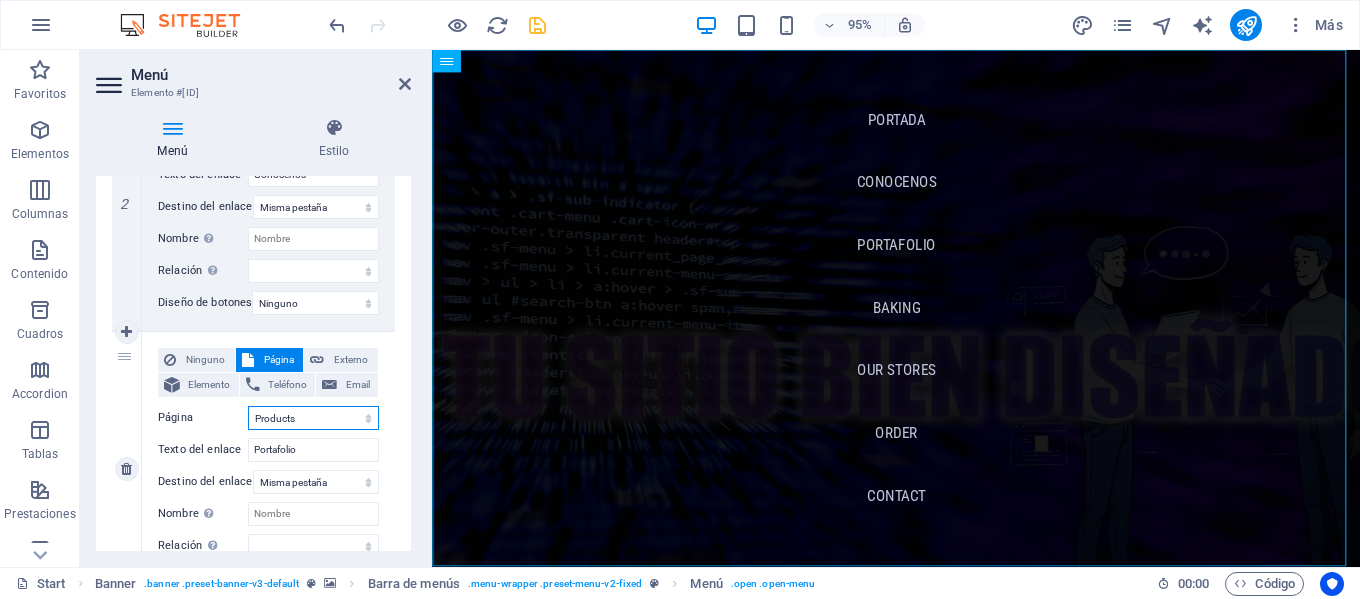 click on "Start About us Products Baking Our Stores Order Legal Notice Privacy" at bounding box center (313, 418) 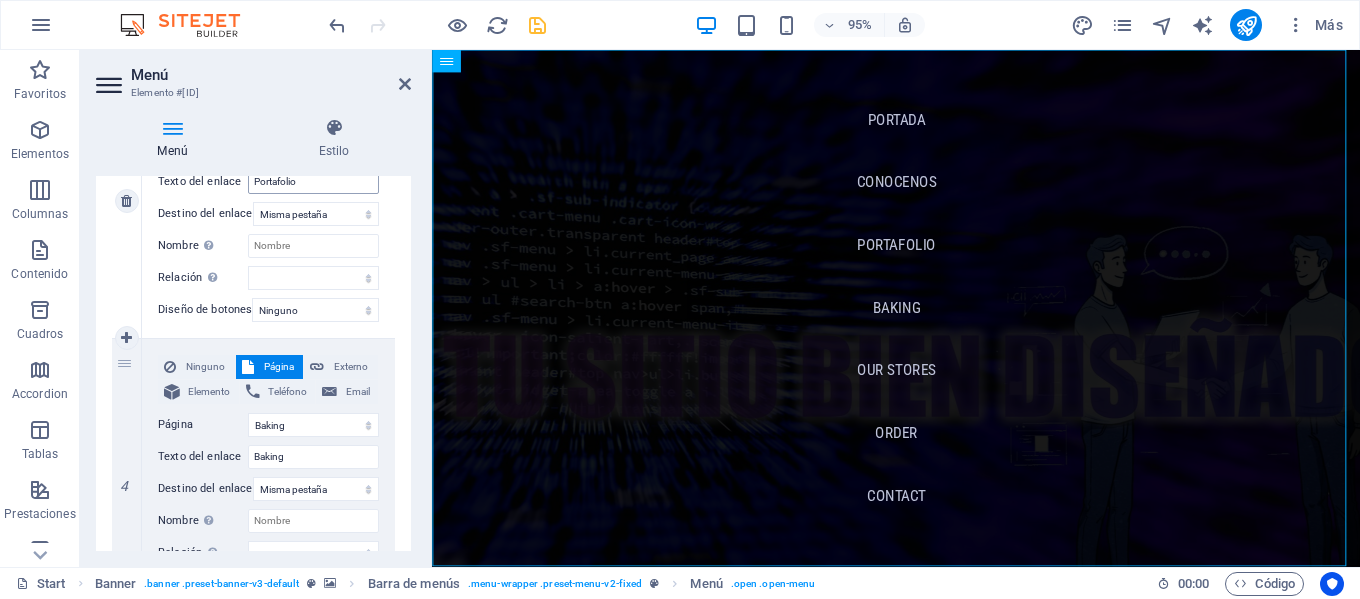 scroll, scrollTop: 900, scrollLeft: 0, axis: vertical 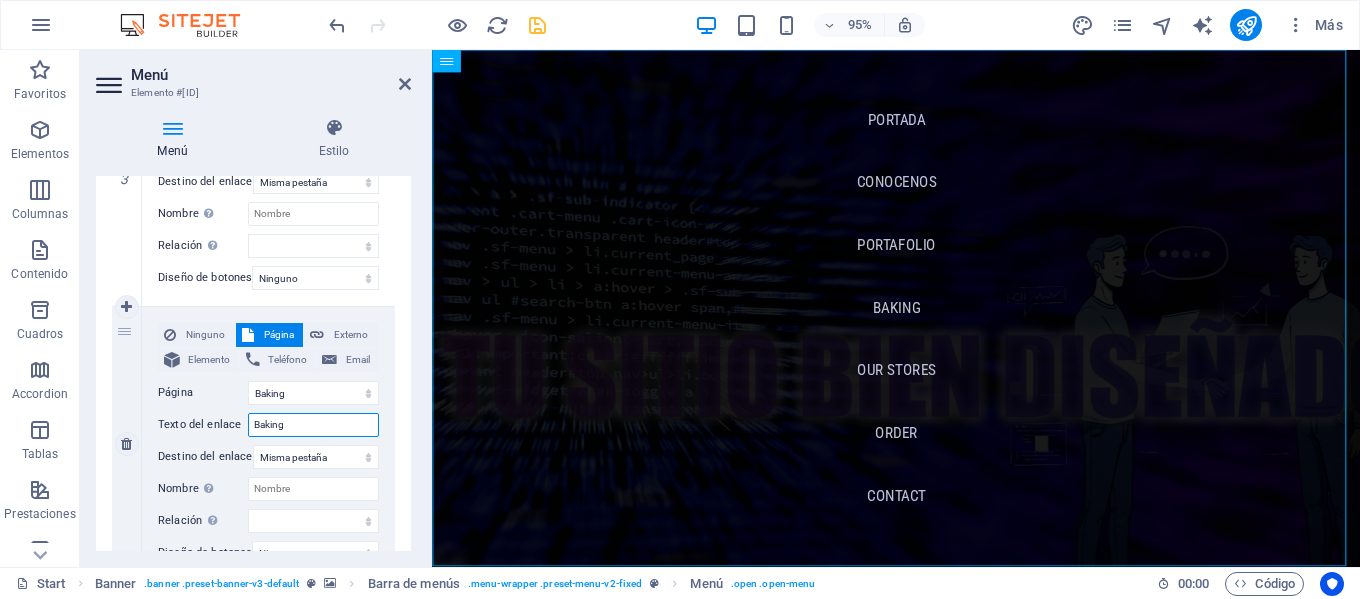 click on "Baking" at bounding box center [313, 425] 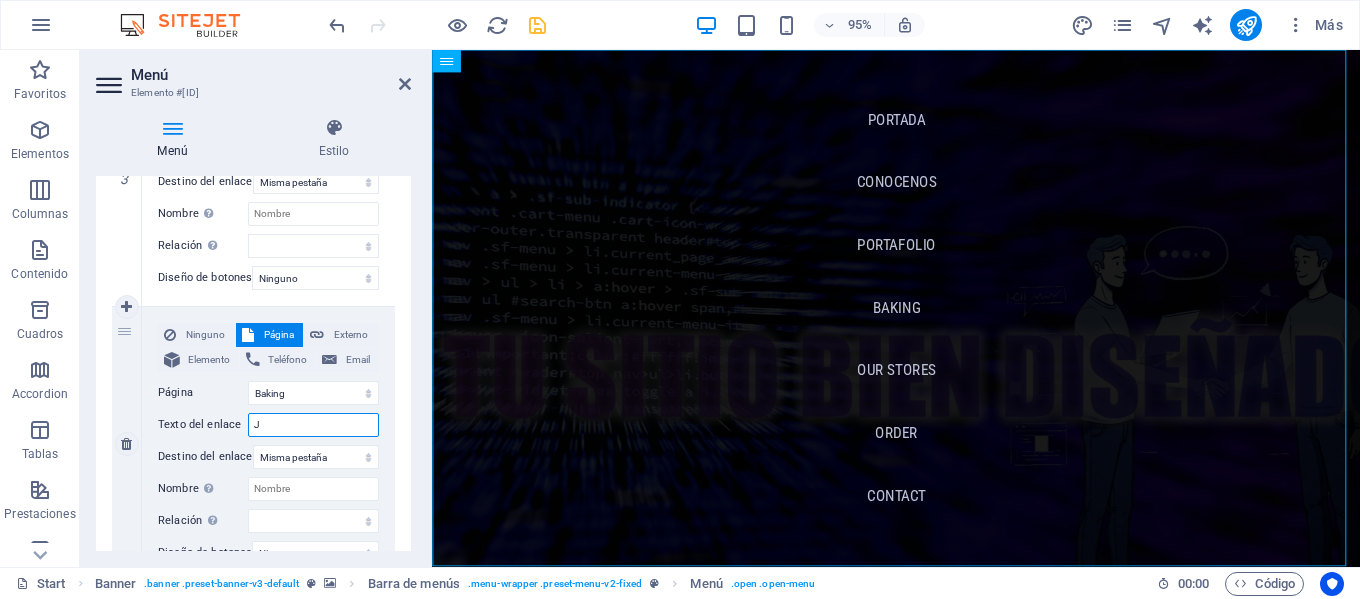 type on "Ji" 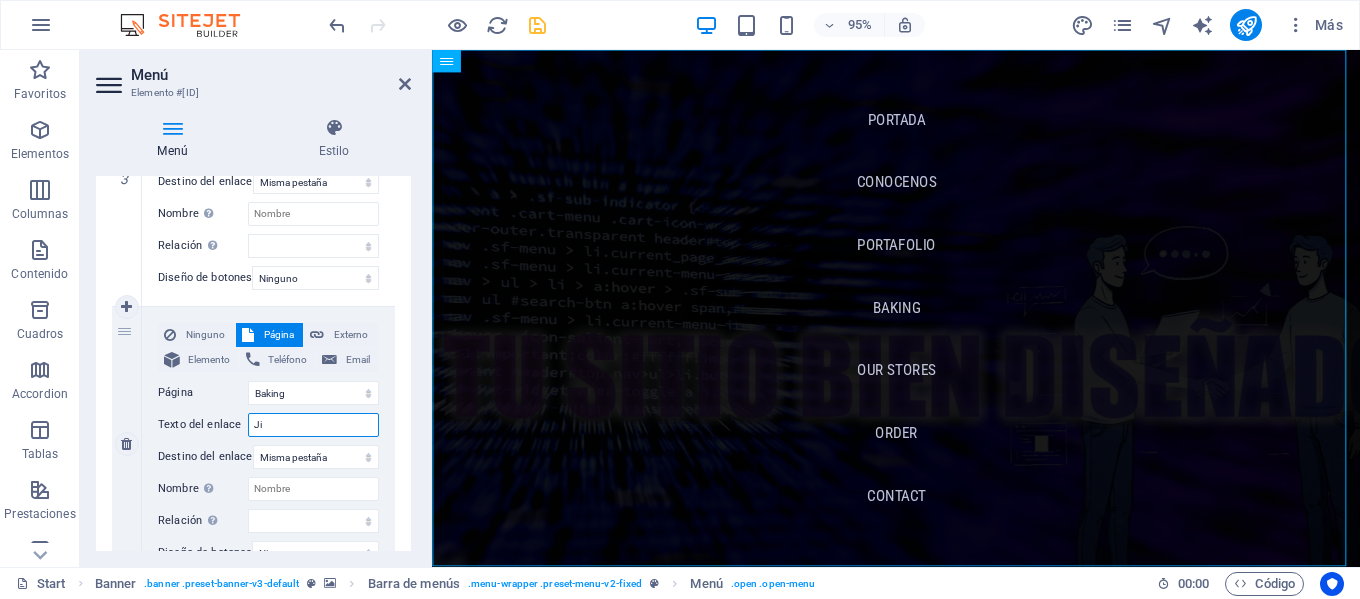 select 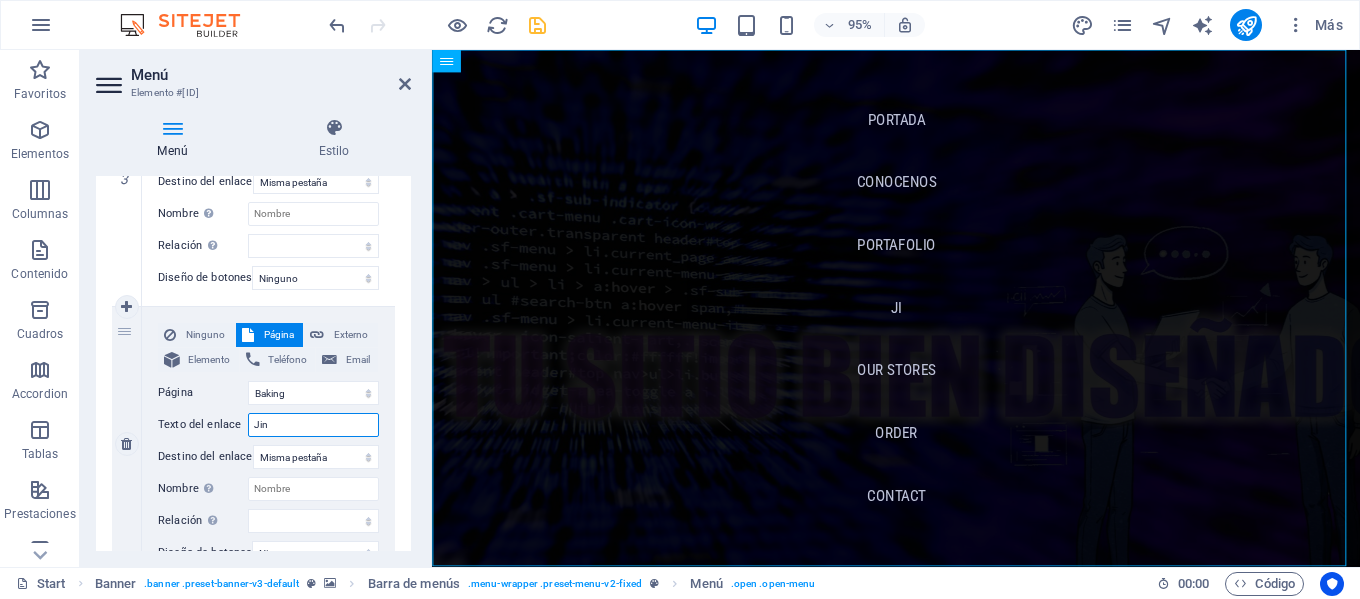 type on "Jing" 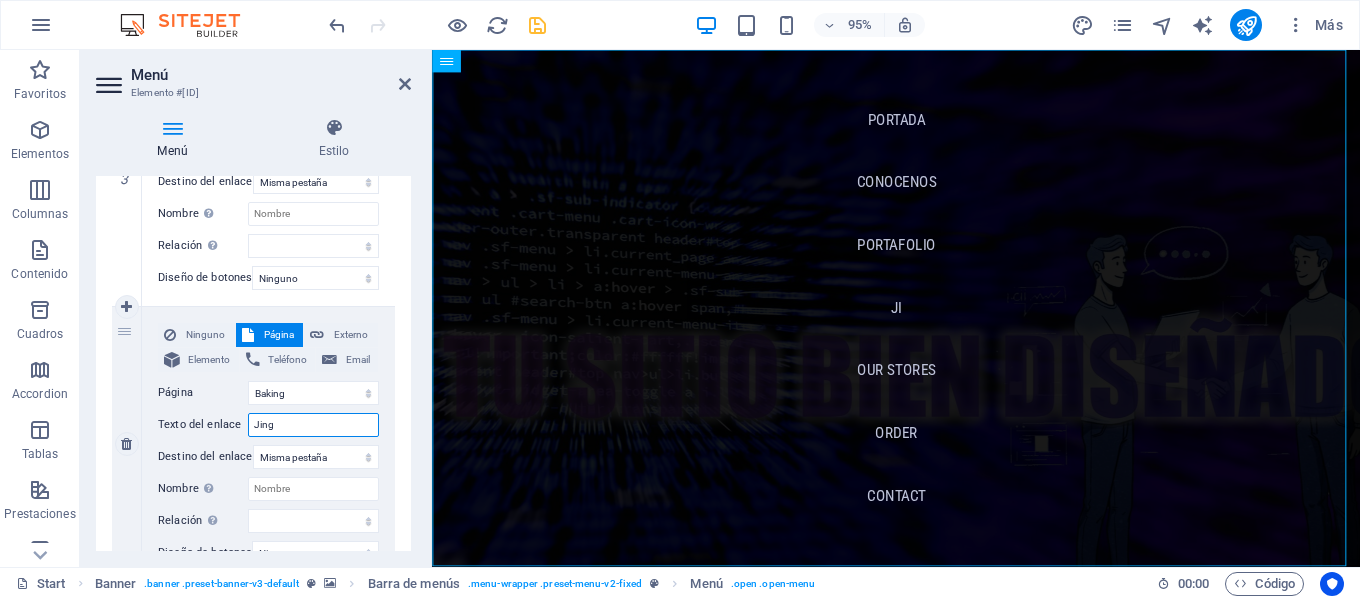 select 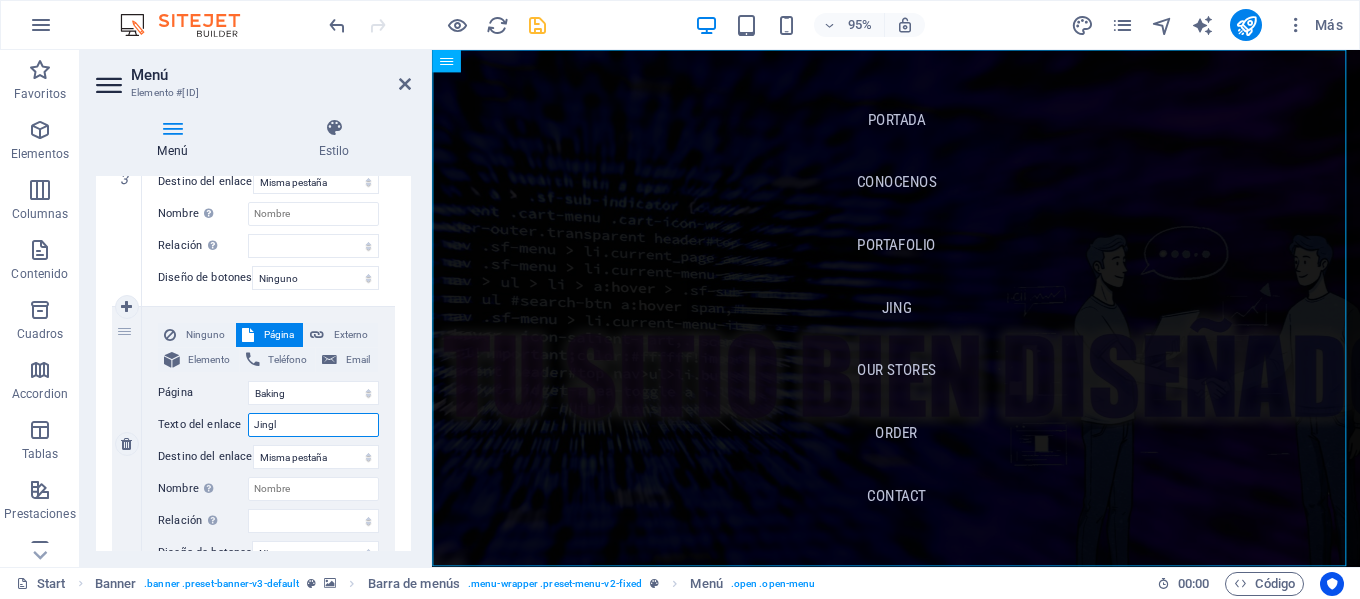 type on "Jingle" 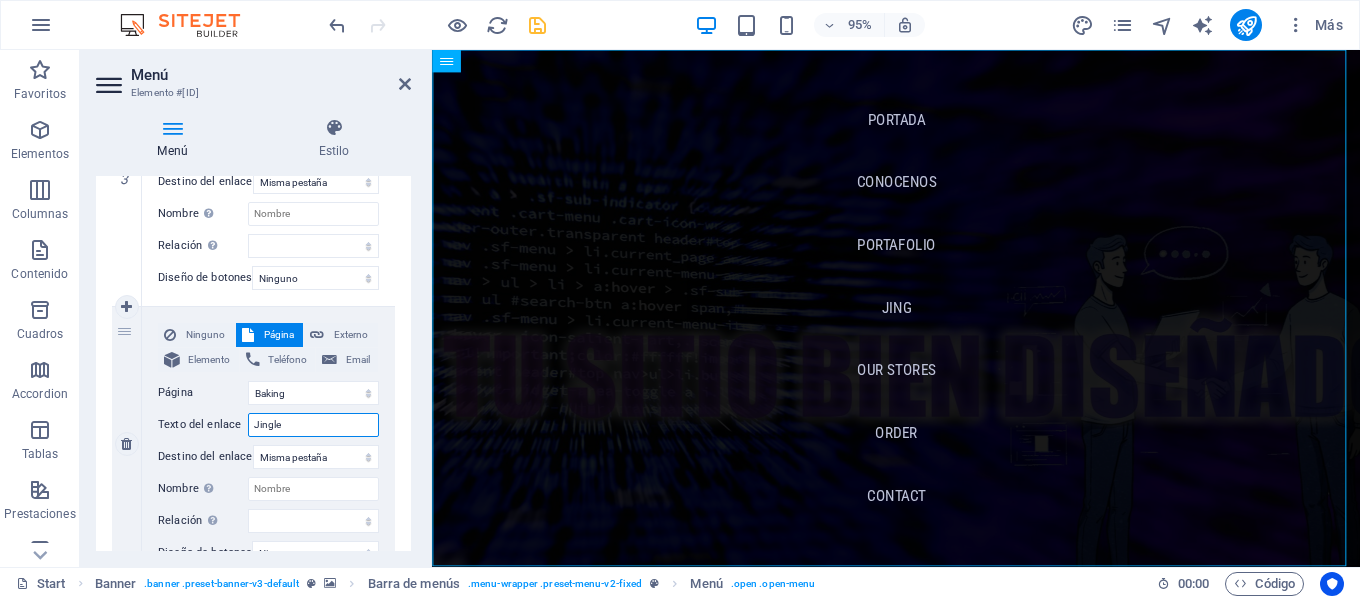 select 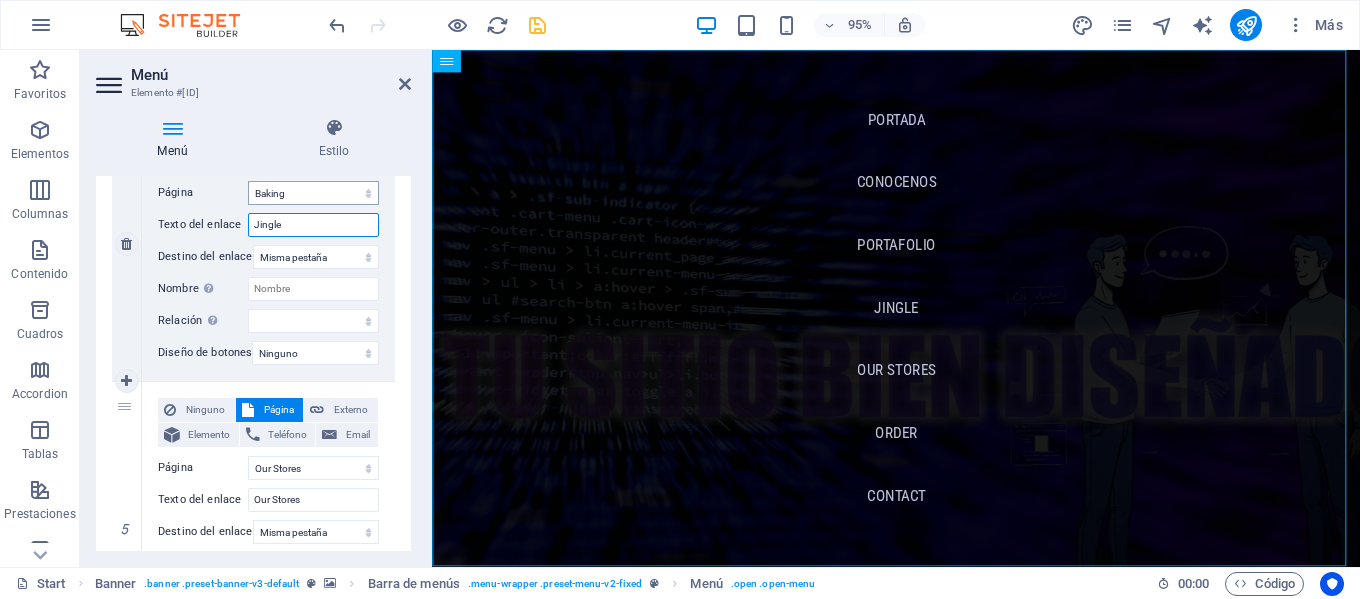 scroll, scrollTop: 1200, scrollLeft: 0, axis: vertical 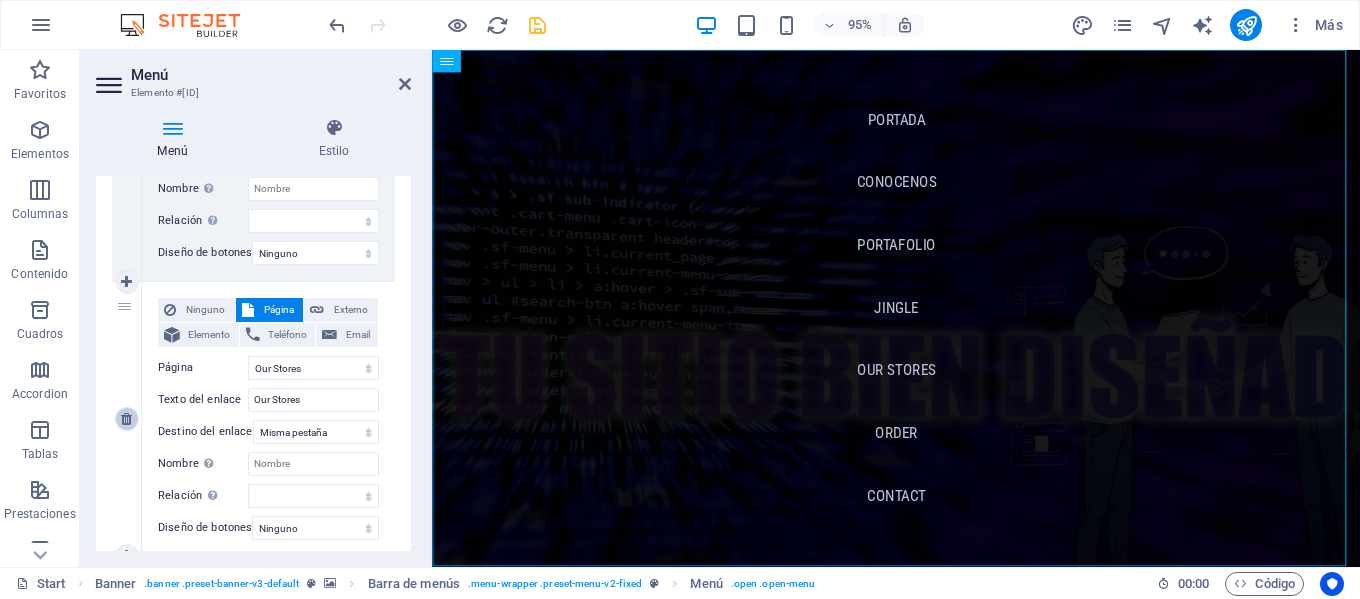 type on "Jingle" 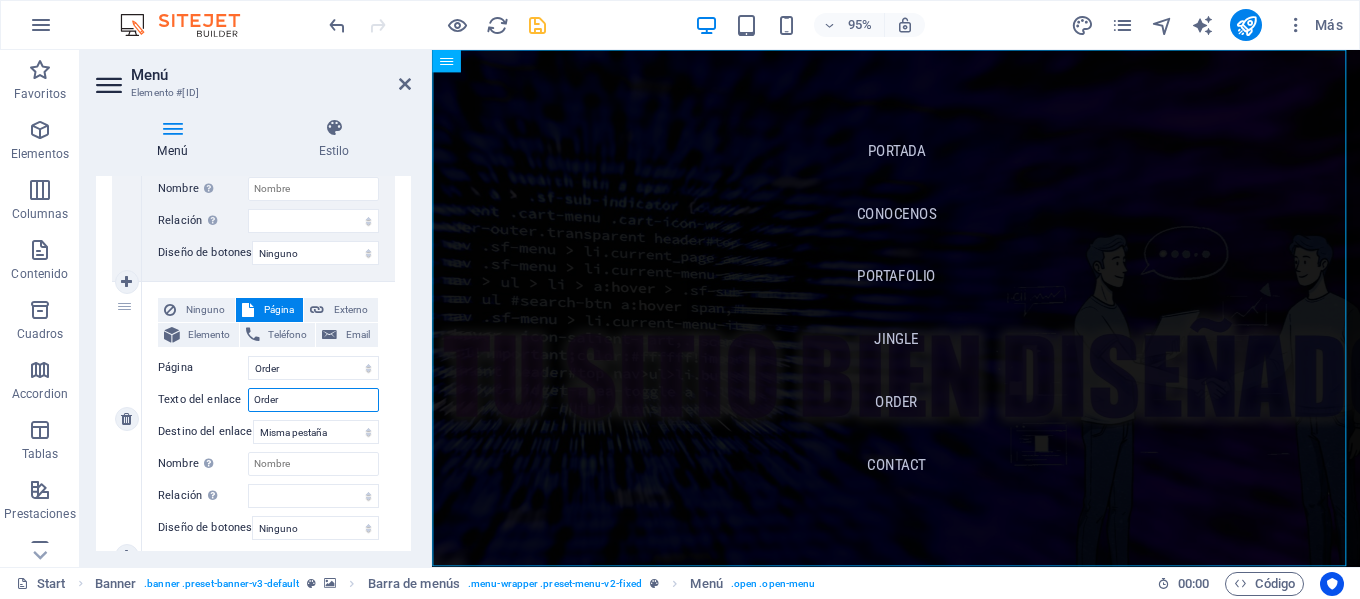click on "Order" at bounding box center [313, 400] 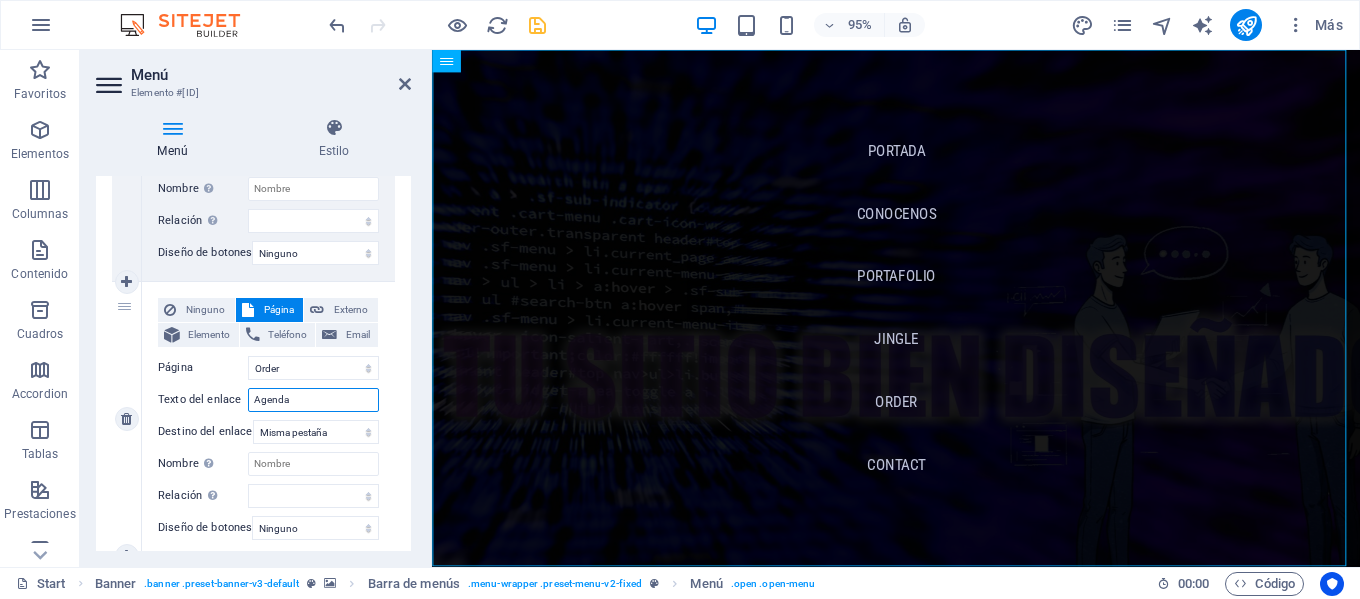 type on "Agenda" 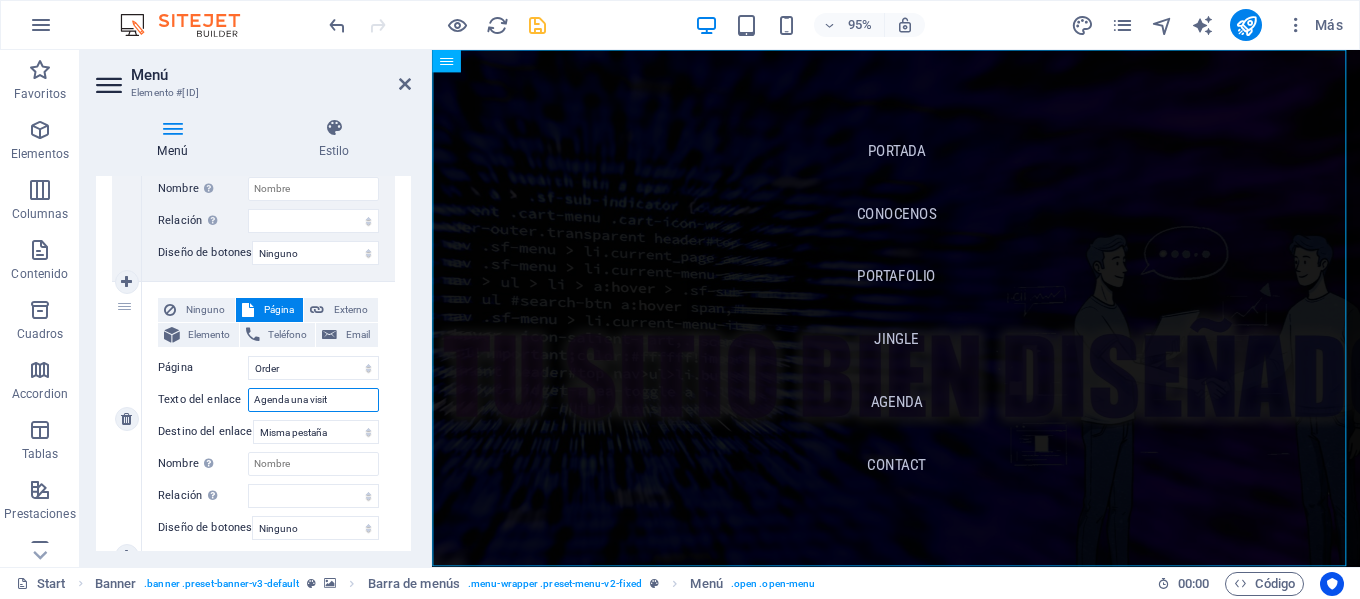 type on "Agenda una visita" 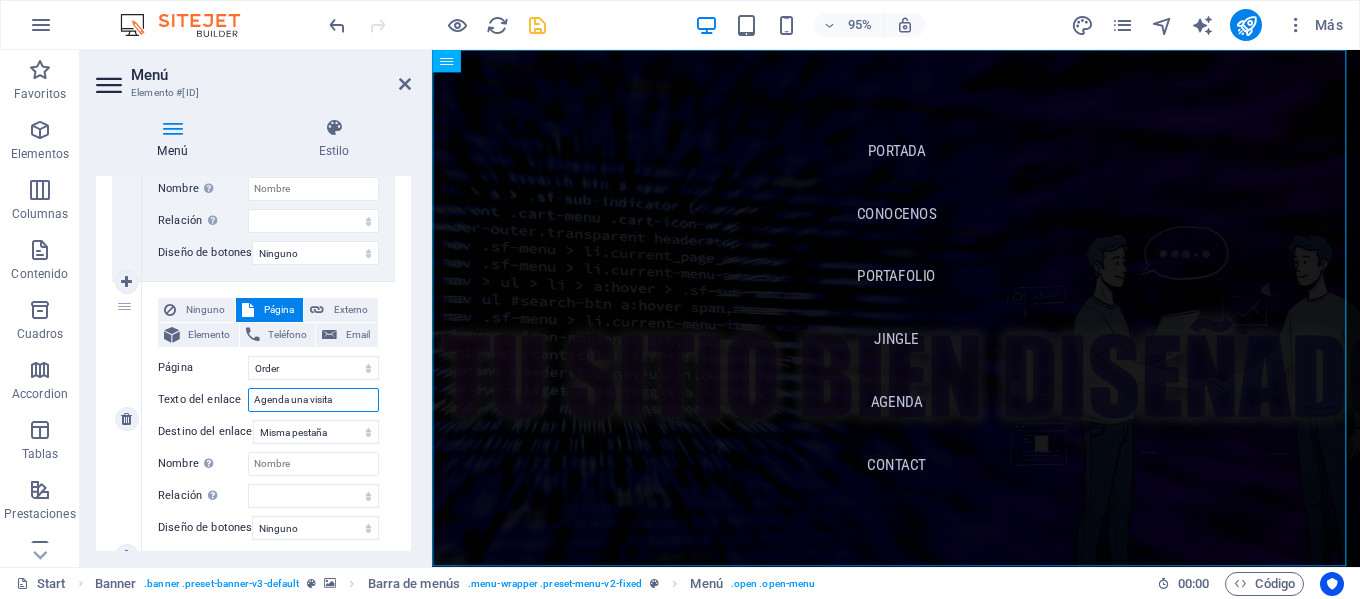 select 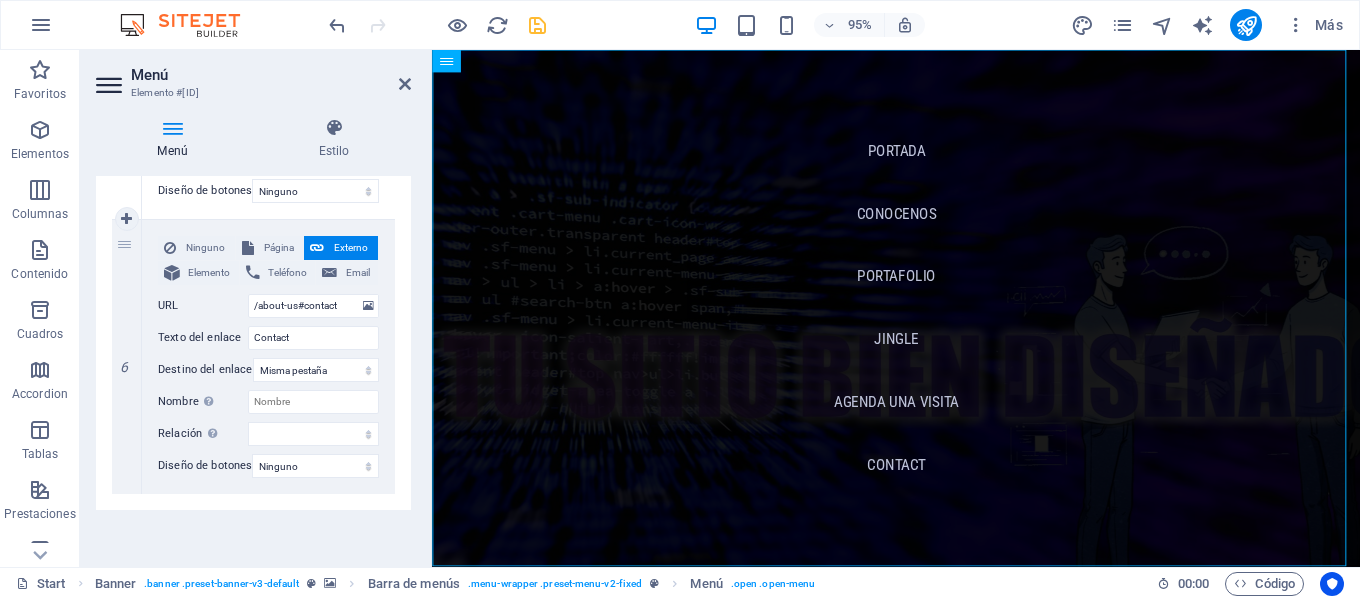 scroll, scrollTop: 1149, scrollLeft: 0, axis: vertical 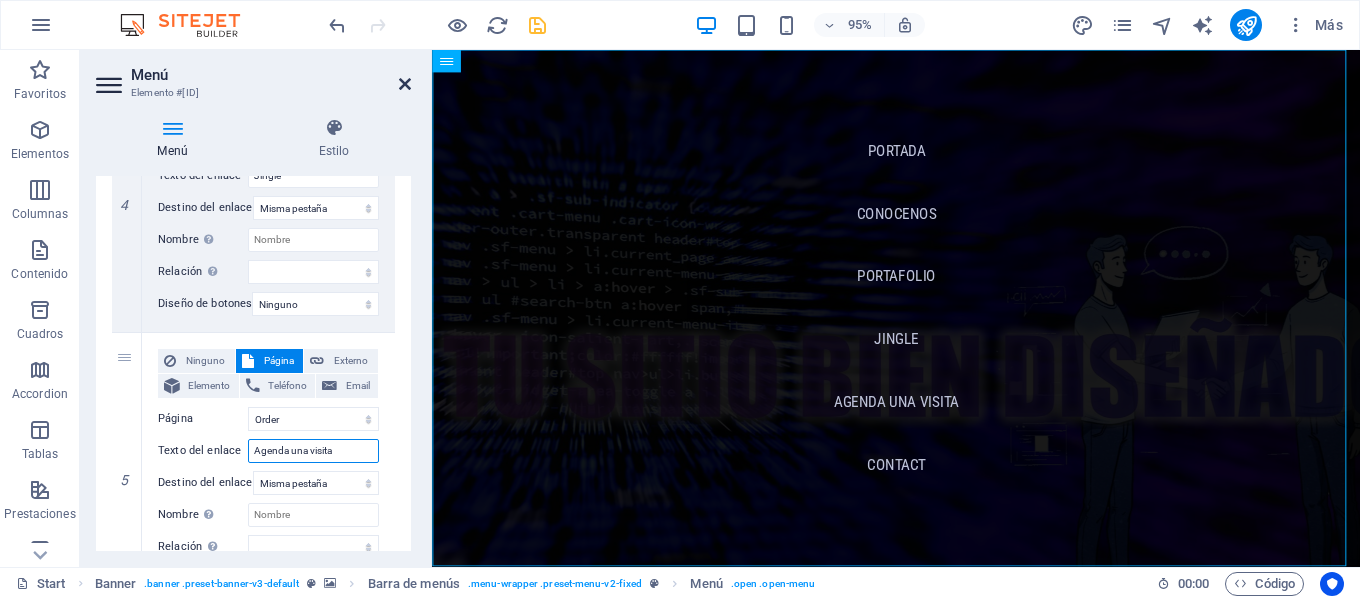 type on "Agenda una visita" 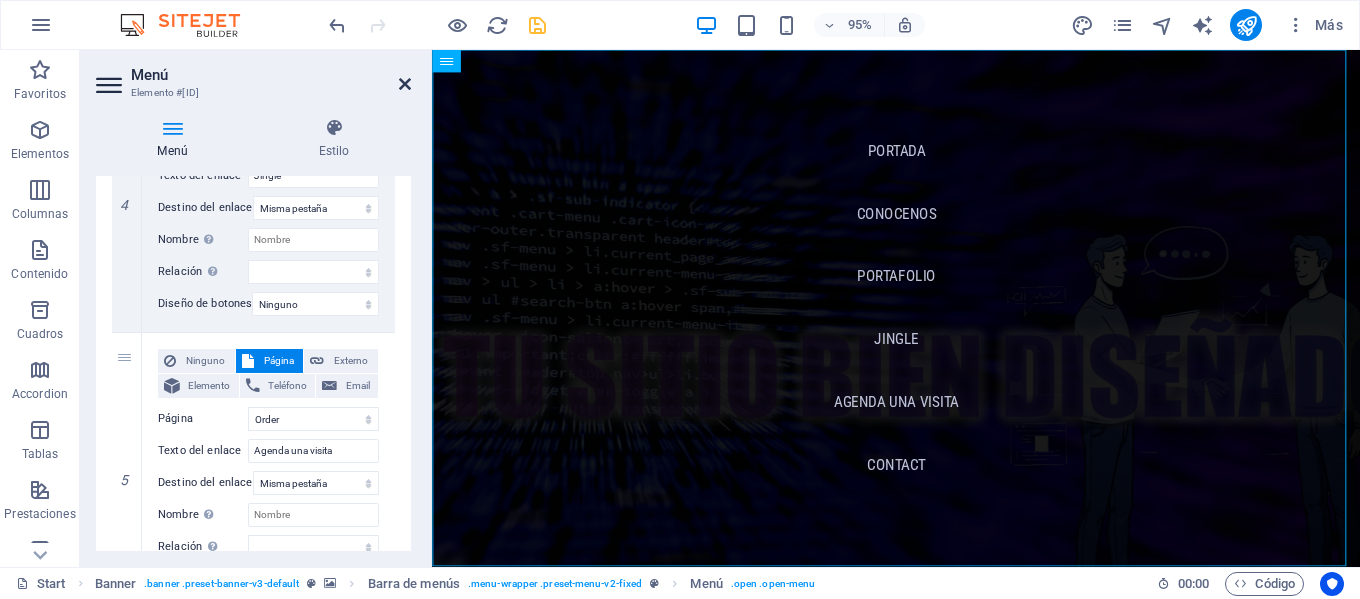click at bounding box center (405, 84) 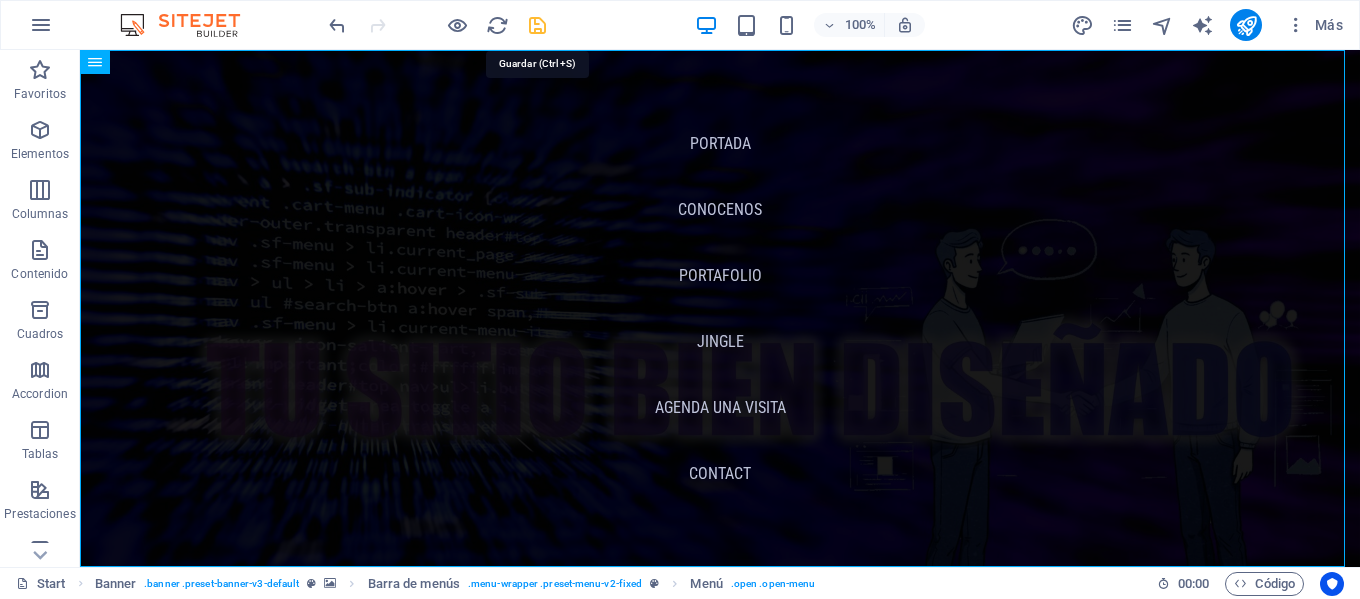 click at bounding box center [537, 25] 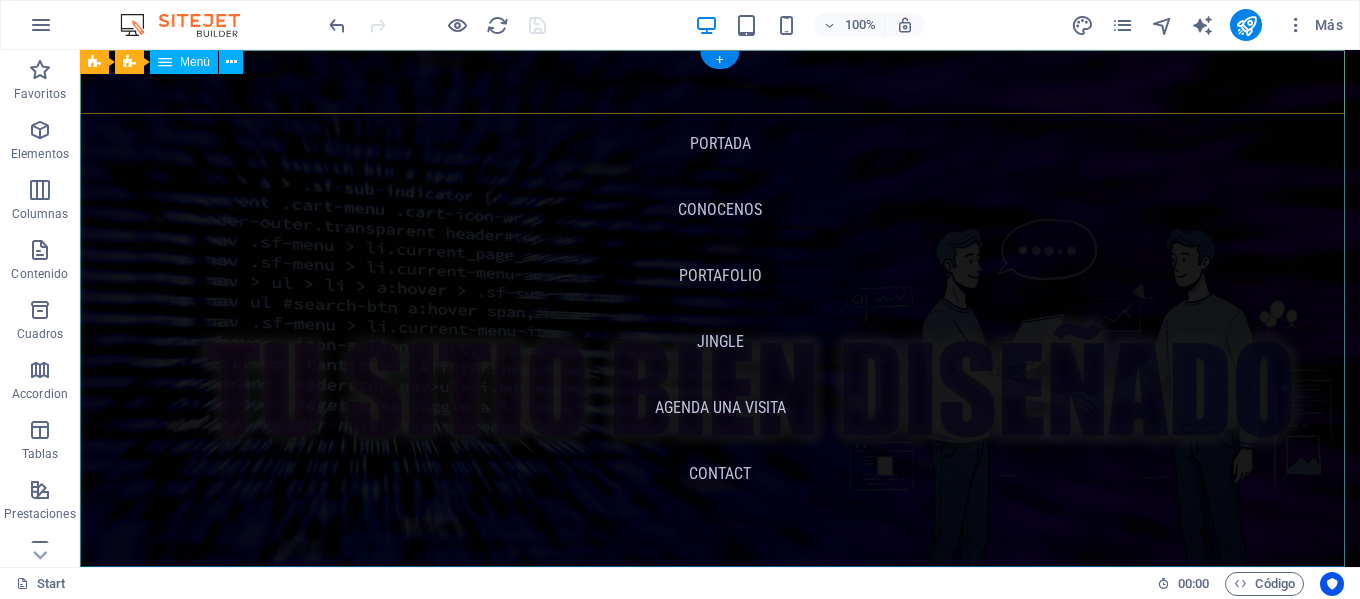 click on "Portada Conocenos Portafolio Jingle Agenda una visita Contact" at bounding box center [720, 308] 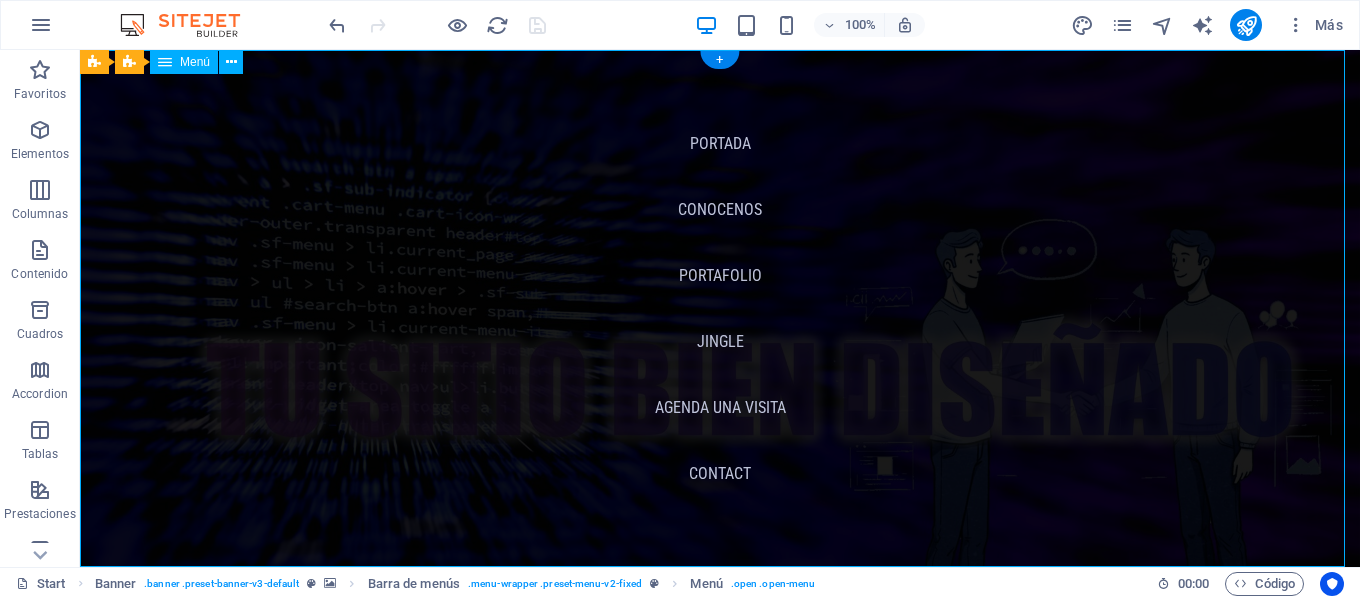click on "Portada Conocenos Portafolio Jingle Agenda una visita Contact" at bounding box center (720, 308) 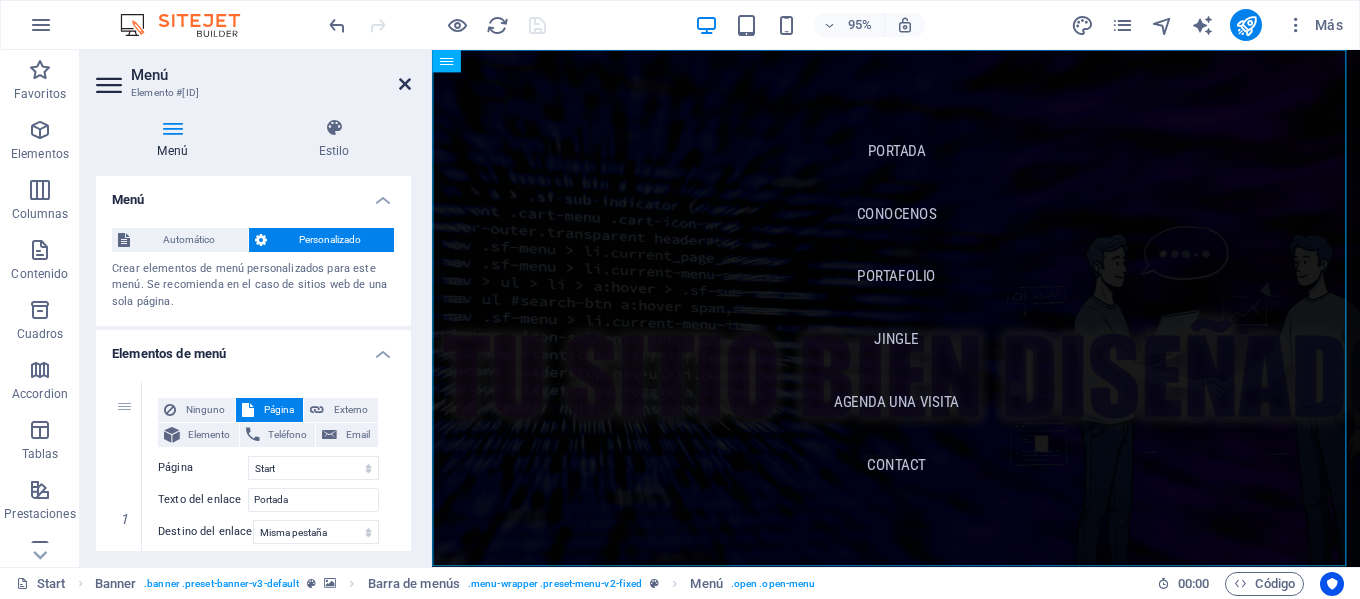 click at bounding box center [405, 84] 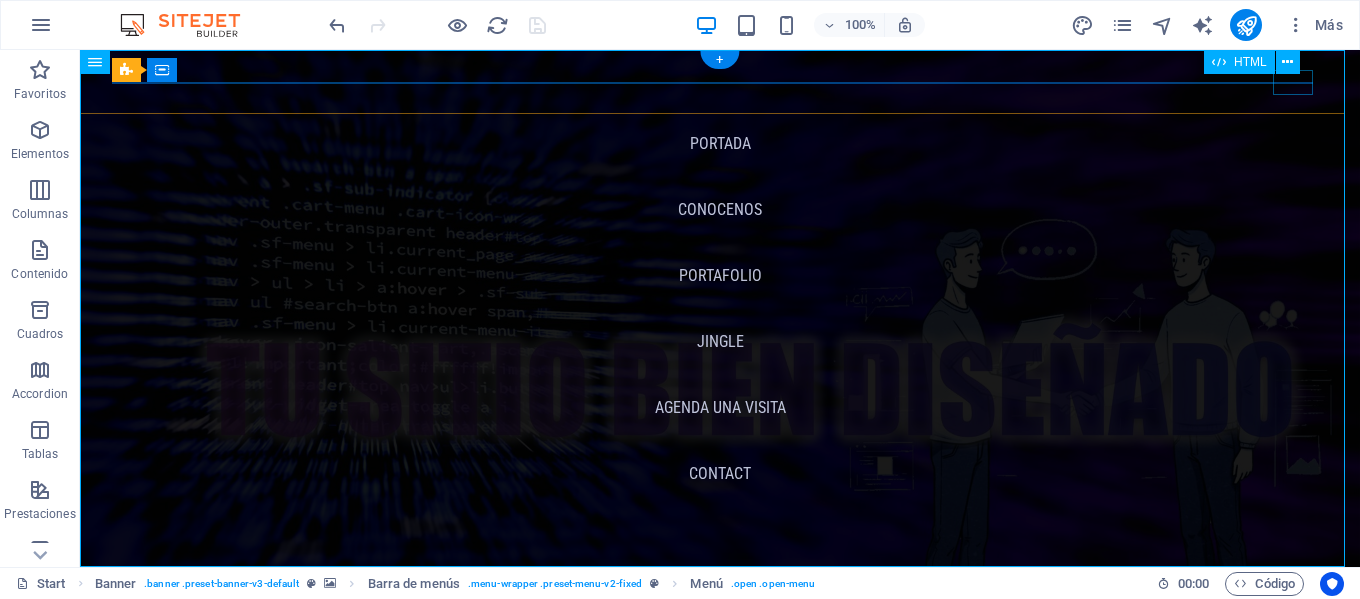 click at bounding box center (132, 886) 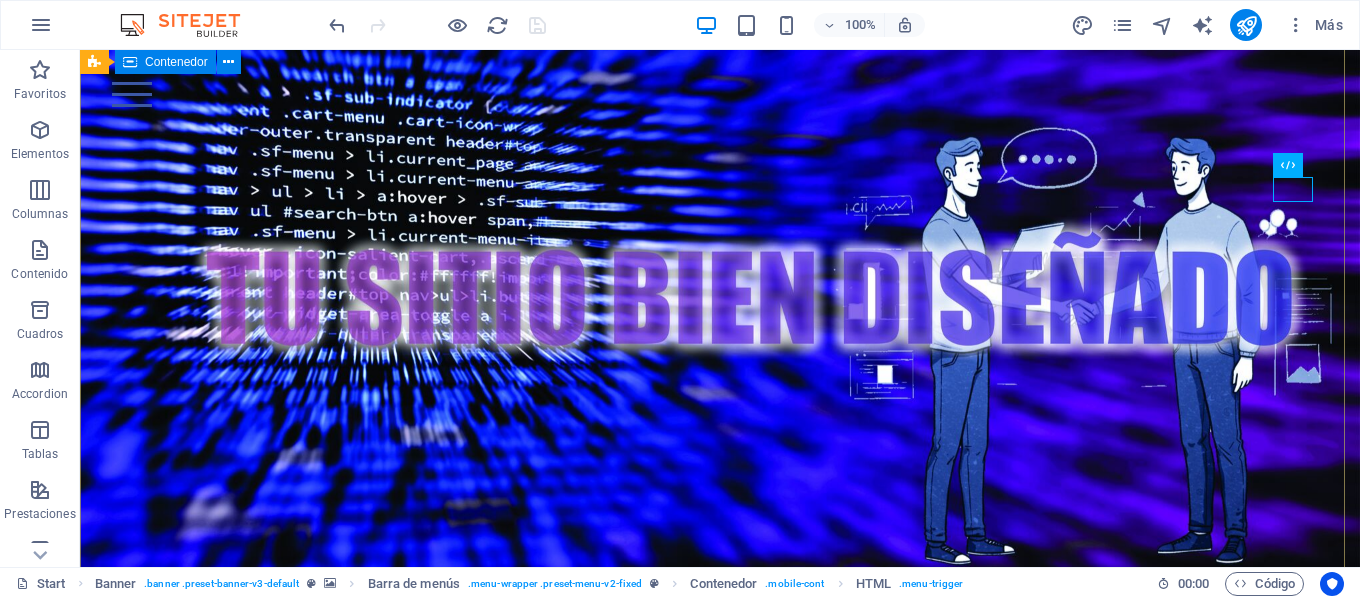 scroll, scrollTop: 100, scrollLeft: 0, axis: vertical 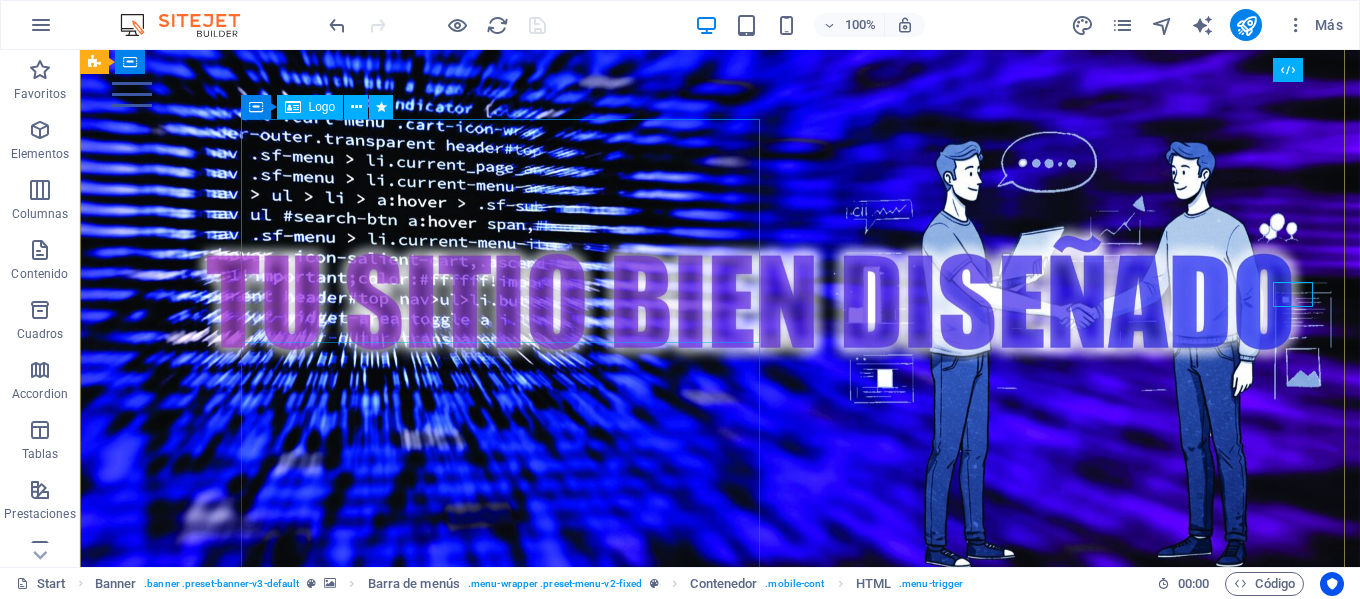 click at bounding box center [507, 1048] 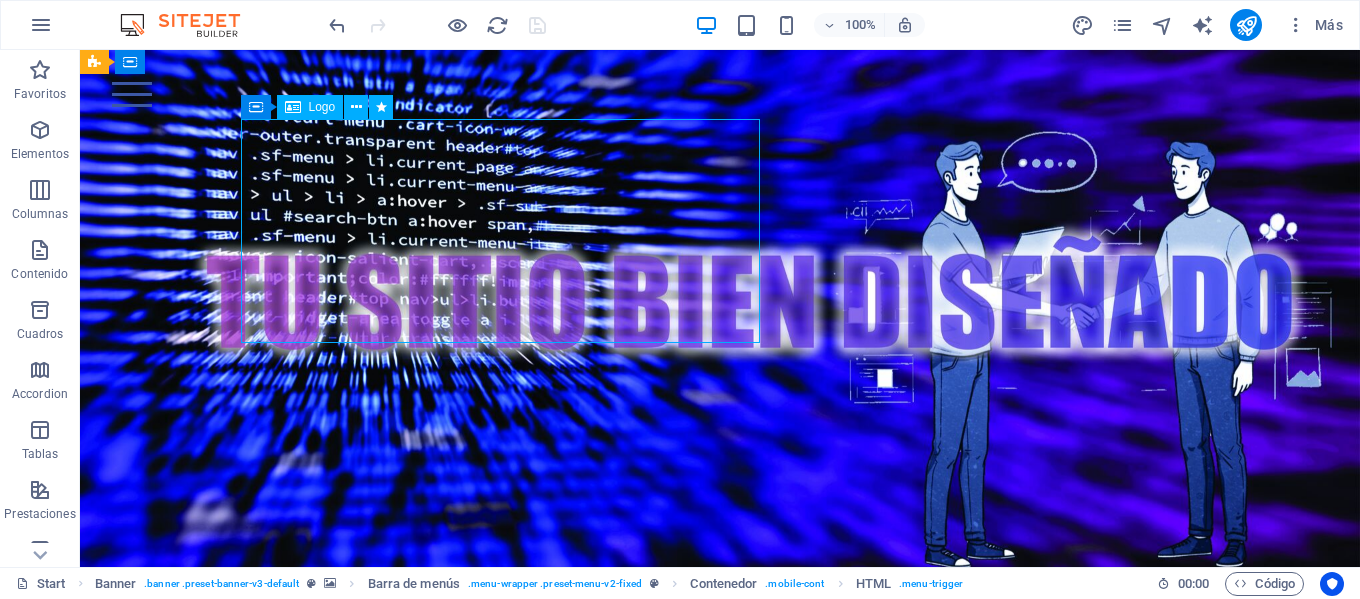 click at bounding box center [507, 1048] 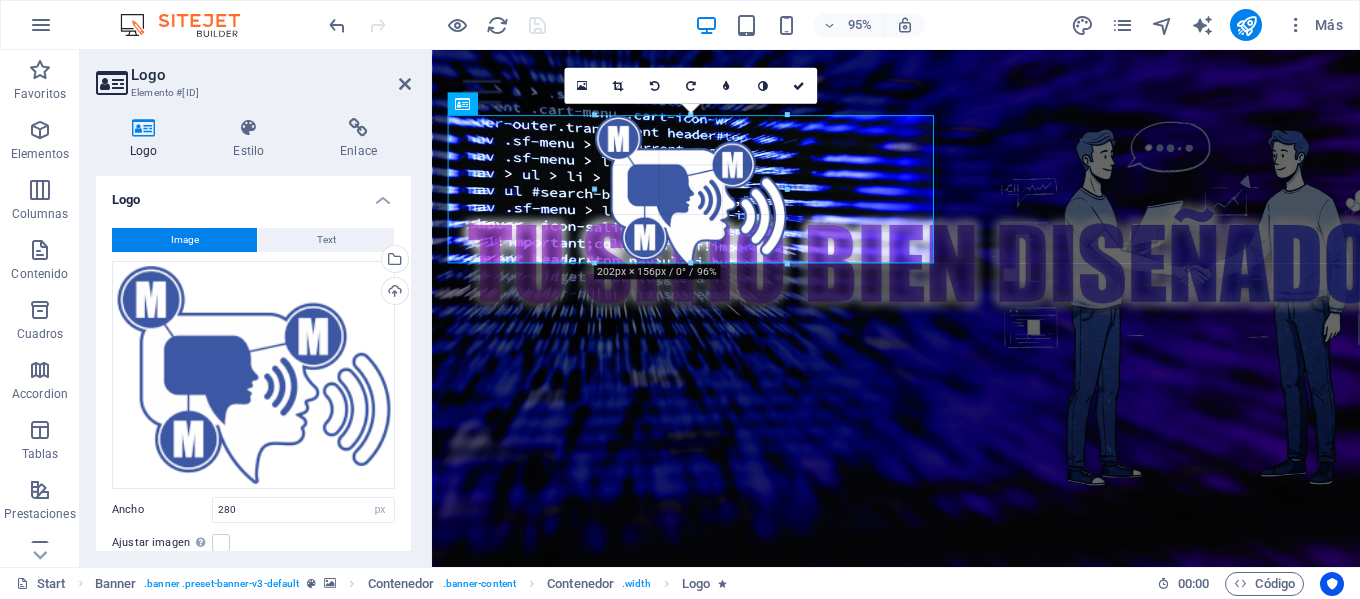 drag, startPoint x: 824, startPoint y: 328, endPoint x: 739, endPoint y: 260, distance: 108.85311 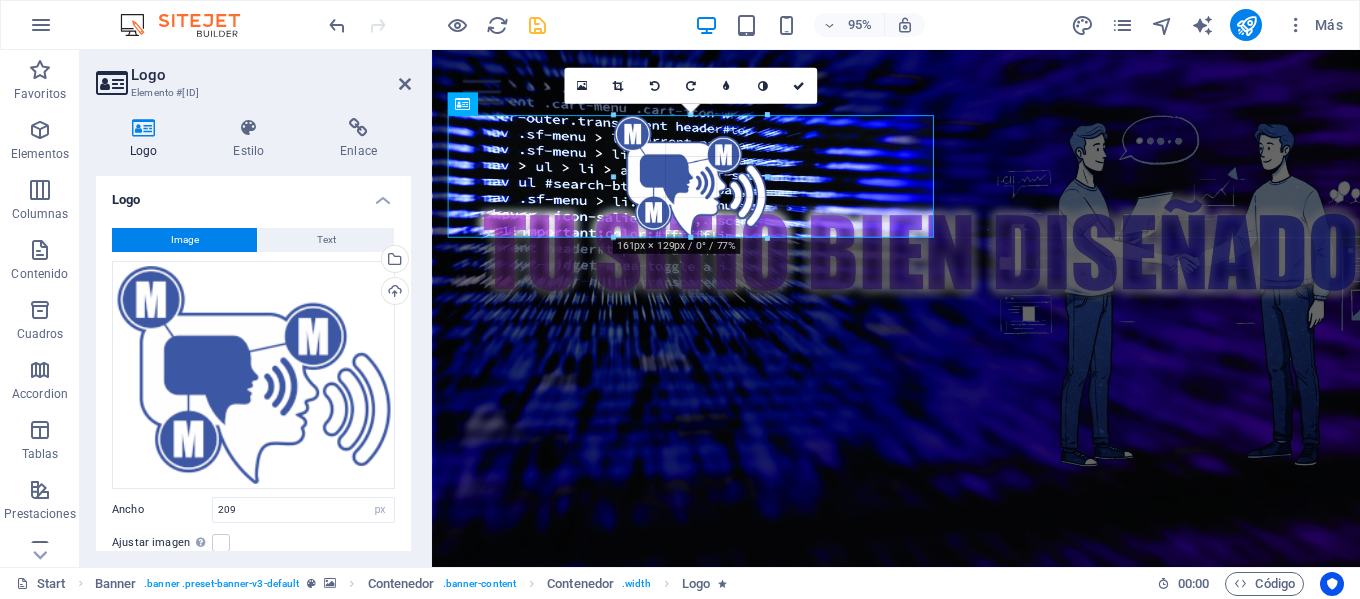 drag, startPoint x: 783, startPoint y: 267, endPoint x: 738, endPoint y: 233, distance: 56.400356 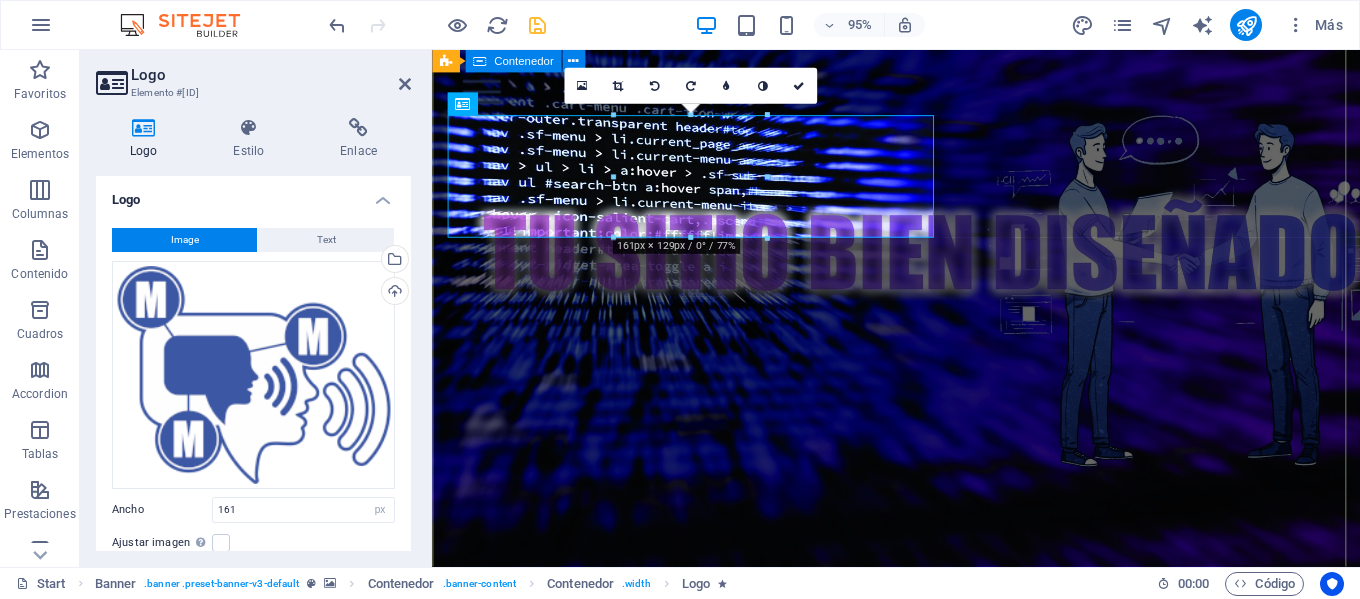 click on "Cada día tu empresa puede atrer con su contenido Para enamorar a los visitantes y atraerlos como usuarios de tu marca, tu sitio web es personalizado sin usar wix, en el obtendran una buena experiencia de usuario mientras aprende sobre tu marca y puede obtener información de tu portafolio. Markmm" at bounding box center [920, 1033] 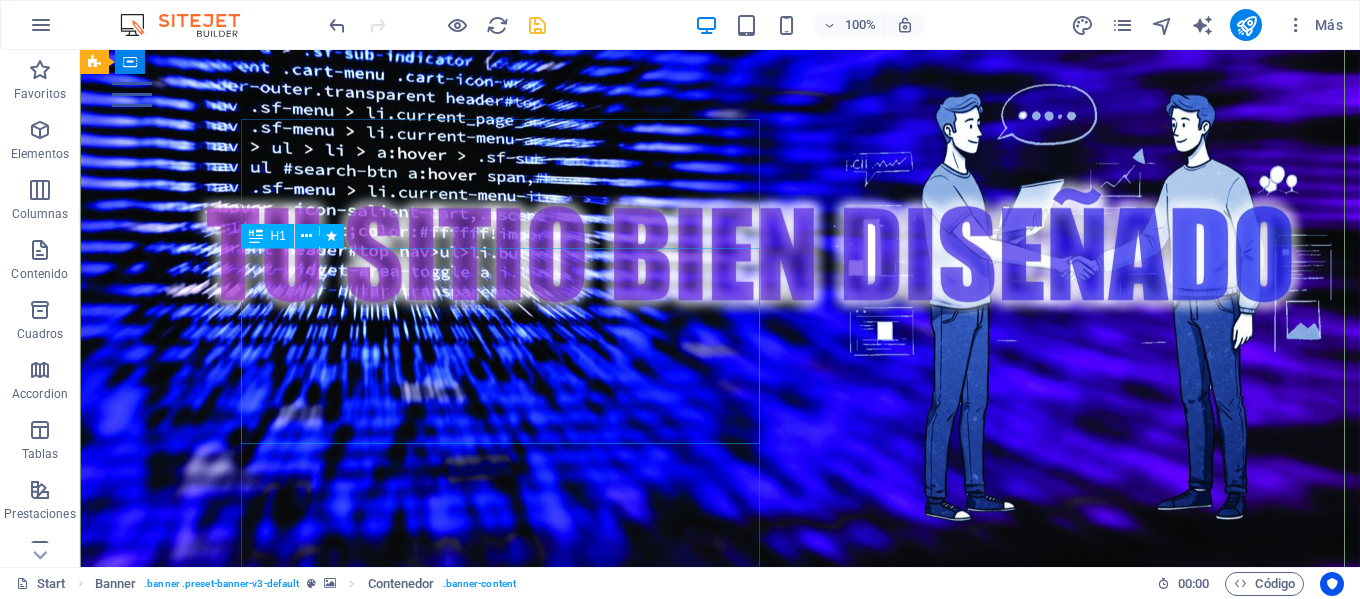 click on "Cada día tu empresa puede atrer con su contenido" at bounding box center (507, 1068) 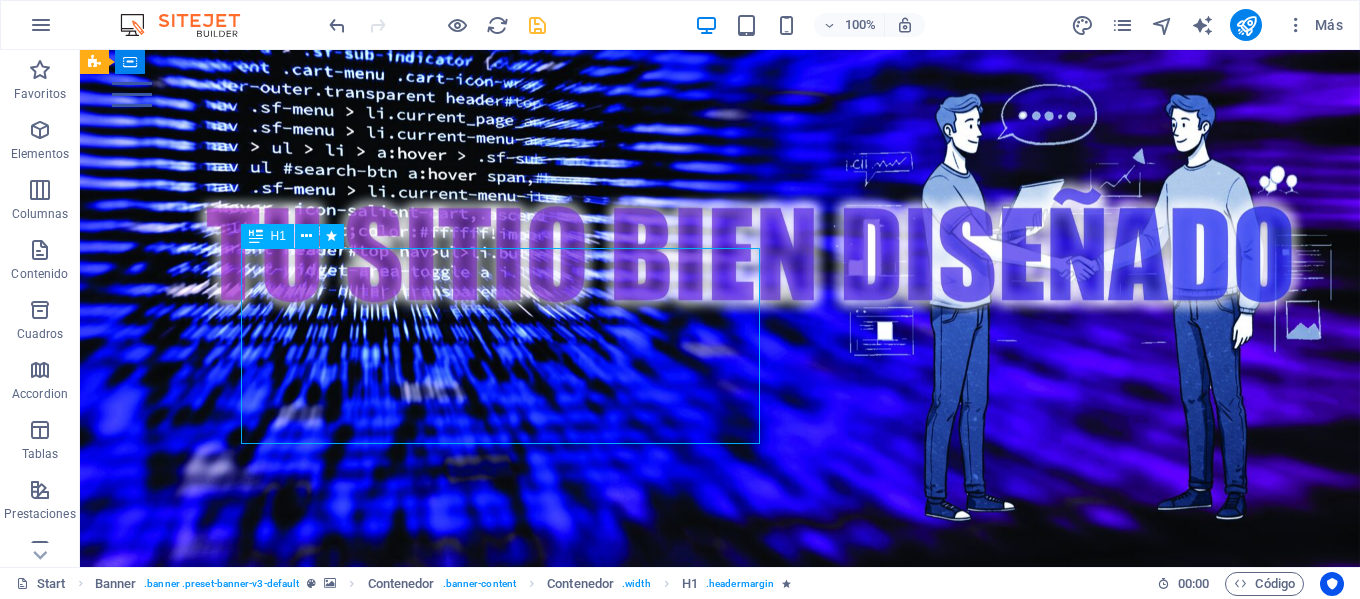 click on "Cada día tu empresa puede atrer con su contenido" at bounding box center [507, 1068] 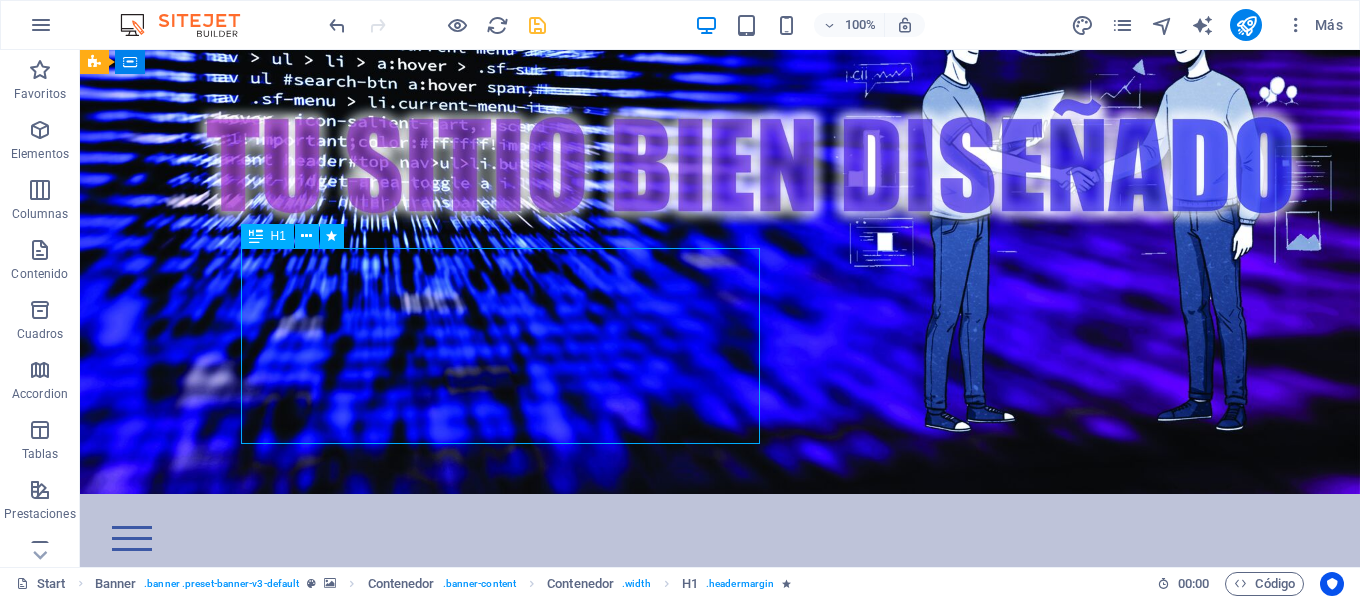 scroll, scrollTop: 0, scrollLeft: 0, axis: both 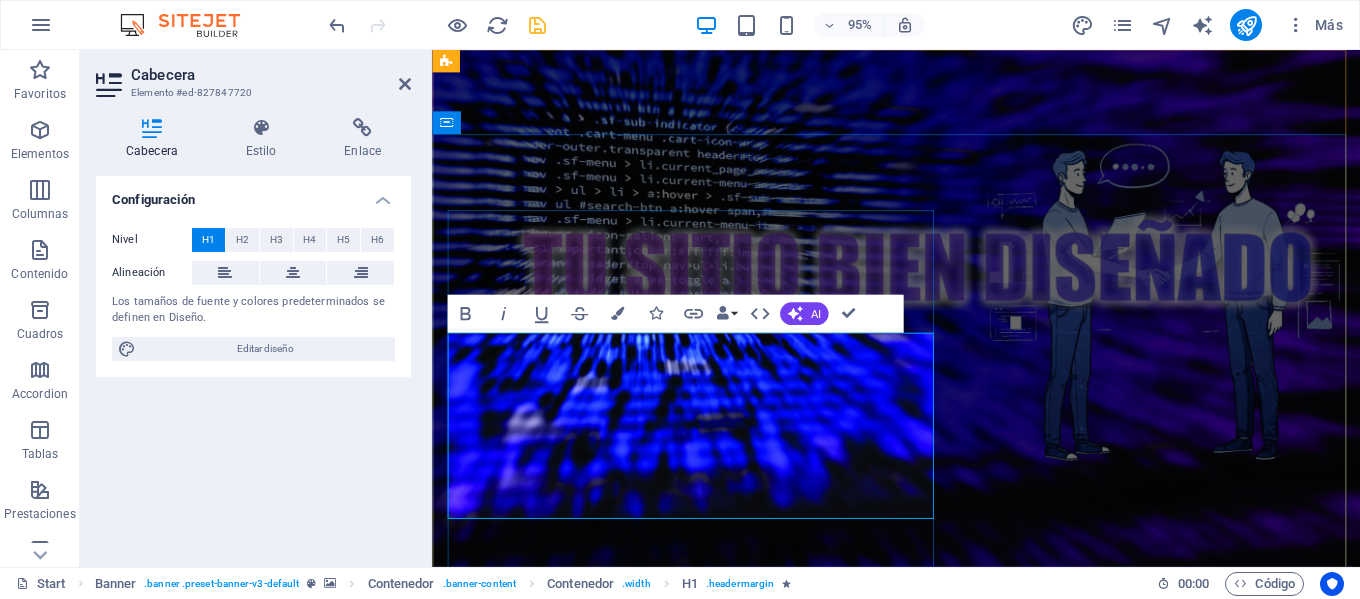 click on "Cada día tu empresa puede atrer con su contenido" at bounding box center [708, 981] 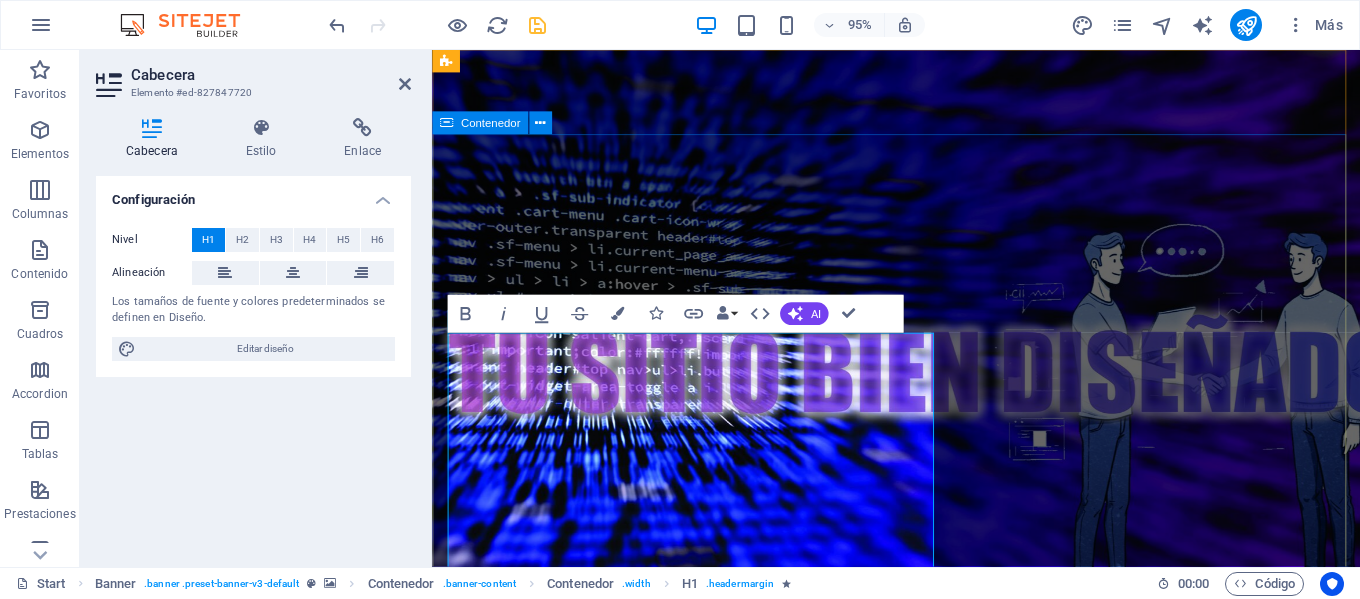 click on "‌Cada día tu empresa puede atrer con su contenido Para enamorar a los visitantes y atraerlos como usuarios de tu marca, tu sitio web es personalizado sin usar wix, en el obtendran una buena experiencia de usuario mientras aprende sobre tu marca y puede obtener información de tu portafolio. Markmm" at bounding box center [920, 1267] 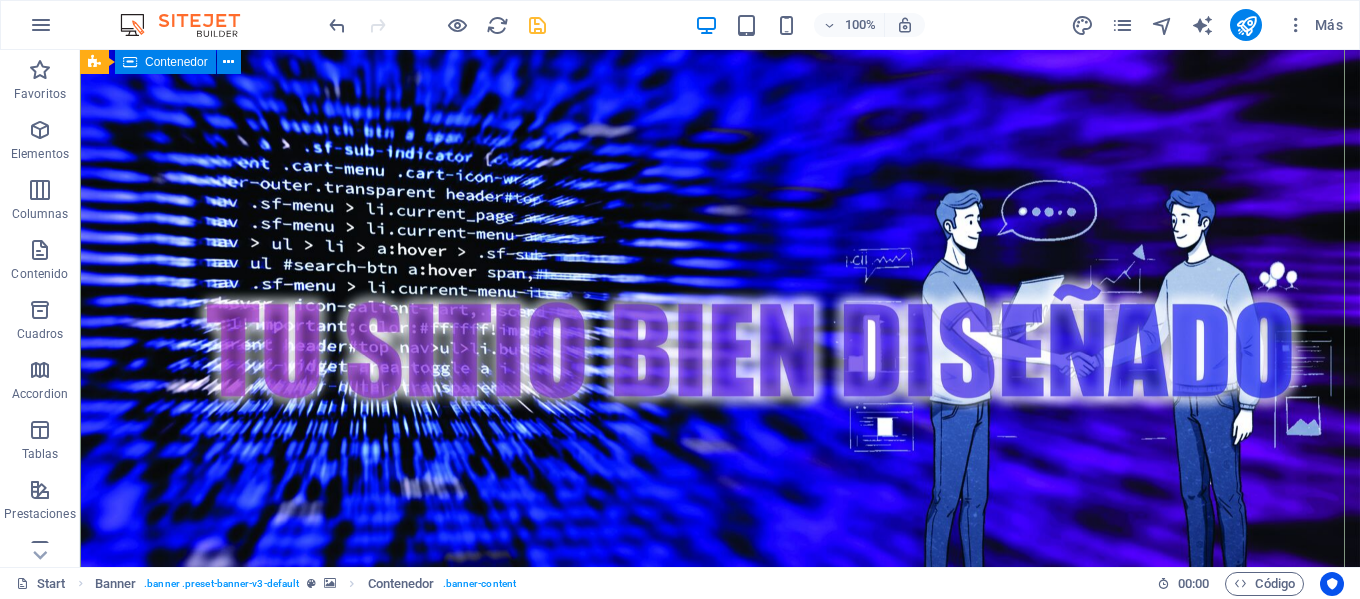scroll, scrollTop: 0, scrollLeft: 0, axis: both 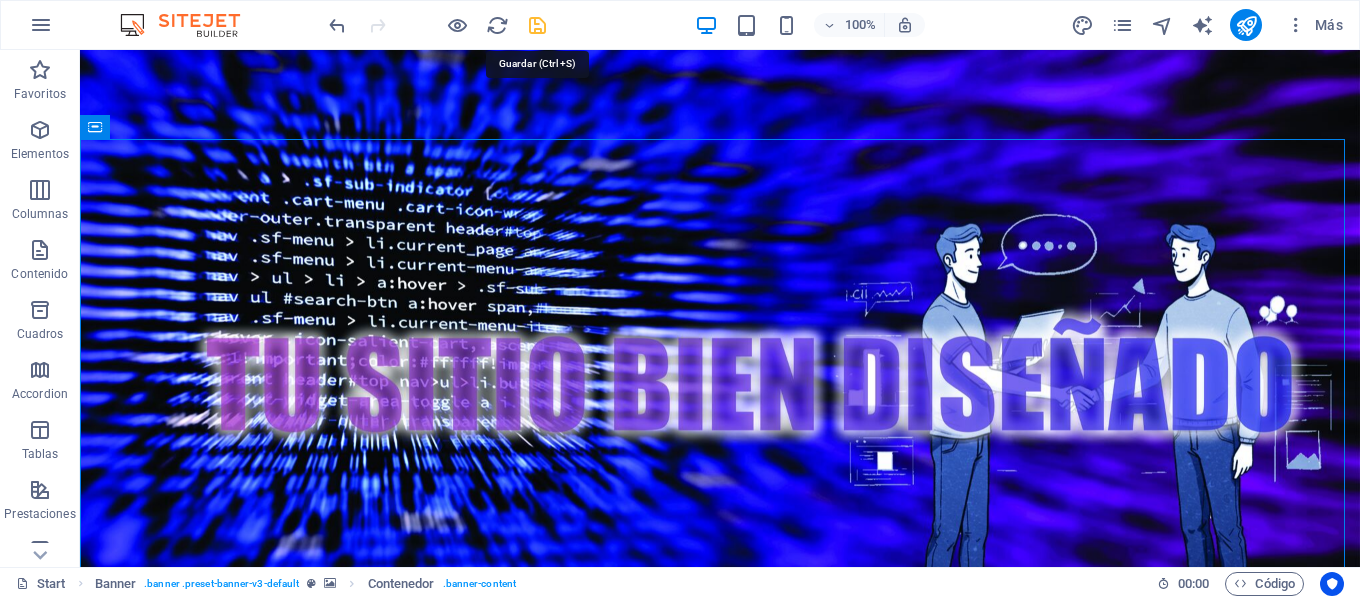 click at bounding box center (537, 25) 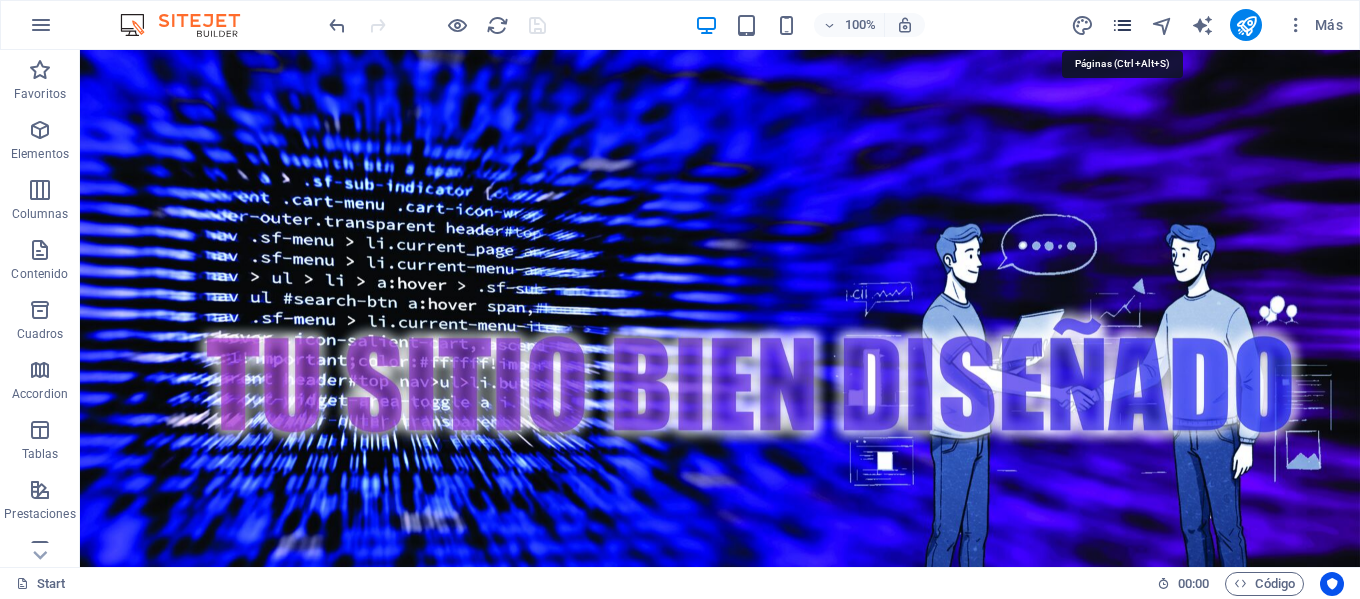 click at bounding box center (1122, 25) 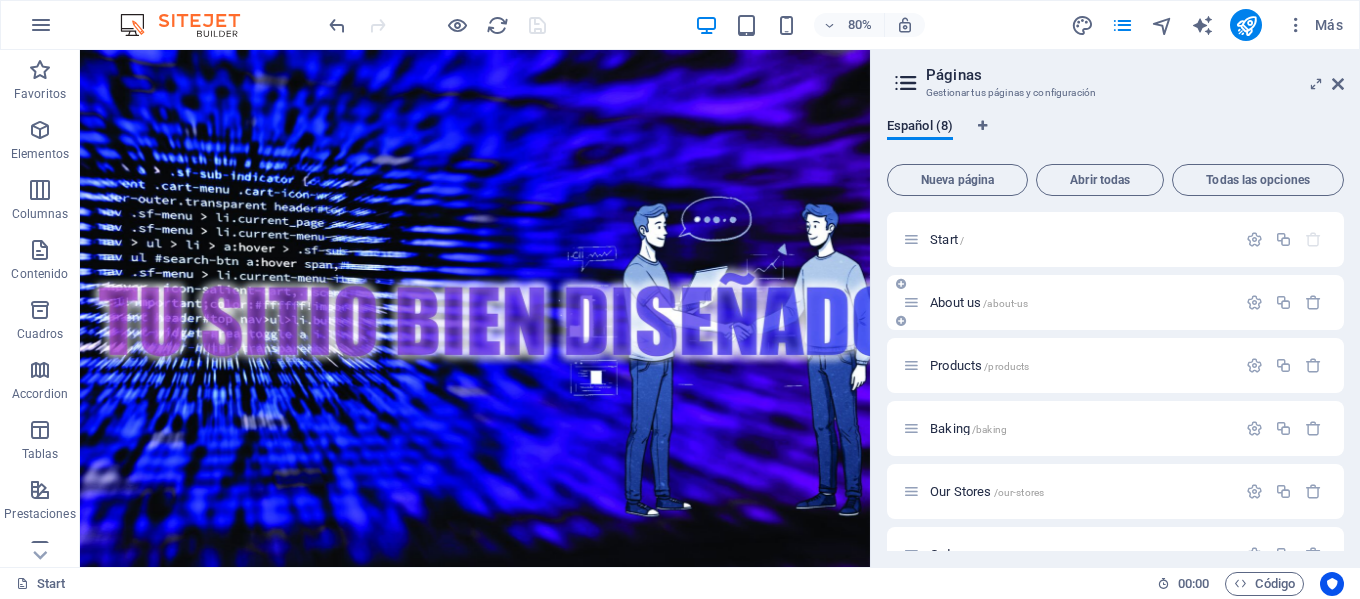 click on "About us /about-us" at bounding box center (1080, 302) 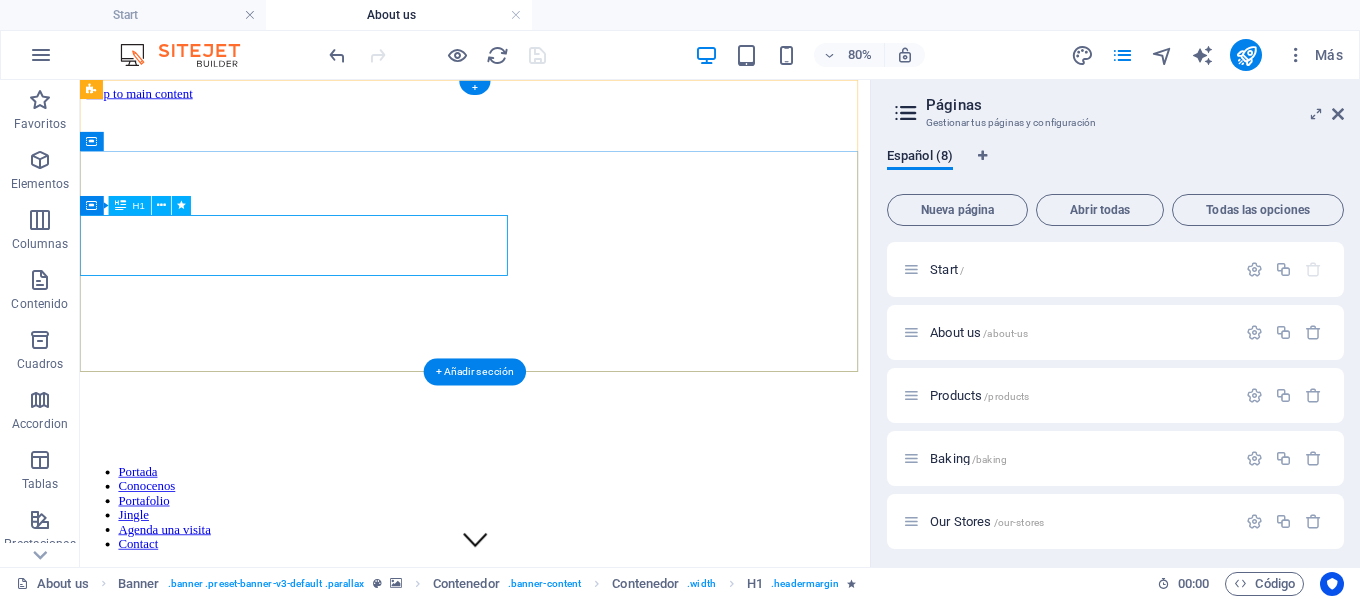 scroll, scrollTop: 0, scrollLeft: 0, axis: both 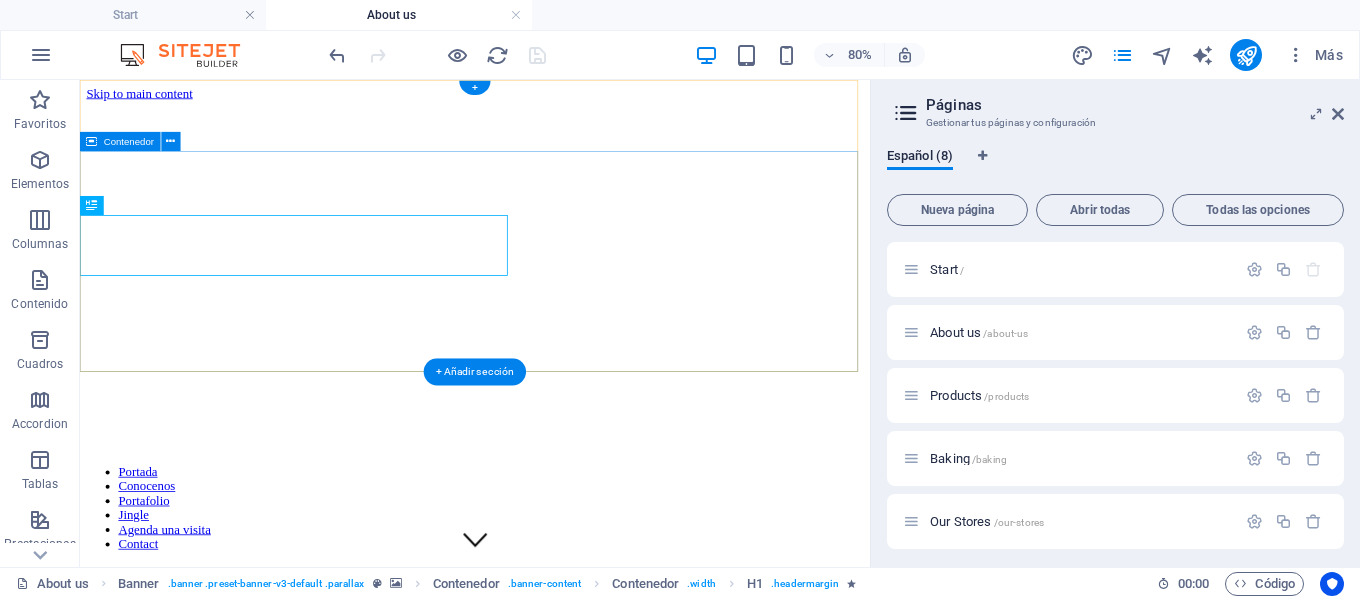 click on "About us" at bounding box center [574, 743] 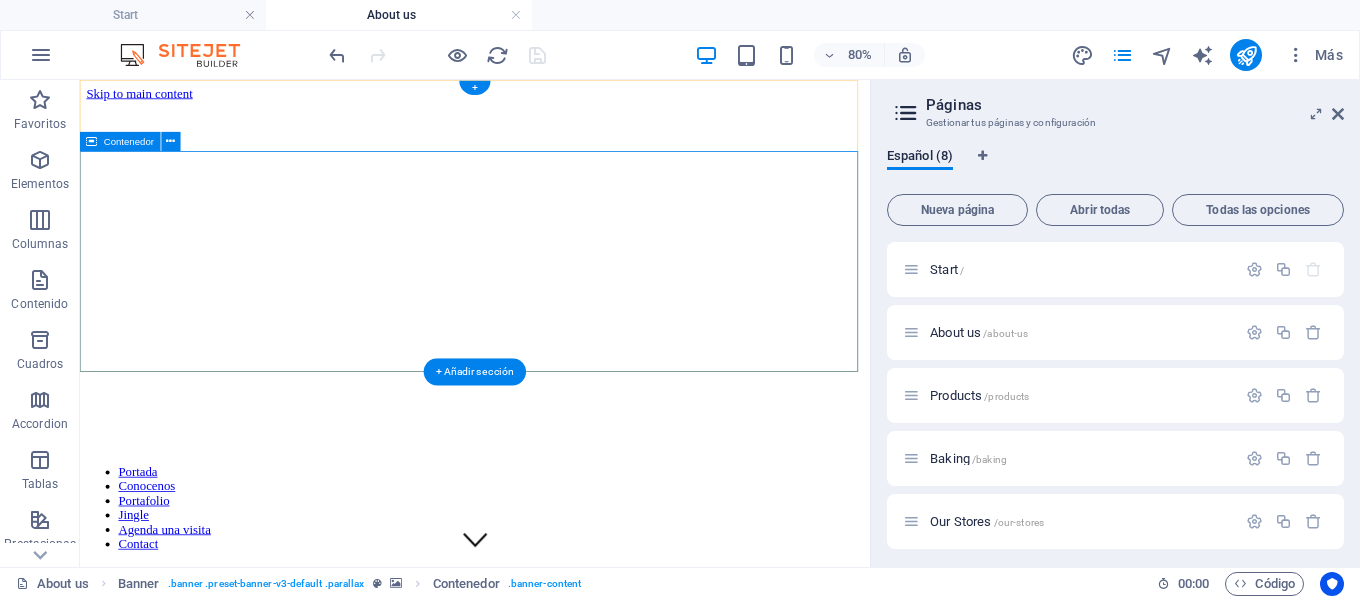 click on "About us" at bounding box center [574, 743] 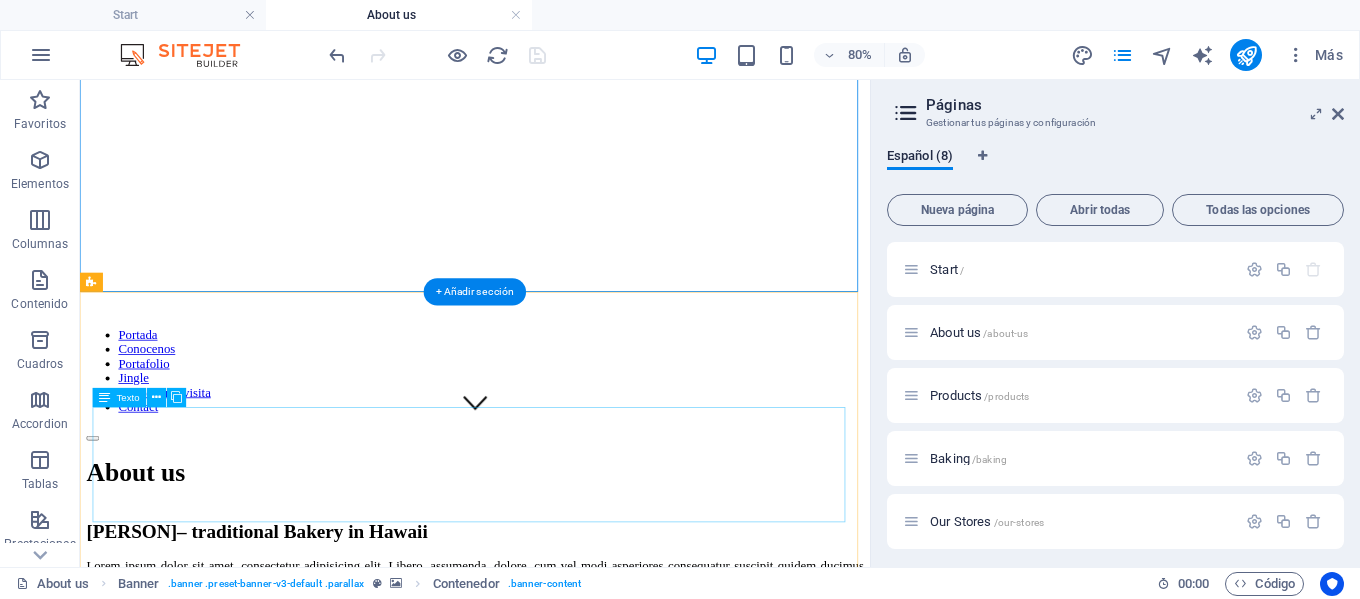 scroll, scrollTop: 200, scrollLeft: 0, axis: vertical 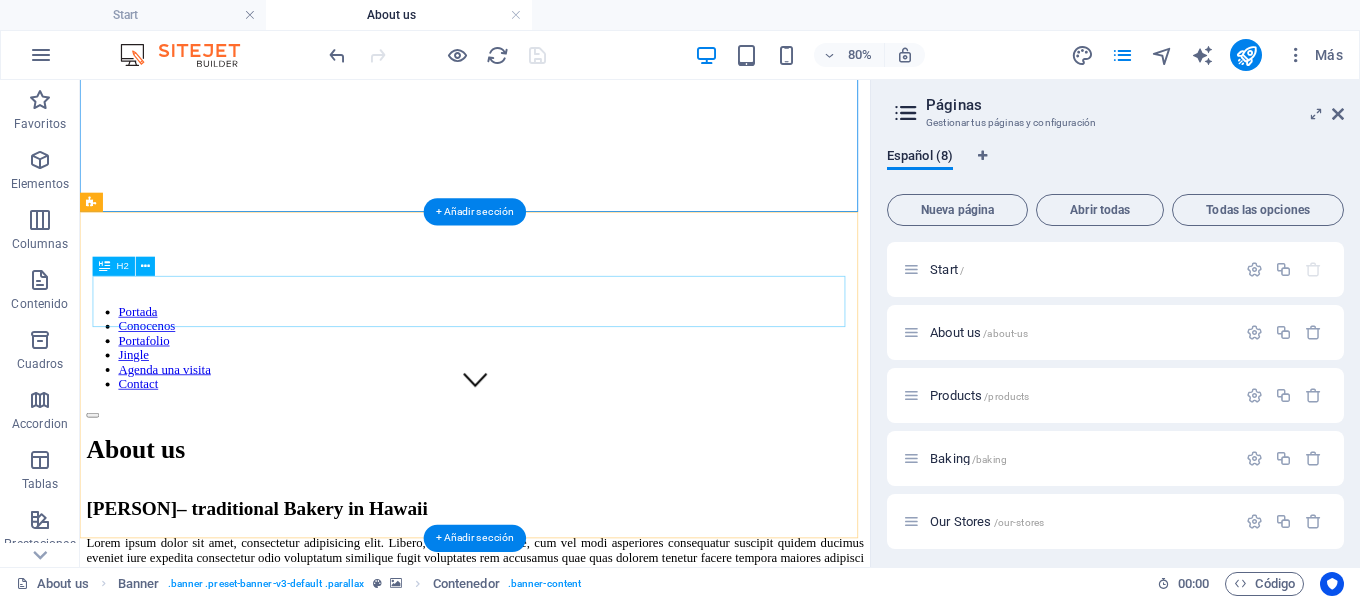click on "Markmm  – traditional Bakery in Hawaii" at bounding box center [574, 616] 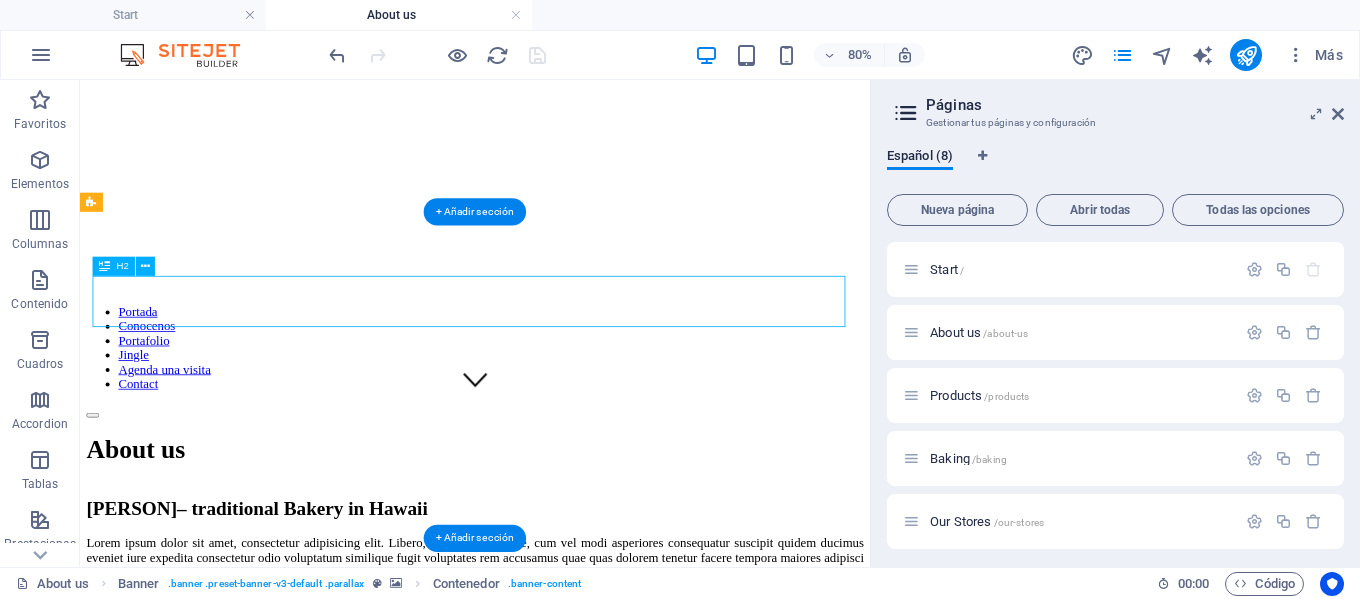 click on "Markmm  – traditional Bakery in Hawaii" at bounding box center (574, 616) 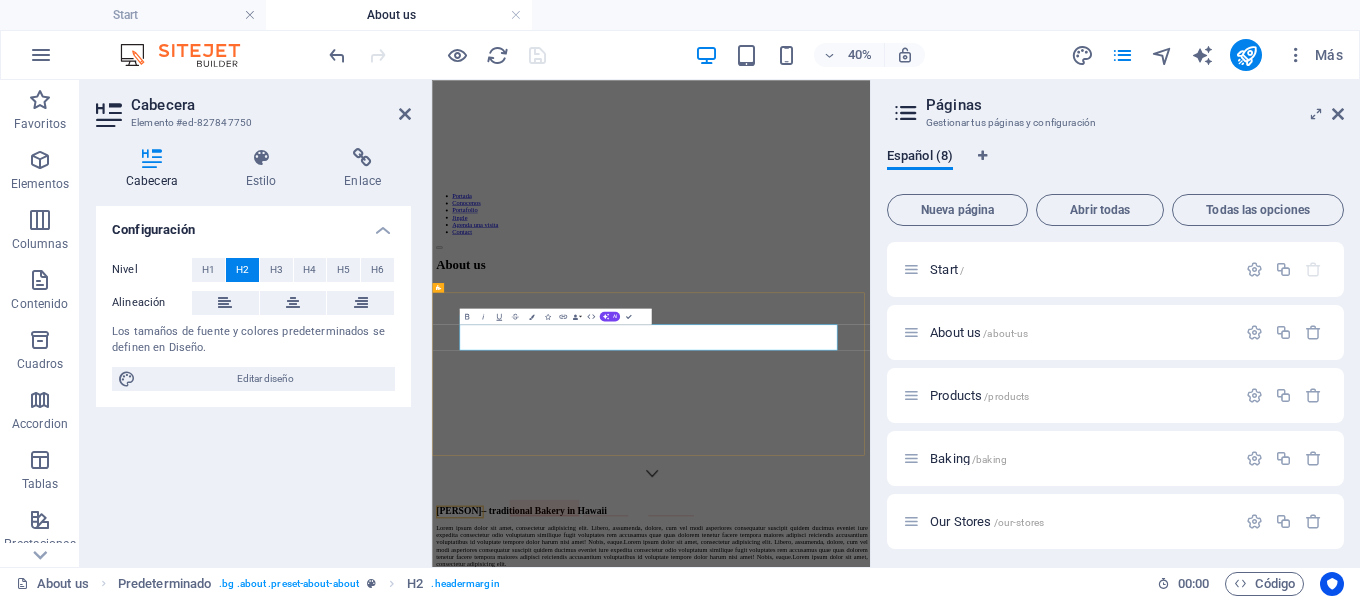 click on "Markmm  – traditional Bakery in Hawaii" at bounding box center [979, 1157] 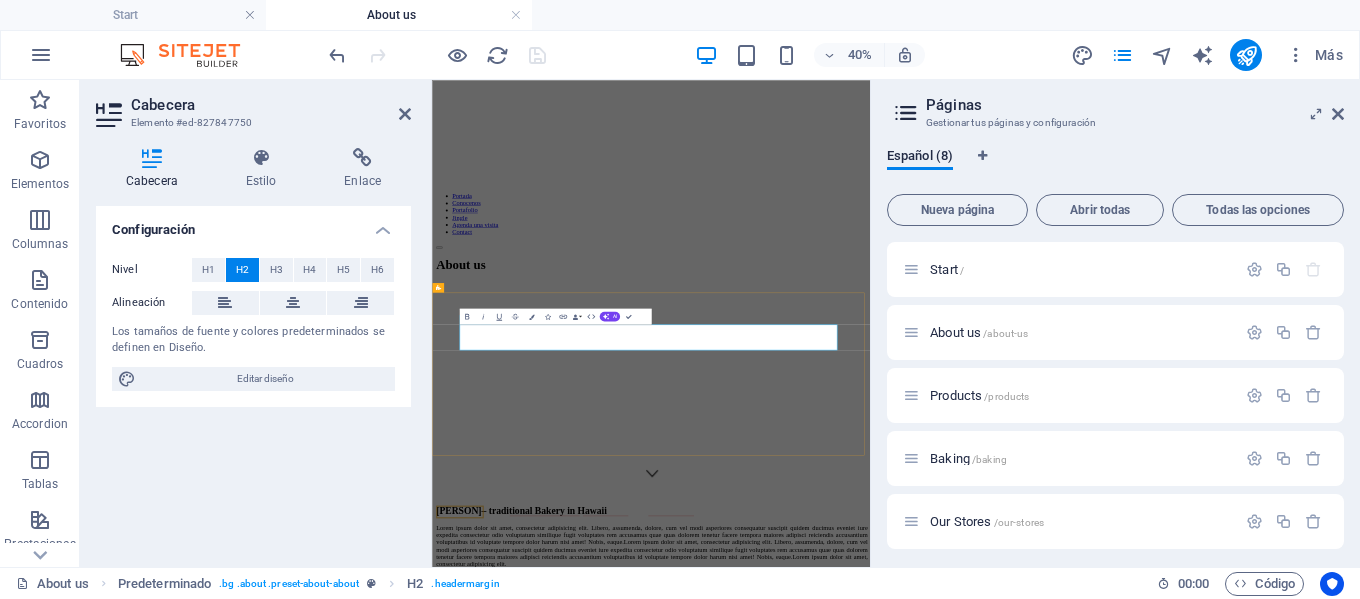 drag, startPoint x: 687, startPoint y: 722, endPoint x: 1154, endPoint y: 722, distance: 467 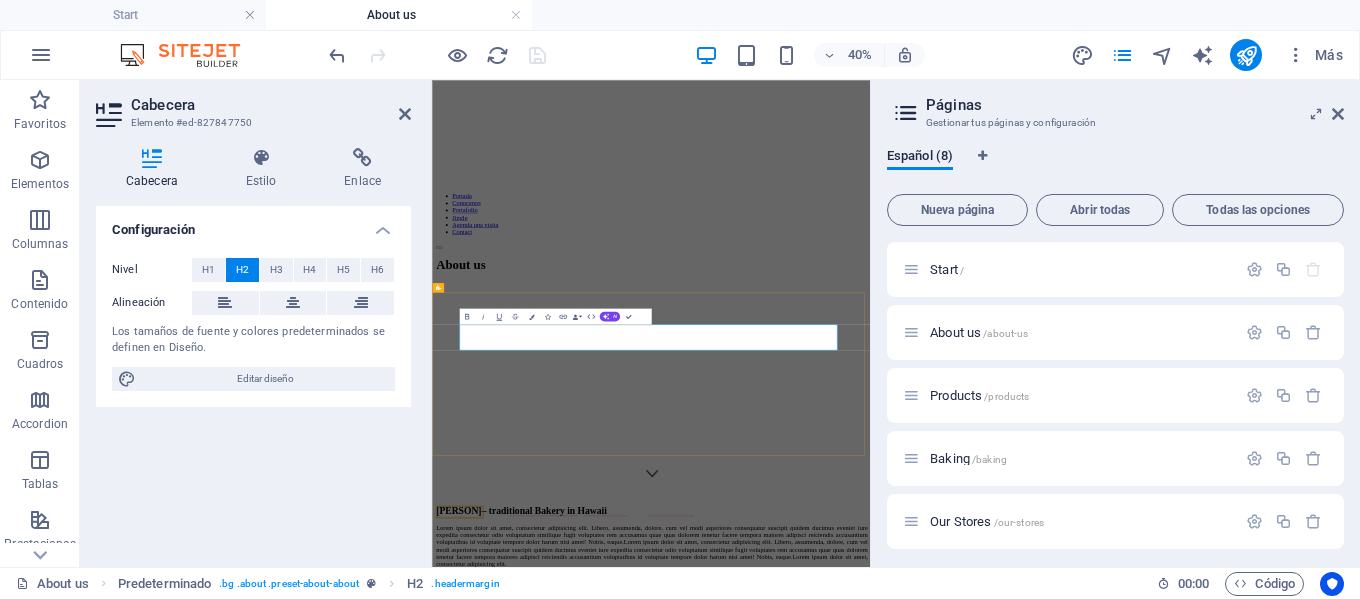 click on "Markmm  – traditional Bakery in Hawaii" at bounding box center (979, 1157) 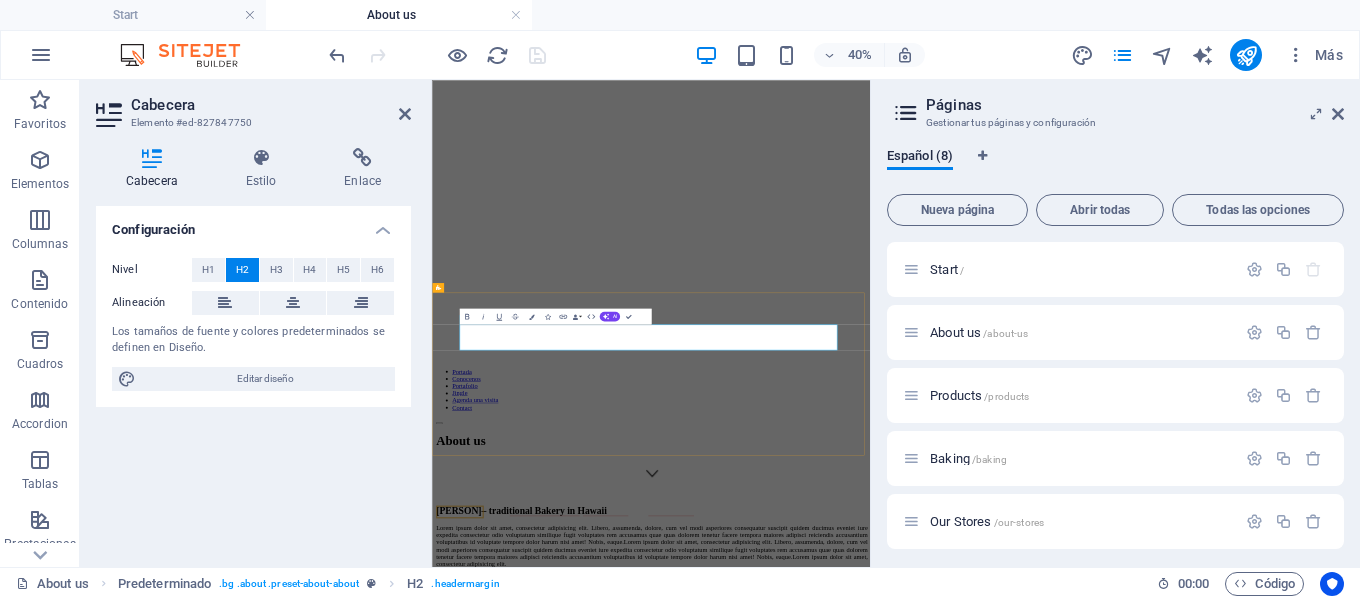type 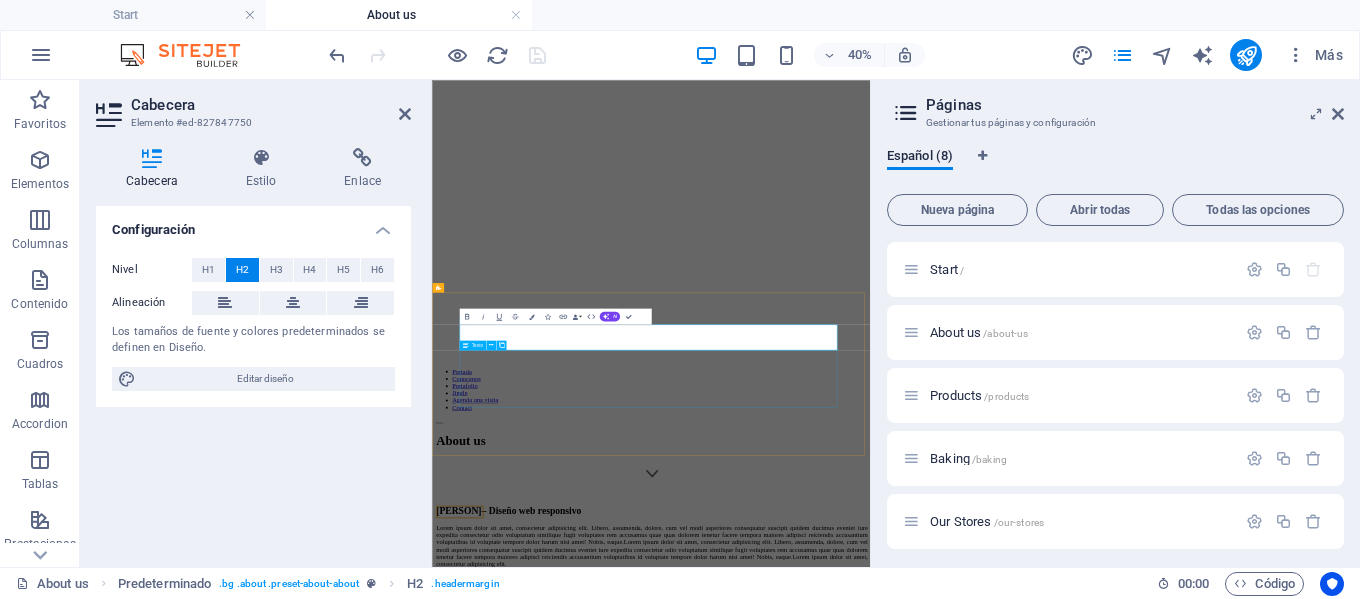 click on "Lorem ipsum dolor sit amet, consectetur adipisicing elit. Libero, assumenda, dolore, cum vel modi asperiores consequatur suscipit quidem ducimus eveniet iure expedita consectetur odio voluptatum similique fugit voluptates rem accusamus quae quas dolorem tenetur facere tempora maiores adipisci reiciendis accusantium voluptatibus id voluptate tempore dolor harum nisi amet! Nobis, eaque.Lorem ipsum dolor sit amet, consectetur adipisicing elit. Libero, assumenda, dolore, cum vel modi asperiores consequatur suscipit quidem ducimus eveniet iure expedita consectetur odio voluptatum similique fugit voluptates rem accusamus quae quas dolorem tenetur facere tempora maiores adipisci reiciendis accusantium voluptatibus id voluptate tempore dolor harum nisi amet! Nobis, eaque.Lorem ipsum dolor sit amet, consectetur adipisicing elit." at bounding box center (979, 1245) 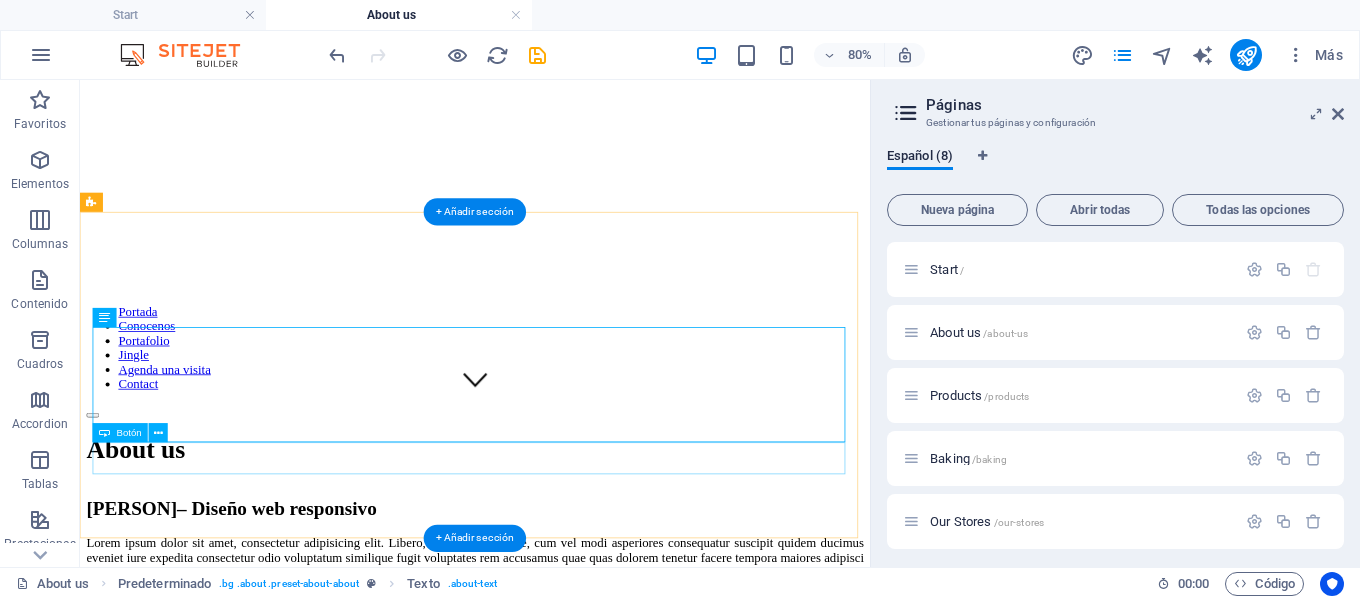 click on "Products" at bounding box center [574, 783] 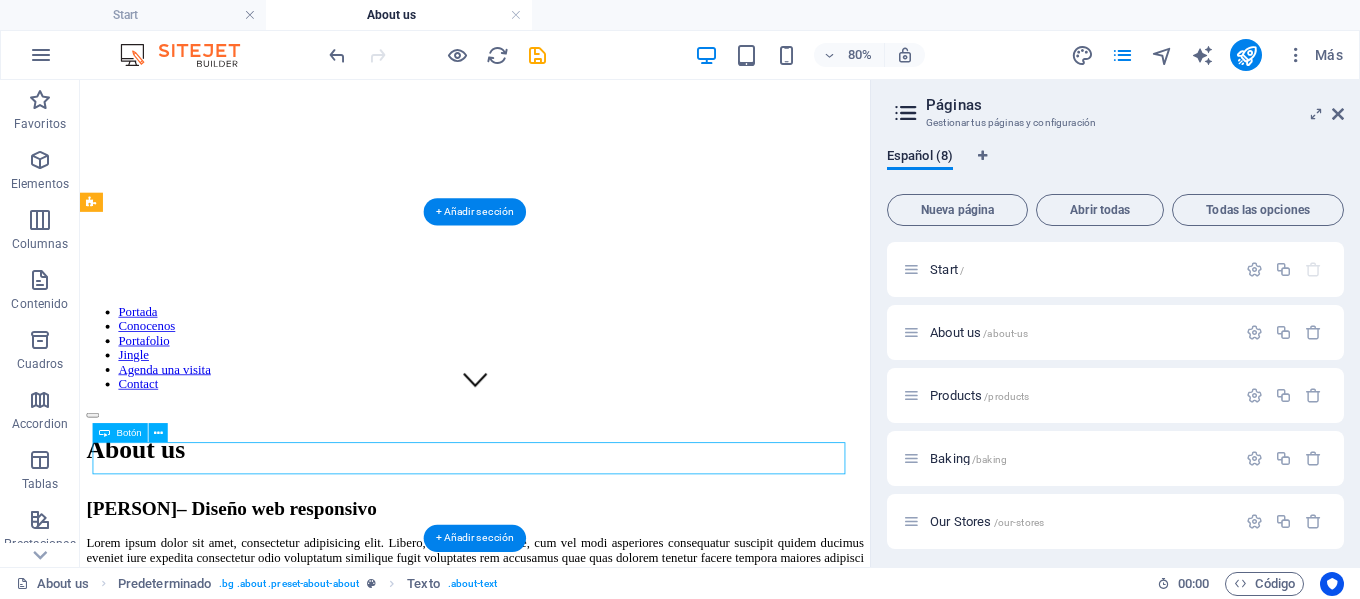 click on "Products" at bounding box center [574, 783] 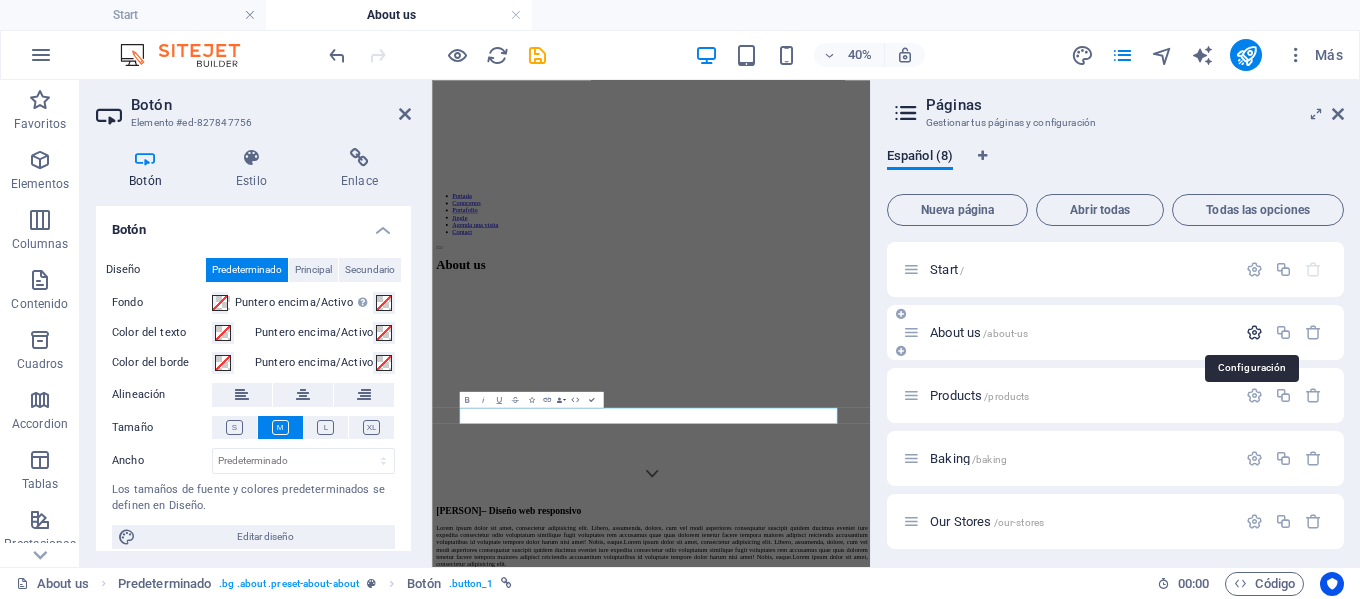 click at bounding box center [1254, 332] 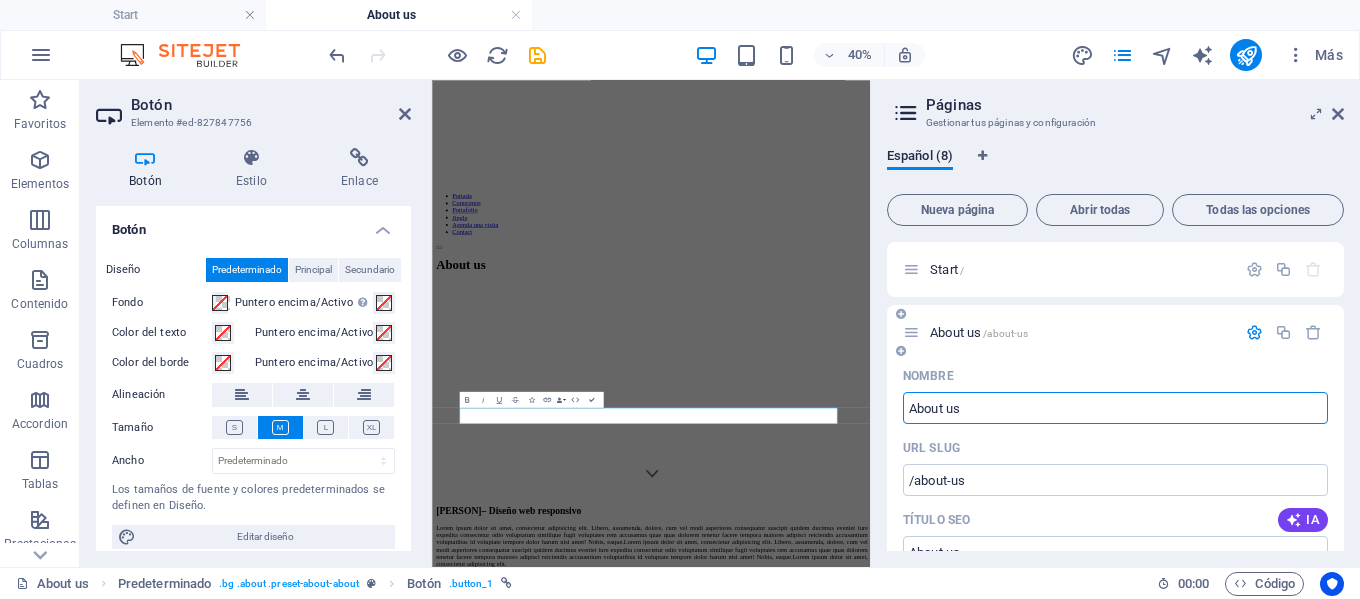 drag, startPoint x: 963, startPoint y: 413, endPoint x: 900, endPoint y: 413, distance: 63 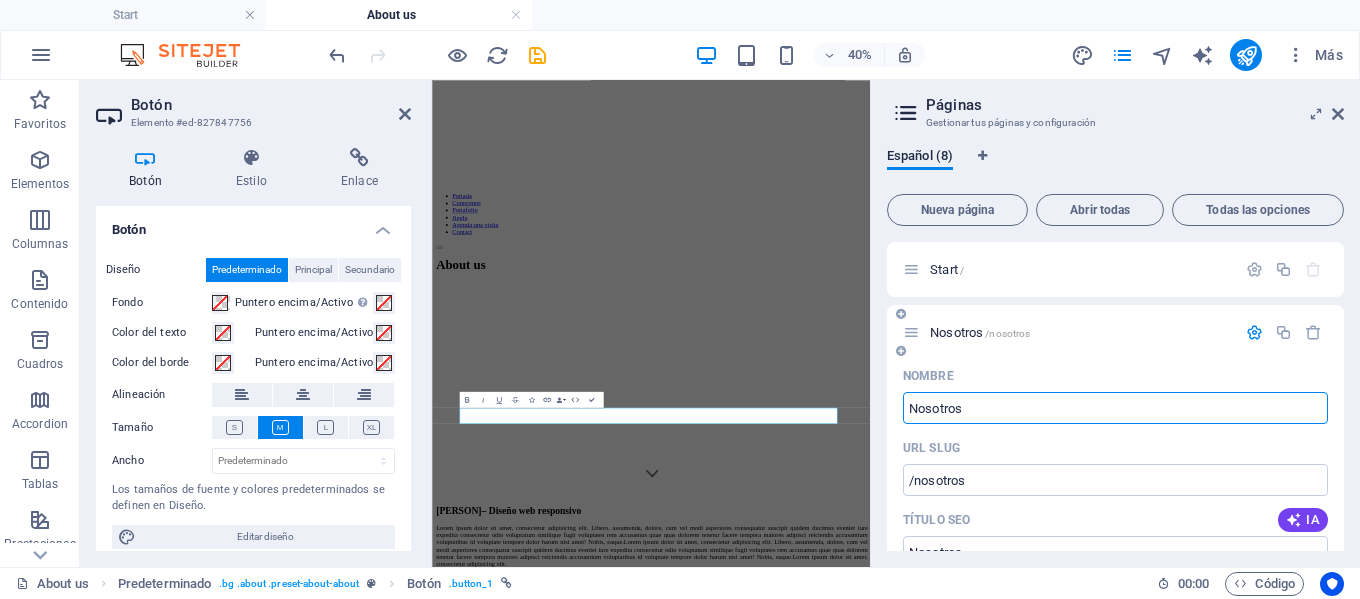 type on "Nosotros" 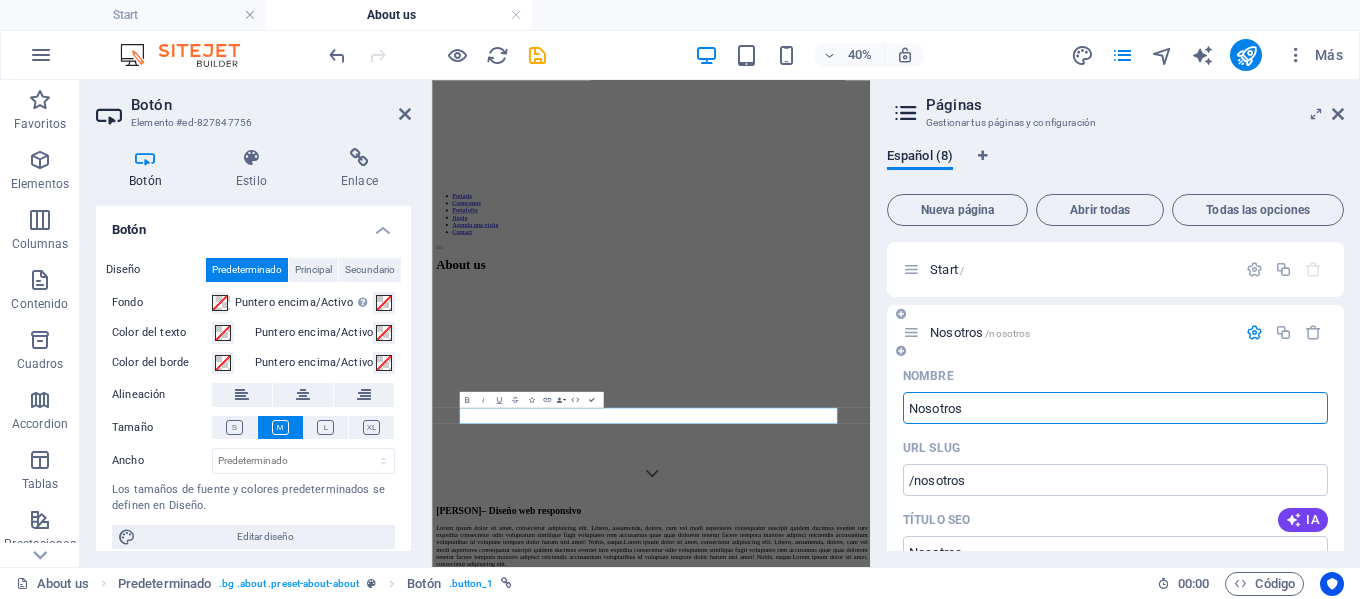 type on "/nosotros" 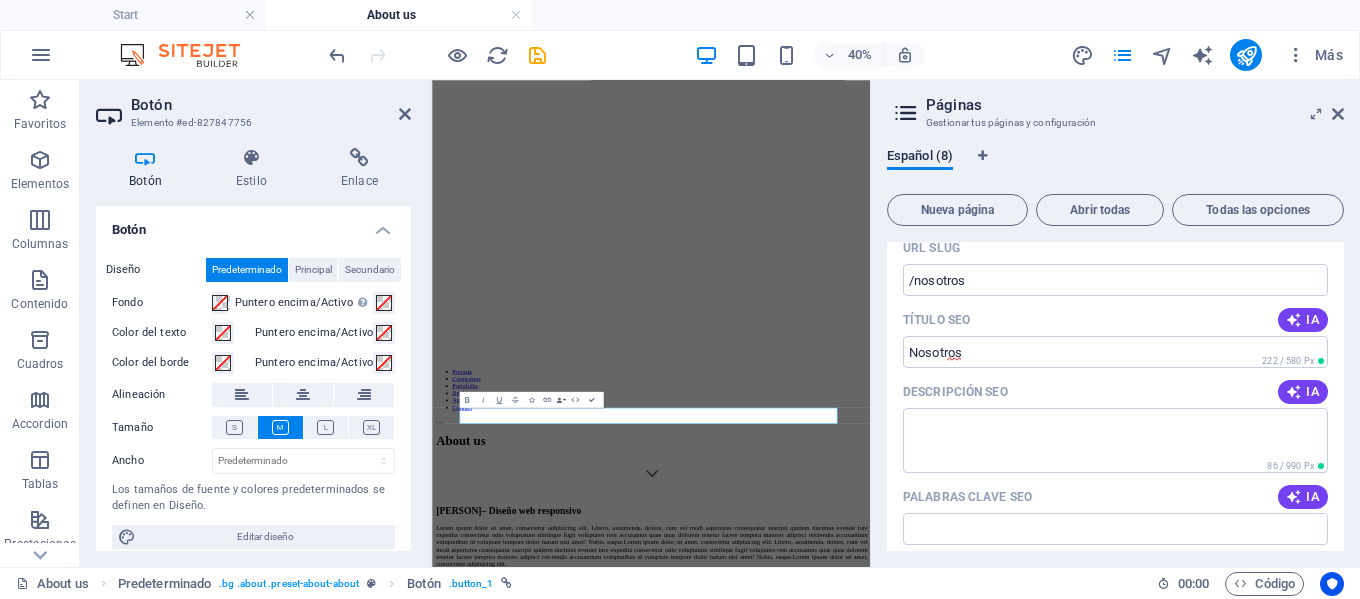 scroll, scrollTop: 300, scrollLeft: 0, axis: vertical 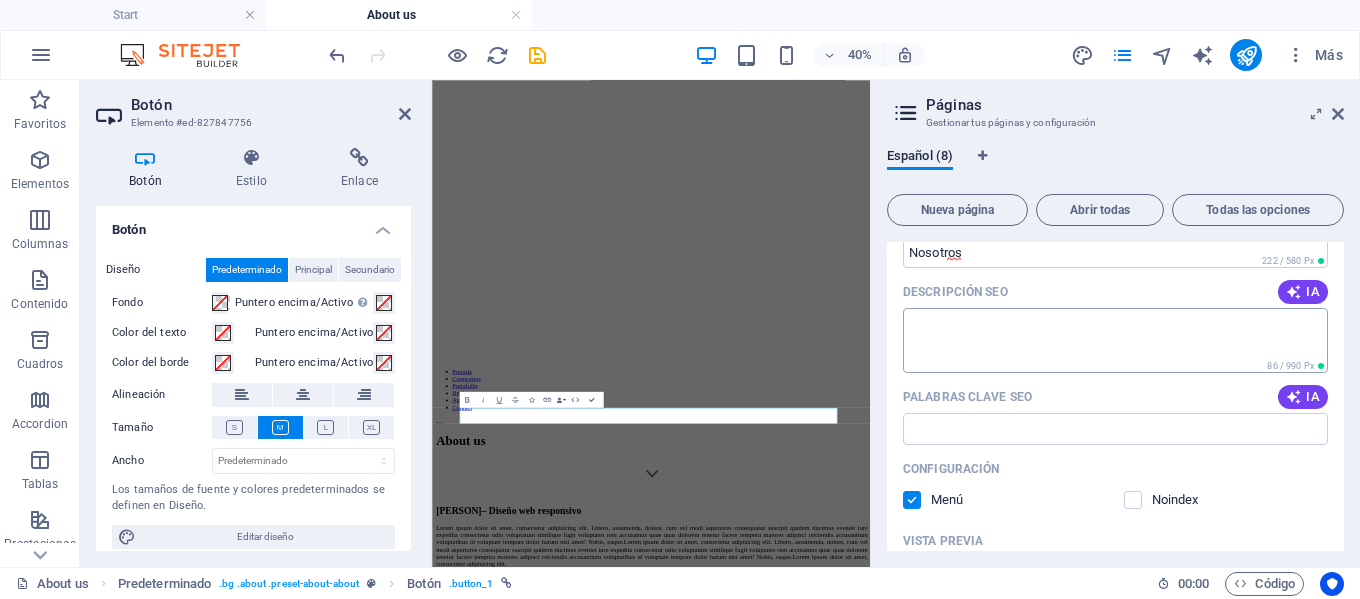type on "Nosotros" 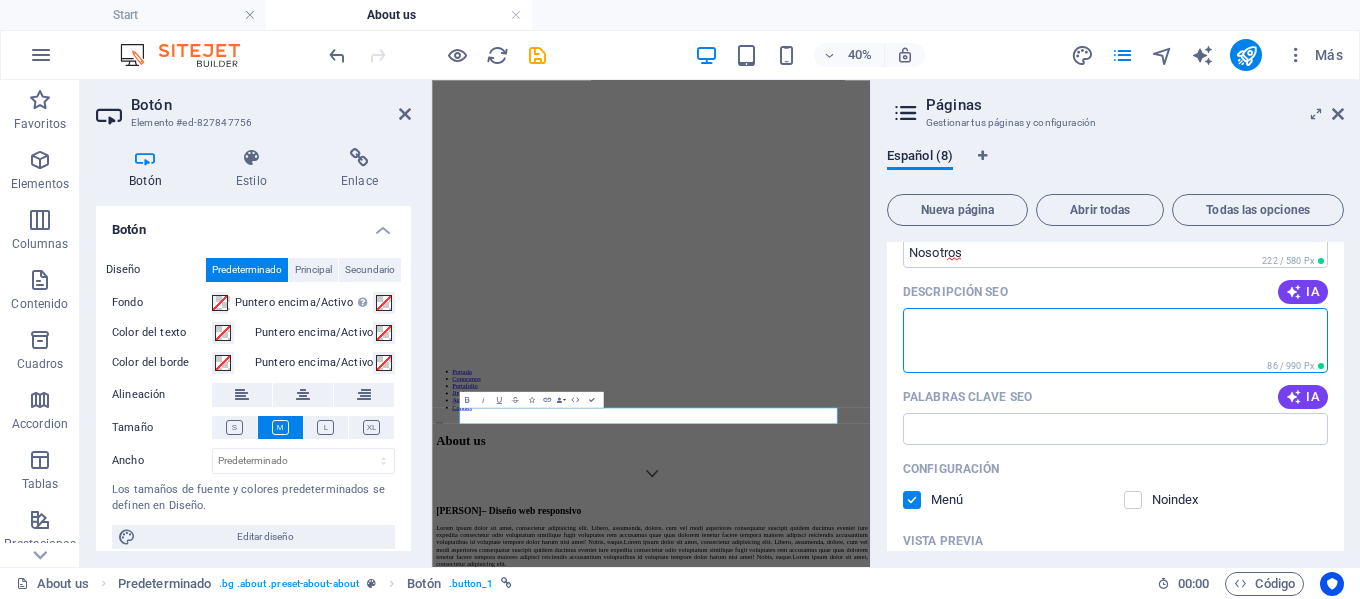 click on "Descripción SEO" at bounding box center [1115, 340] 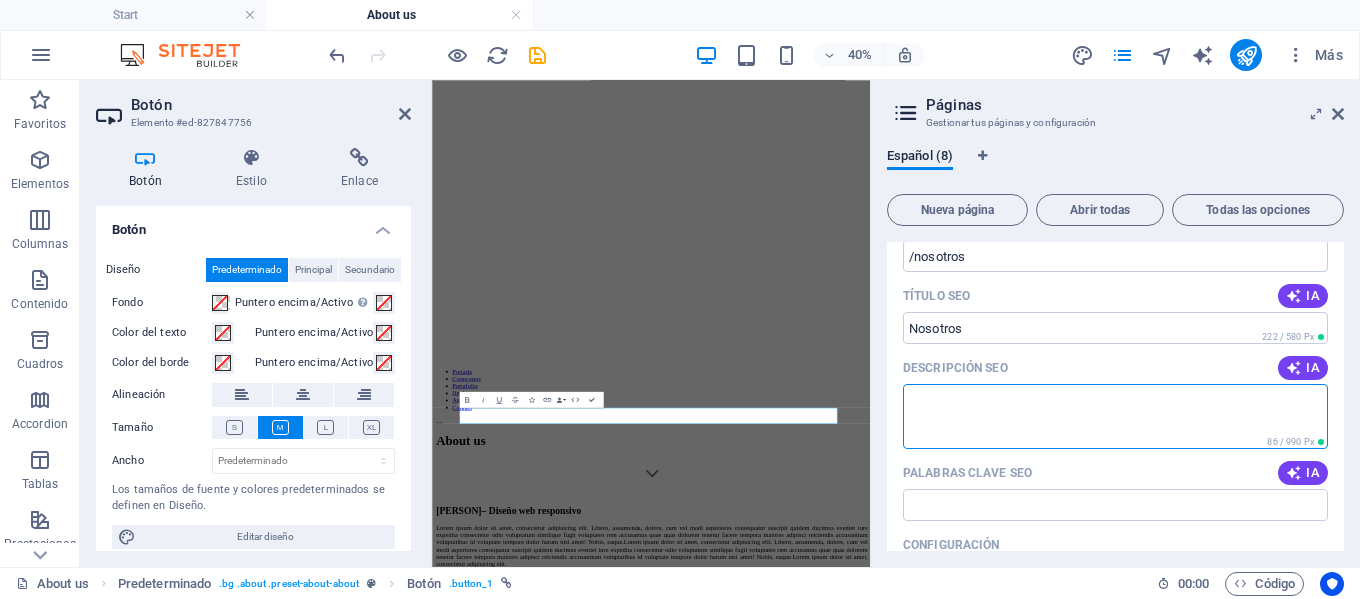 scroll, scrollTop: 200, scrollLeft: 0, axis: vertical 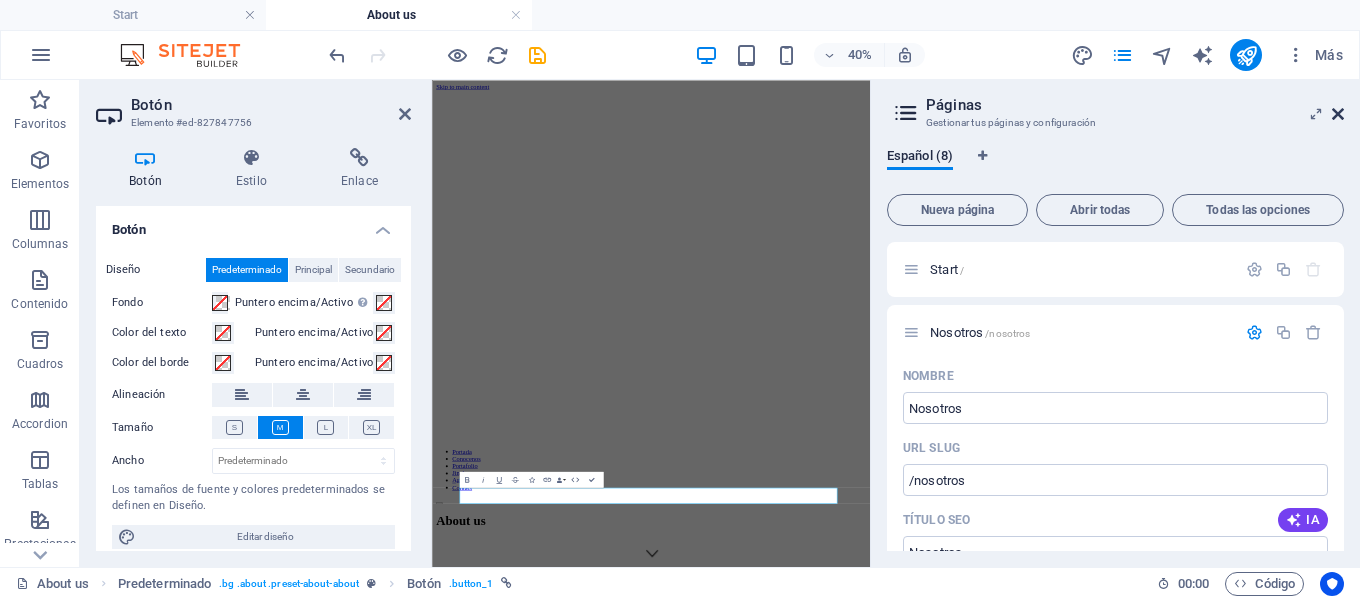 click at bounding box center (1338, 114) 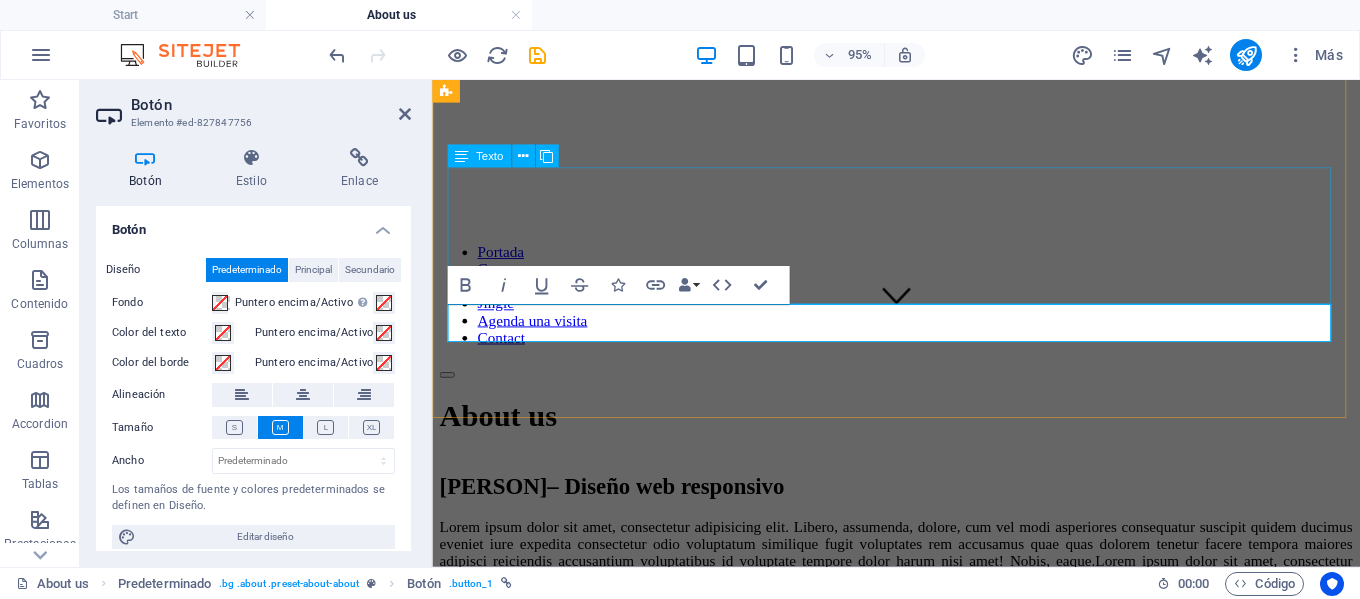 scroll, scrollTop: 0, scrollLeft: 0, axis: both 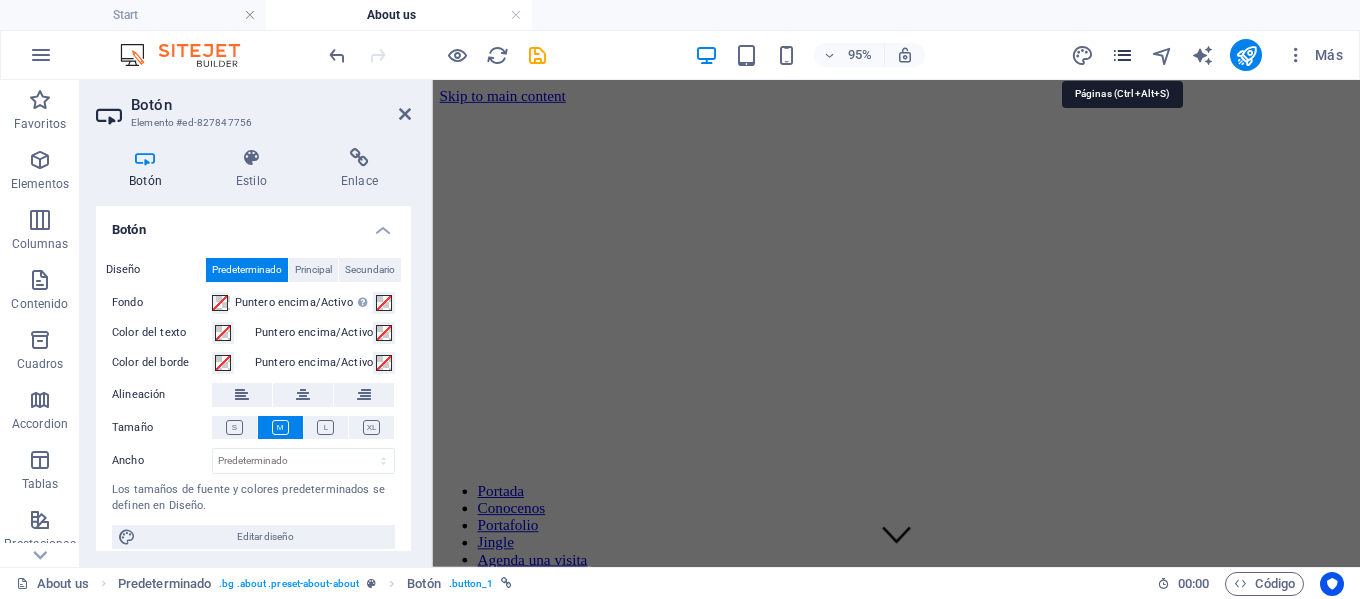 click at bounding box center [1122, 55] 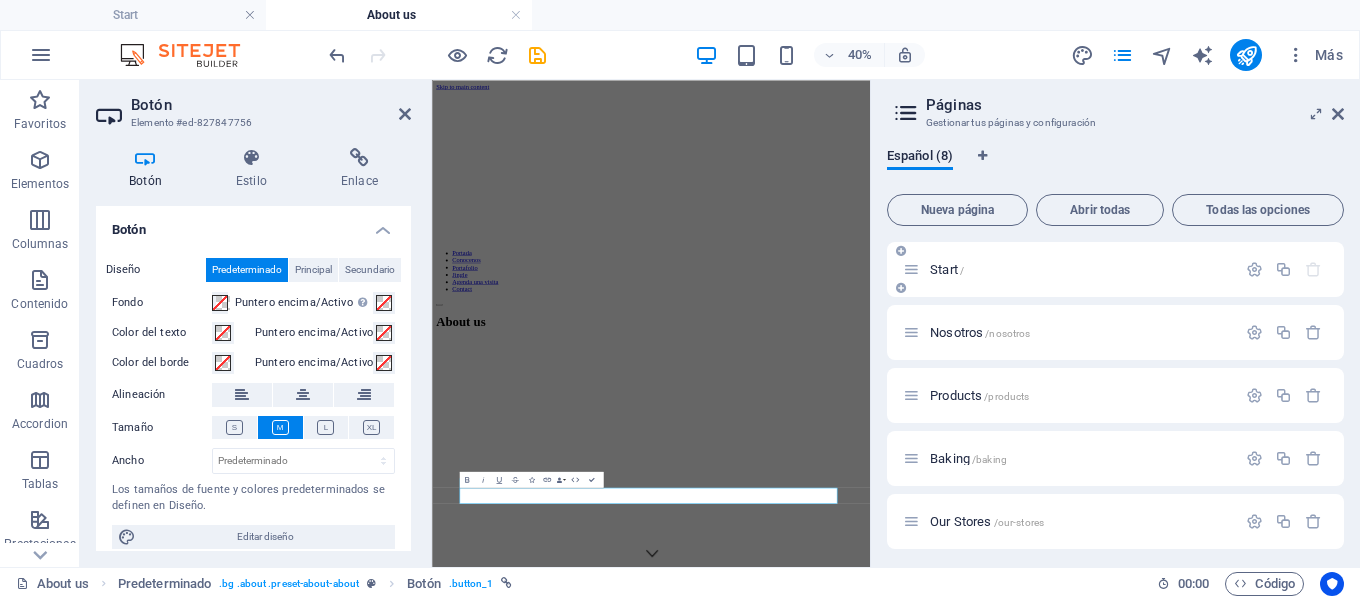 click on "Start /" at bounding box center (1080, 269) 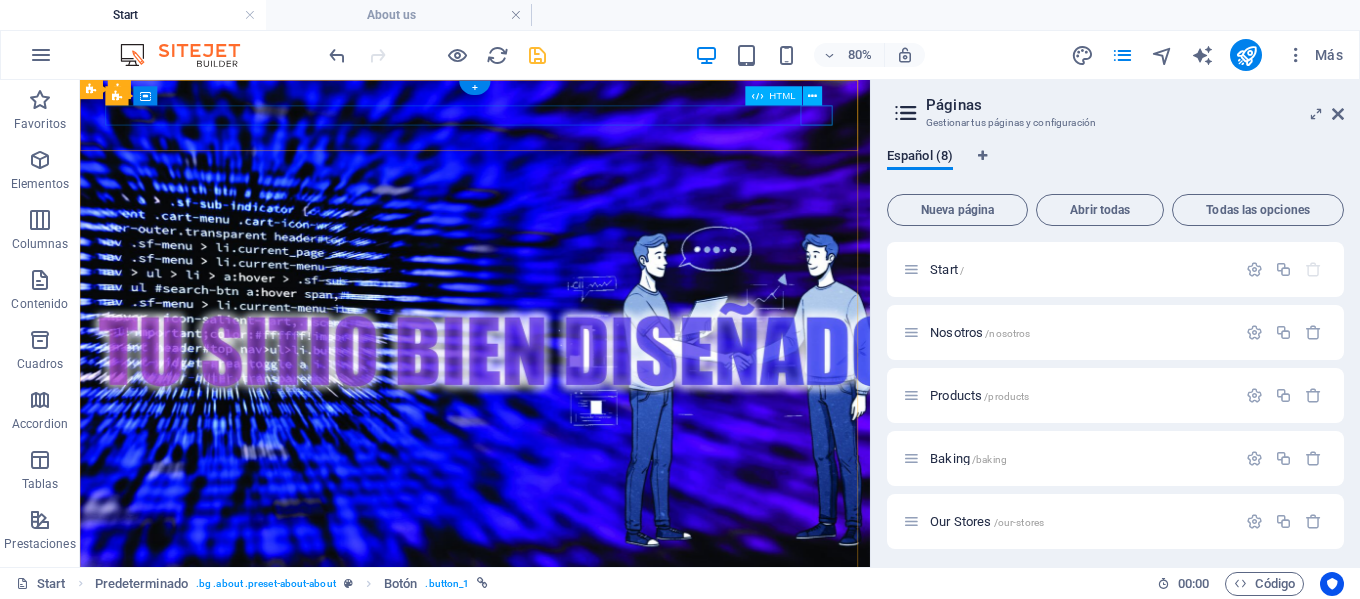 click at bounding box center [574, 906] 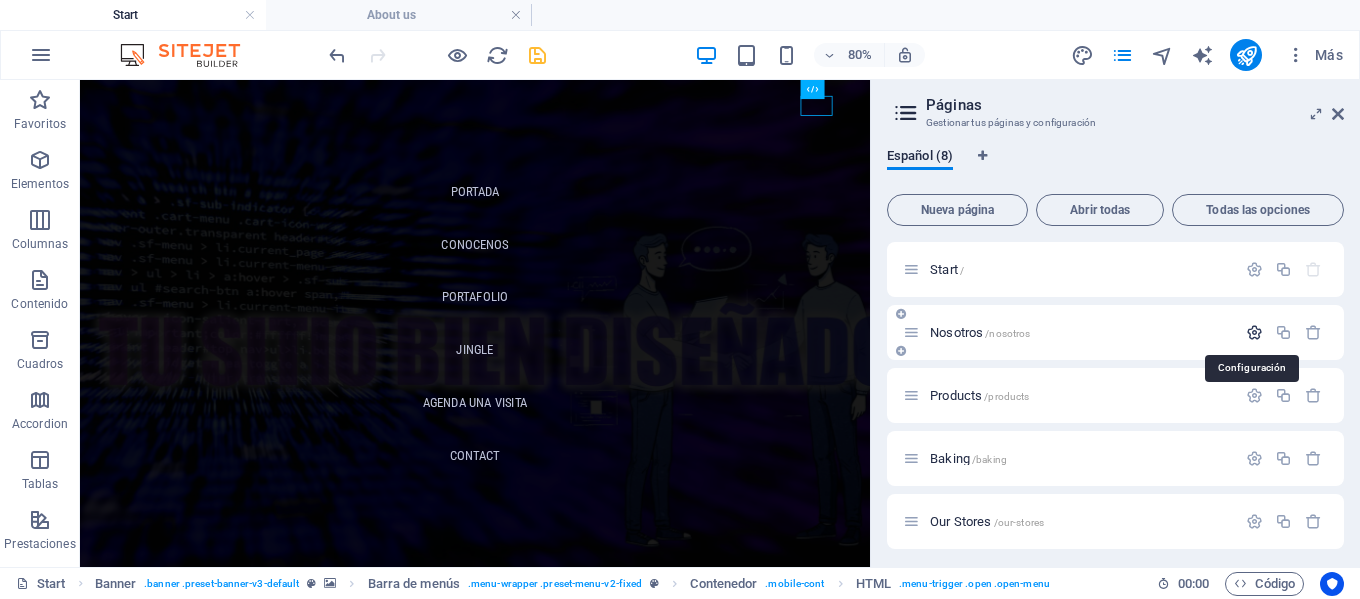 click at bounding box center [1254, 332] 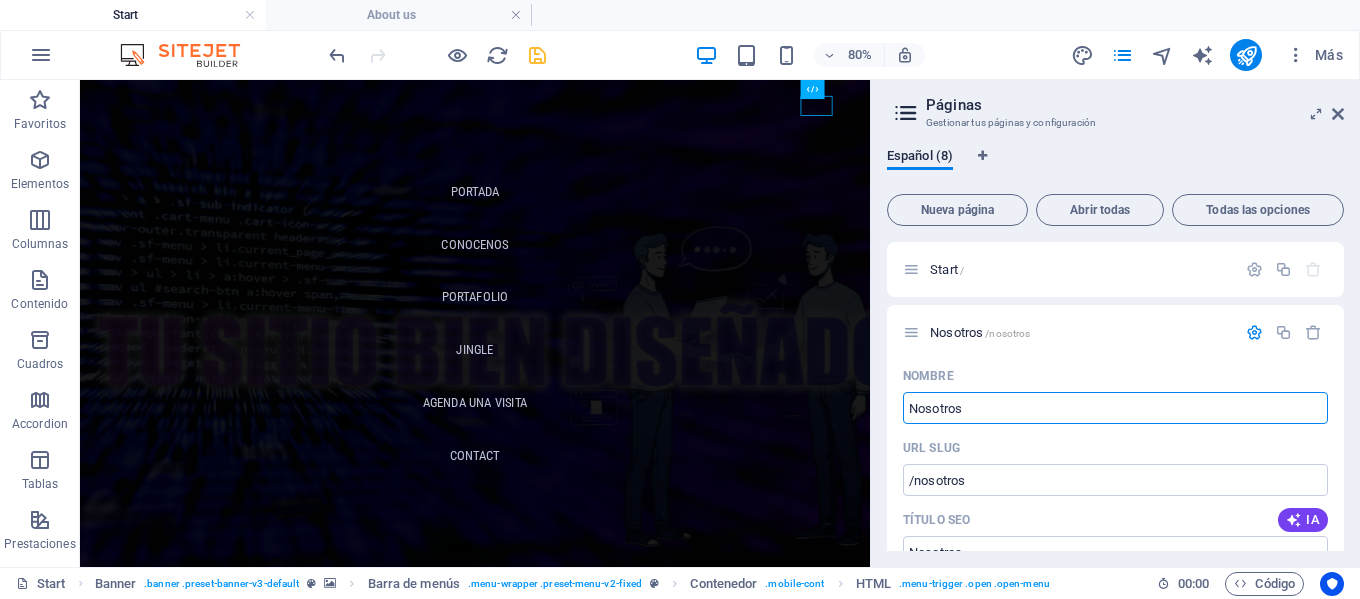 drag, startPoint x: 947, startPoint y: 412, endPoint x: 884, endPoint y: 407, distance: 63.1981 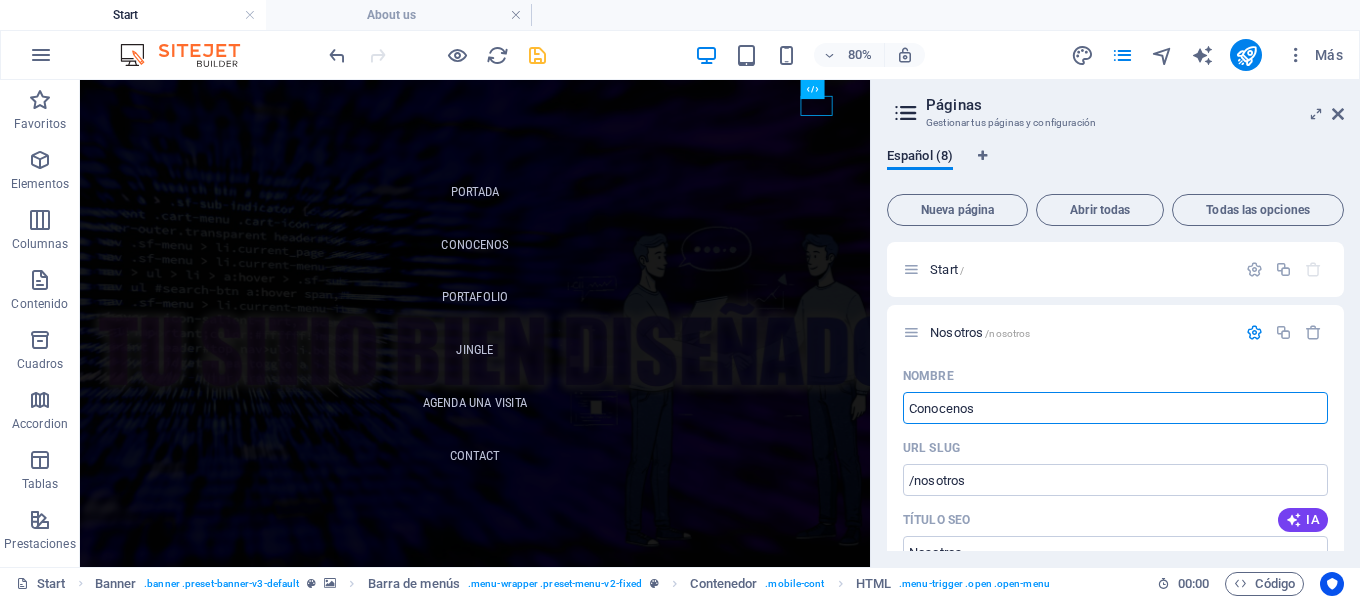 type on "Conocenos" 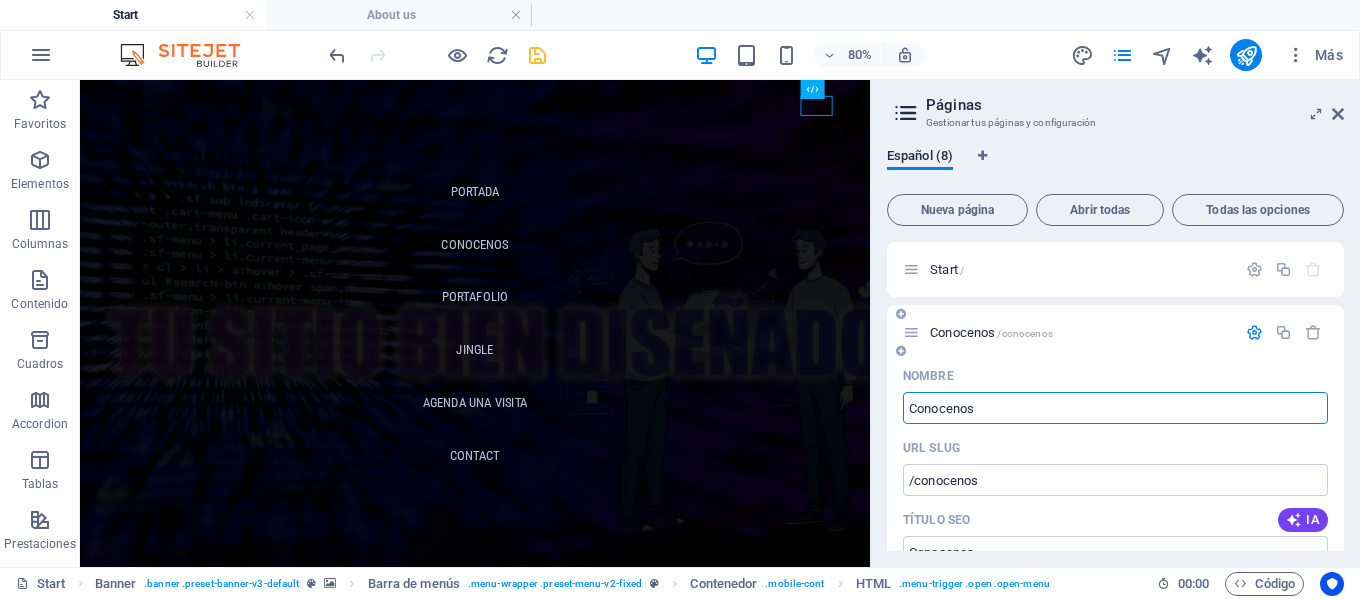 type on "Conocenos" 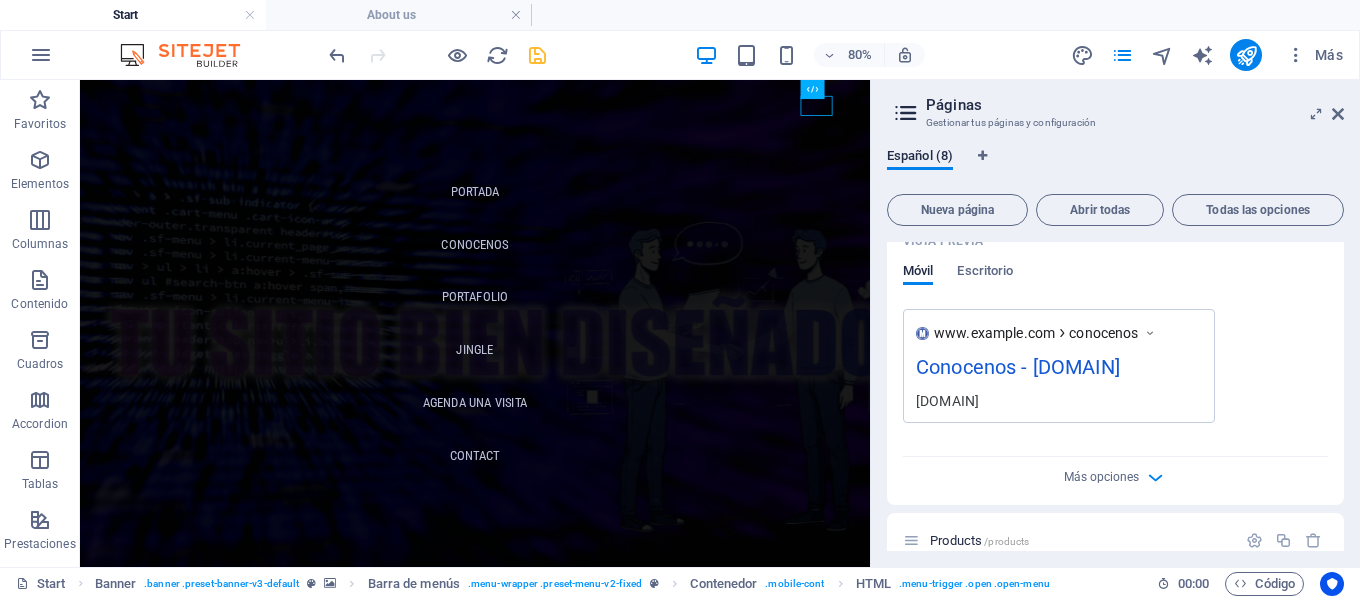 scroll, scrollTop: 800, scrollLeft: 0, axis: vertical 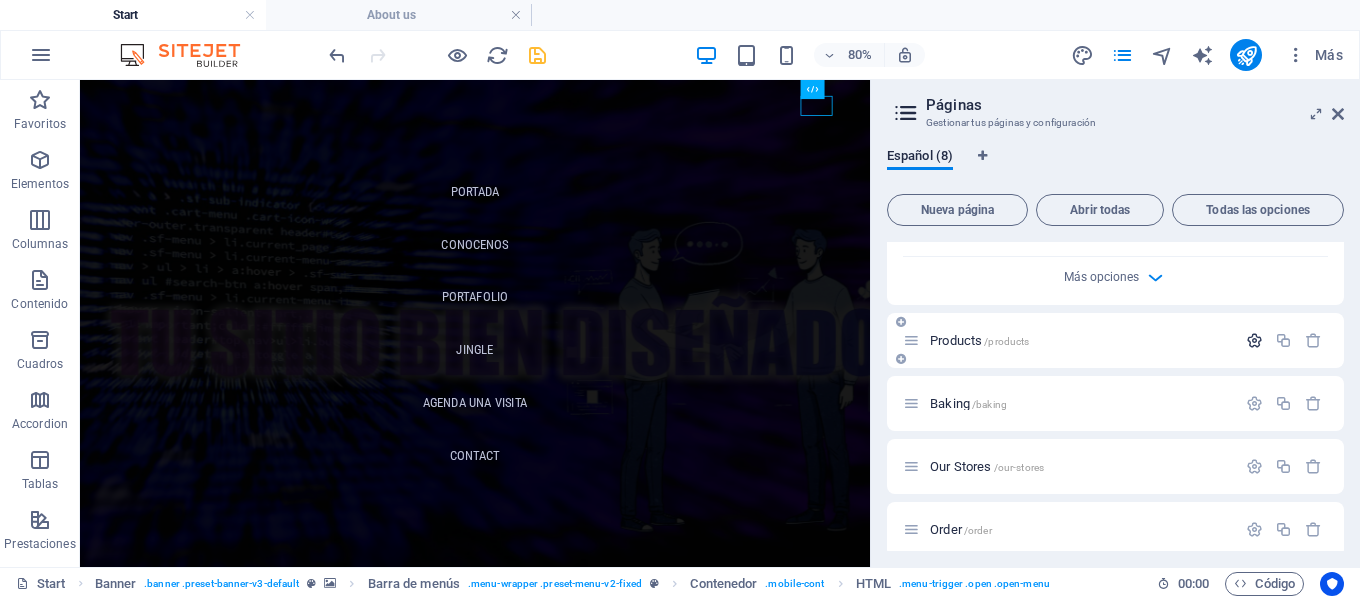 click at bounding box center (1254, 340) 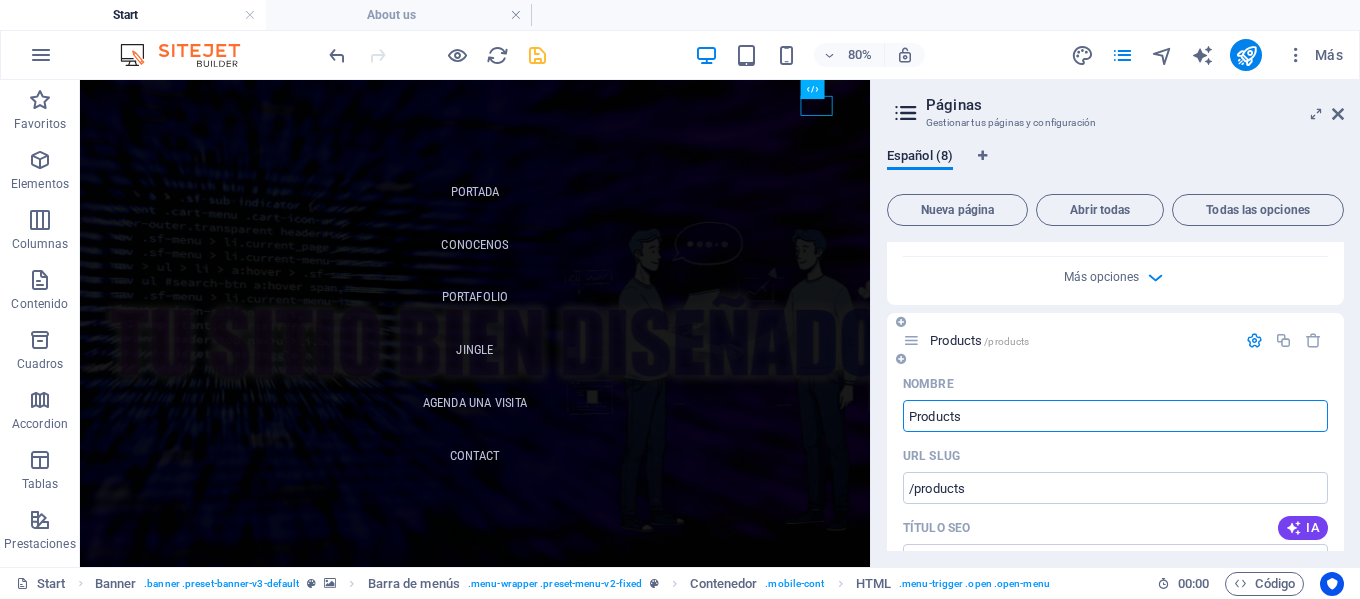 drag, startPoint x: 917, startPoint y: 416, endPoint x: 972, endPoint y: 415, distance: 55.00909 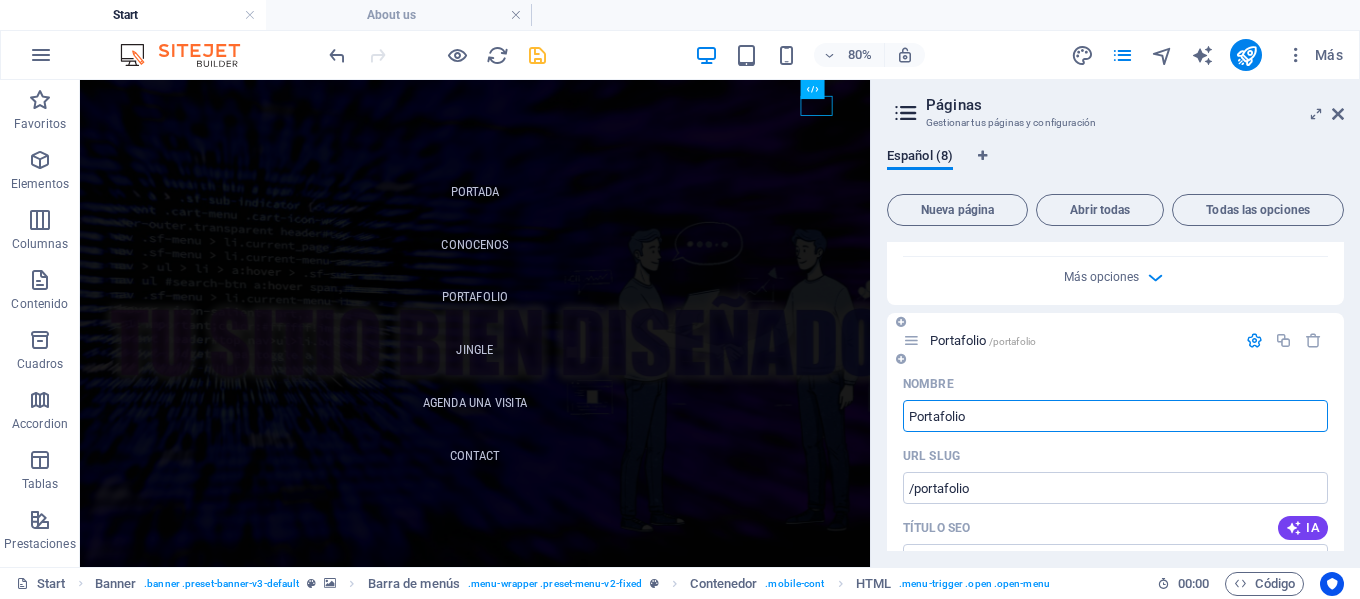 type on "Portafolio" 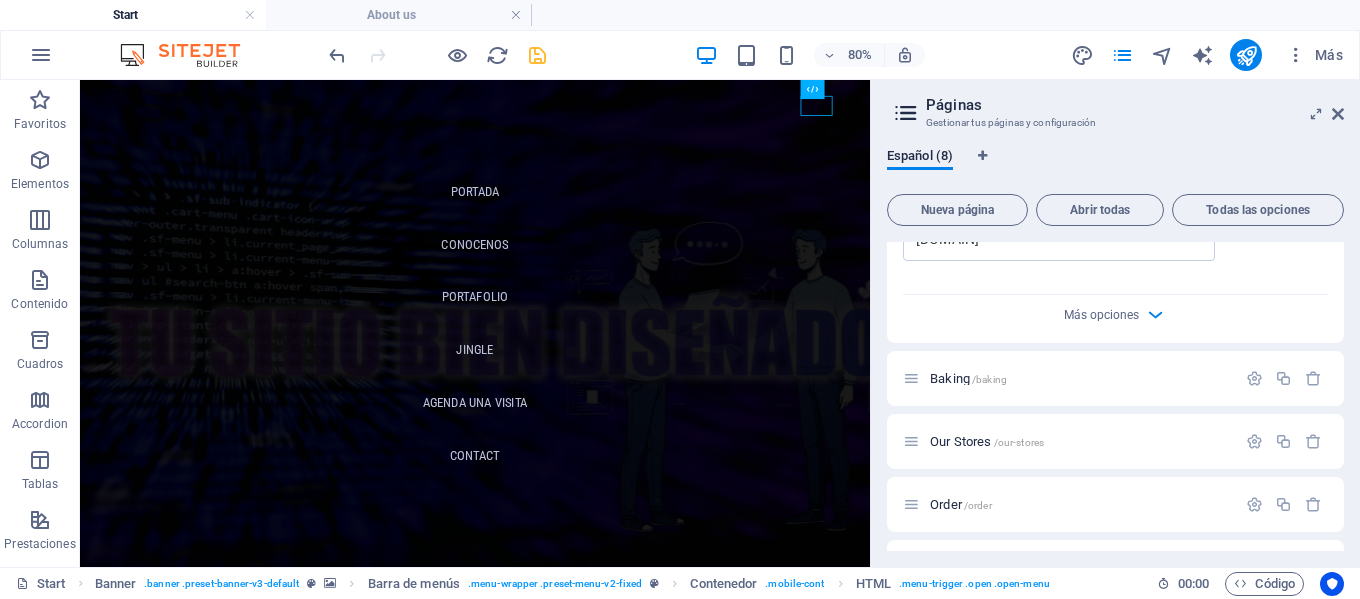scroll, scrollTop: 1600, scrollLeft: 0, axis: vertical 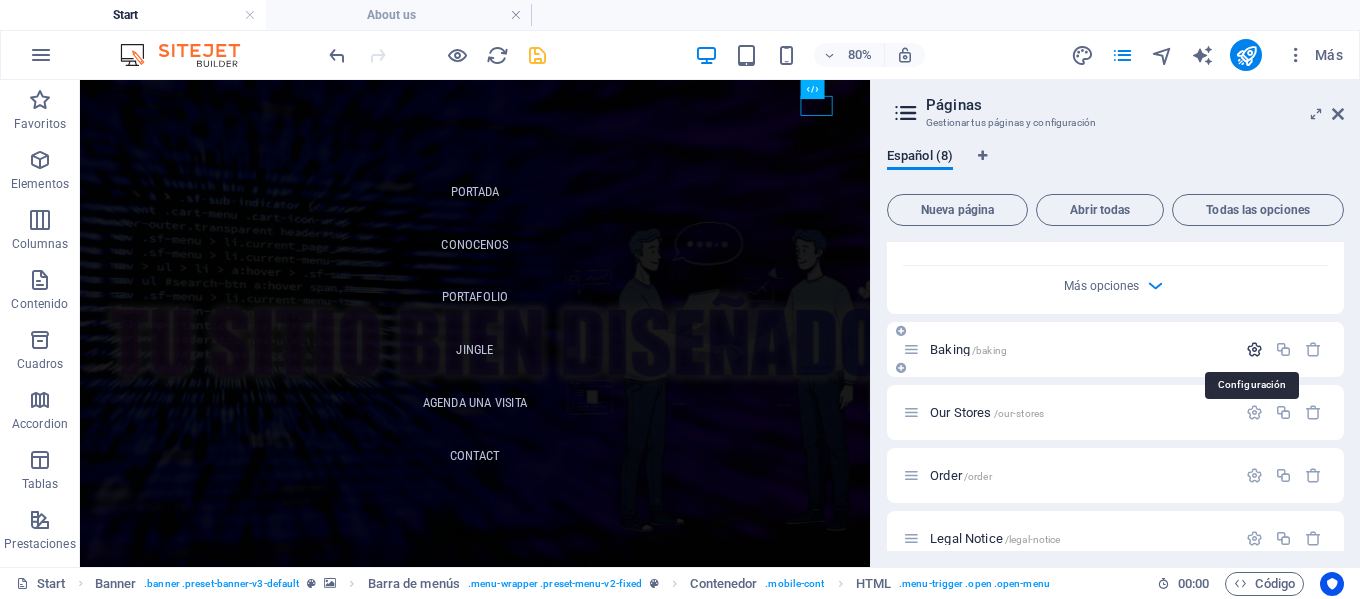 type on "Portafolio" 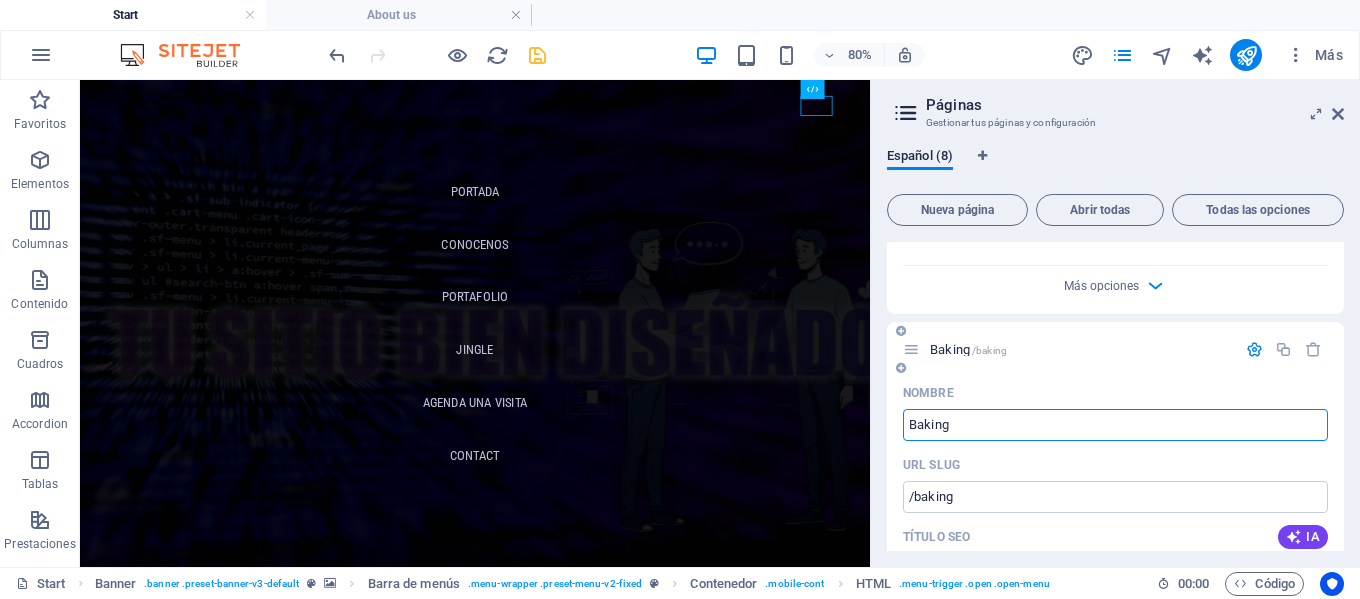 drag, startPoint x: 956, startPoint y: 428, endPoint x: 891, endPoint y: 427, distance: 65.00769 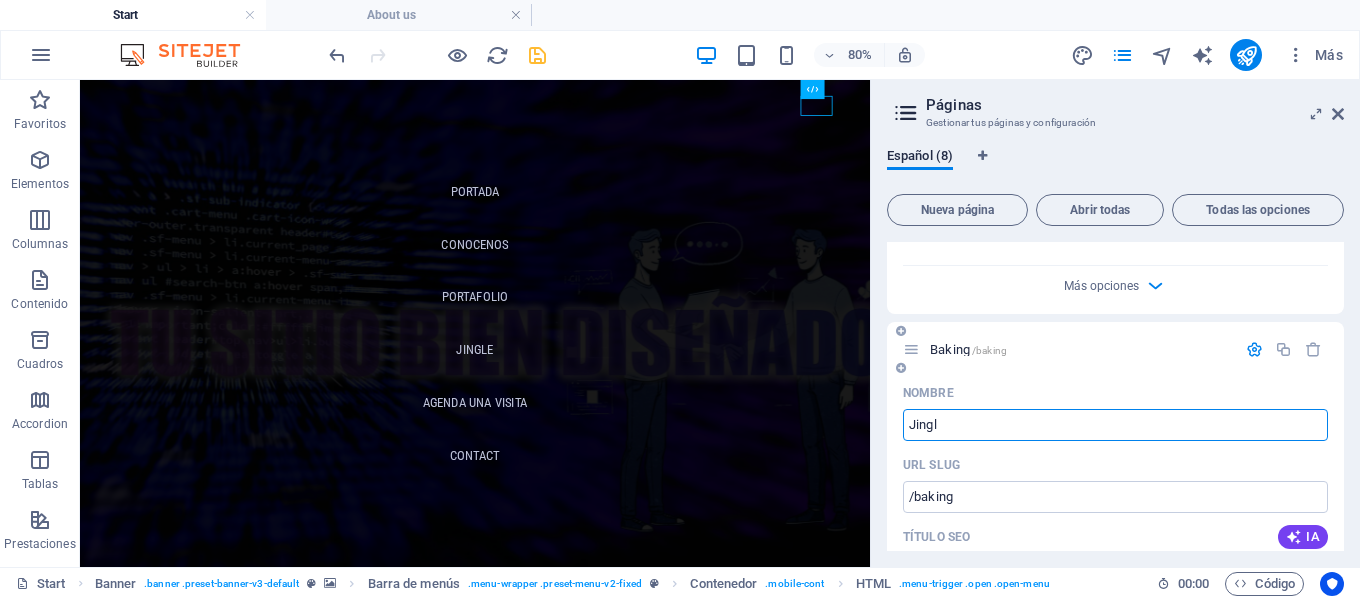 type on "Jingle" 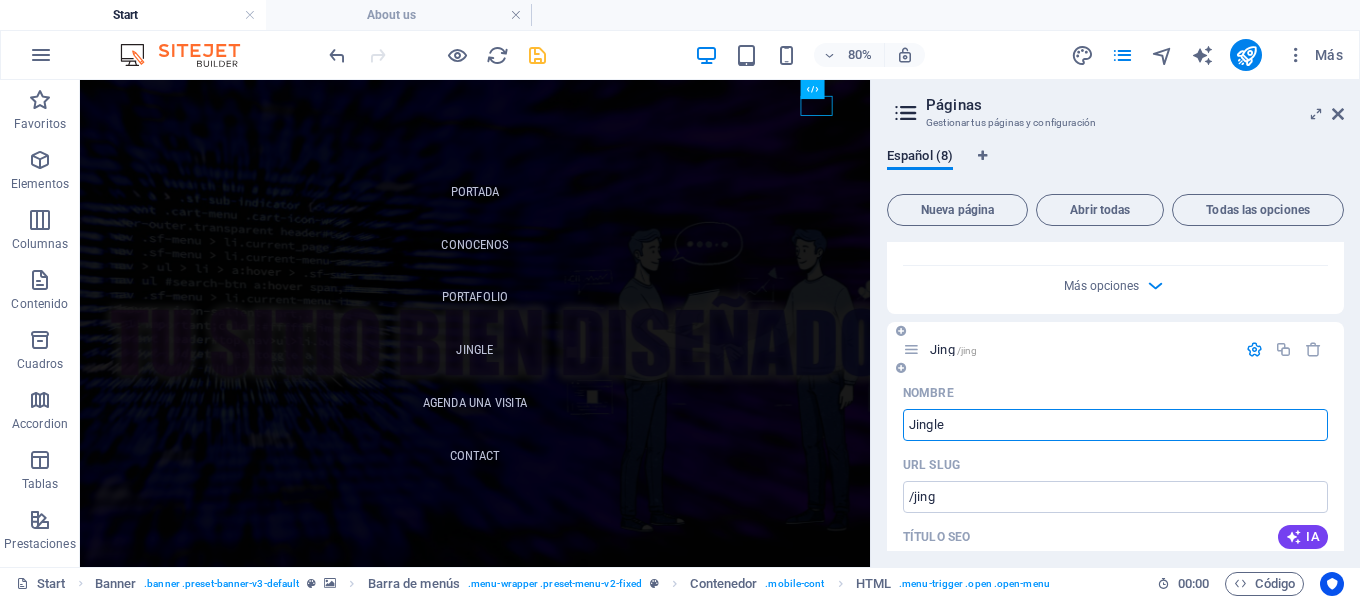 type on "/jing" 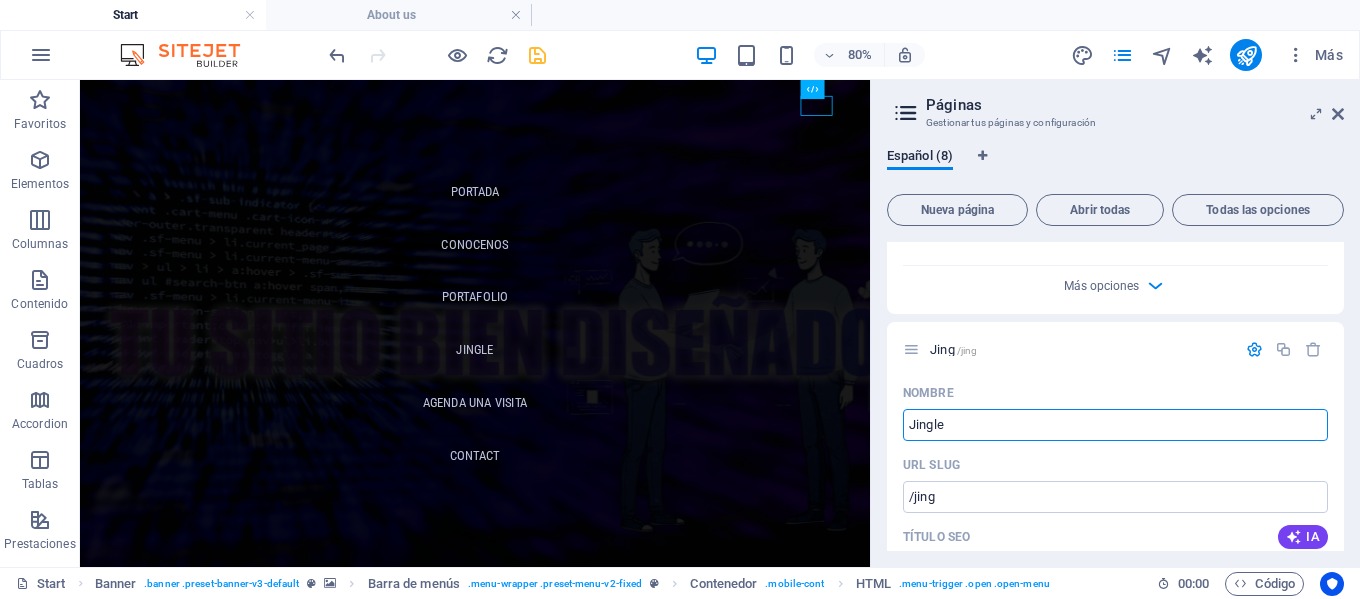 type on "Jingle" 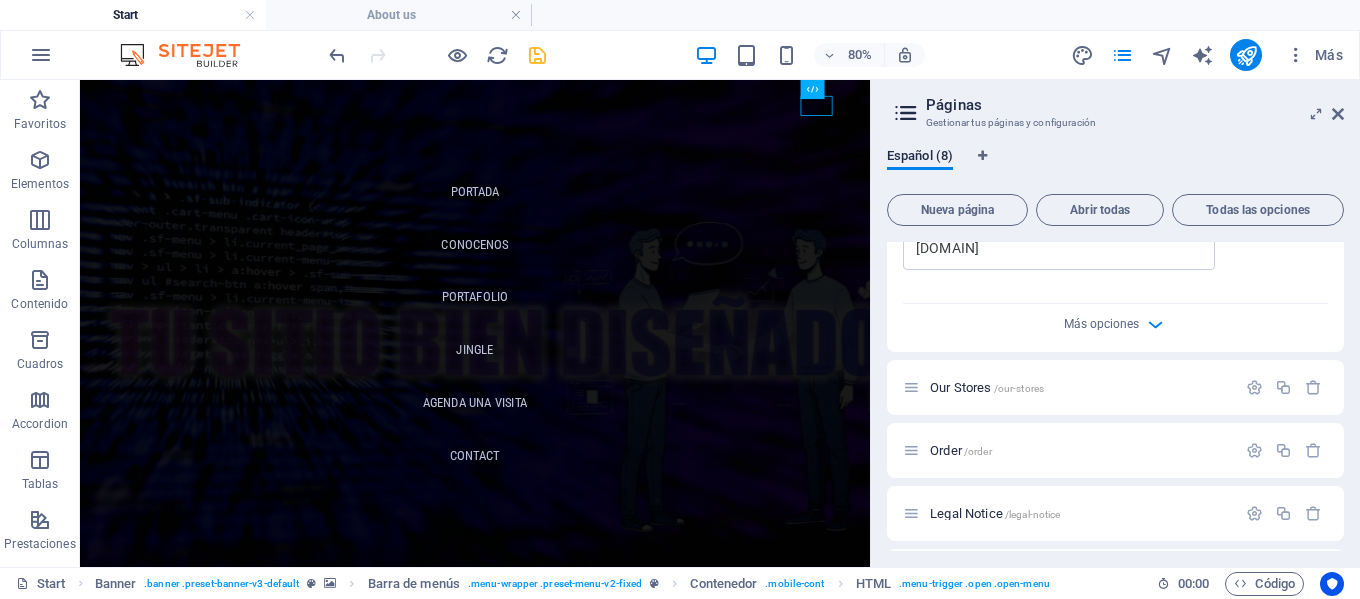 scroll, scrollTop: 2400, scrollLeft: 0, axis: vertical 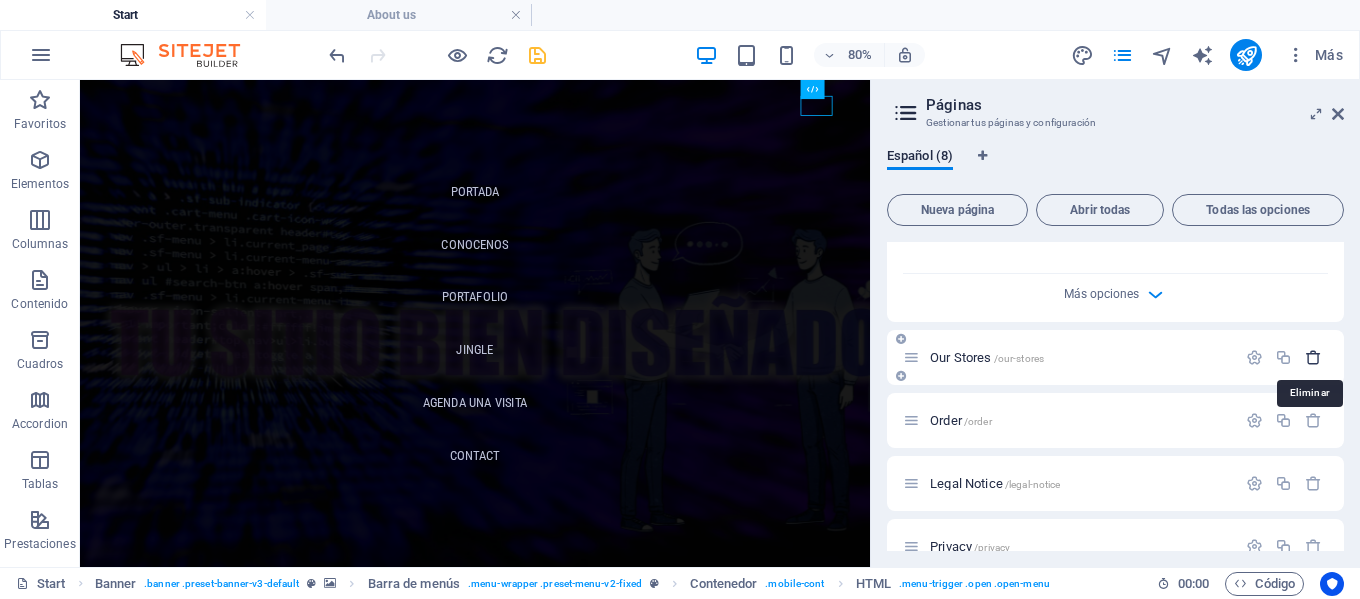 type on "Jingle" 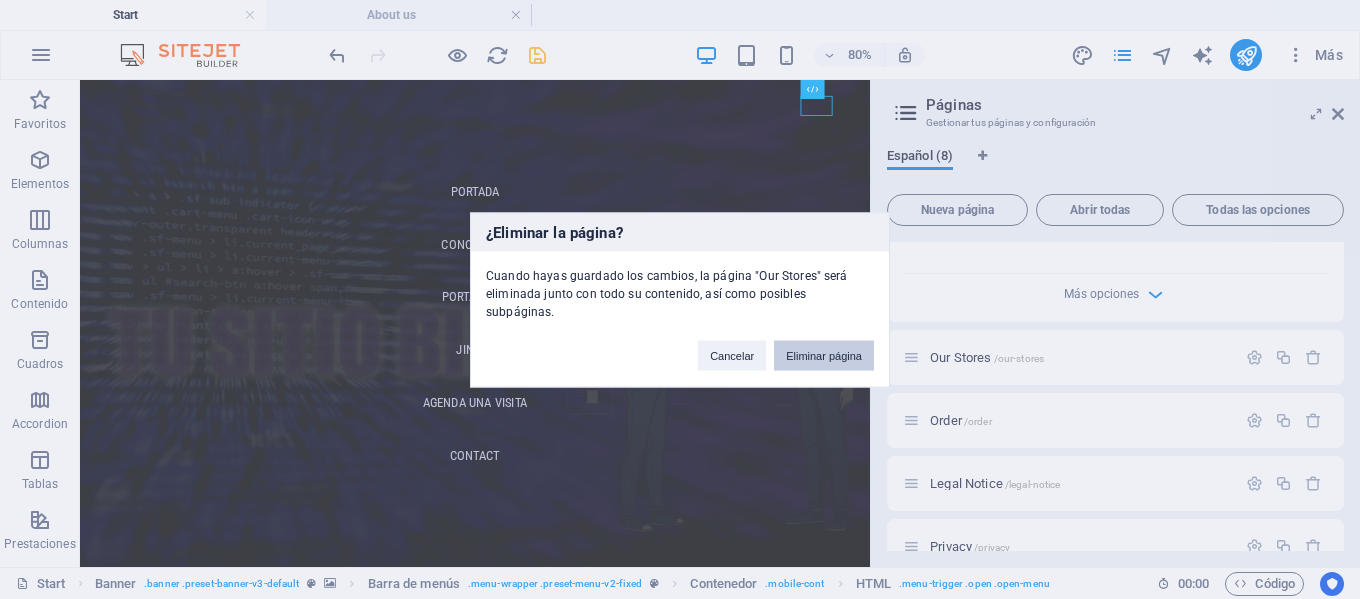 click on "Eliminar página" at bounding box center [824, 355] 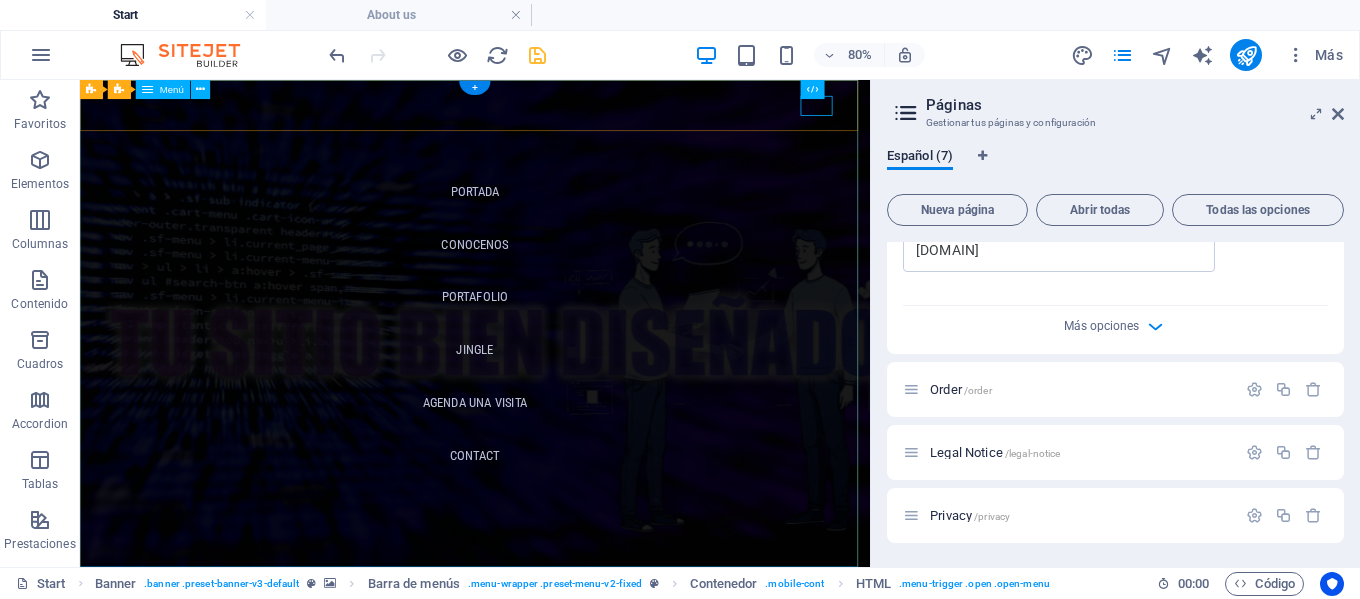 scroll, scrollTop: 2368, scrollLeft: 0, axis: vertical 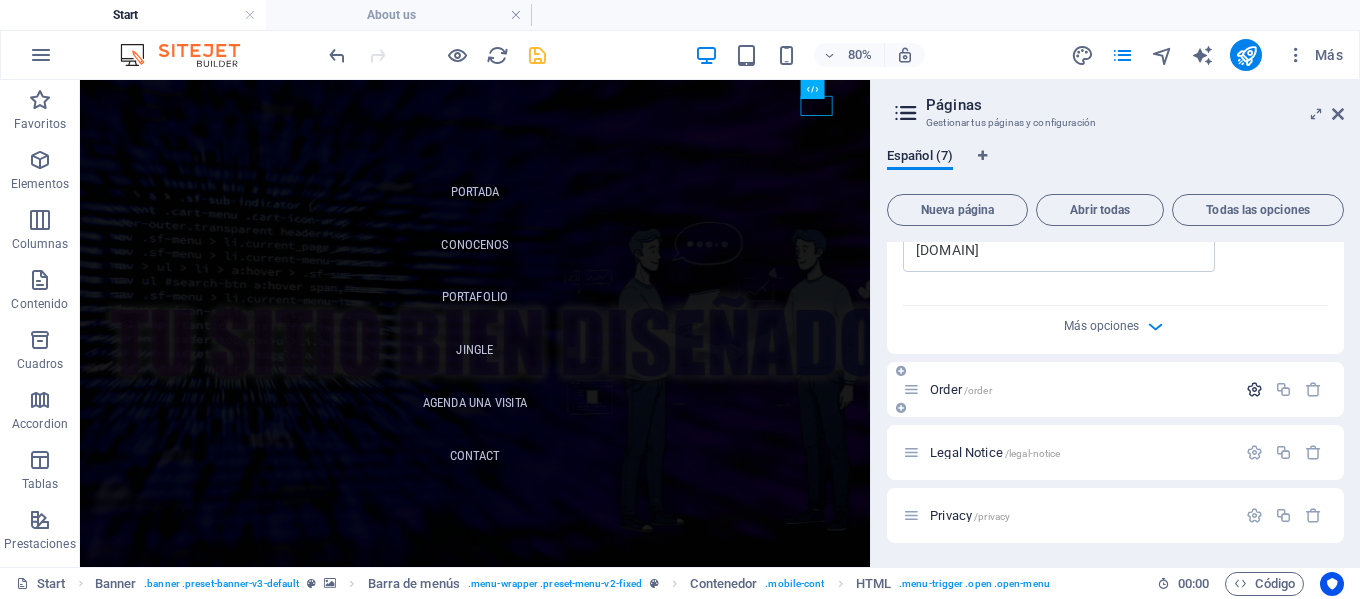 click at bounding box center (1254, 389) 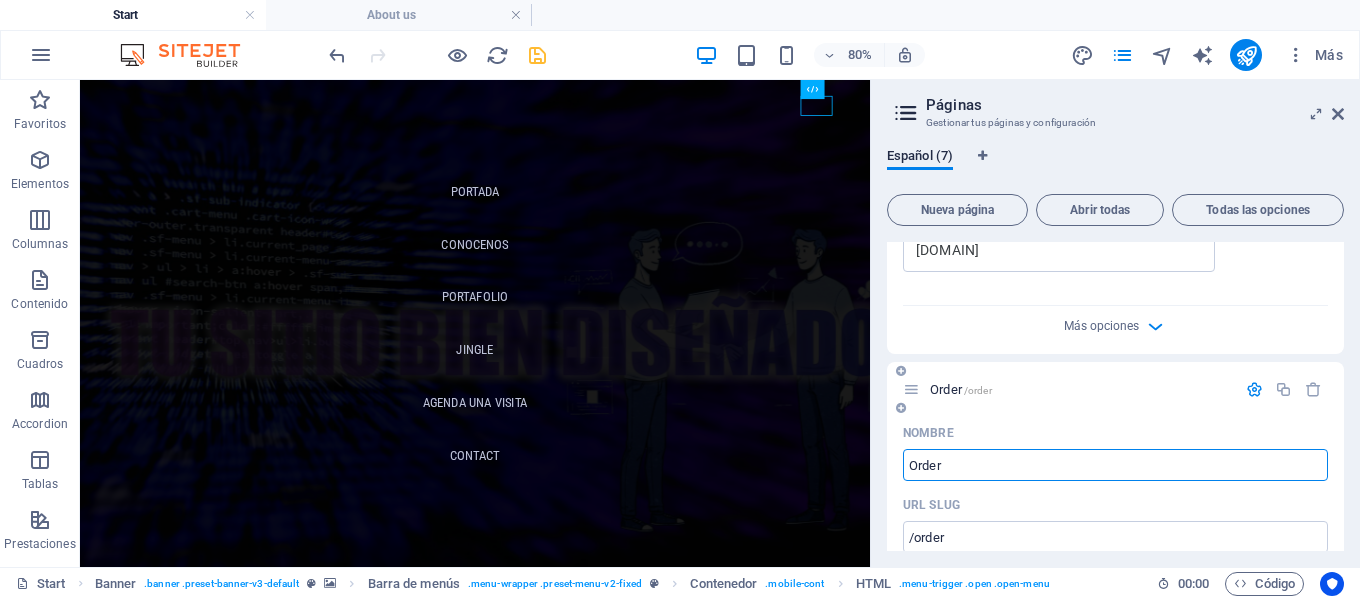 drag, startPoint x: 960, startPoint y: 467, endPoint x: 904, endPoint y: 466, distance: 56.008926 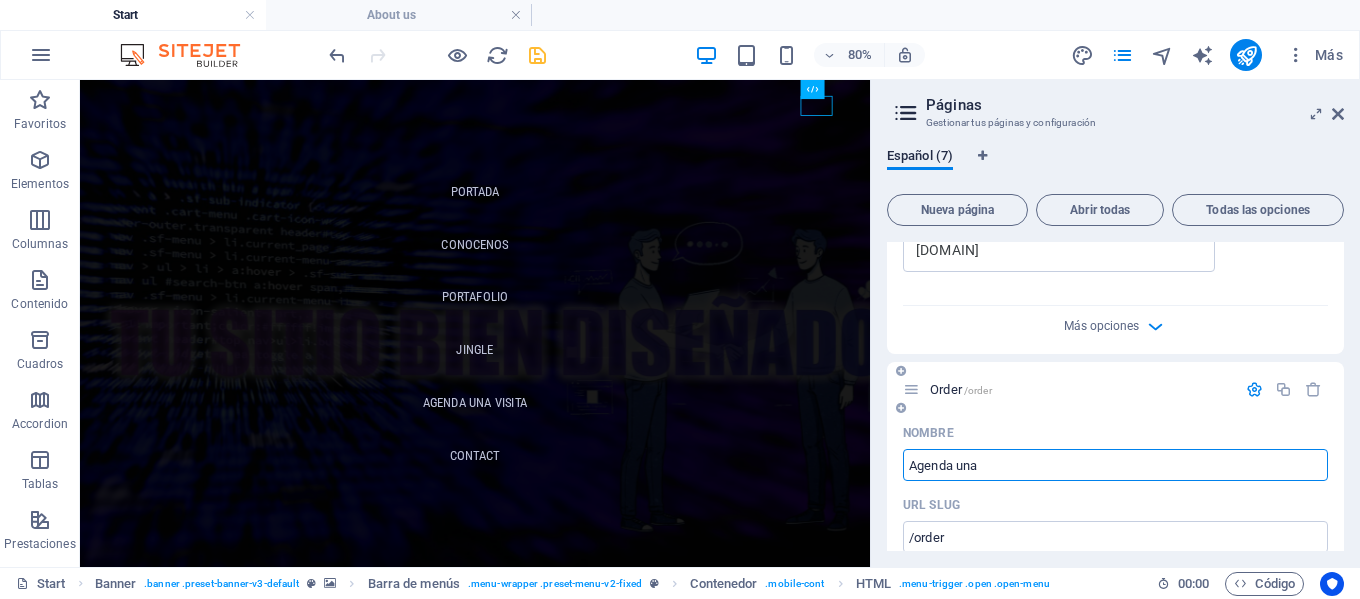type on "Agenda una" 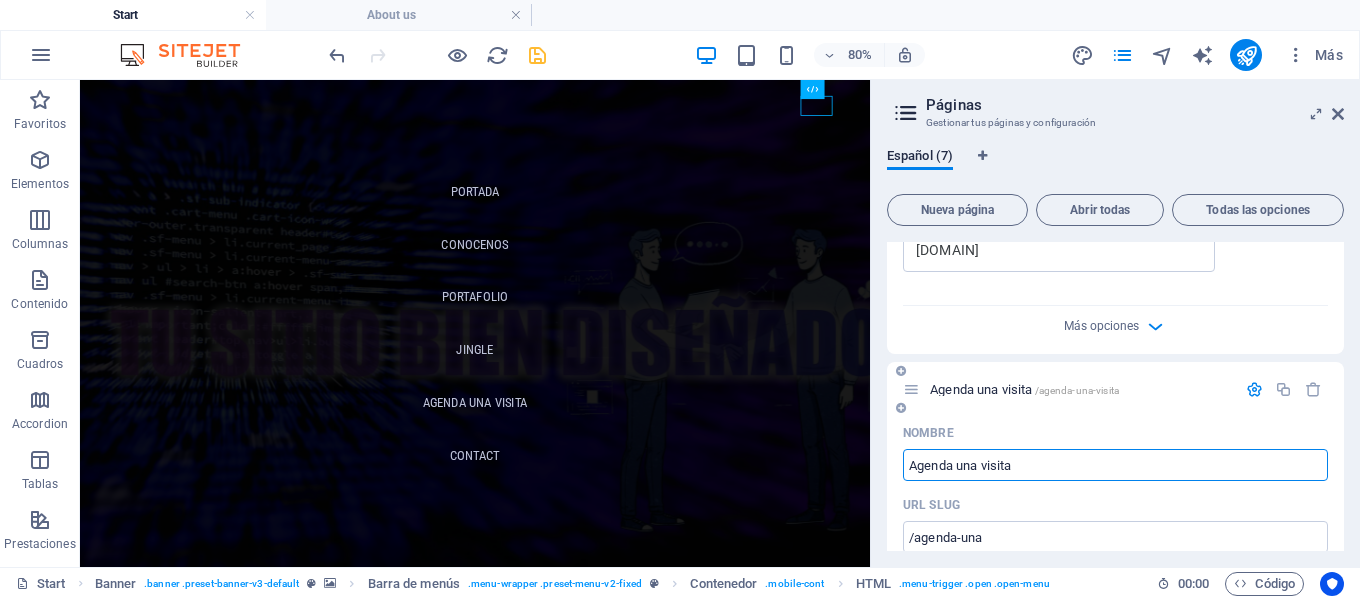 type on "Agenda una visita" 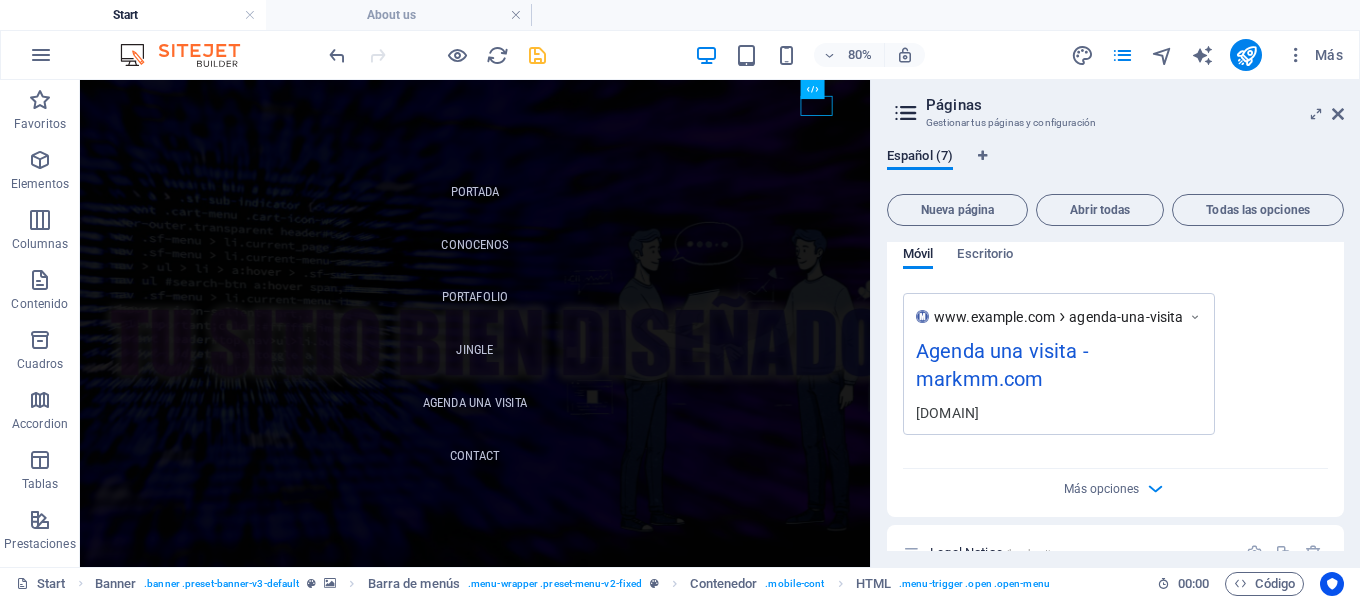scroll, scrollTop: 3142, scrollLeft: 0, axis: vertical 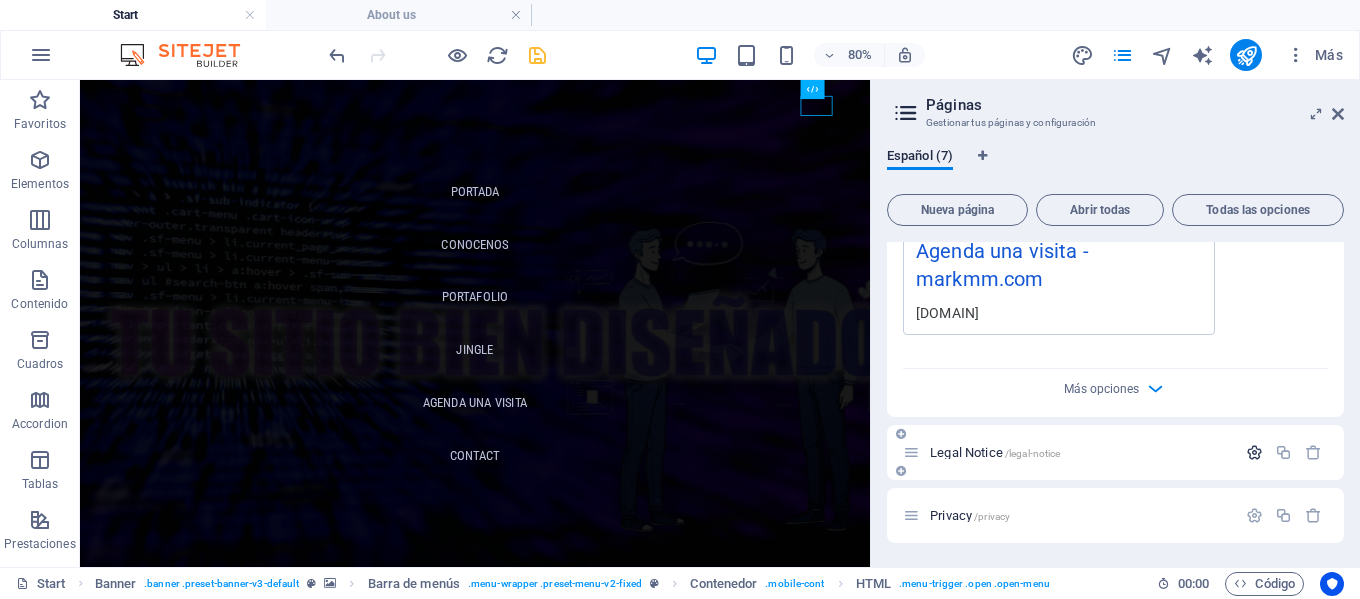 type on "Agenda una visita" 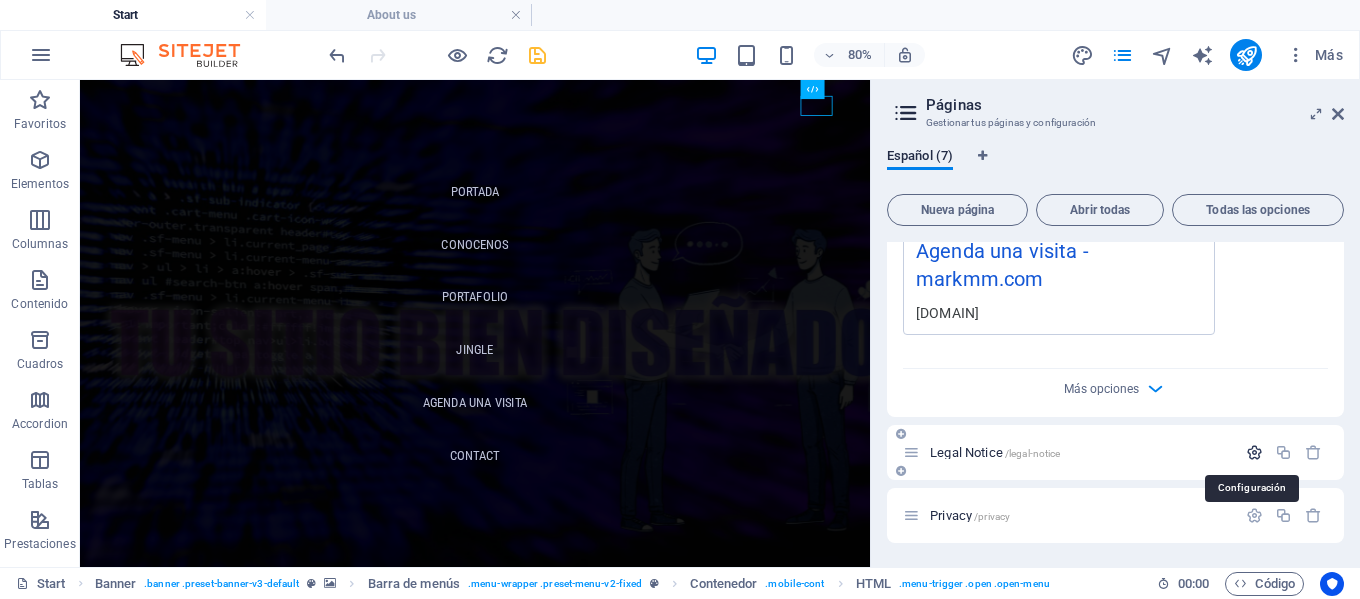 click at bounding box center (1254, 452) 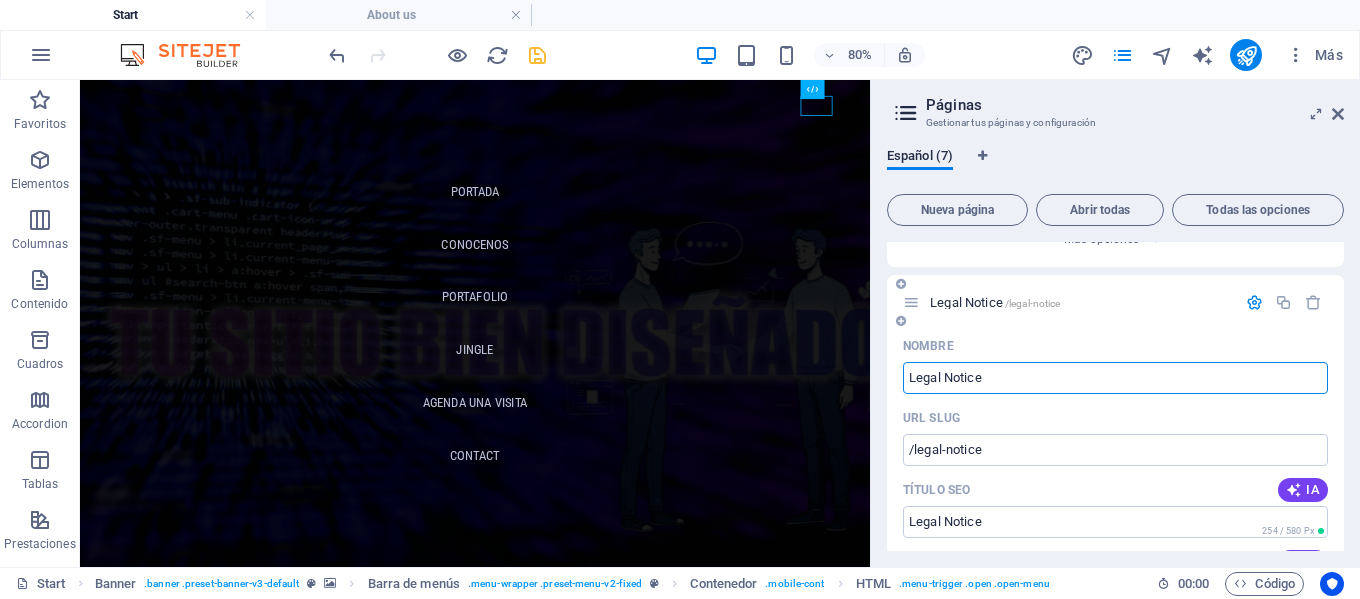 scroll, scrollTop: 3342, scrollLeft: 0, axis: vertical 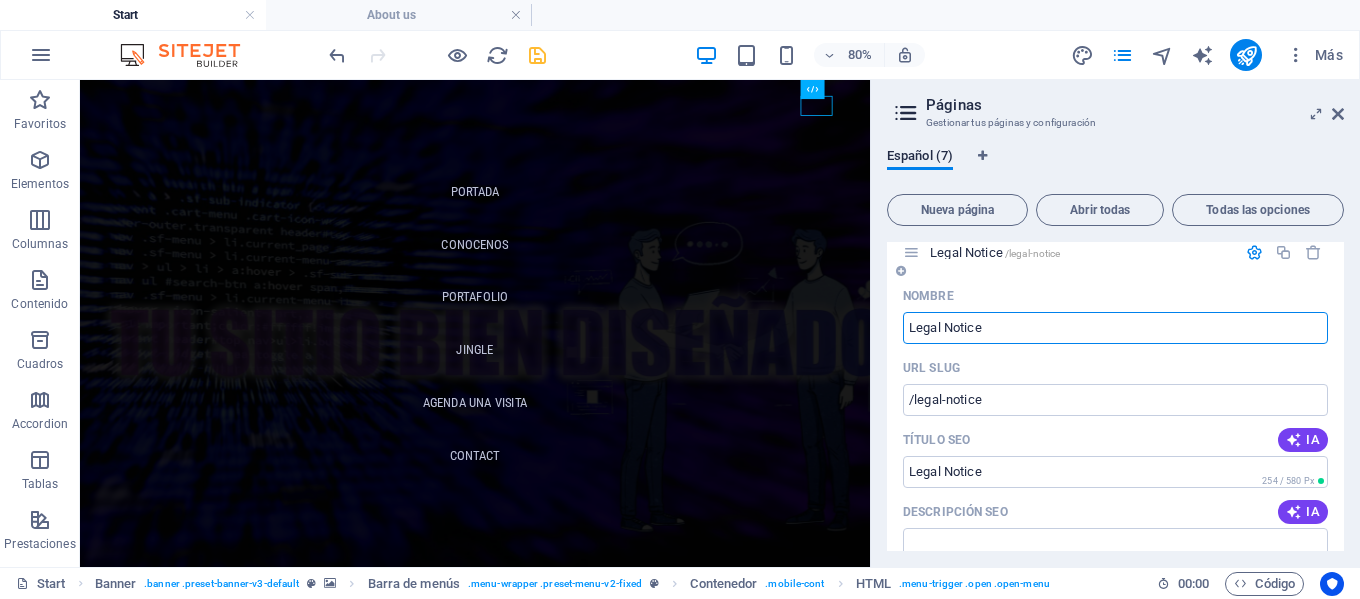 click on "Legal Notice" at bounding box center (1115, 328) 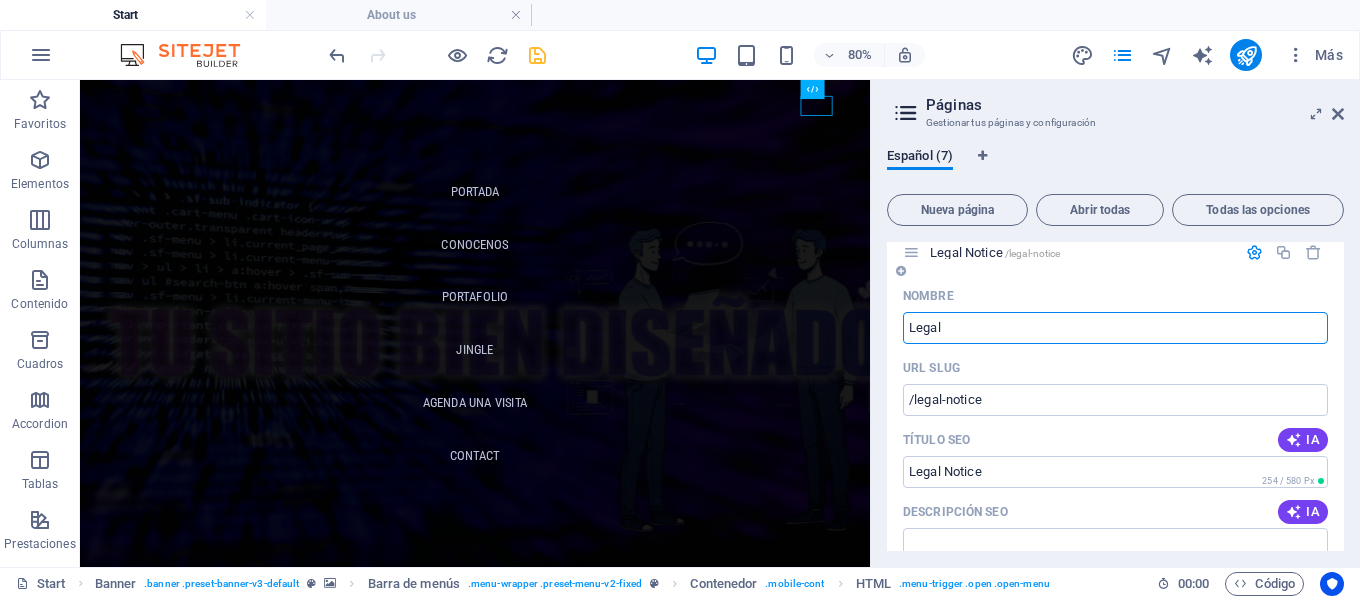 type on "Legal" 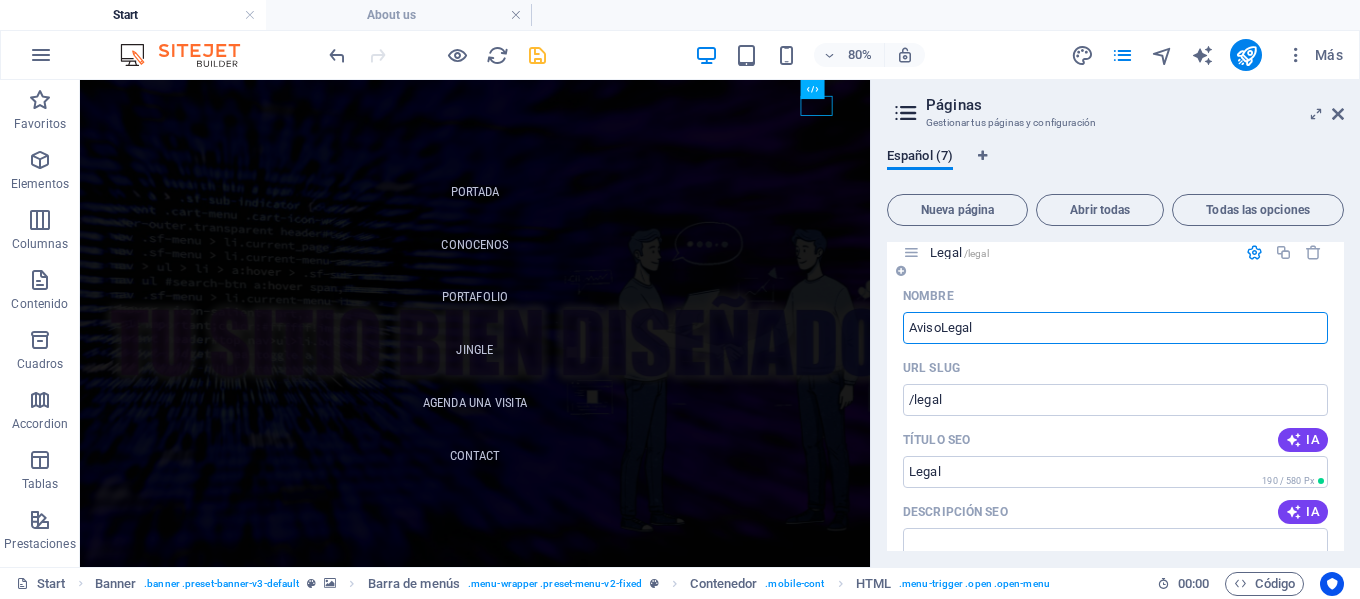 type on "Aviso Legal" 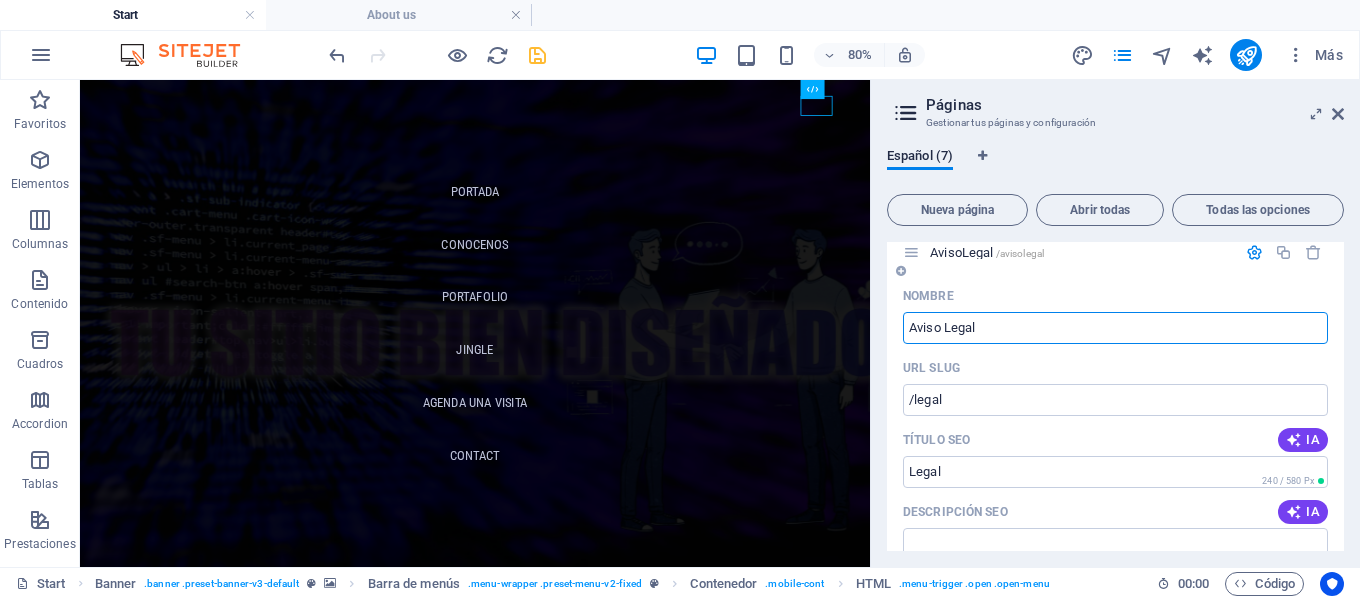 type on "/avisolegal" 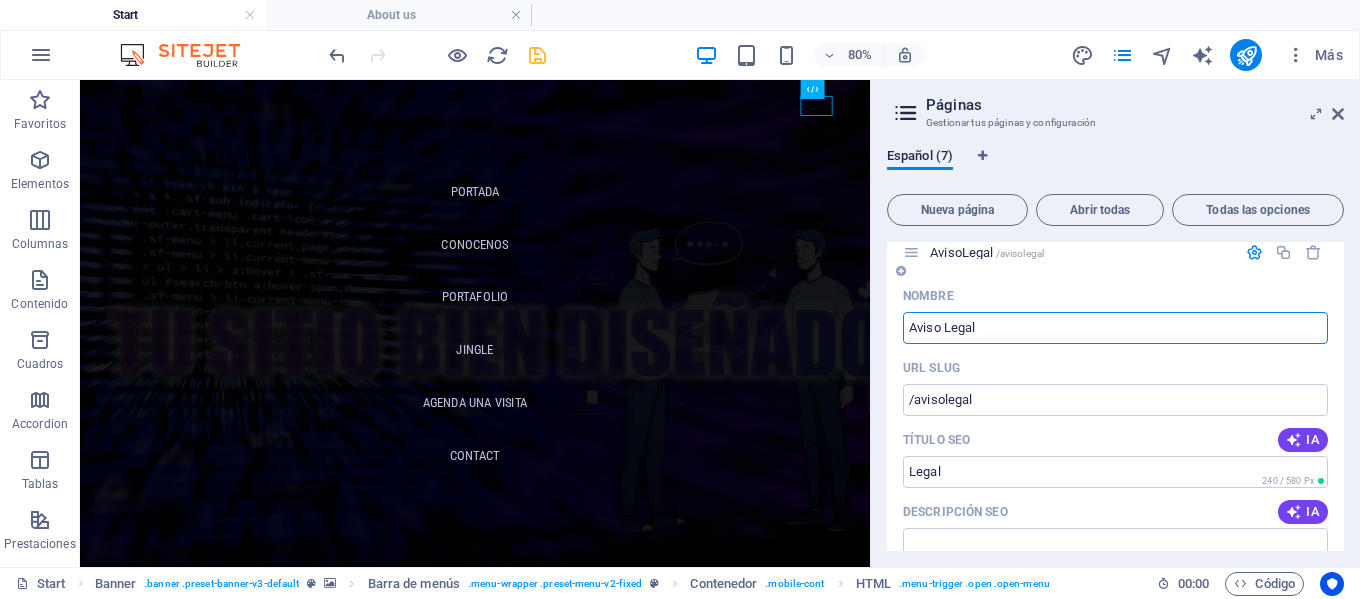 type on "AvisoLegal" 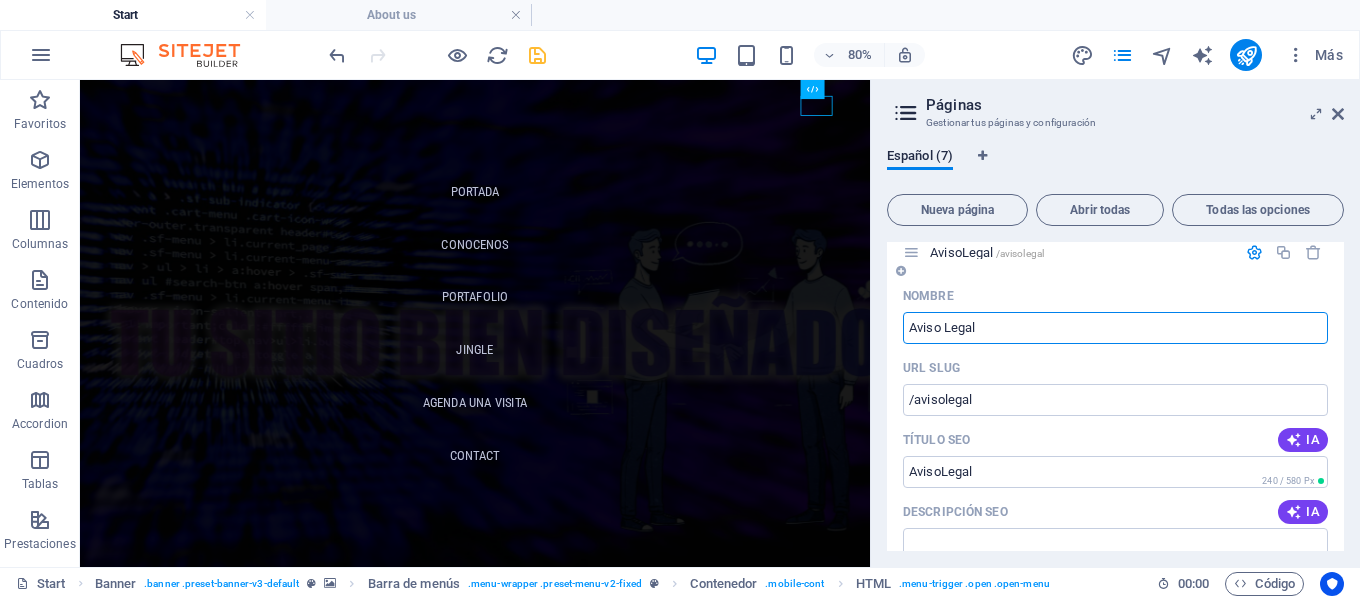 type on "Aviso Legal" 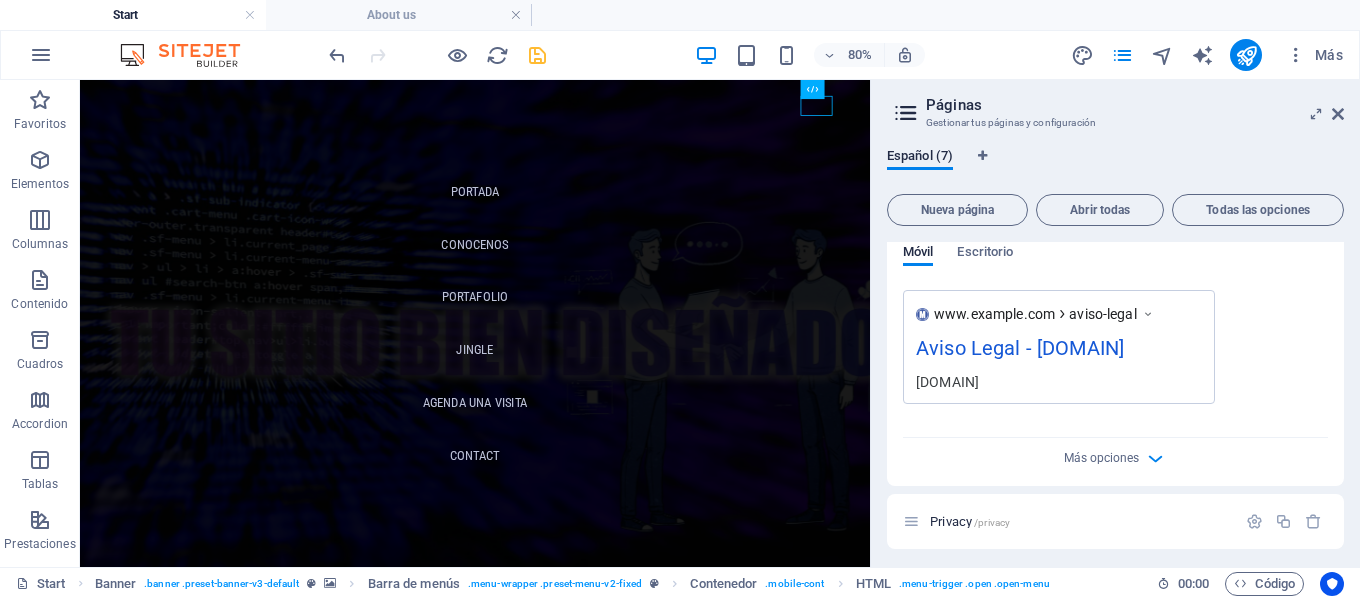 scroll, scrollTop: 3887, scrollLeft: 0, axis: vertical 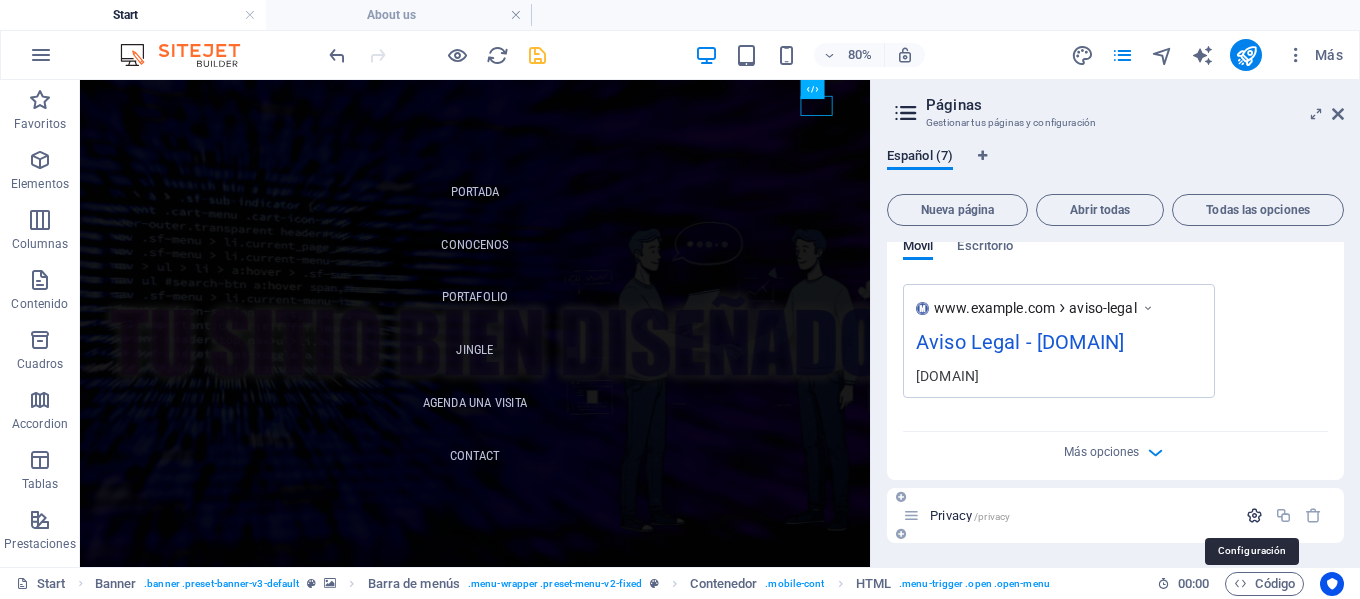 type on "Aviso Legal" 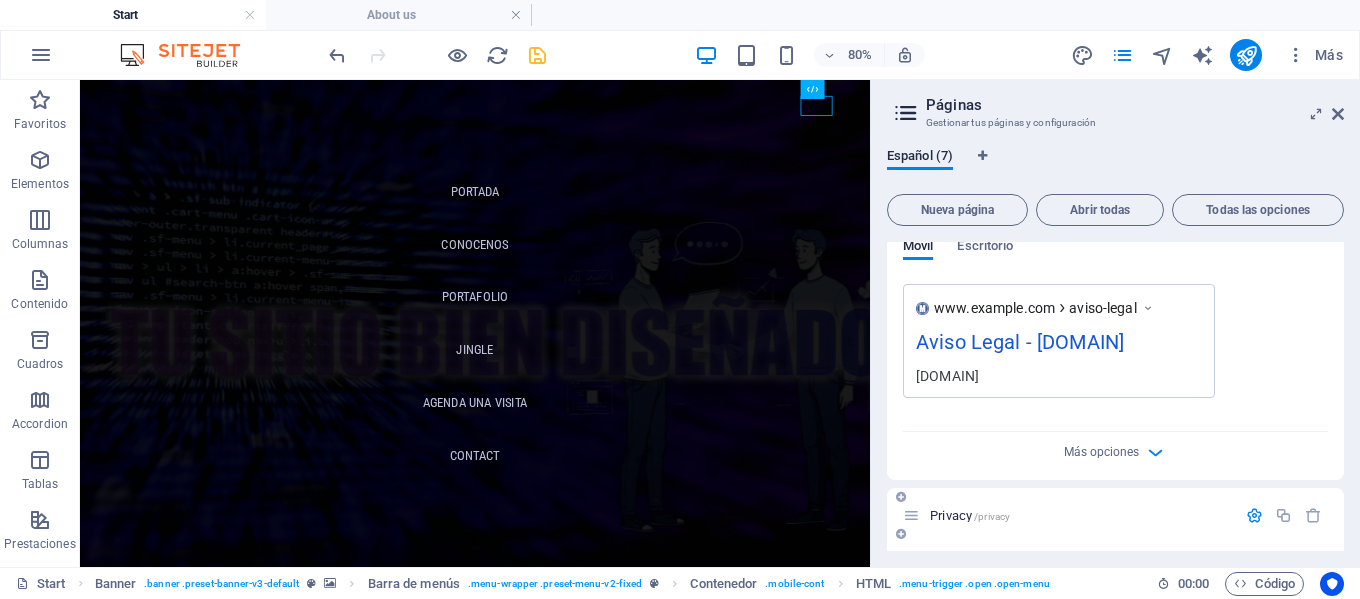 scroll, scrollTop: 4082, scrollLeft: 0, axis: vertical 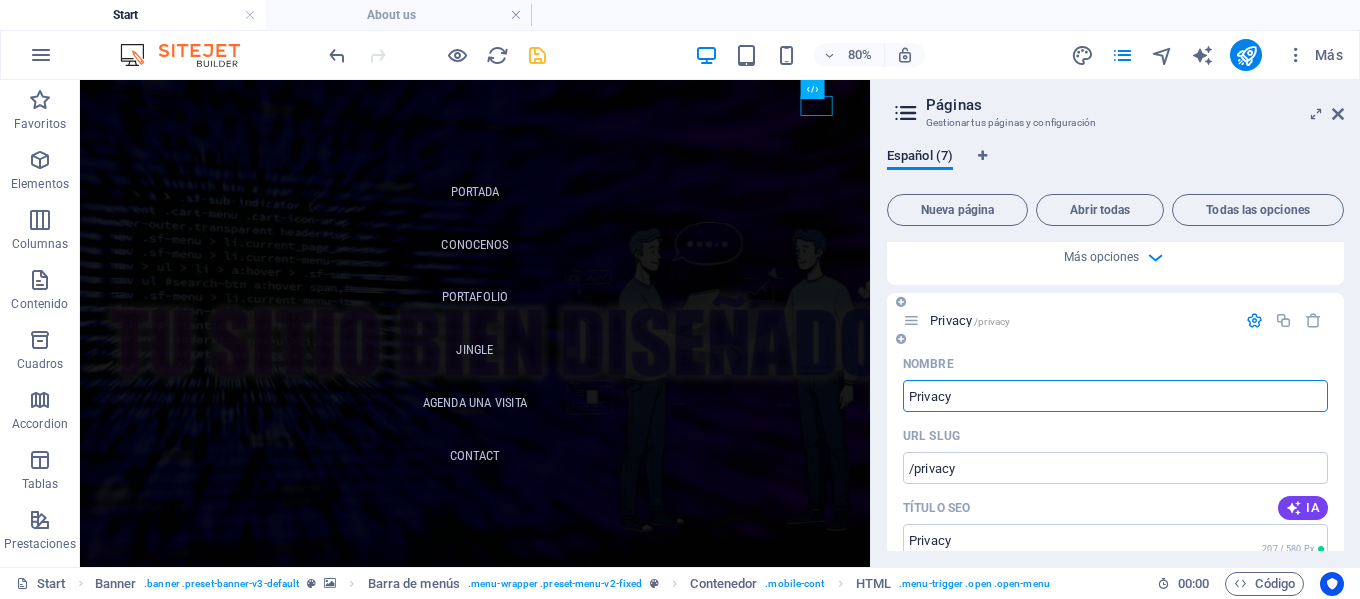 click on "Privacy" at bounding box center (1115, 396) 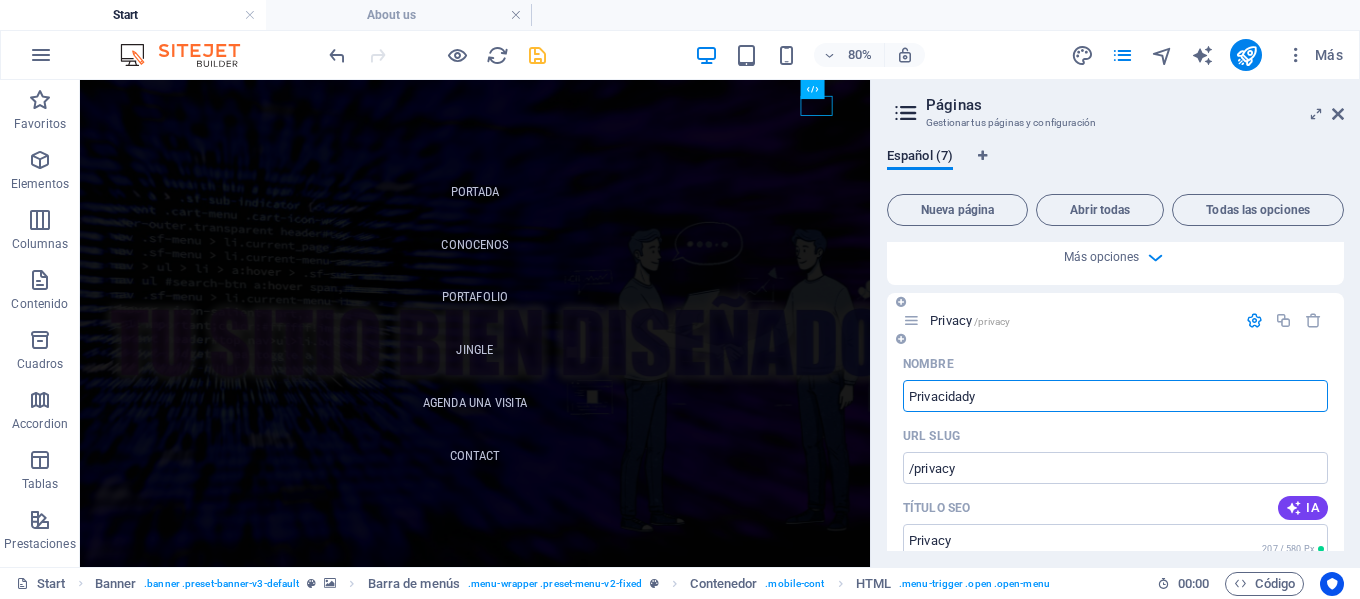 type on "Privacidad" 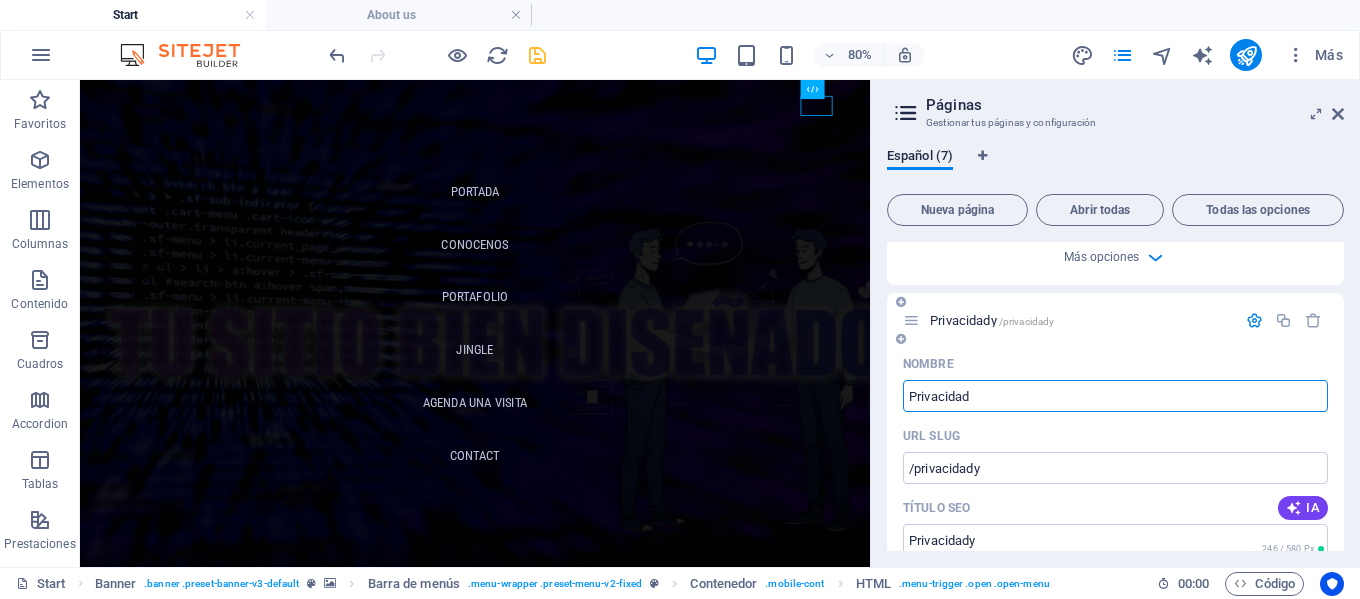 type on "/privacidady" 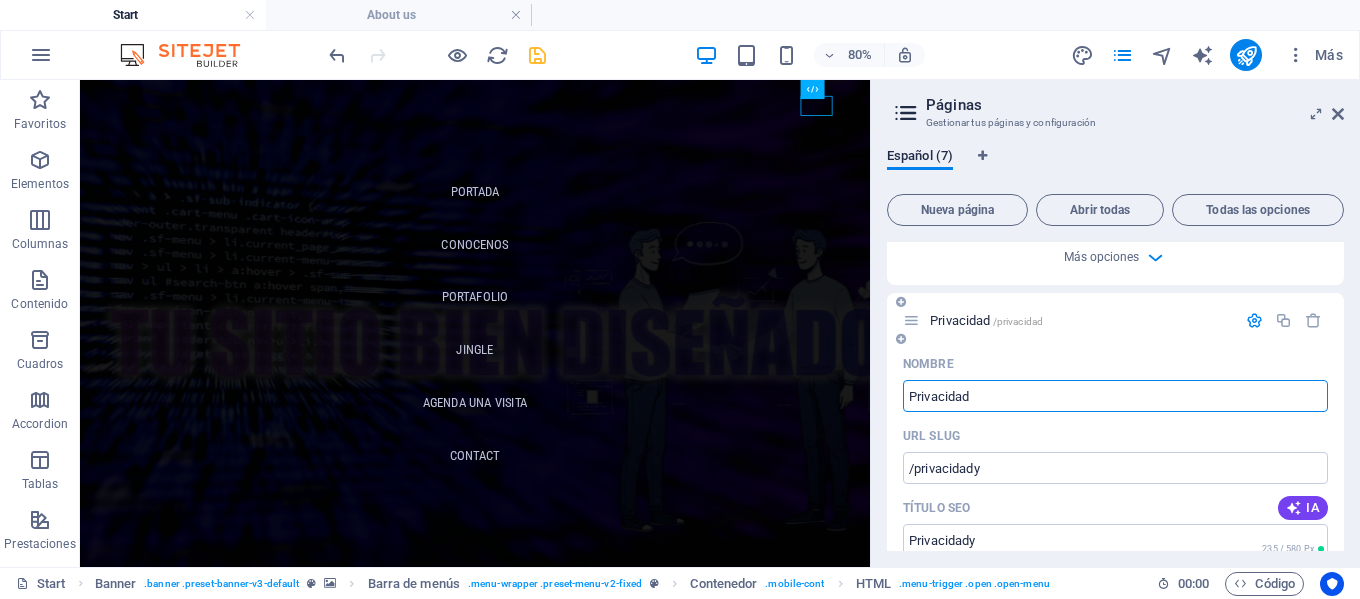 type on "Privacidad" 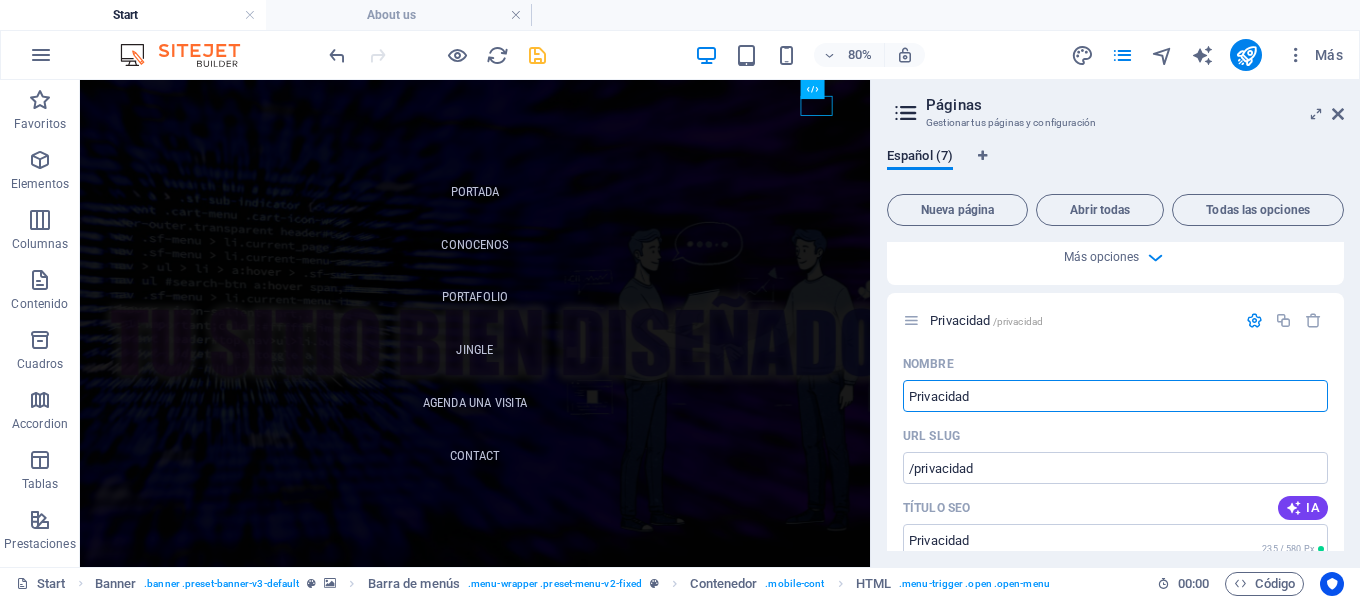 type on "Privacidad" 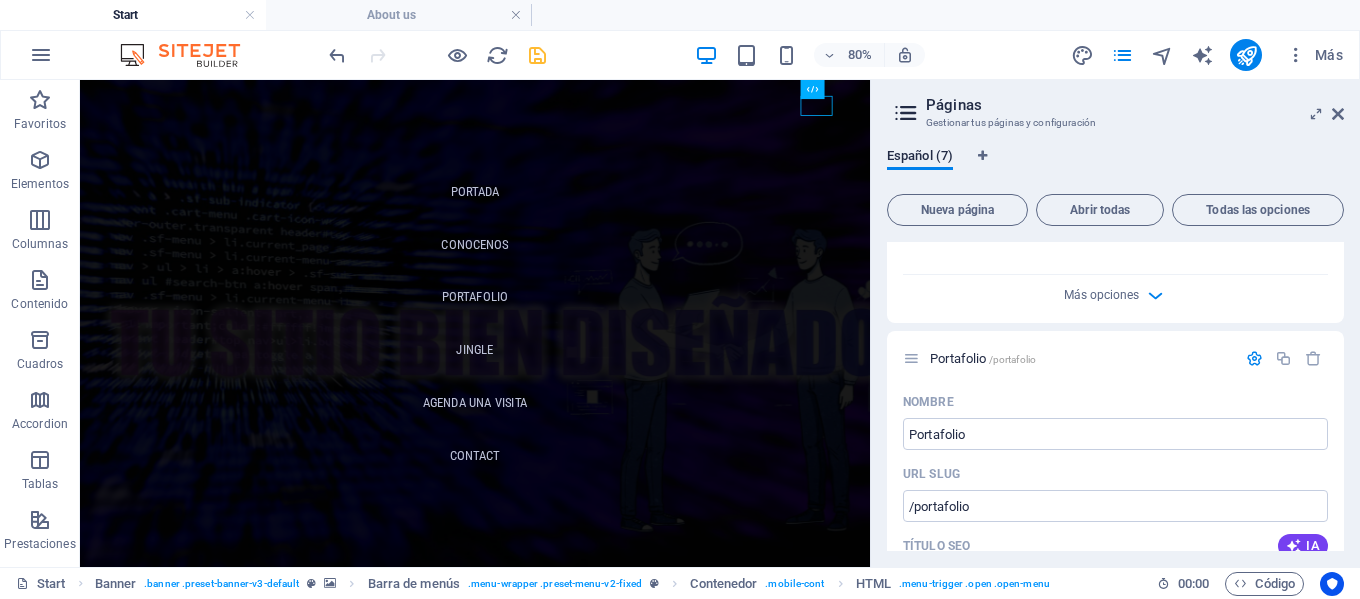 scroll, scrollTop: 900, scrollLeft: 0, axis: vertical 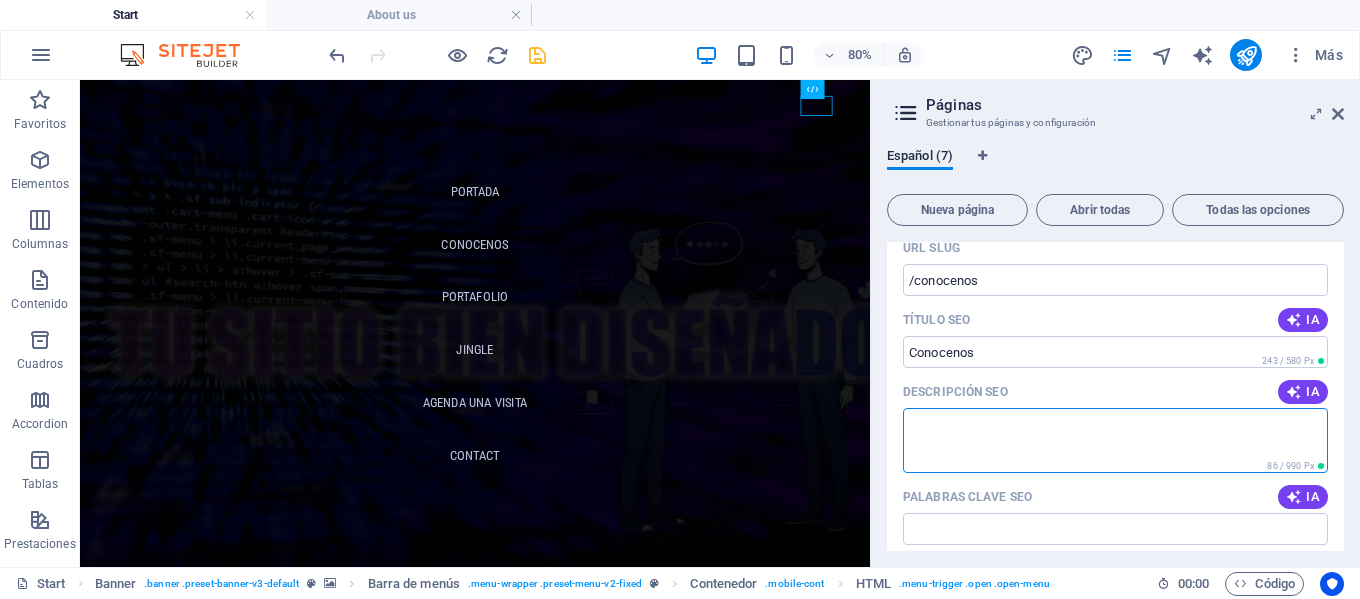 click on "Descripción SEO" at bounding box center [1115, 440] 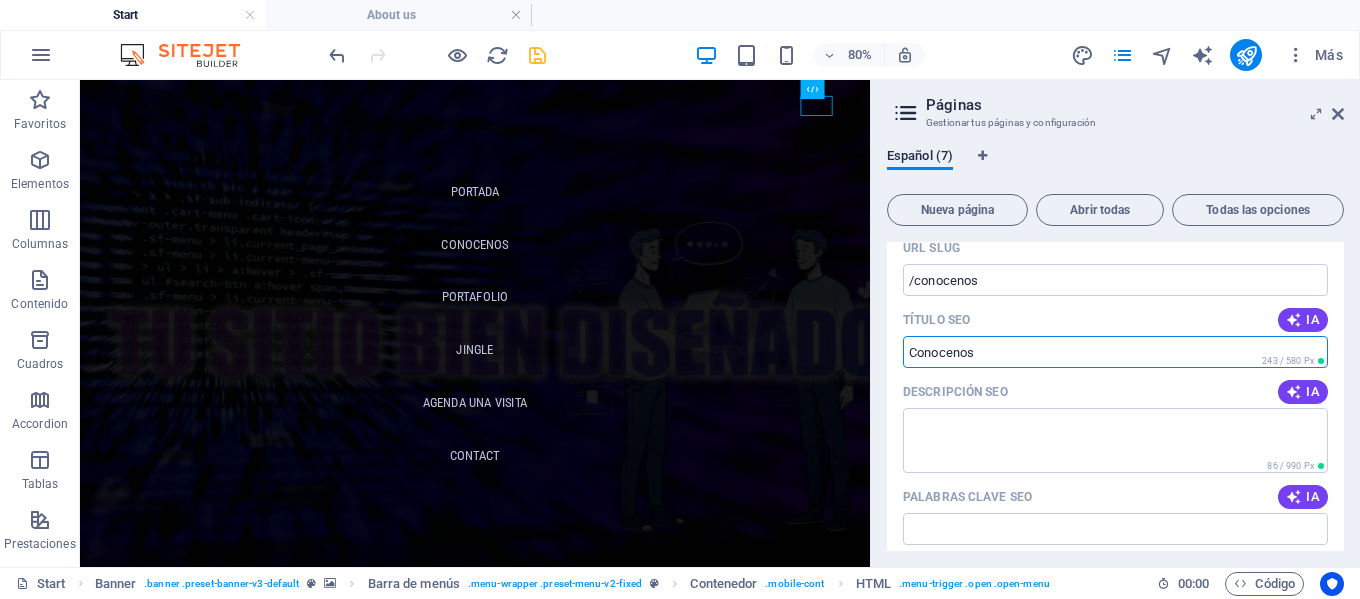 drag, startPoint x: 990, startPoint y: 354, endPoint x: 899, endPoint y: 356, distance: 91.02197 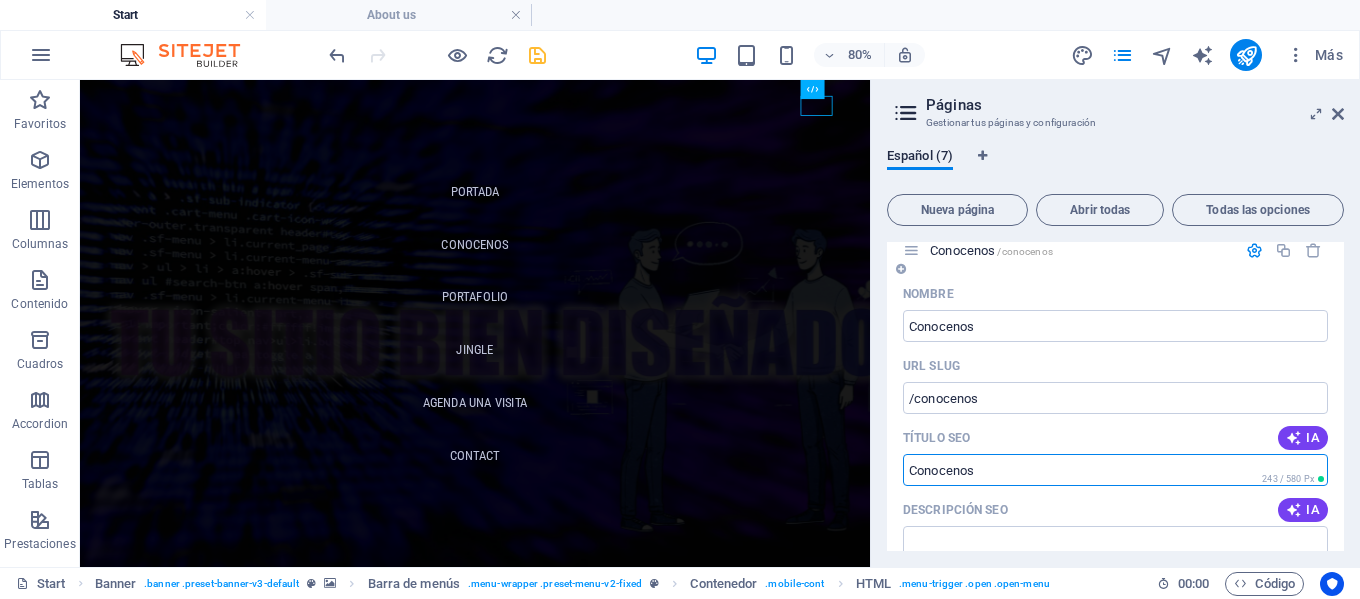 scroll, scrollTop: 0, scrollLeft: 0, axis: both 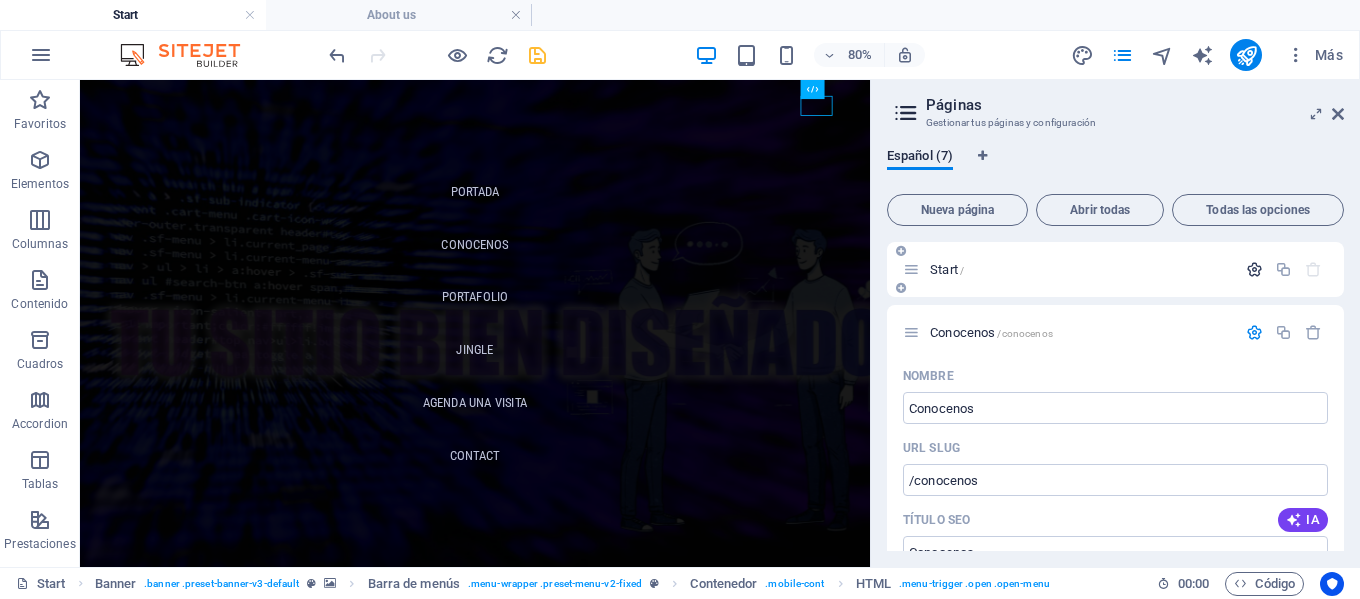 click at bounding box center (1254, 269) 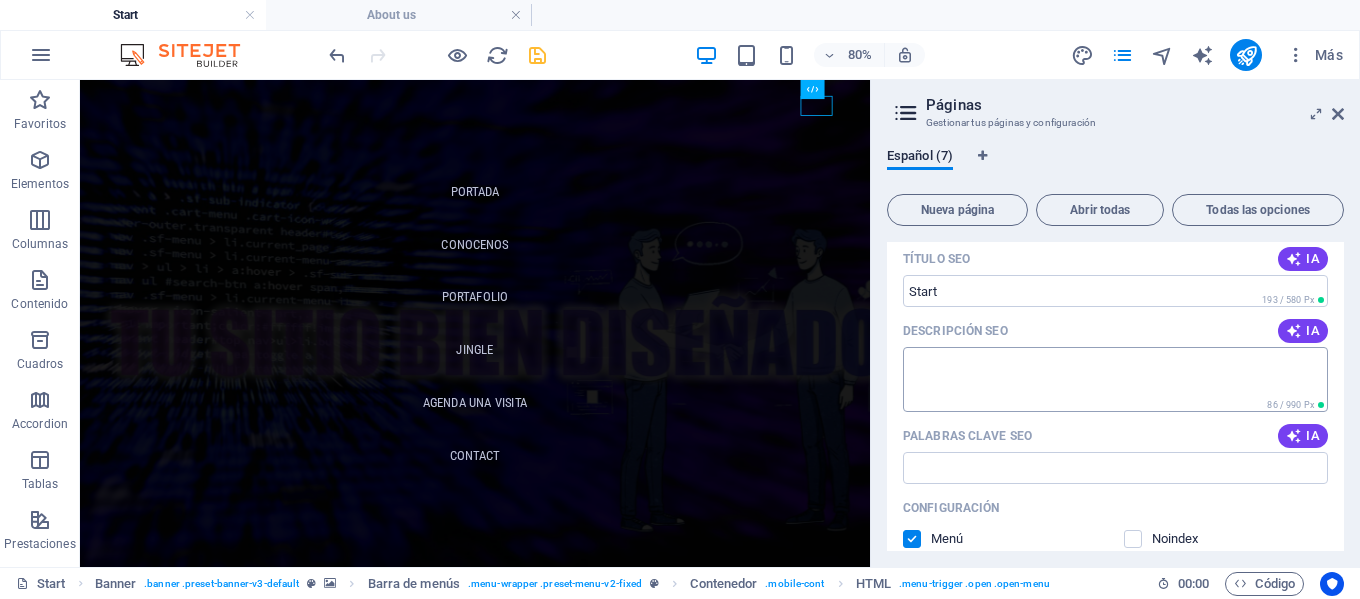 scroll, scrollTop: 200, scrollLeft: 0, axis: vertical 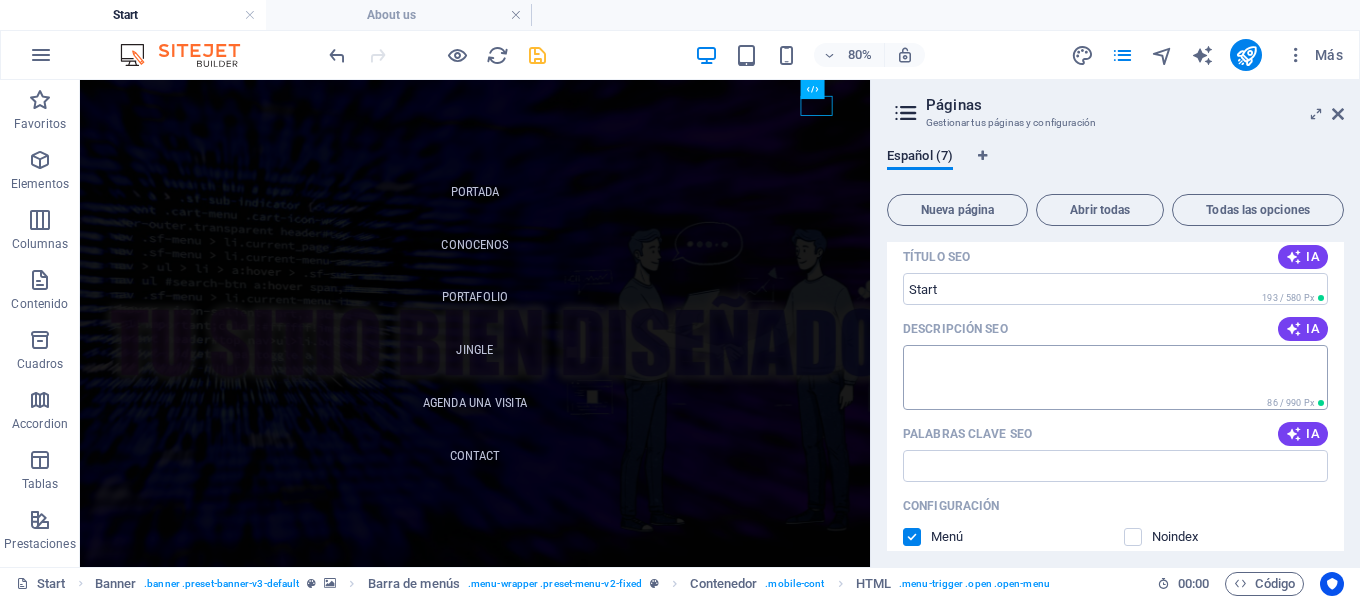 click on "Descripción SEO" at bounding box center (1115, 377) 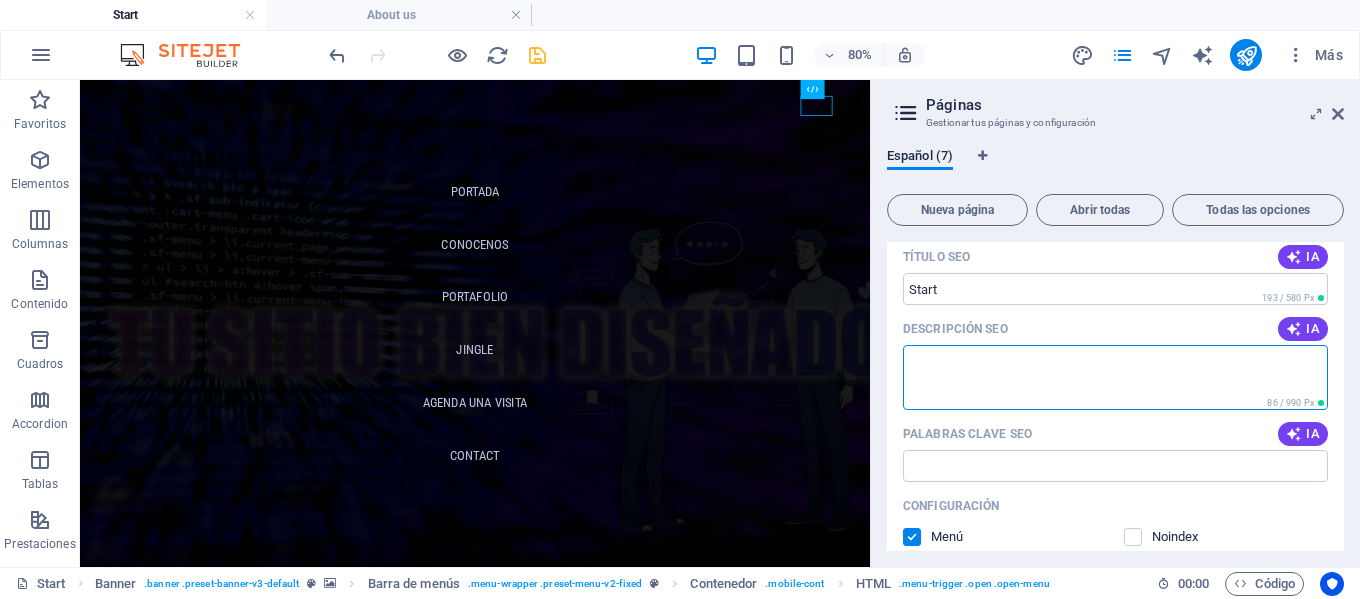paste on "Soluciones de Diseño Innovadoras para Empresas" 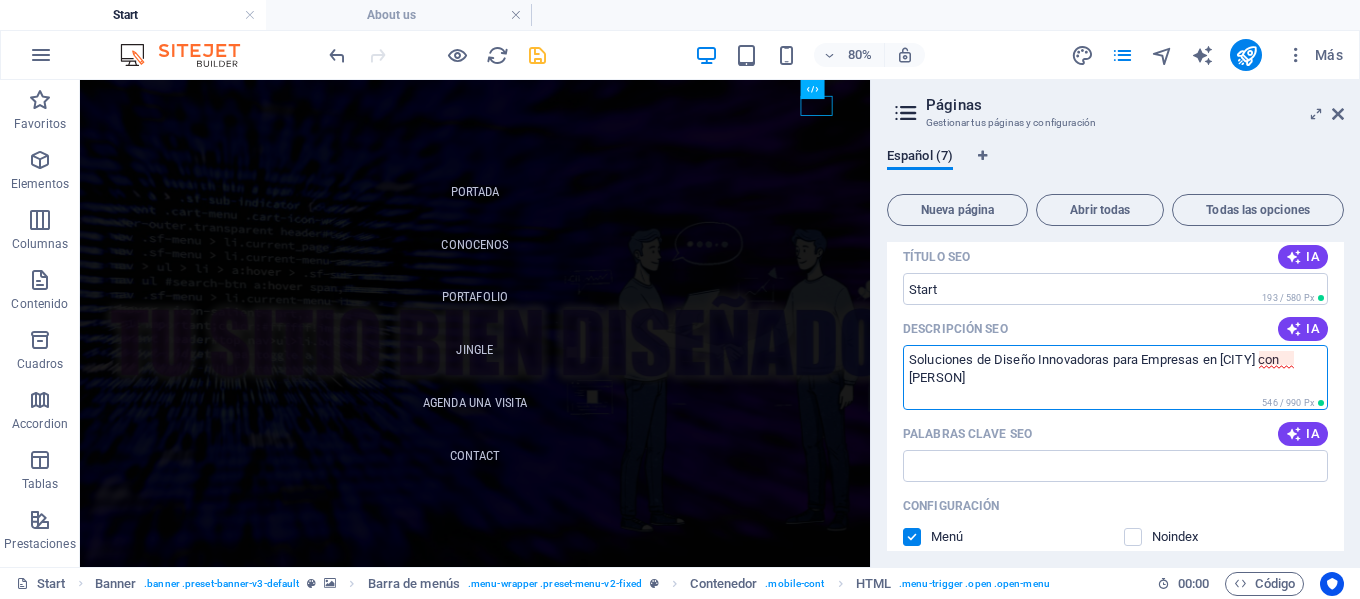 click on "Soluciones de Diseño Innovadoras para Empresas en Medellin con Mark Multi Medios" at bounding box center (1115, 377) 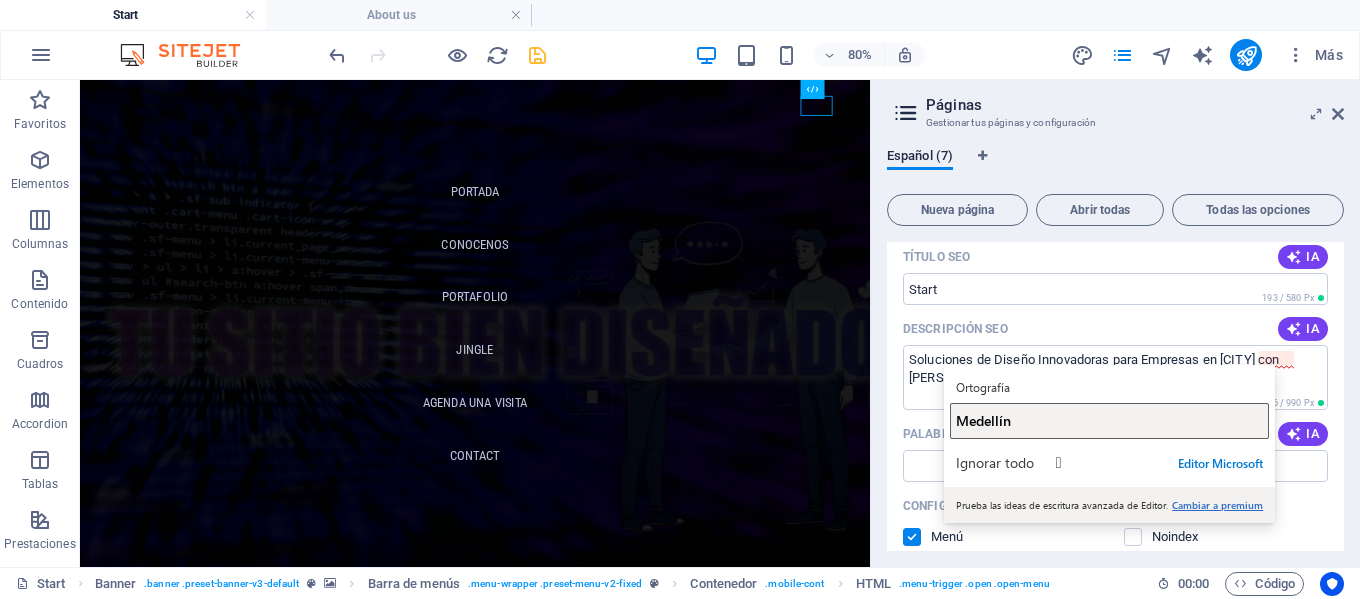 click on "Medellín" at bounding box center (983, 420) 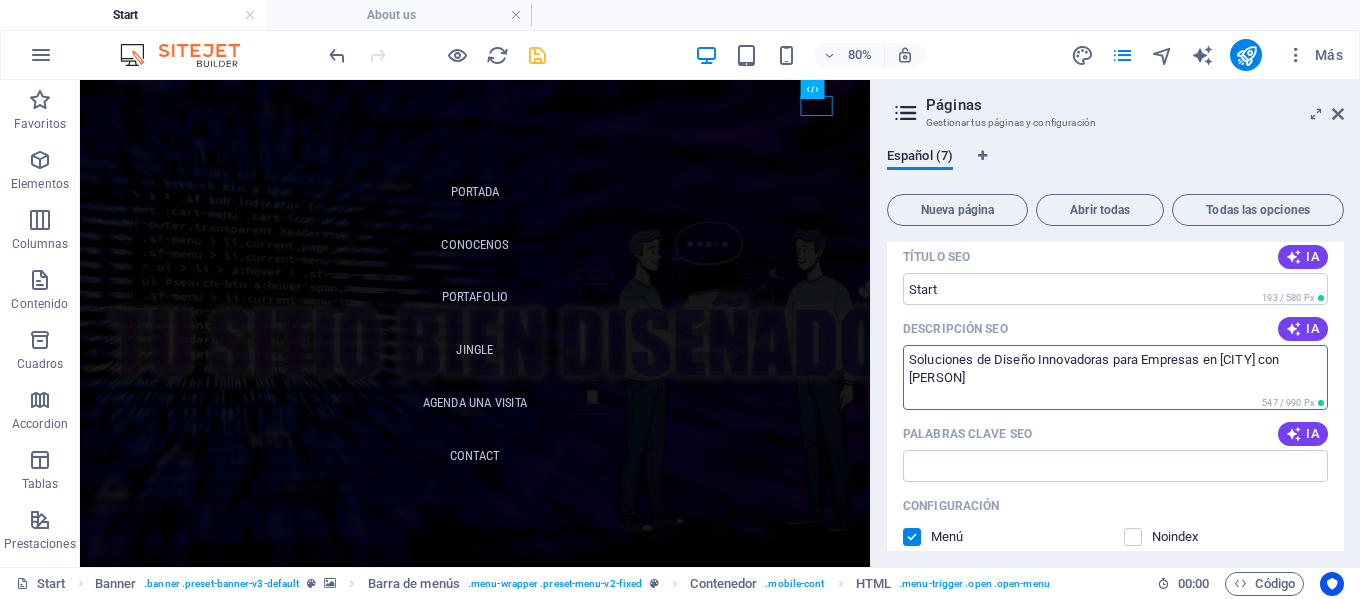type on "Soluciones de Diseño Innovadoras para Empresas en Medellín con Mark Multi Medios" 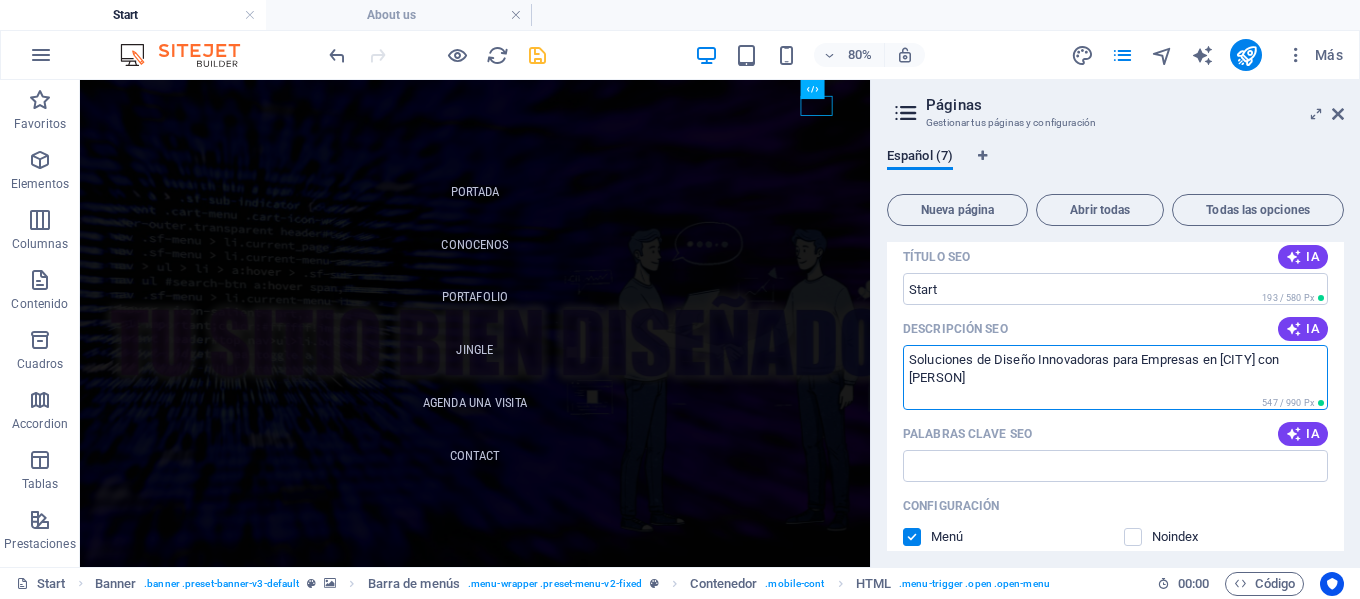 click on "Soluciones de Diseño Innovadoras para Empresas en Medellín con Mark Multi Medios" at bounding box center (1115, 377) 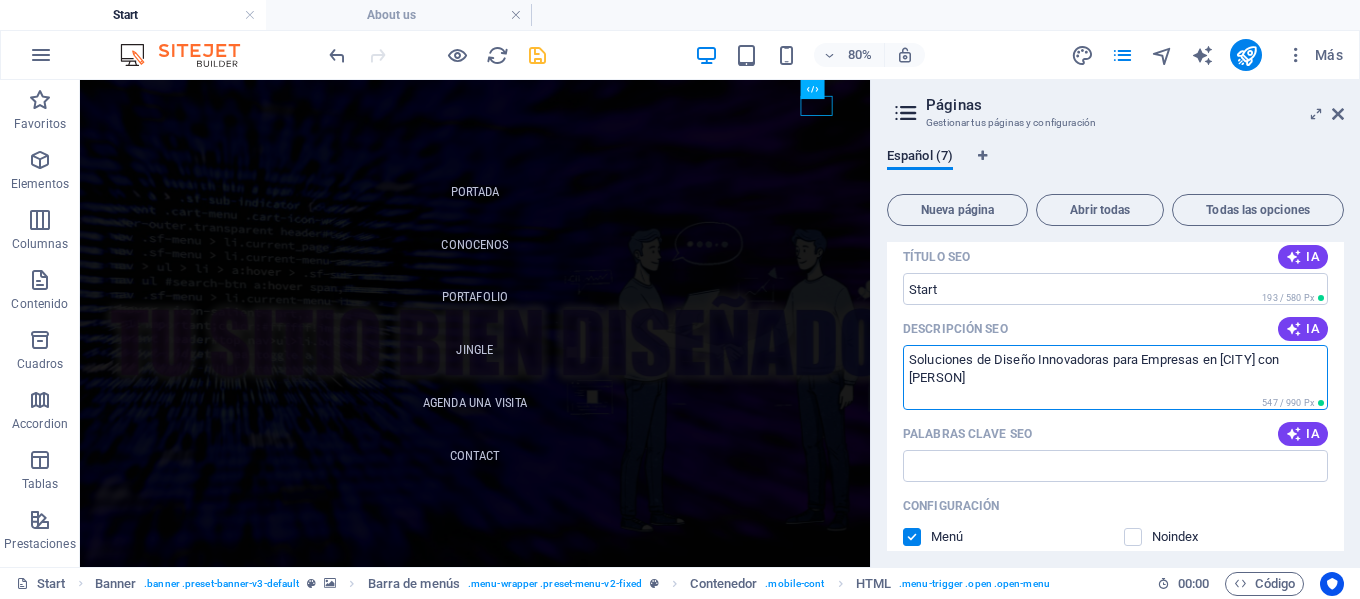 click on "Soluciones de Diseño Innovadoras para Empresas en Medellín con Mark Multi Medios" at bounding box center [1115, 377] 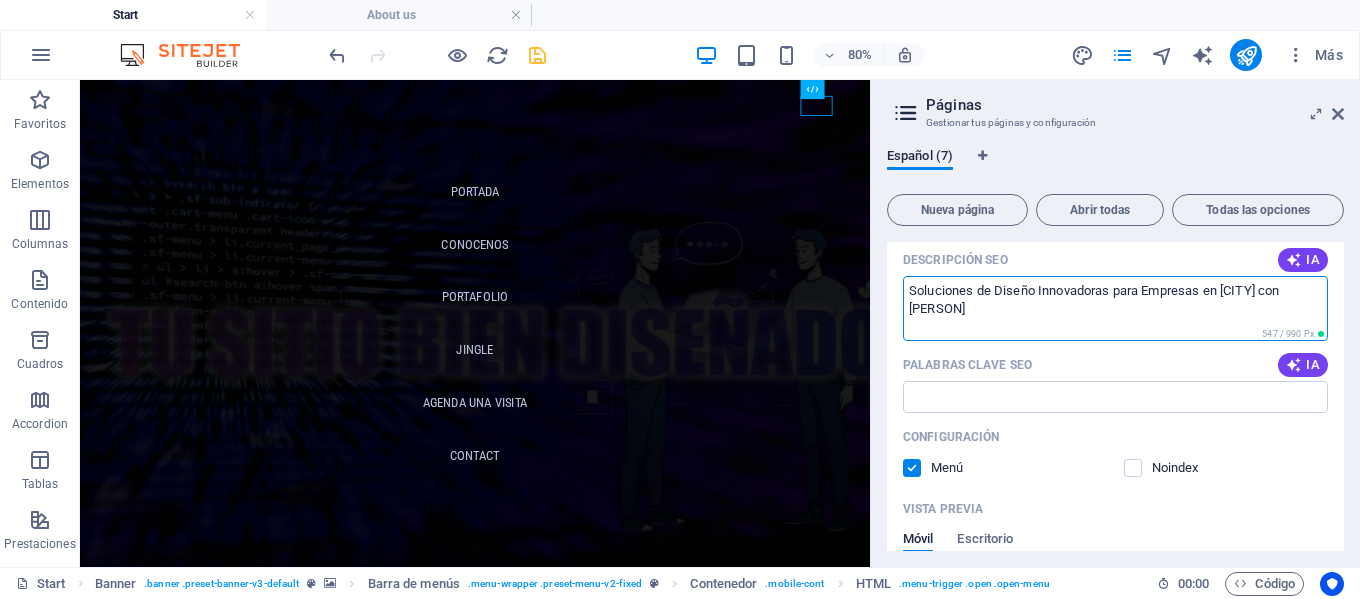 scroll, scrollTop: 300, scrollLeft: 0, axis: vertical 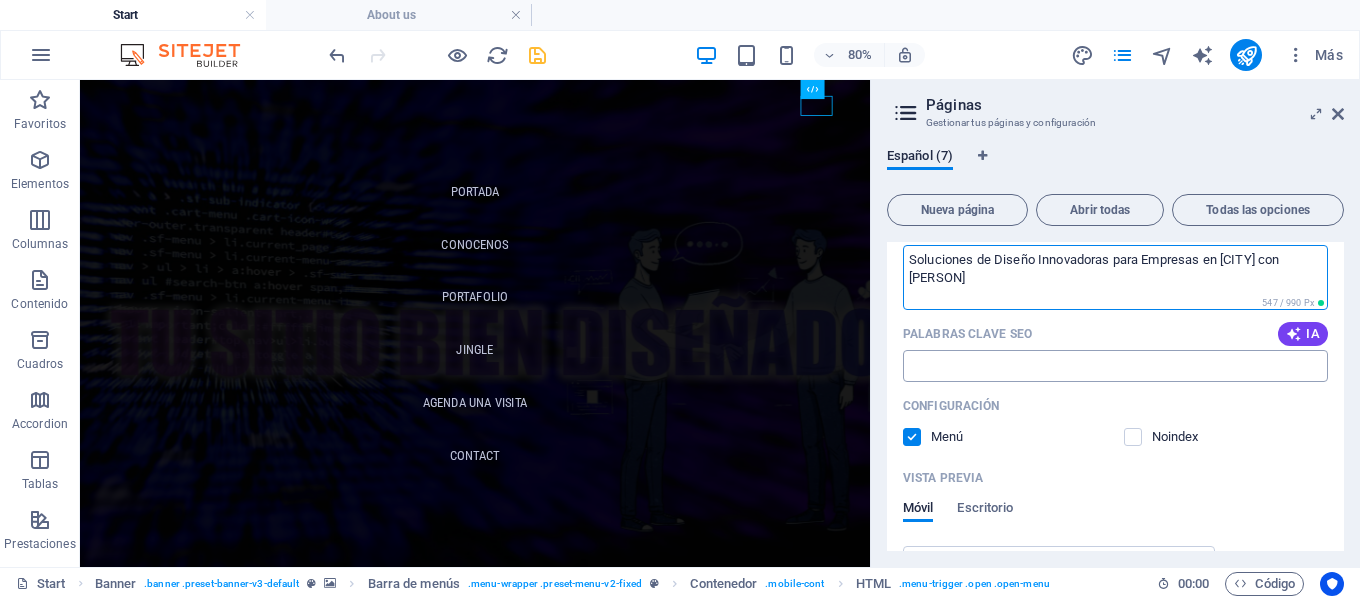 click on "Palabras clave SEO" at bounding box center [1115, 366] 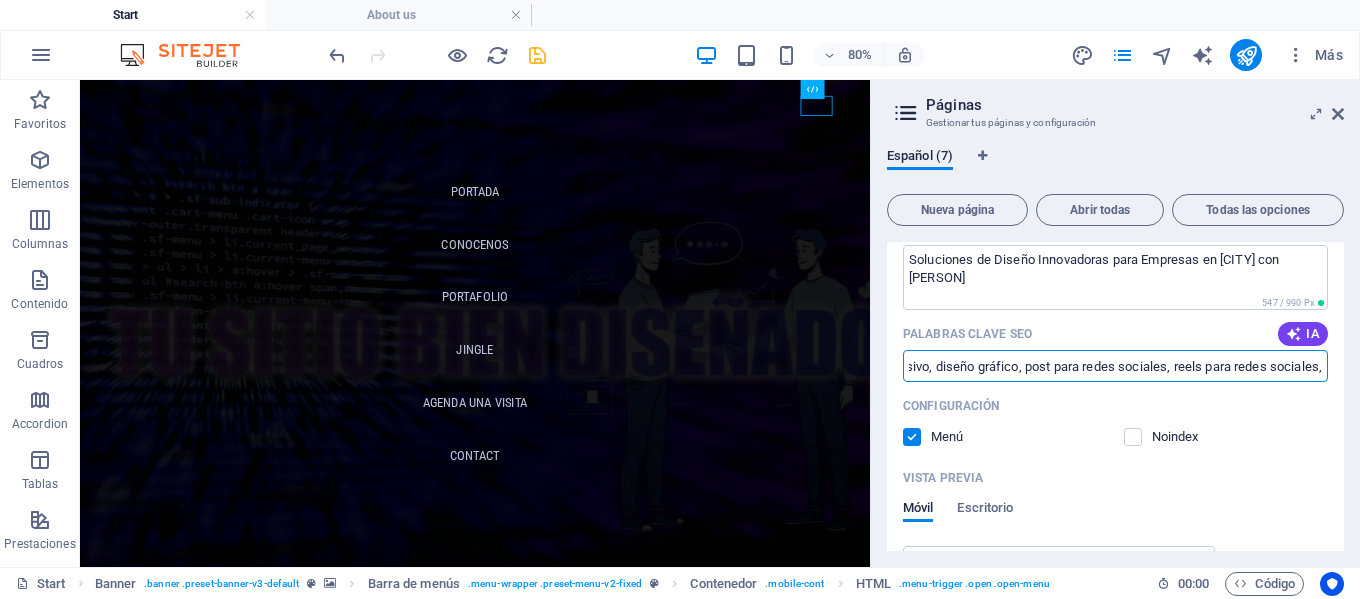 scroll, scrollTop: 0, scrollLeft: 280, axis: horizontal 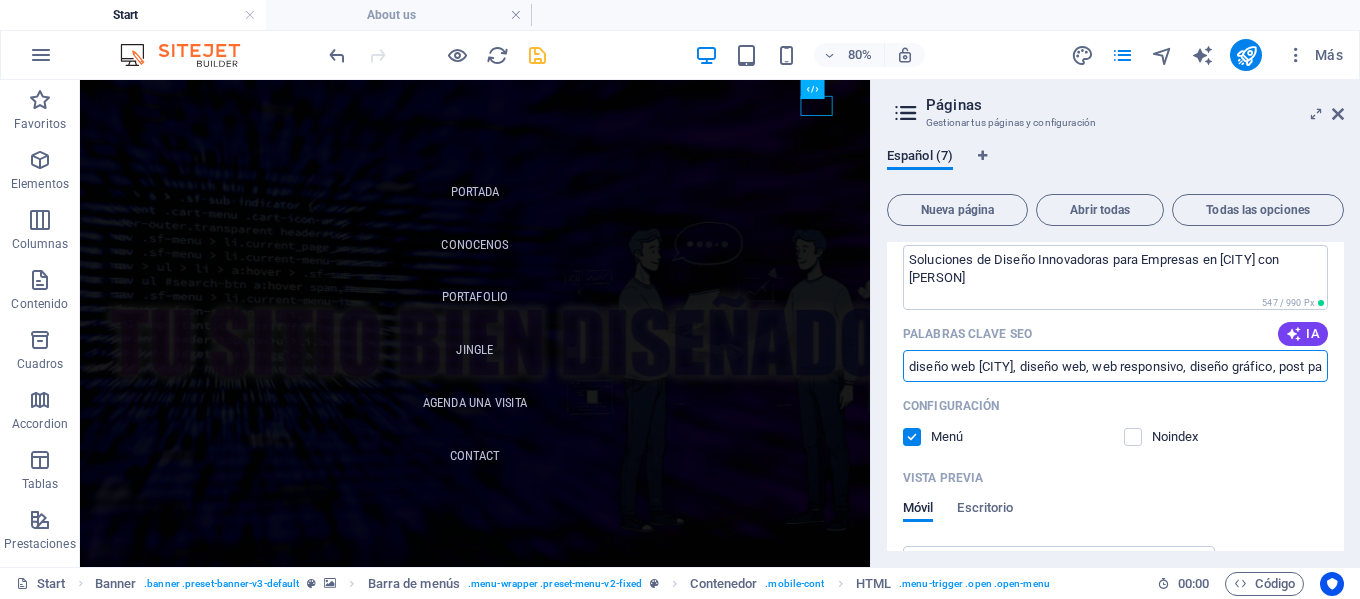click on "diseño web Medellín, diseño web, web responsivo, diseño gráfico, post para redes sociales, reels para redes sociales," at bounding box center (1115, 366) 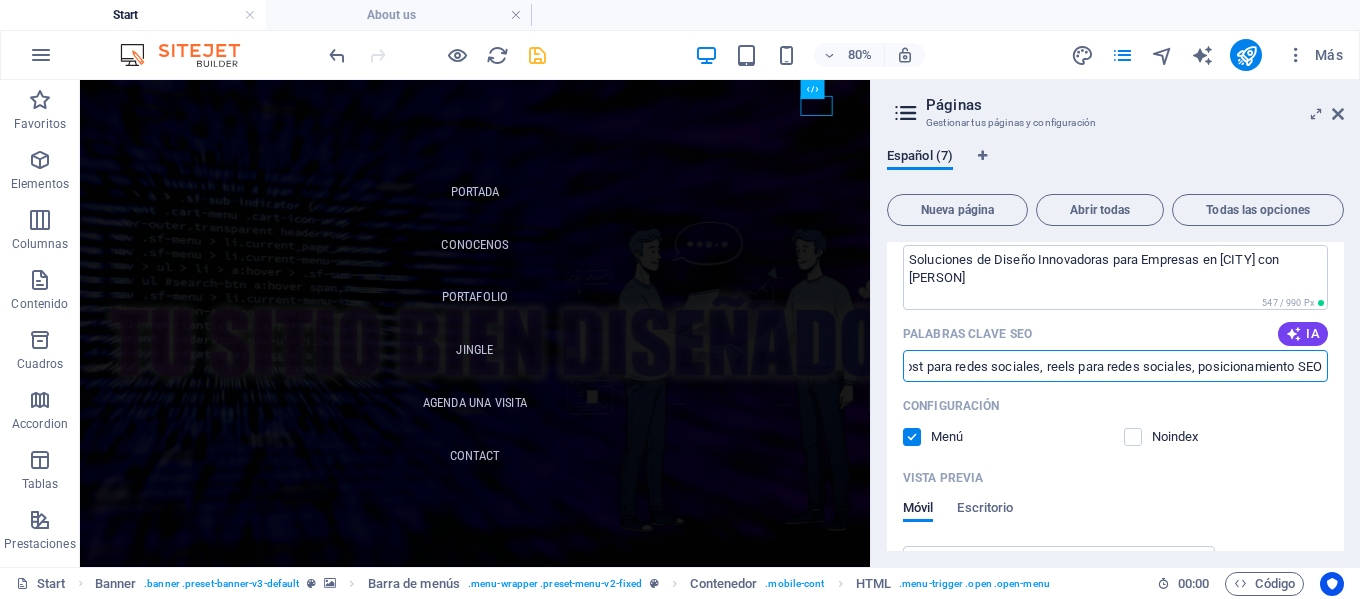 scroll, scrollTop: 0, scrollLeft: 385, axis: horizontal 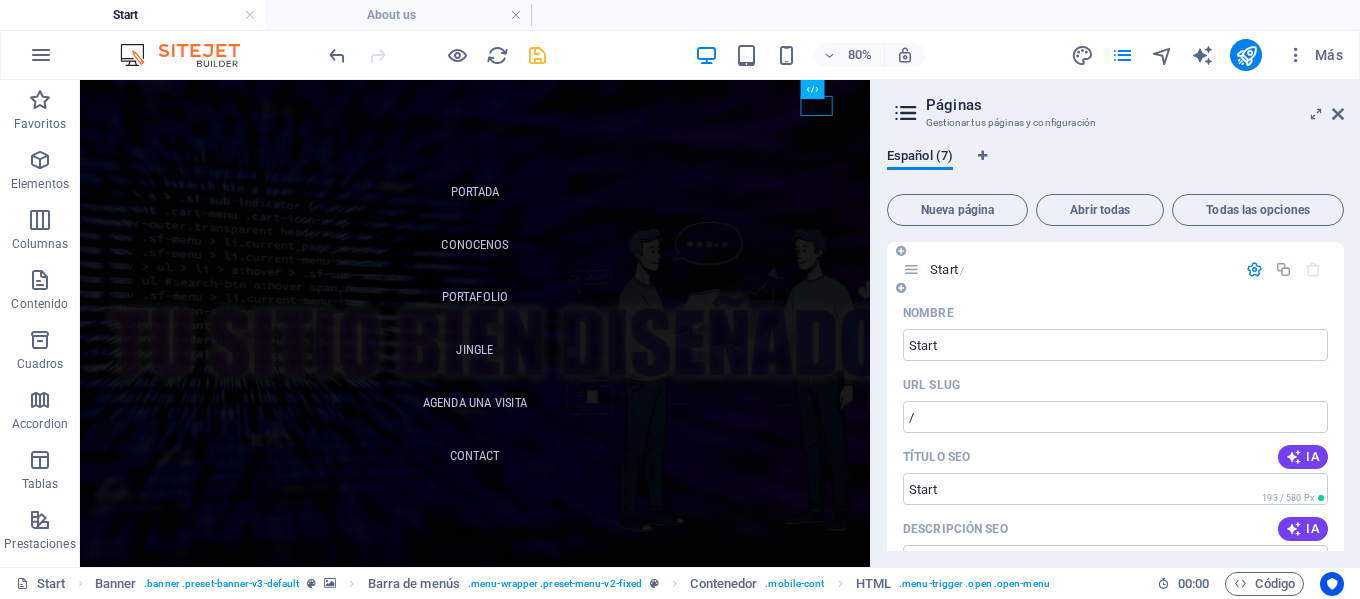 type on "diseño web Medellín, diseño web, web responsivo, diseño gráfico, post para redes sociales, reels para redes sociales, posicionamiento SEO" 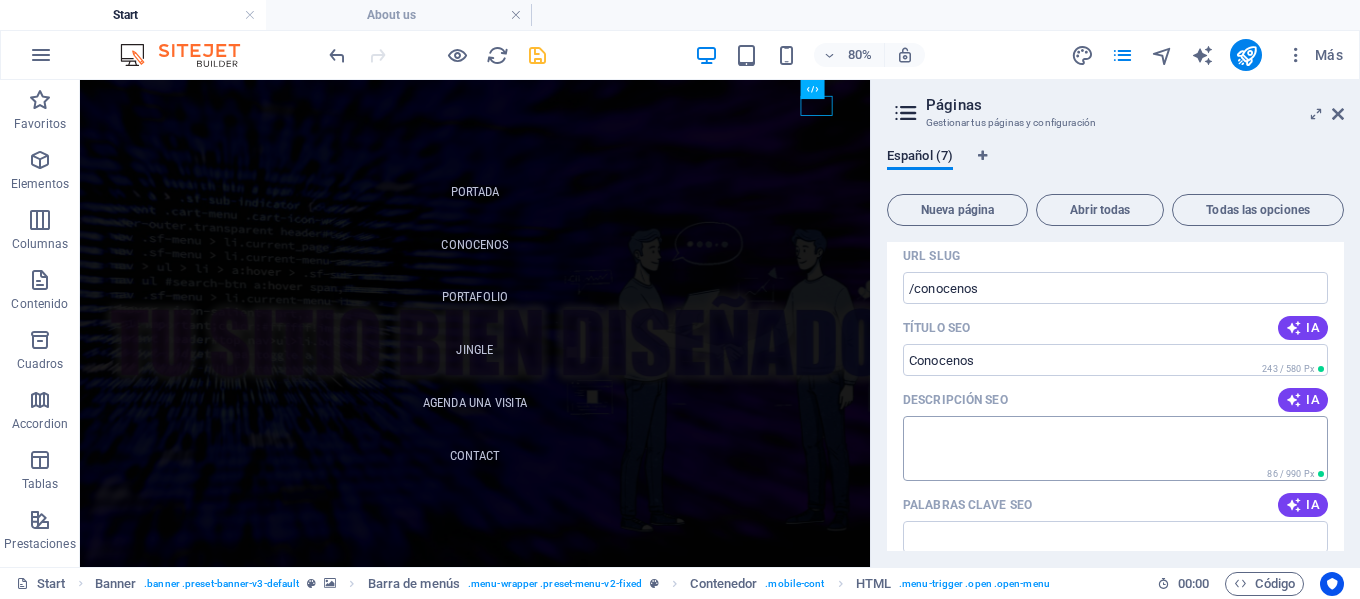 scroll, scrollTop: 200, scrollLeft: 0, axis: vertical 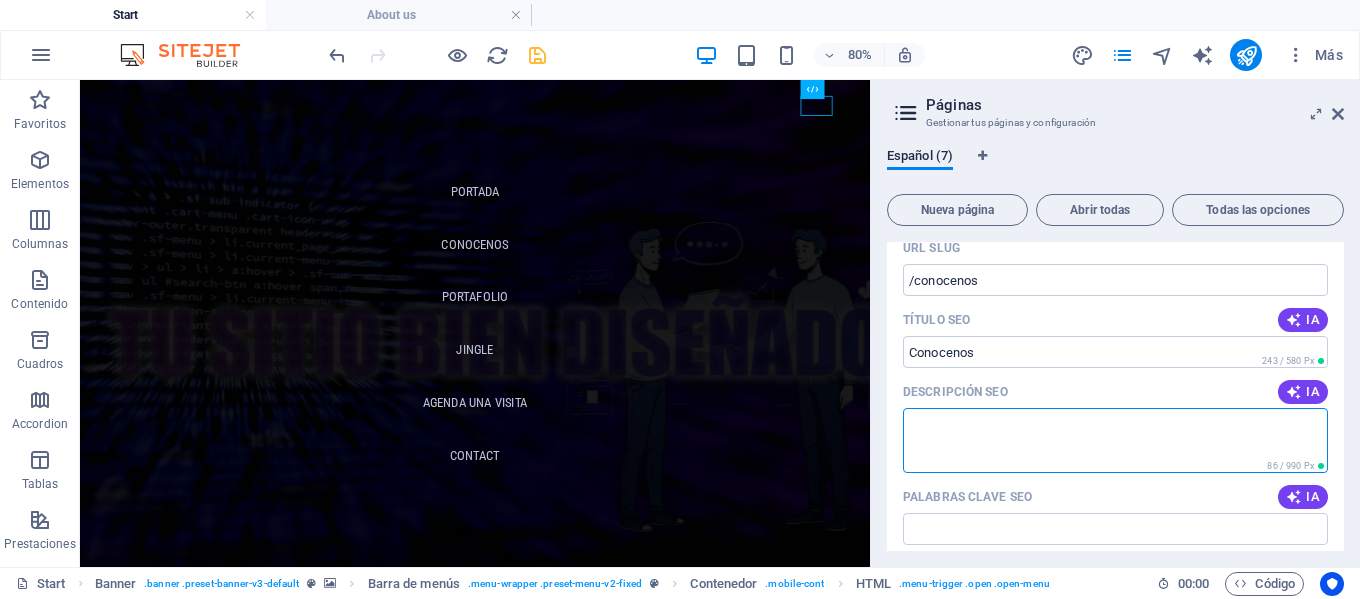 click on "Descripción SEO" at bounding box center [1115, 440] 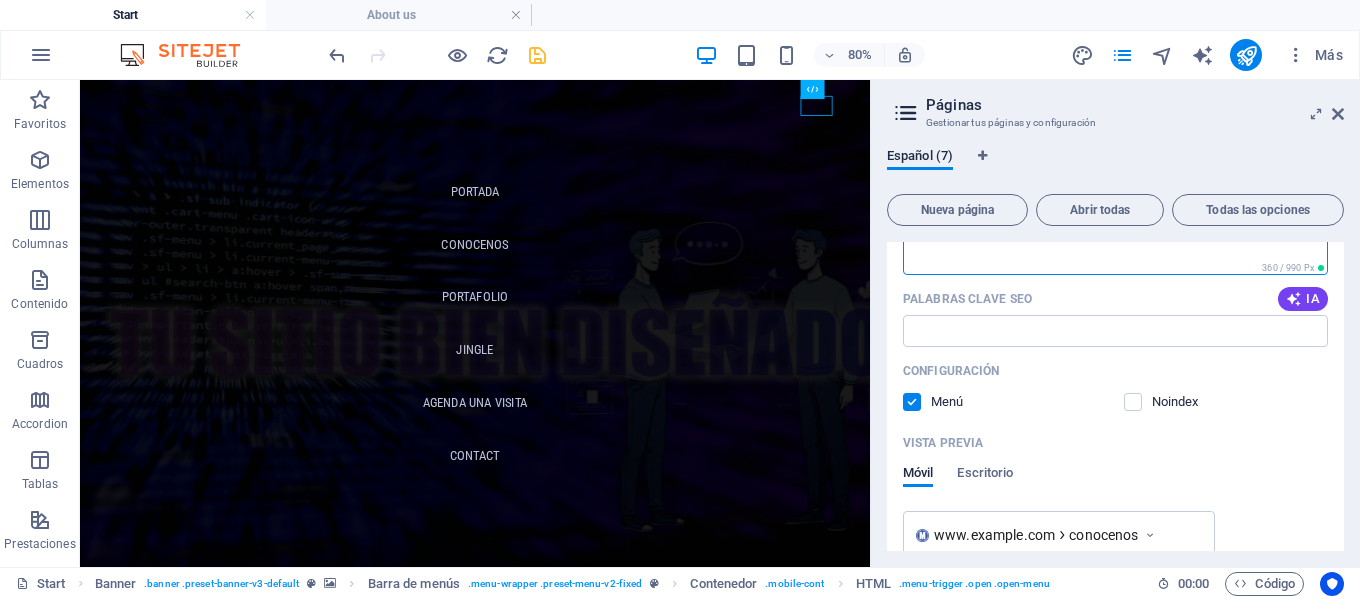 scroll, scrollTop: 400, scrollLeft: 0, axis: vertical 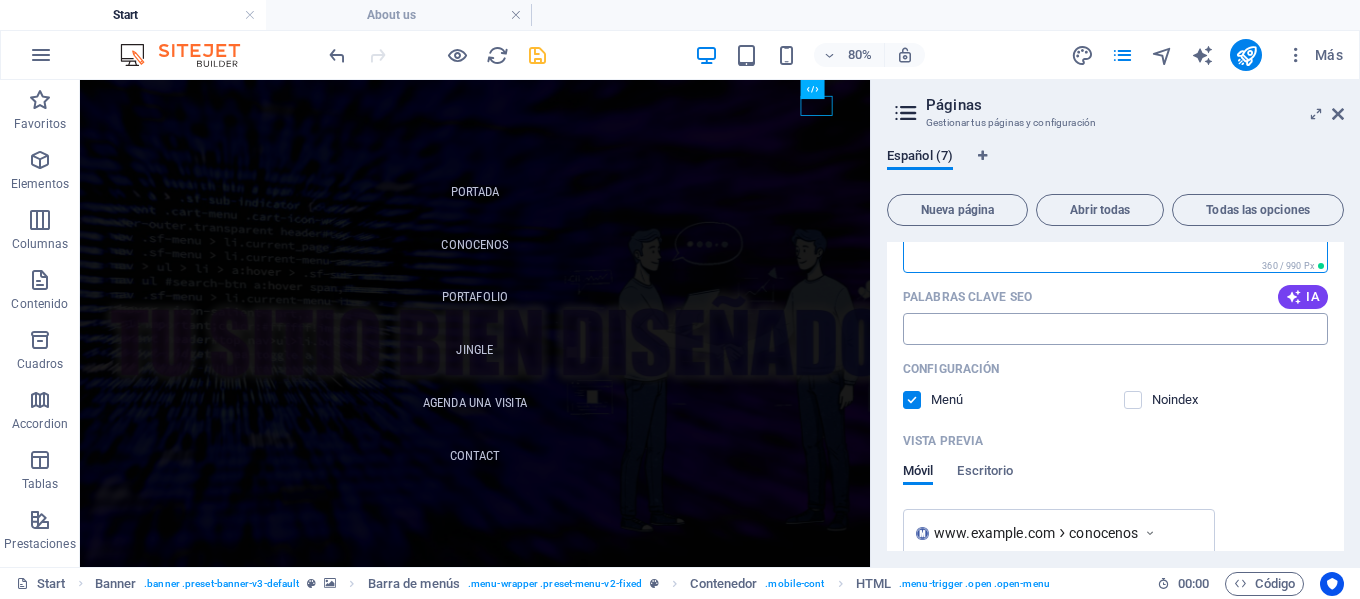 type on "¿Quiénes Somos? Expertos en Diseño para Tu Proyecto" 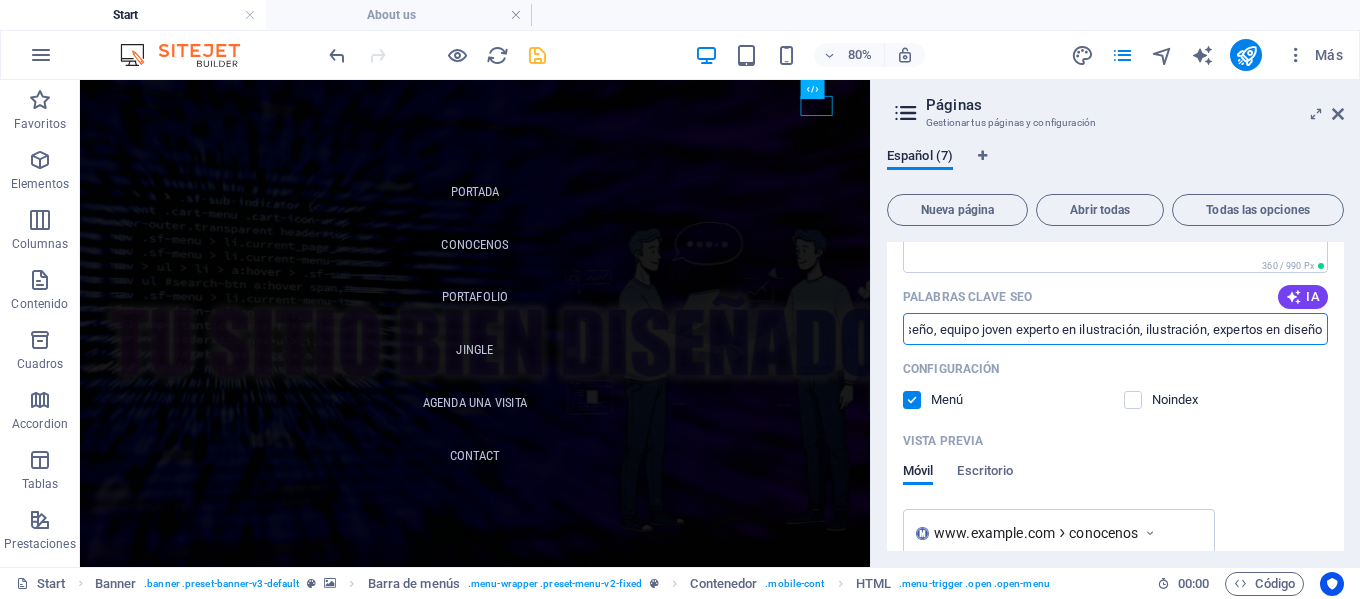 scroll, scrollTop: 0, scrollLeft: 134, axis: horizontal 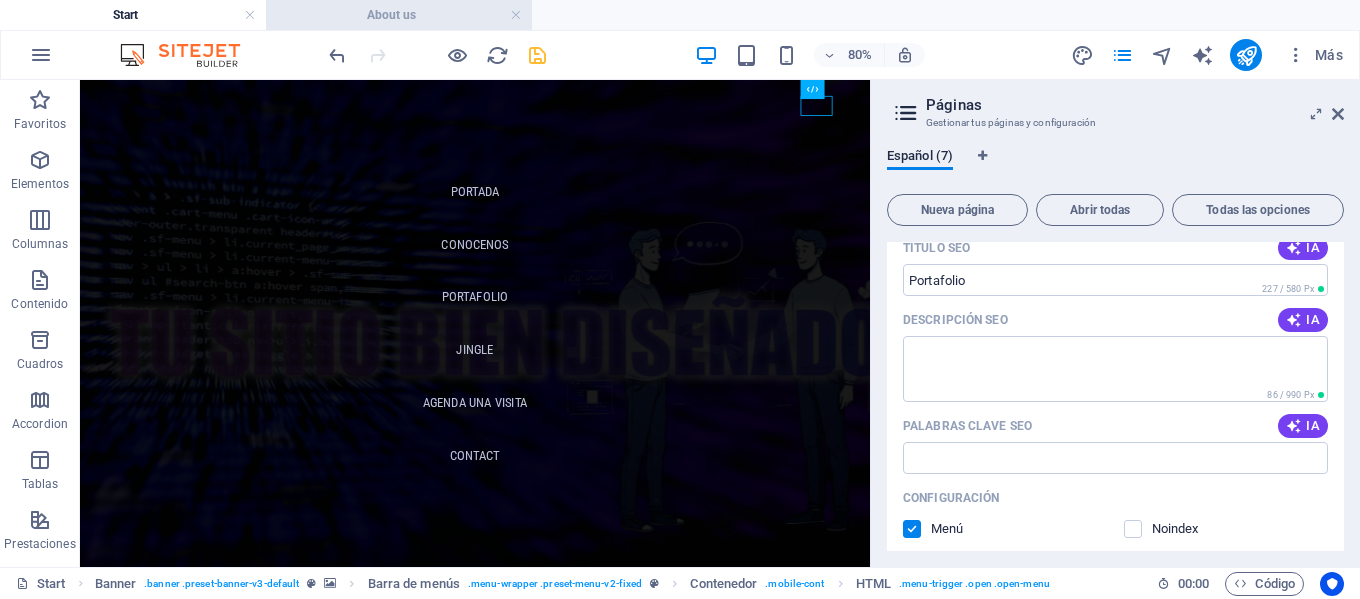 type on "Expertos en diseño, innovación en diseño, equipo joven experto en ilustración, ilustración, expertos en diseño" 